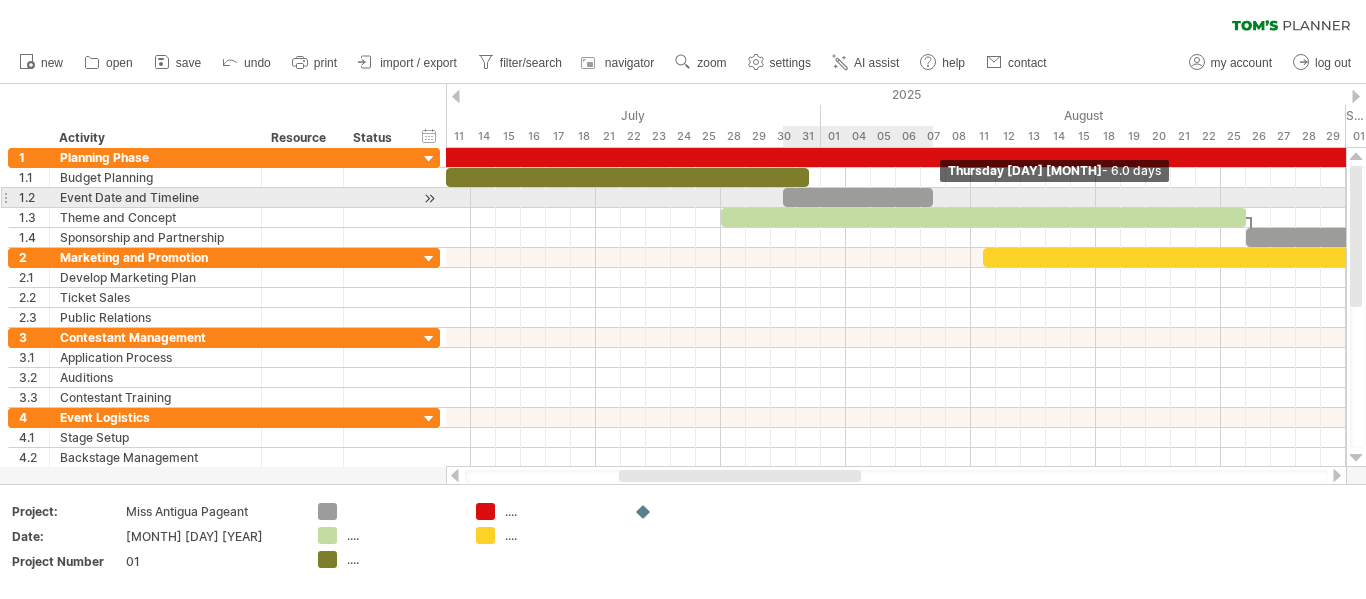 drag, startPoint x: 905, startPoint y: 195, endPoint x: 931, endPoint y: 195, distance: 26 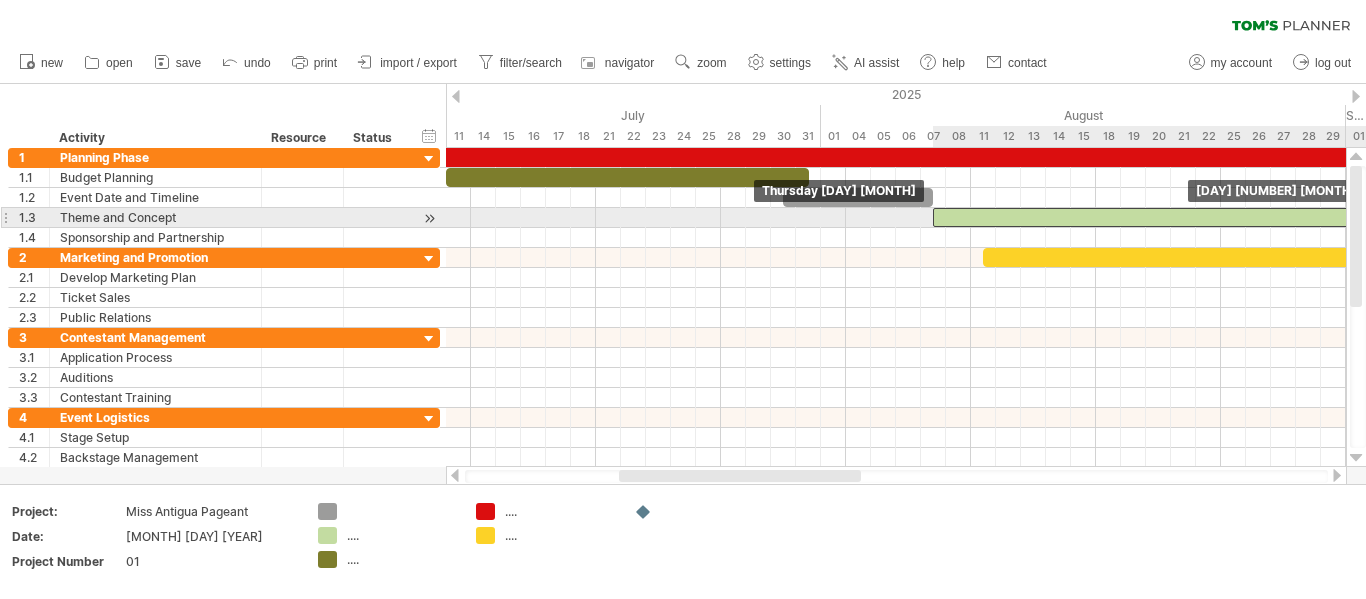 drag, startPoint x: 930, startPoint y: 216, endPoint x: 1142, endPoint y: 217, distance: 212.00237 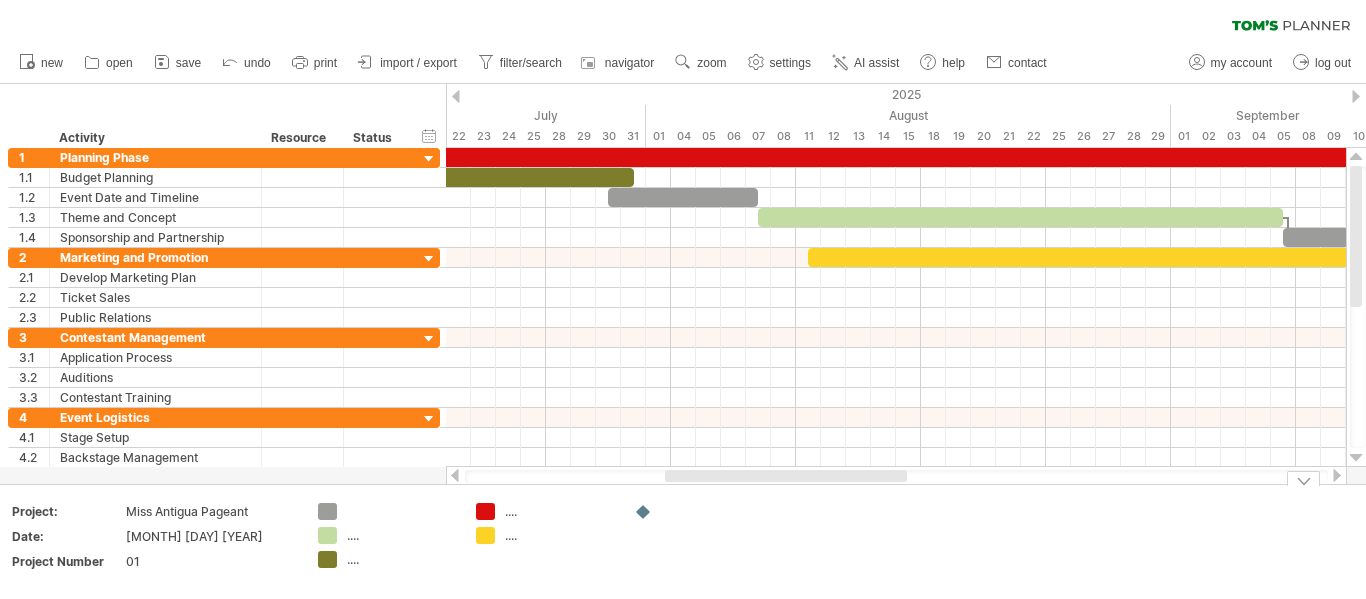drag, startPoint x: 742, startPoint y: 479, endPoint x: 788, endPoint y: 485, distance: 46.389652 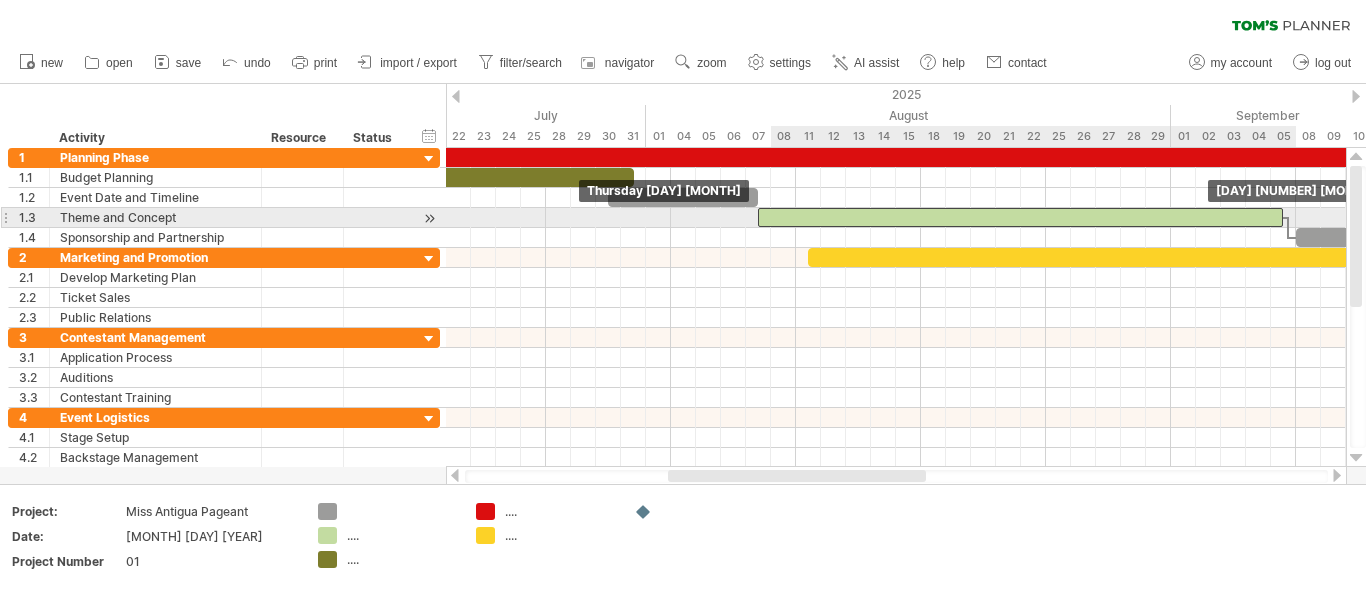 drag, startPoint x: 1275, startPoint y: 219, endPoint x: 1281, endPoint y: 228, distance: 10.816654 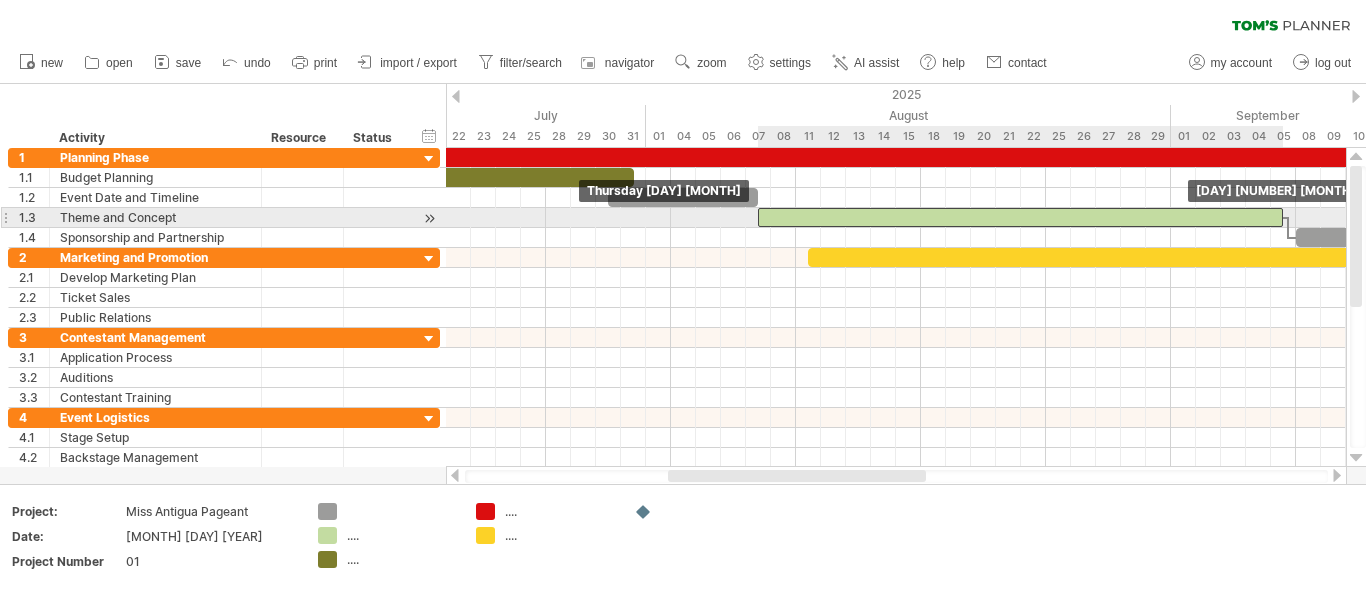 click at bounding box center [1020, 217] 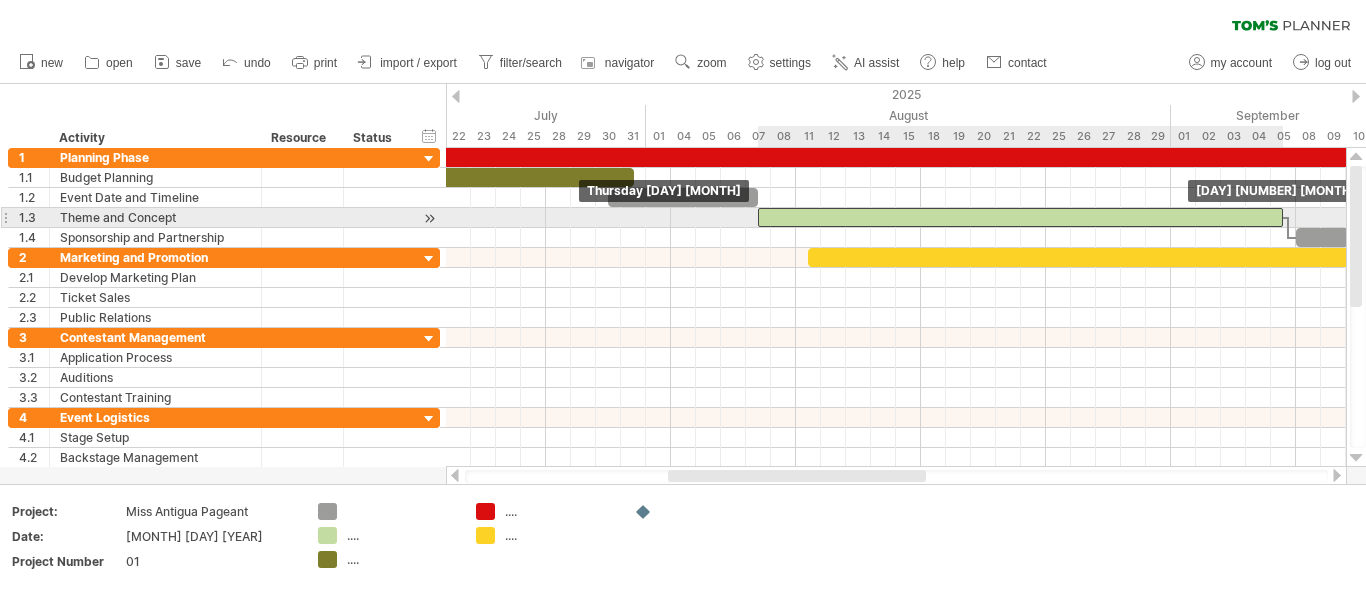 click at bounding box center (1020, 217) 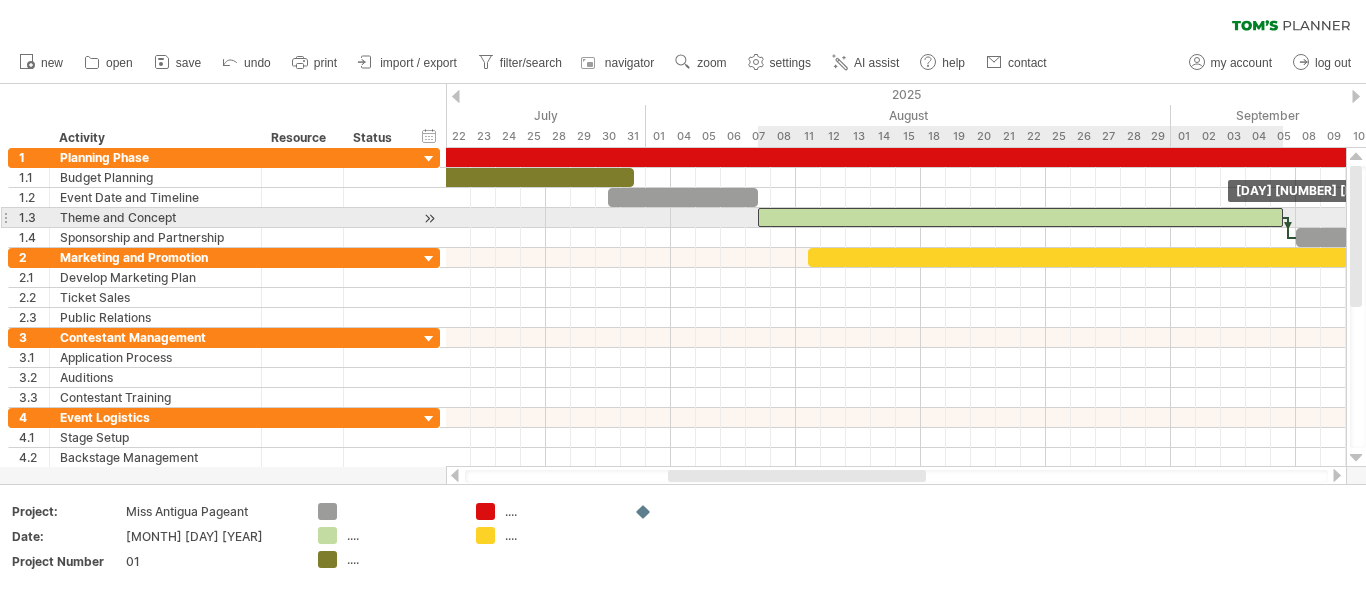 click at bounding box center (1283, 217) 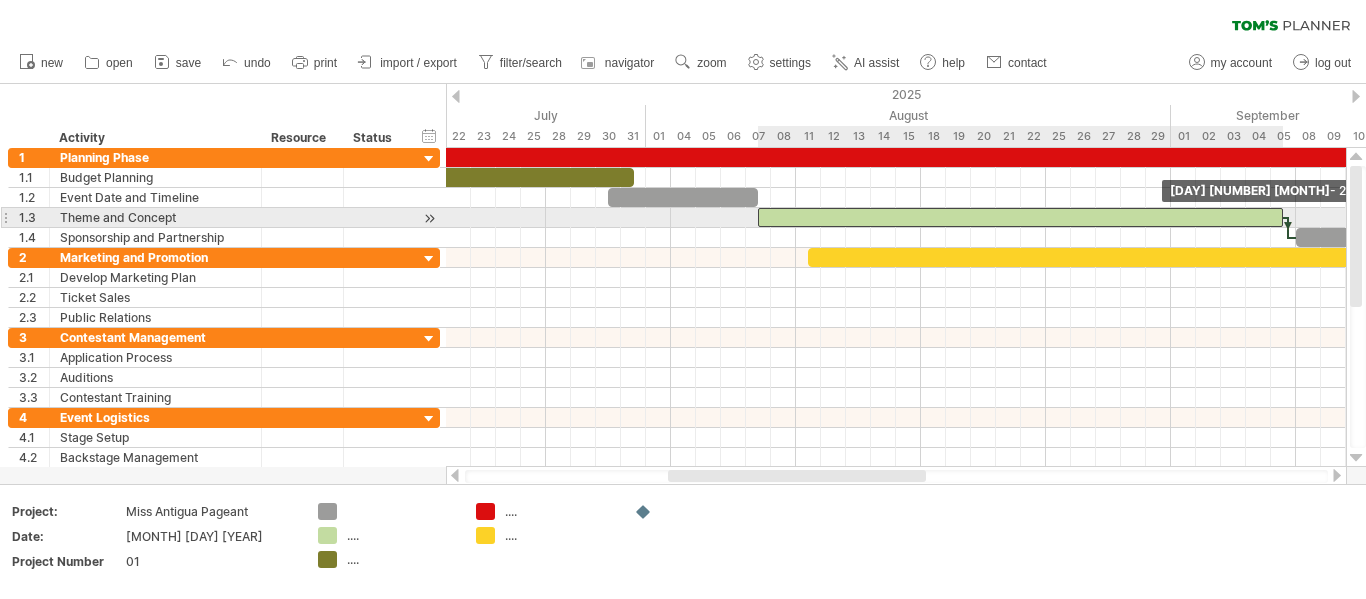 click at bounding box center [1283, 217] 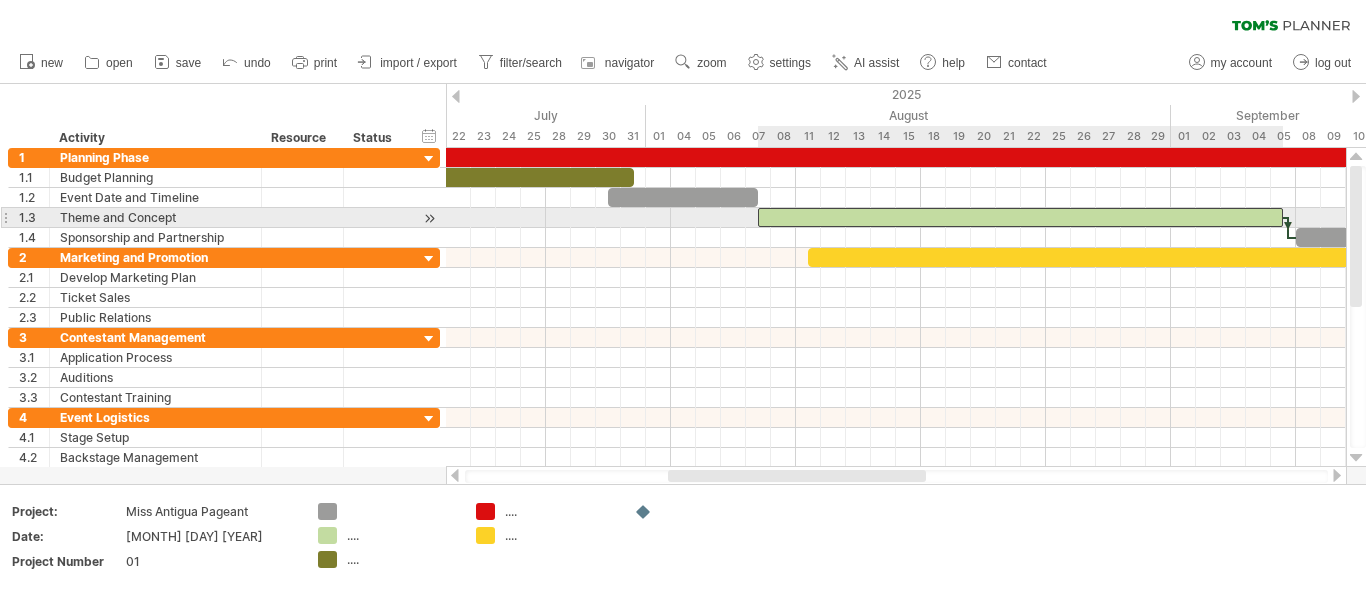 click at bounding box center [1020, 217] 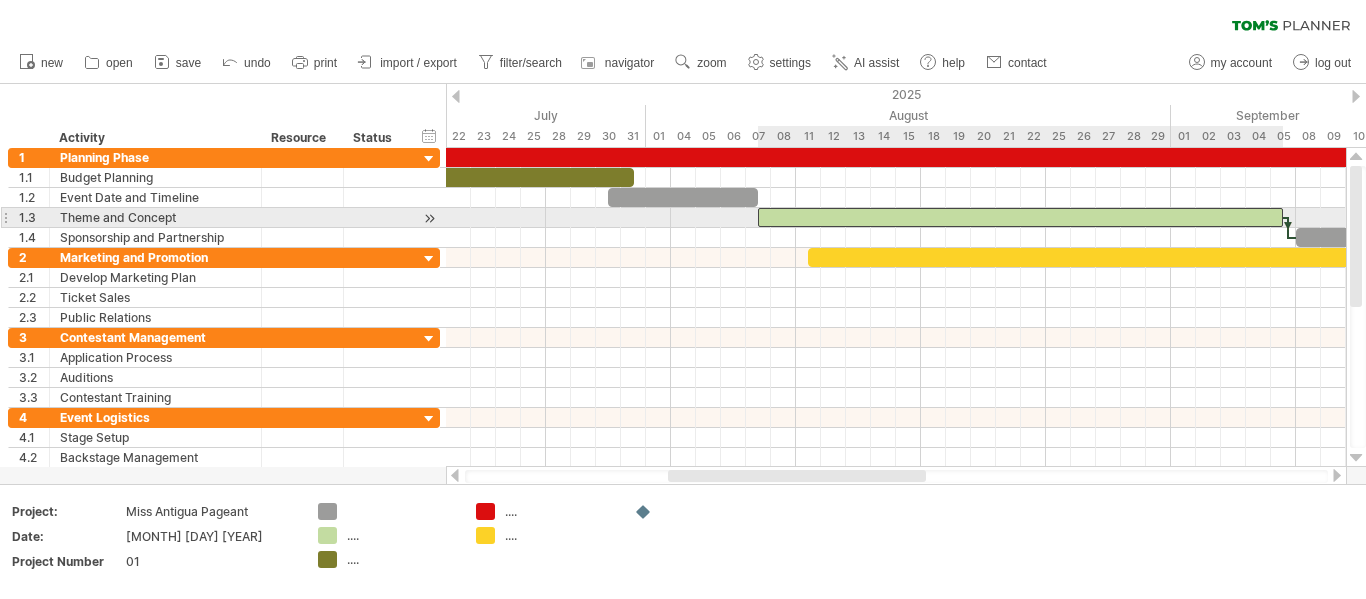 click at bounding box center [1020, 217] 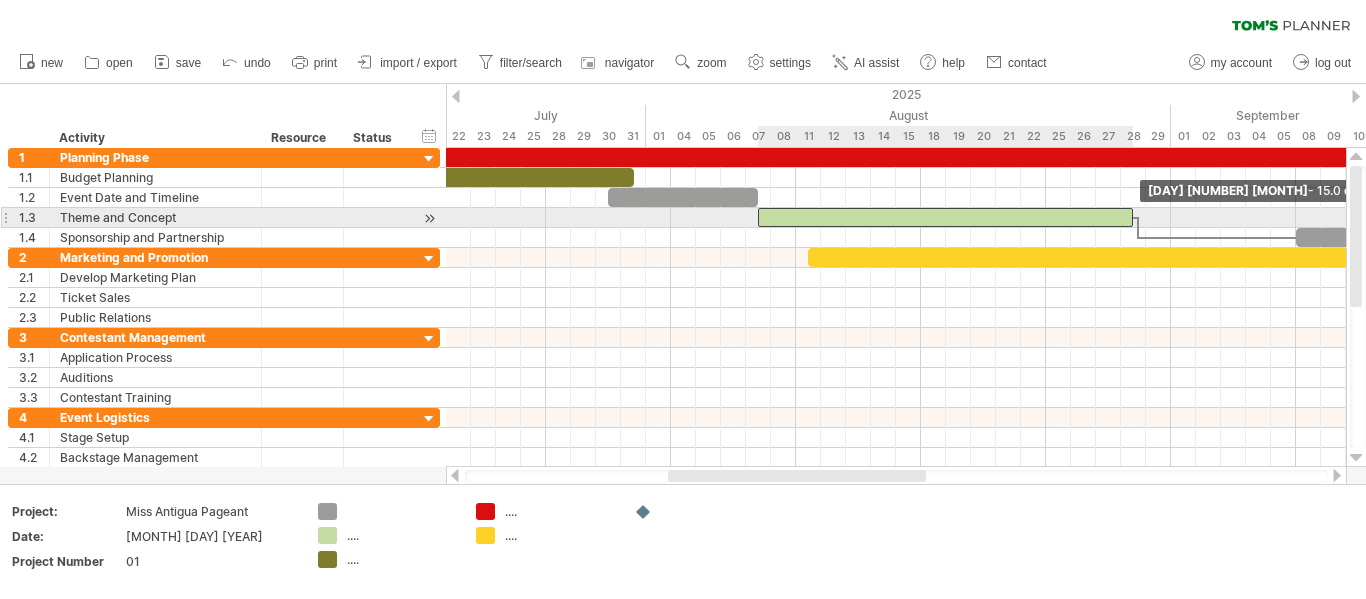 drag, startPoint x: 1285, startPoint y: 217, endPoint x: 1132, endPoint y: 215, distance: 153.01308 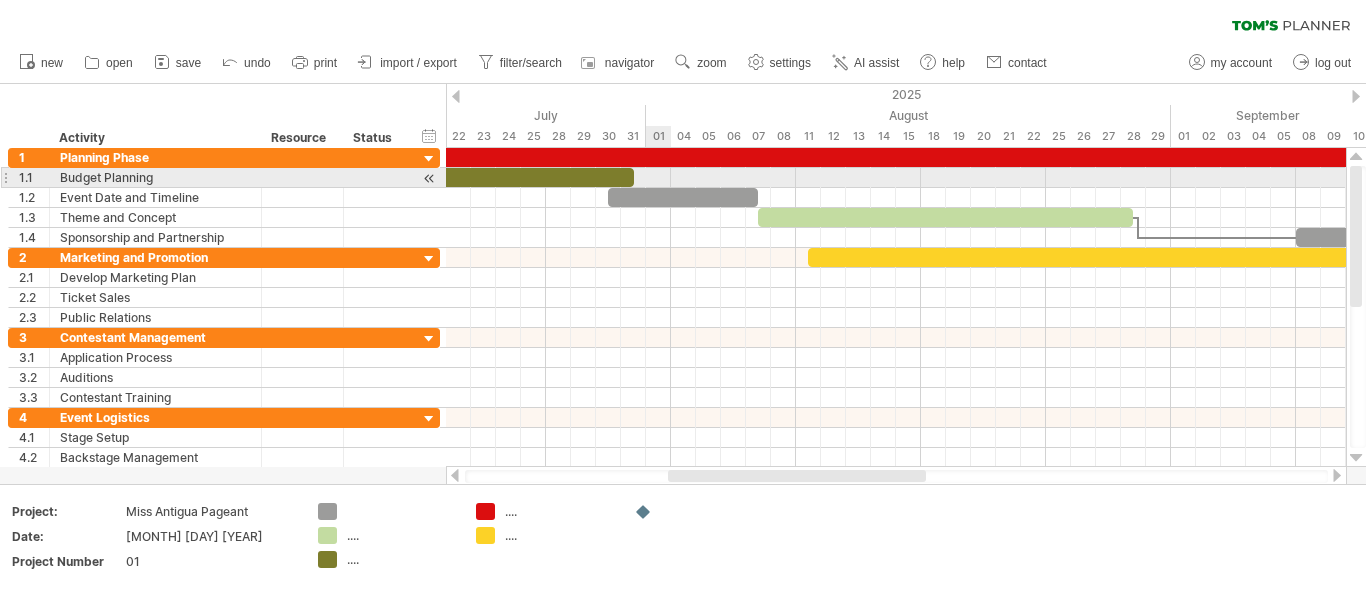 click at bounding box center [896, 178] 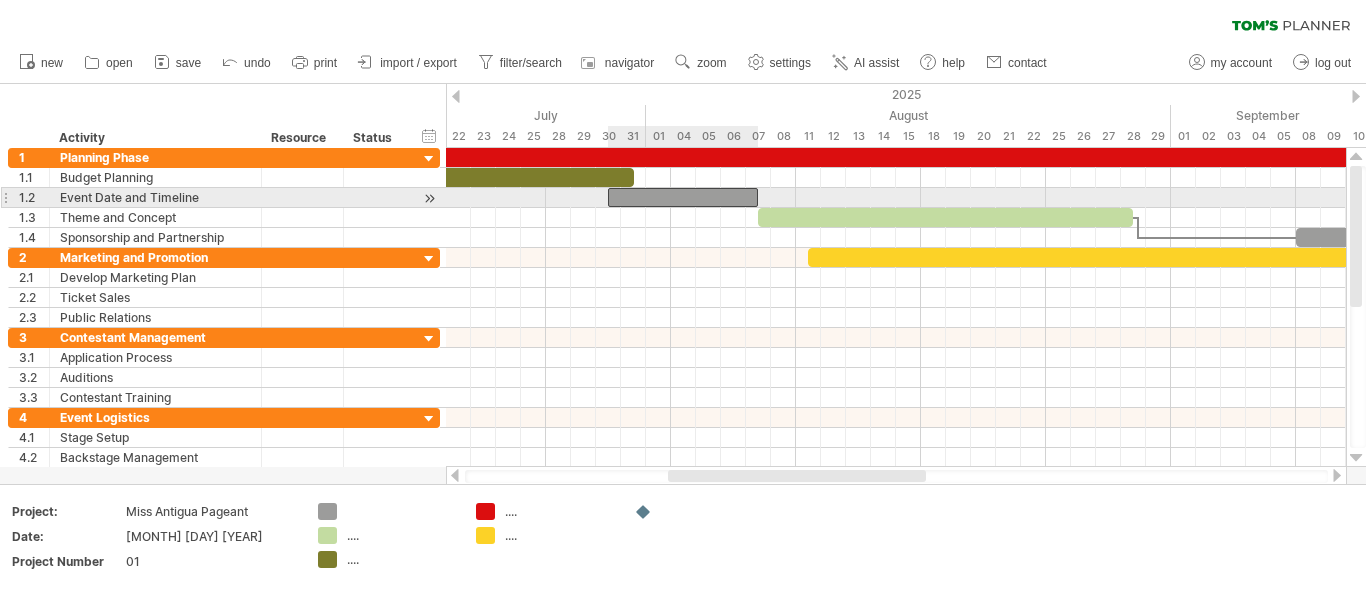 click at bounding box center (683, 197) 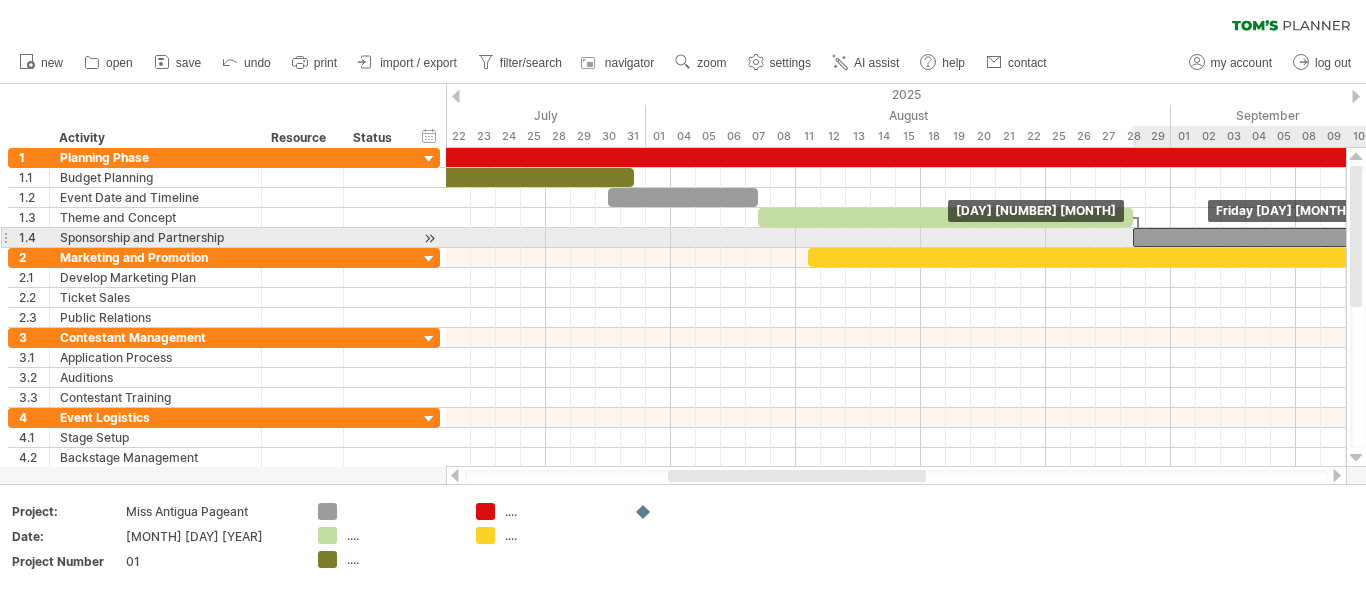 drag, startPoint x: 1310, startPoint y: 233, endPoint x: 1150, endPoint y: 236, distance: 160.02812 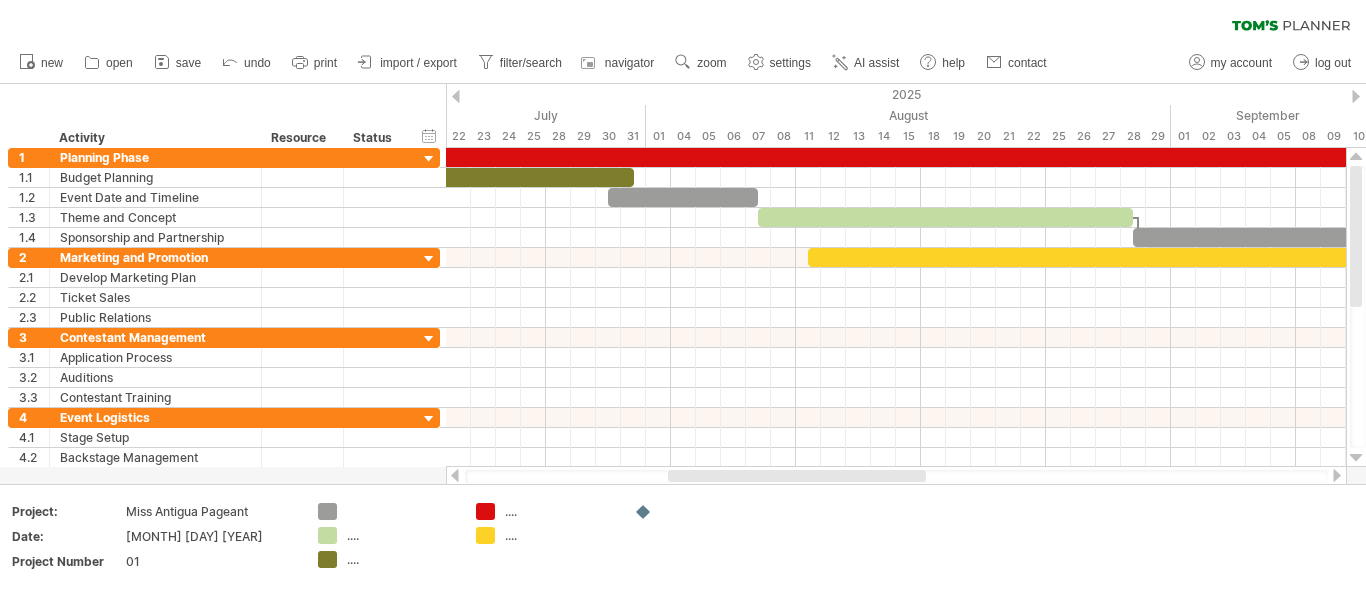 click at bounding box center (1337, 475) 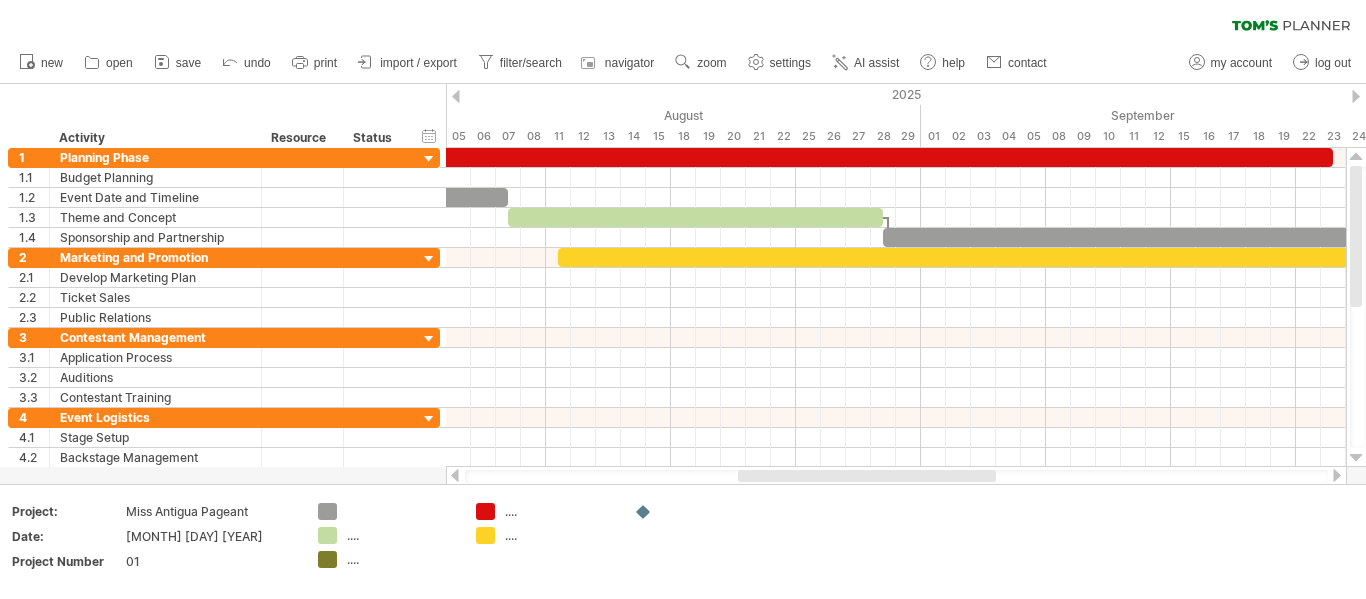 click at bounding box center [1337, 475] 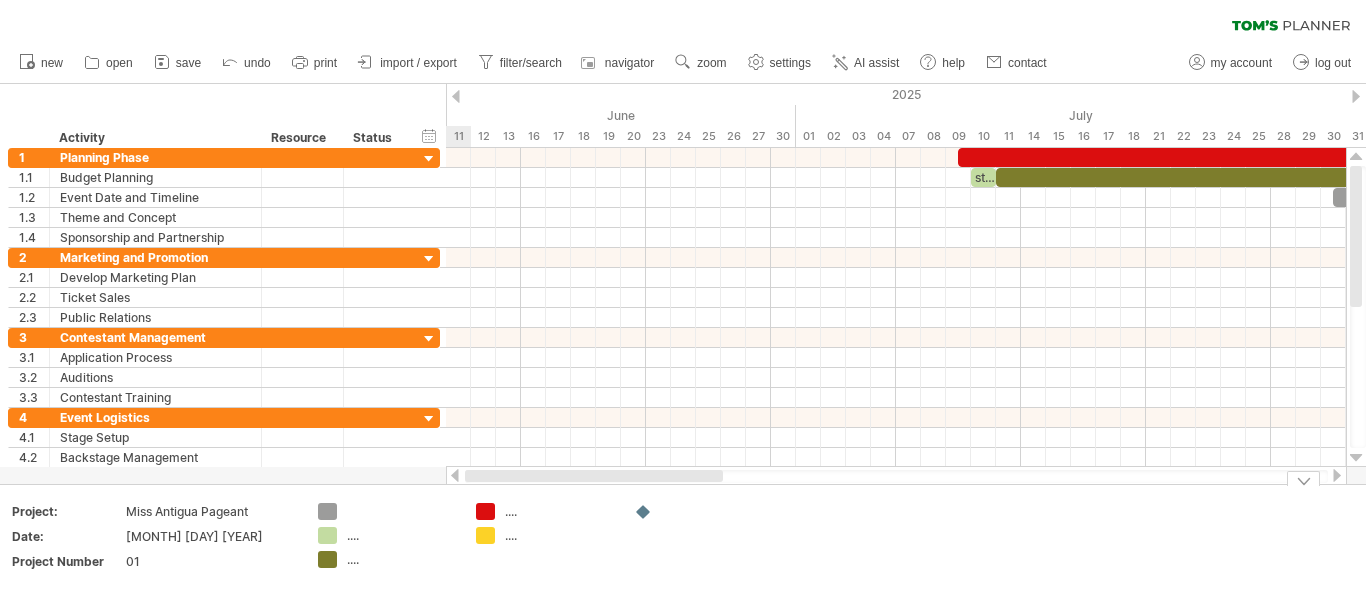 drag, startPoint x: 882, startPoint y: 470, endPoint x: 453, endPoint y: 481, distance: 429.141 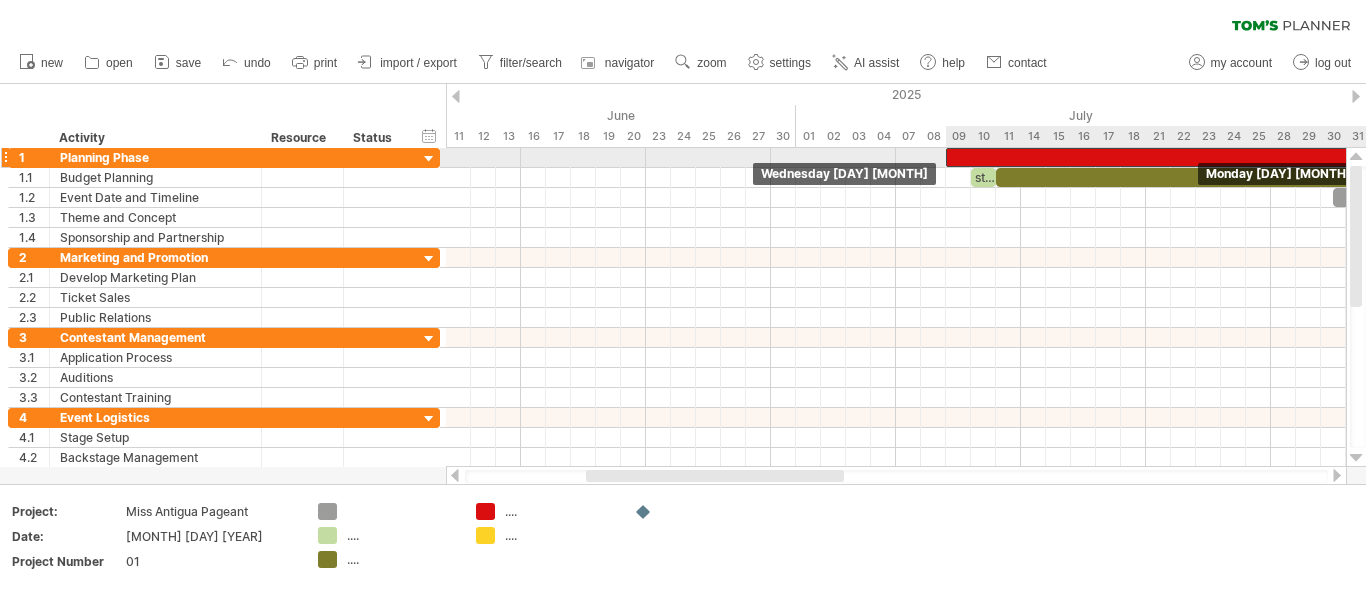 click at bounding box center [1621, 157] 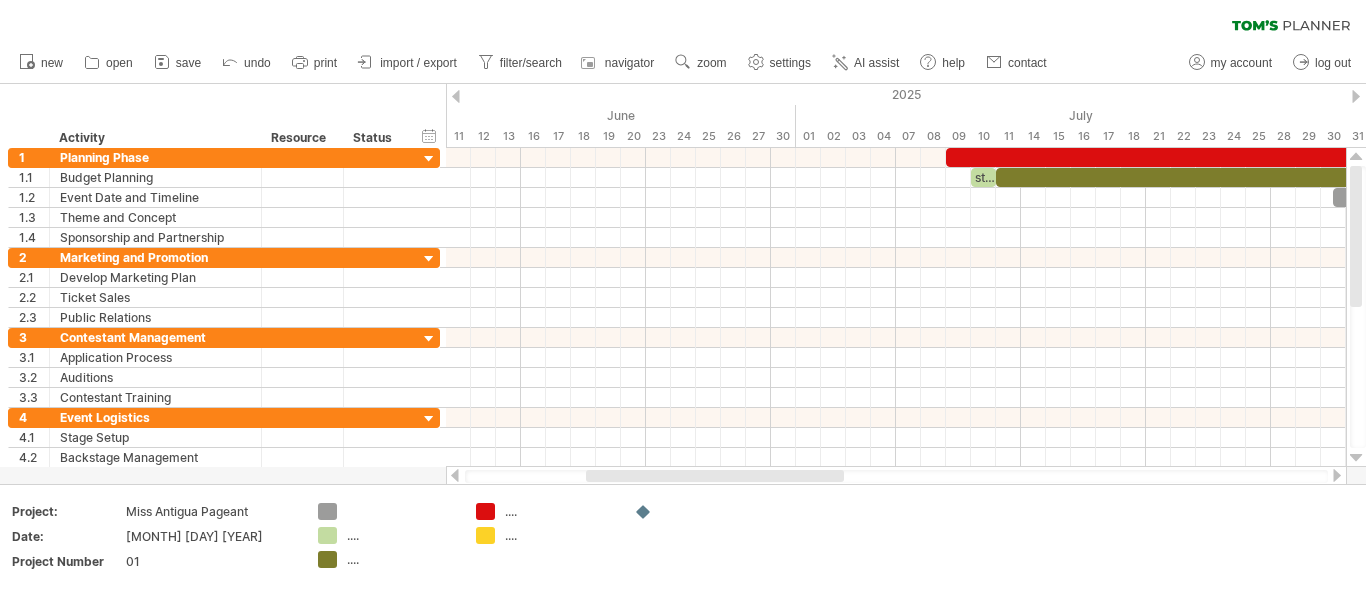 click at bounding box center [1337, 475] 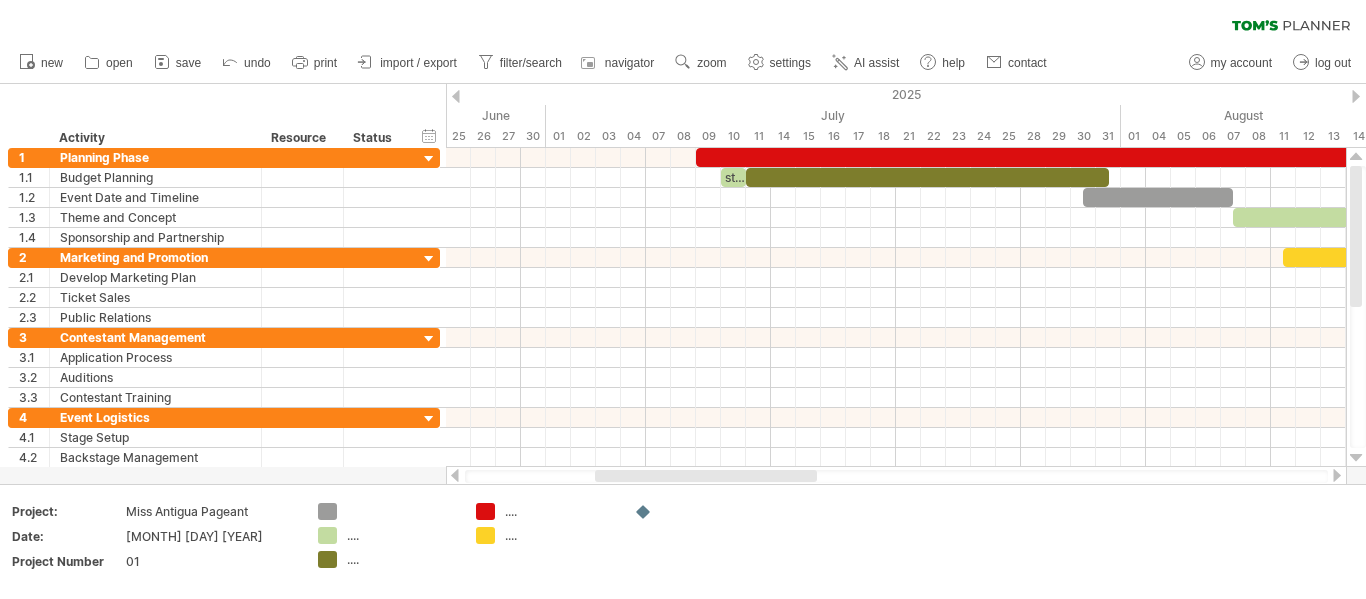 click at bounding box center [1337, 475] 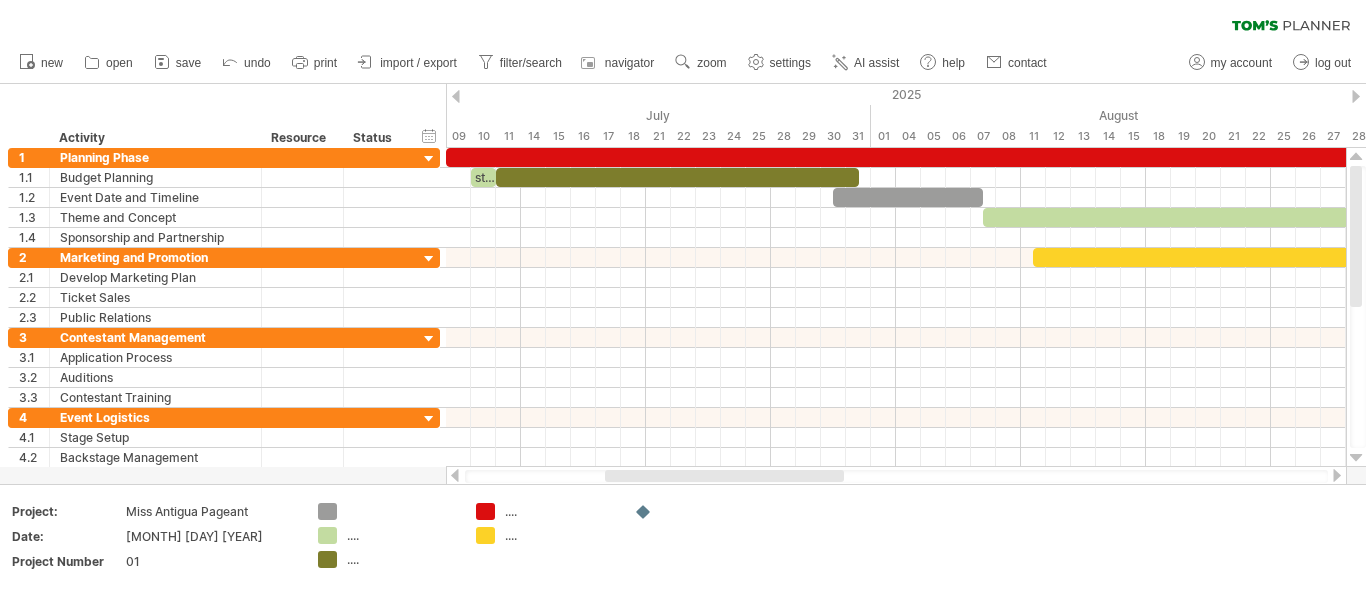 click at bounding box center [1337, 475] 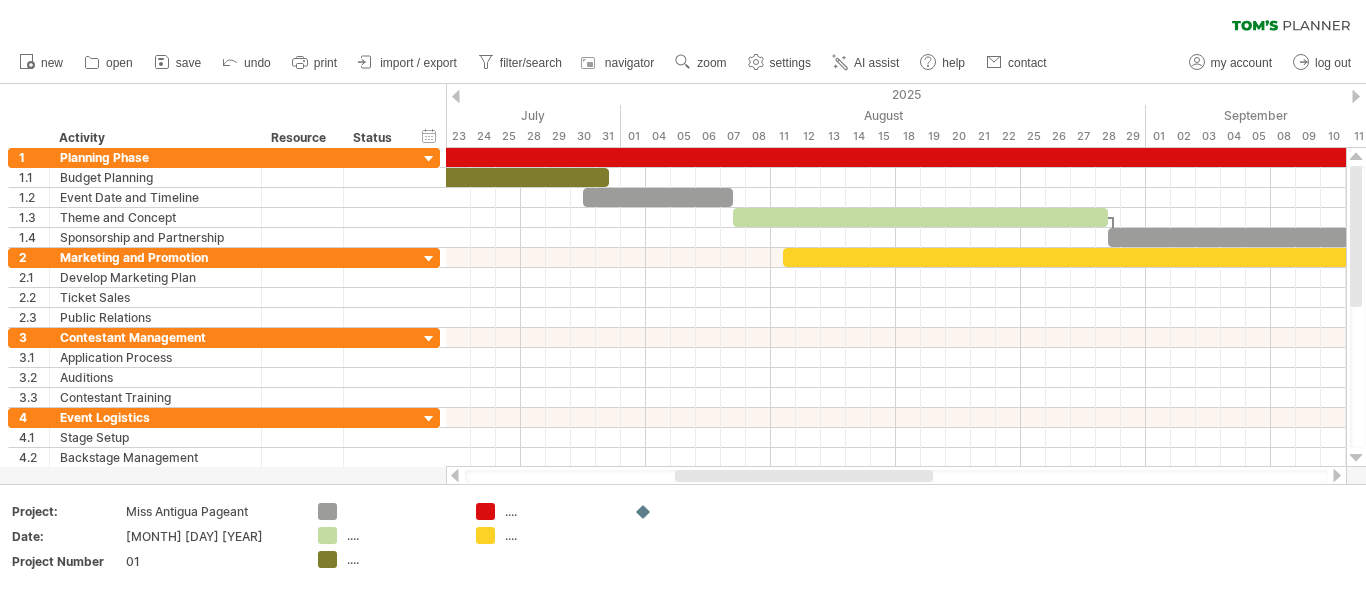 click at bounding box center (1337, 475) 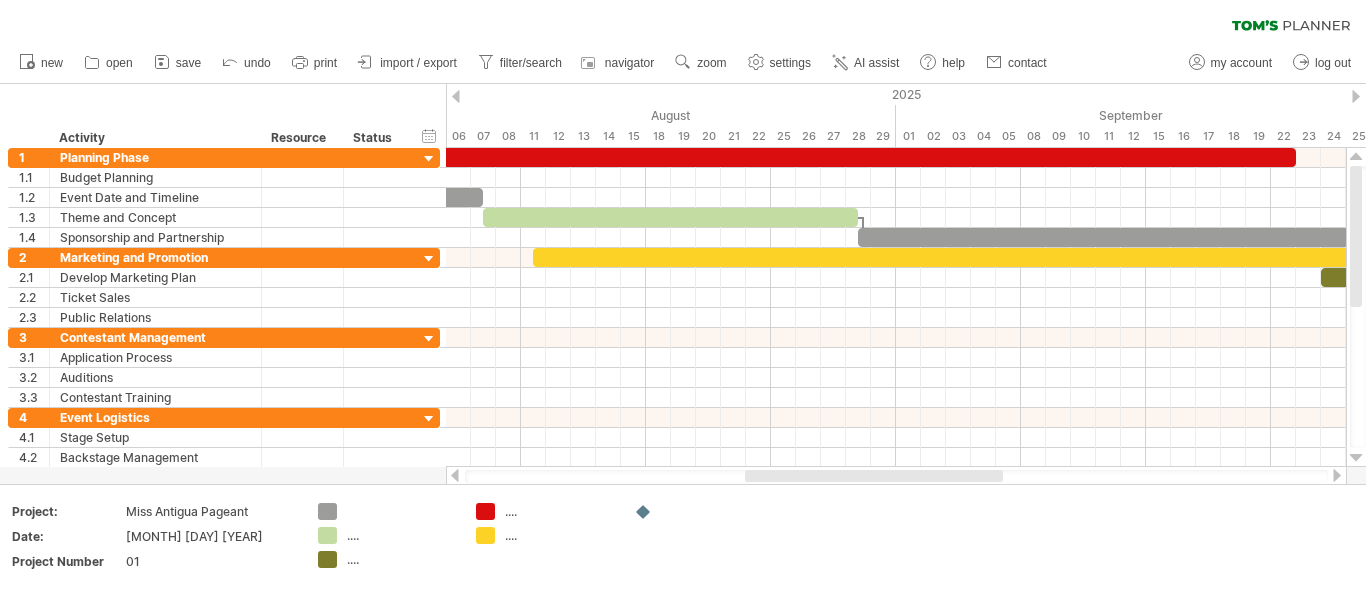click at bounding box center [1337, 475] 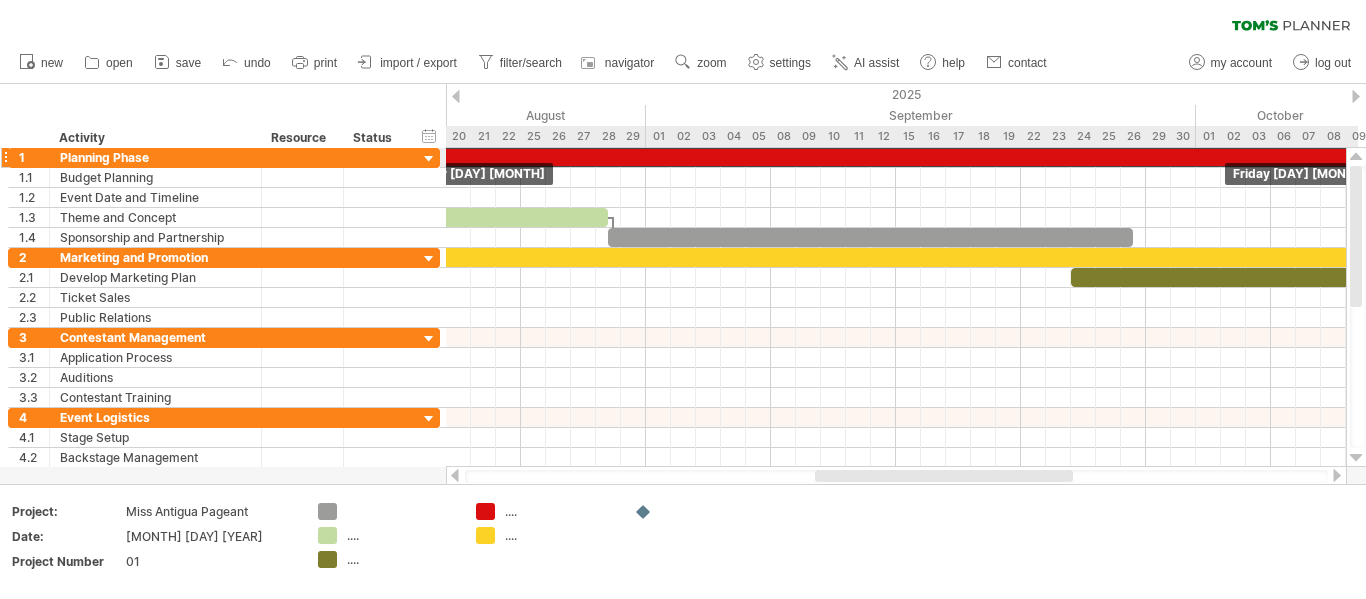 drag, startPoint x: 1010, startPoint y: 159, endPoint x: 1341, endPoint y: 162, distance: 331.01358 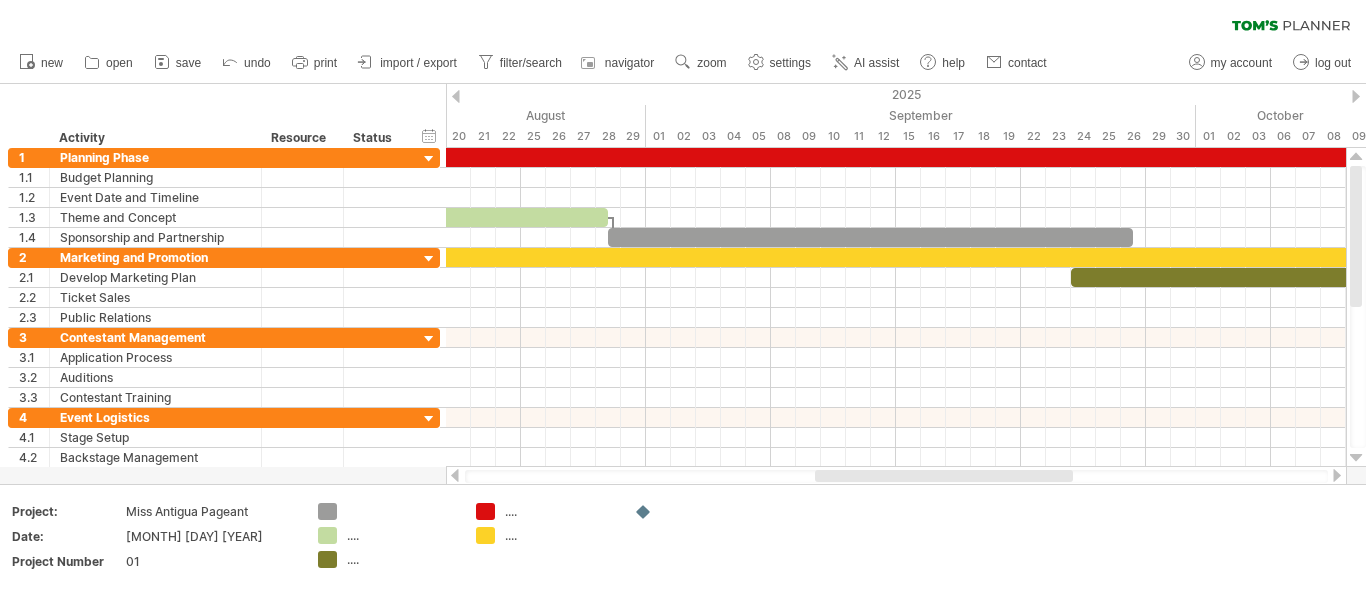 click at bounding box center [1337, 475] 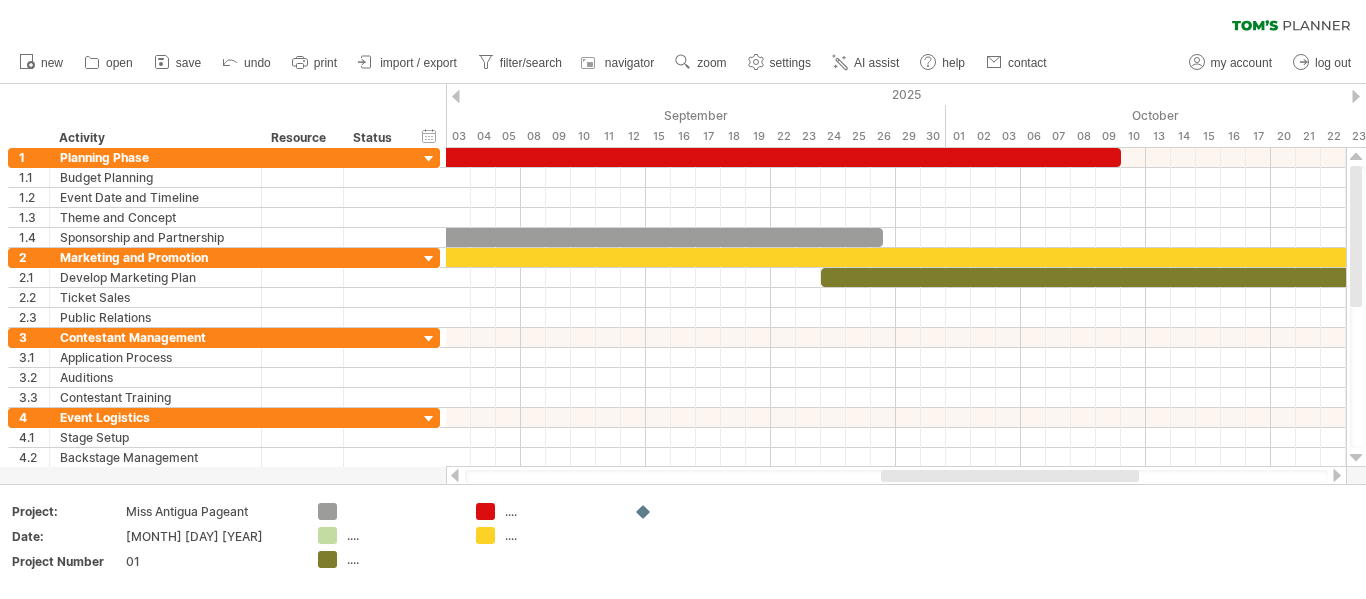 click at bounding box center (1337, 475) 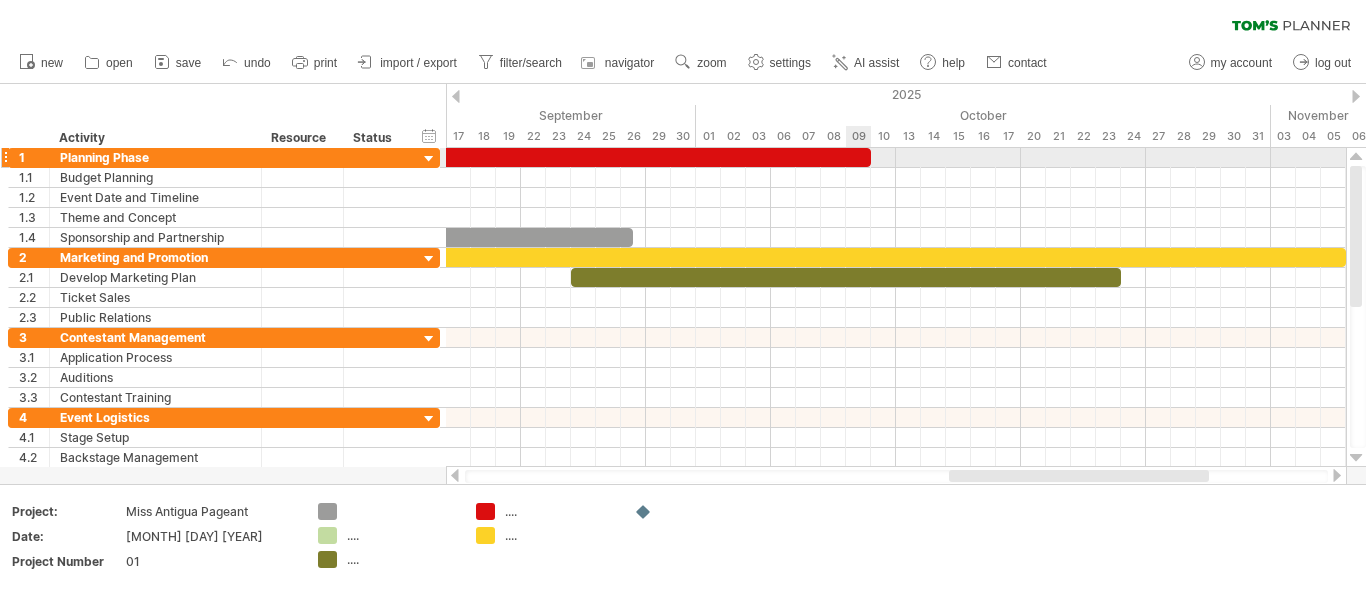 click at bounding box center (196, 157) 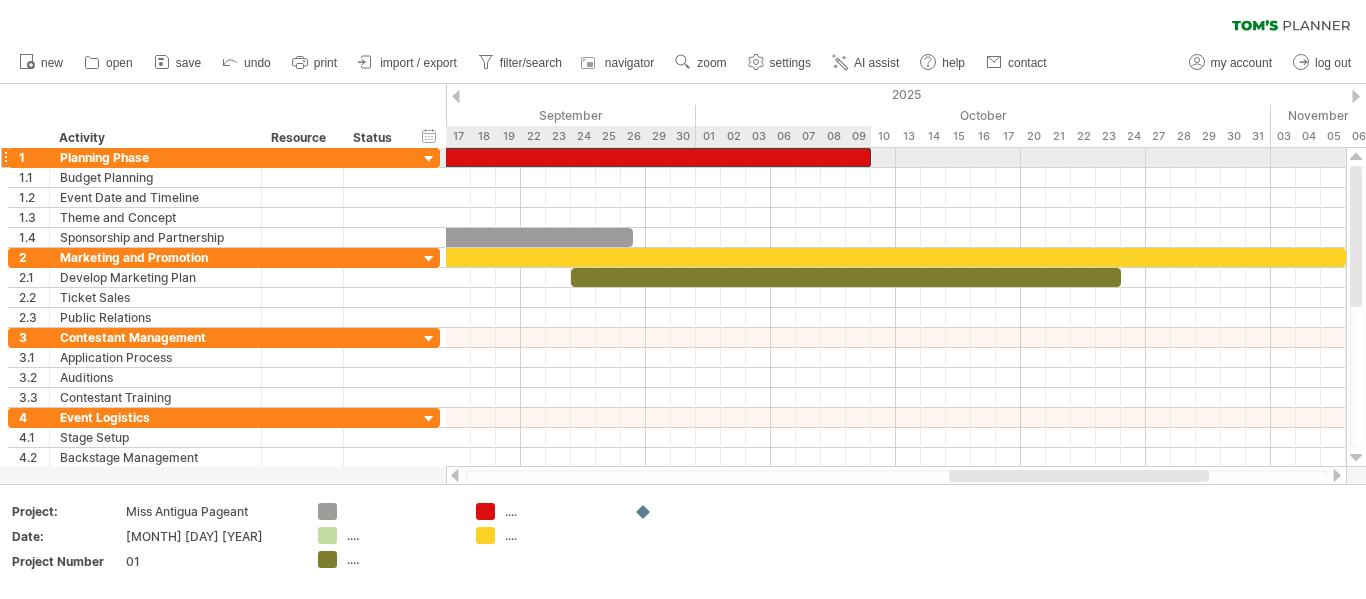 click at bounding box center (196, 157) 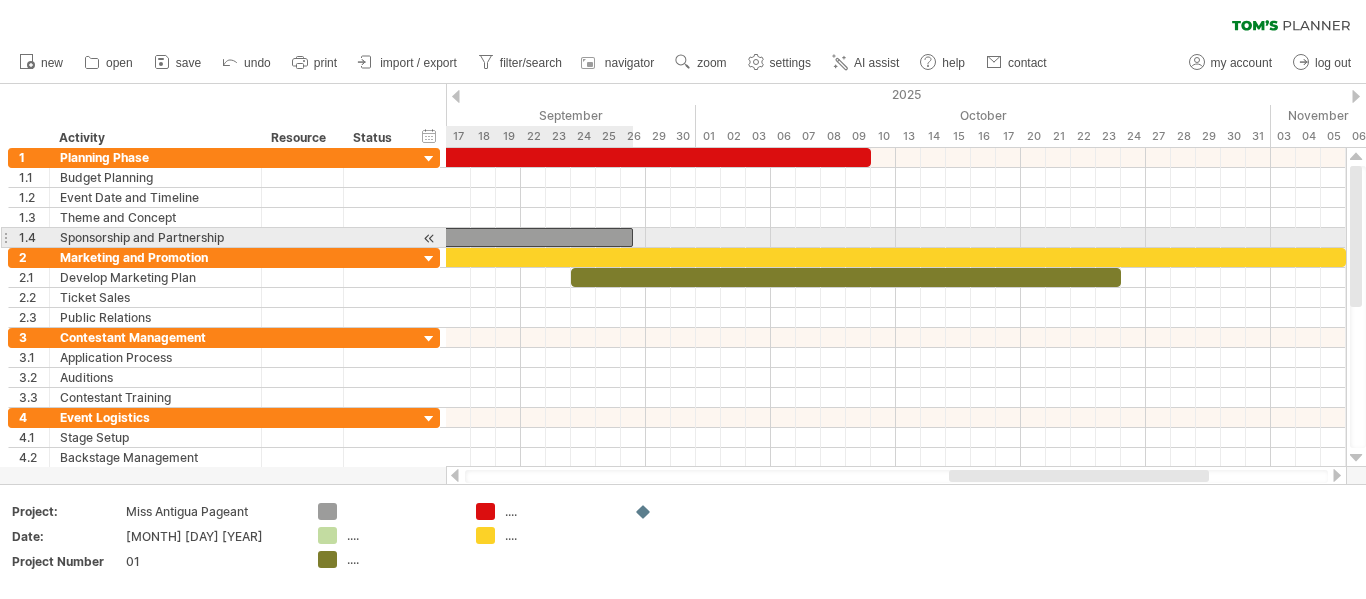 click at bounding box center [370, 237] 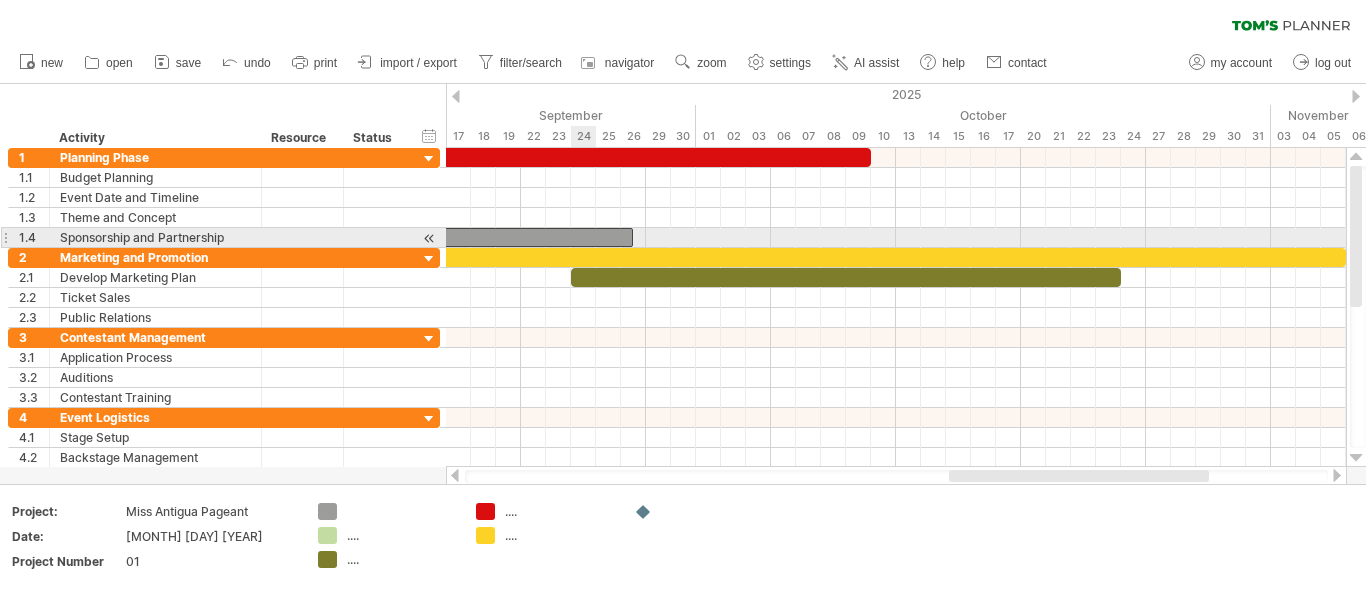 click at bounding box center [370, 237] 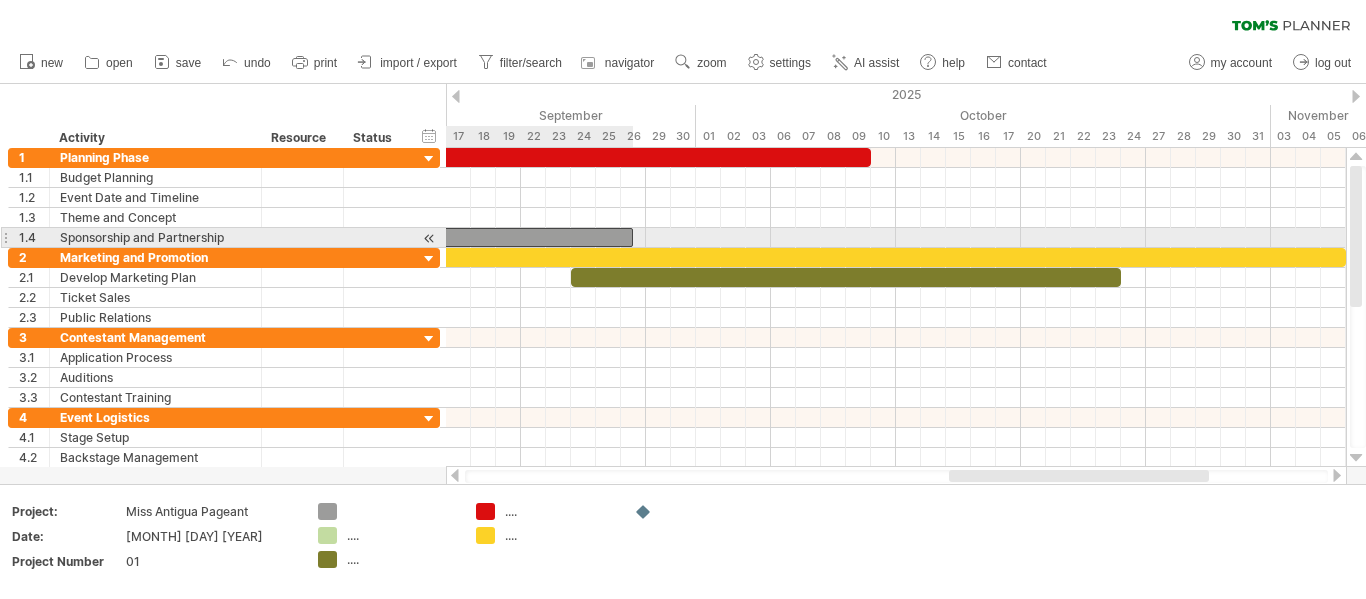 click at bounding box center (370, 237) 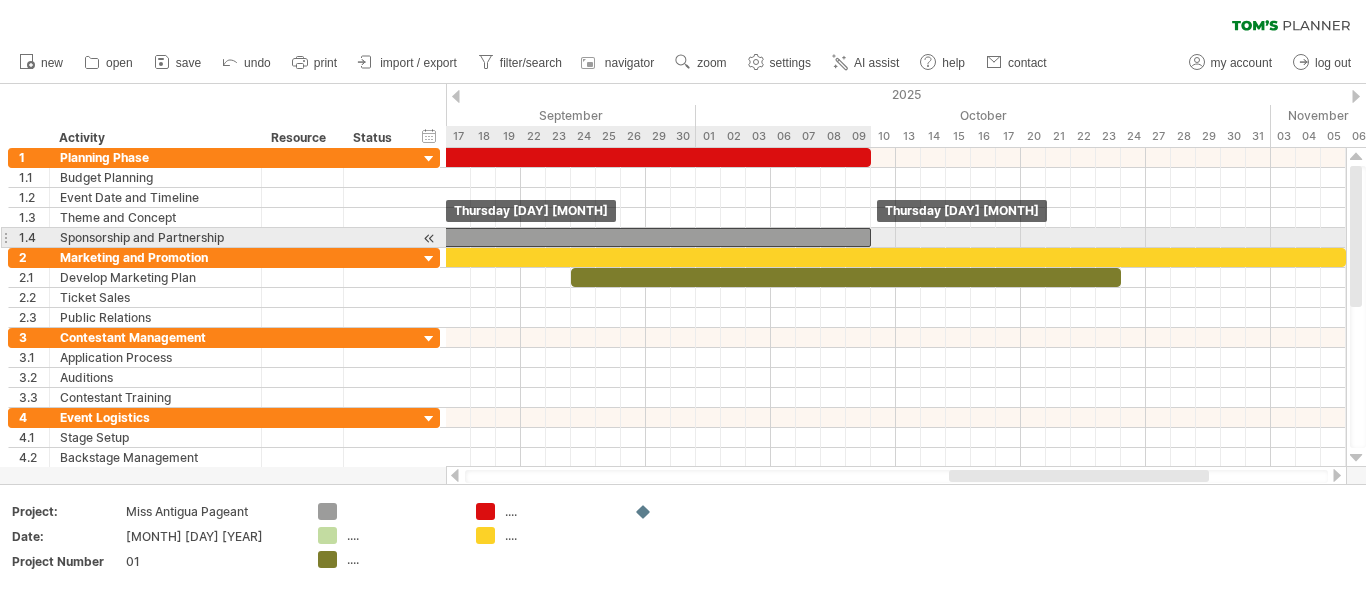 drag, startPoint x: 581, startPoint y: 230, endPoint x: 823, endPoint y: 234, distance: 242.03305 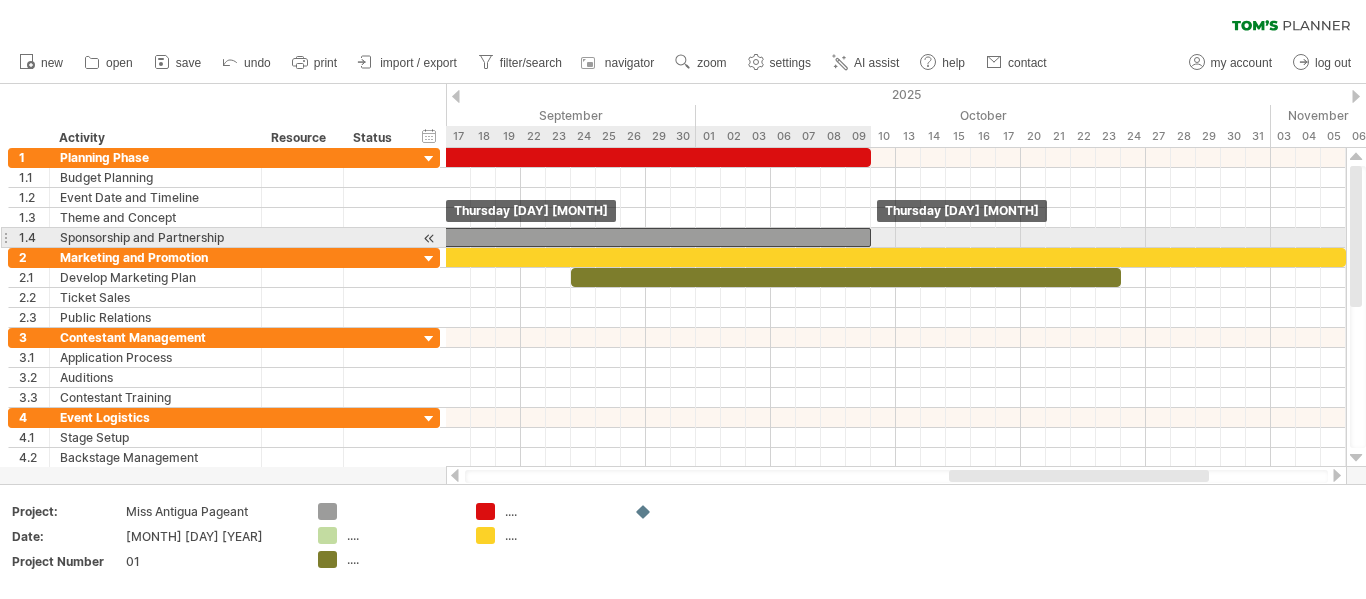 click at bounding box center (608, 237) 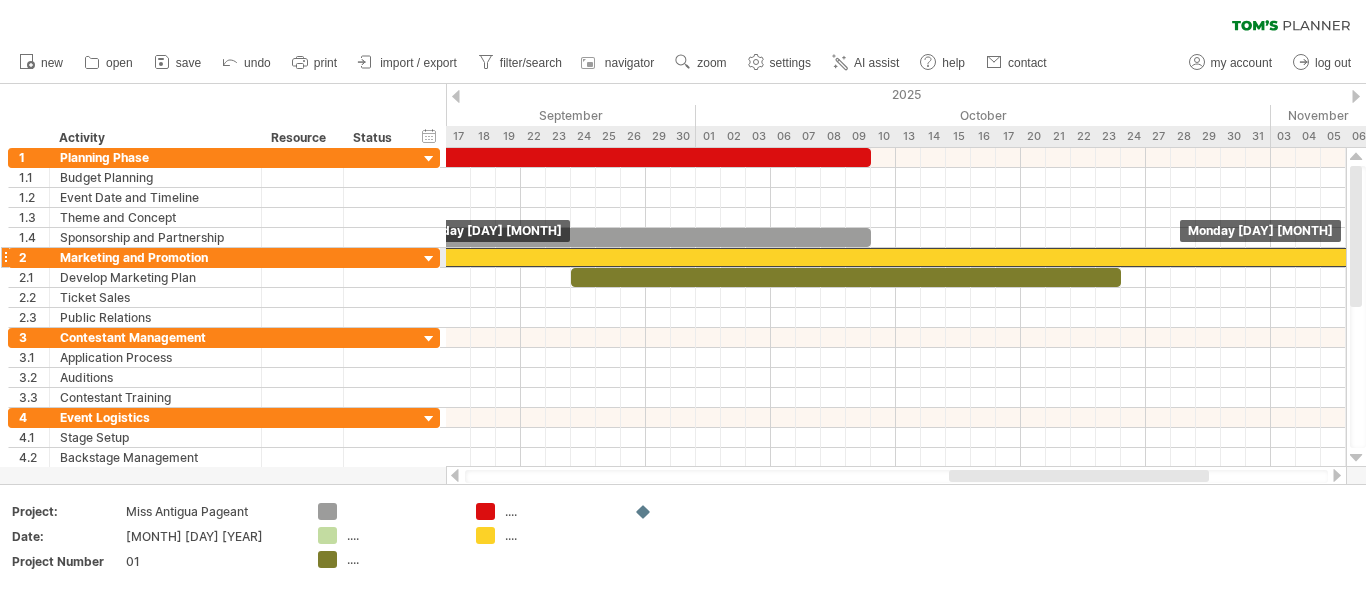 drag, startPoint x: 539, startPoint y: 256, endPoint x: 606, endPoint y: 259, distance: 67.06713 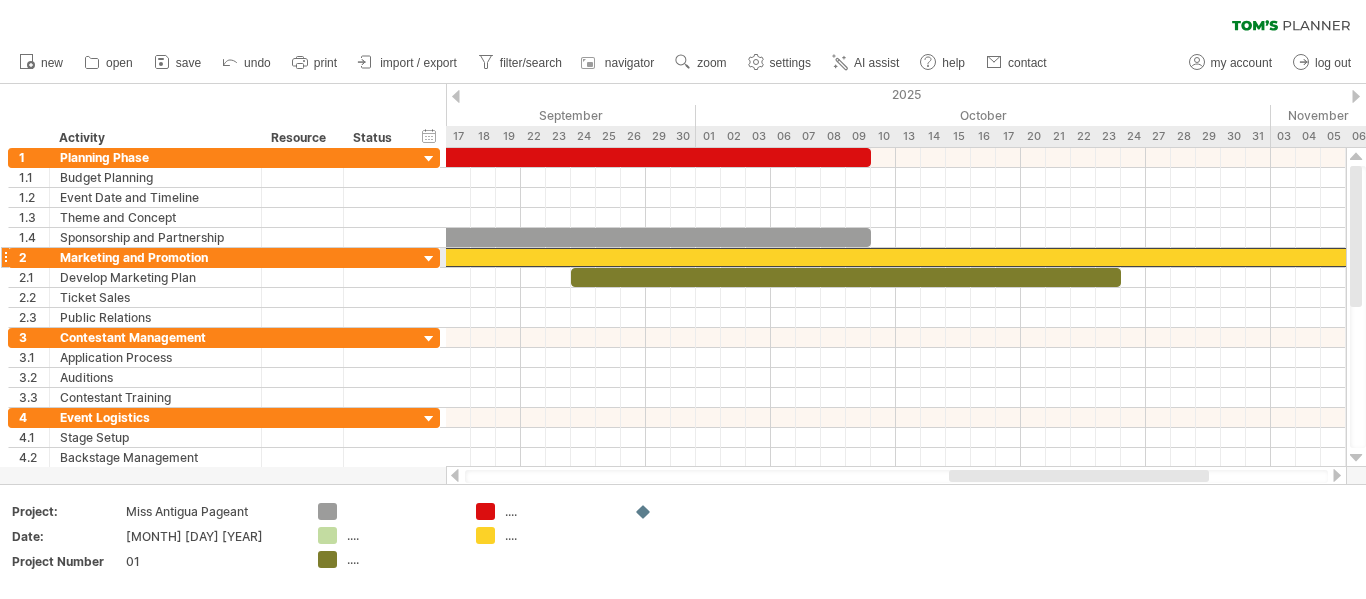 click at bounding box center [627, 257] 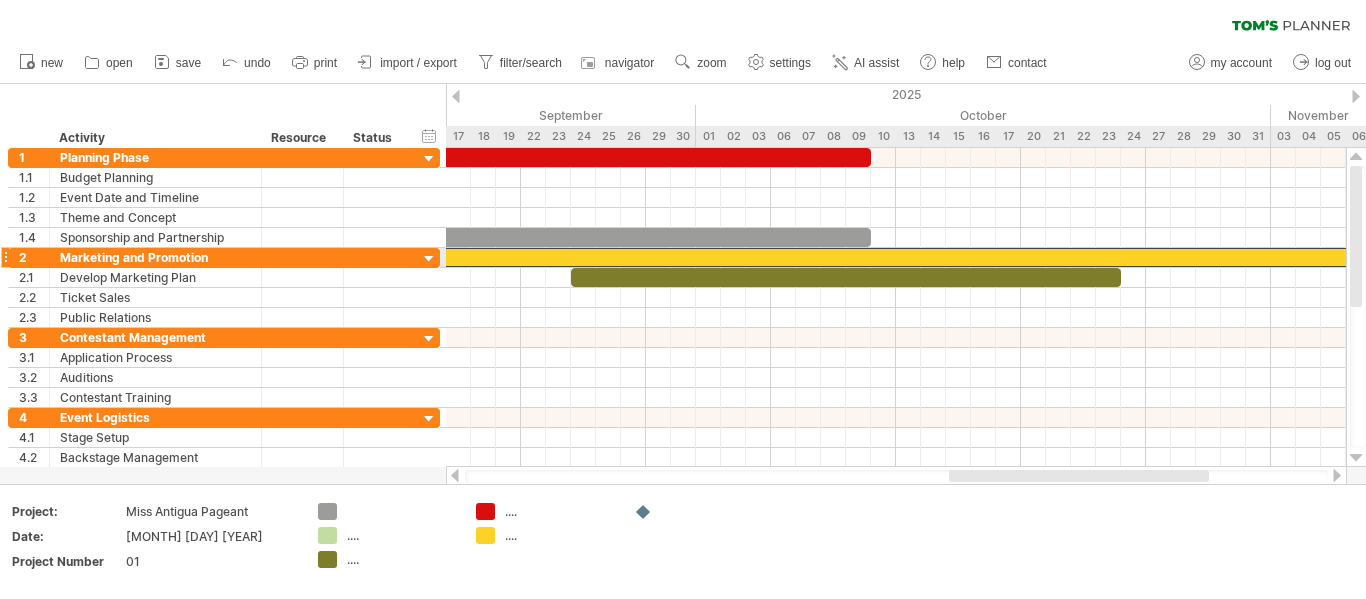 click at bounding box center (627, 257) 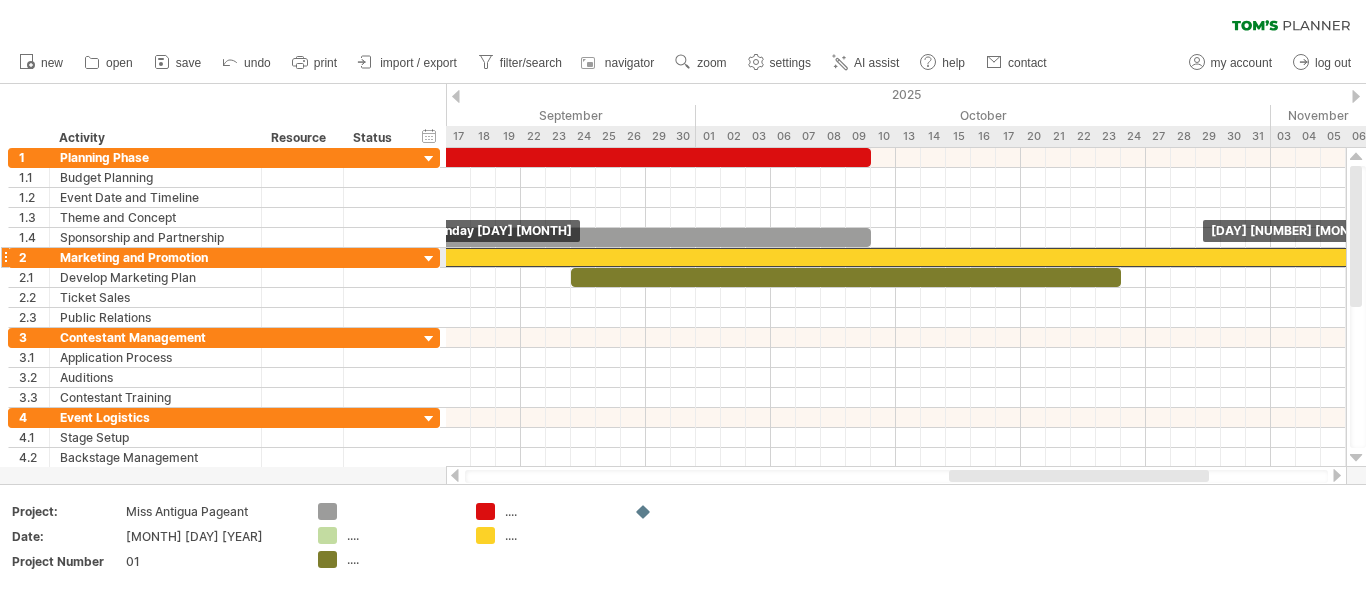 drag, startPoint x: 606, startPoint y: 259, endPoint x: 658, endPoint y: 258, distance: 52.009613 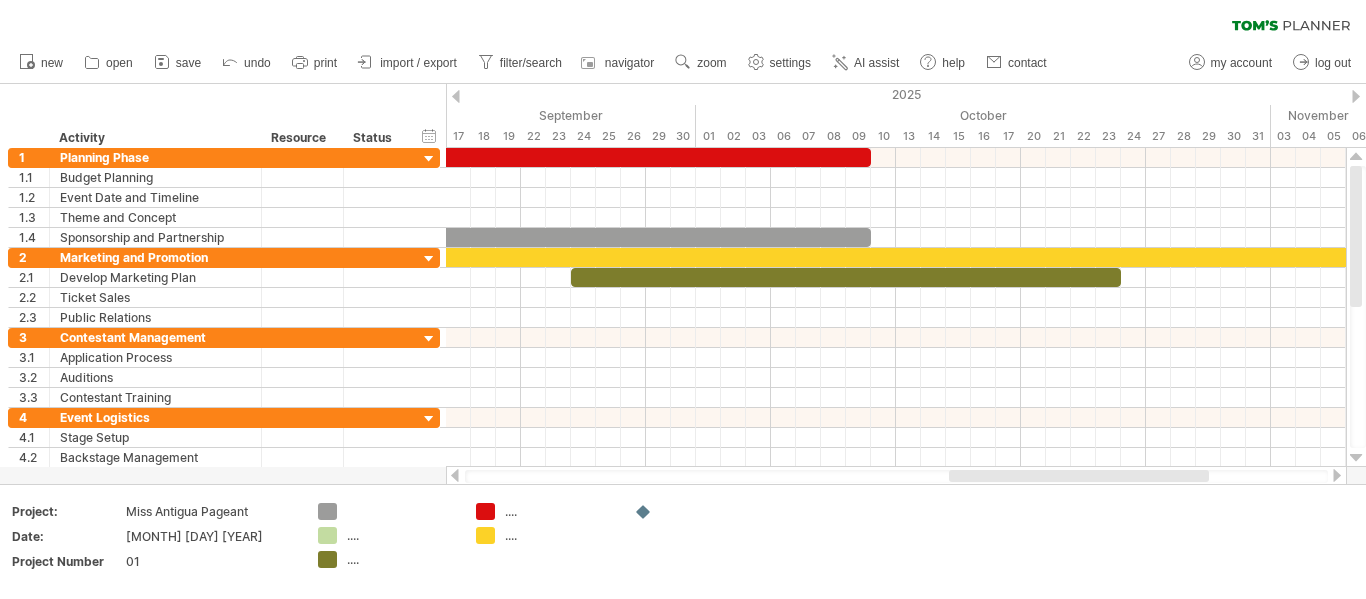 click at bounding box center (455, 475) 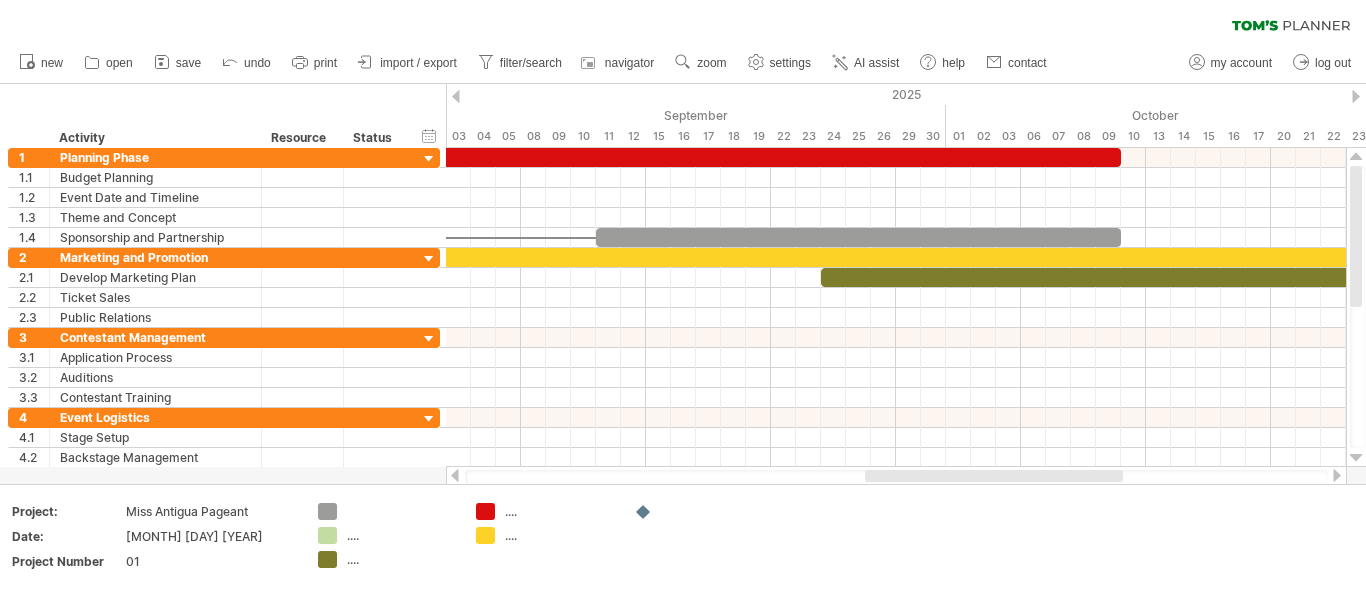click at bounding box center (455, 475) 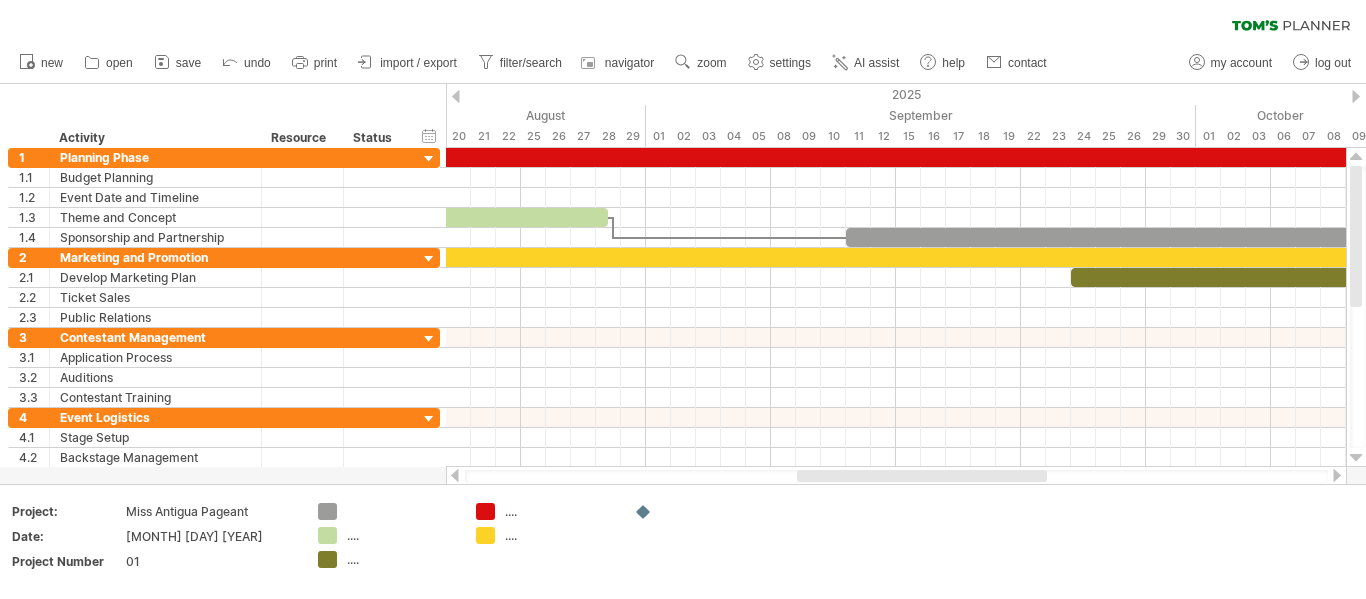click at bounding box center (455, 475) 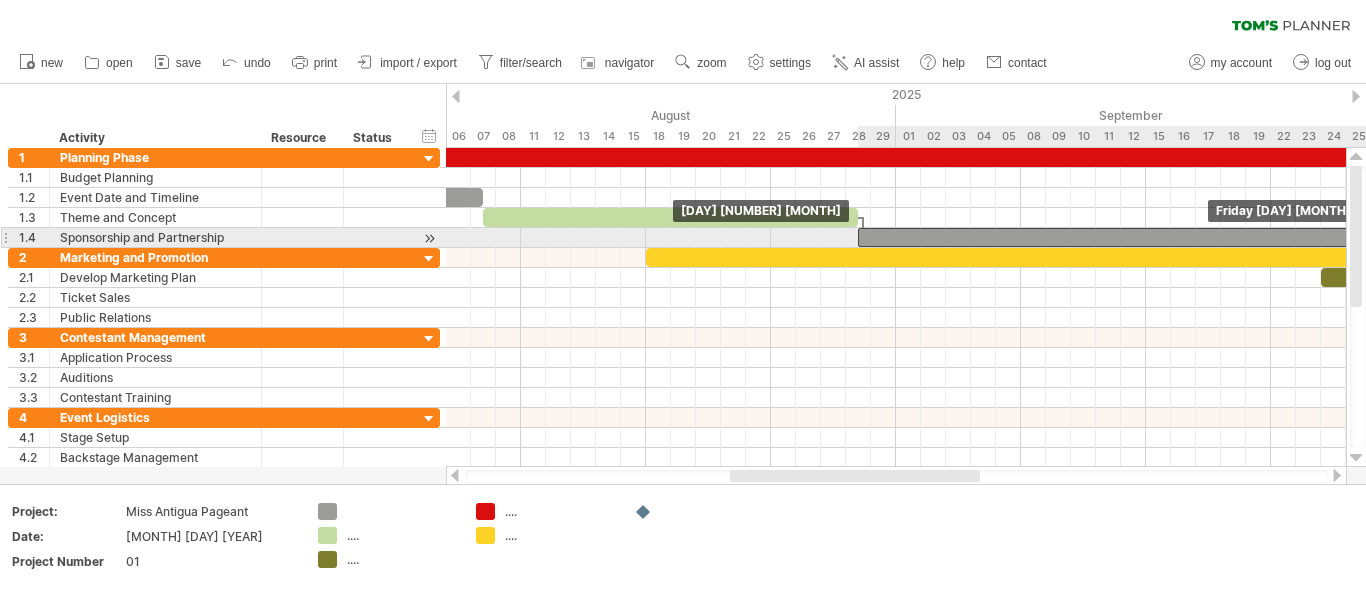 drag, startPoint x: 1131, startPoint y: 231, endPoint x: 892, endPoint y: 238, distance: 239.1025 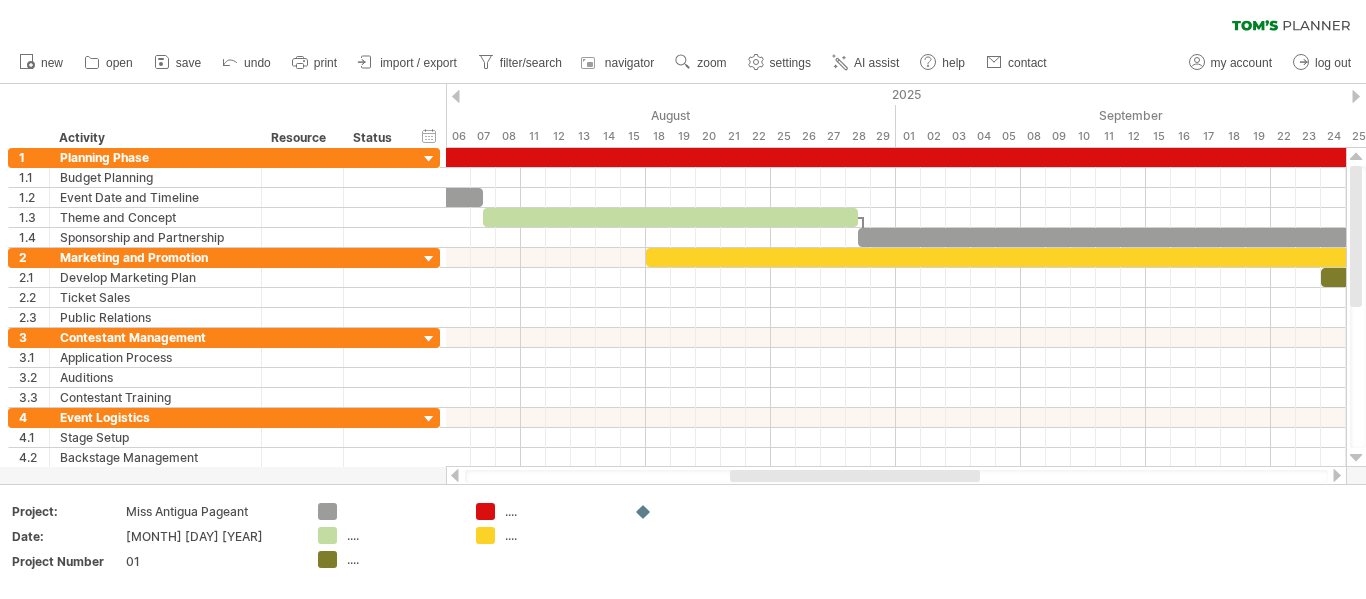 click at bounding box center [1337, 475] 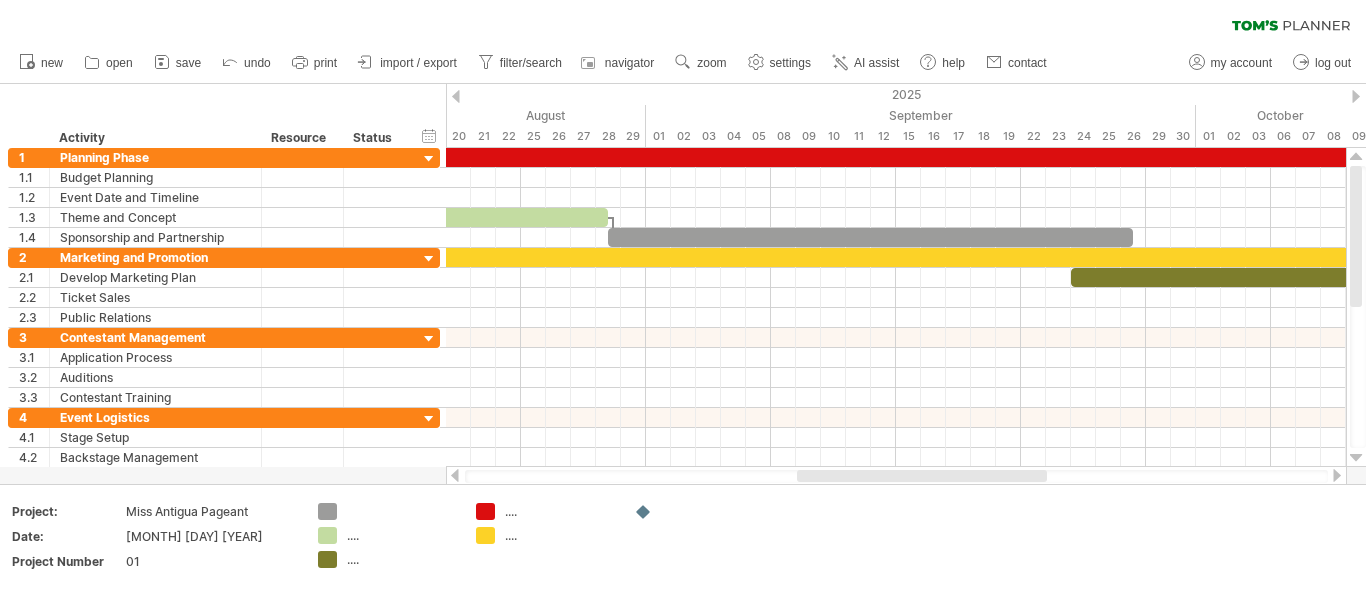 click at bounding box center (1337, 475) 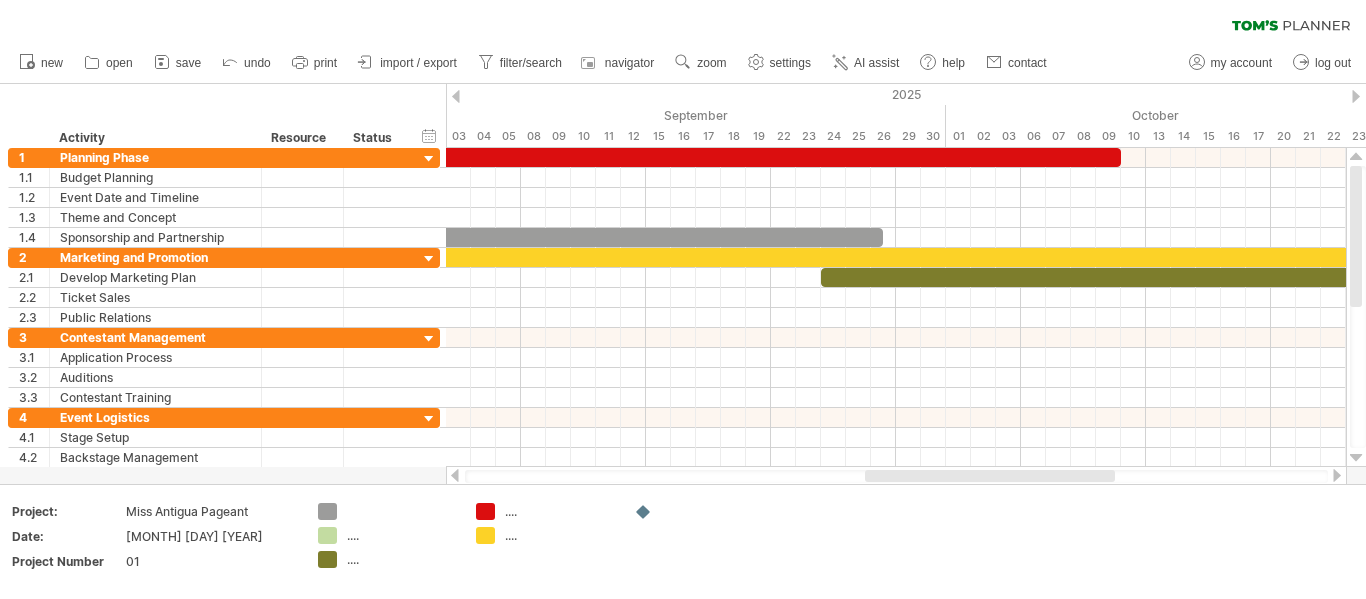 click at bounding box center [1337, 475] 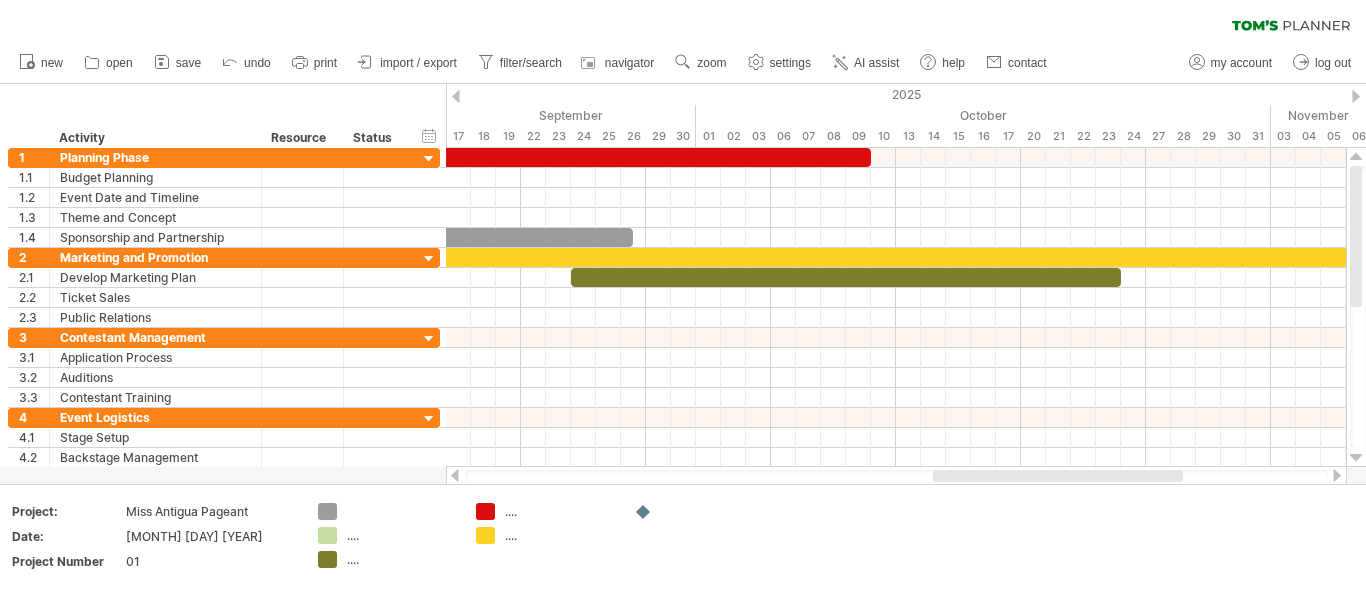 click at bounding box center (1337, 475) 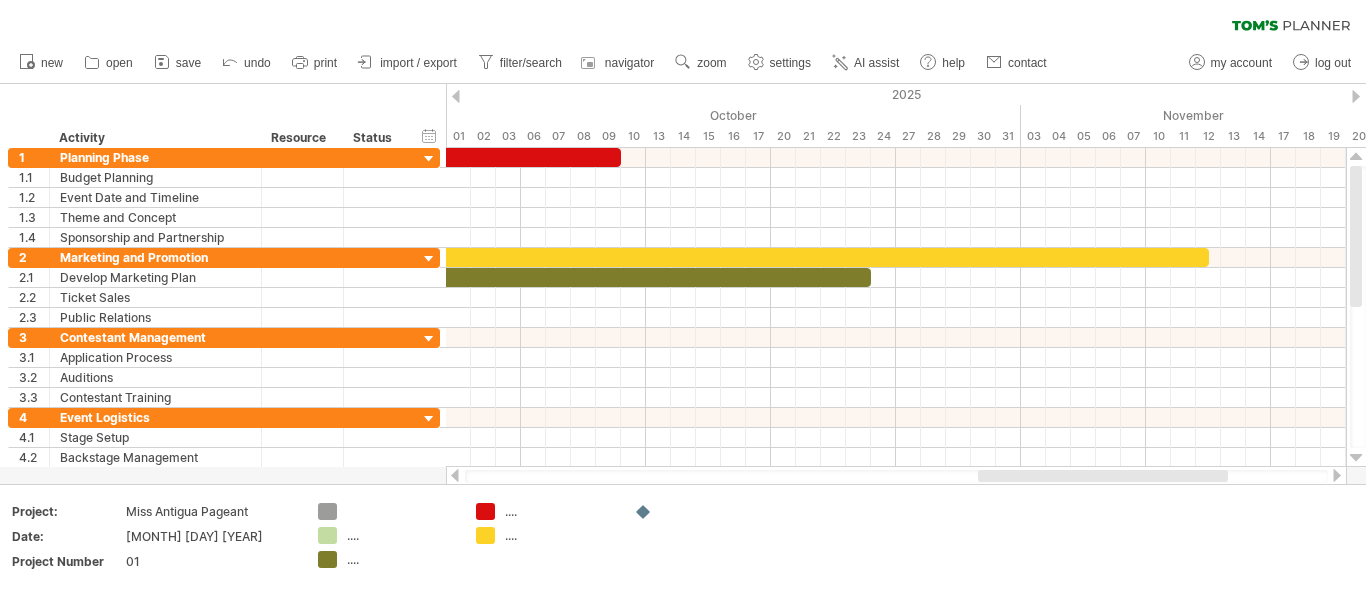 click at bounding box center [455, 475] 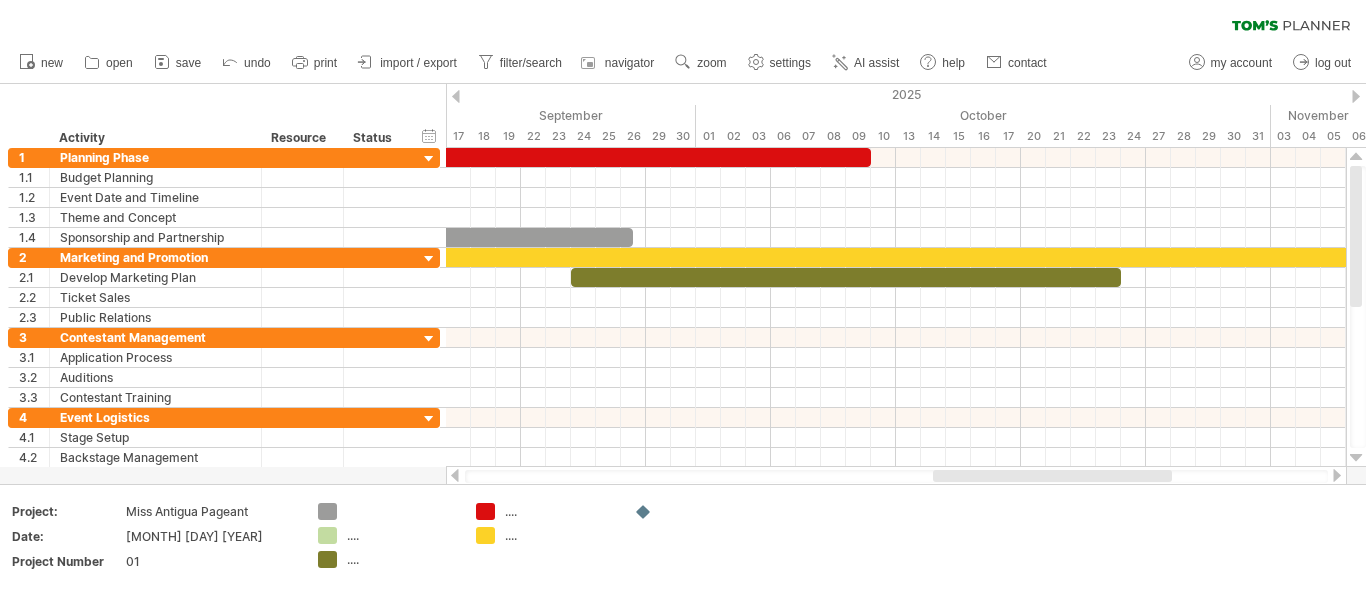click at bounding box center [455, 475] 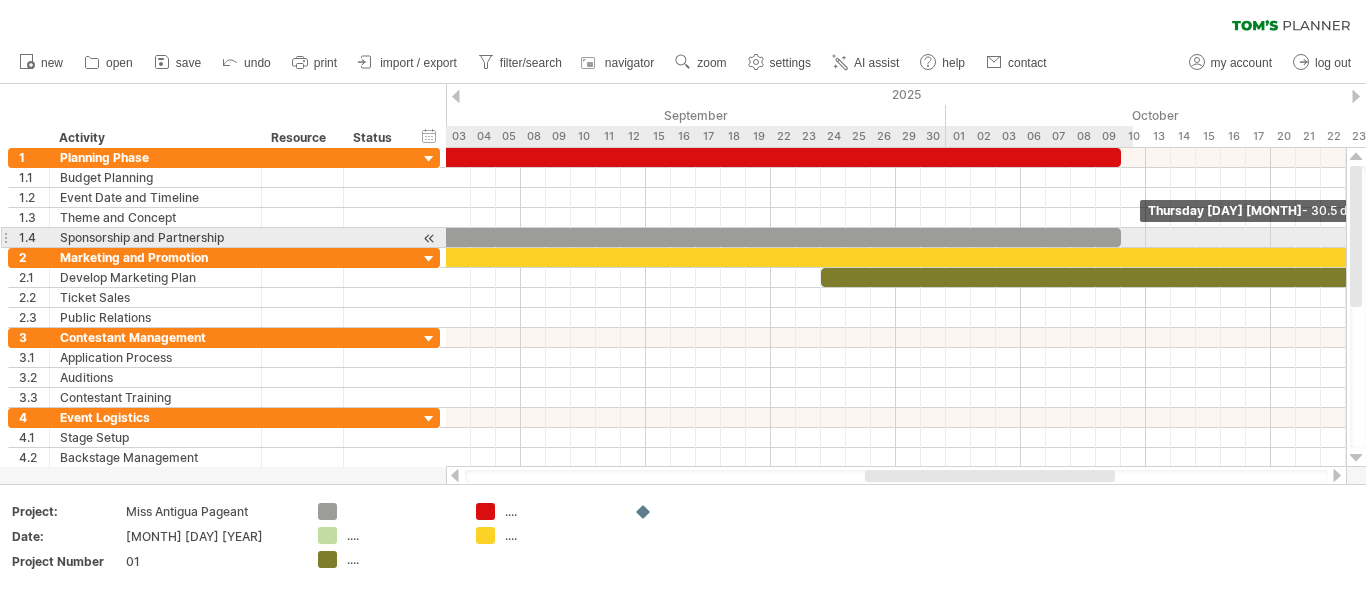 drag, startPoint x: 885, startPoint y: 234, endPoint x: 1128, endPoint y: 233, distance: 243.00206 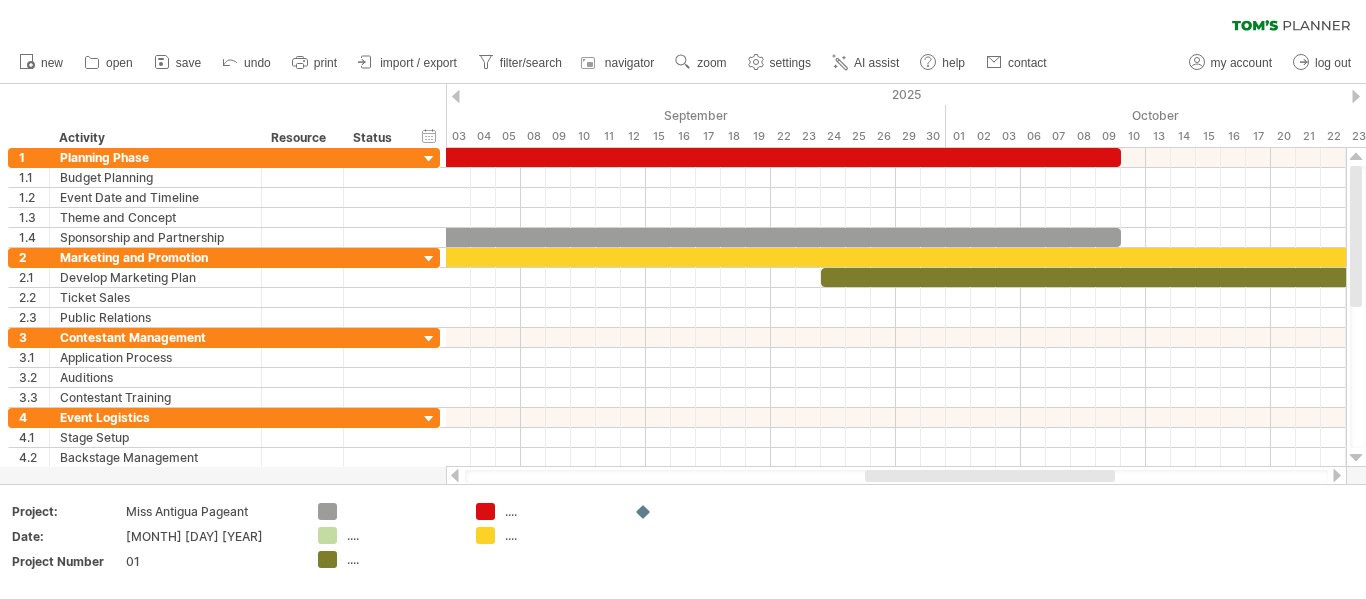click at bounding box center [455, 475] 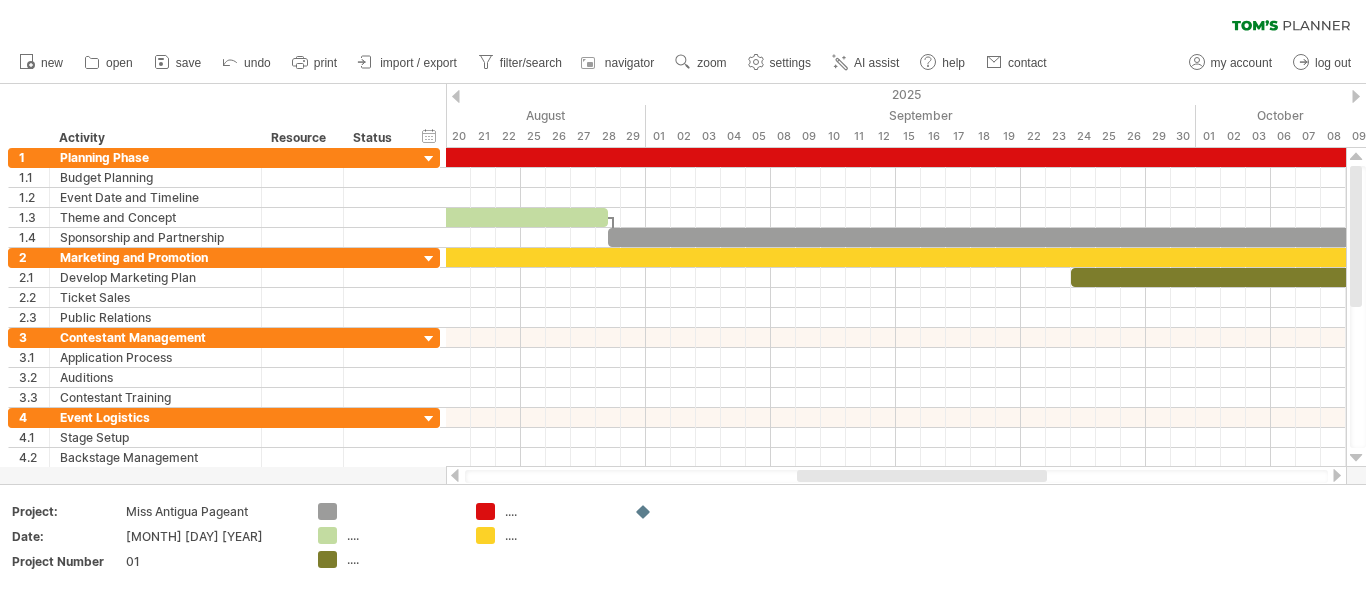 click at bounding box center (455, 475) 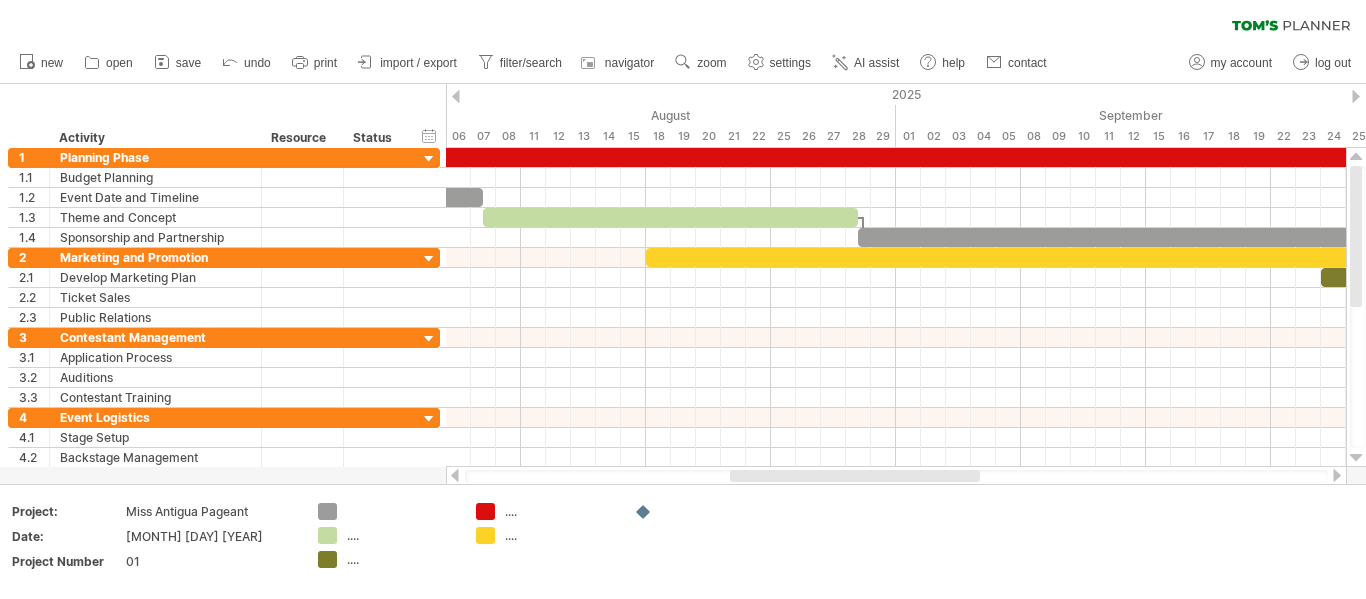 click at bounding box center (455, 475) 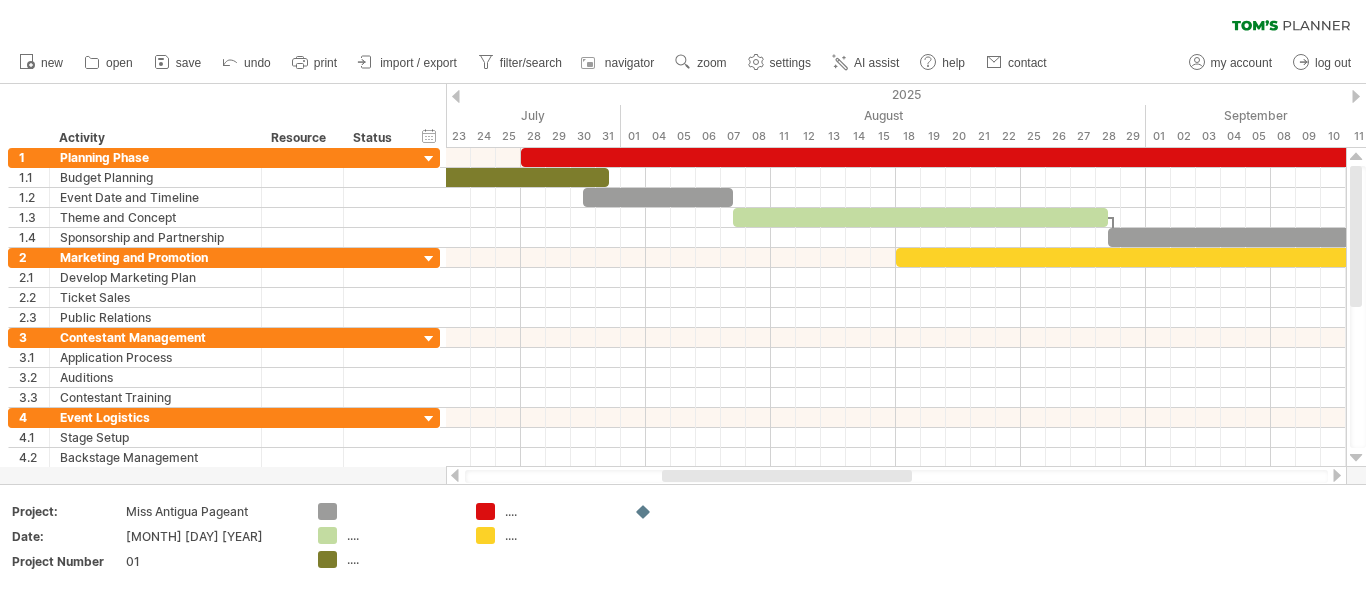 click at bounding box center (1337, 475) 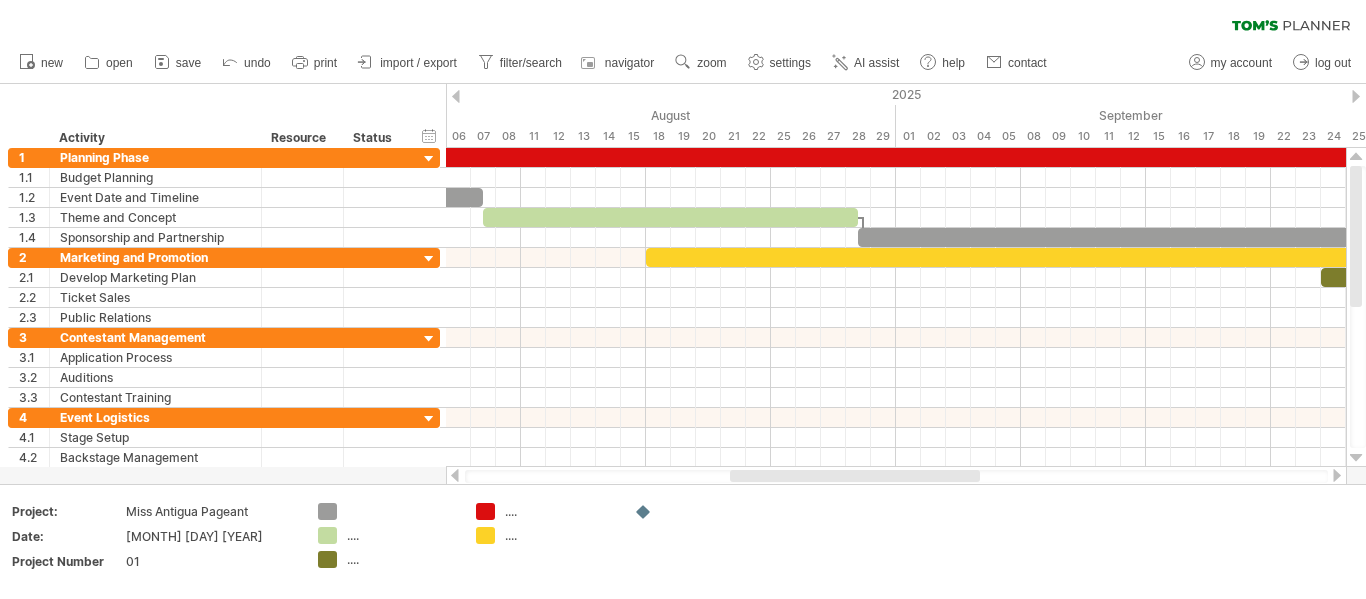 click at bounding box center [1337, 475] 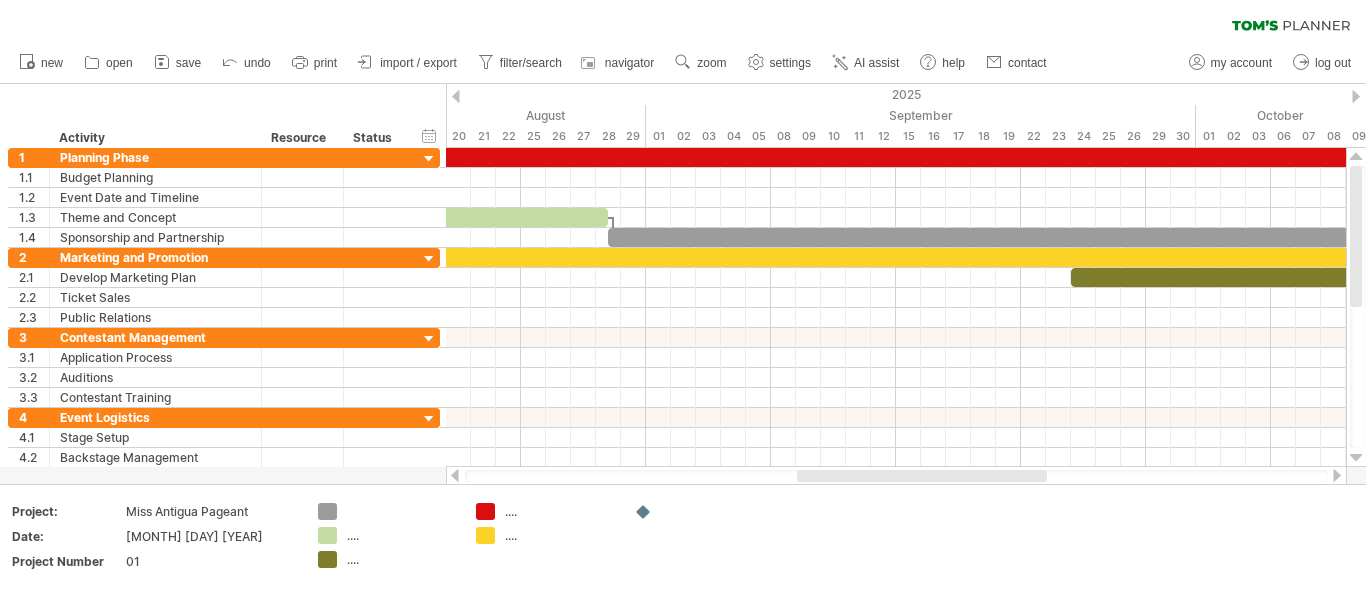 click at bounding box center [1337, 475] 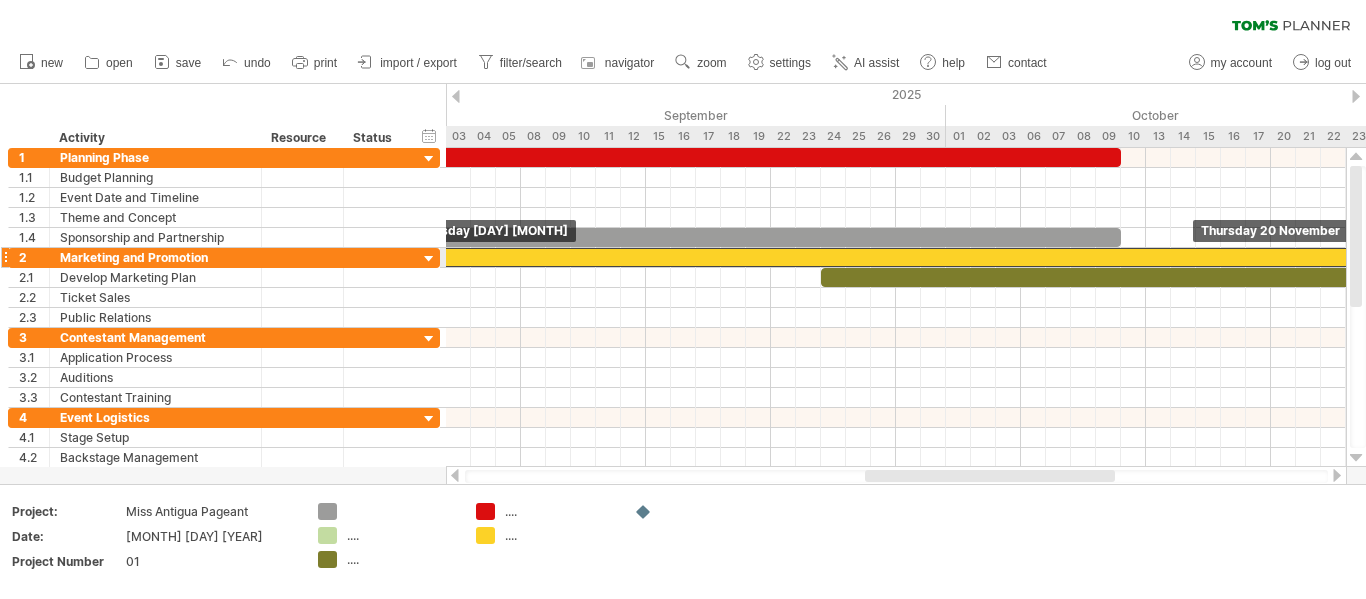 drag, startPoint x: 733, startPoint y: 258, endPoint x: 946, endPoint y: 255, distance: 213.02112 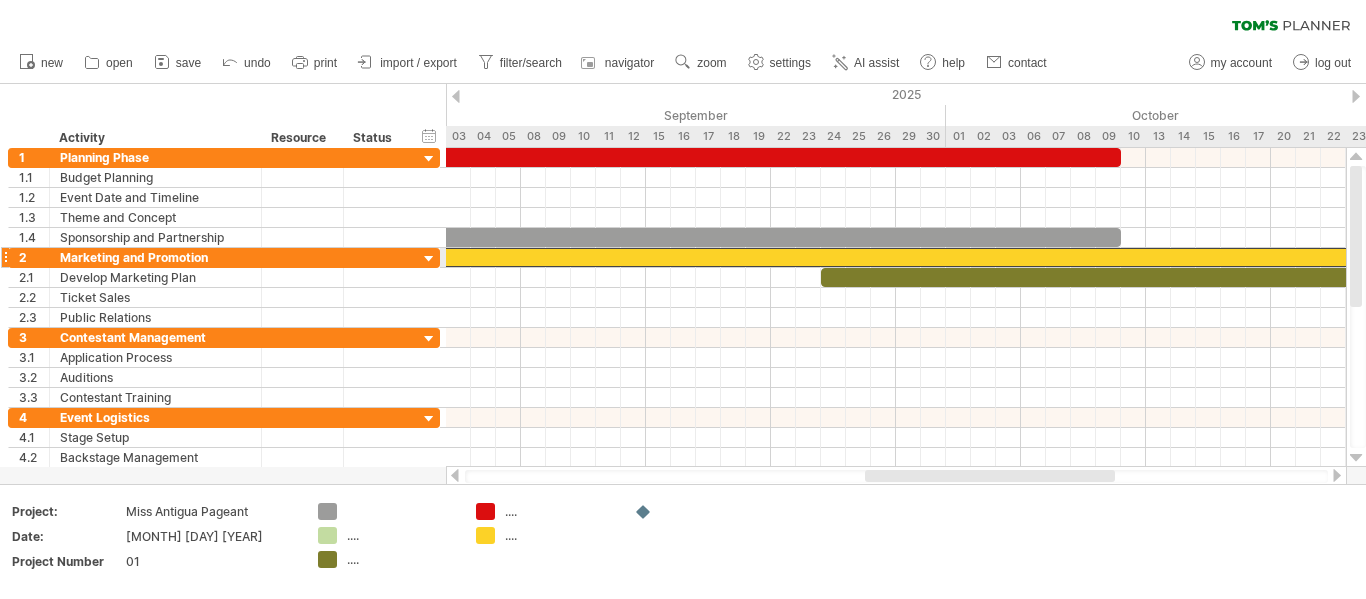 click at bounding box center [1139, 257] 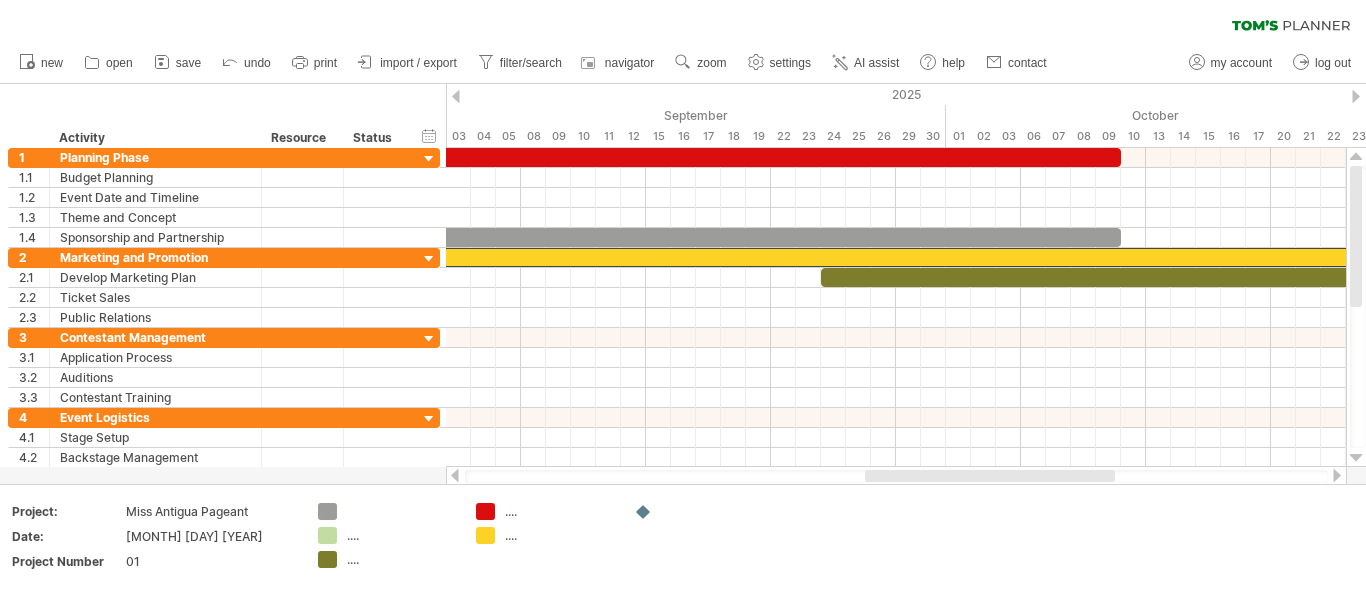 click at bounding box center (455, 475) 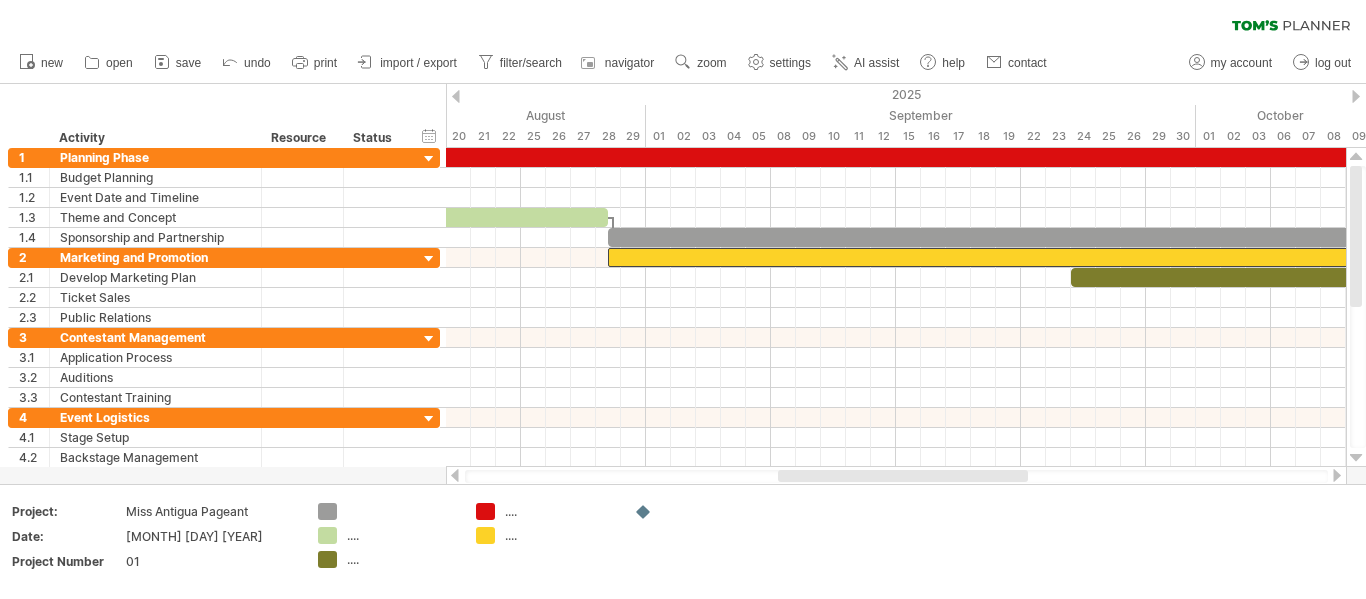 click at bounding box center (1337, 475) 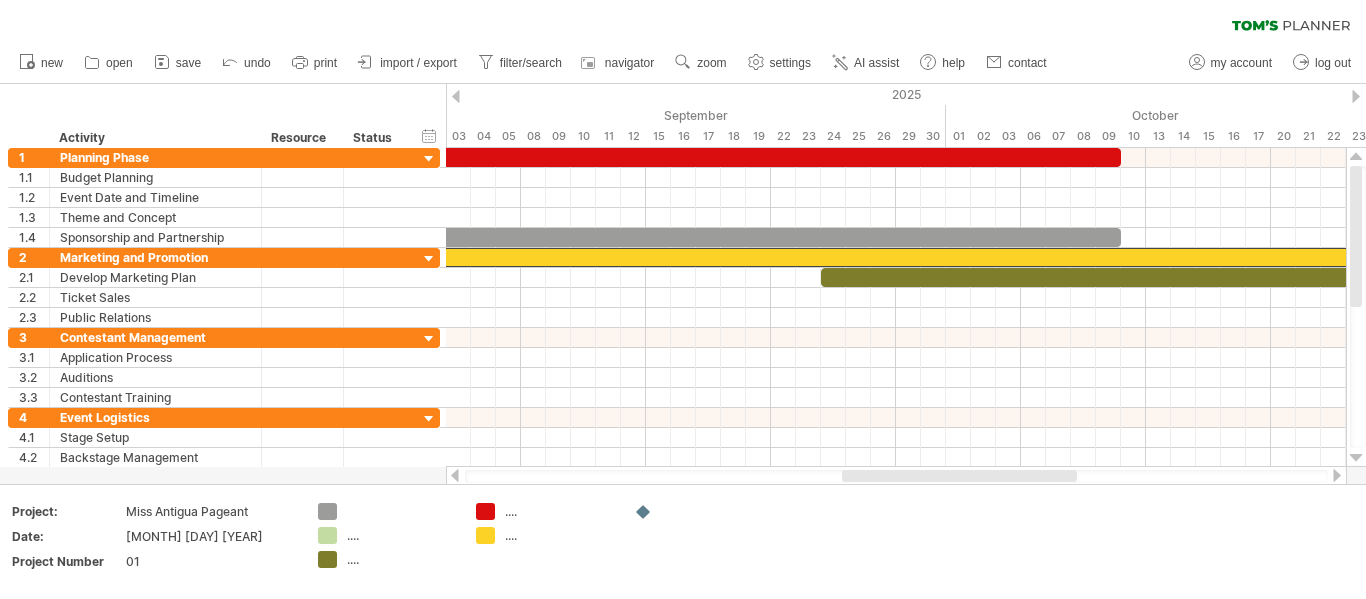 click at bounding box center [1337, 475] 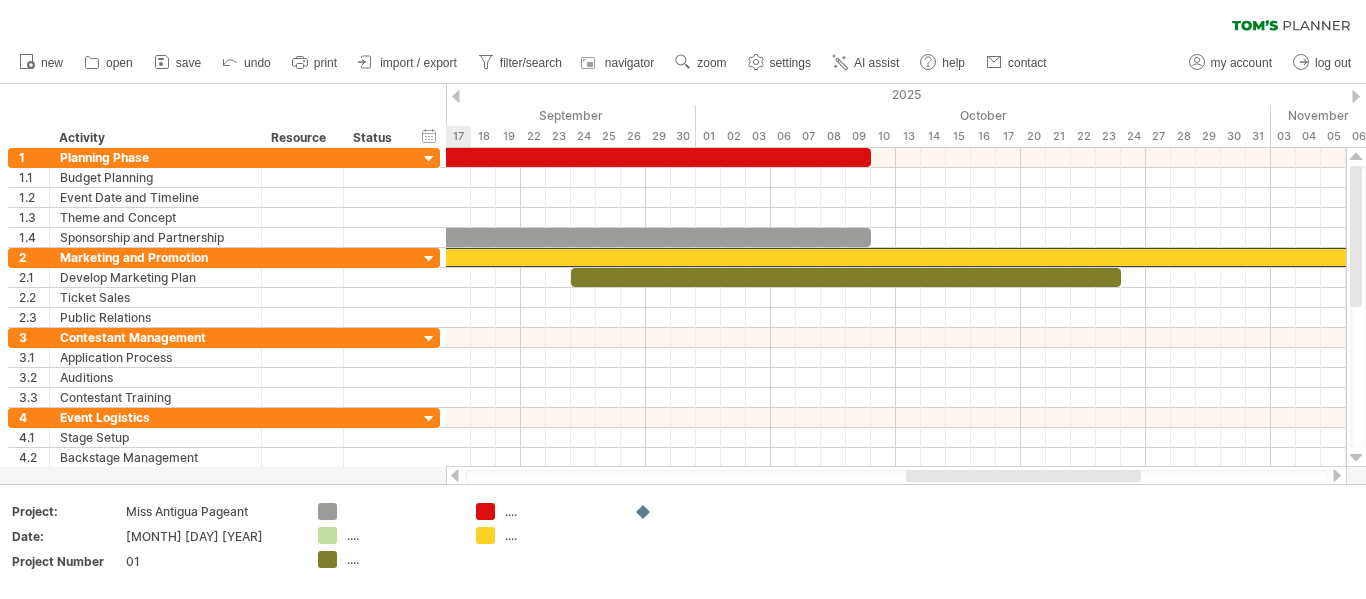 click at bounding box center [1337, 475] 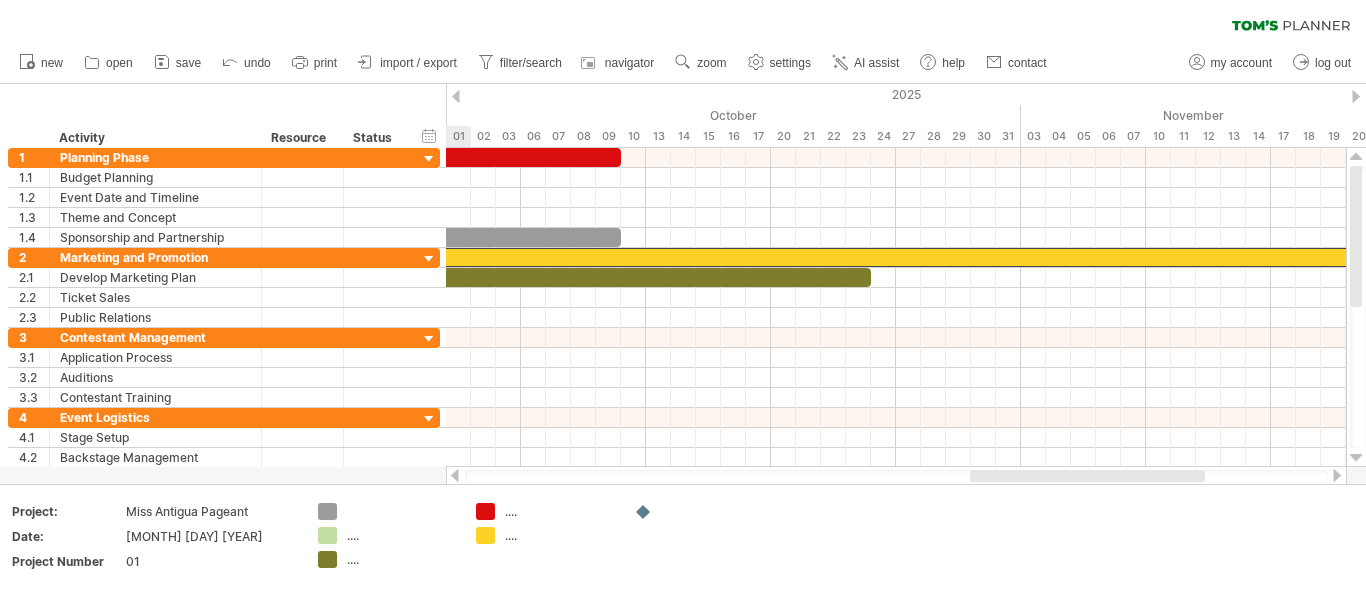 click at bounding box center [1337, 475] 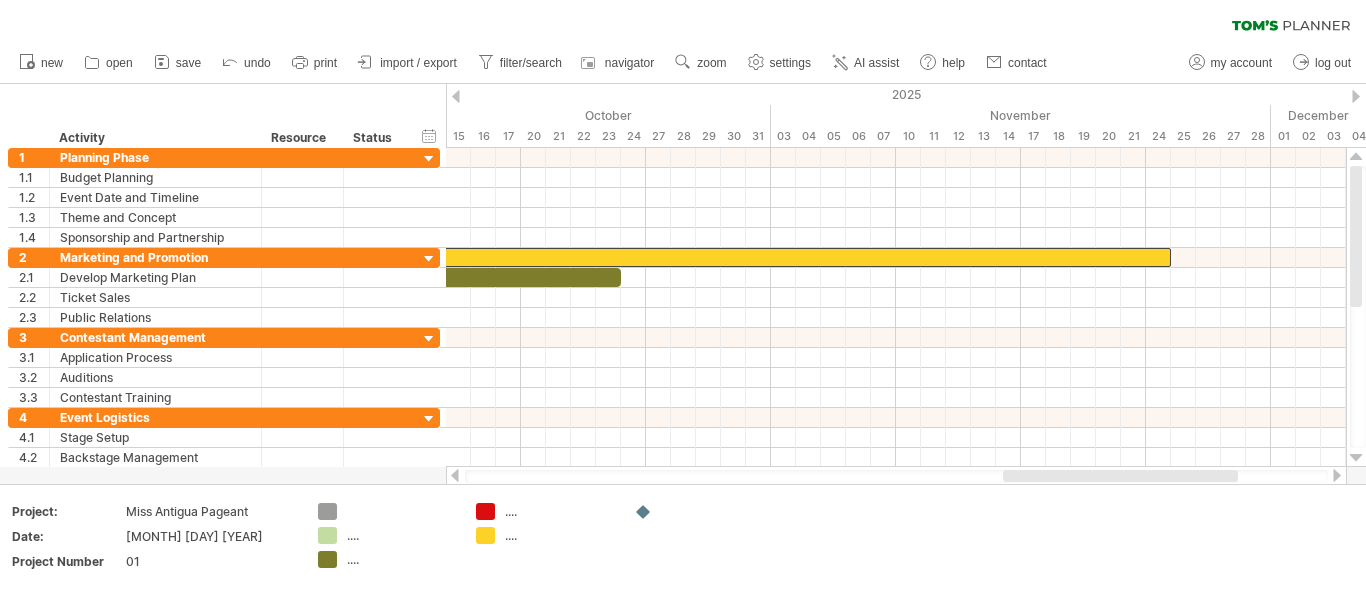 click at bounding box center [455, 475] 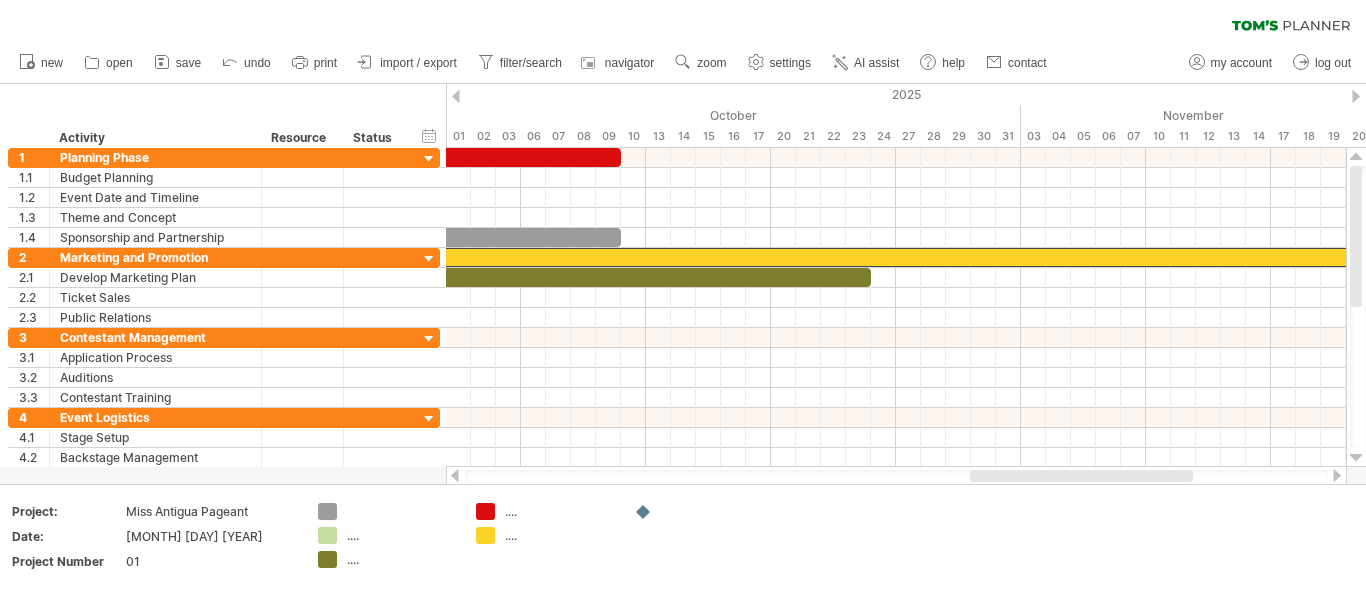 click at bounding box center [455, 475] 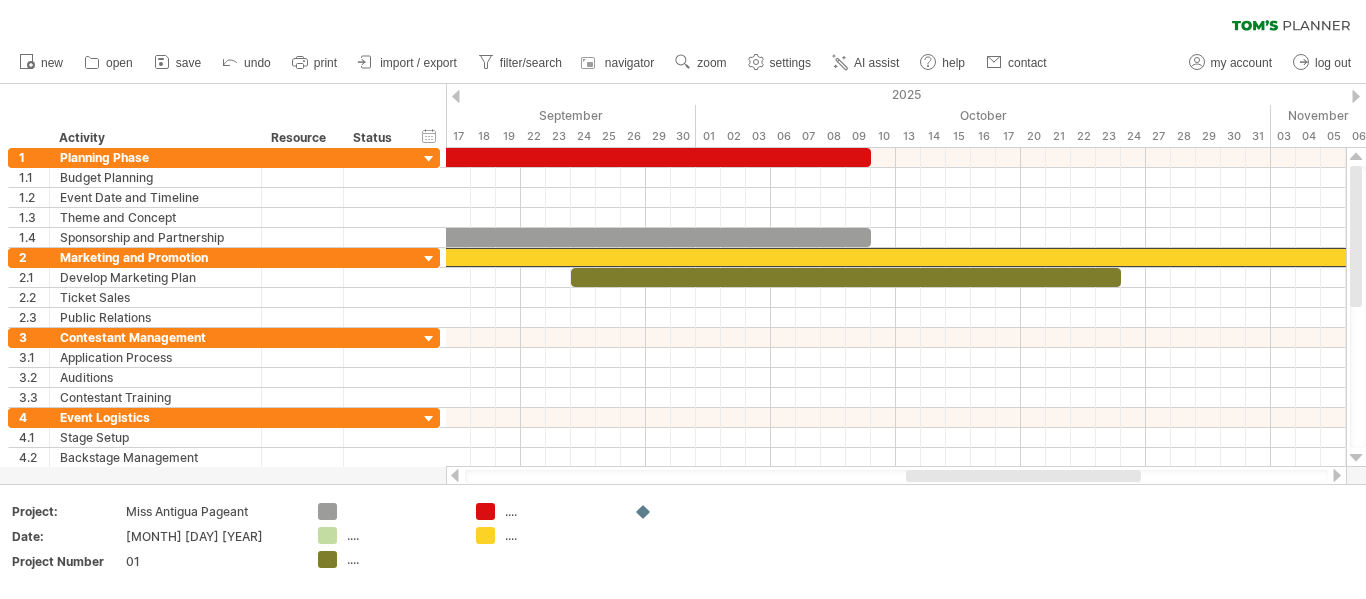 click at bounding box center [455, 475] 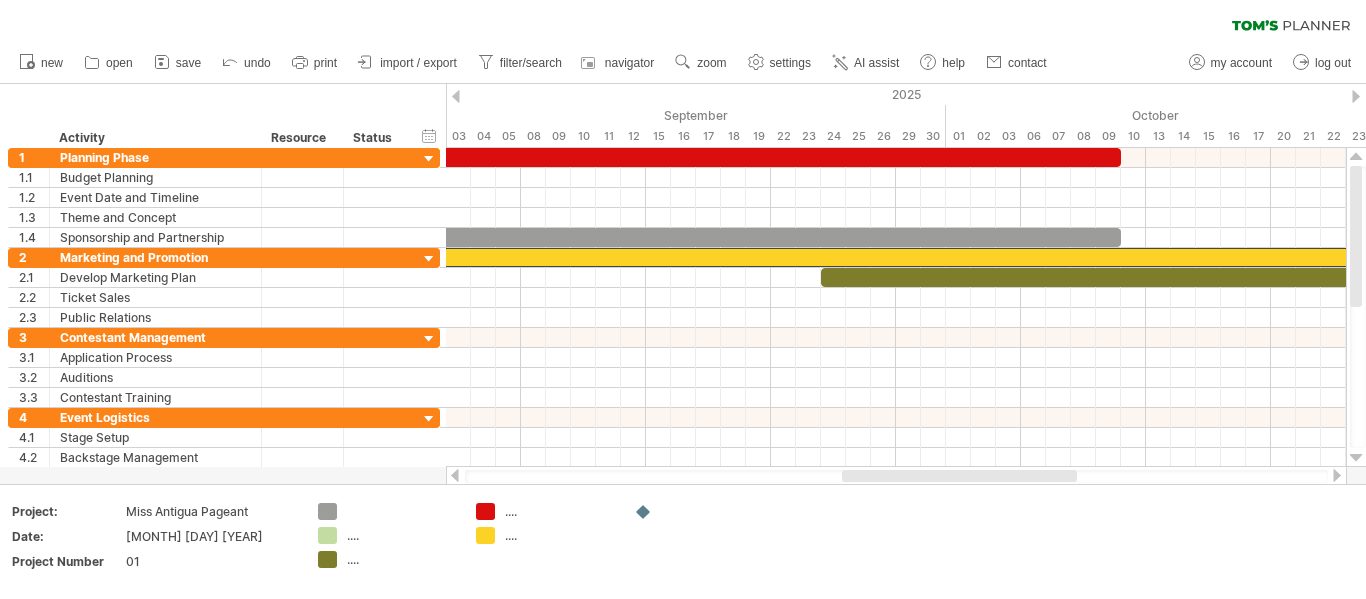 click at bounding box center (455, 475) 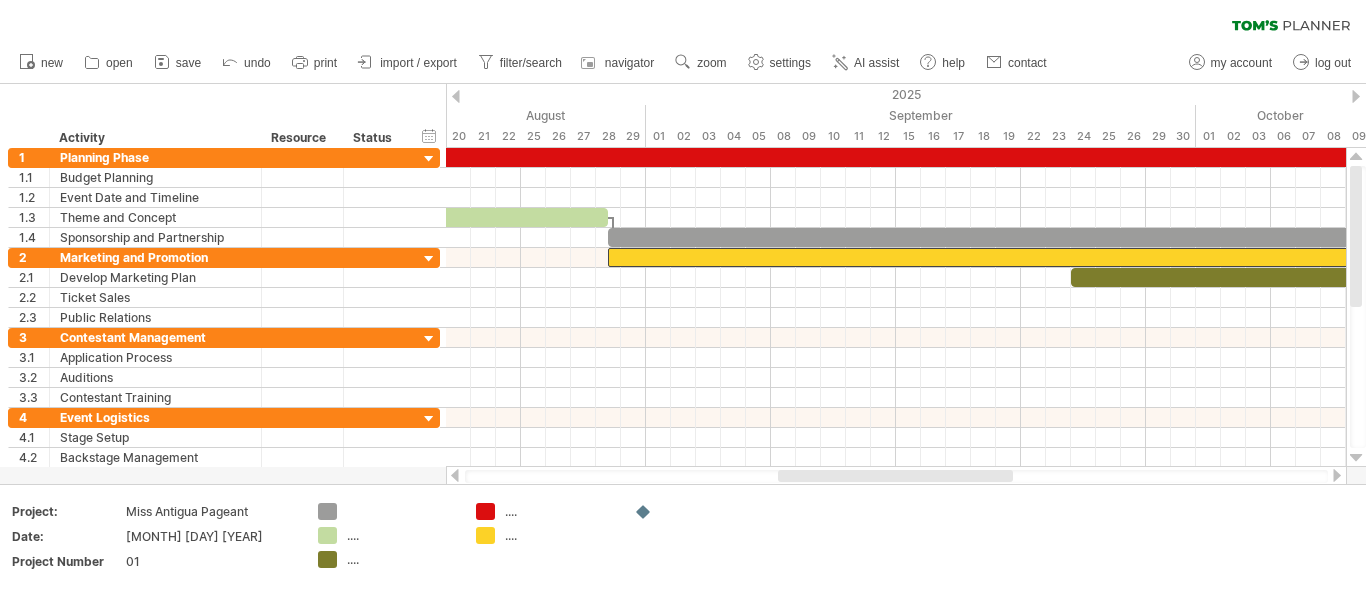 click at bounding box center (1337, 475) 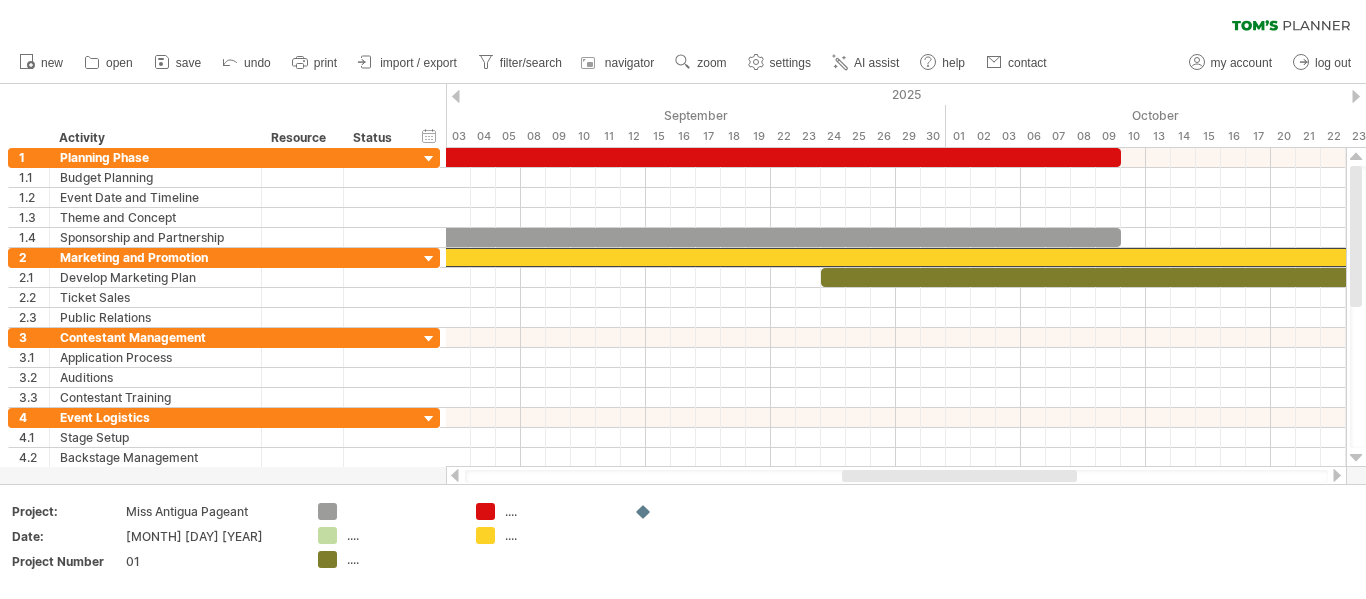 click at bounding box center [1337, 475] 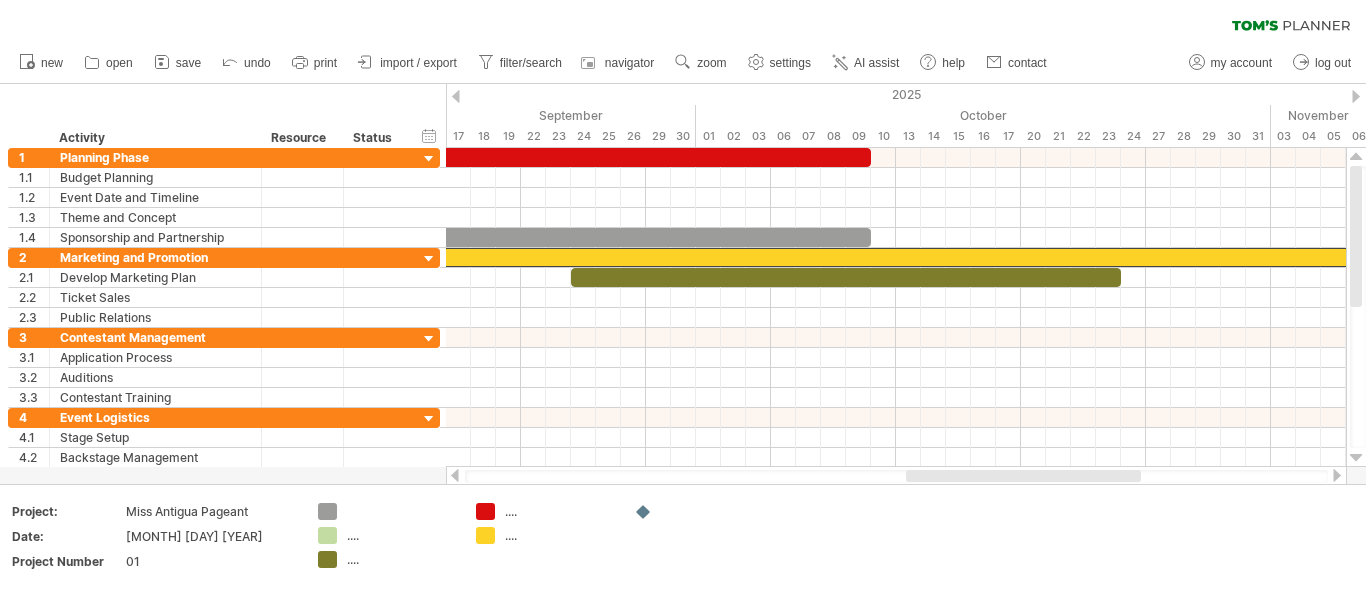 click at bounding box center [1337, 475] 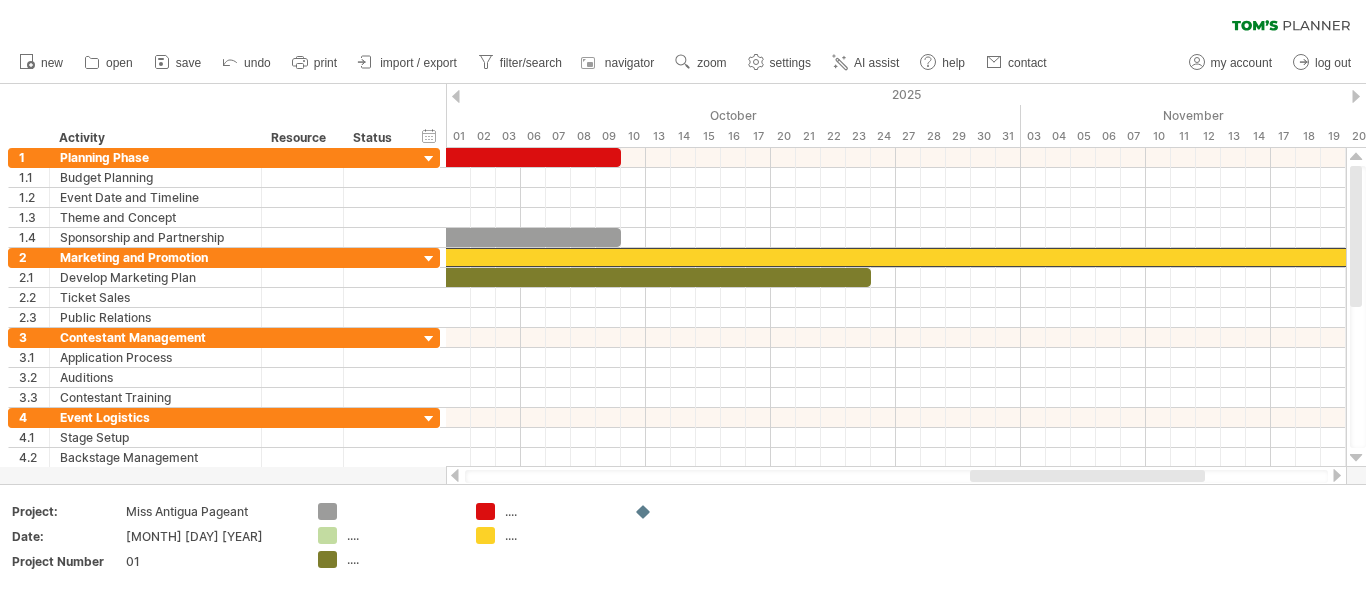 click at bounding box center [1337, 475] 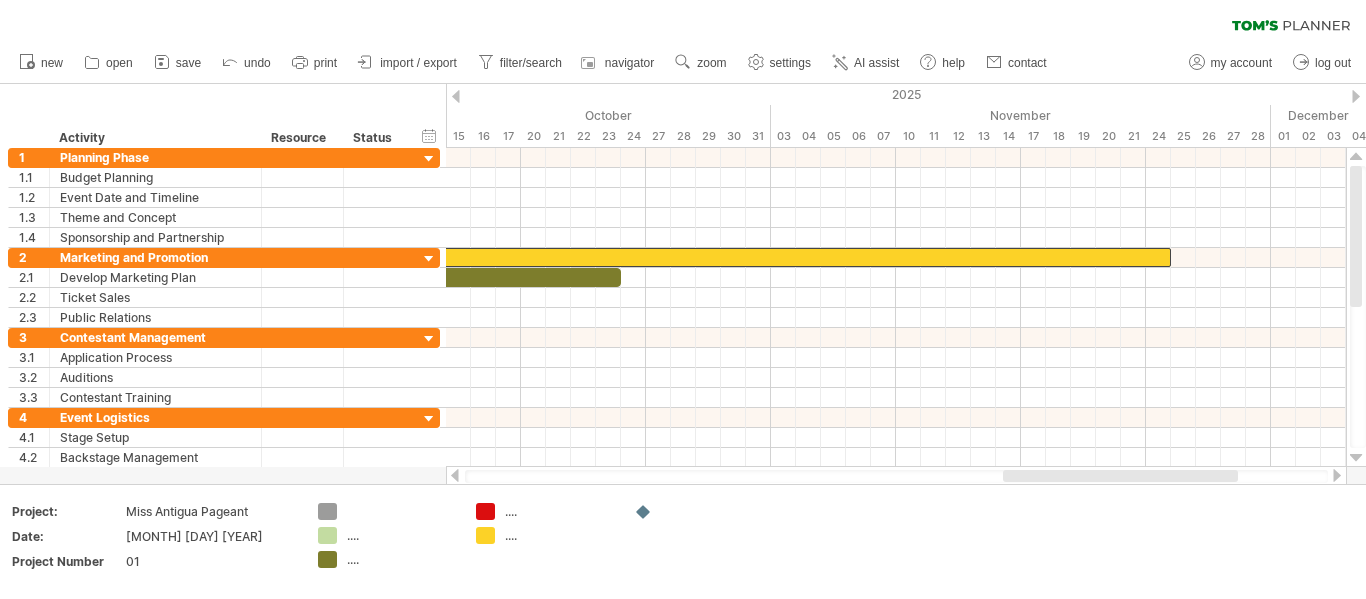 click at bounding box center (455, 475) 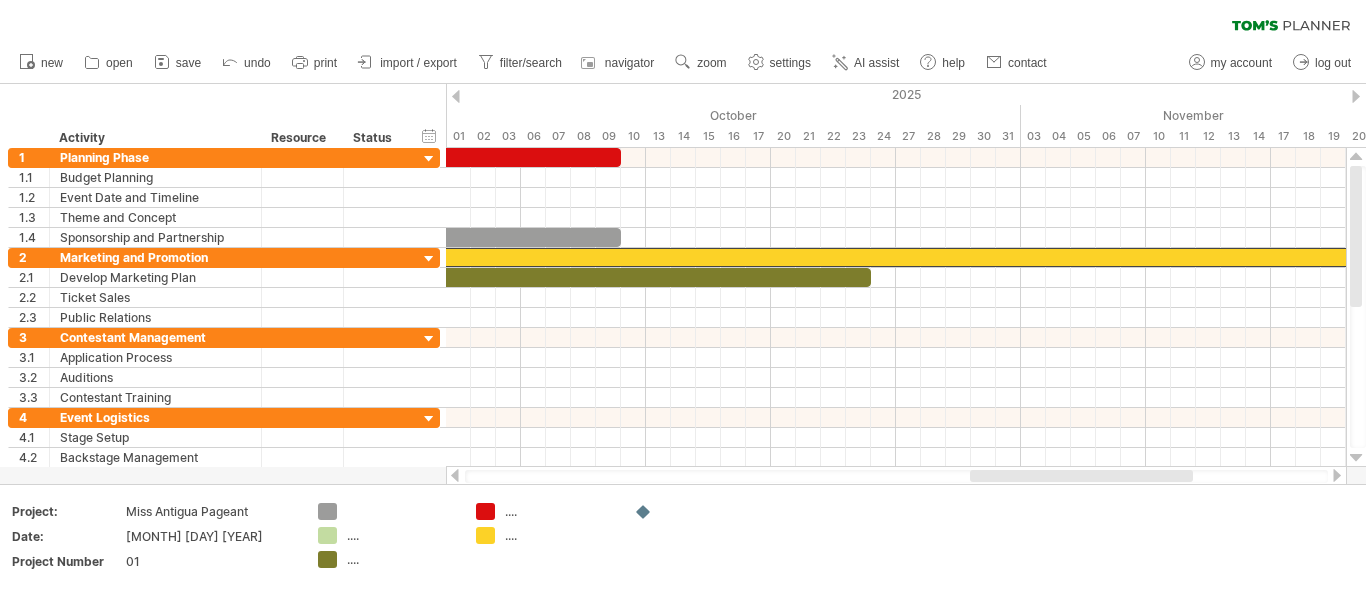 click at bounding box center [455, 475] 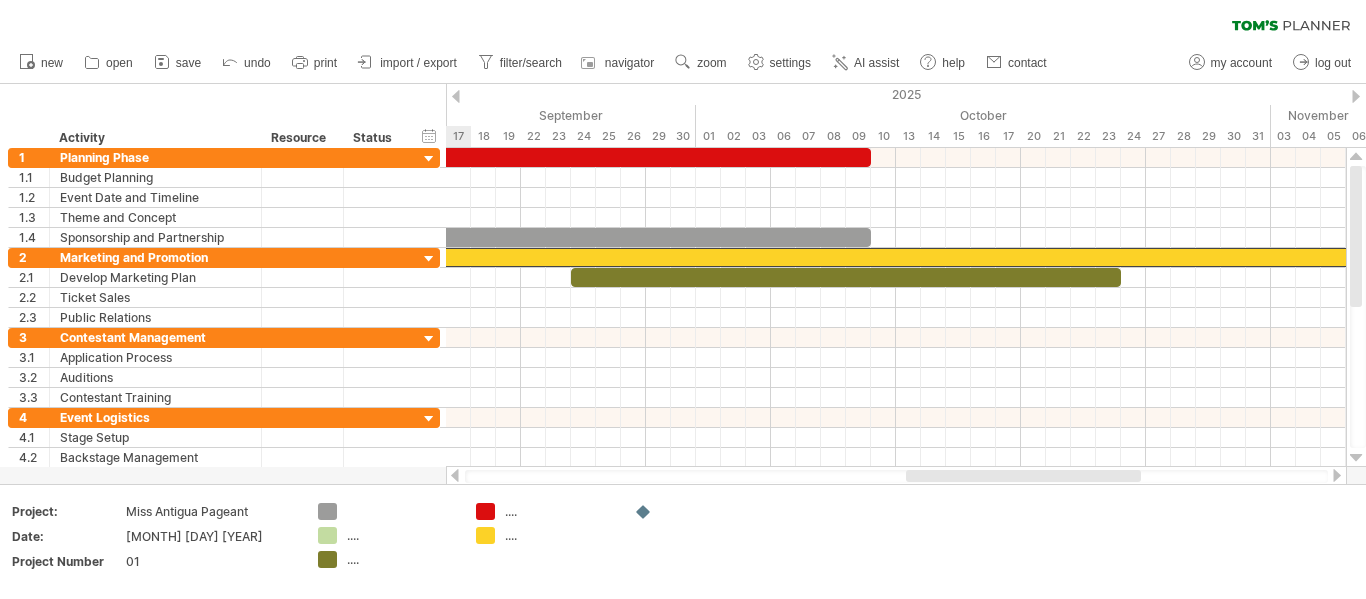 click at bounding box center [455, 475] 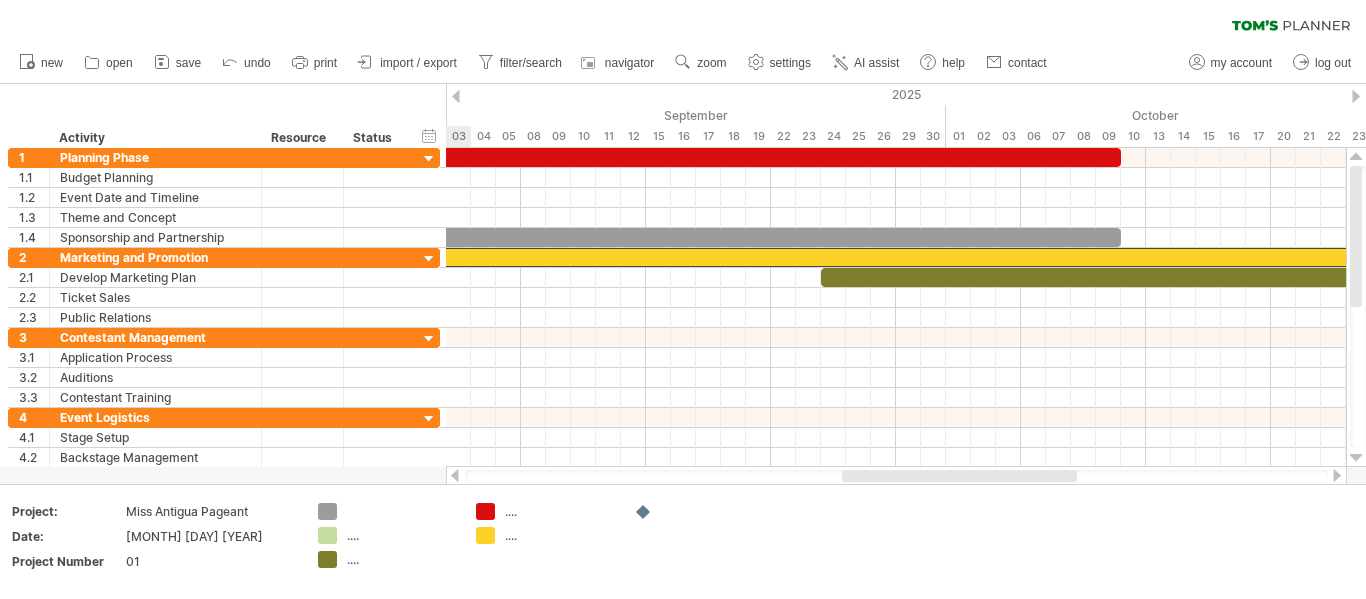 click at bounding box center (455, 475) 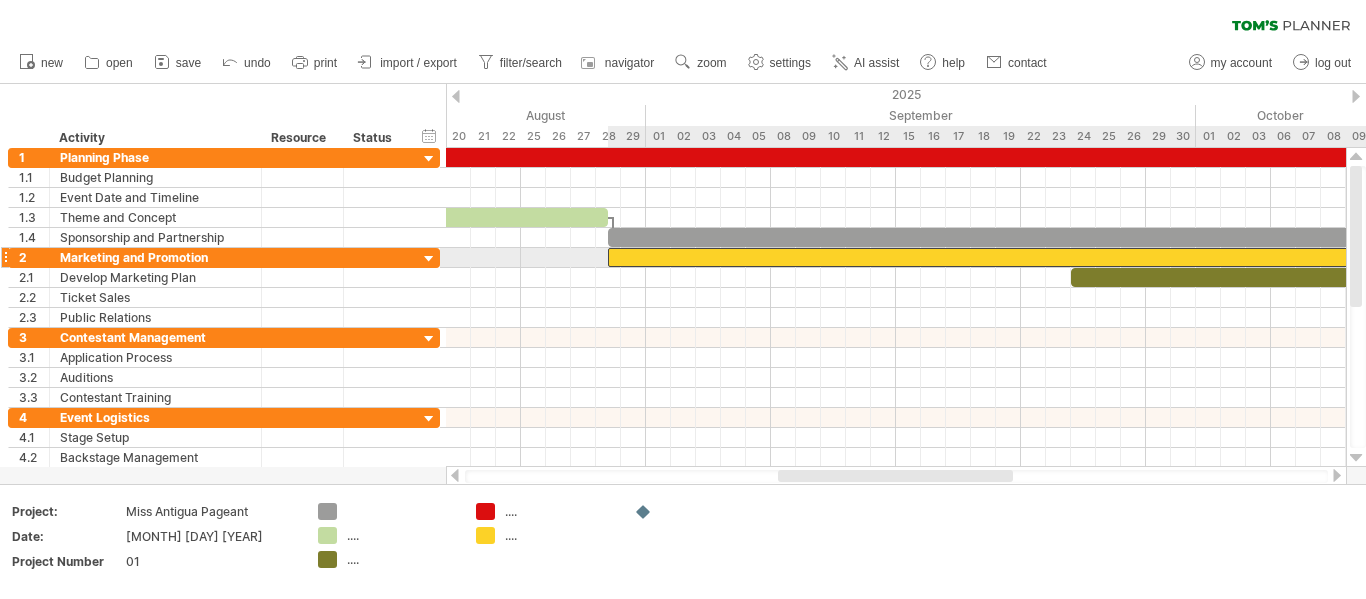 click at bounding box center [1389, 257] 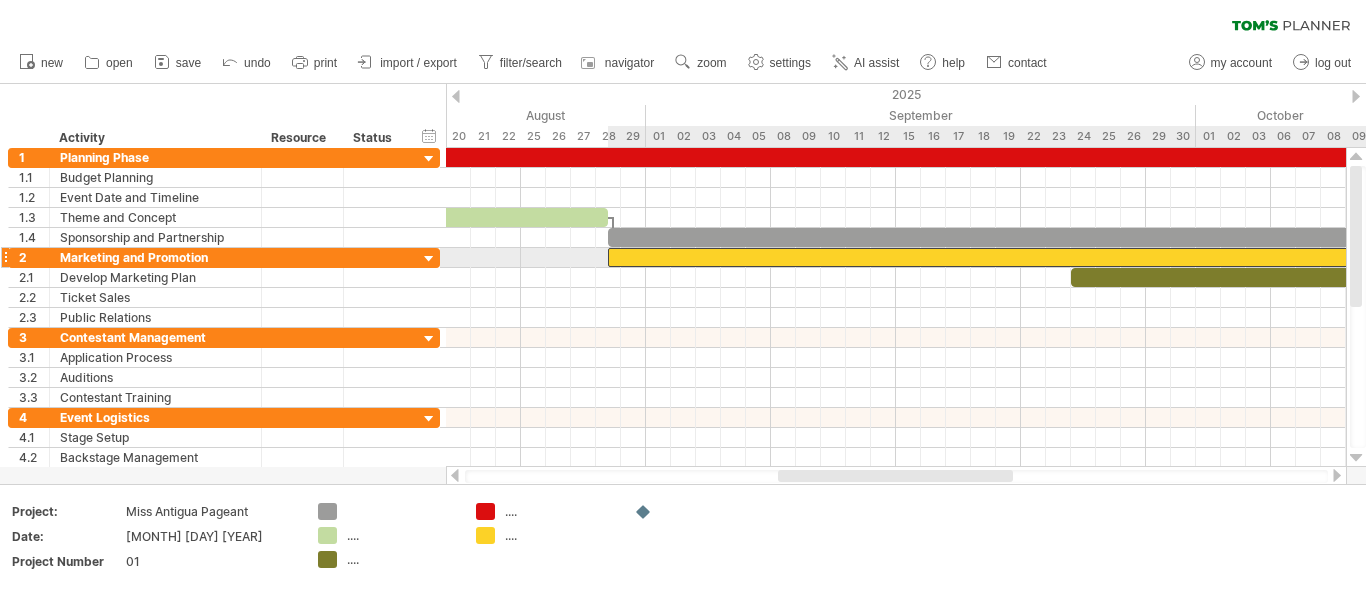 click at bounding box center [1389, 257] 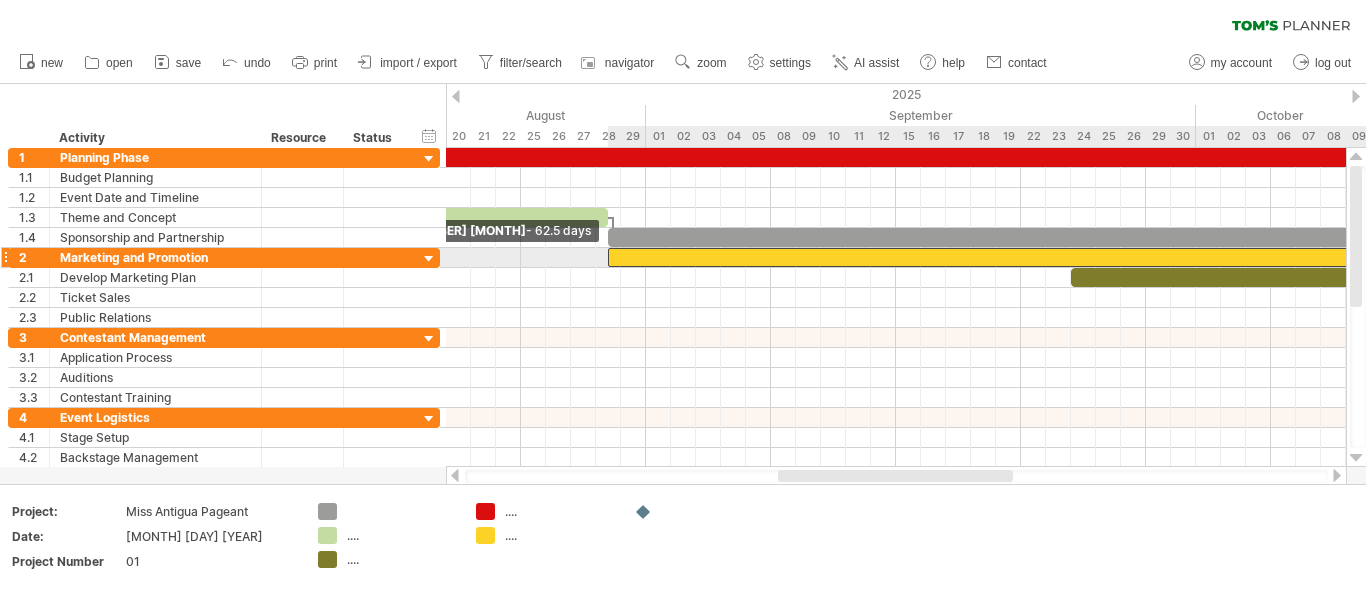 click at bounding box center [608, 257] 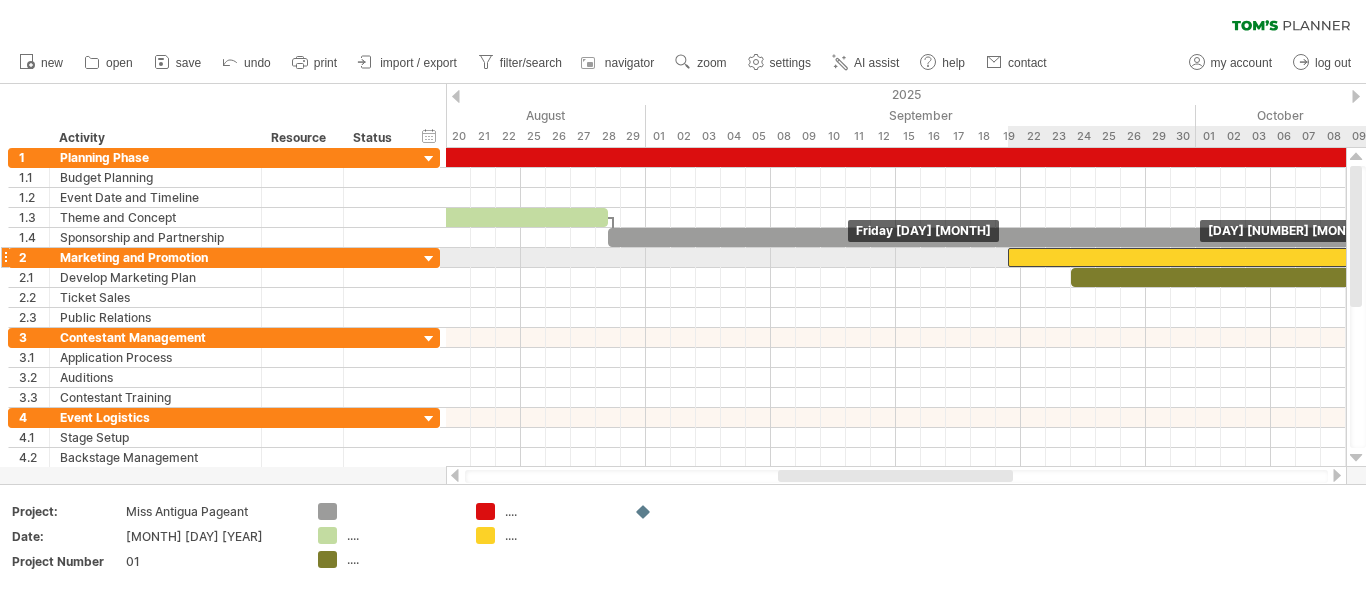 drag, startPoint x: 676, startPoint y: 253, endPoint x: 1107, endPoint y: 250, distance: 431.01044 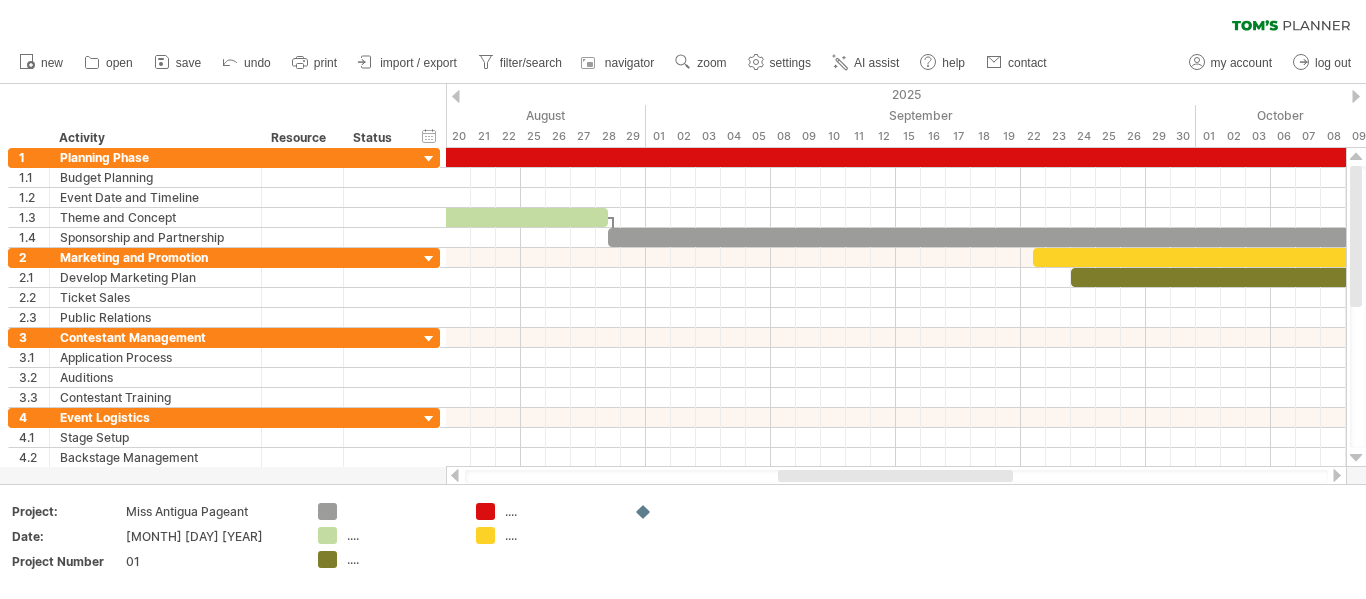 click at bounding box center [1337, 475] 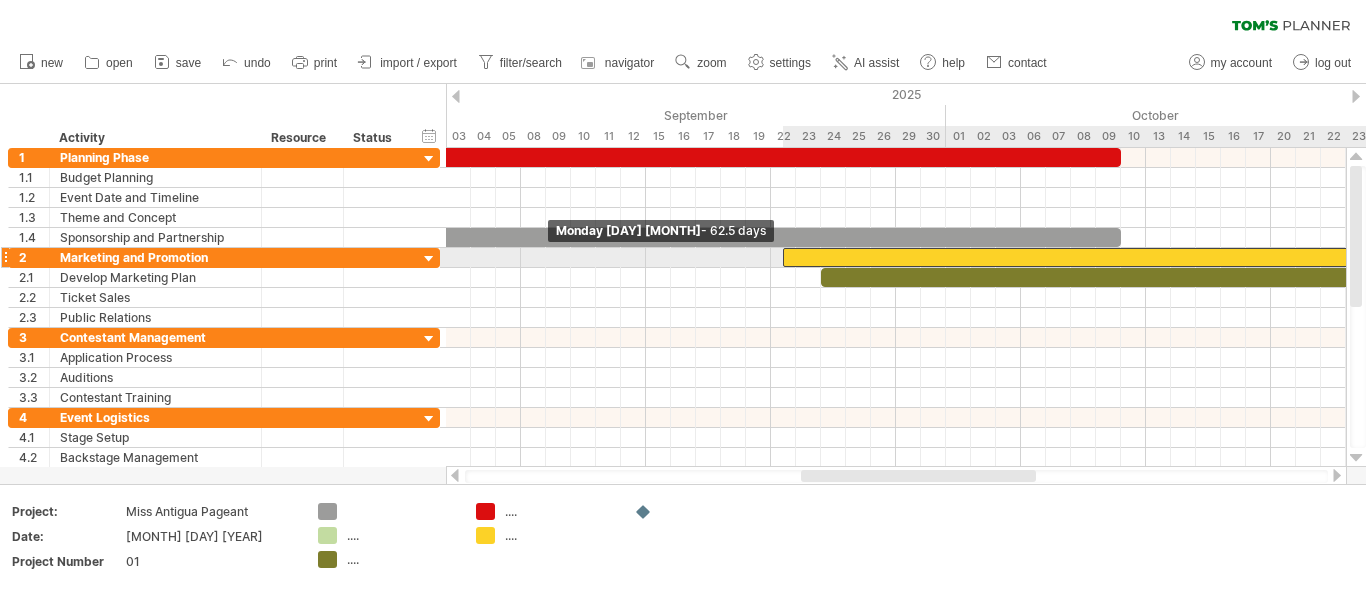 click at bounding box center (783, 257) 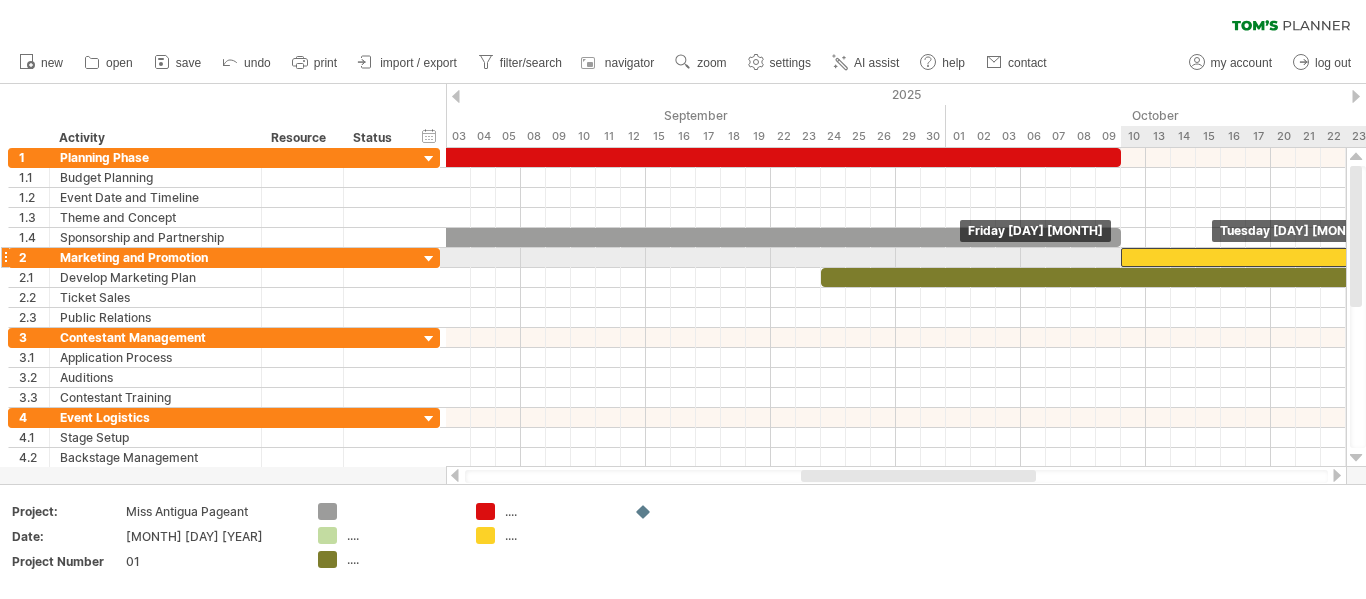 drag, startPoint x: 809, startPoint y: 261, endPoint x: 1143, endPoint y: 255, distance: 334.0539 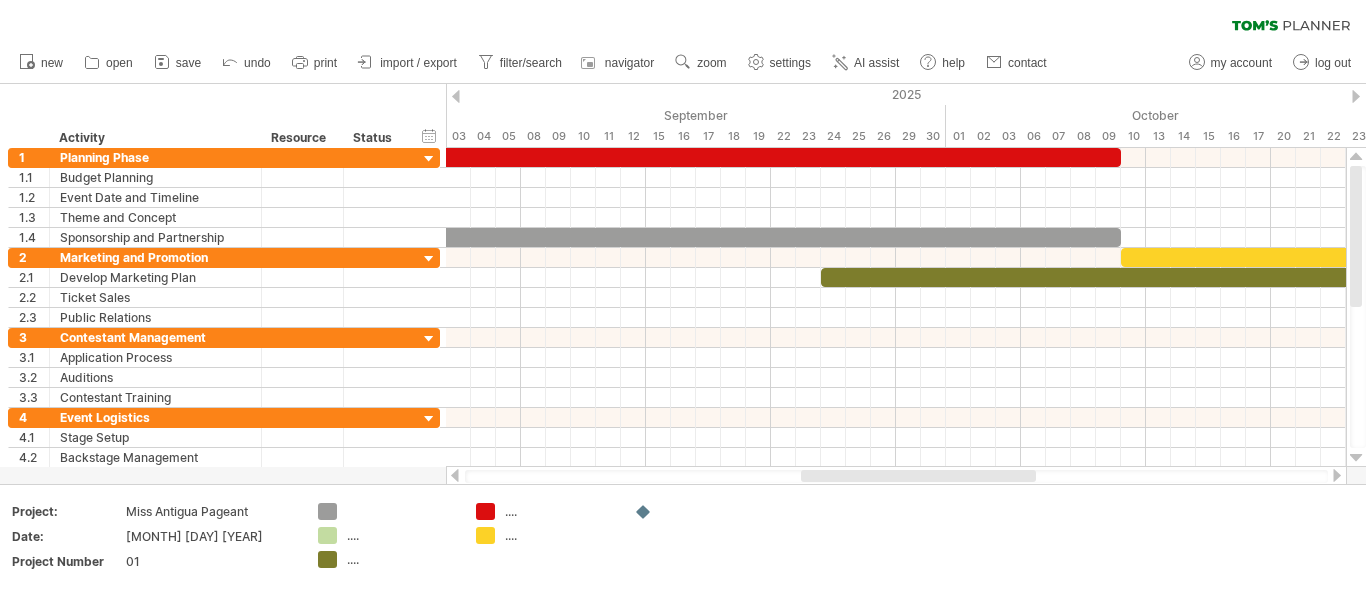 click at bounding box center [1337, 475] 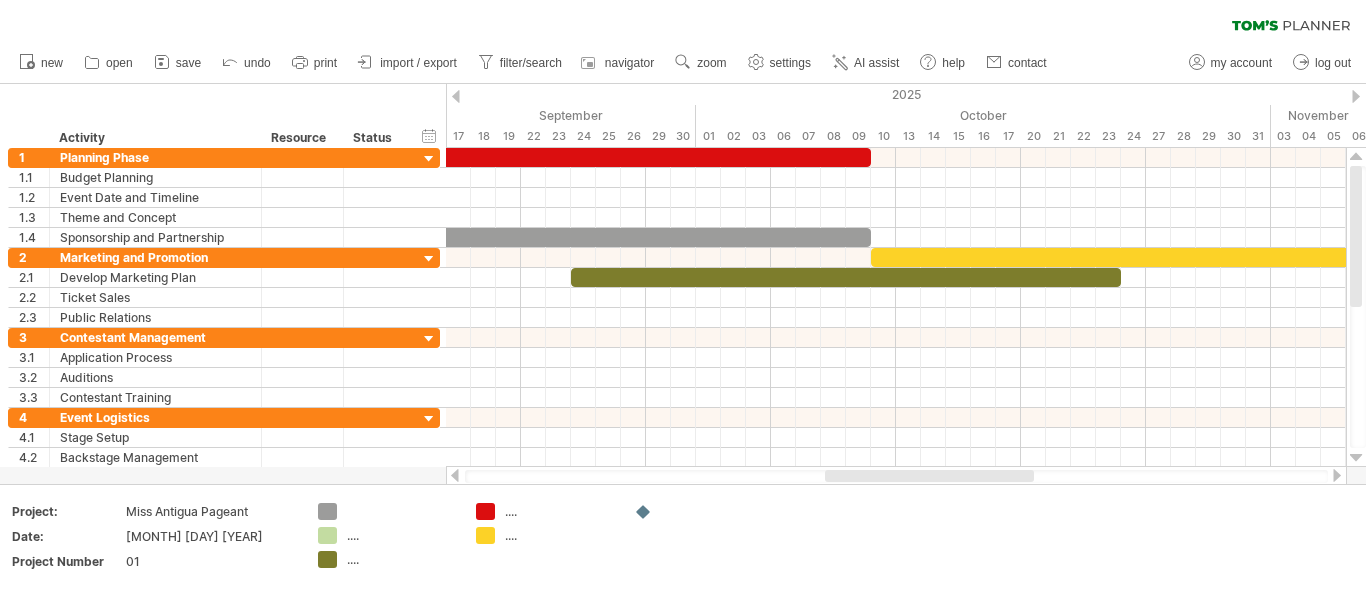 click at bounding box center (1337, 475) 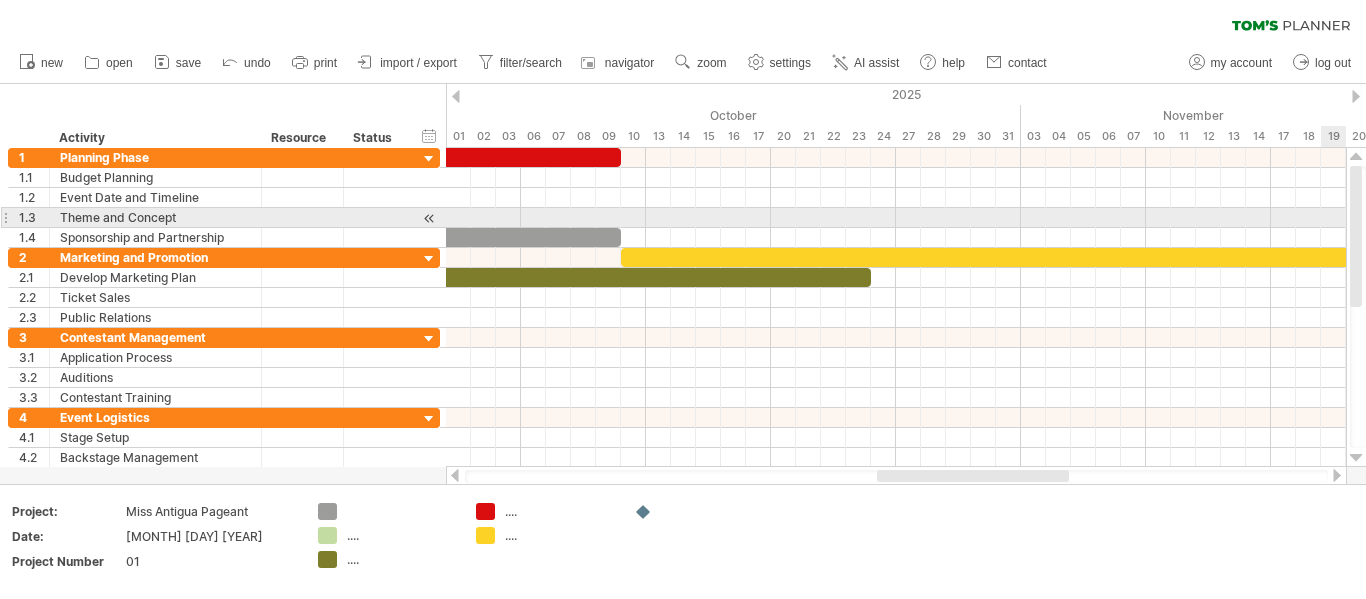 drag, startPoint x: 1357, startPoint y: 263, endPoint x: 1354, endPoint y: 221, distance: 42.107006 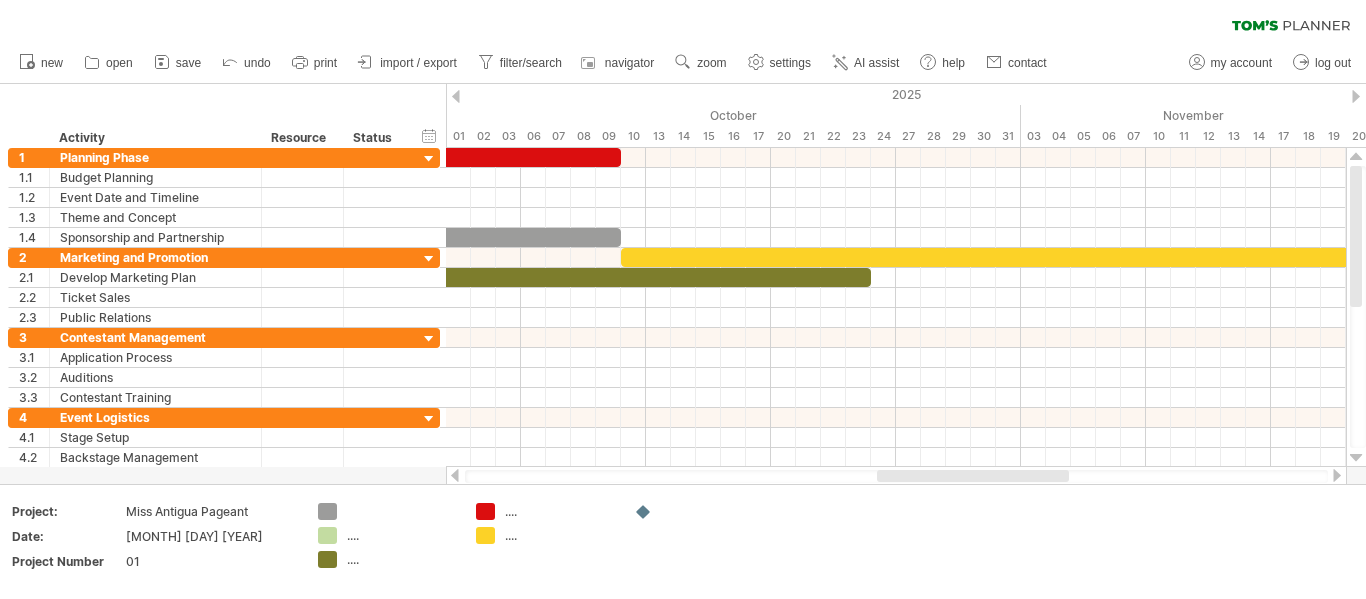 click at bounding box center (1337, 475) 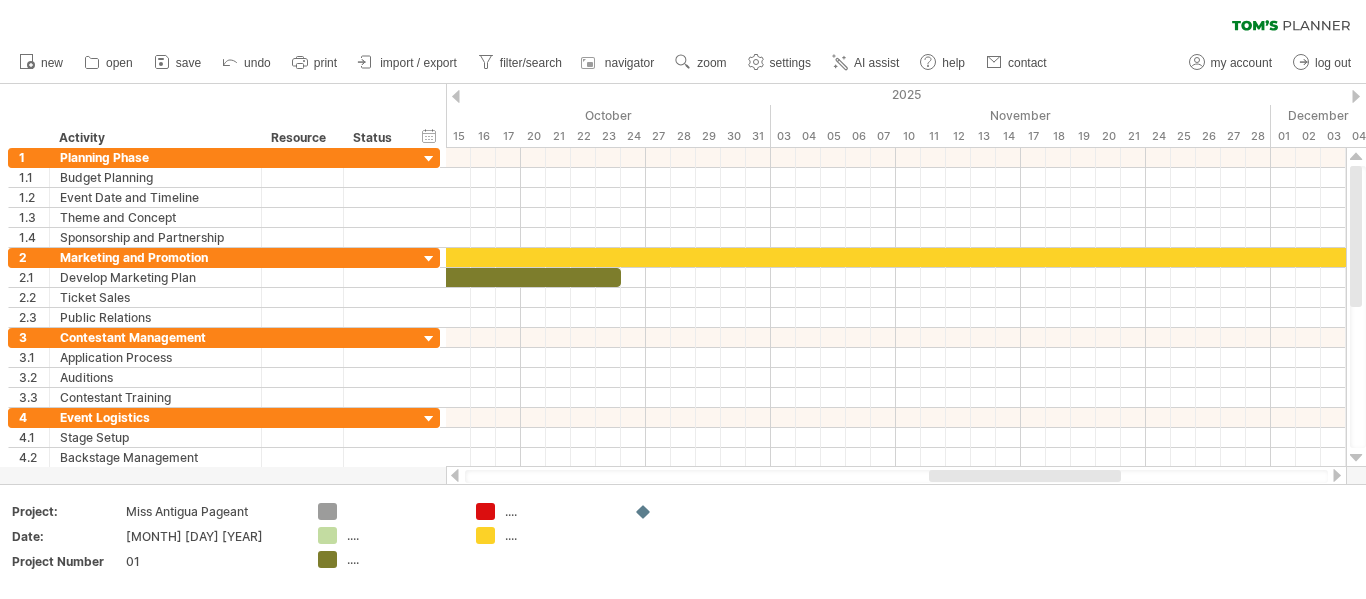 click at bounding box center [1337, 475] 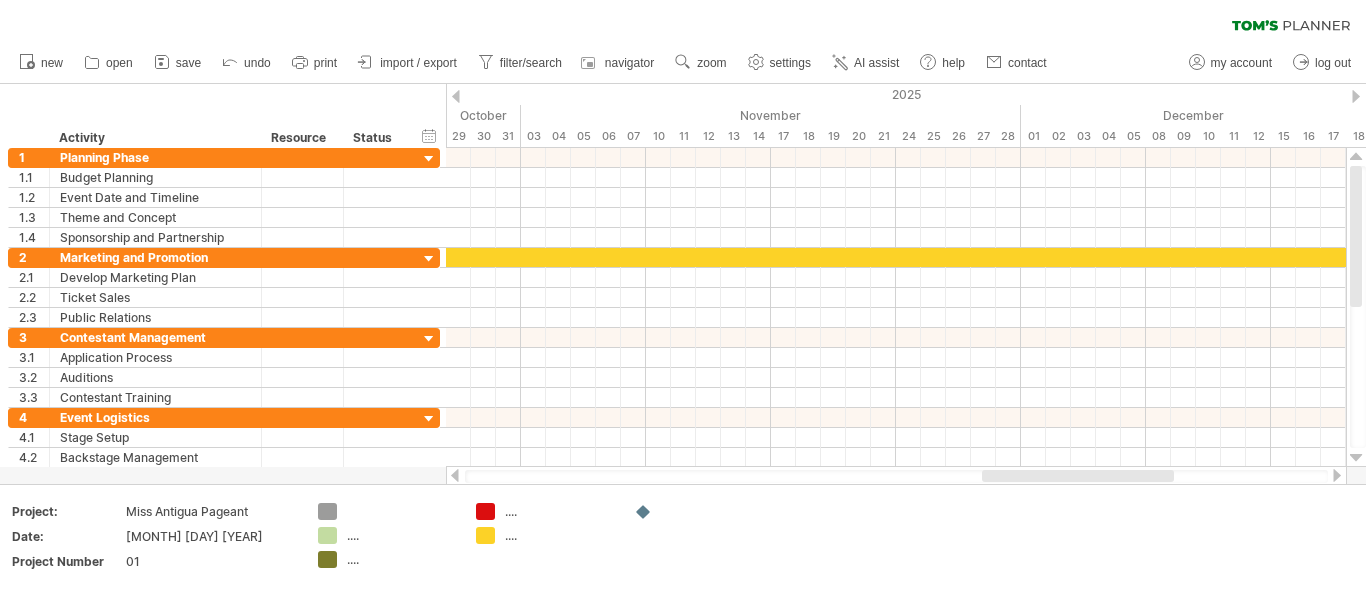 click at bounding box center (1337, 475) 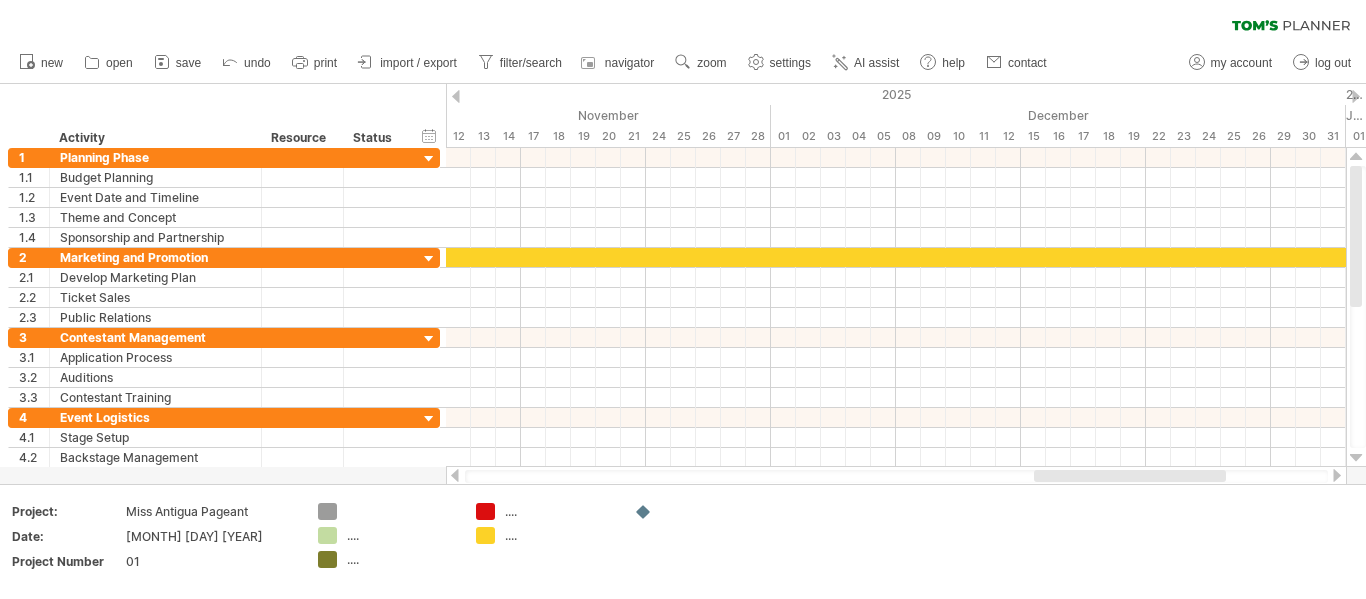 click at bounding box center (1337, 475) 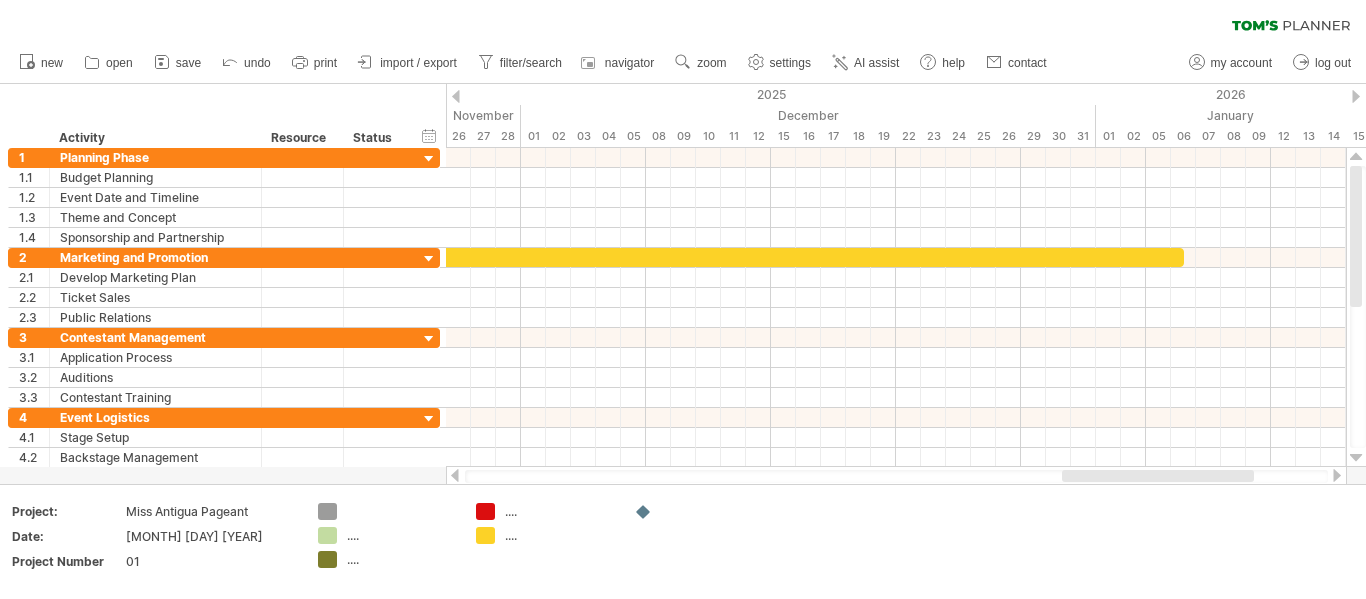 click at bounding box center [1337, 475] 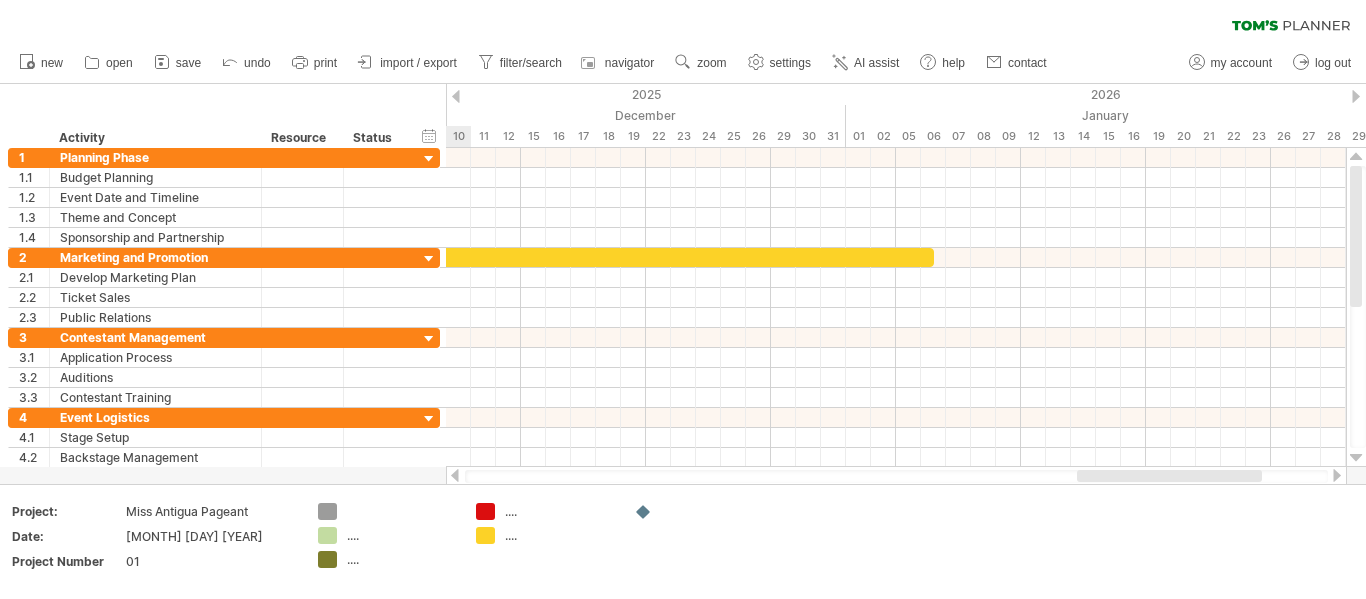 click at bounding box center (1337, 475) 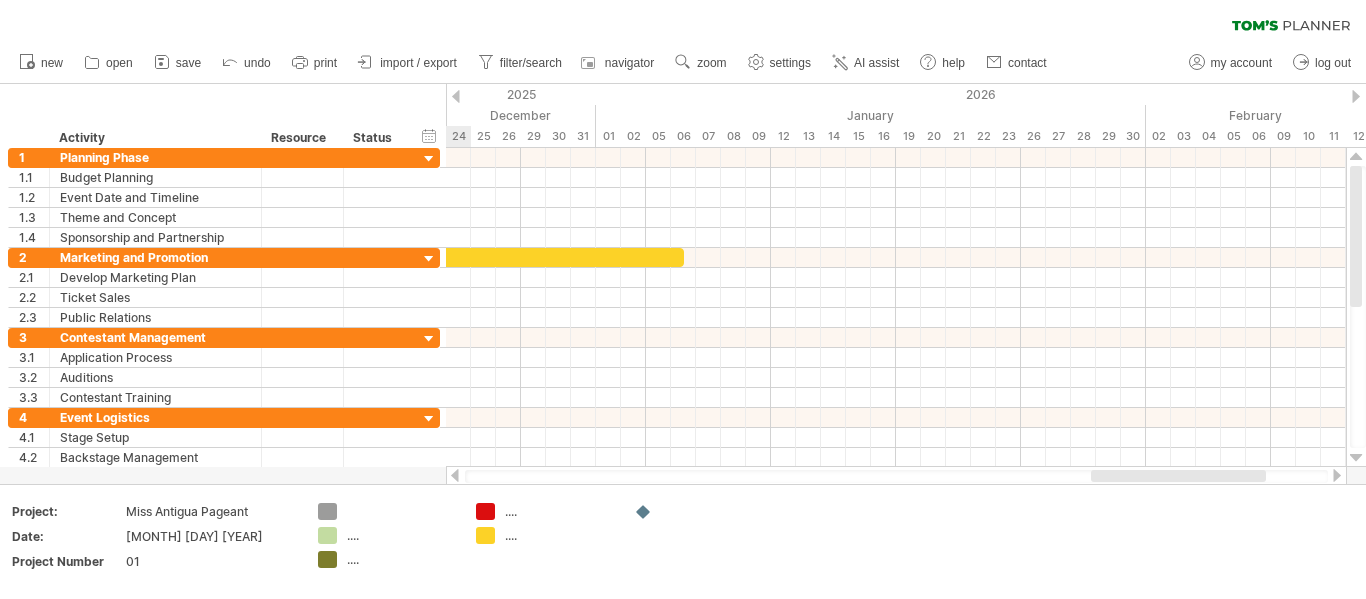 click at bounding box center (1337, 475) 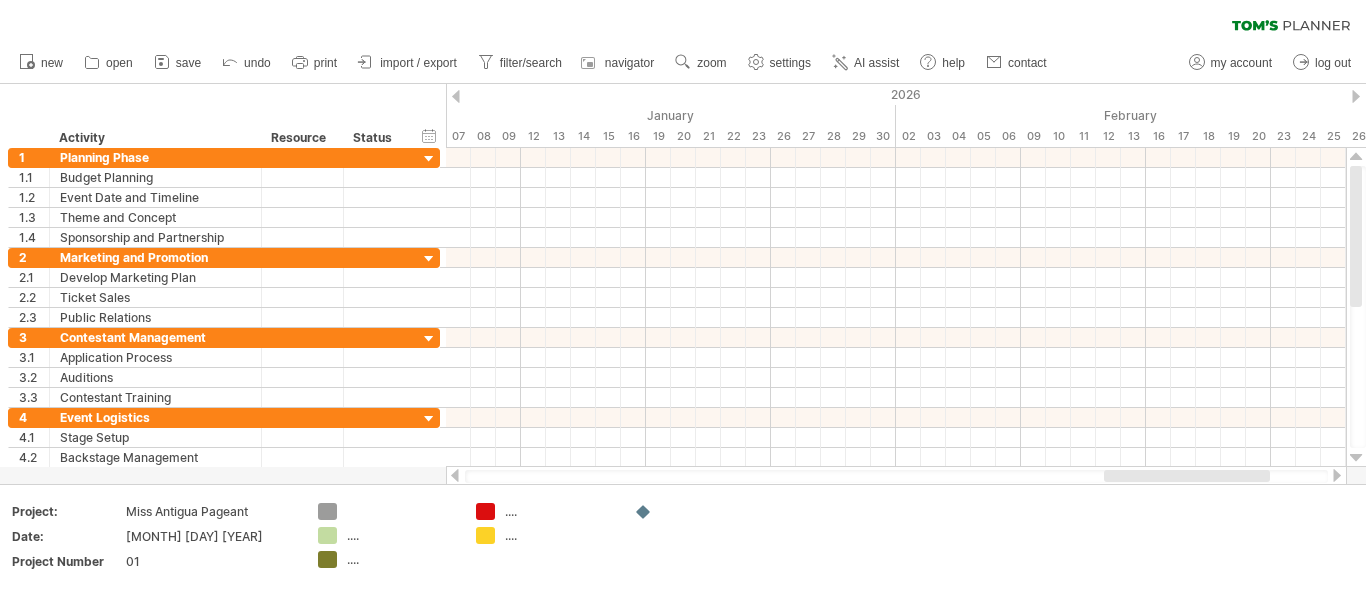 click at bounding box center [455, 475] 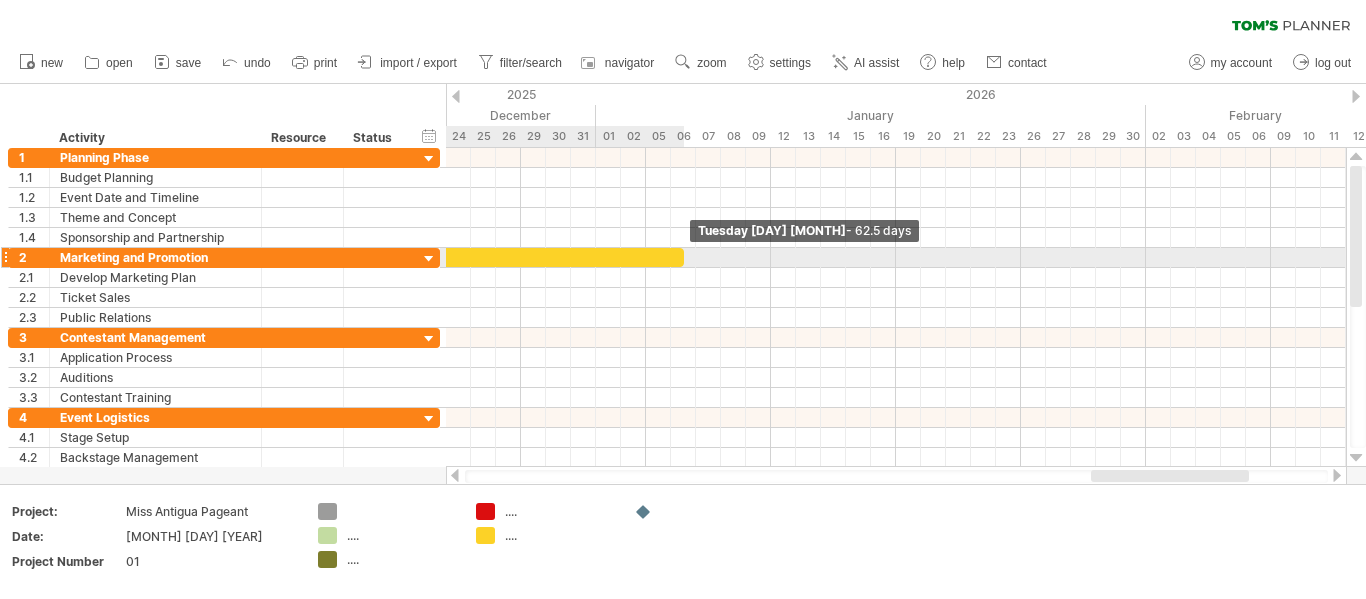 click at bounding box center (684, 257) 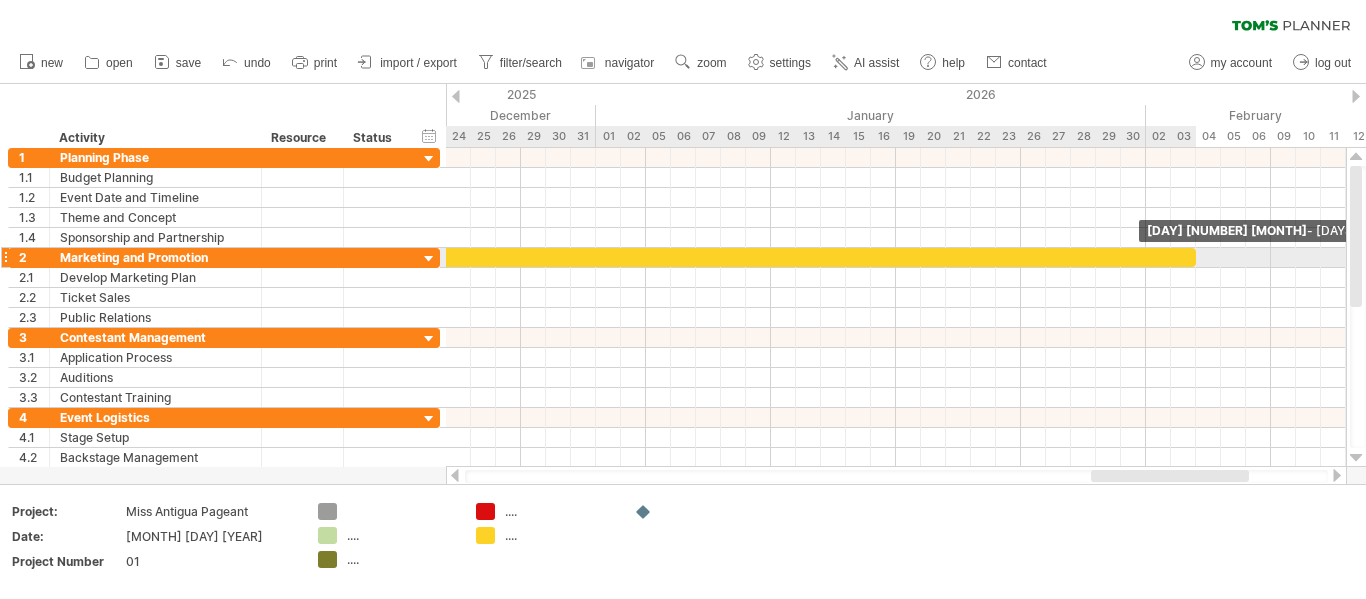 drag, startPoint x: 679, startPoint y: 260, endPoint x: 1234, endPoint y: 253, distance: 555.0441 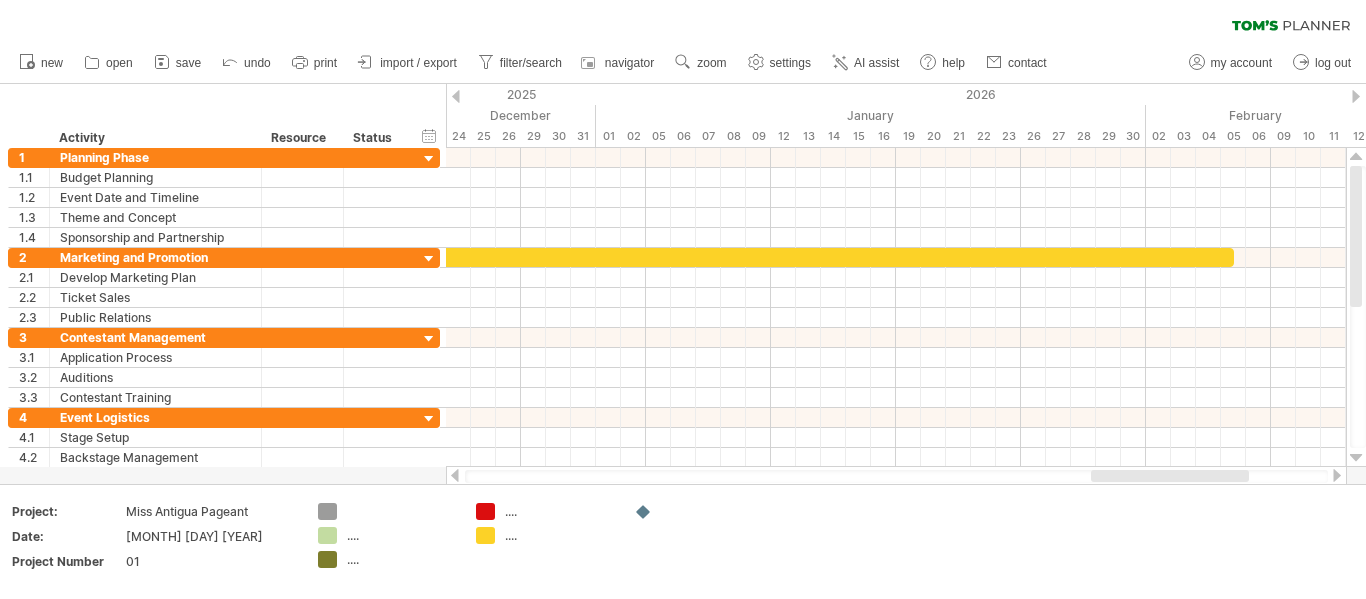 click at bounding box center (1337, 475) 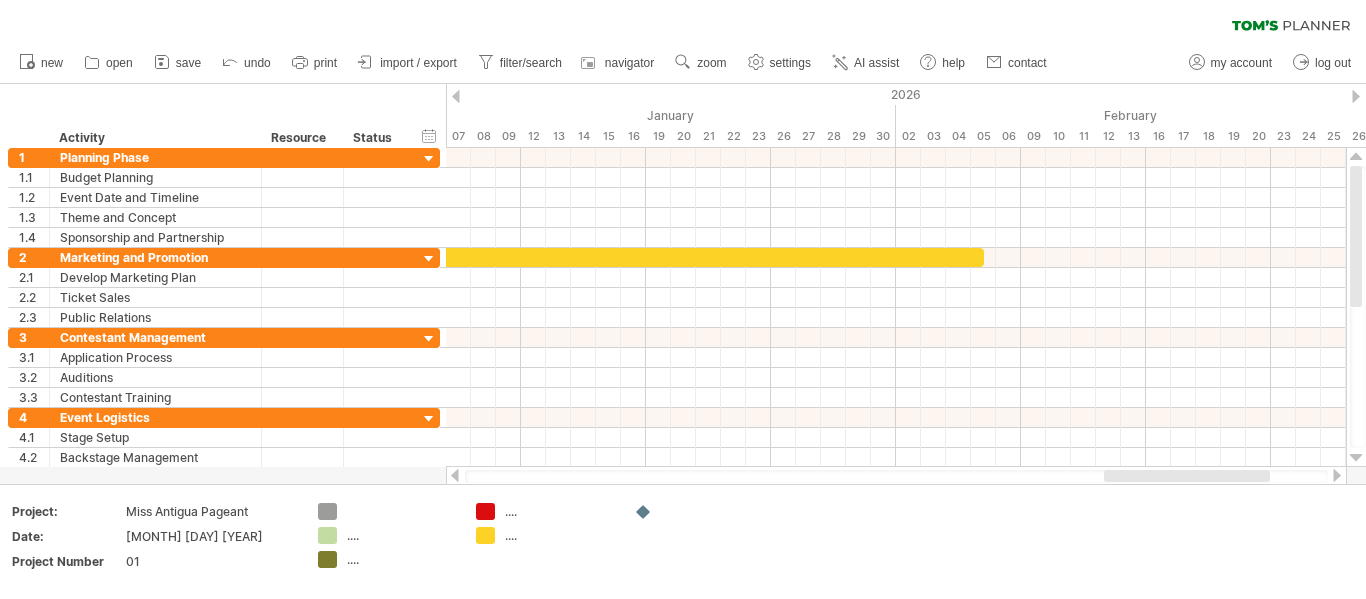 click at bounding box center [1337, 475] 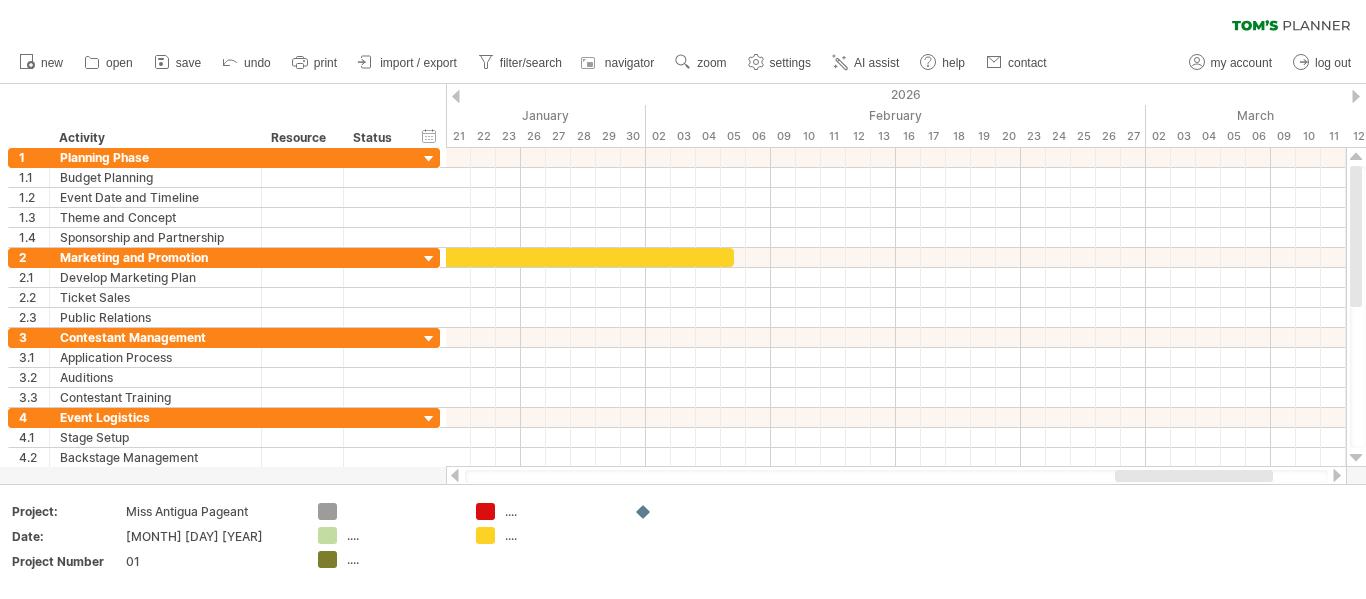 click at bounding box center (1337, 475) 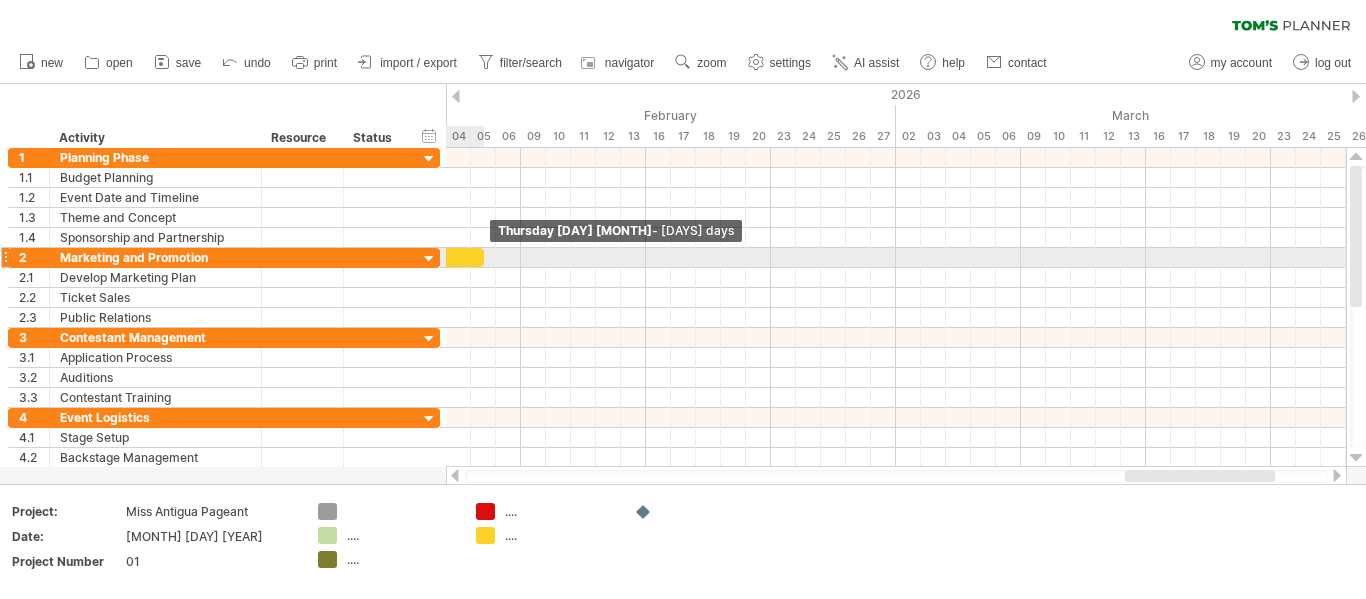 click at bounding box center (484, 257) 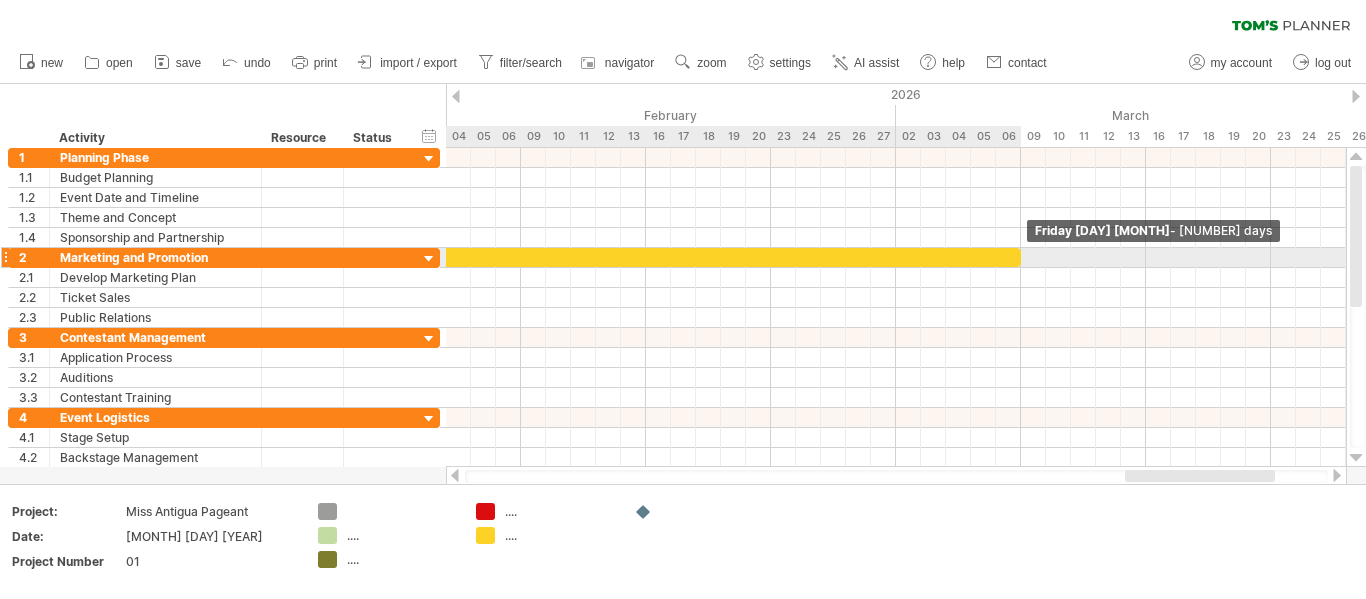 drag, startPoint x: 484, startPoint y: 260, endPoint x: 1048, endPoint y: 244, distance: 564.2269 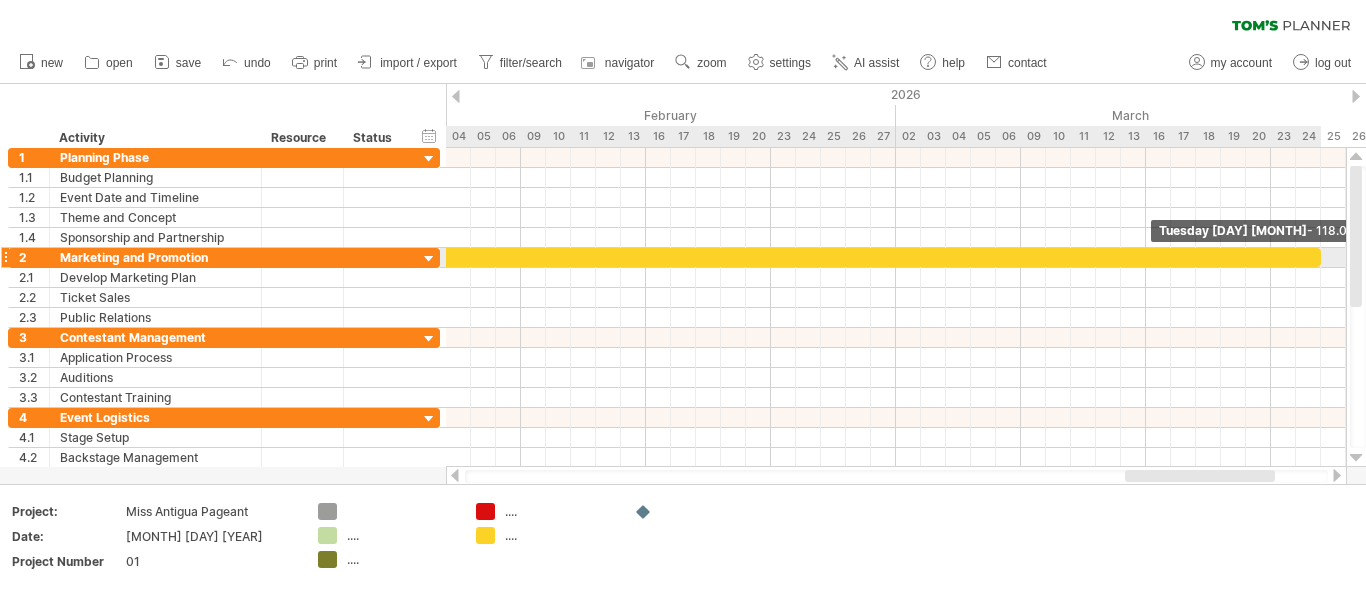 drag, startPoint x: 1045, startPoint y: 259, endPoint x: 1350, endPoint y: 260, distance: 305.00165 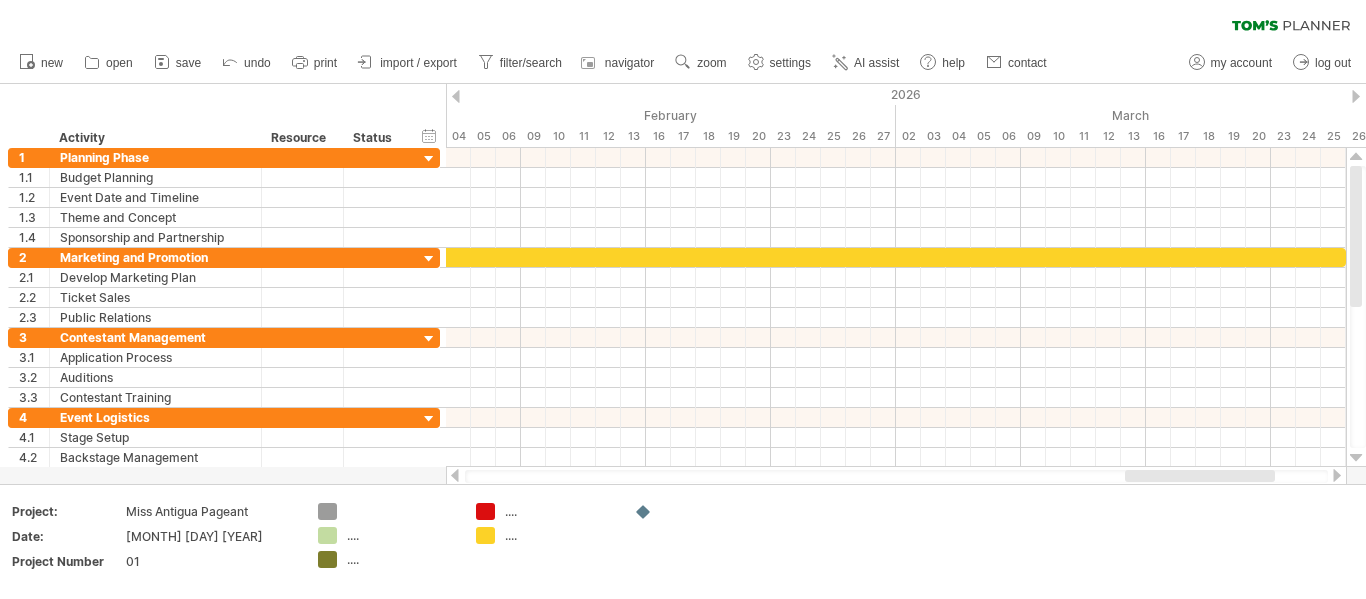 click at bounding box center [1337, 475] 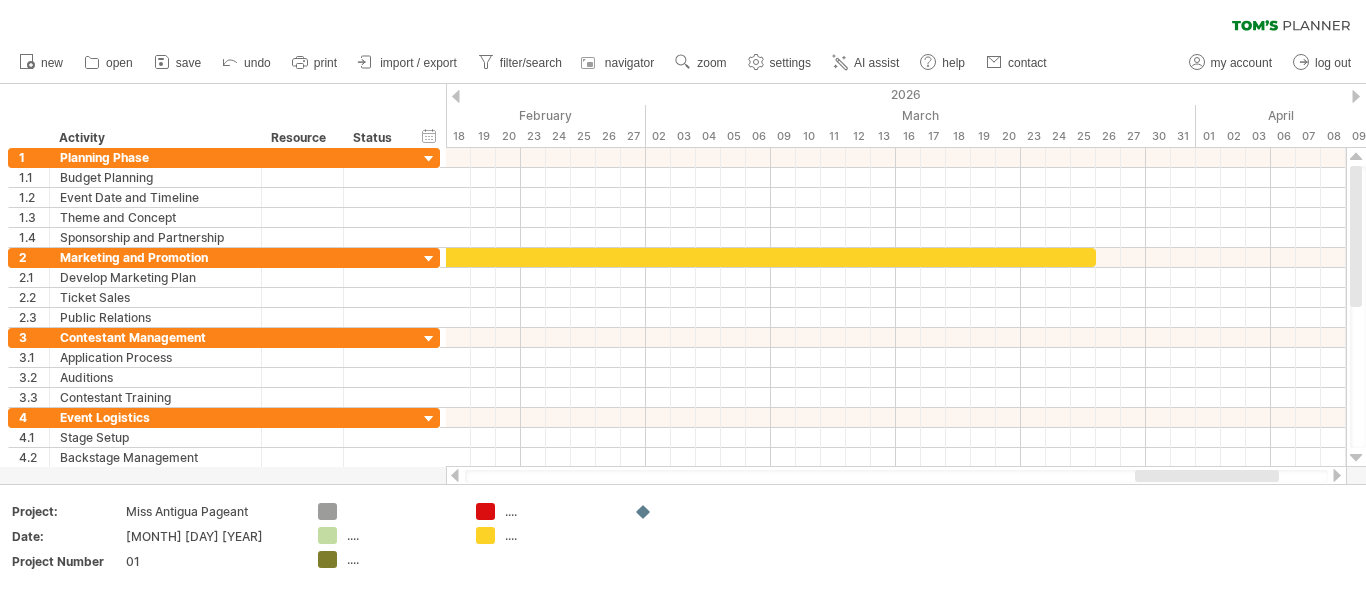 click at bounding box center (1337, 475) 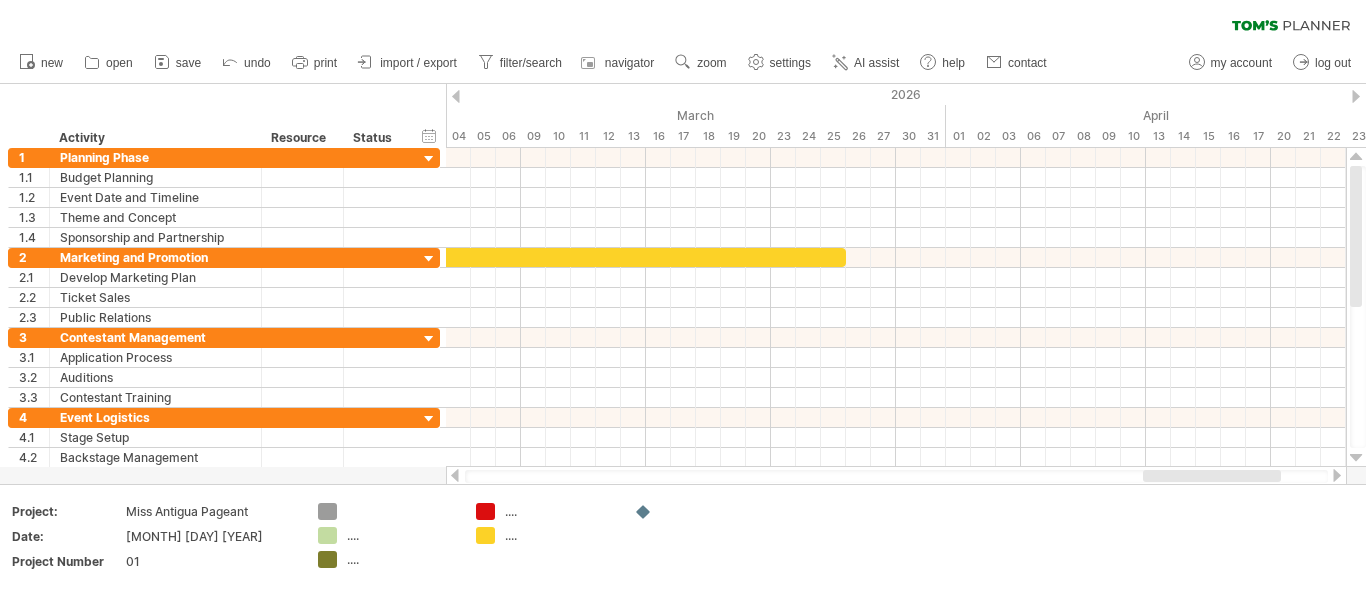 click at bounding box center (1337, 475) 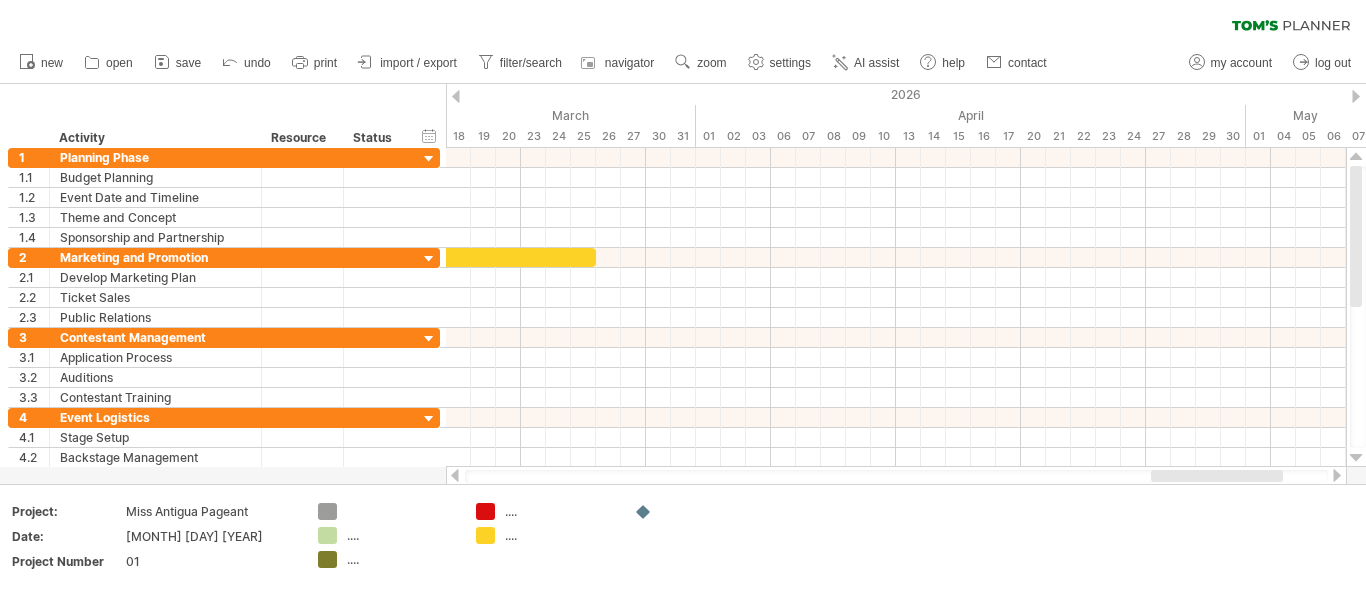 click at bounding box center (1337, 475) 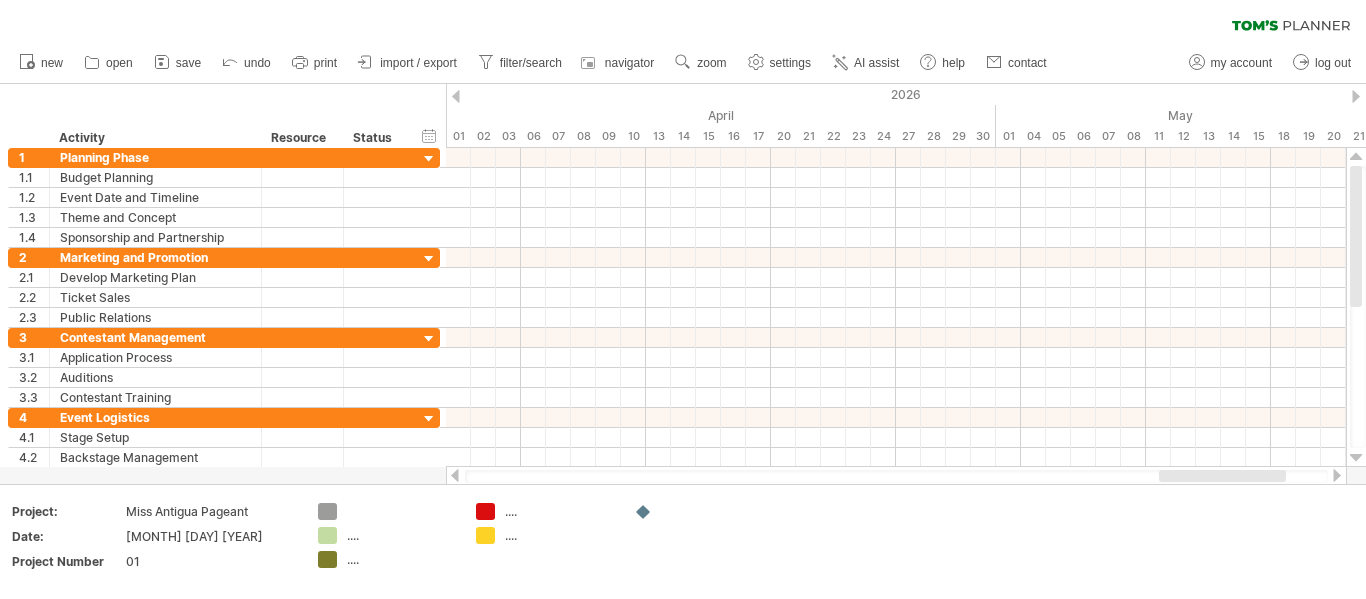click at bounding box center [455, 475] 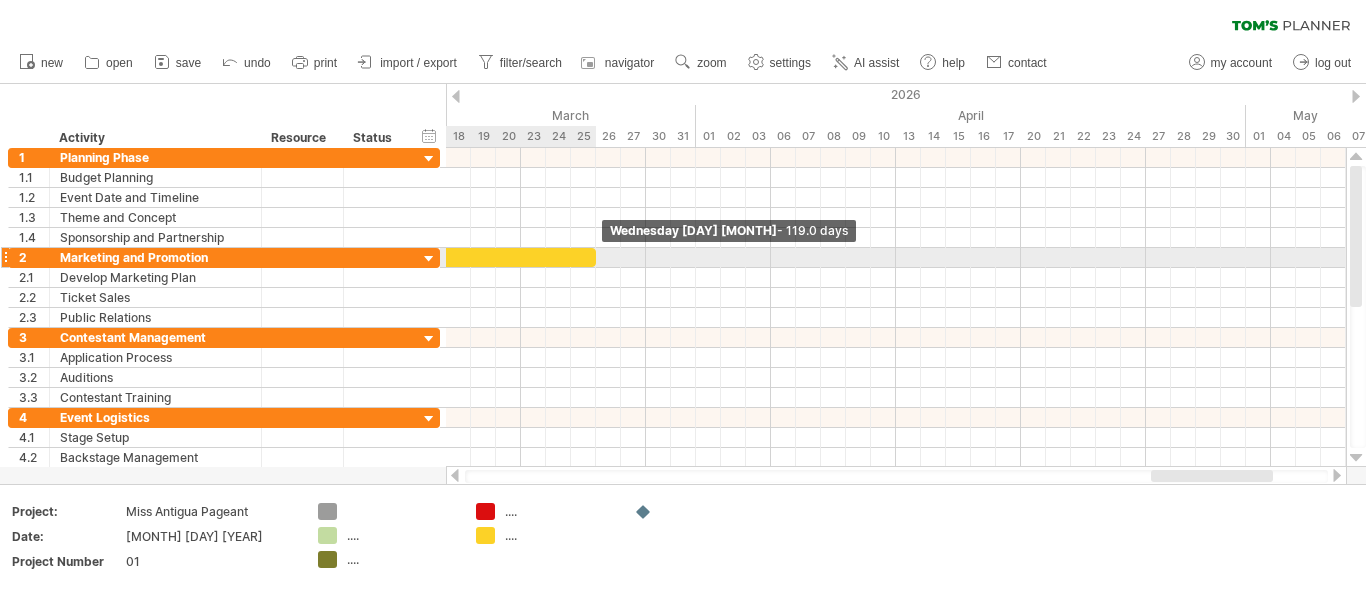 click at bounding box center (596, 257) 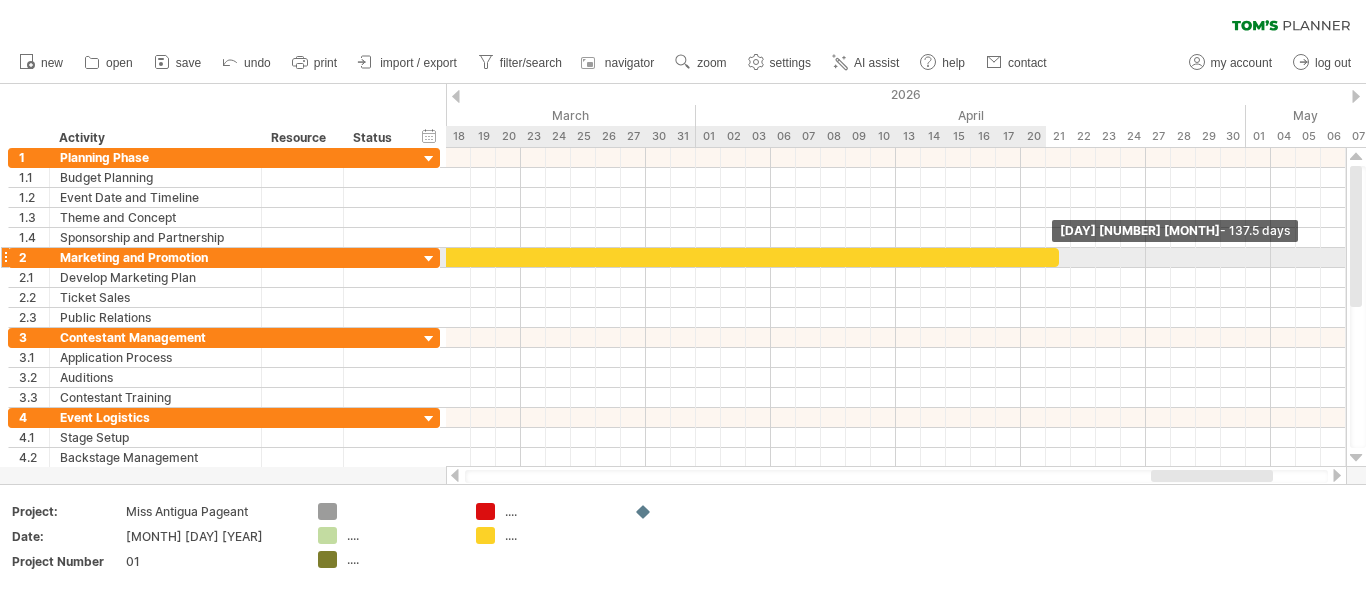 drag, startPoint x: 592, startPoint y: 260, endPoint x: 1112, endPoint y: 255, distance: 520.02405 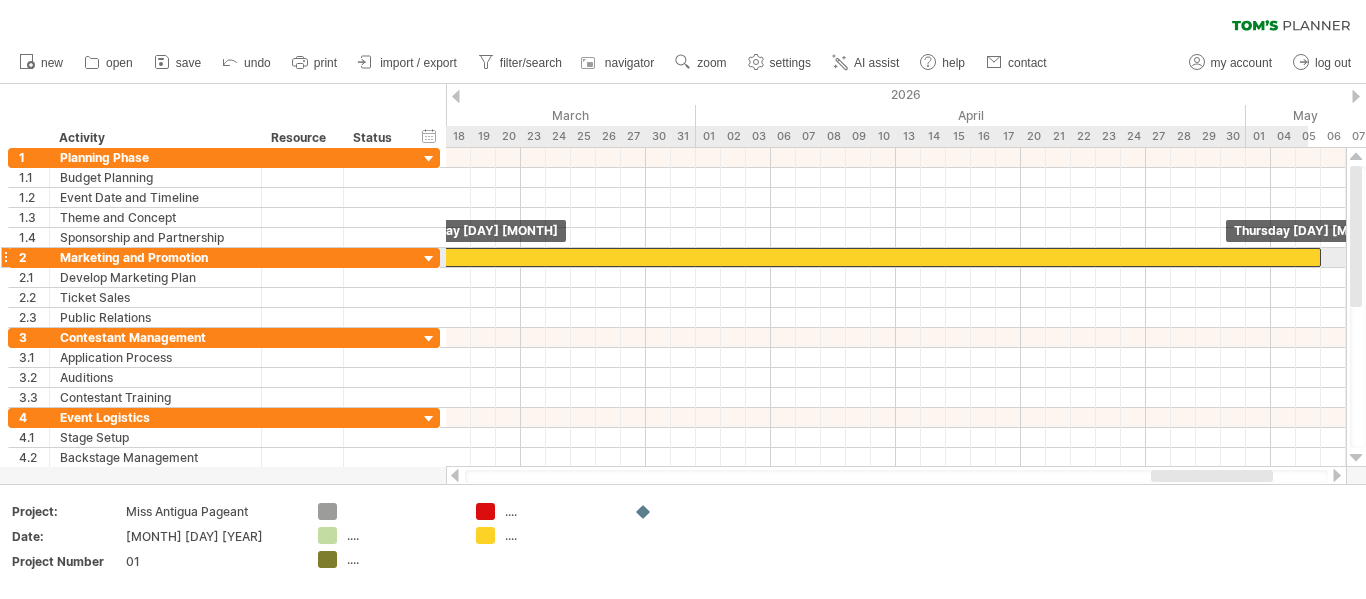 drag, startPoint x: 1112, startPoint y: 255, endPoint x: 1342, endPoint y: 259, distance: 230.03477 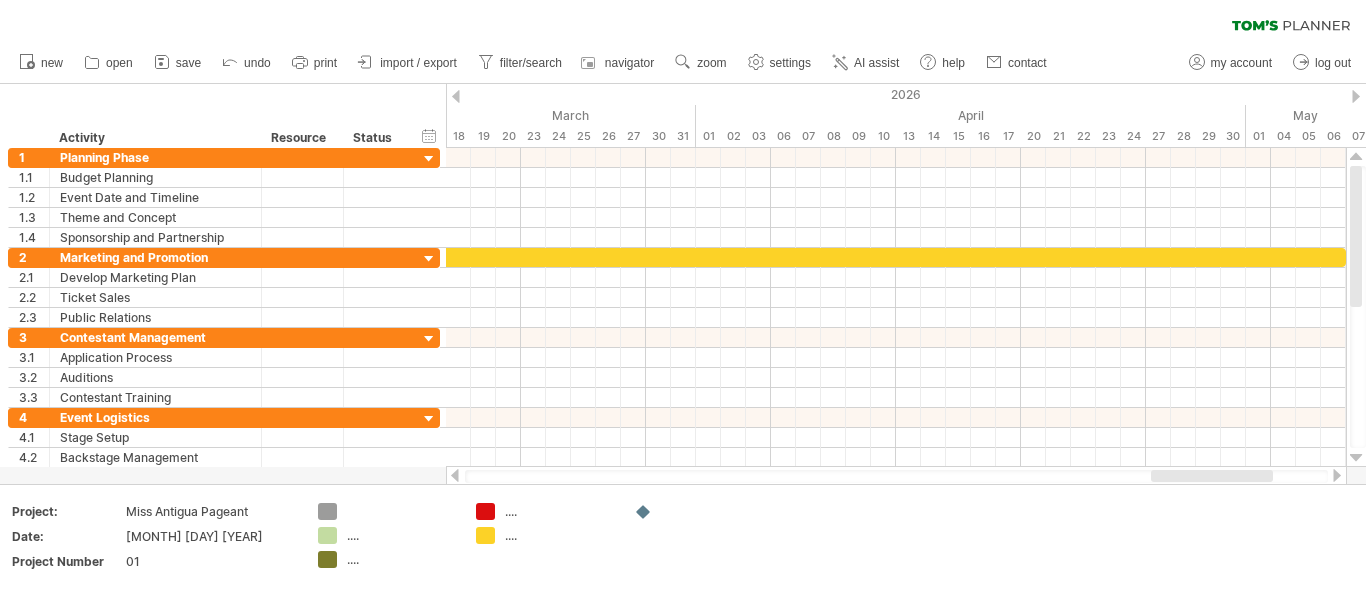 click at bounding box center [1337, 475] 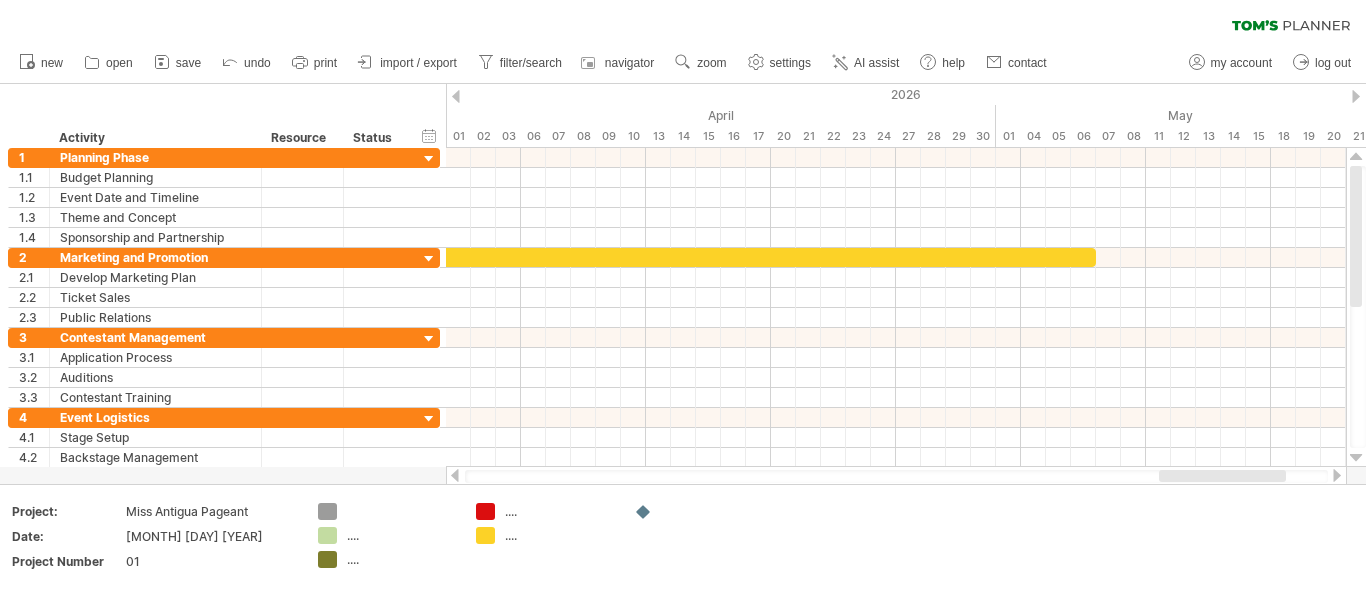 click at bounding box center [1337, 475] 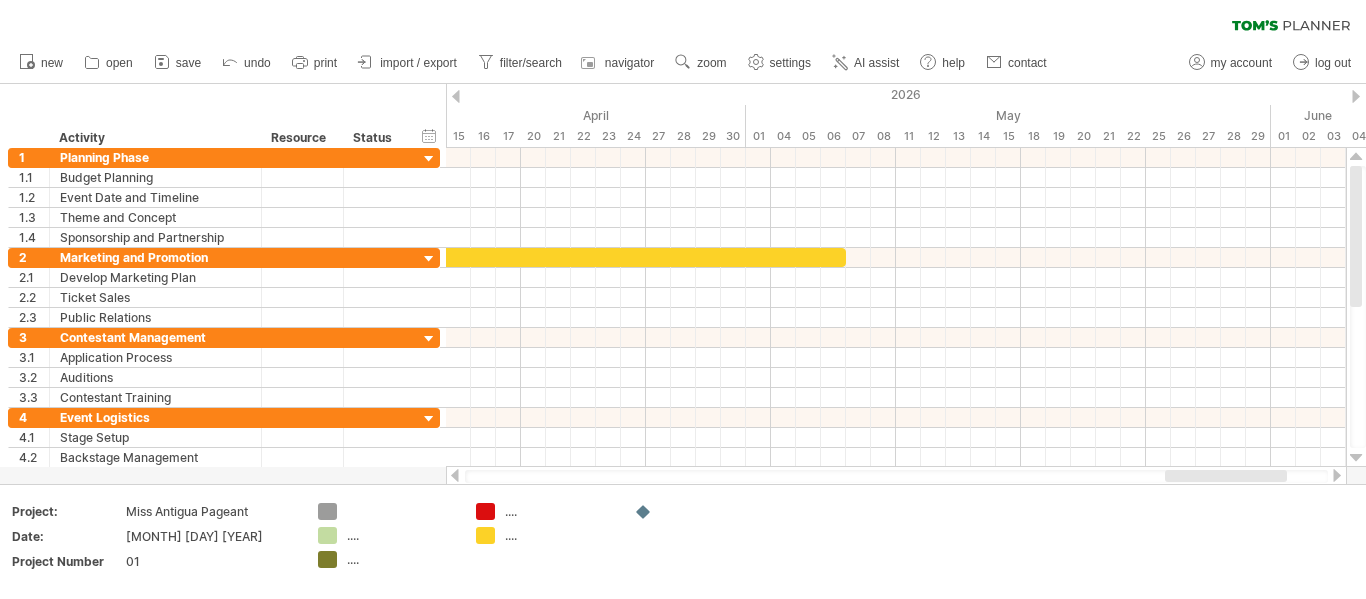 click at bounding box center [1337, 475] 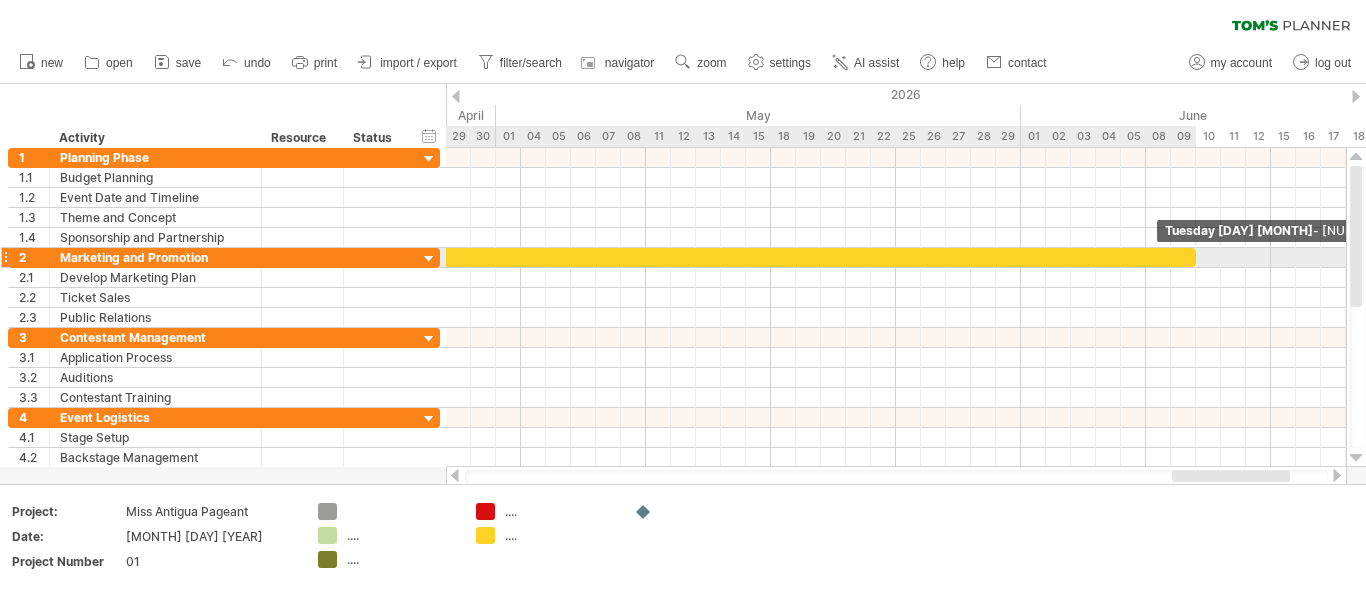 drag, startPoint x: 597, startPoint y: 260, endPoint x: 1213, endPoint y: 263, distance: 616.0073 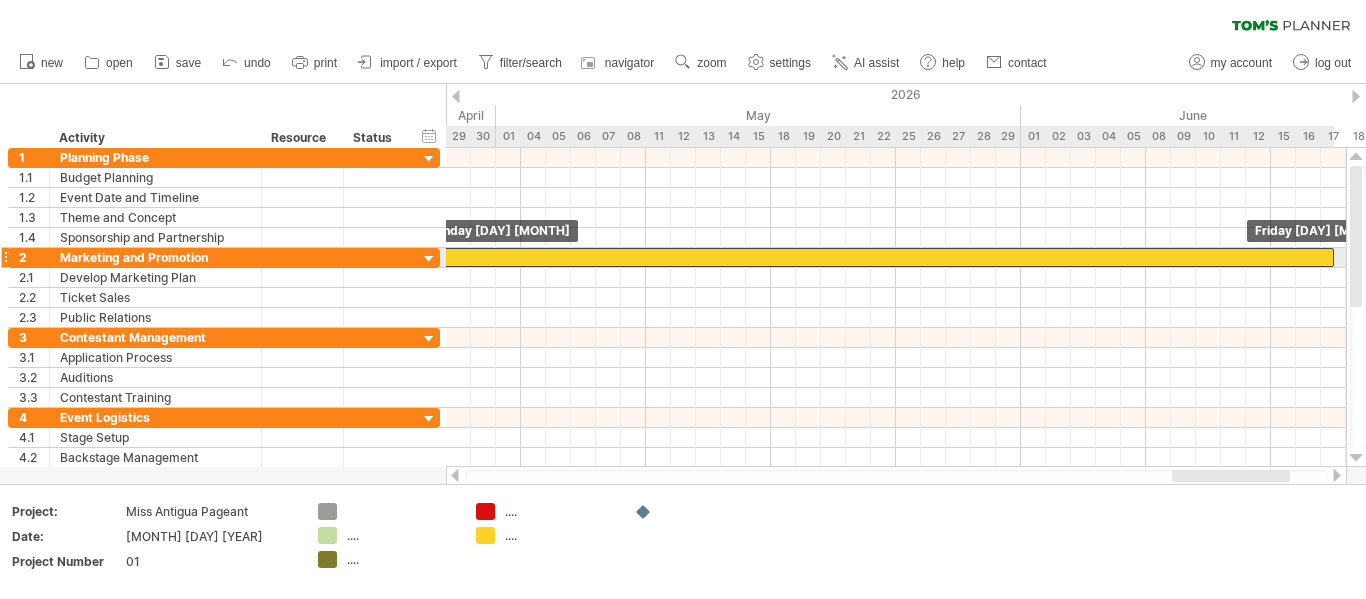 drag, startPoint x: 1196, startPoint y: 261, endPoint x: 1363, endPoint y: 259, distance: 167.01198 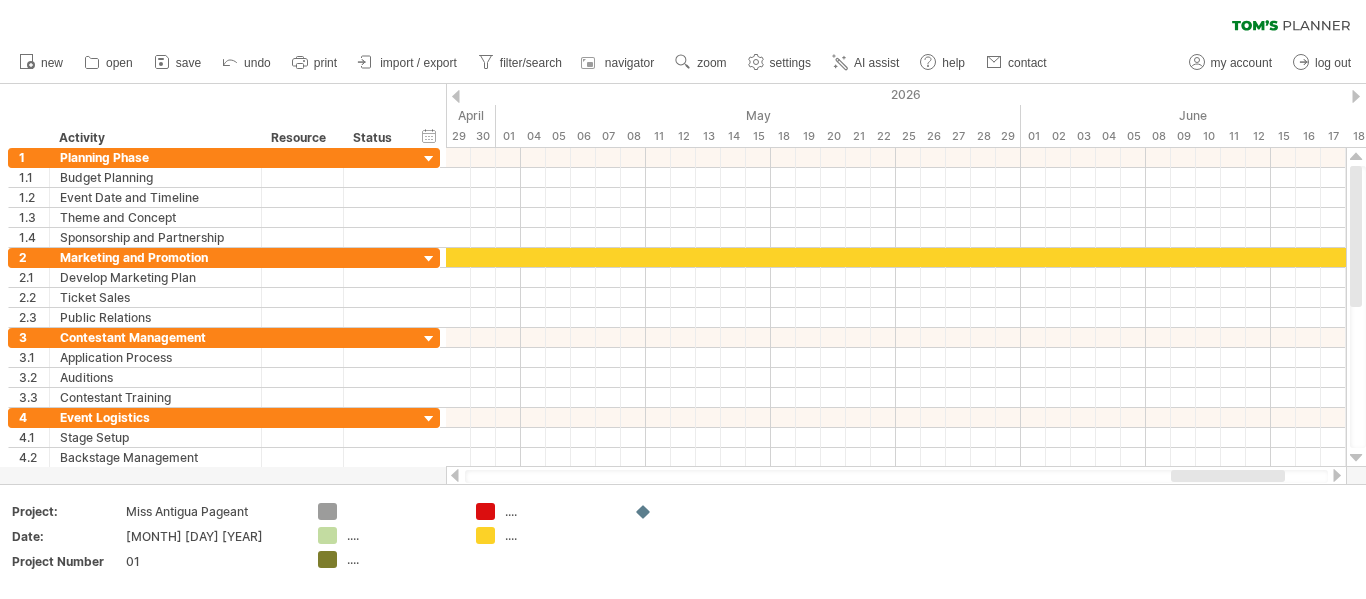 click at bounding box center (1337, 475) 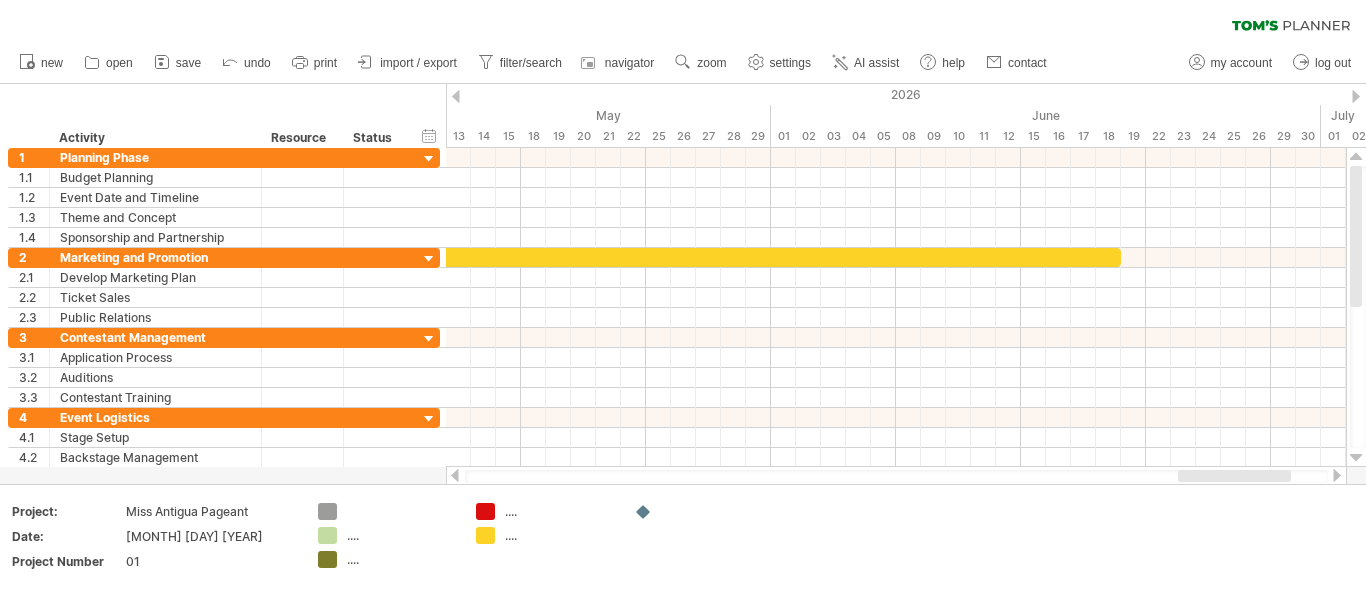 click at bounding box center (1337, 475) 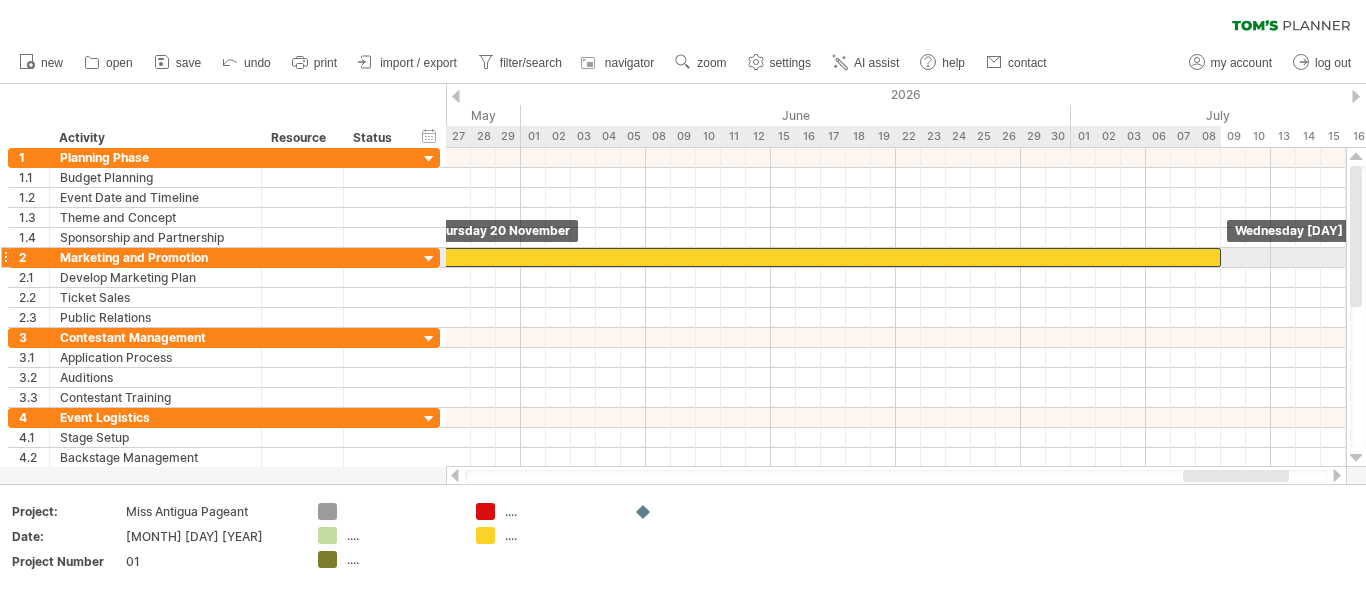 drag, startPoint x: 830, startPoint y: 264, endPoint x: 1181, endPoint y: 262, distance: 351.0057 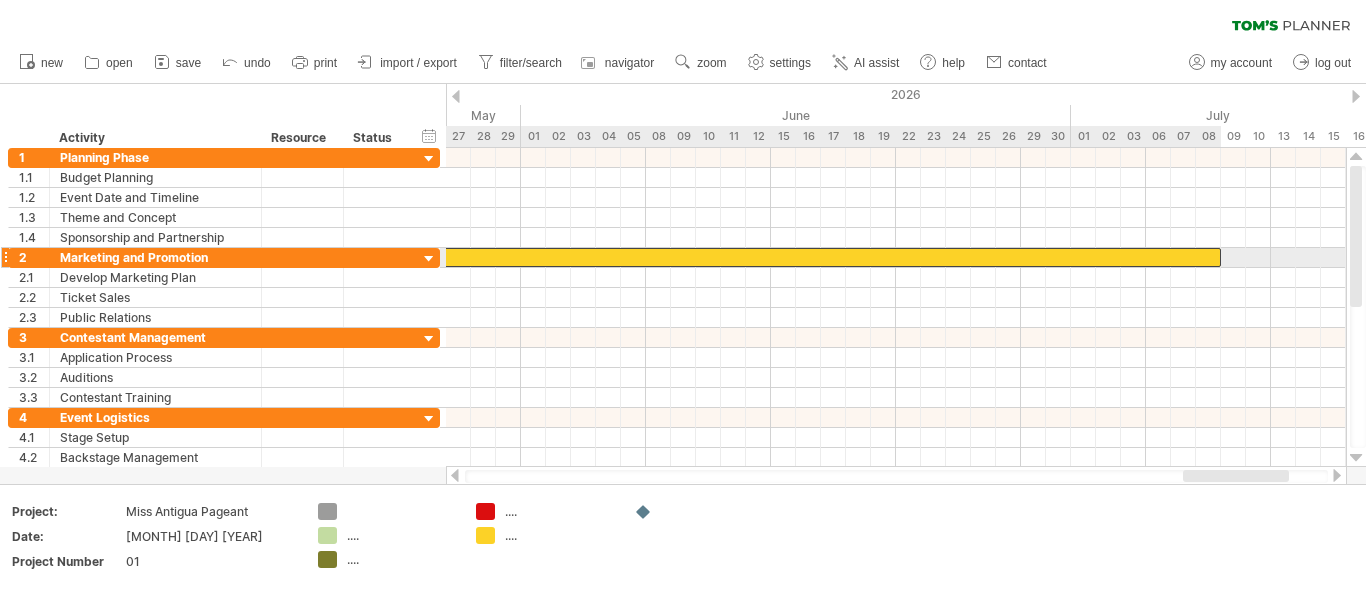 click at bounding box center [-836, 257] 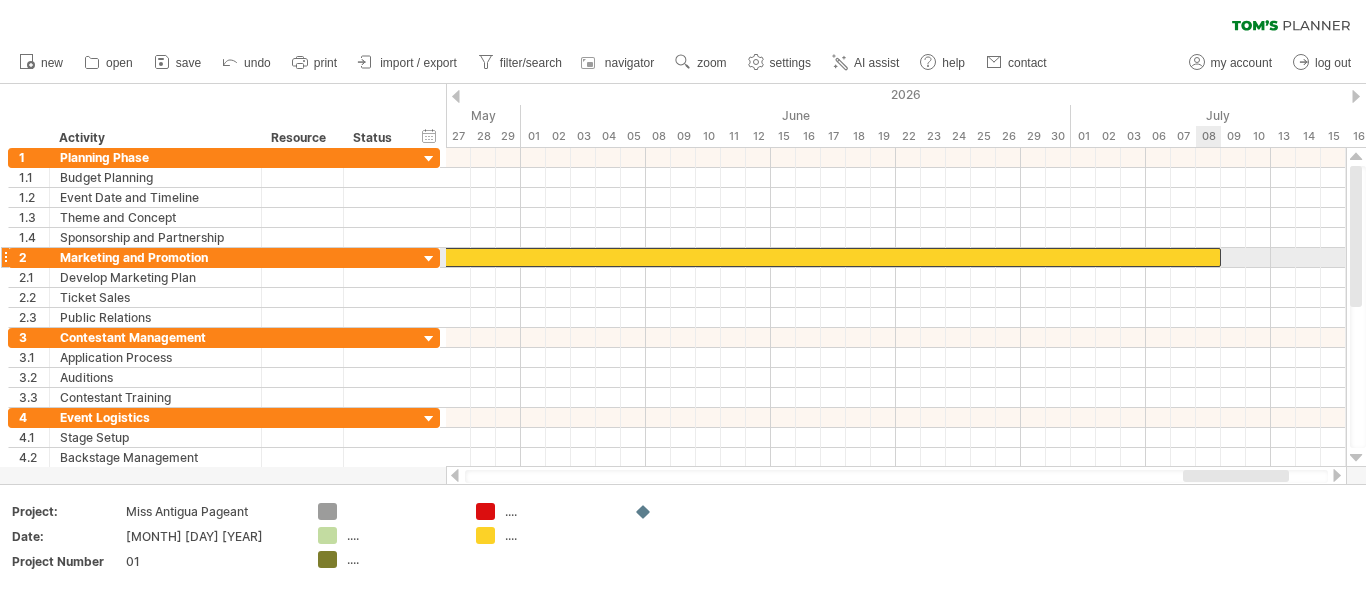 click at bounding box center [-836, 257] 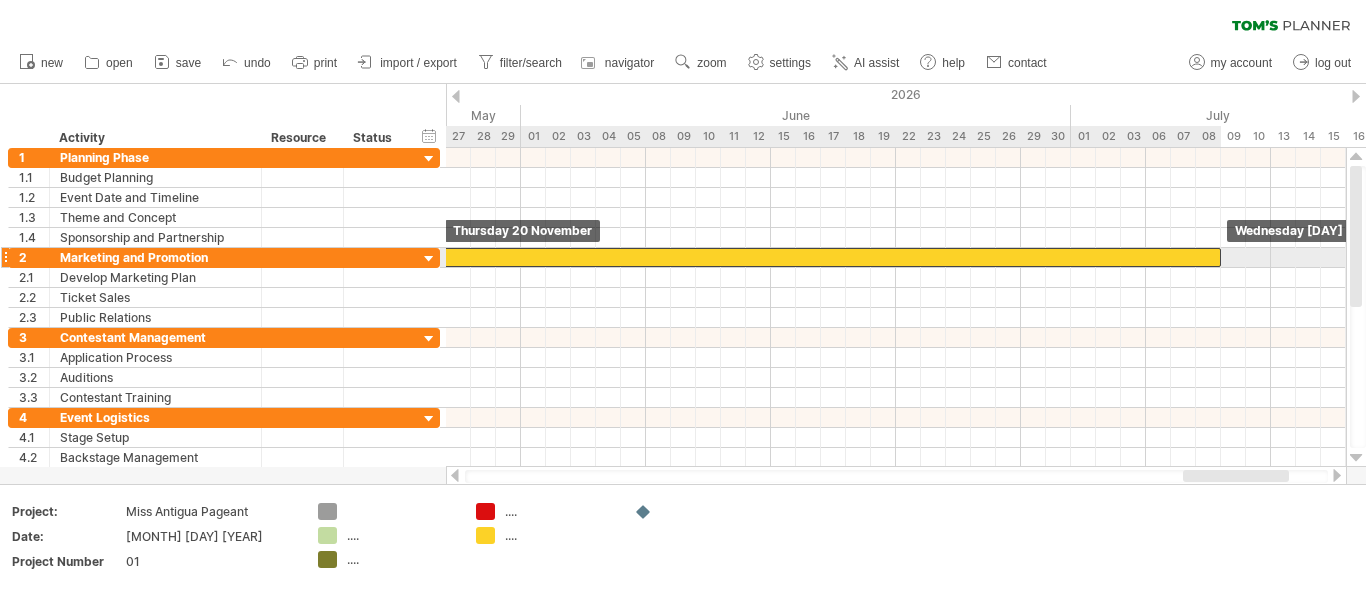 click at bounding box center (-836, 257) 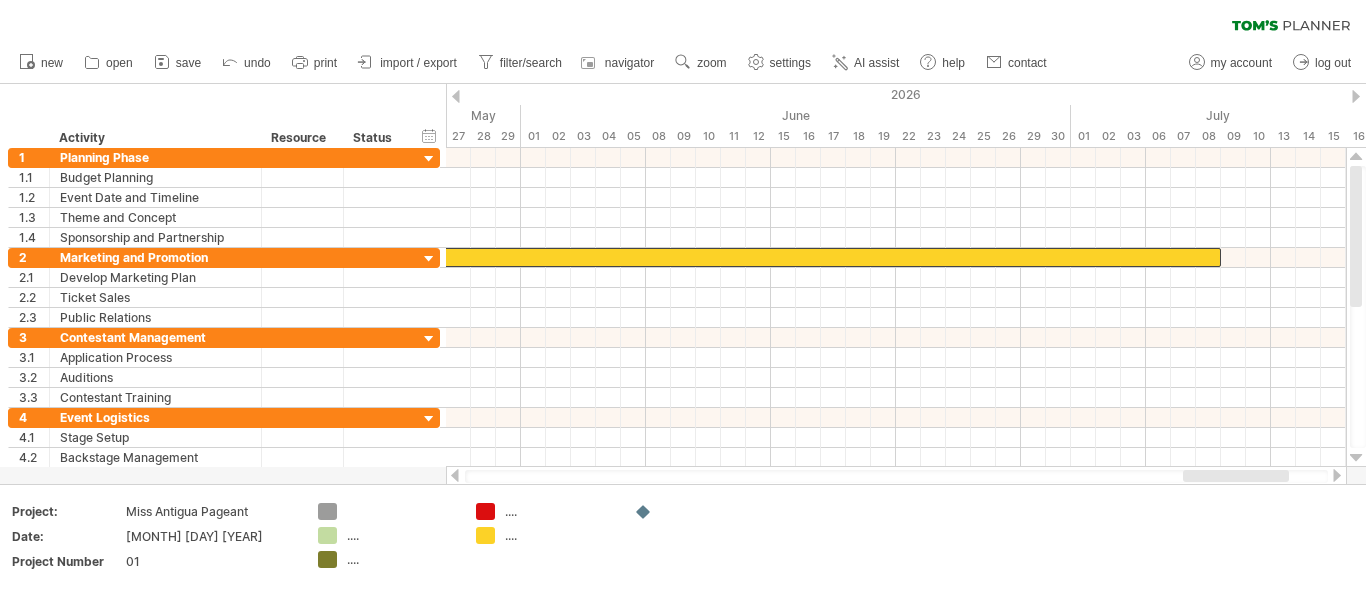 click at bounding box center (1337, 475) 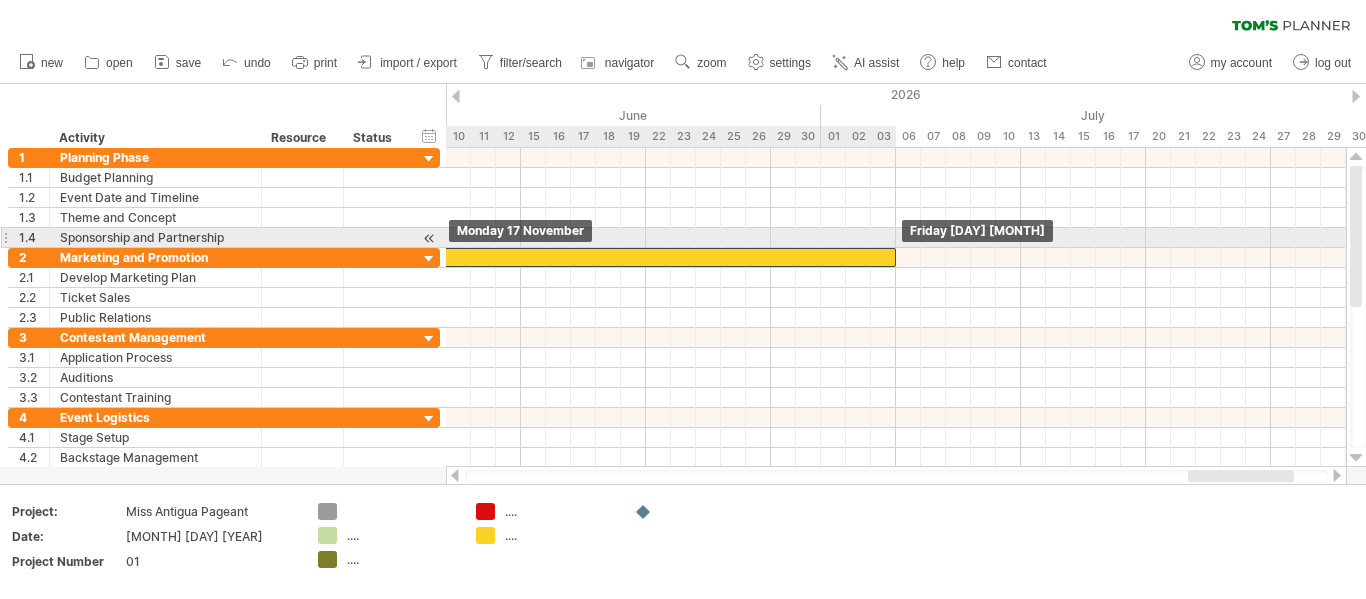 drag, startPoint x: 918, startPoint y: 256, endPoint x: 849, endPoint y: 247, distance: 69.58448 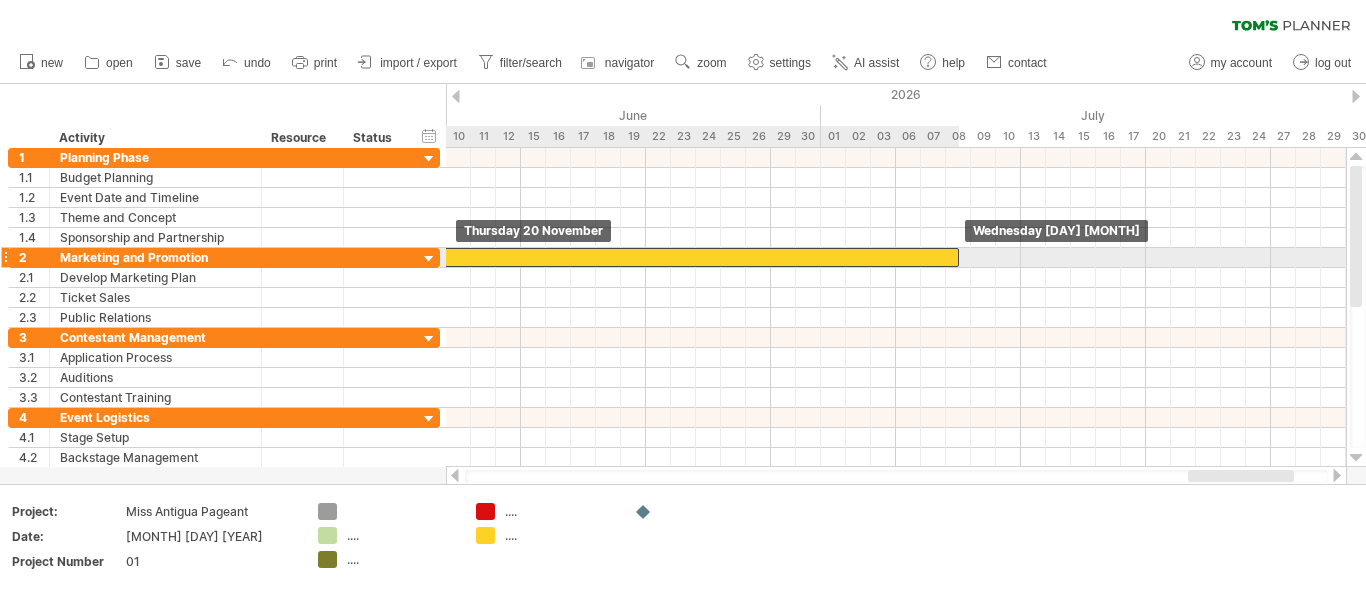 drag, startPoint x: 877, startPoint y: 260, endPoint x: 936, endPoint y: 265, distance: 59.211487 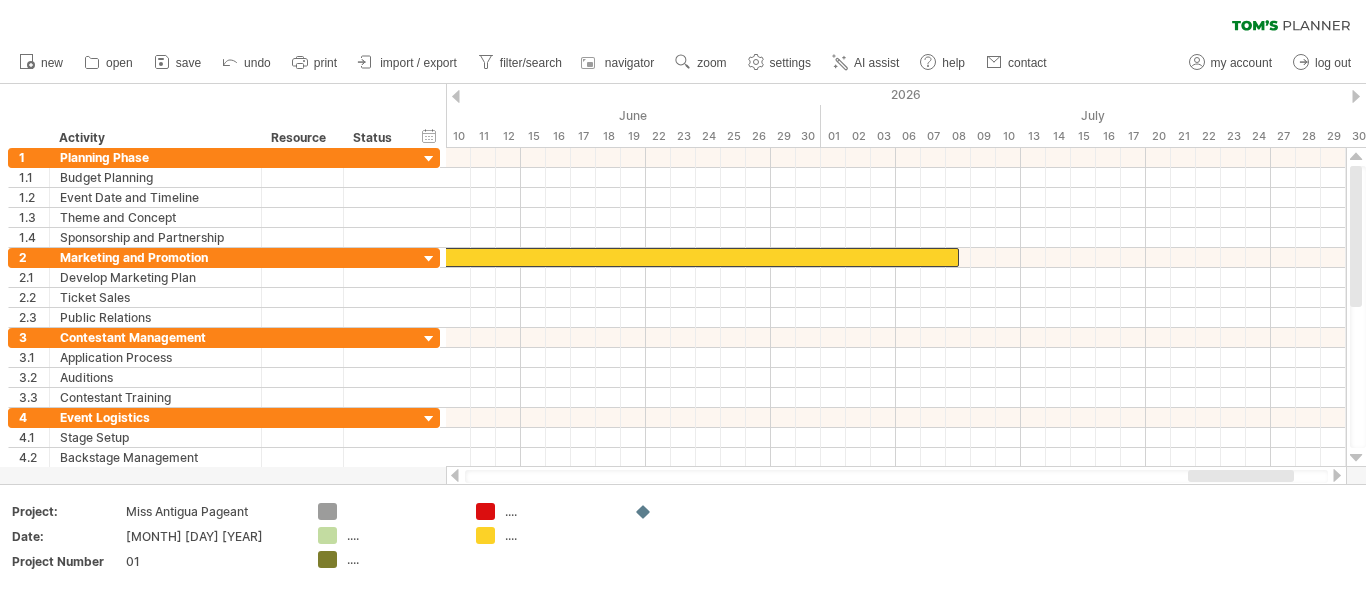 click at bounding box center [455, 475] 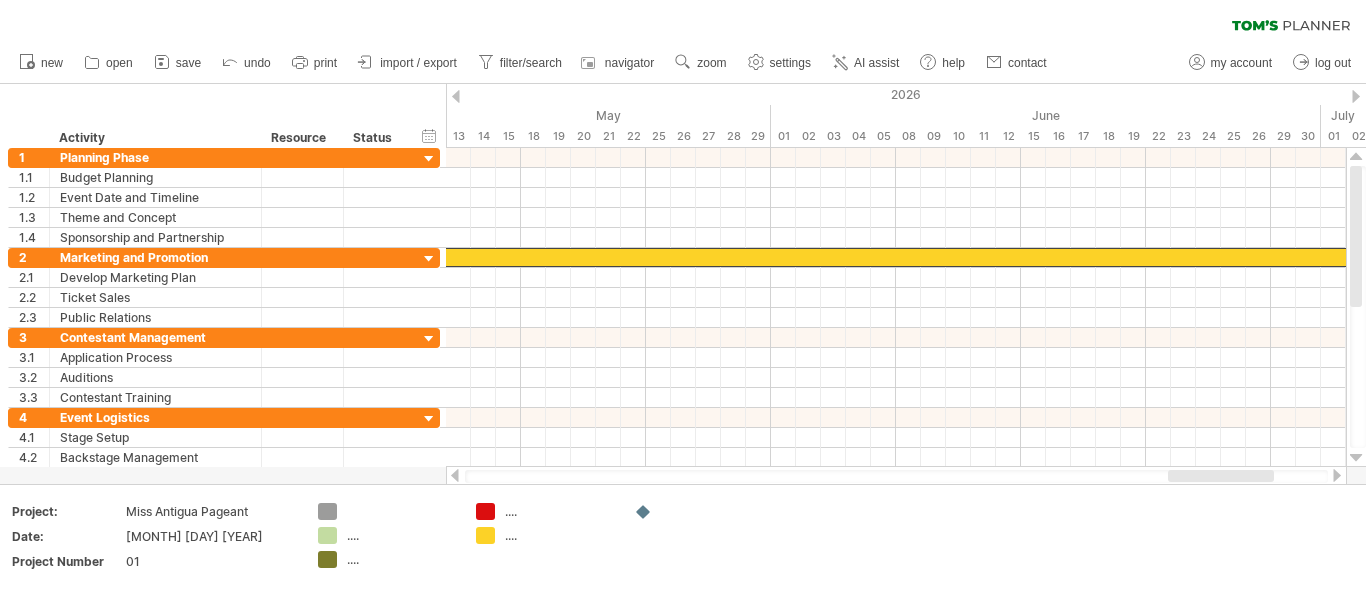 click at bounding box center (455, 475) 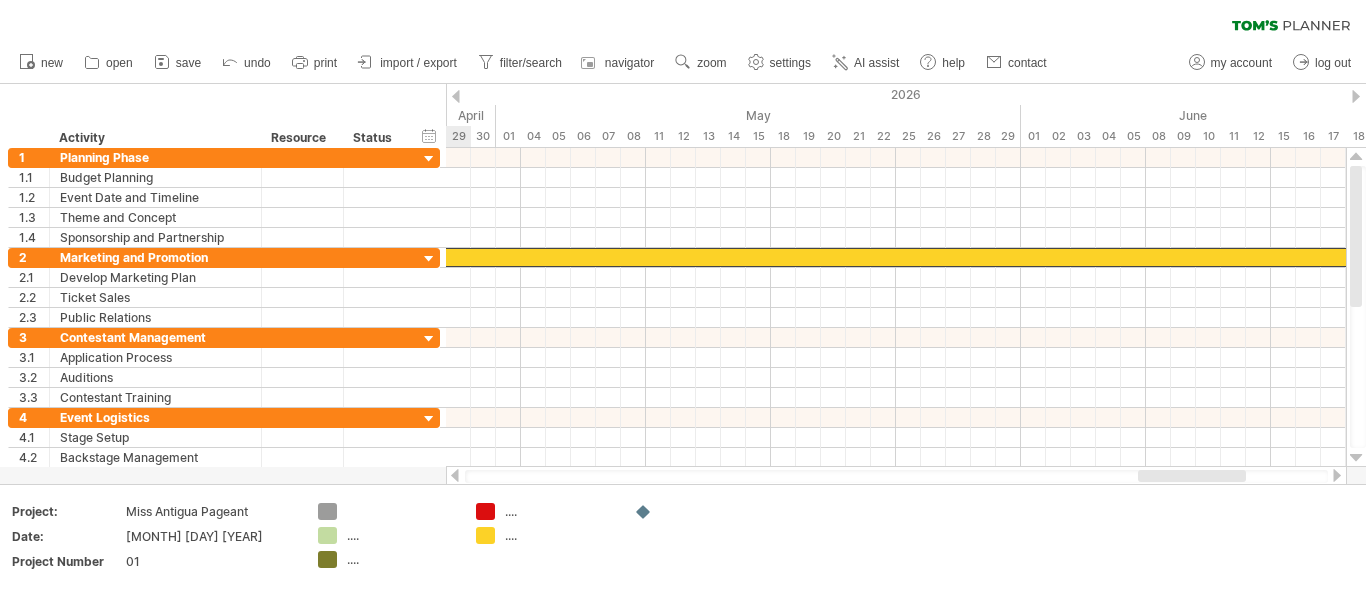 click at bounding box center [455, 475] 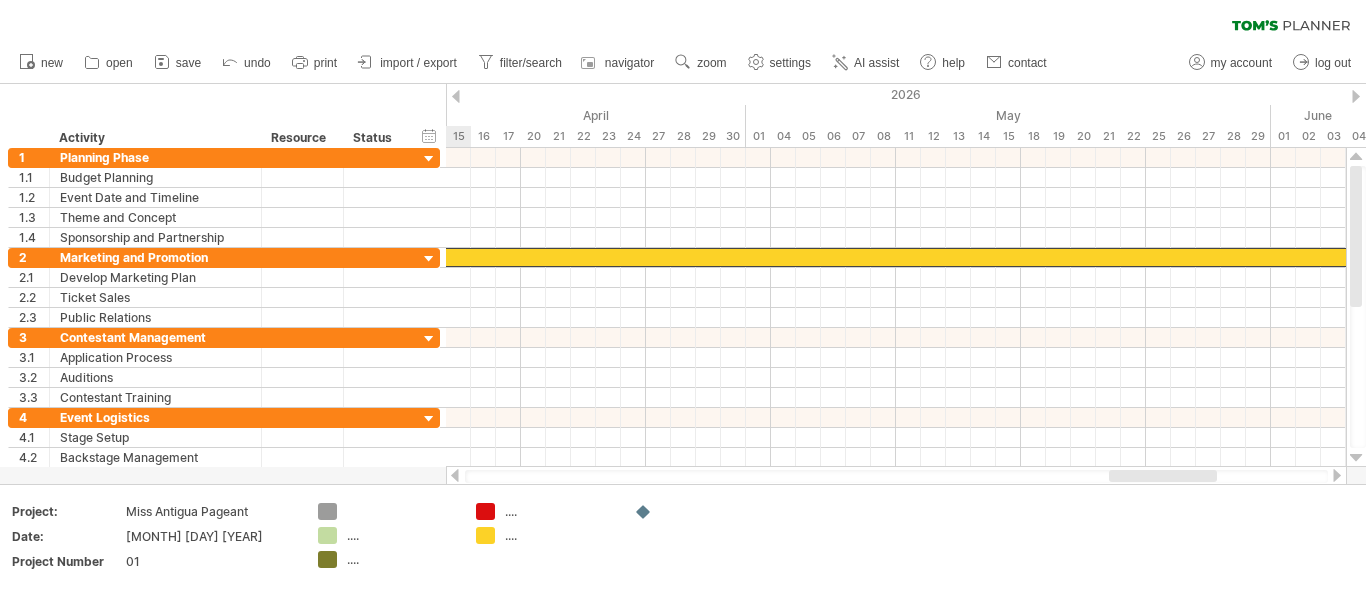 click at bounding box center [455, 475] 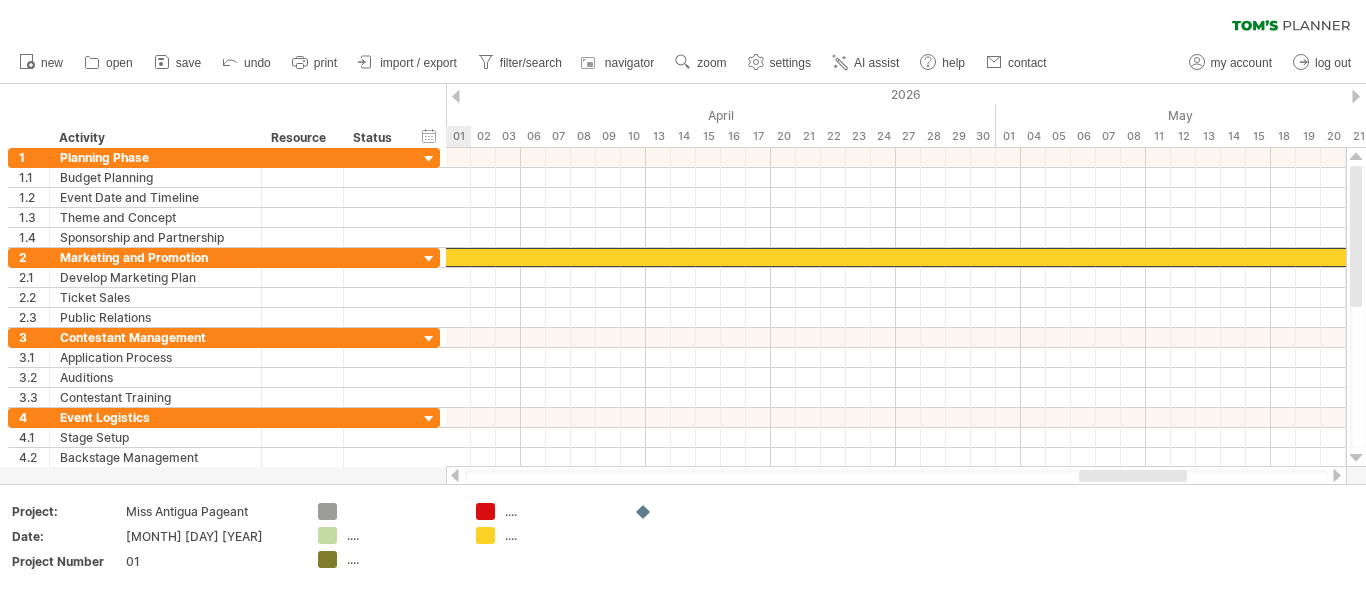 click at bounding box center (455, 475) 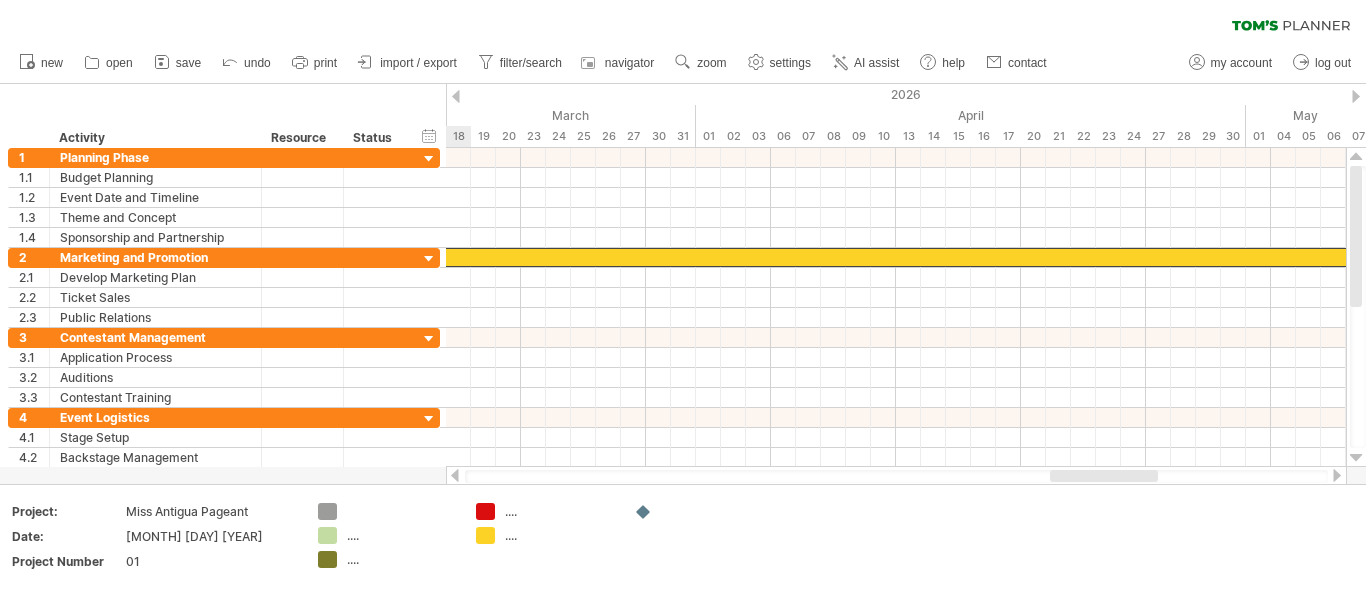 click at bounding box center [455, 475] 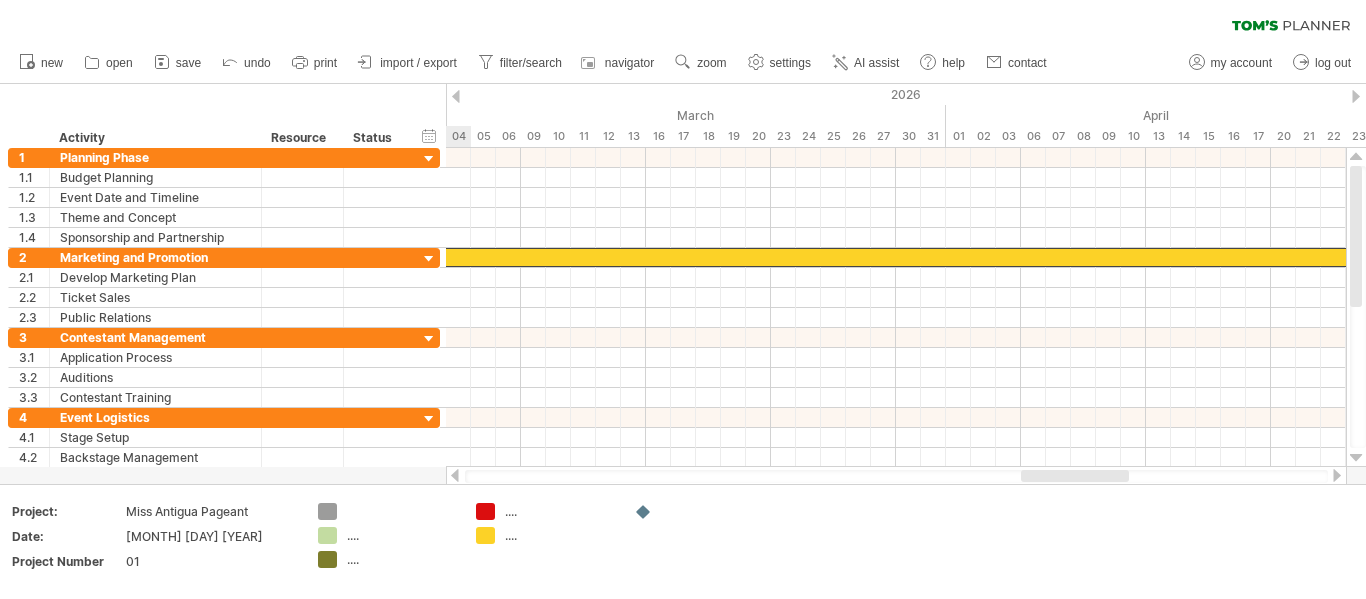 click at bounding box center (455, 475) 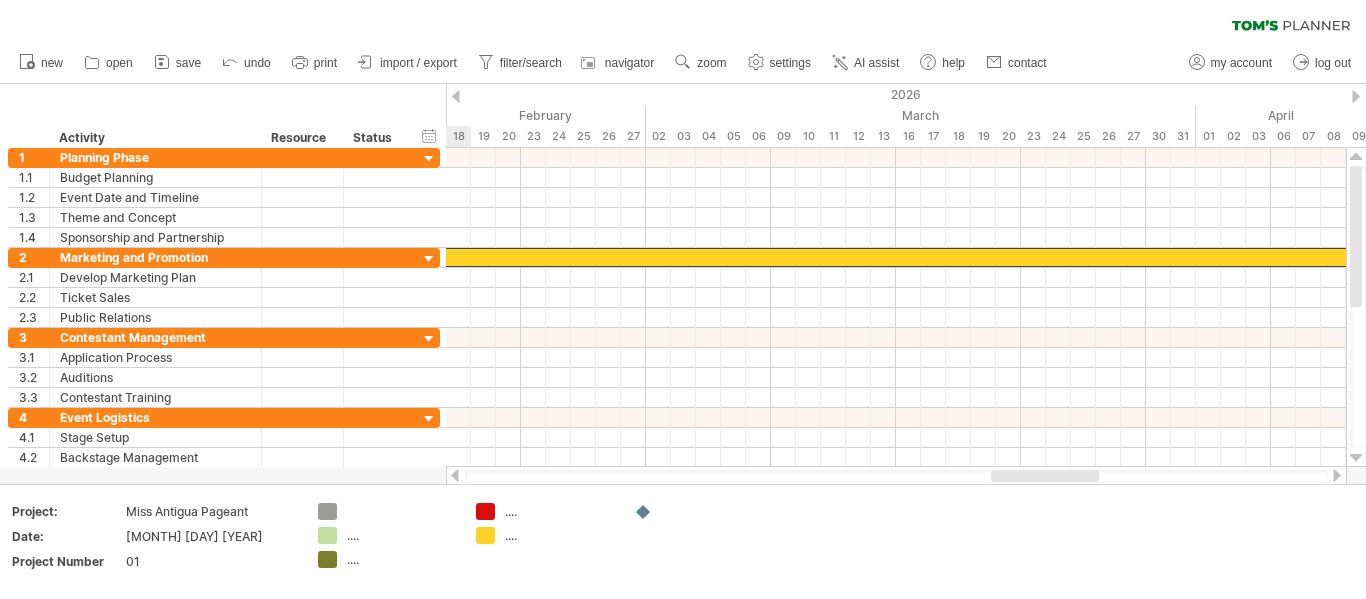 click at bounding box center (455, 475) 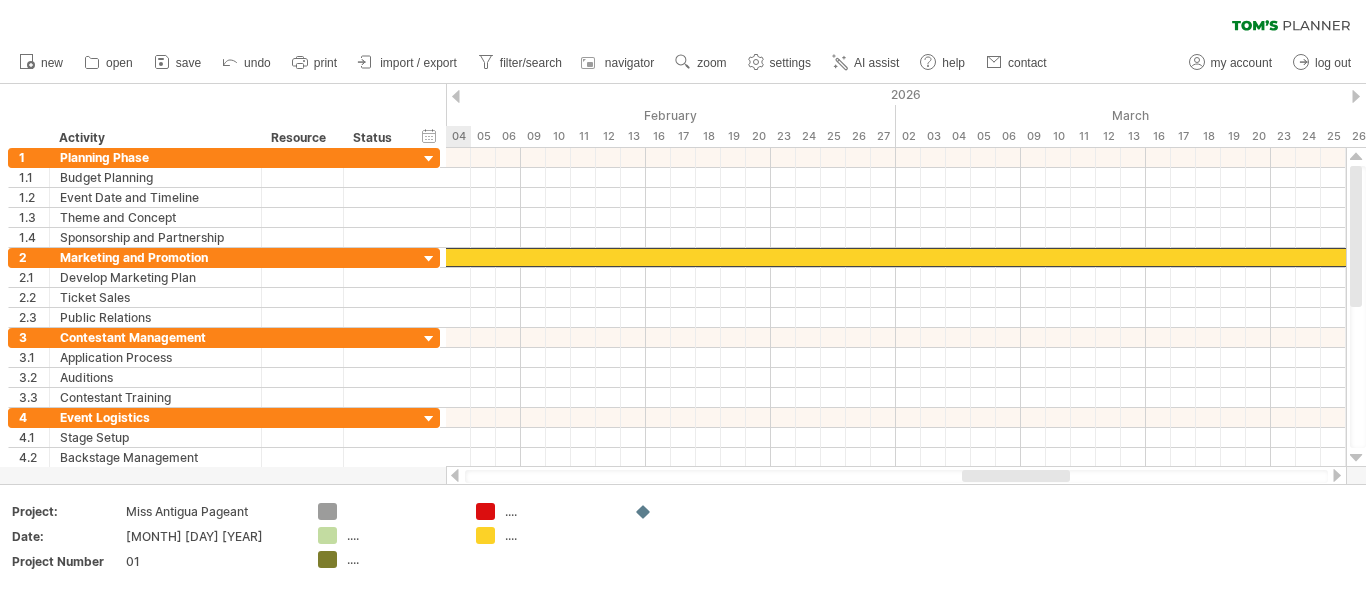click at bounding box center [455, 475] 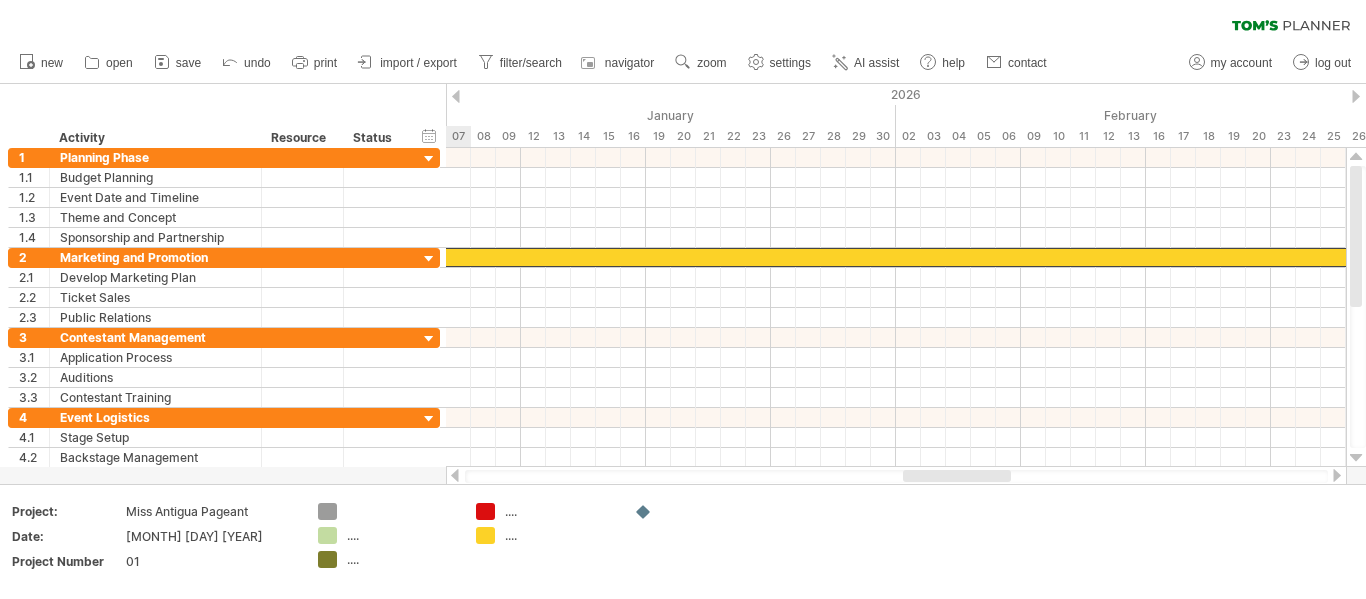 click at bounding box center [455, 475] 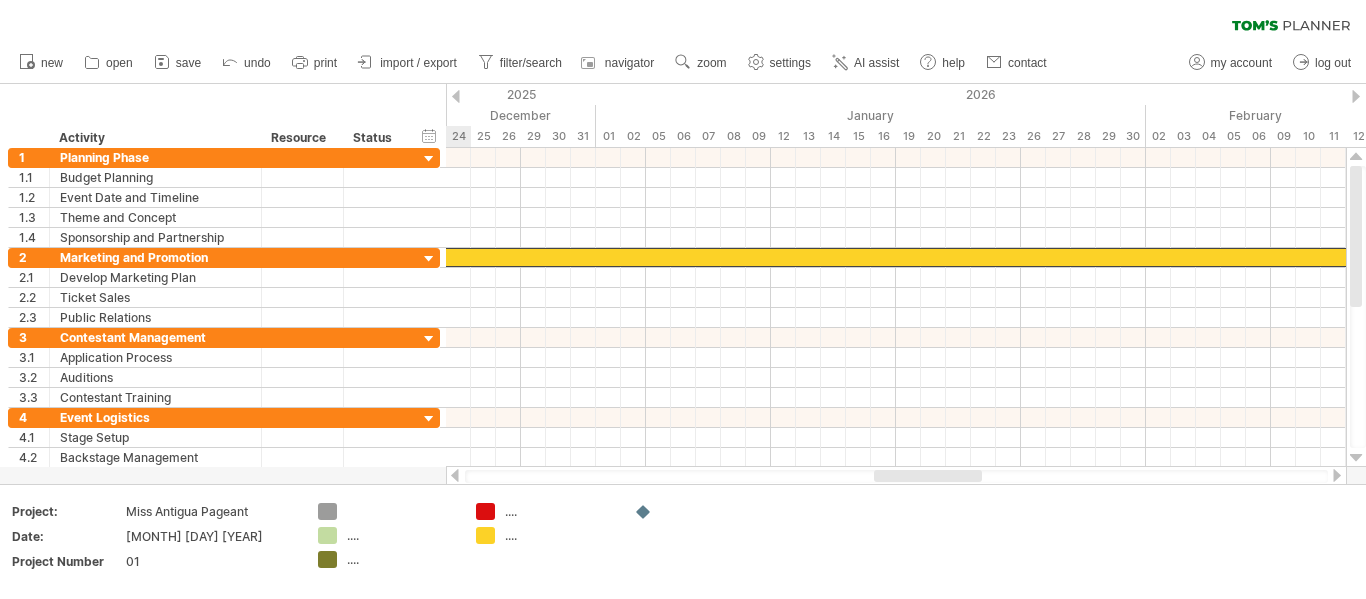 click at bounding box center (455, 475) 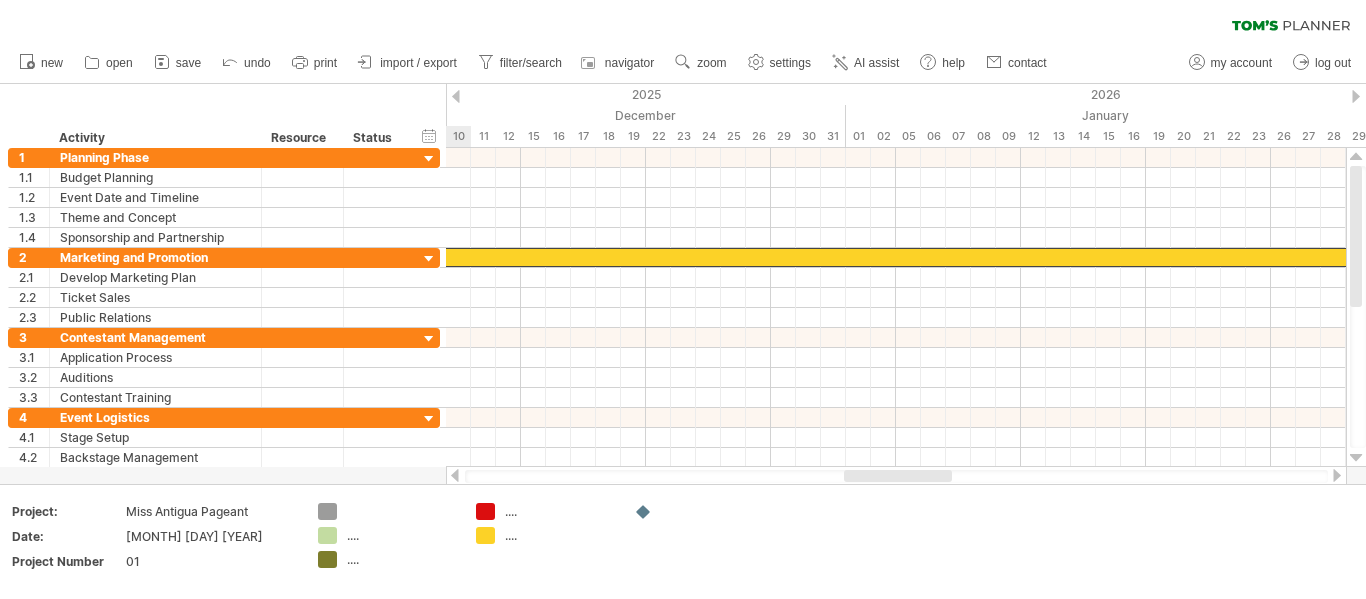 click at bounding box center (455, 475) 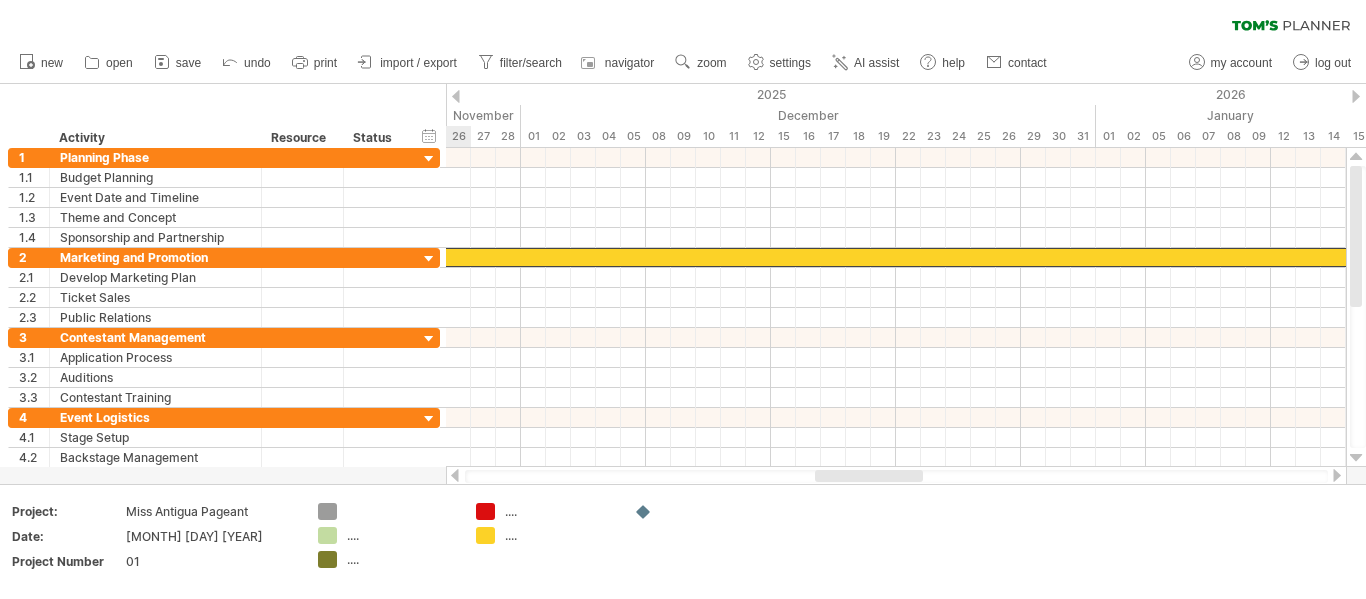 click at bounding box center [455, 475] 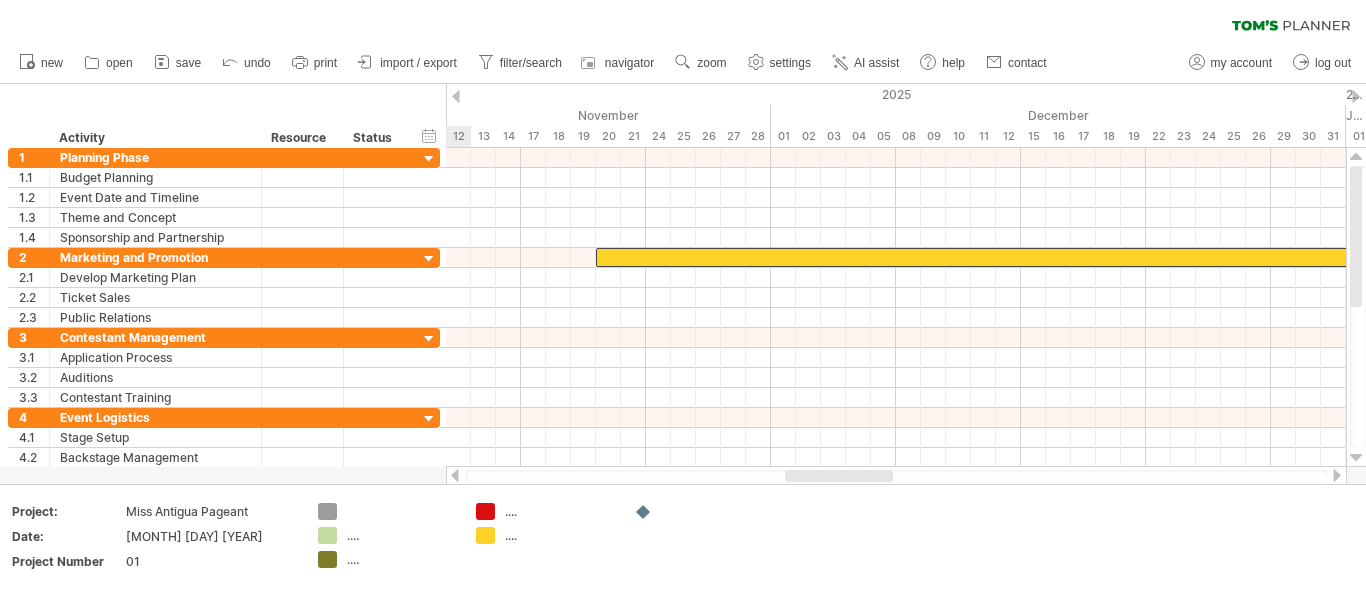click at bounding box center [455, 475] 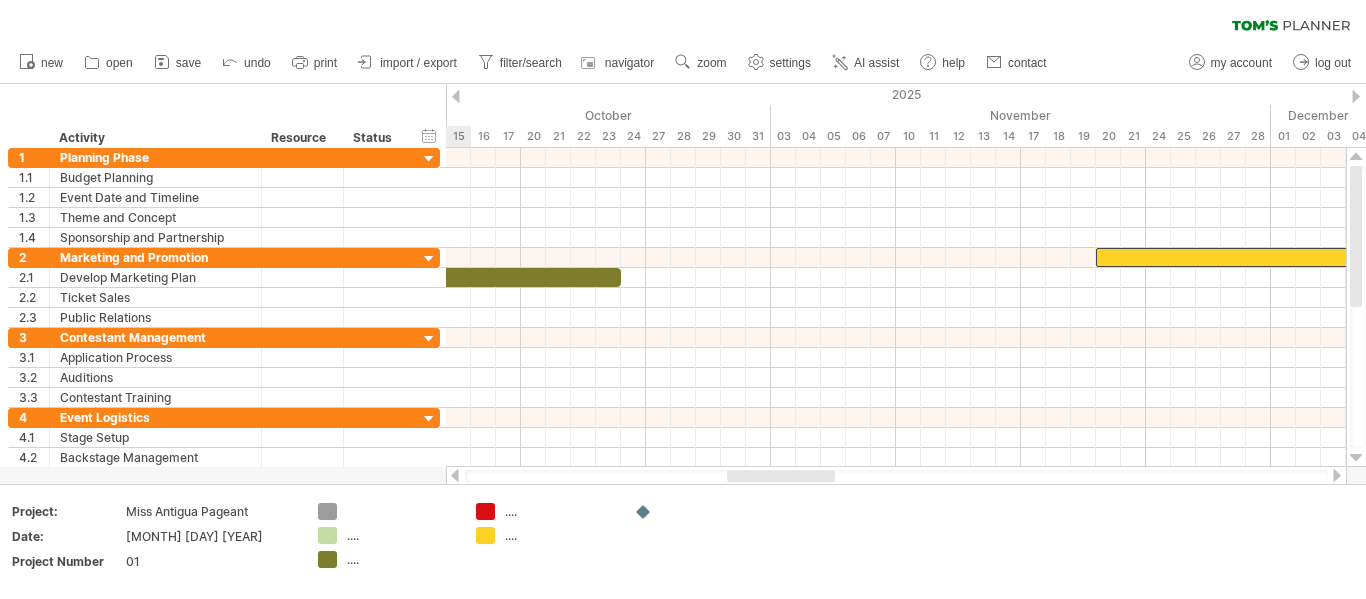 click at bounding box center [455, 475] 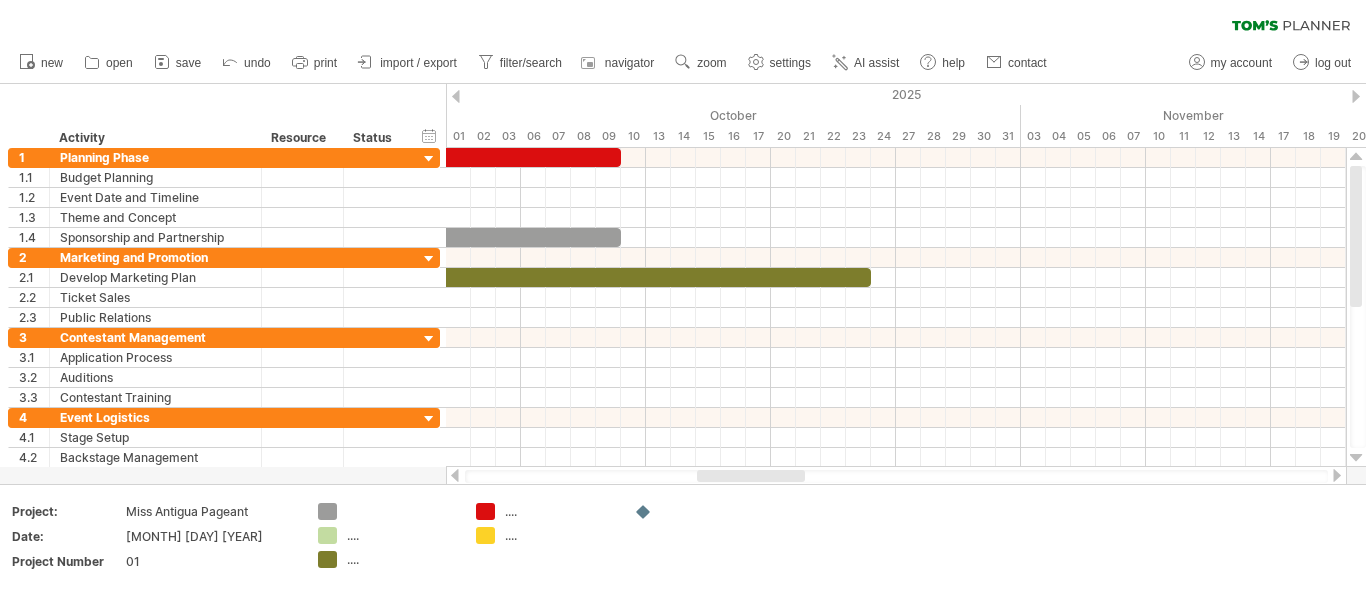 click at bounding box center (1337, 475) 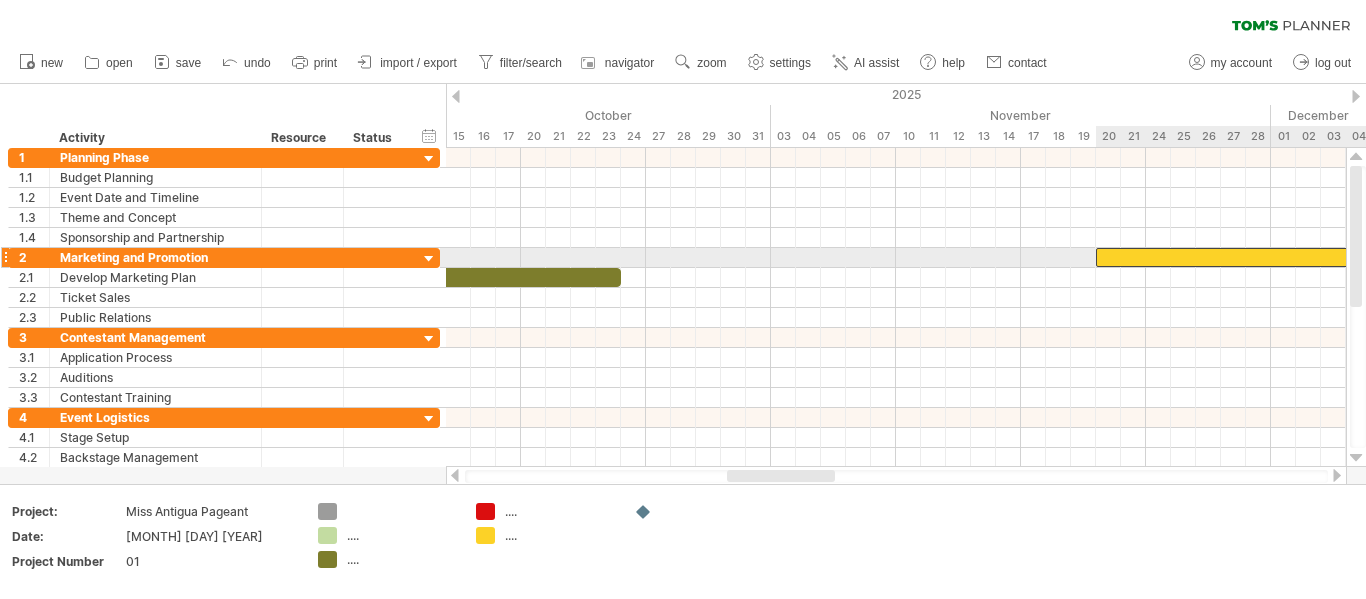 click at bounding box center [3152, 257] 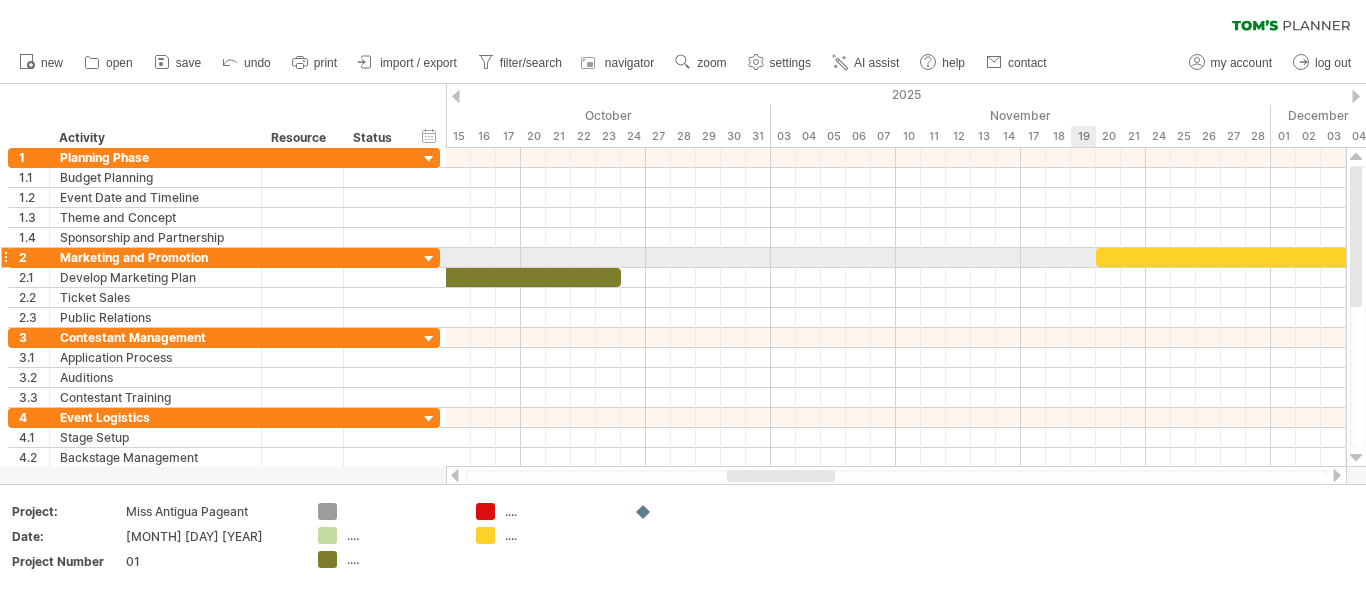 click at bounding box center [896, 258] 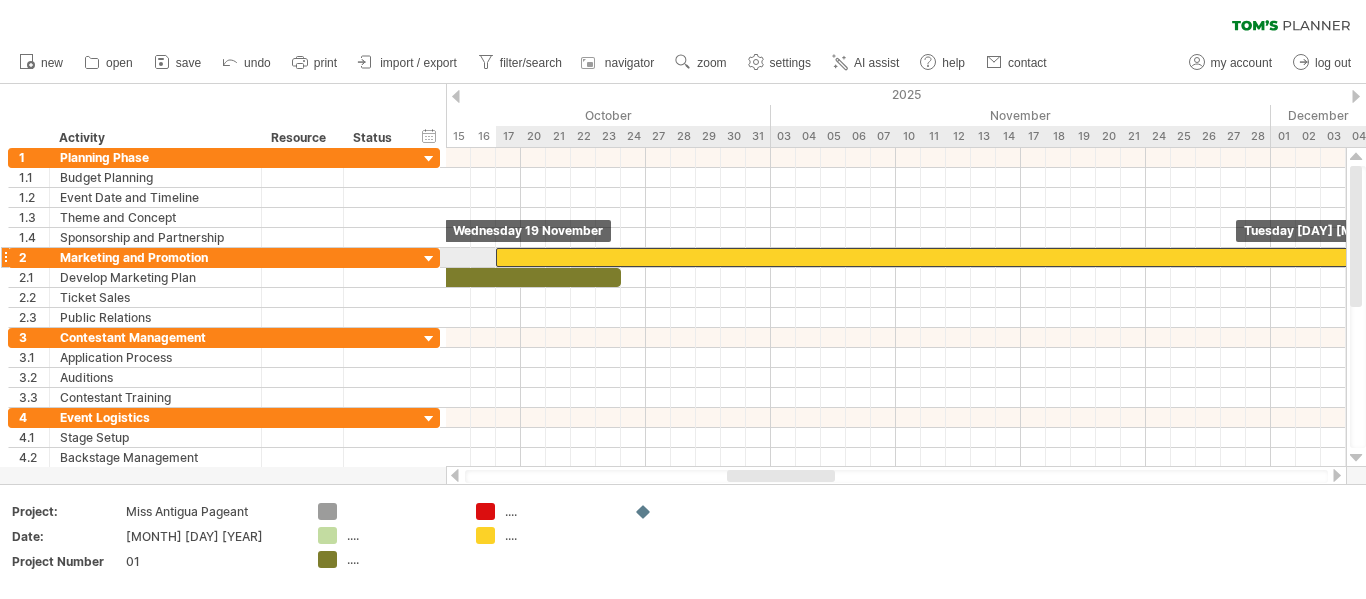 drag, startPoint x: 1116, startPoint y: 254, endPoint x: 503, endPoint y: 261, distance: 613.04 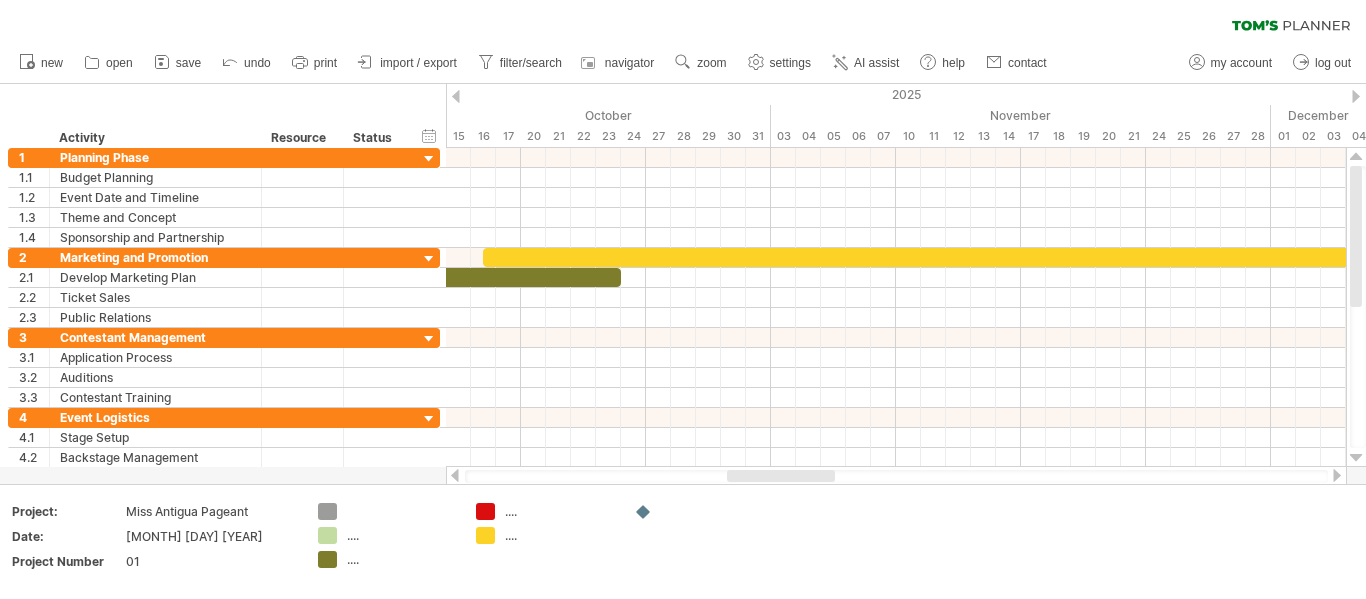 click at bounding box center (455, 475) 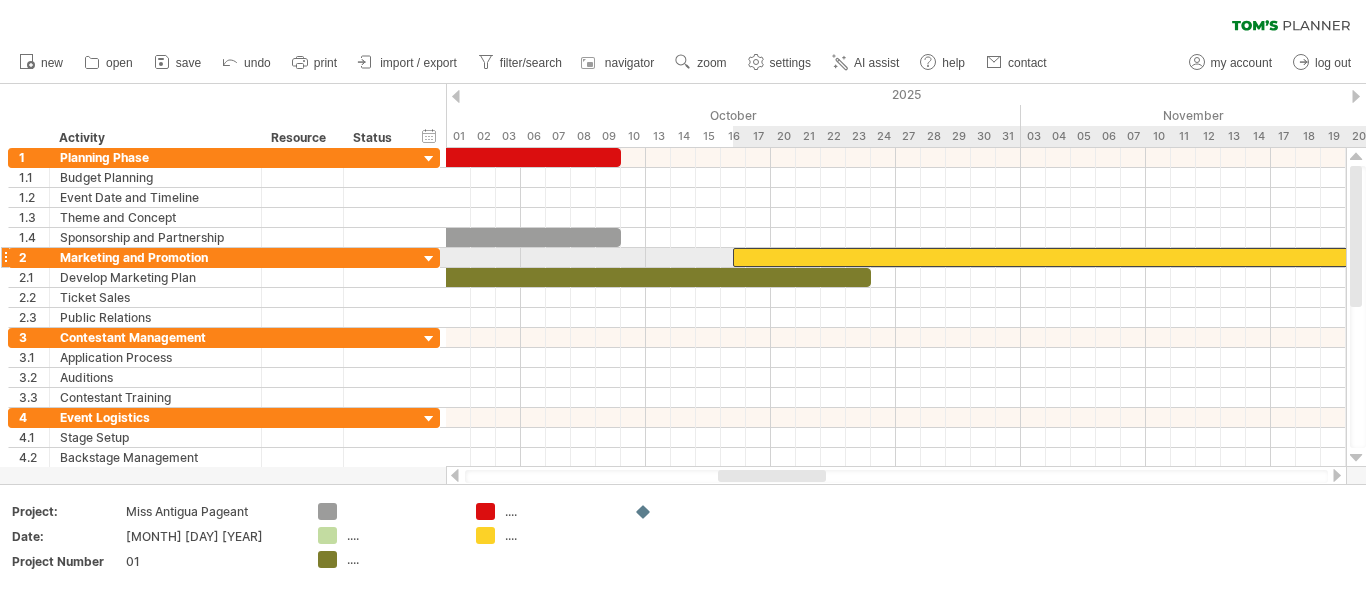 click at bounding box center [2789, 257] 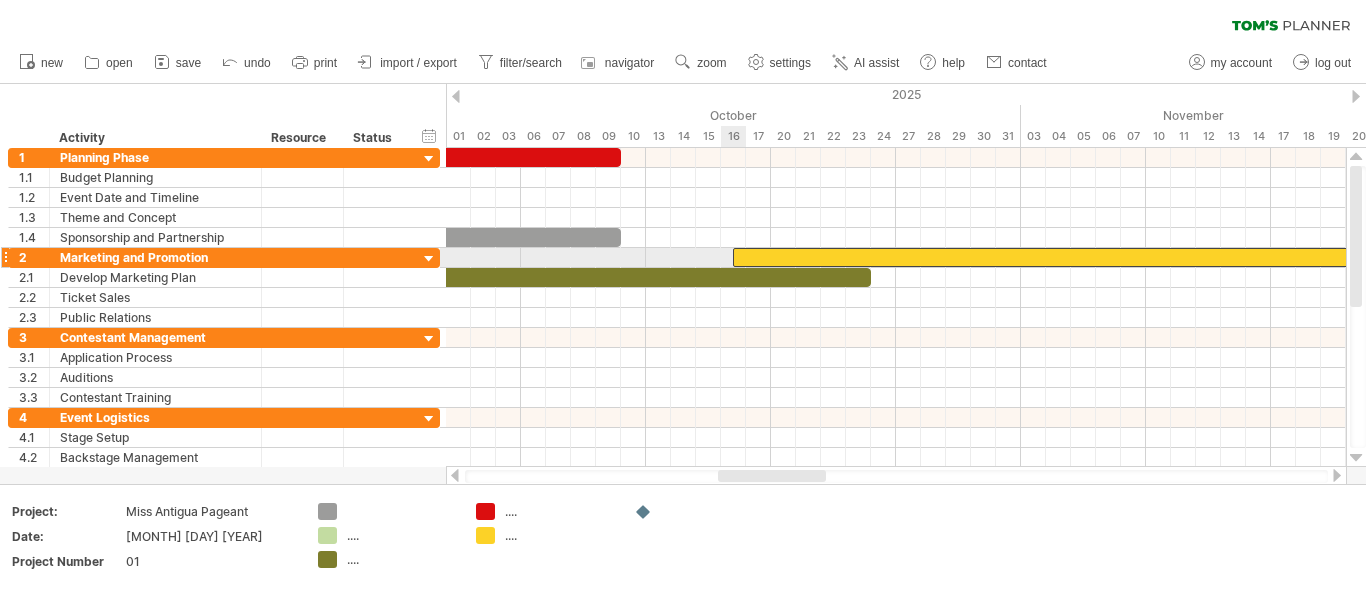 click at bounding box center (2789, 257) 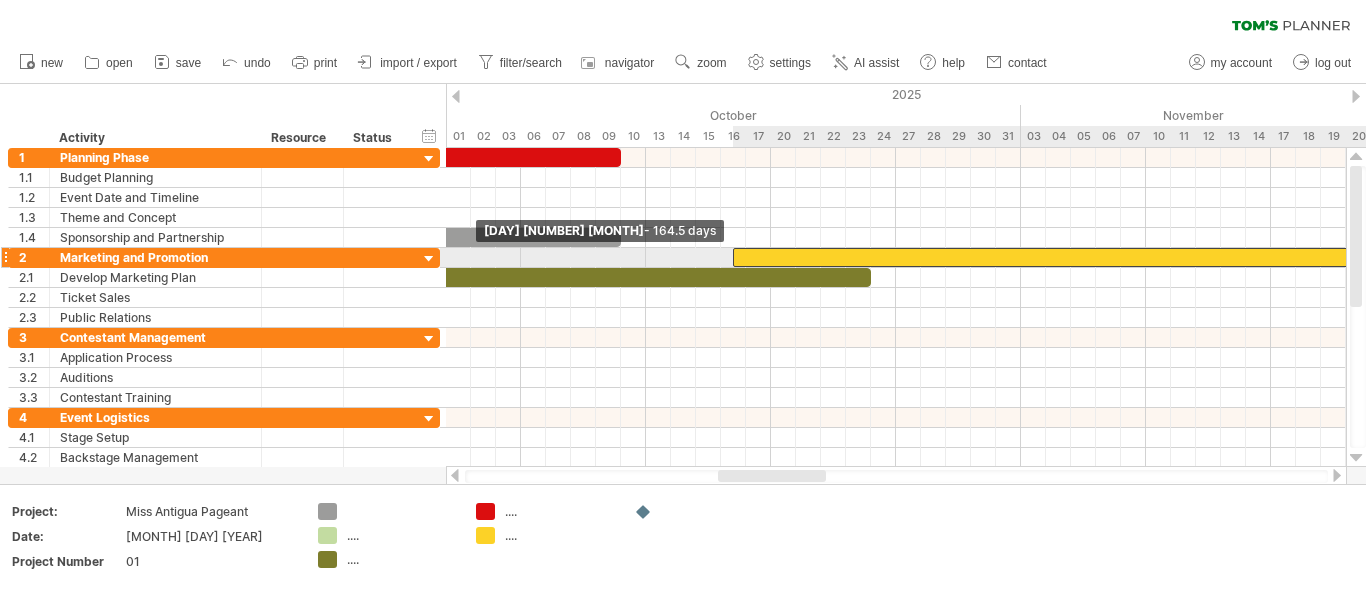 click at bounding box center [733, 257] 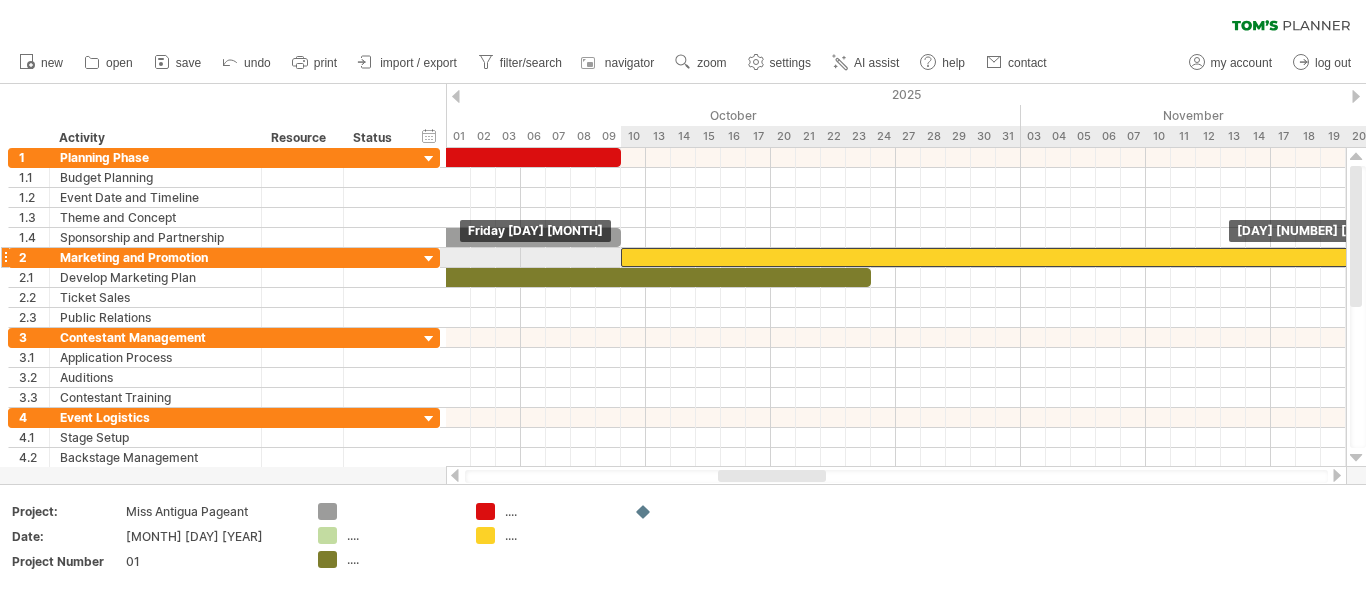 drag, startPoint x: 746, startPoint y: 254, endPoint x: 633, endPoint y: 258, distance: 113.07078 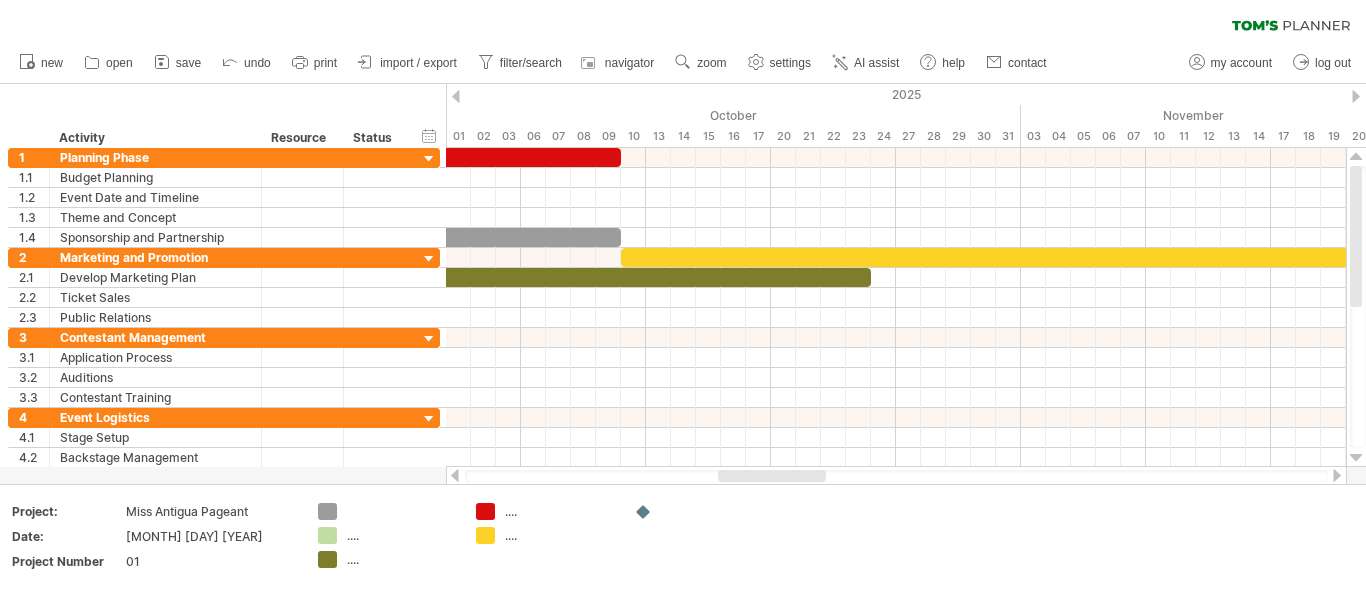 click at bounding box center [1337, 475] 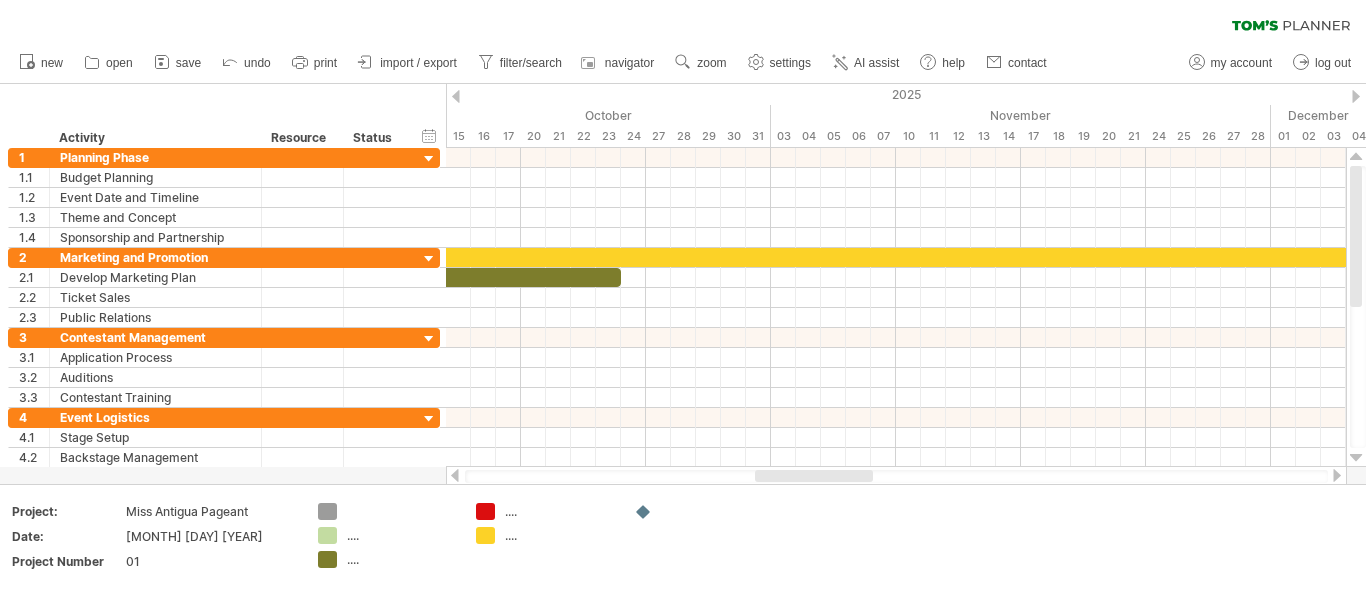 click at bounding box center [1337, 475] 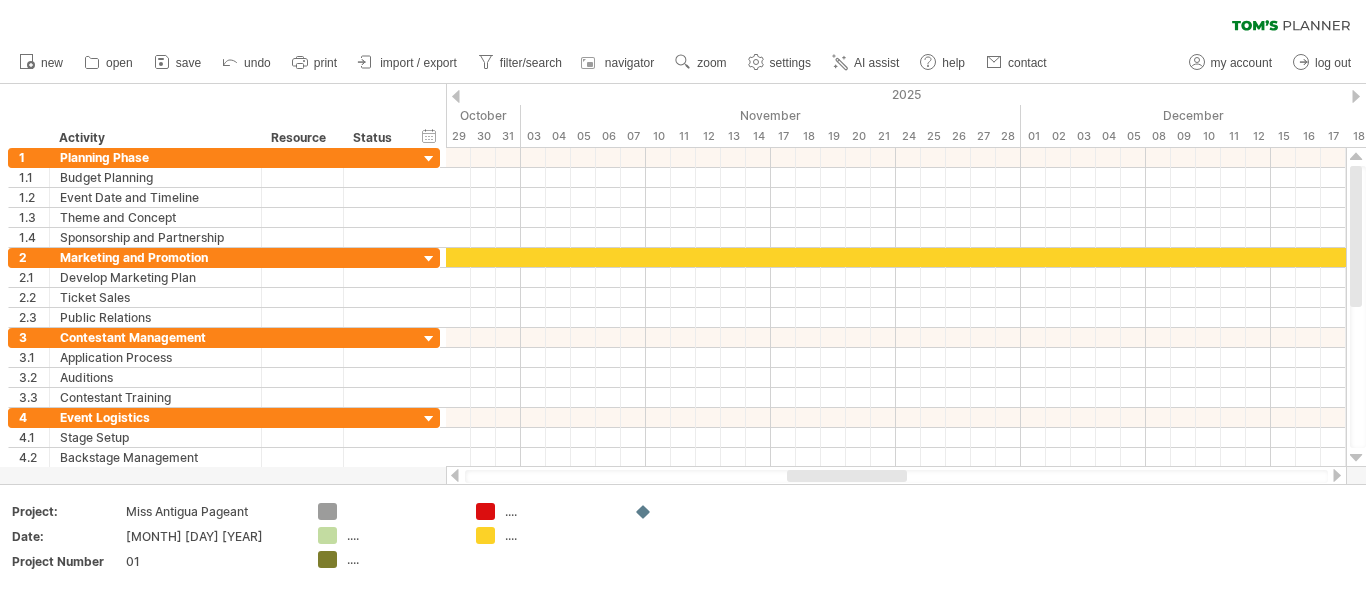 click at bounding box center (1337, 475) 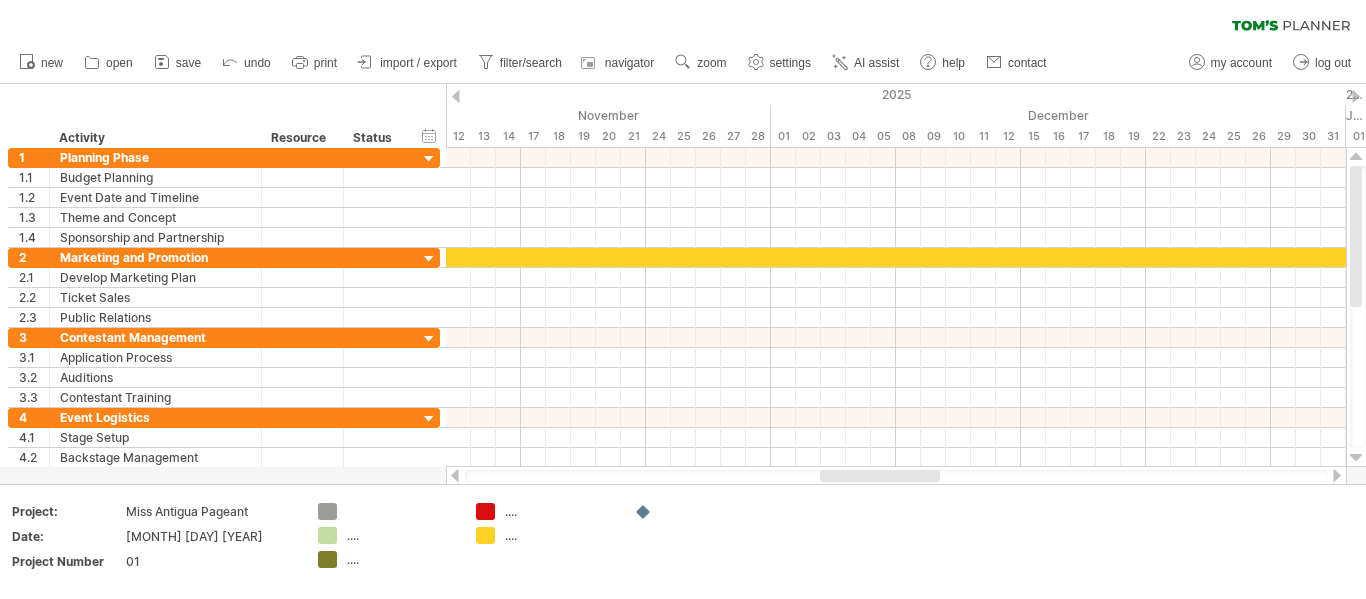 click at bounding box center [1337, 475] 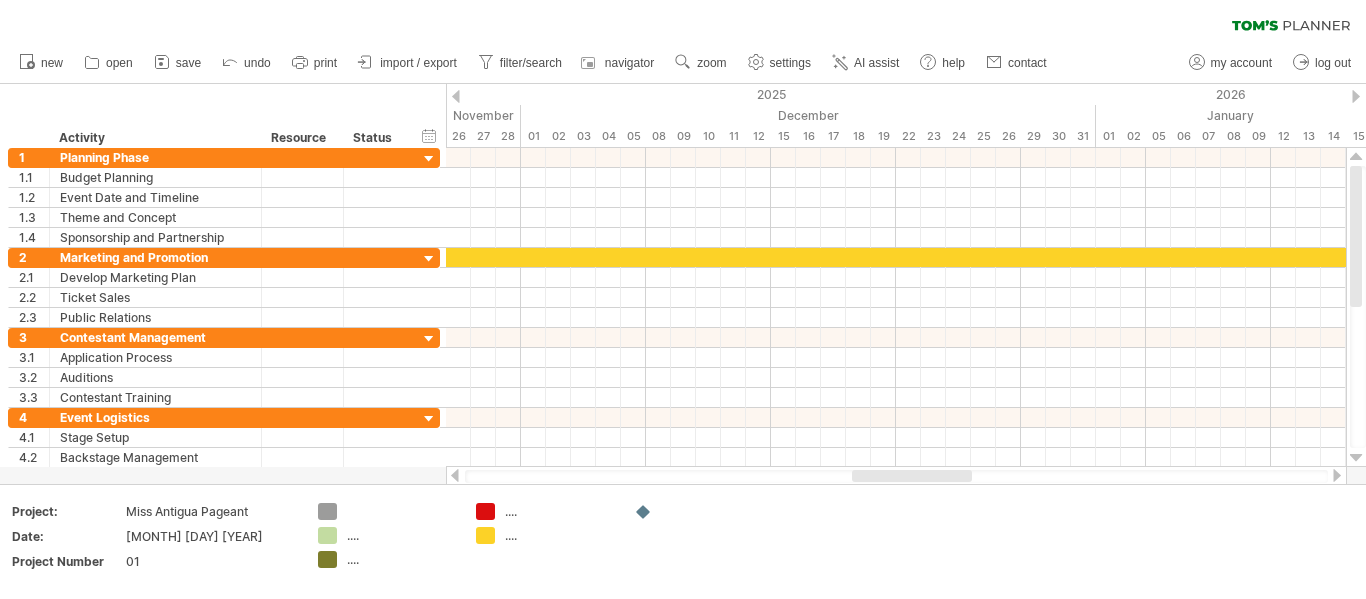click at bounding box center (1337, 475) 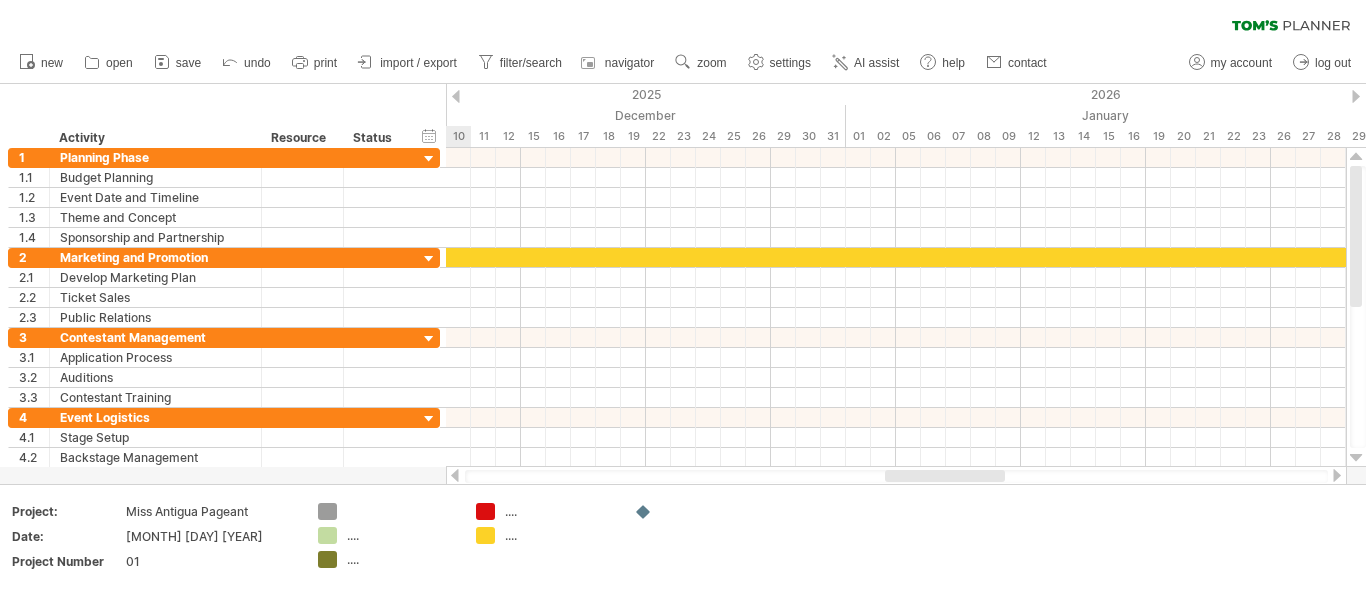 click at bounding box center (1337, 475) 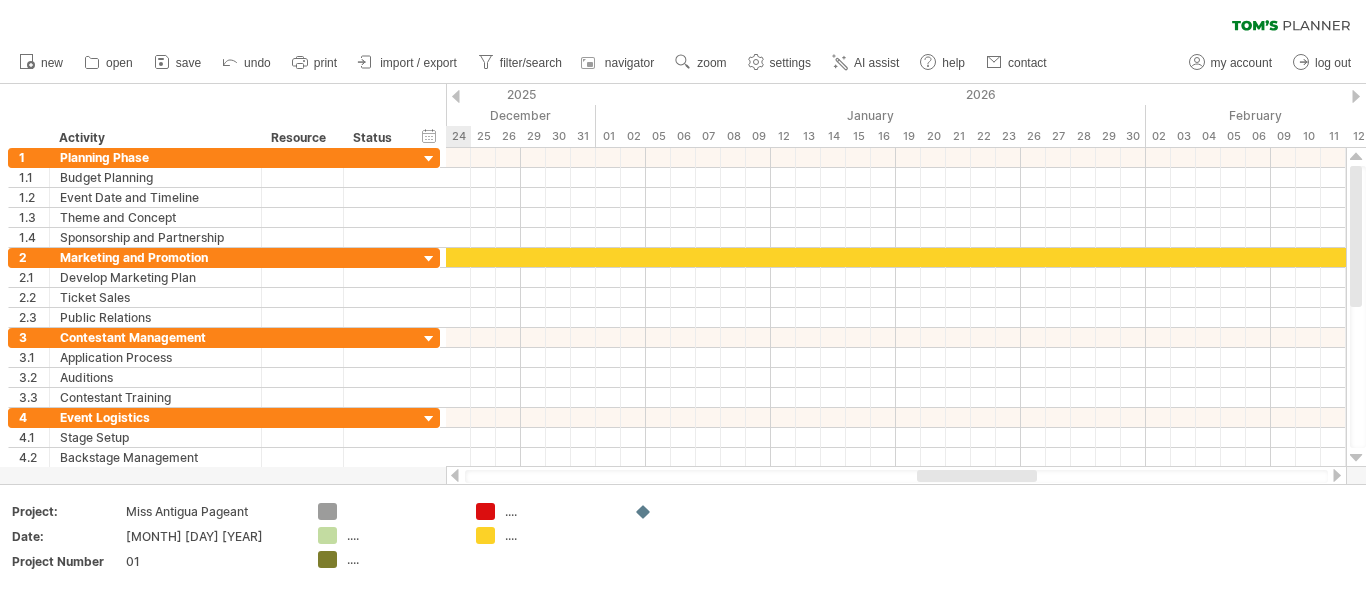 click at bounding box center (1337, 475) 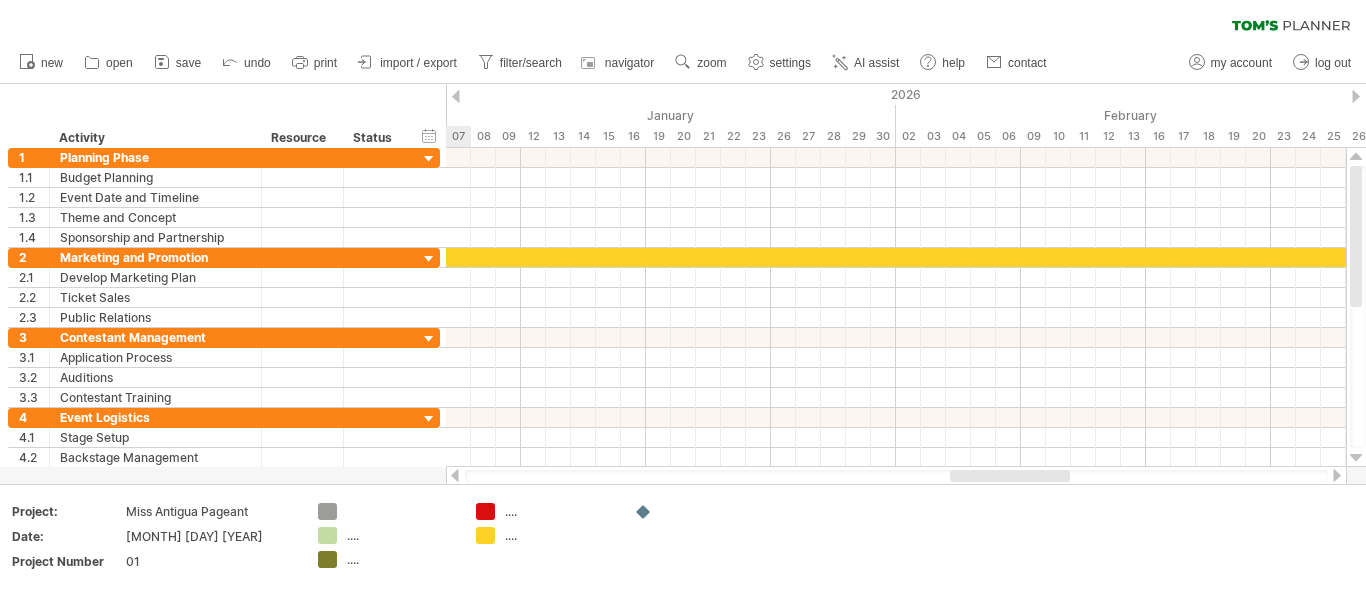 click at bounding box center [1337, 475] 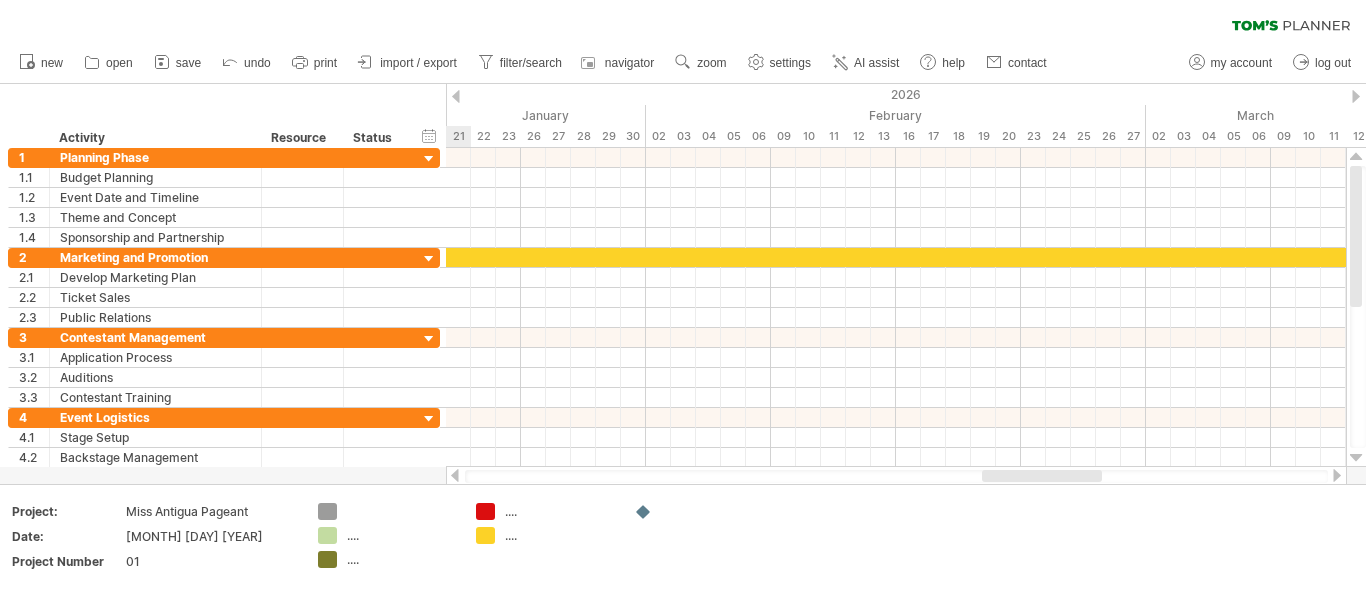 click at bounding box center [1337, 475] 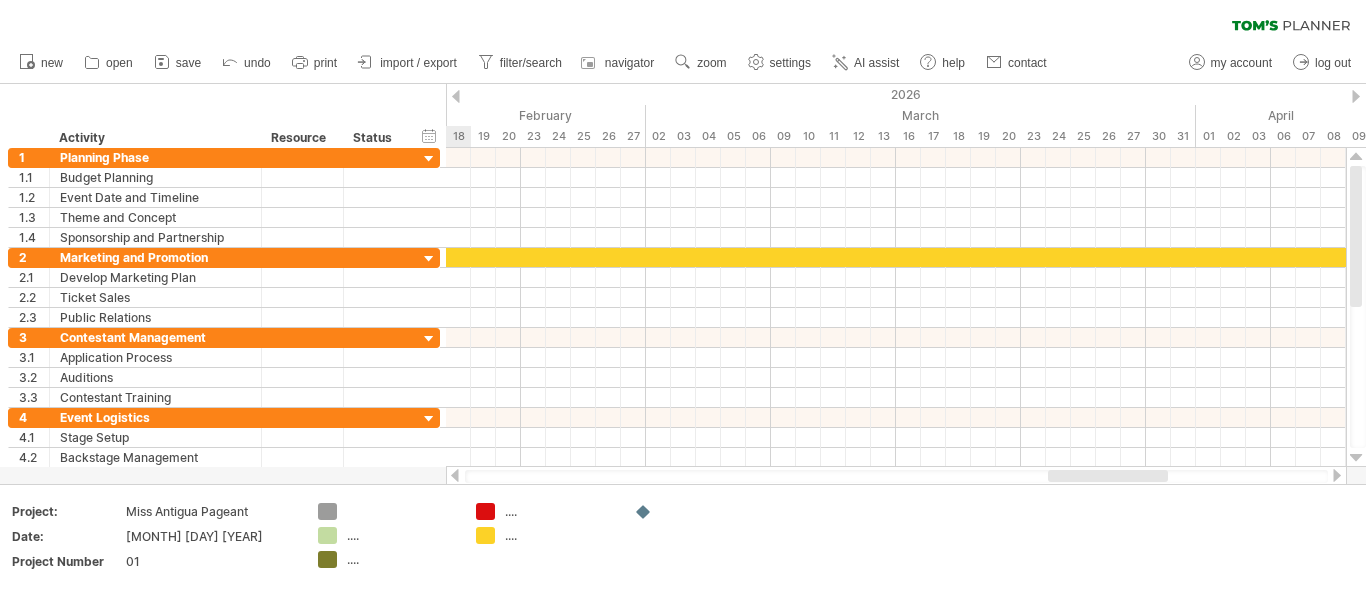 click at bounding box center [1337, 475] 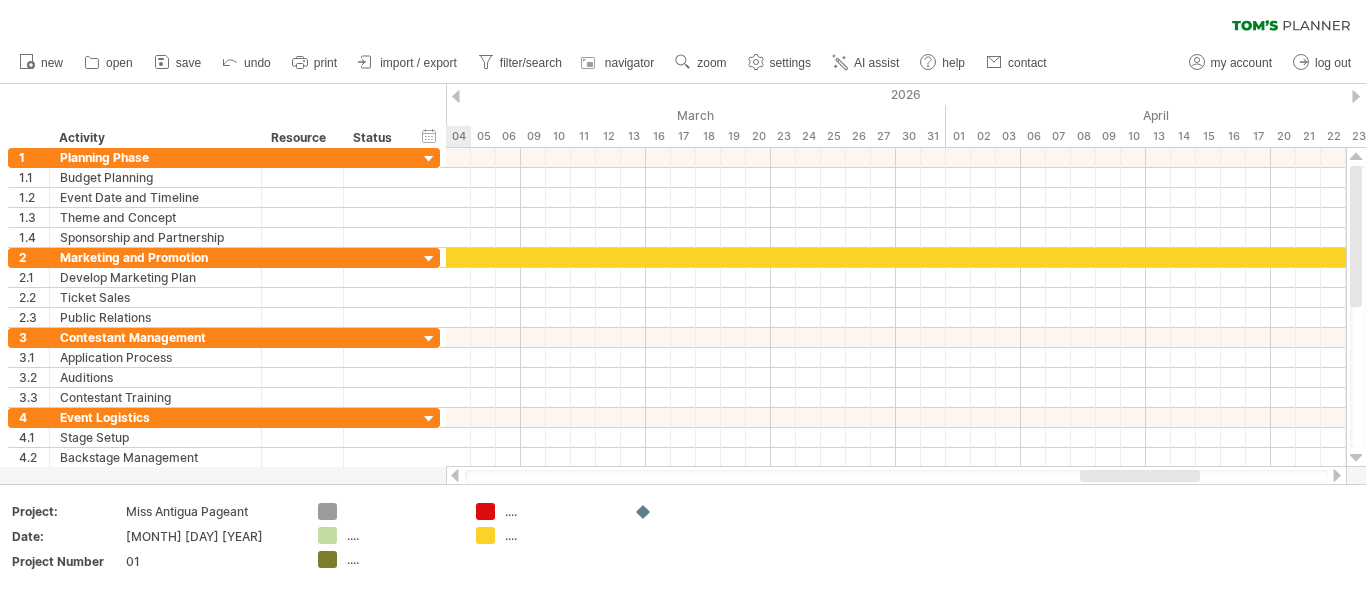 click at bounding box center [1337, 475] 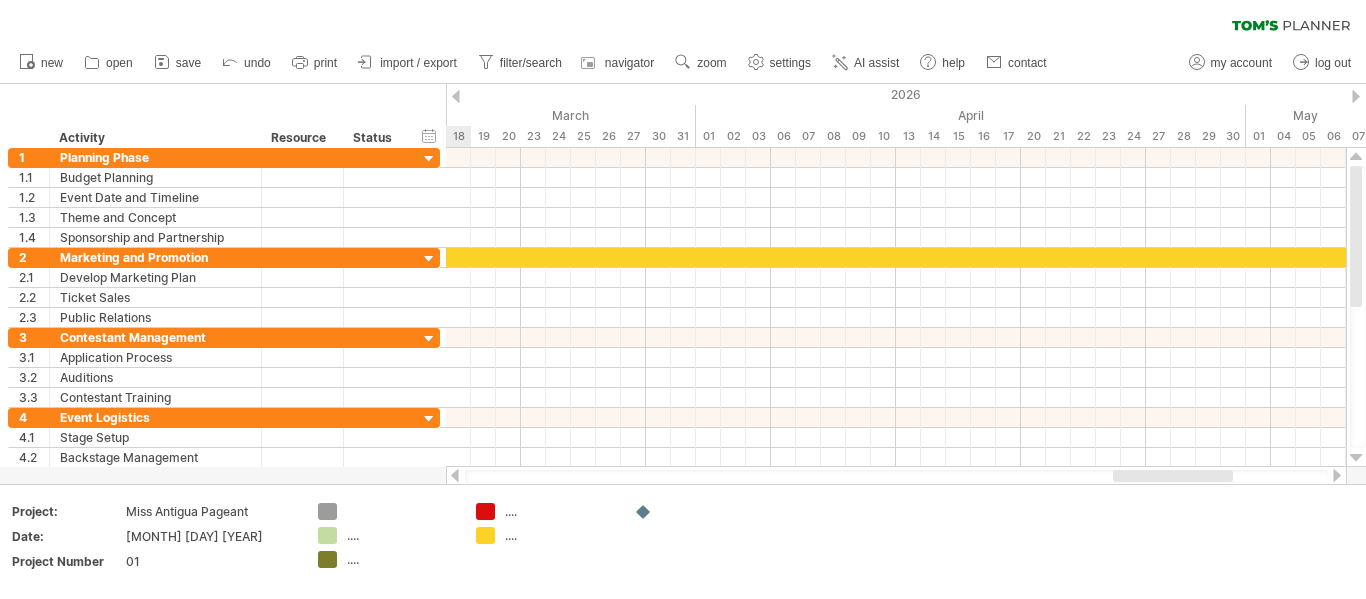click at bounding box center (1337, 475) 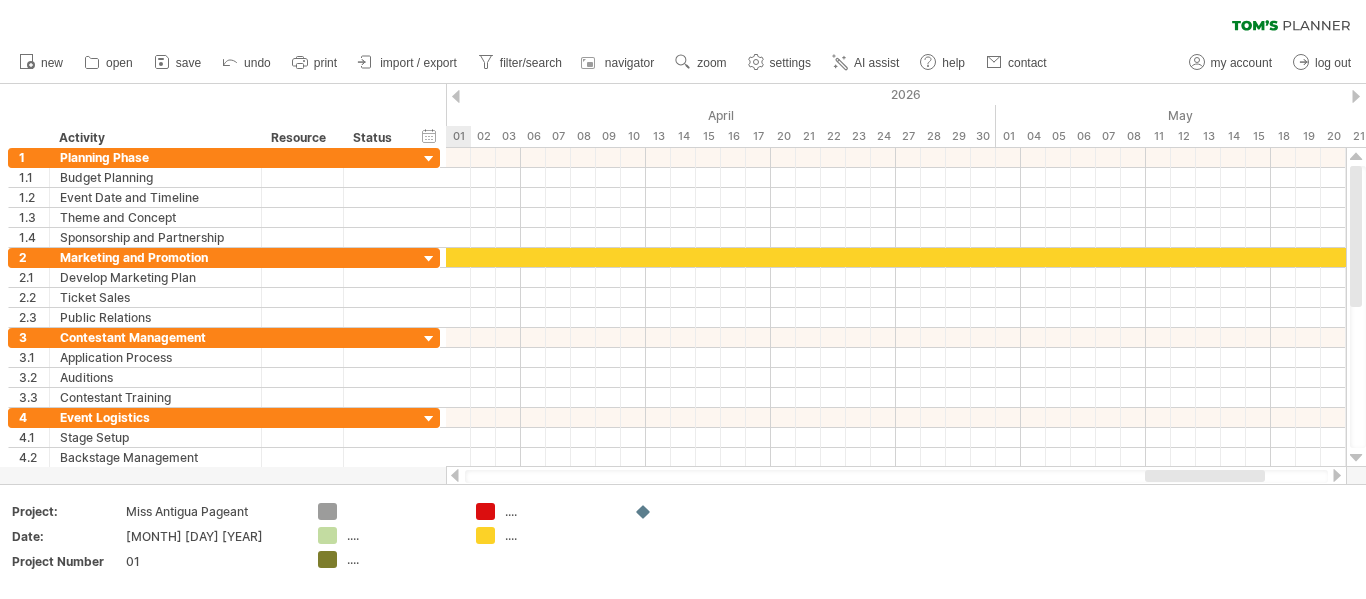 click at bounding box center [1337, 475] 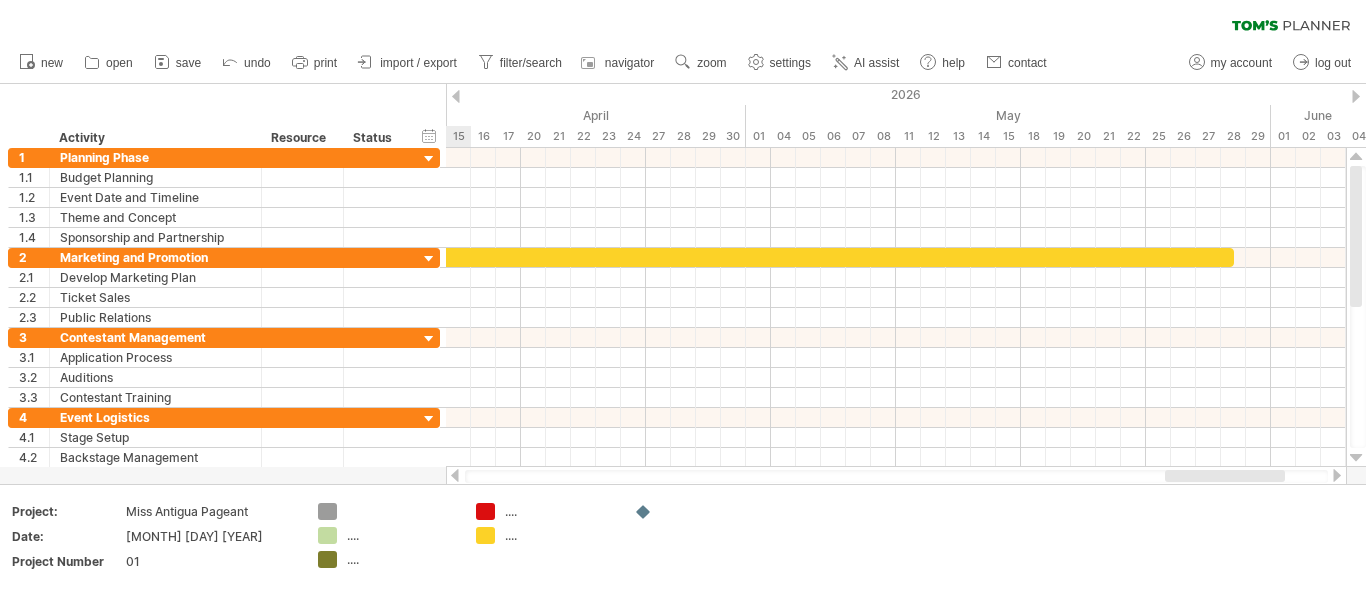 click at bounding box center (1337, 475) 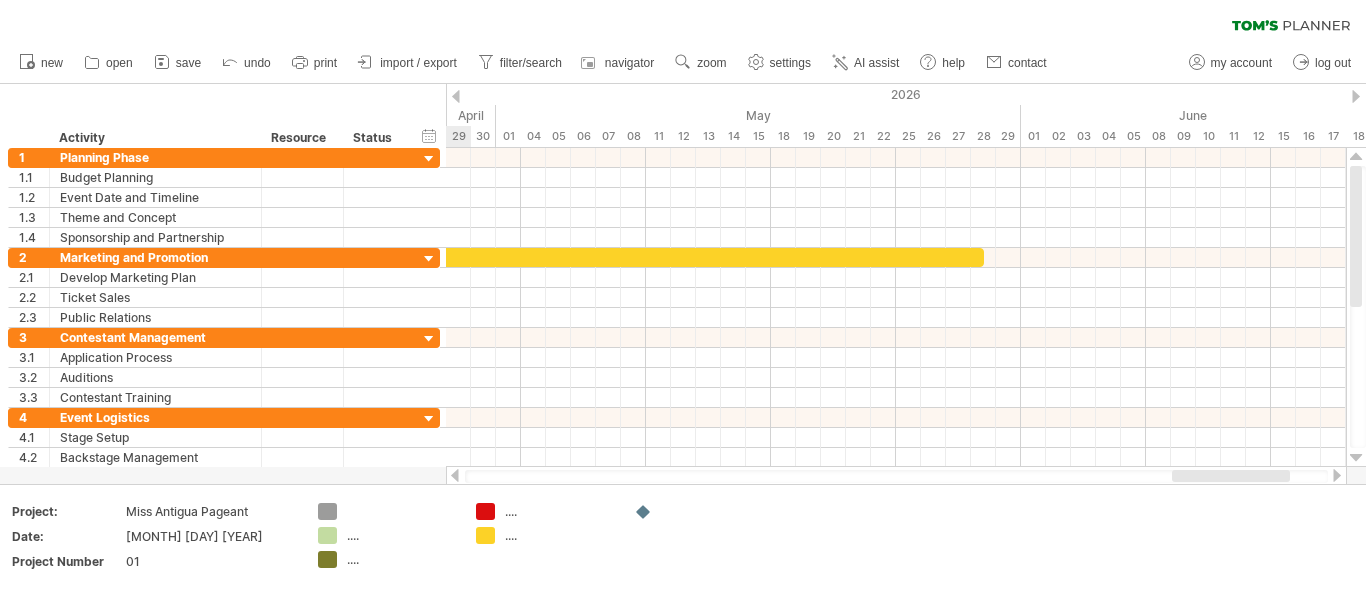 click at bounding box center (1337, 475) 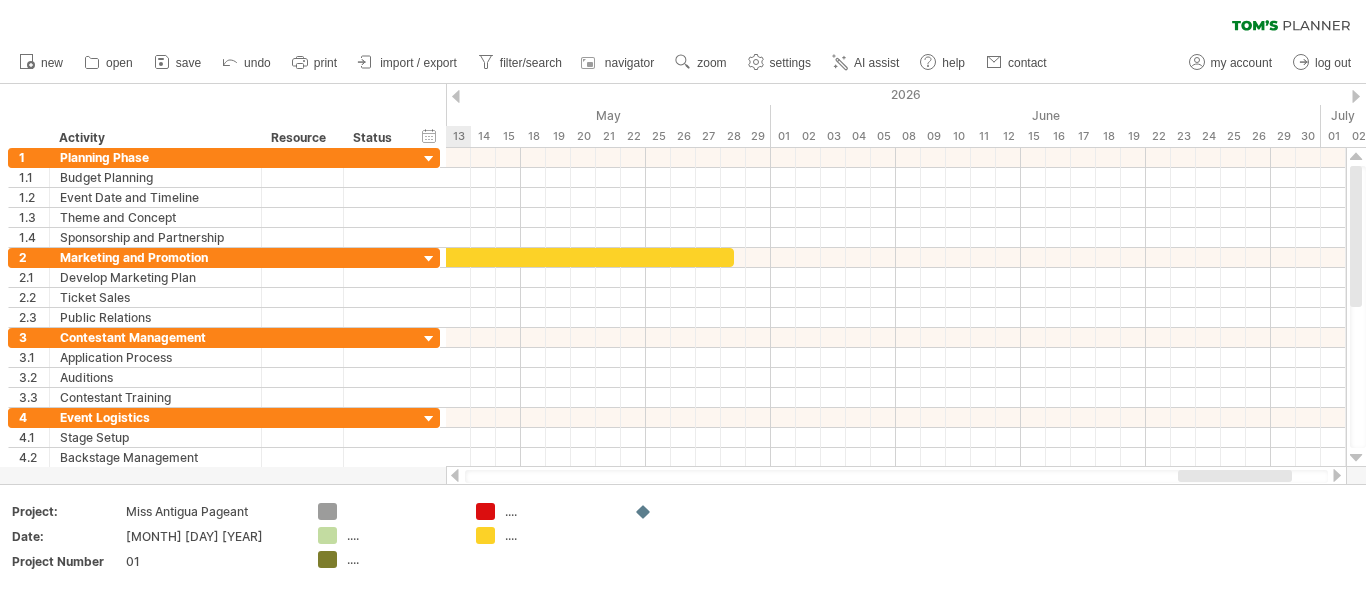 click at bounding box center (1337, 475) 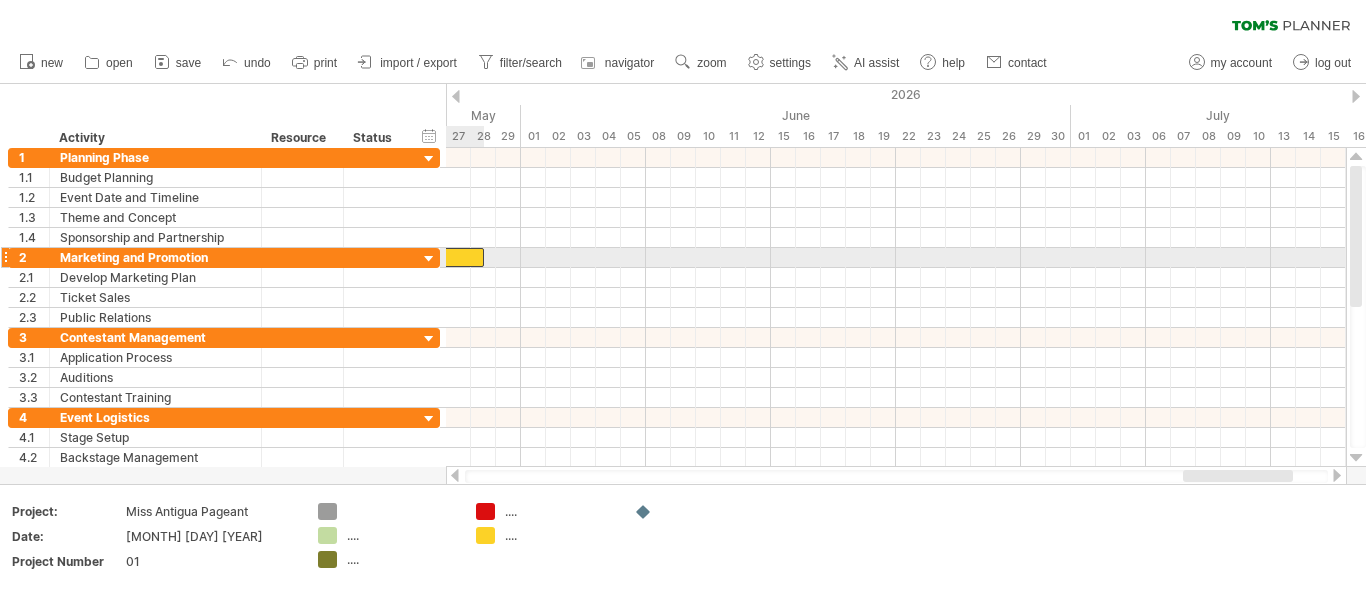 click at bounding box center [-1573, 257] 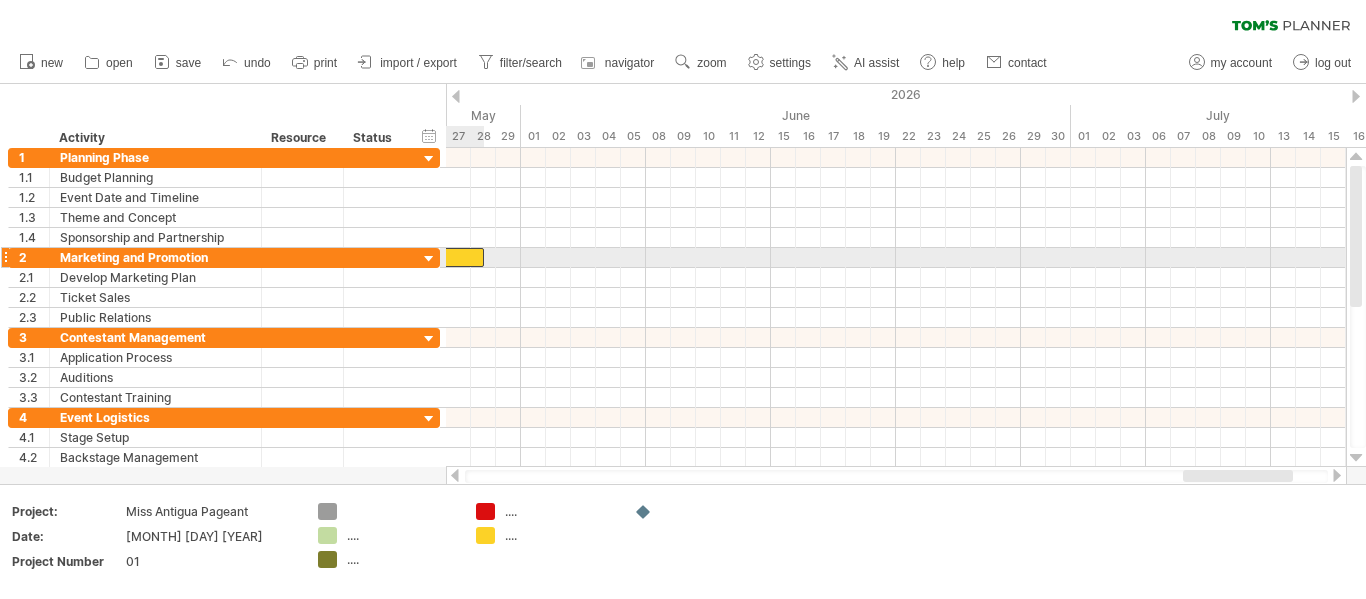 click at bounding box center (-1573, 257) 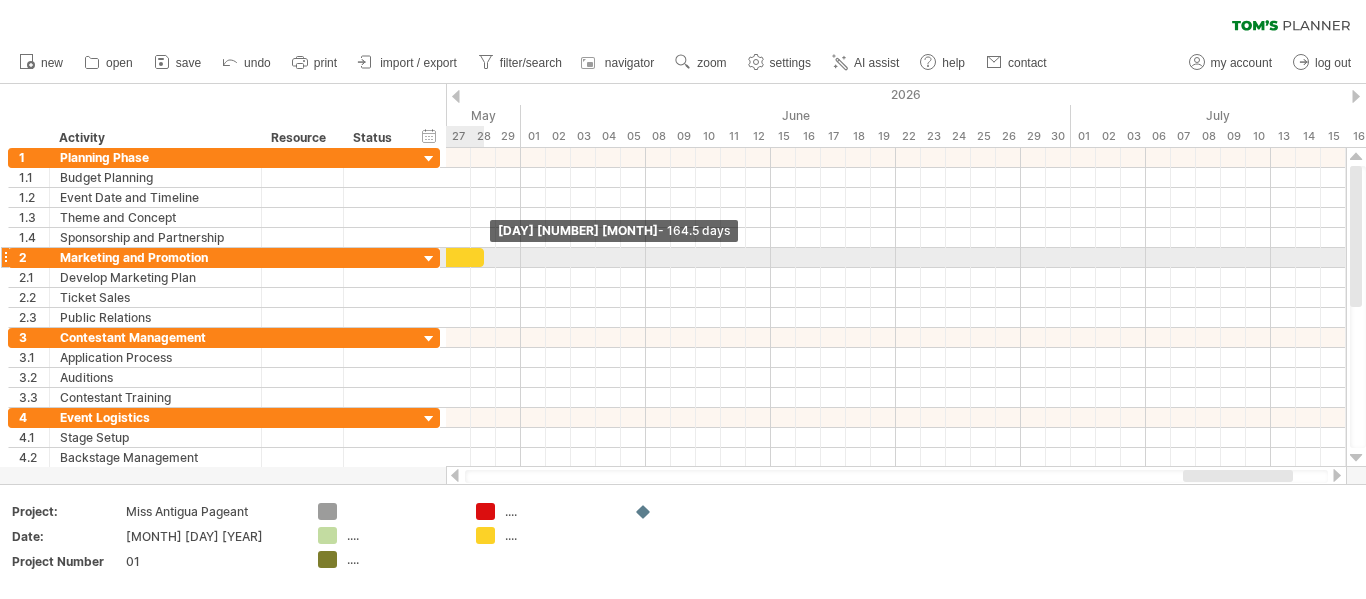 click at bounding box center (484, 257) 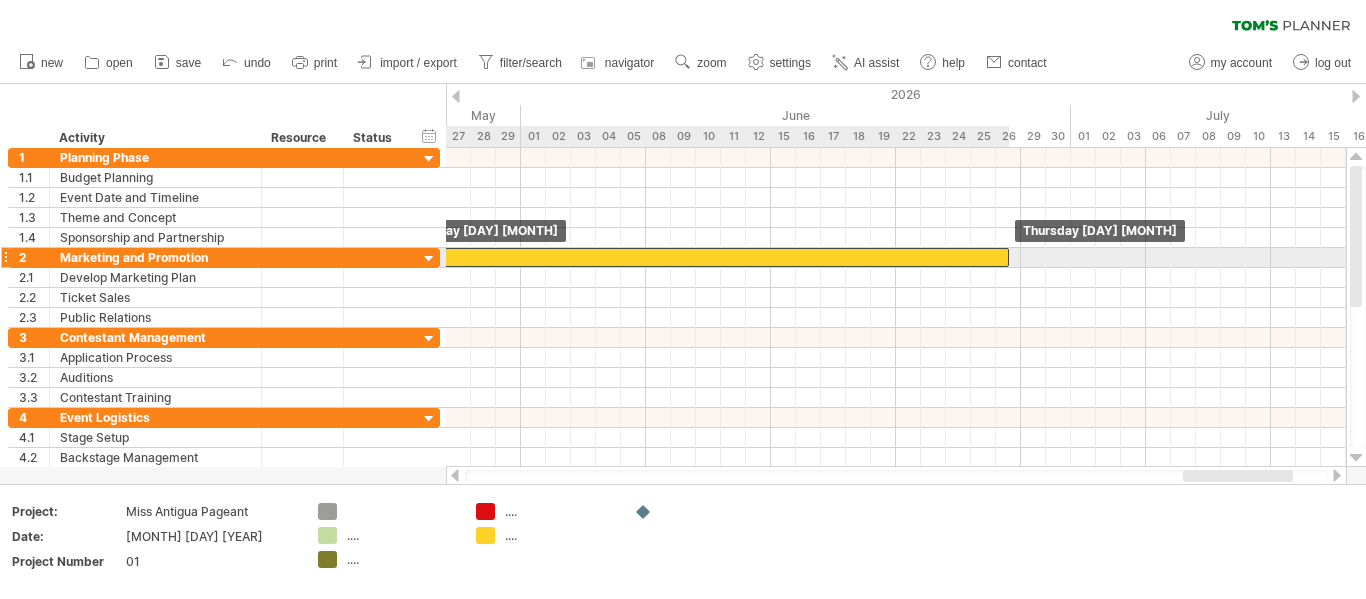 drag, startPoint x: 473, startPoint y: 256, endPoint x: 1017, endPoint y: 251, distance: 544.02295 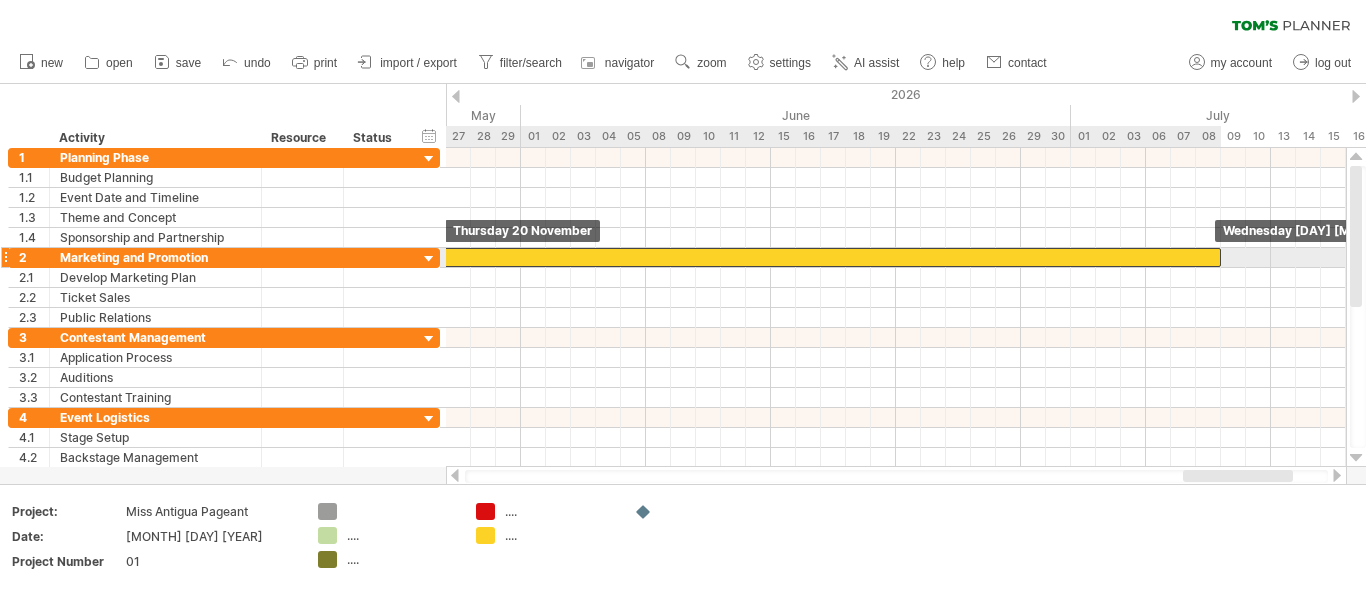drag, startPoint x: 1022, startPoint y: 256, endPoint x: 1209, endPoint y: 258, distance: 187.0107 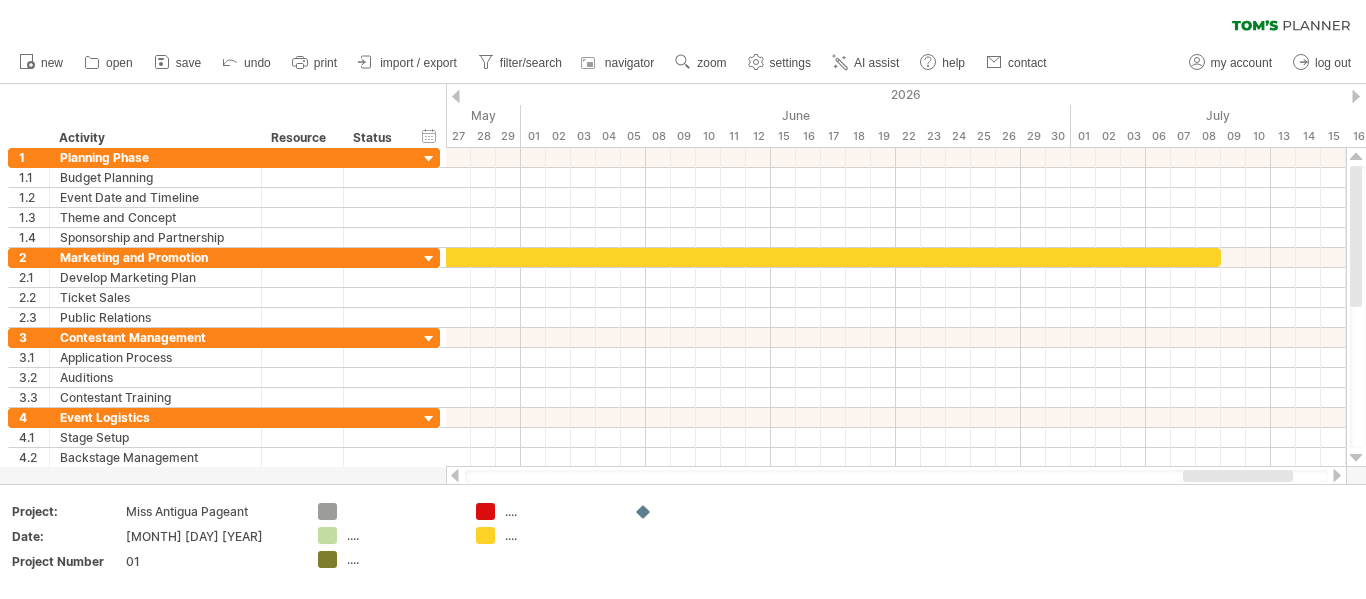 click at bounding box center (455, 475) 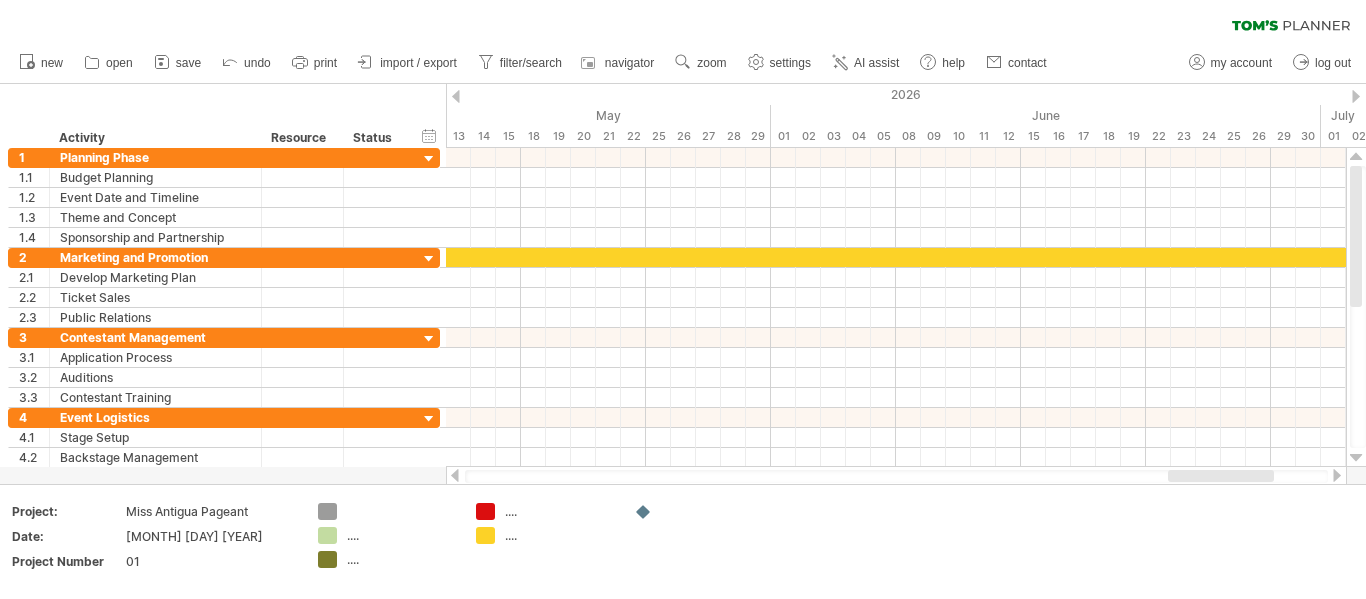 click at bounding box center [455, 475] 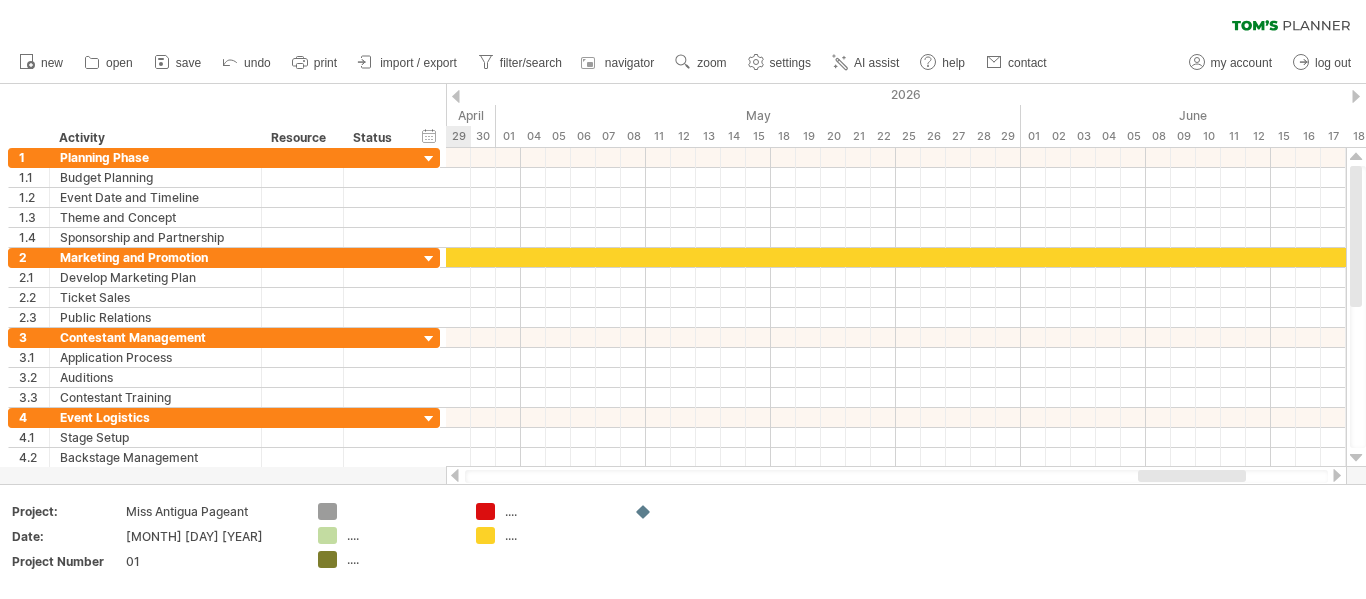 click at bounding box center [455, 475] 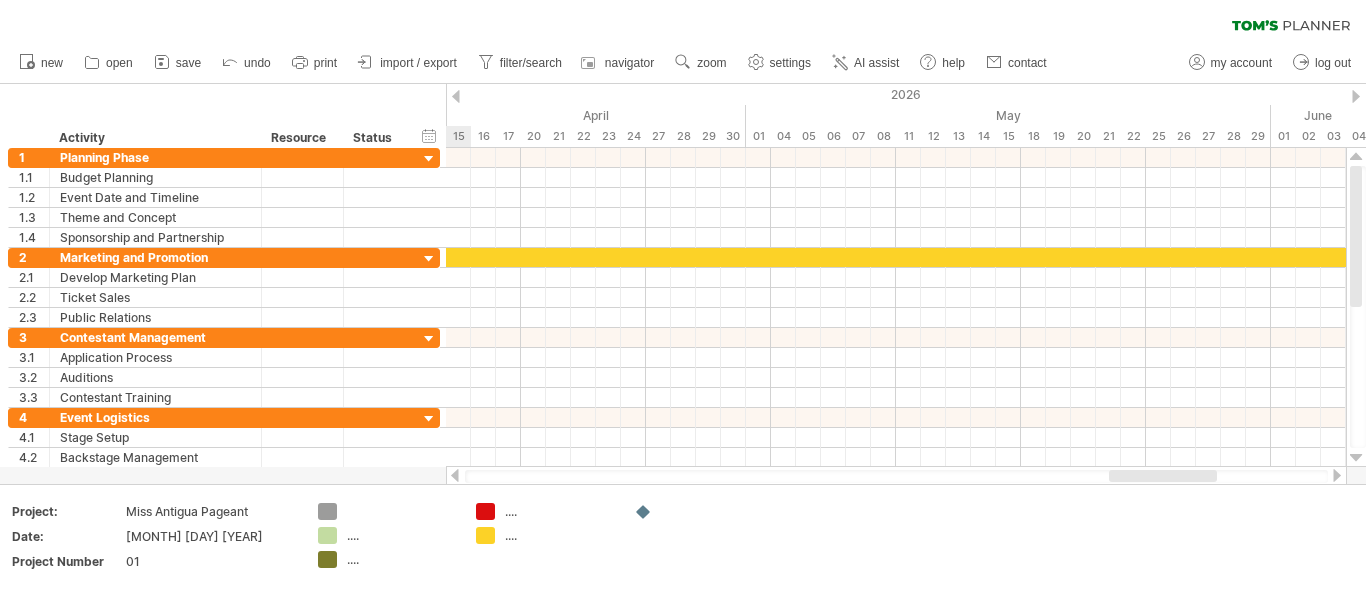 click at bounding box center [455, 475] 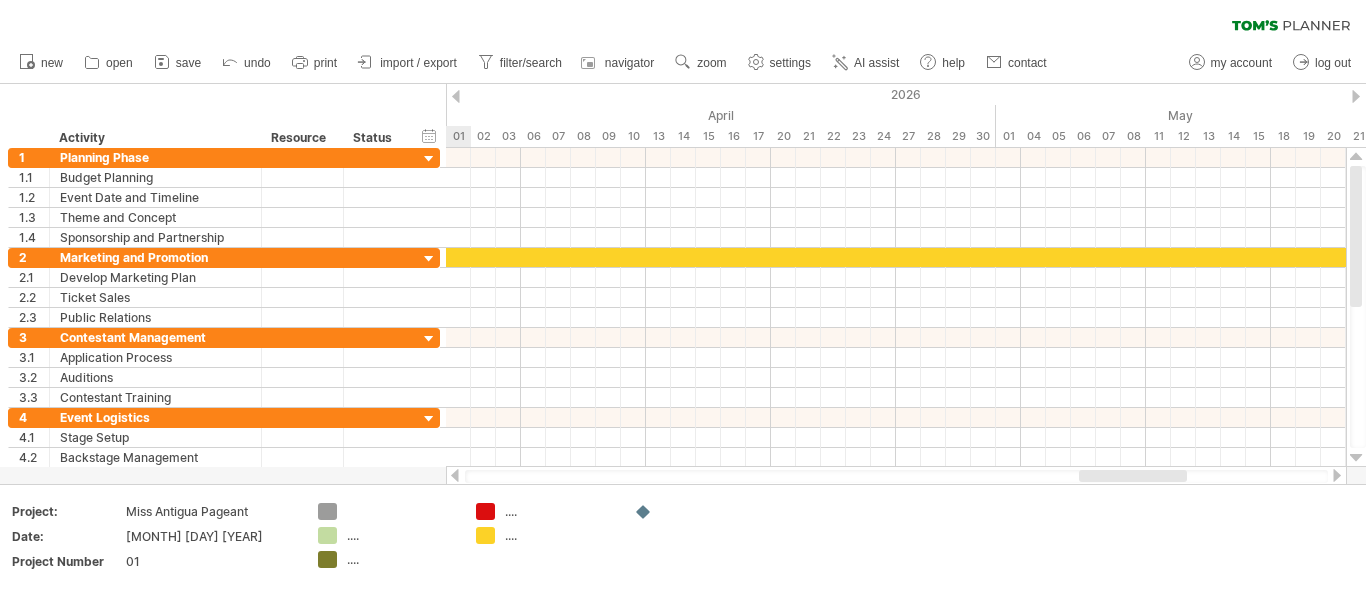 click at bounding box center (455, 475) 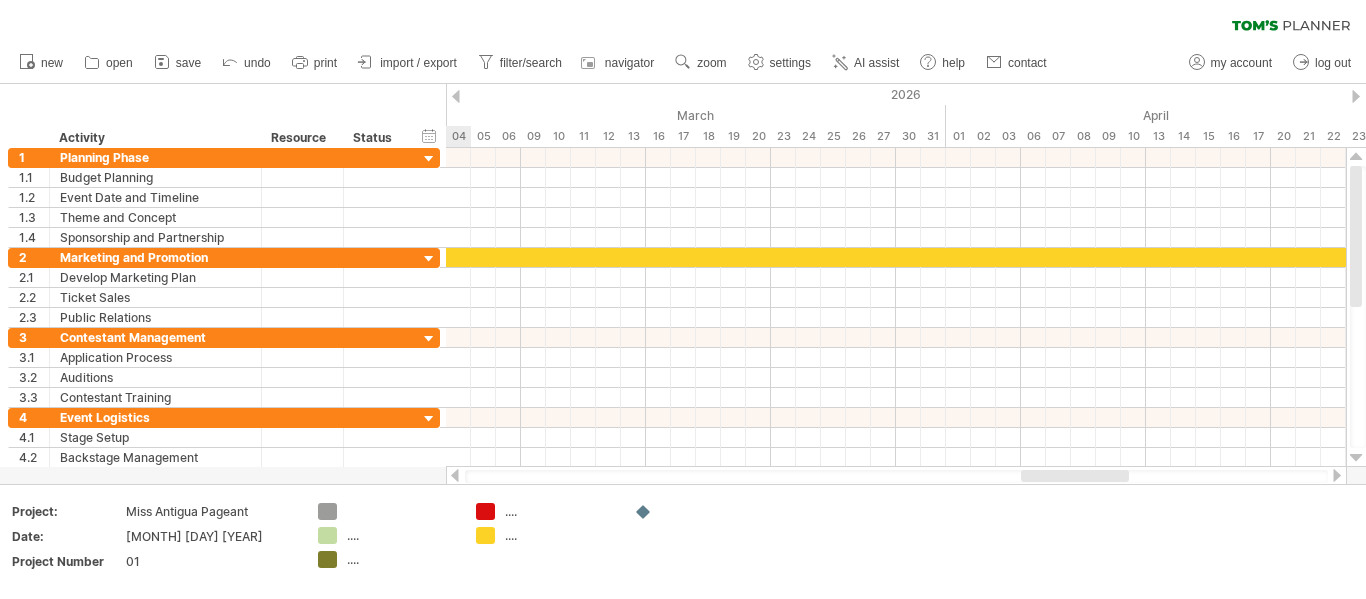 click at bounding box center (455, 475) 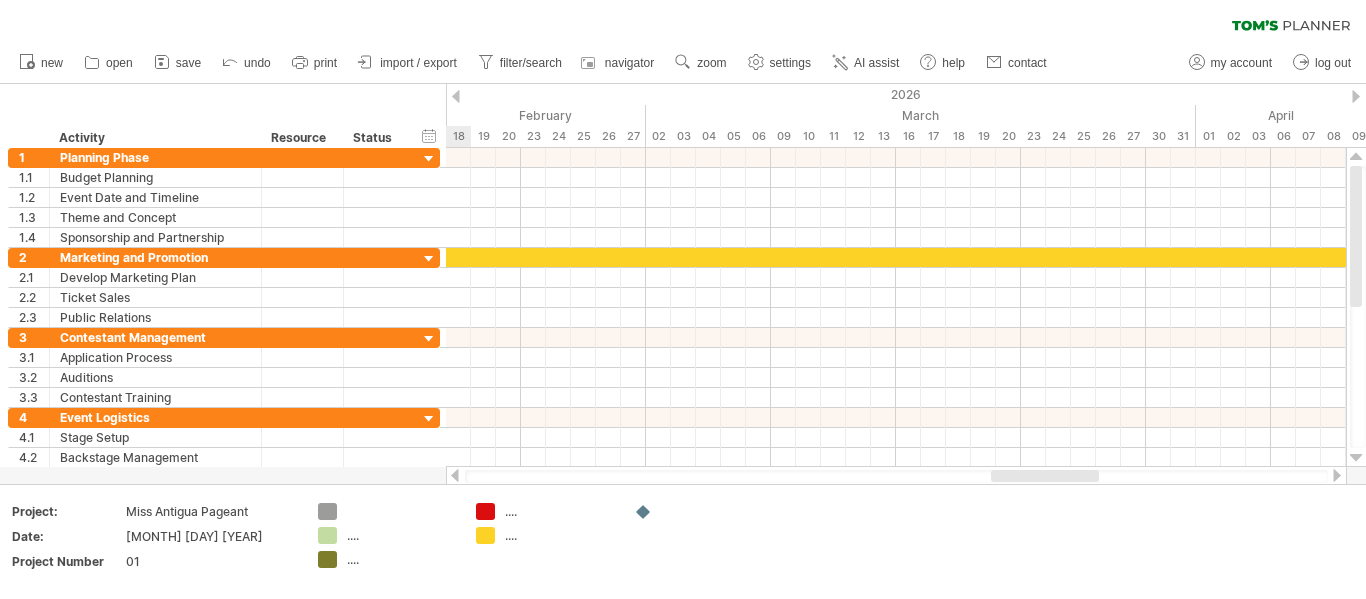click at bounding box center [455, 475] 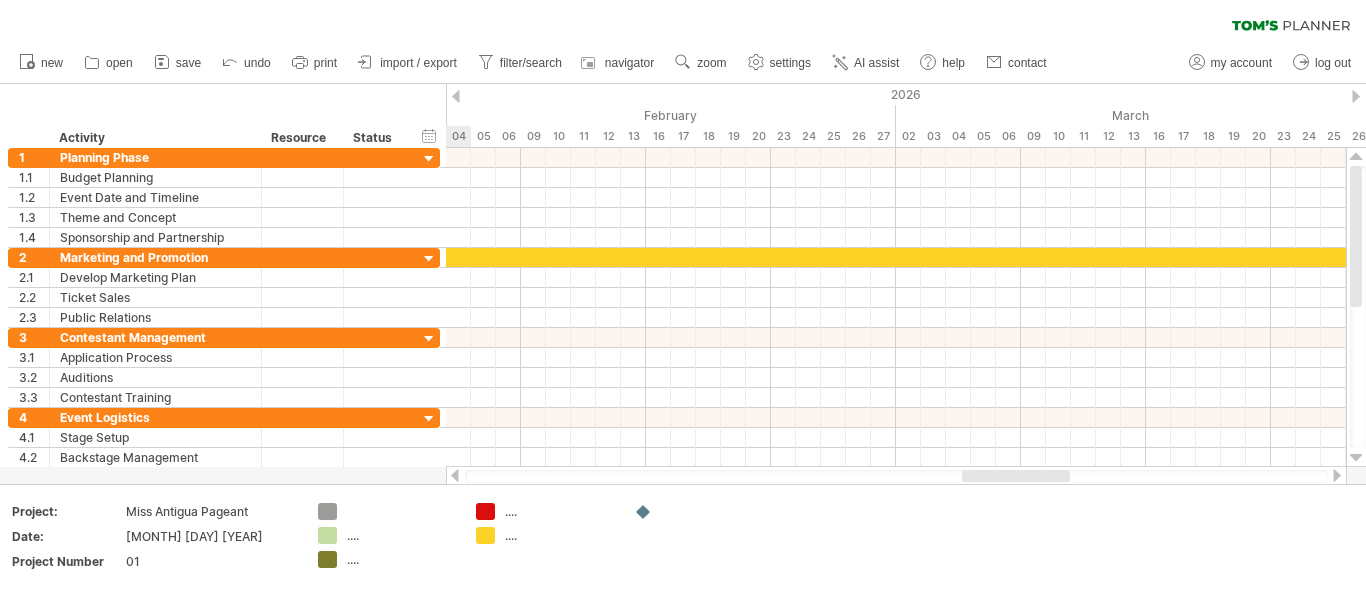 click at bounding box center [455, 475] 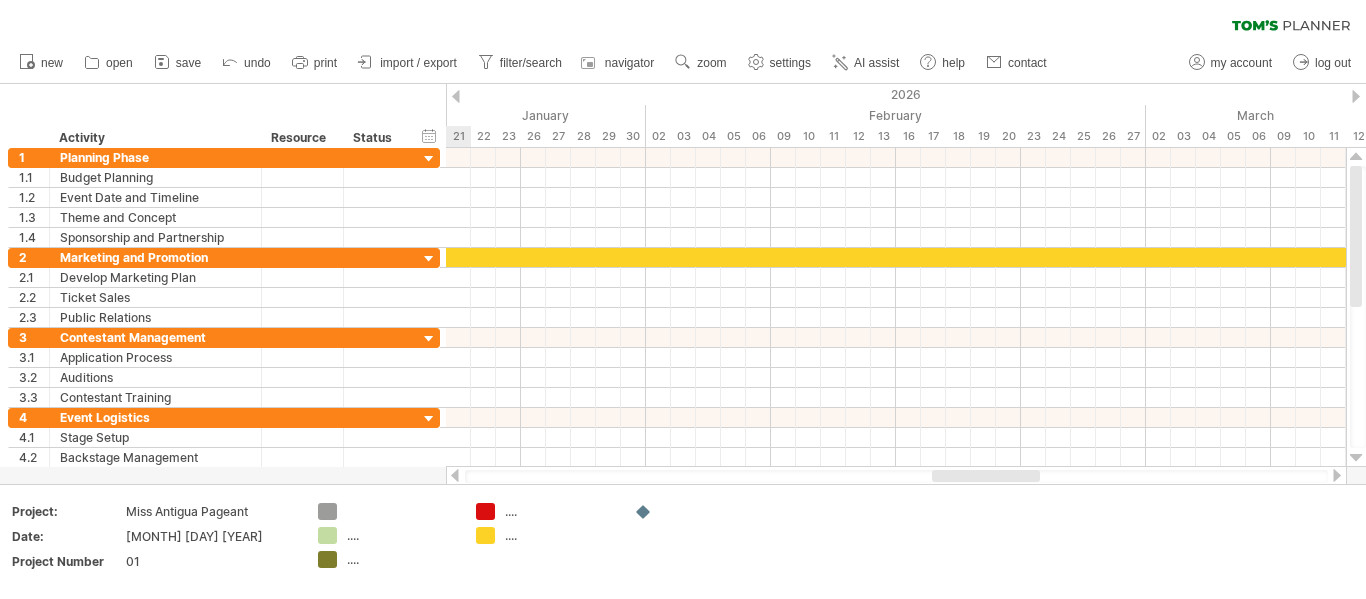 click at bounding box center (455, 475) 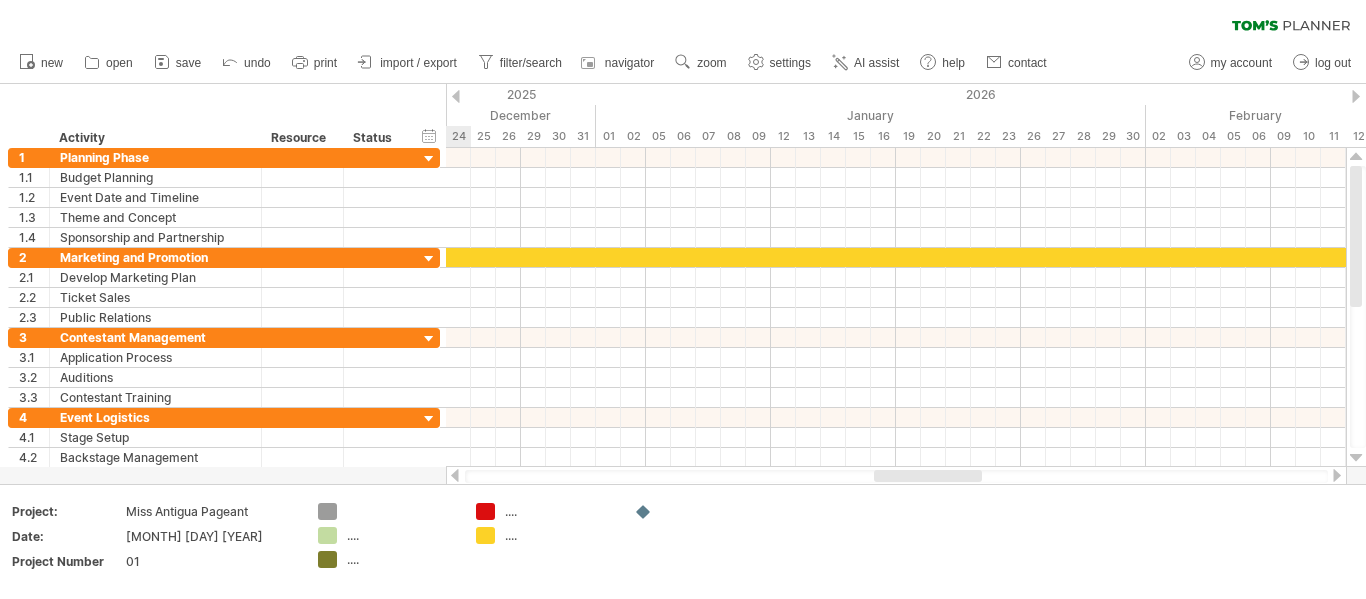 click at bounding box center [455, 475] 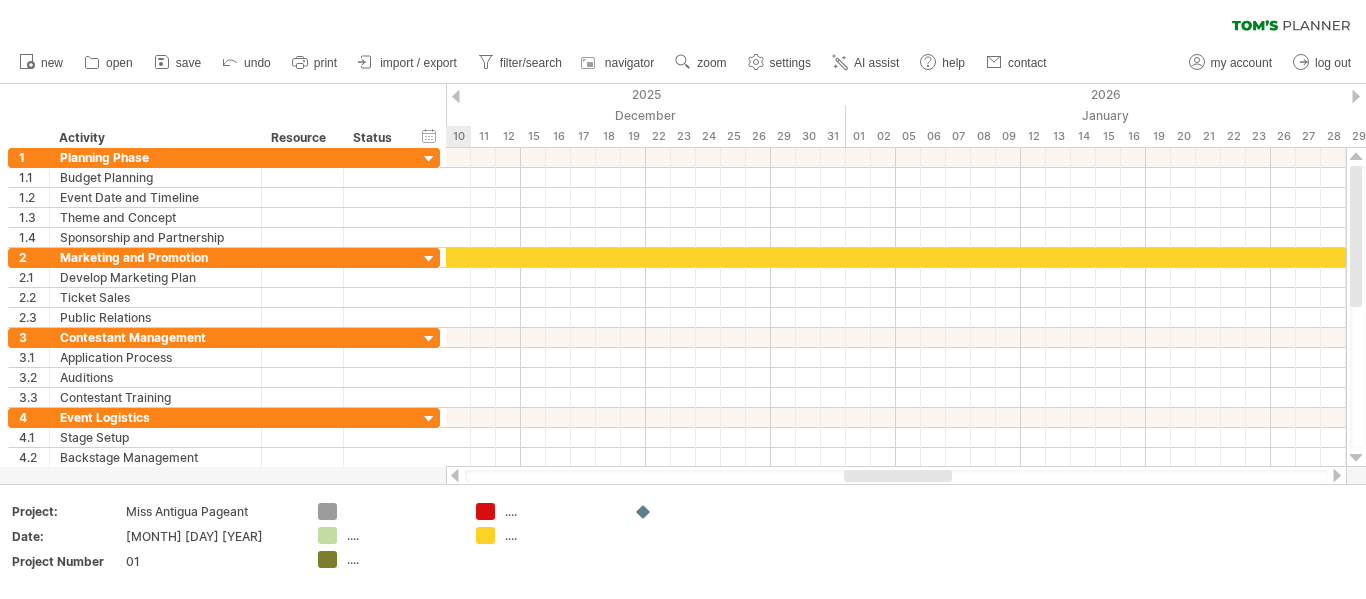 click at bounding box center (455, 475) 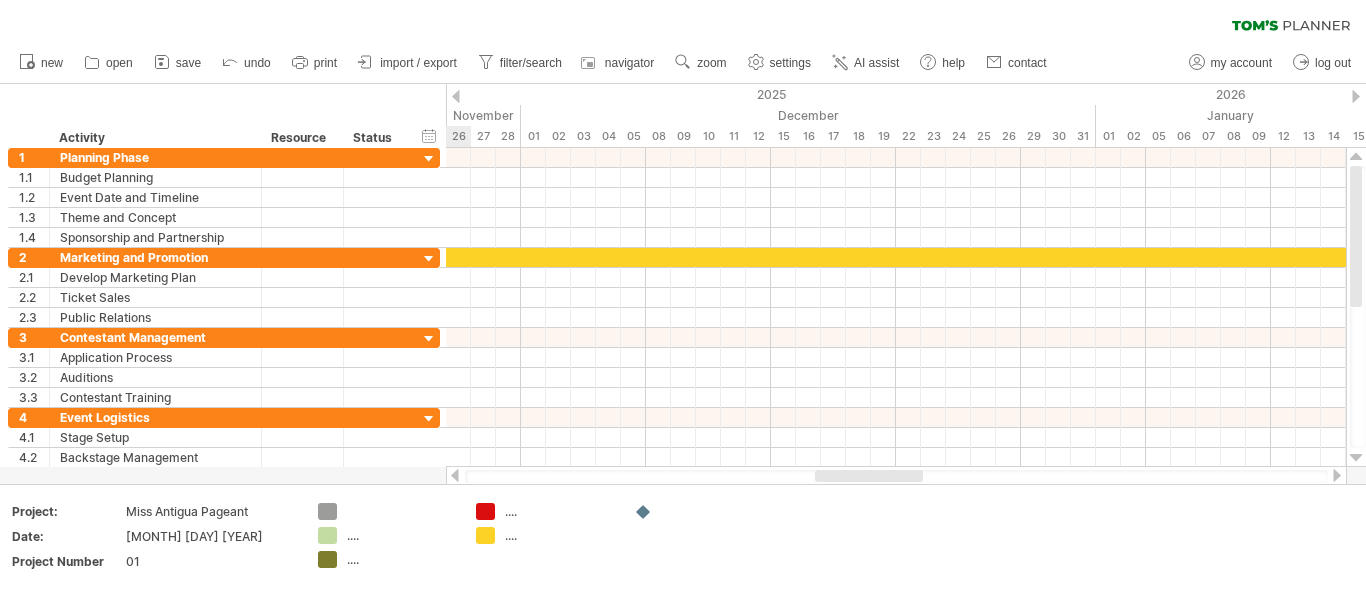 click at bounding box center (455, 475) 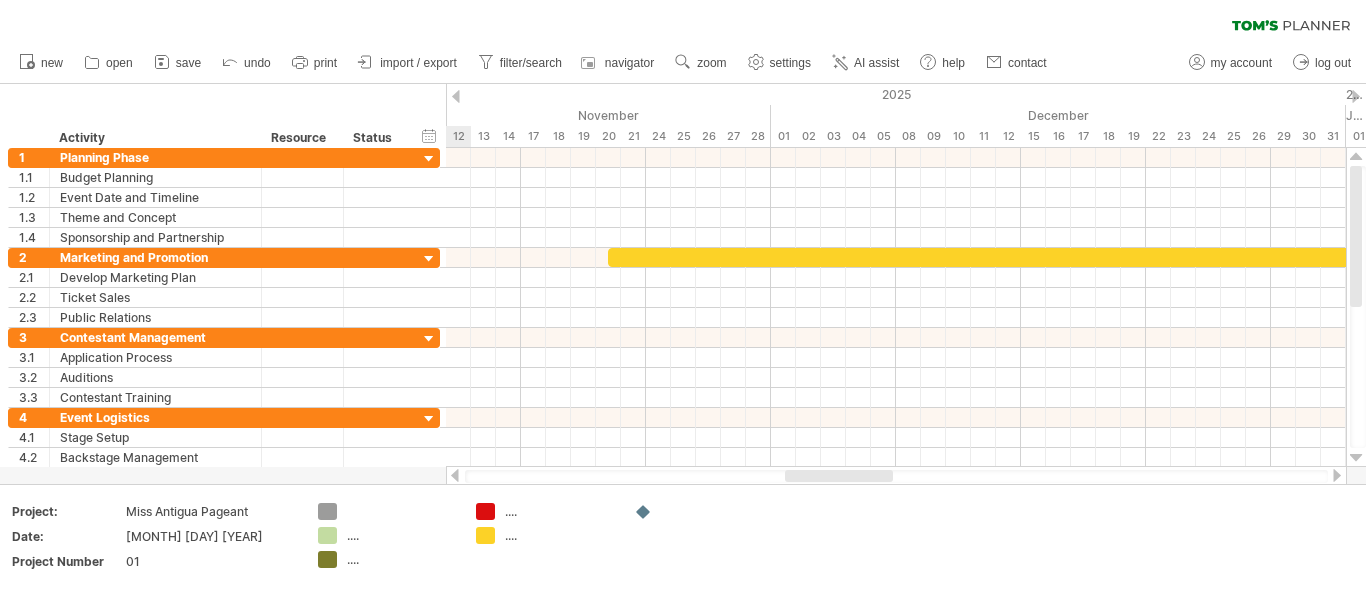 click at bounding box center (455, 475) 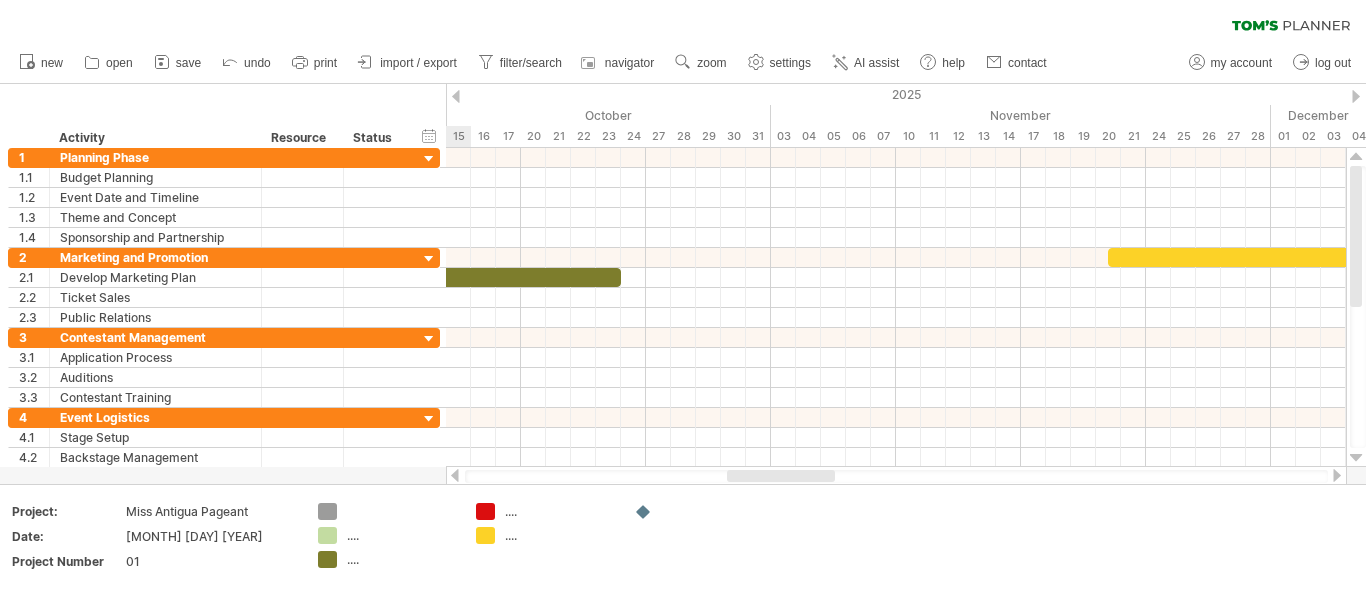 click at bounding box center [455, 475] 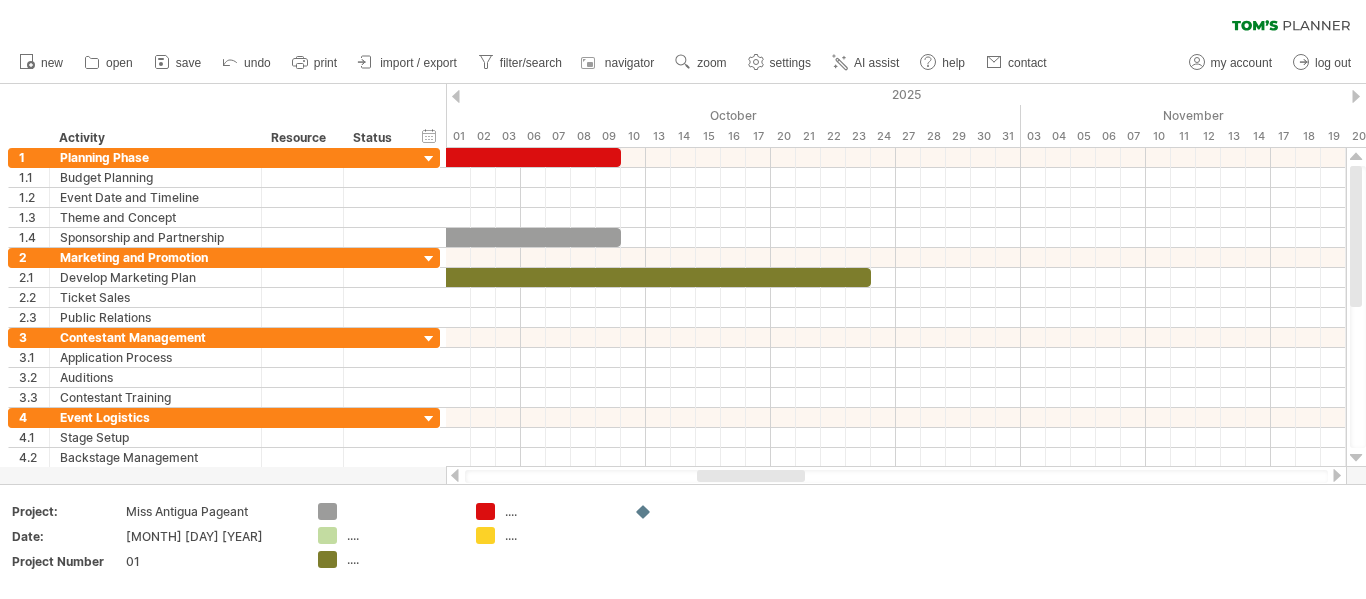 click at bounding box center [1337, 475] 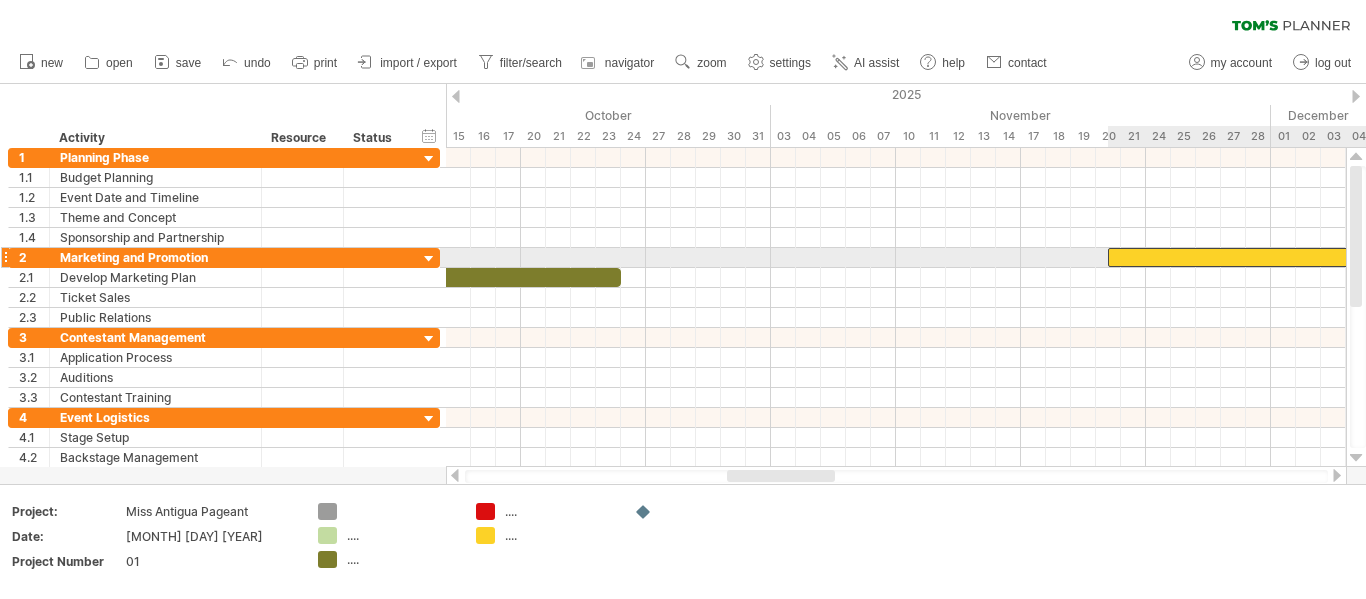 click at bounding box center (3164, 257) 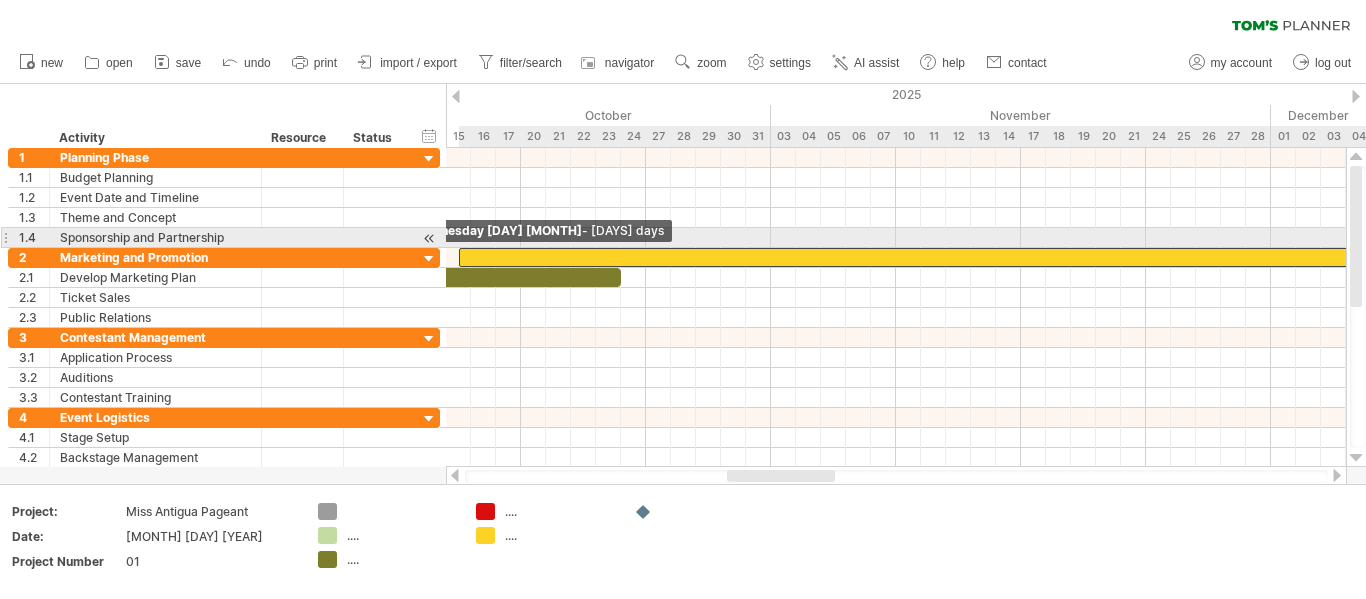 drag, startPoint x: 1110, startPoint y: 254, endPoint x: 453, endPoint y: 243, distance: 657.0921 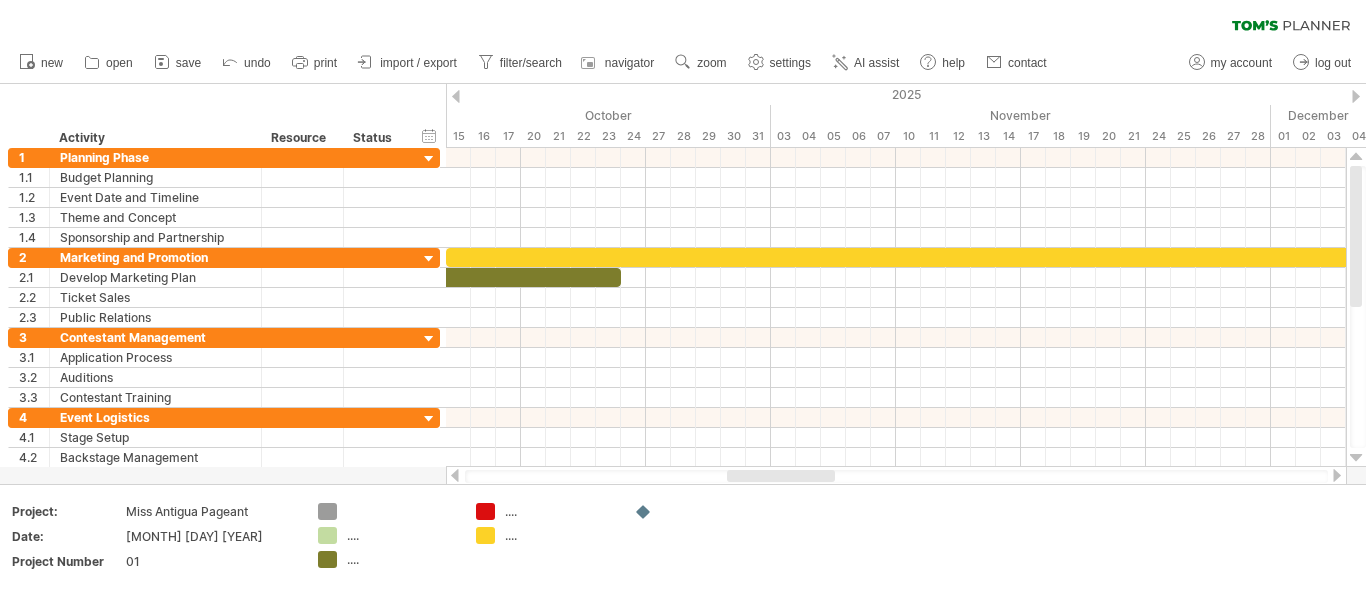 click at bounding box center [455, 475] 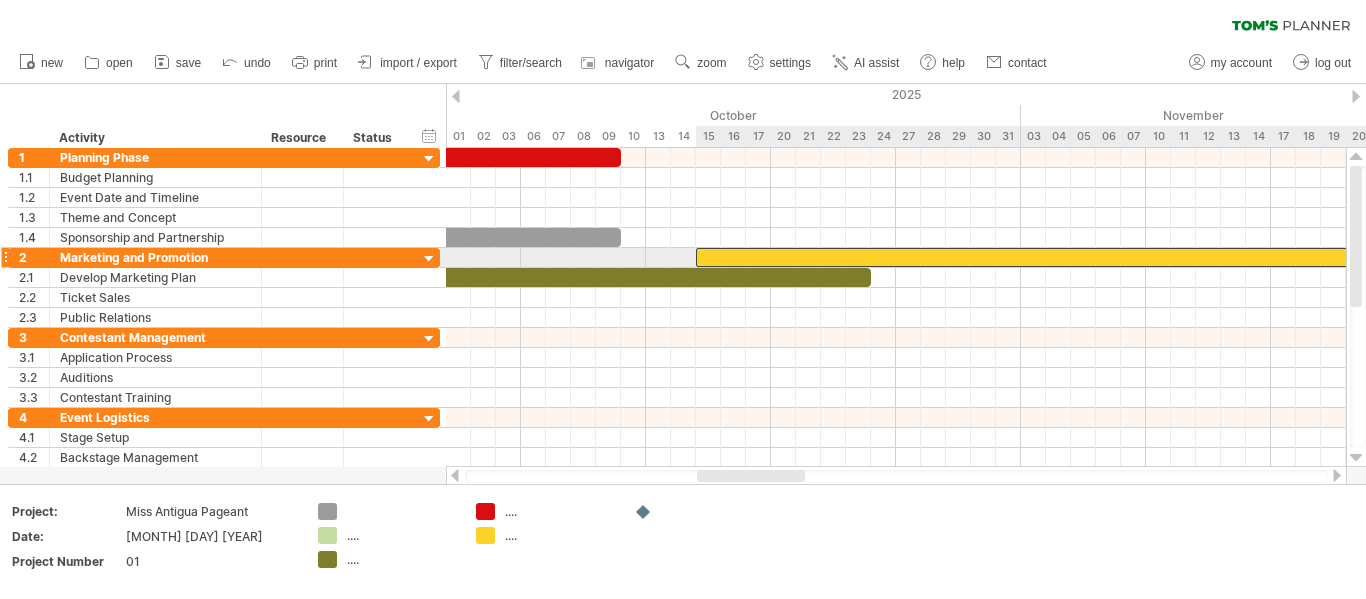 click at bounding box center (3083, 257) 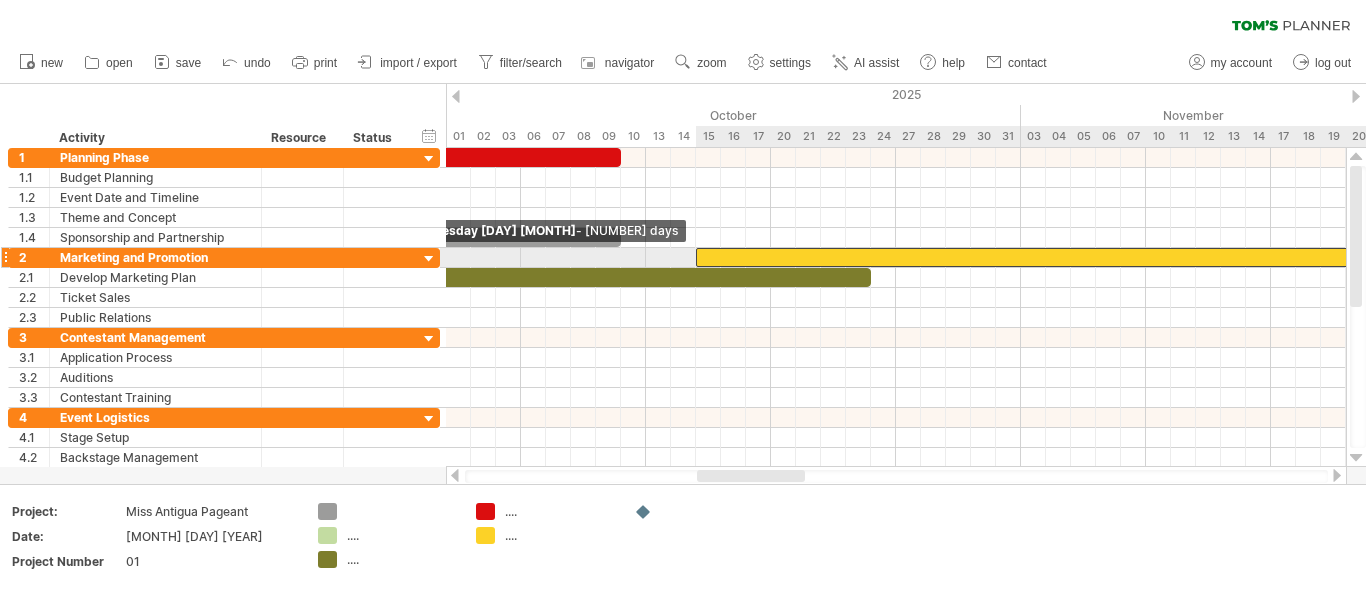 click at bounding box center [696, 257] 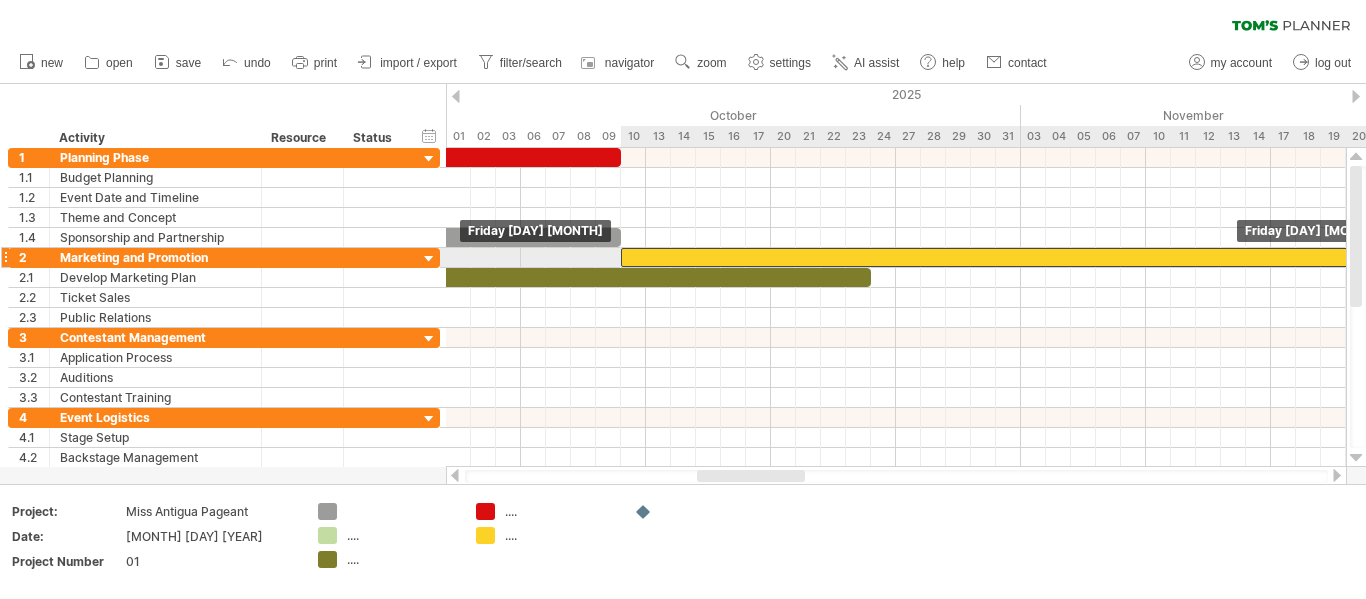 drag, startPoint x: 713, startPoint y: 257, endPoint x: 641, endPoint y: 259, distance: 72.02777 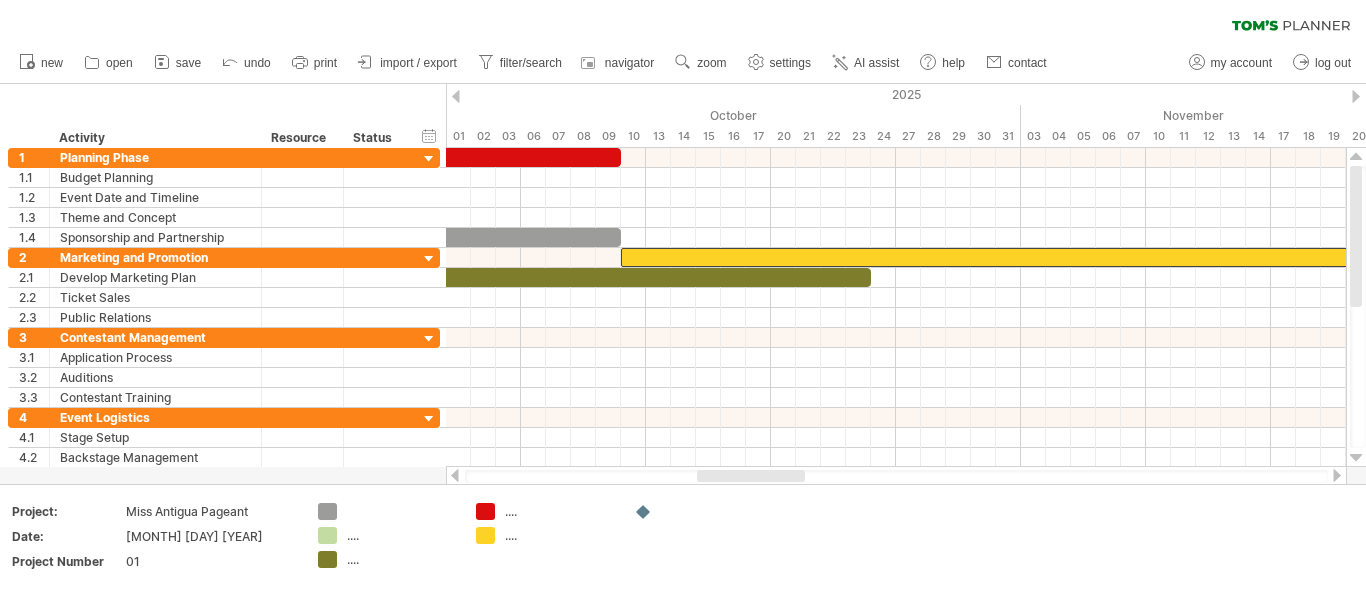 click at bounding box center [1337, 475] 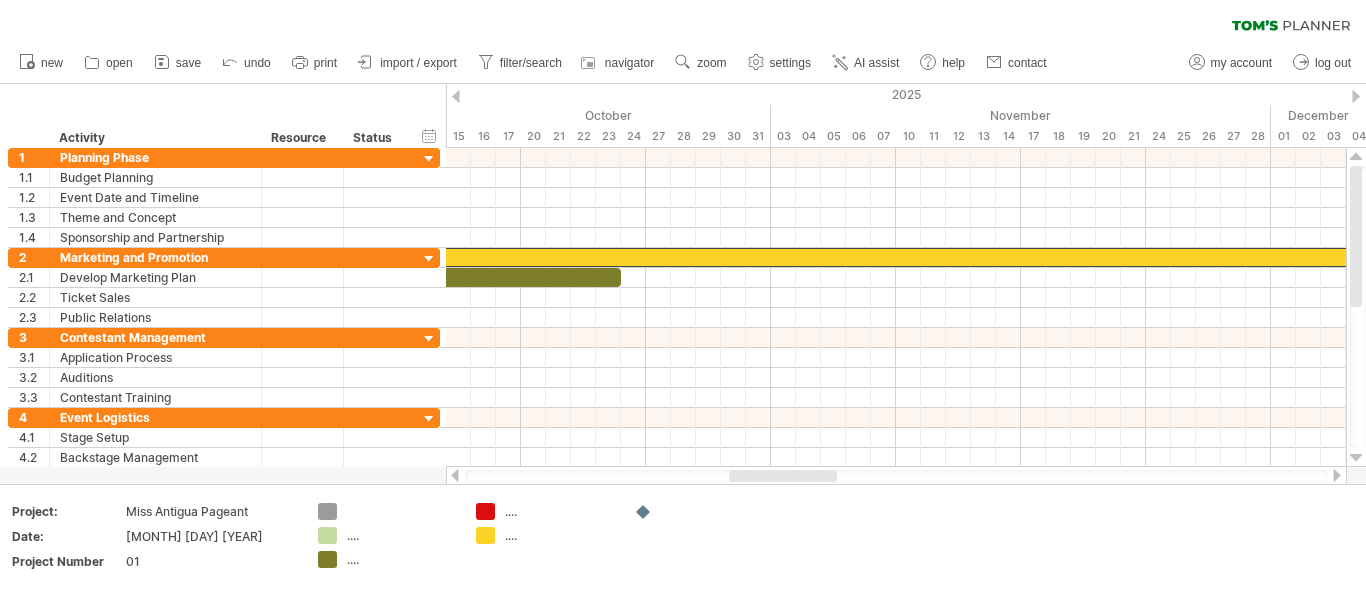 click at bounding box center [1337, 475] 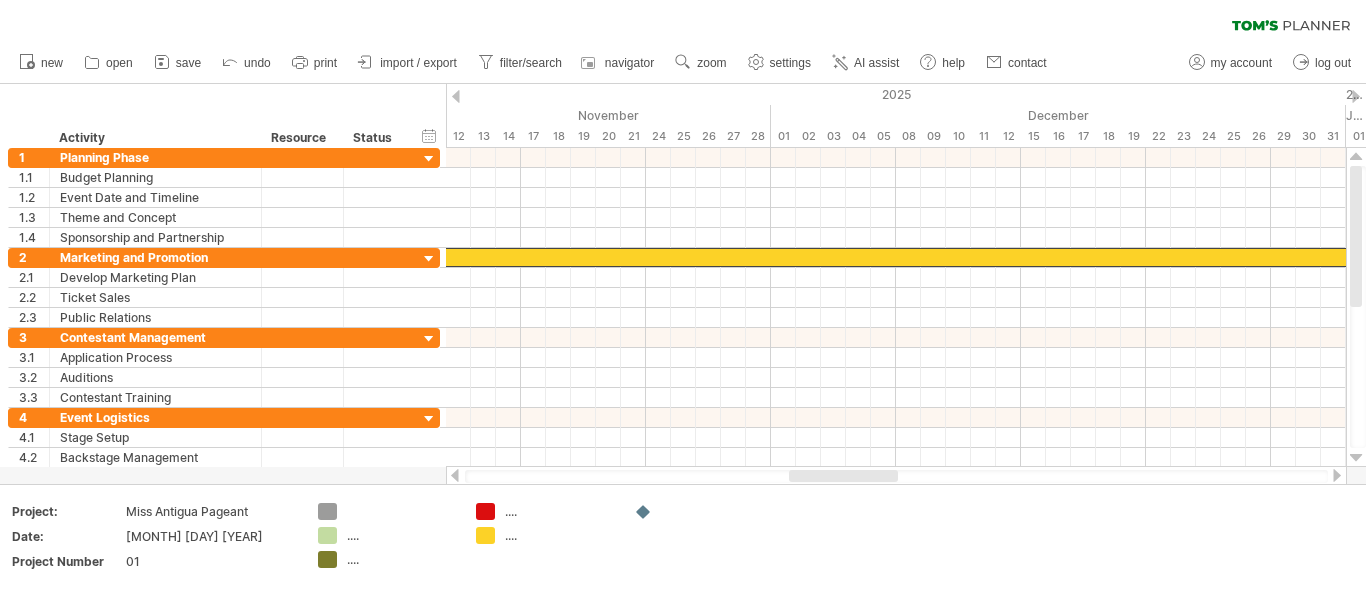 click at bounding box center [1337, 475] 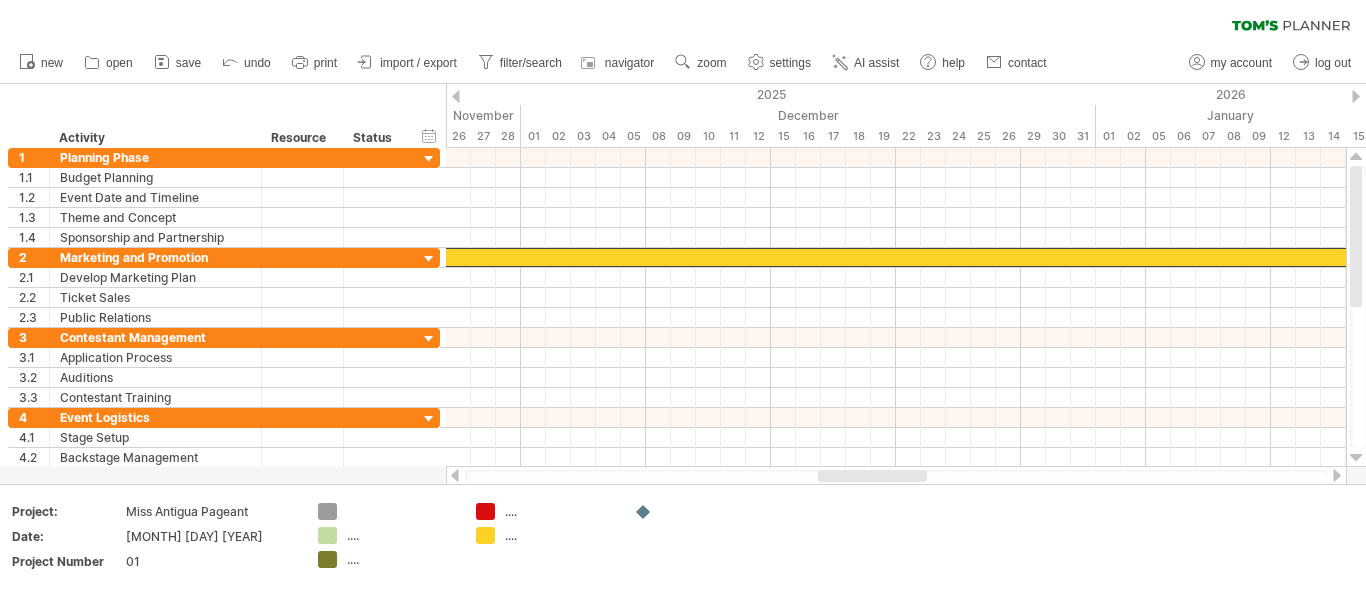 click at bounding box center [1337, 475] 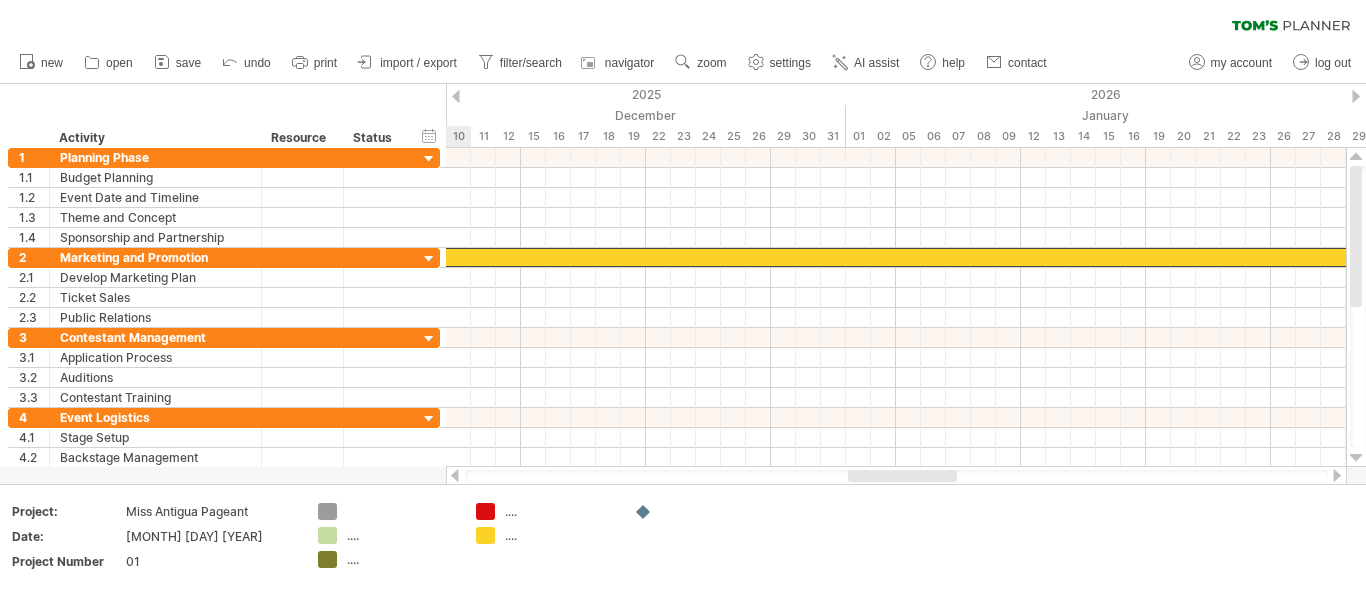 click at bounding box center (1337, 475) 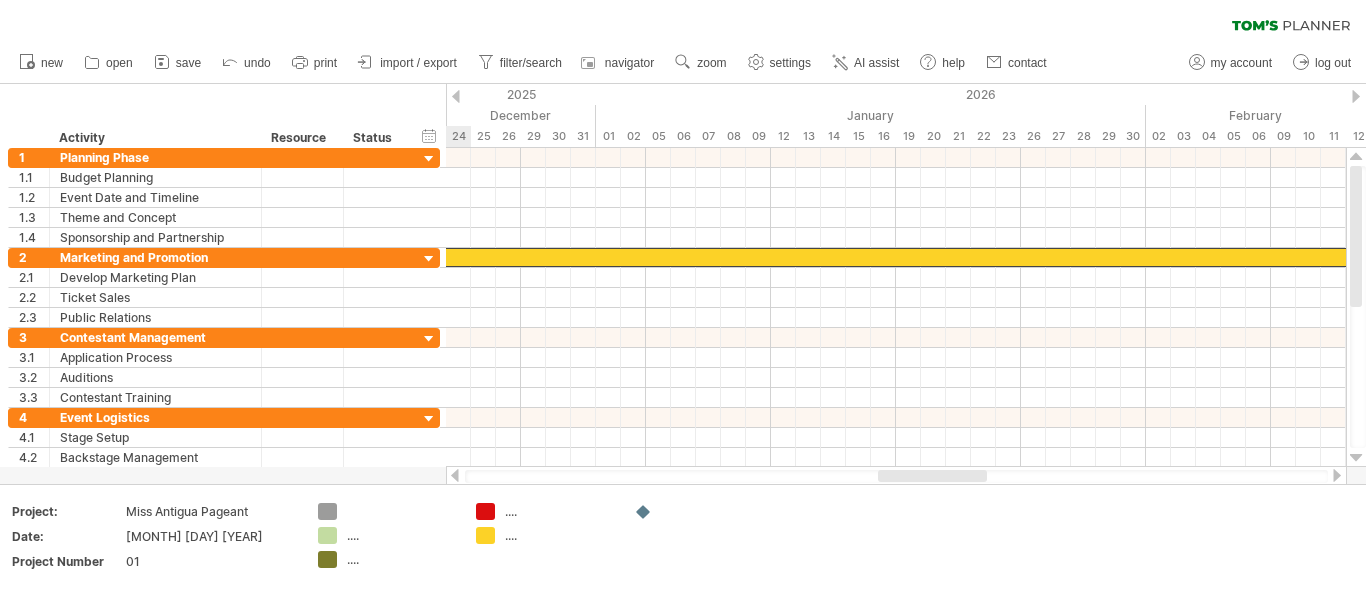 click at bounding box center (1337, 475) 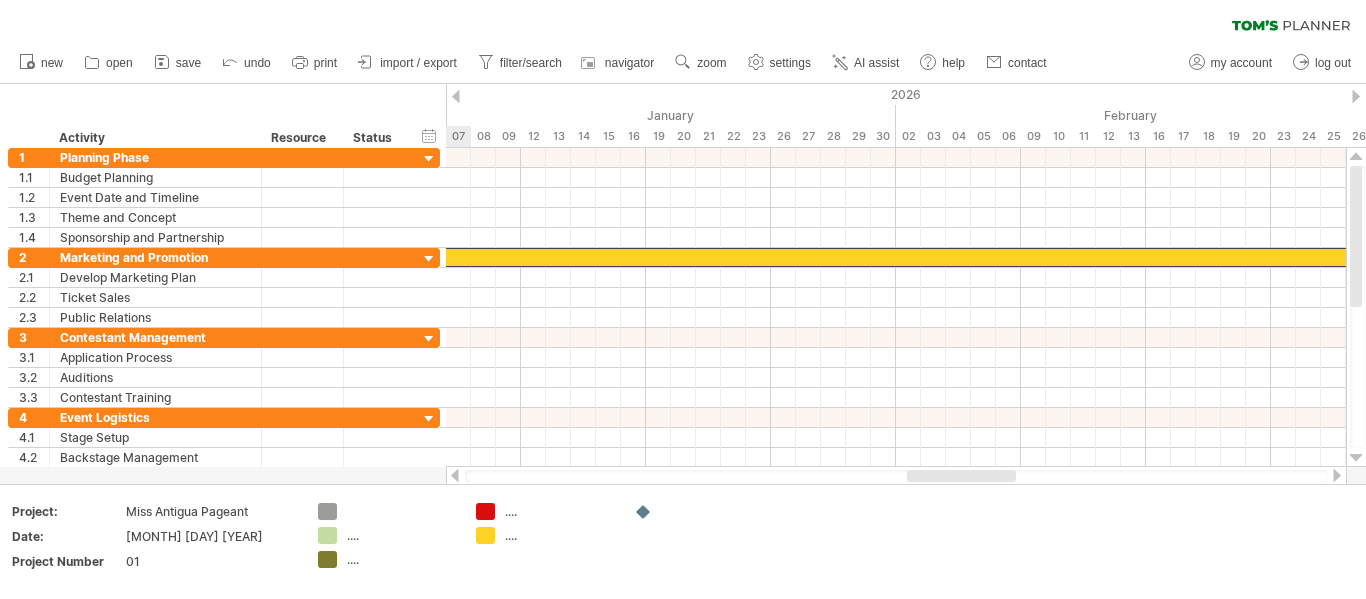 click at bounding box center [1337, 475] 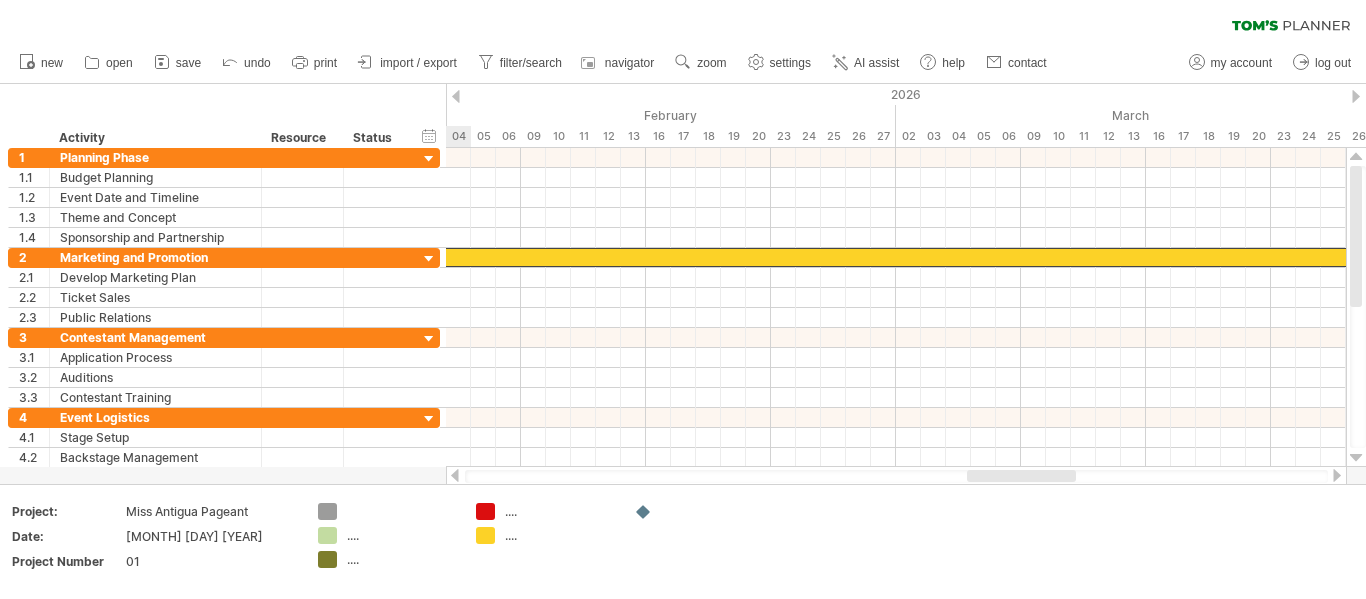 click at bounding box center (1337, 475) 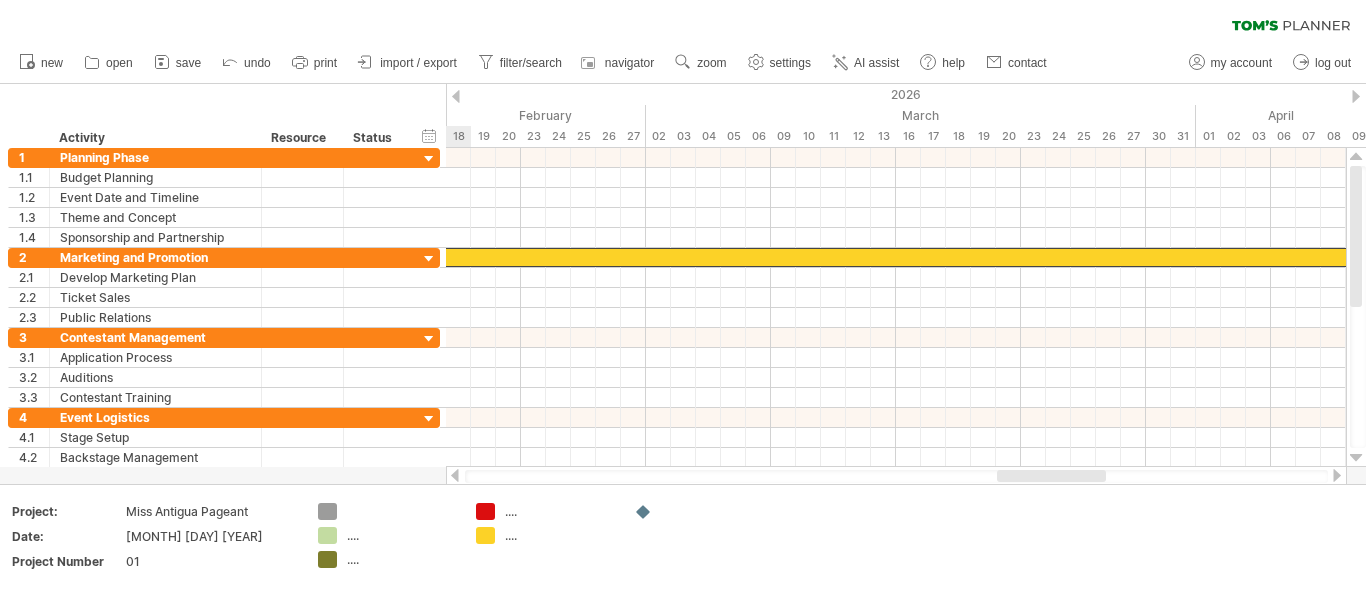 click at bounding box center [1337, 475] 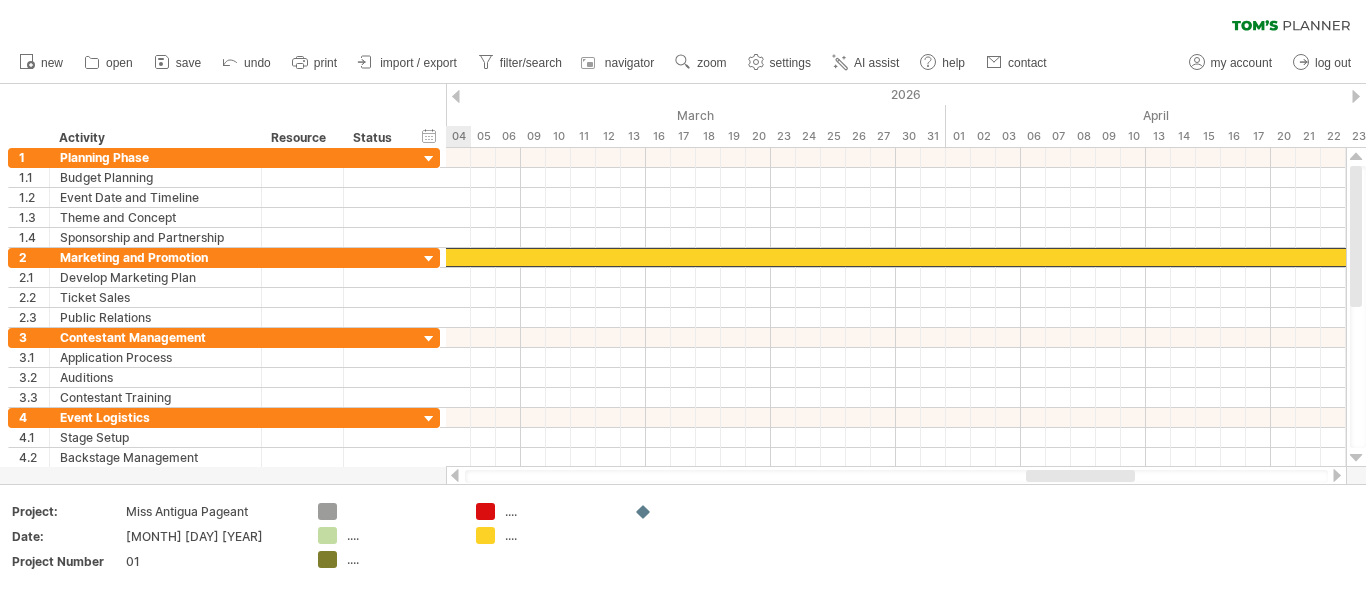 click at bounding box center (1337, 475) 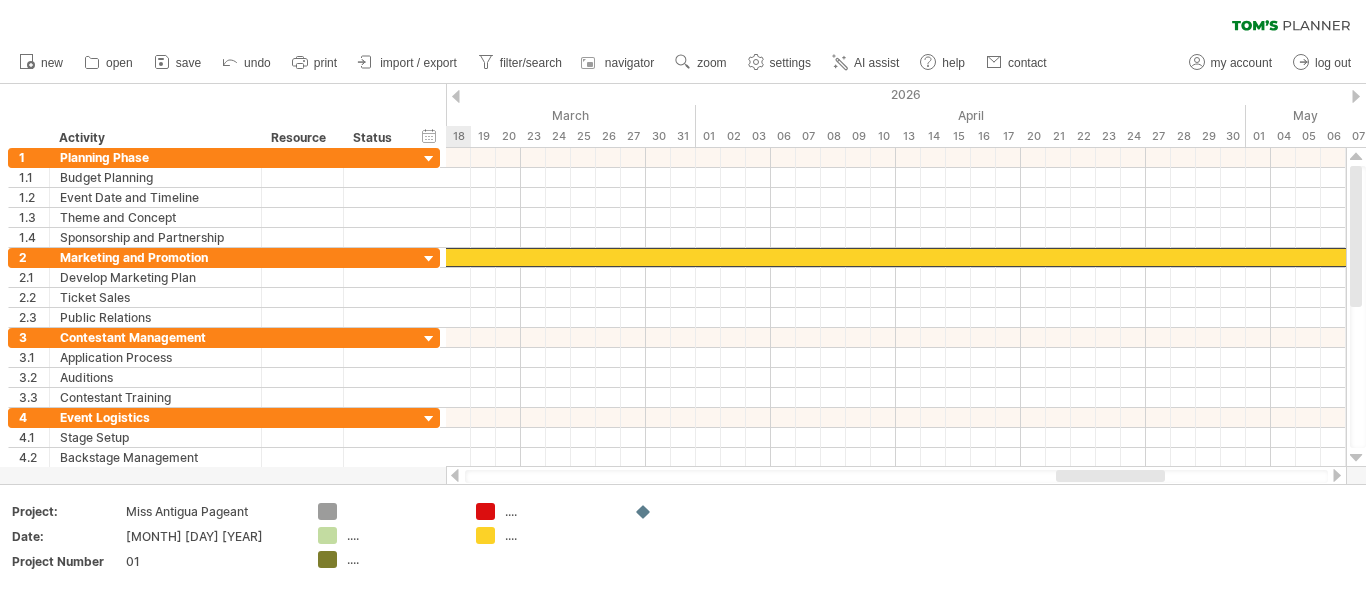 click at bounding box center [1337, 475] 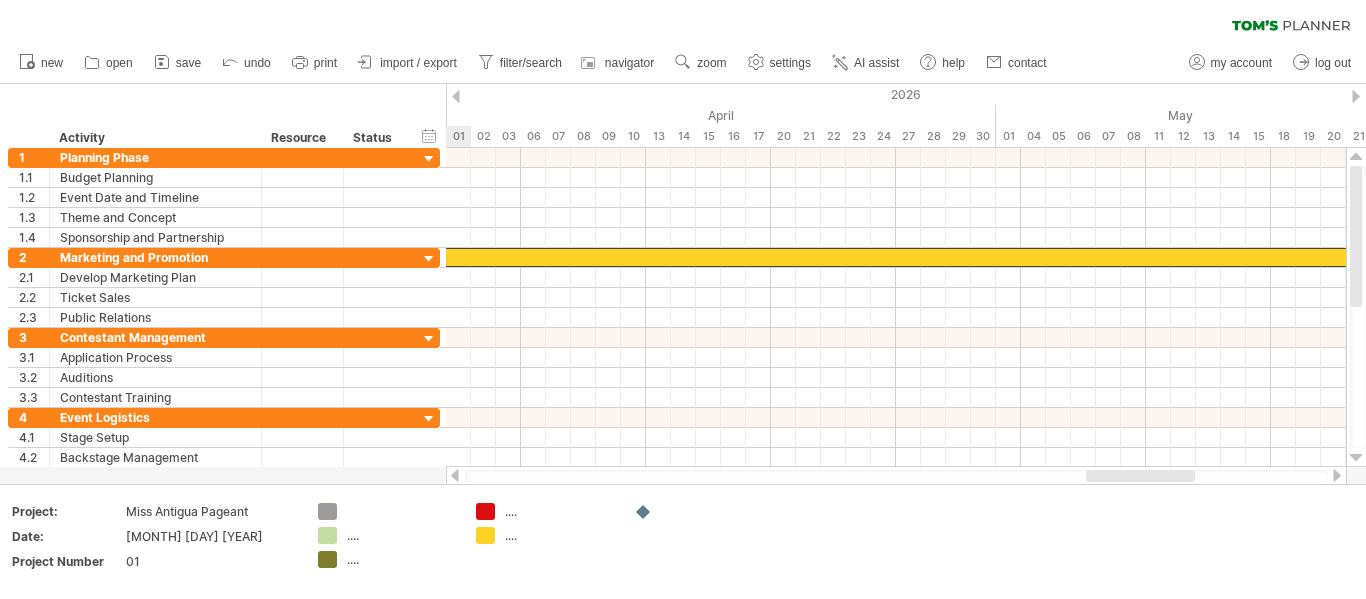 click at bounding box center (1337, 475) 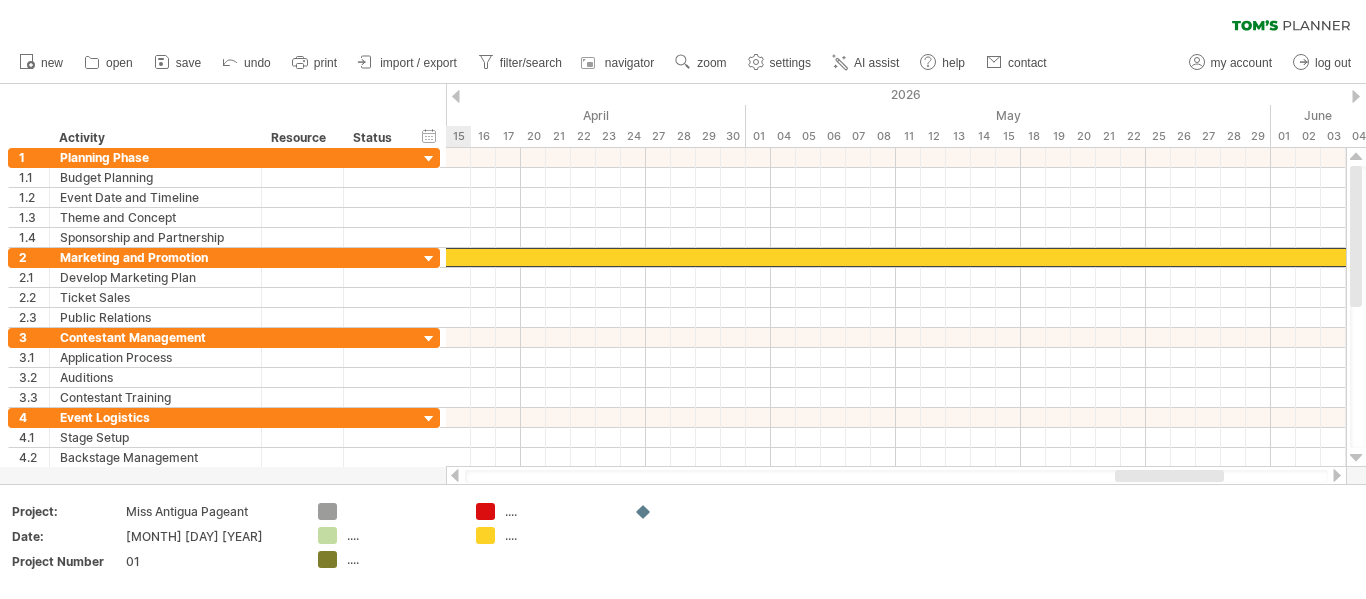 click at bounding box center (1337, 475) 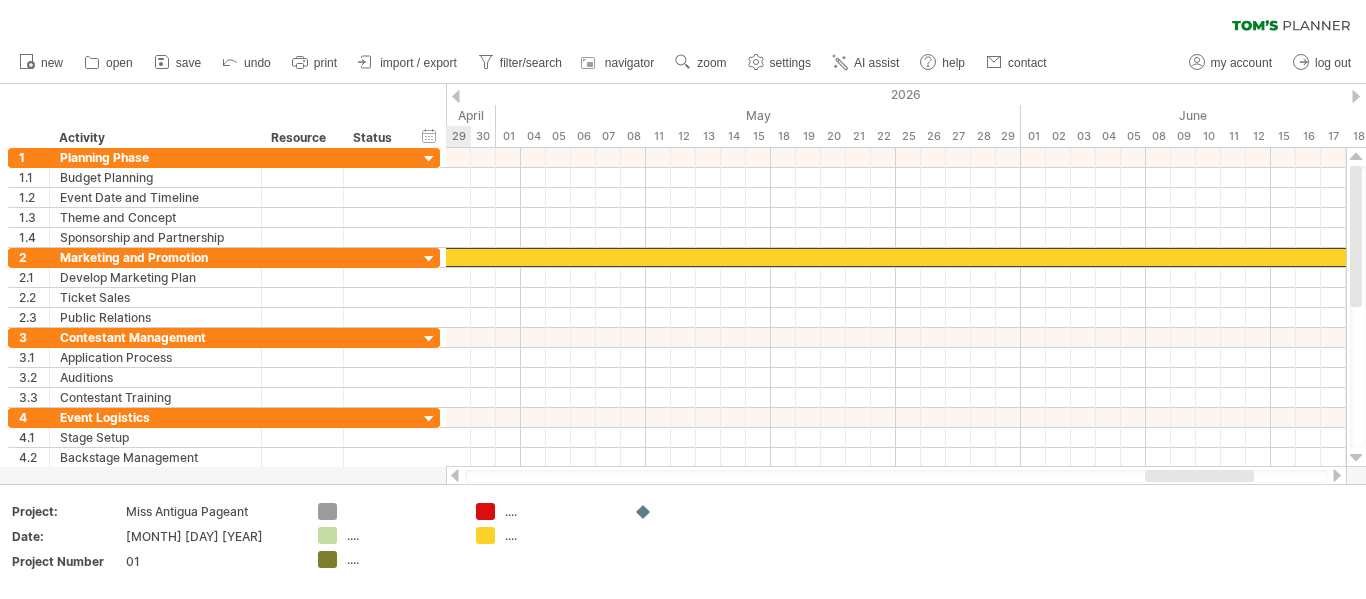 click at bounding box center (1337, 475) 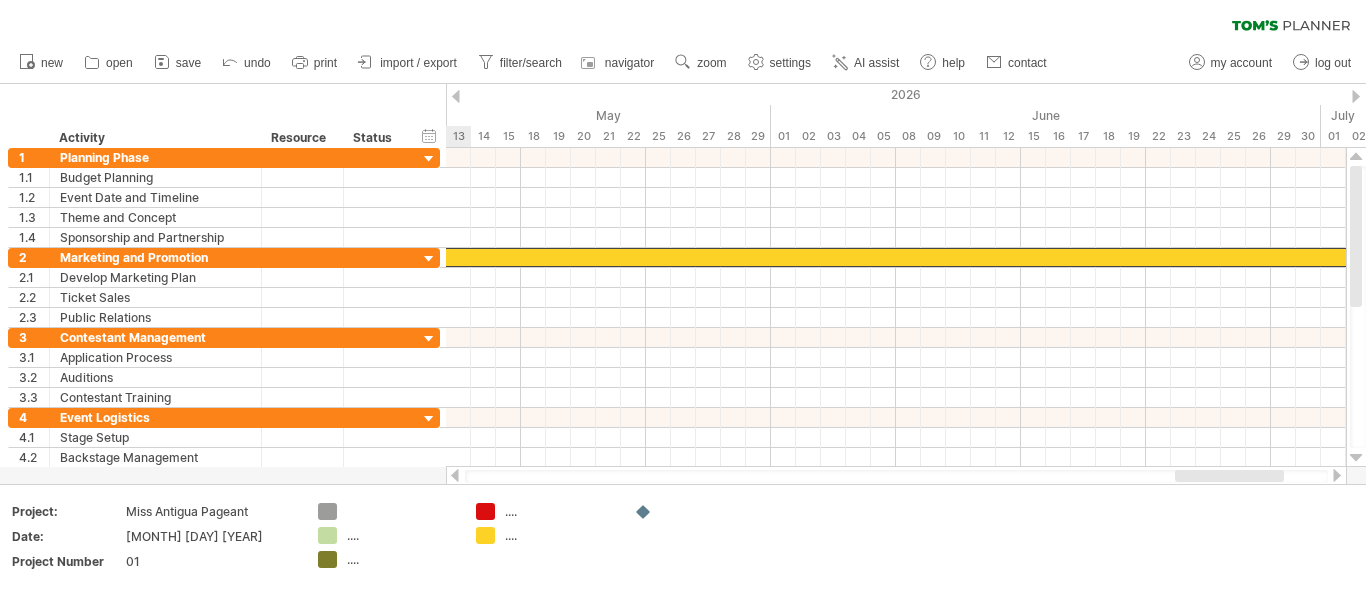 click at bounding box center (1337, 475) 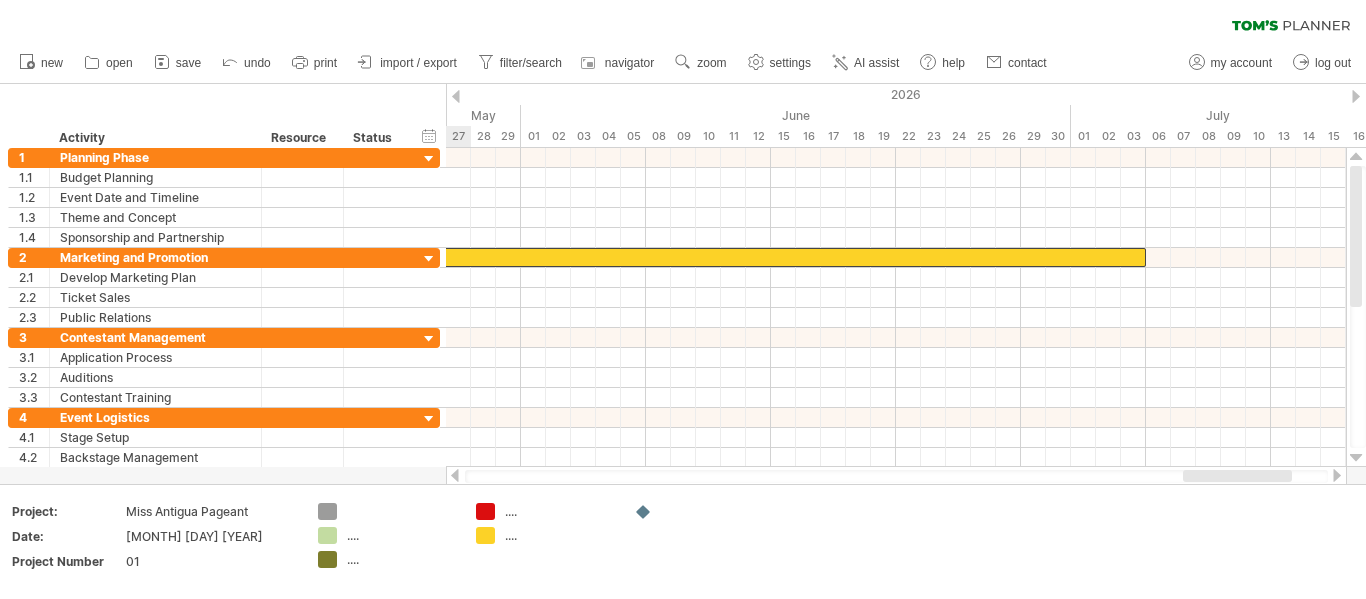click at bounding box center [1337, 475] 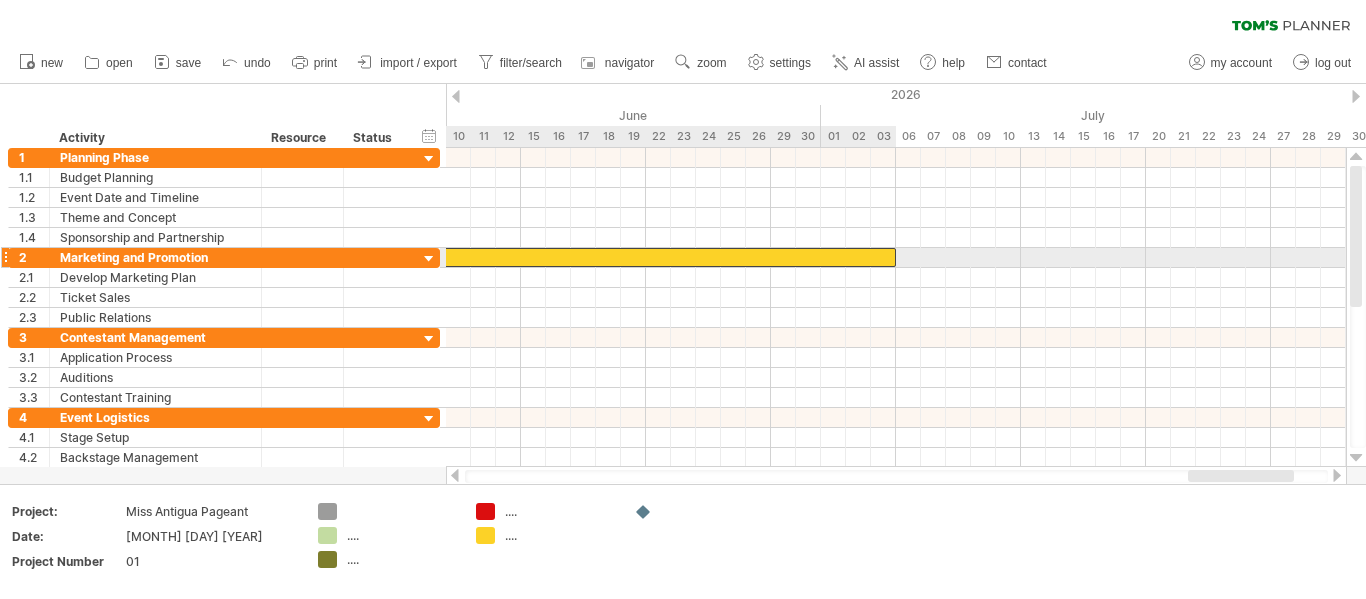 click at bounding box center [-1492, 257] 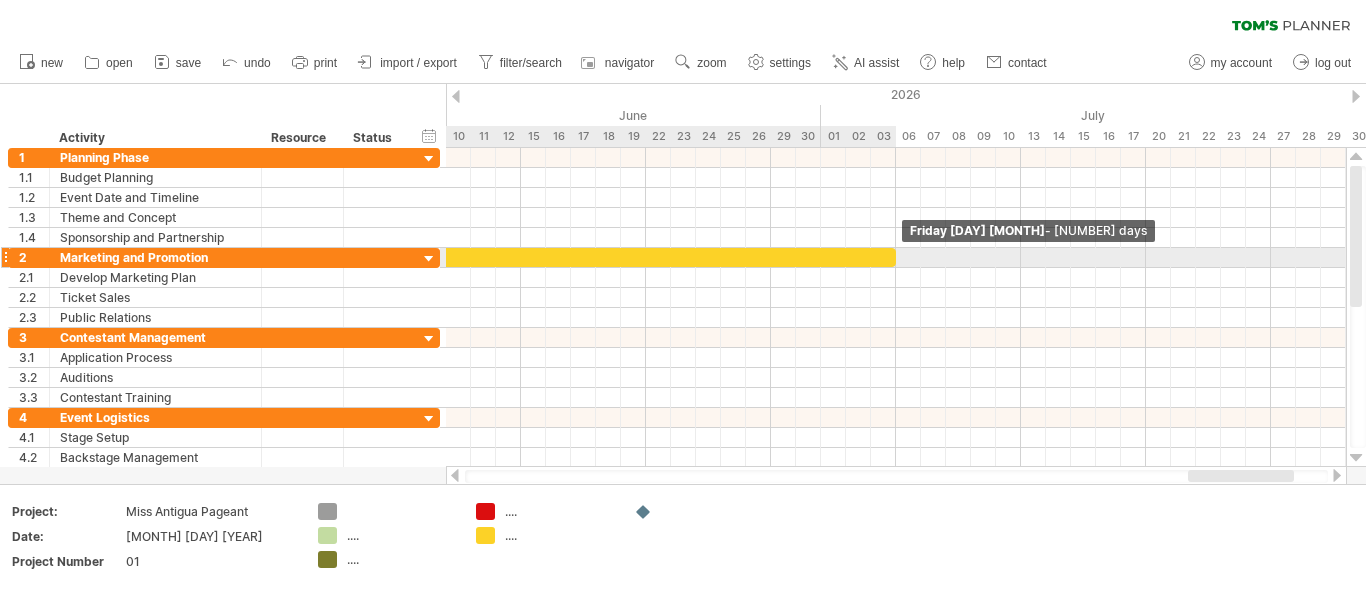 click at bounding box center (896, 257) 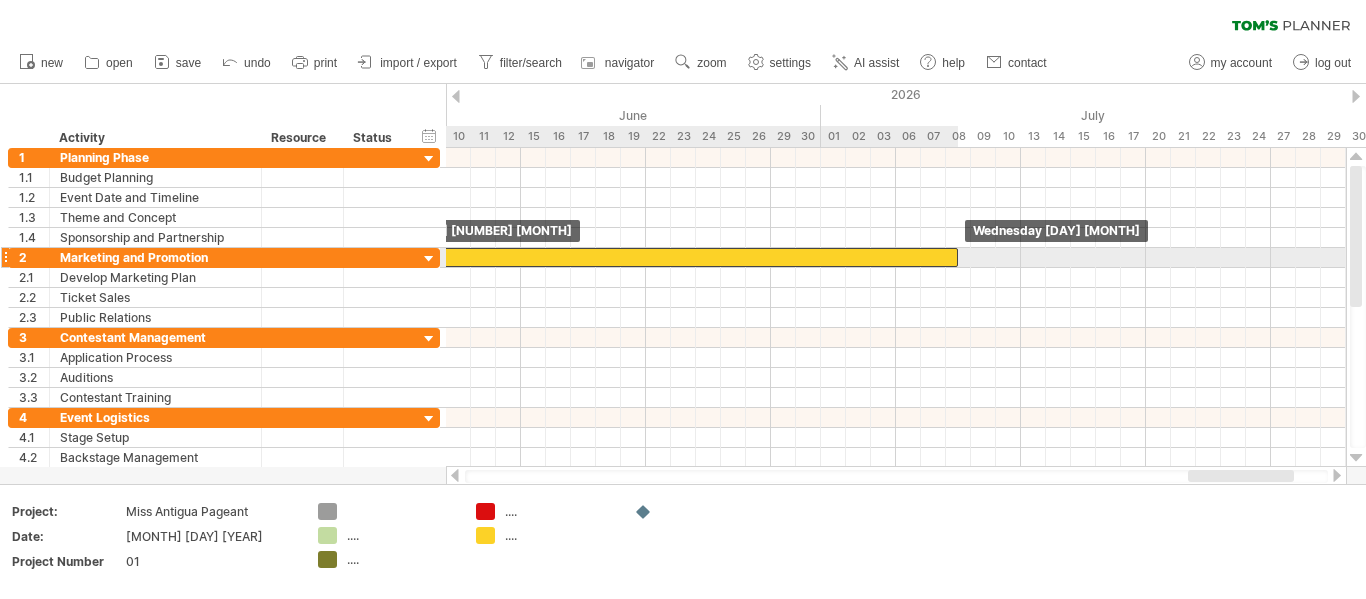 drag, startPoint x: 889, startPoint y: 255, endPoint x: 949, endPoint y: 262, distance: 60.40695 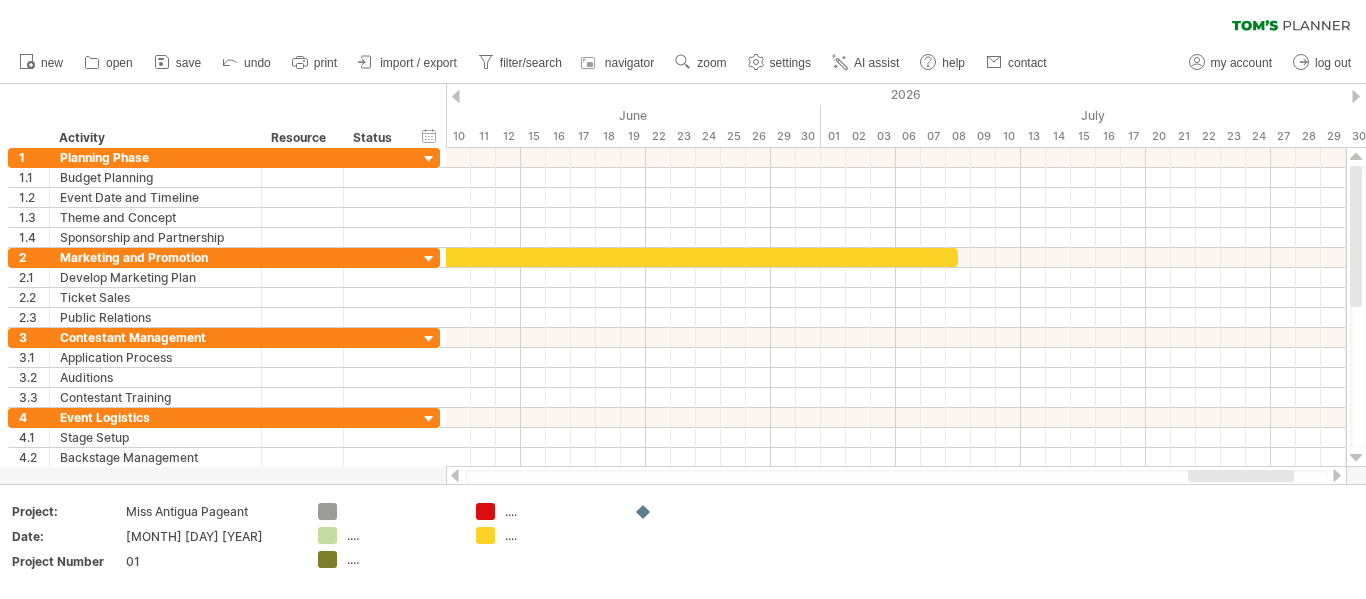 click at bounding box center (455, 475) 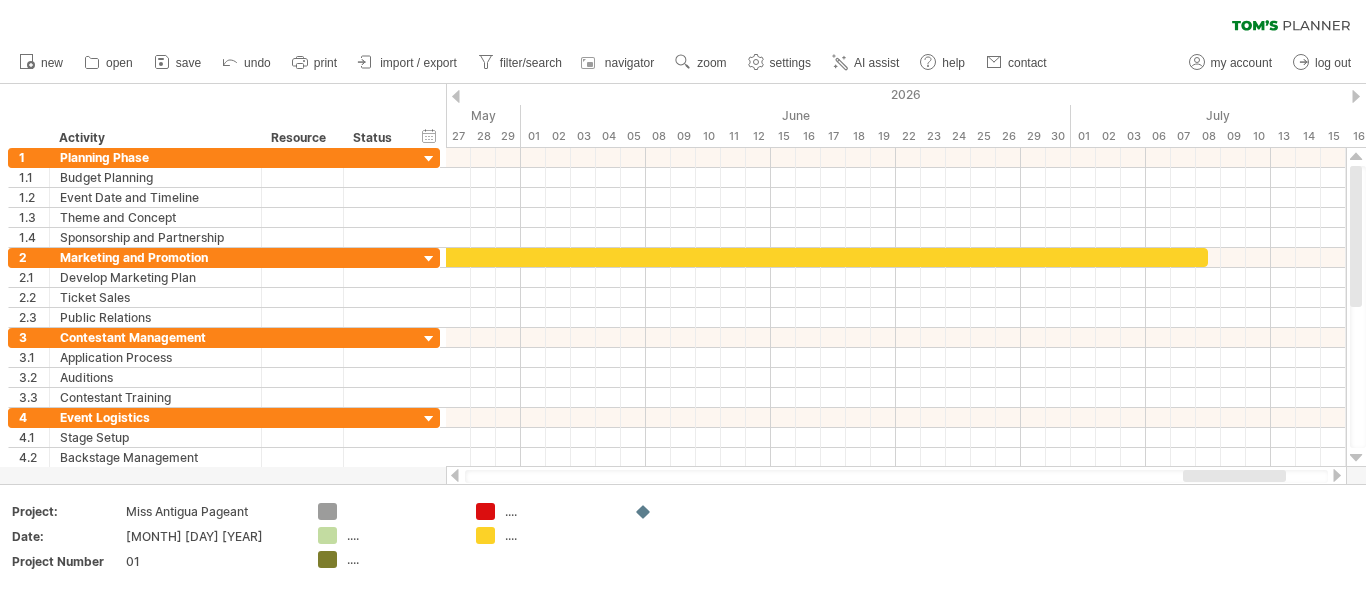click at bounding box center (455, 475) 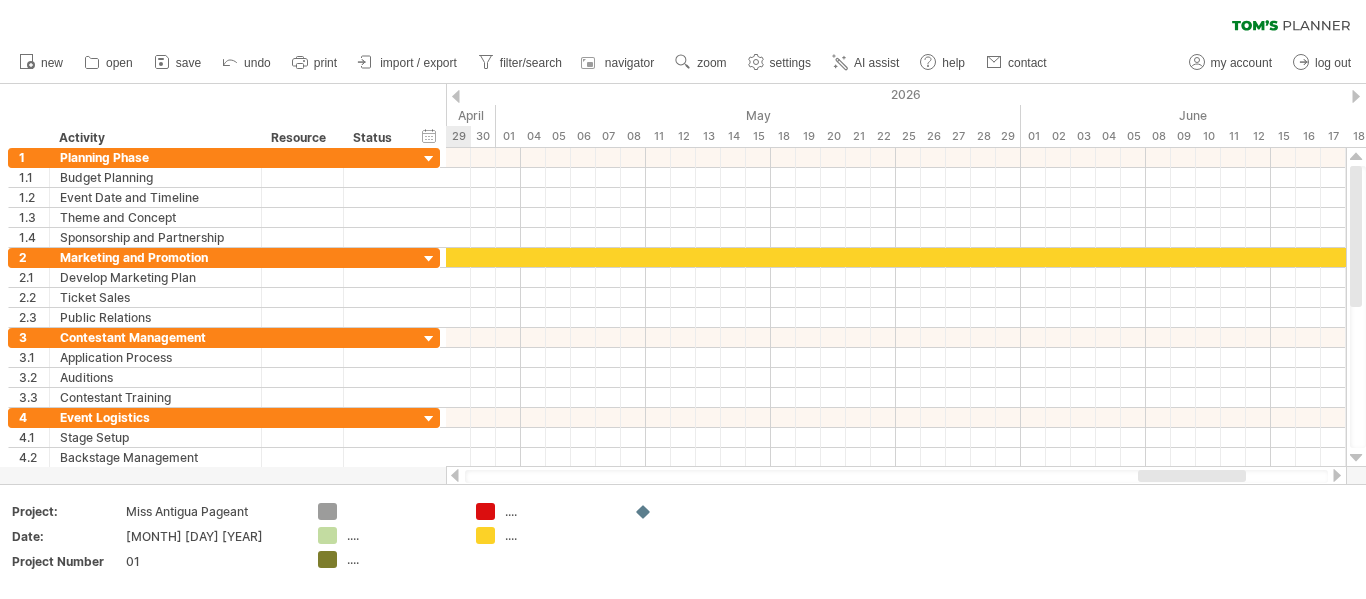 click at bounding box center (455, 475) 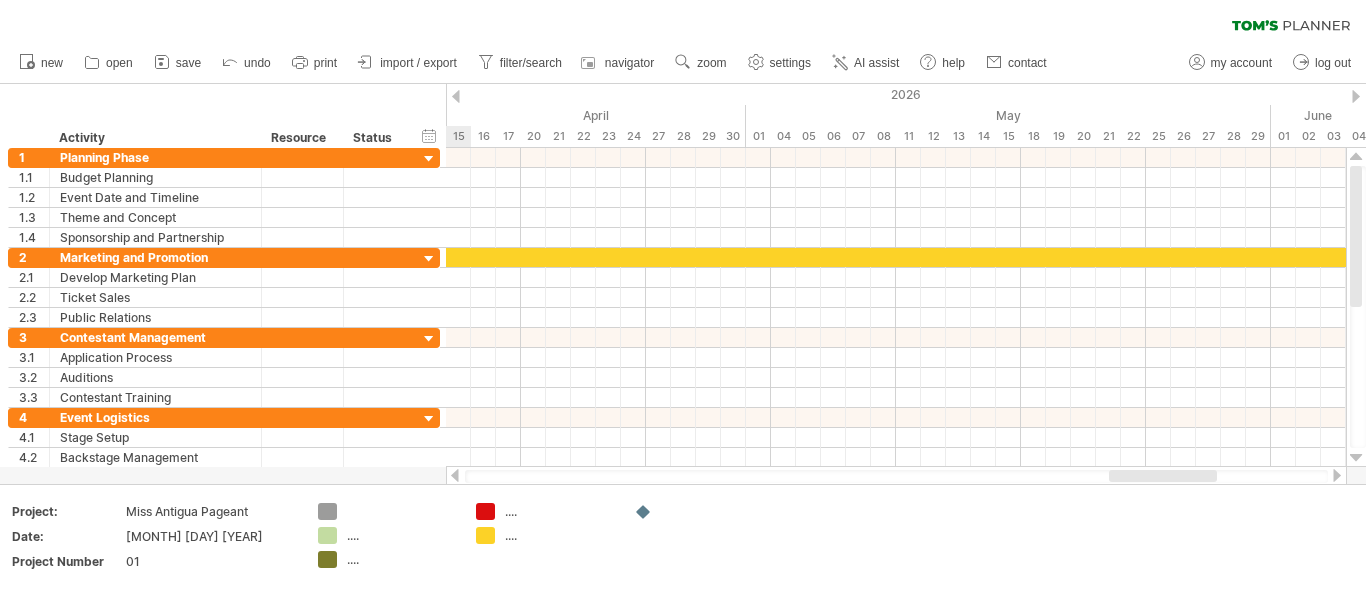 click at bounding box center [455, 475] 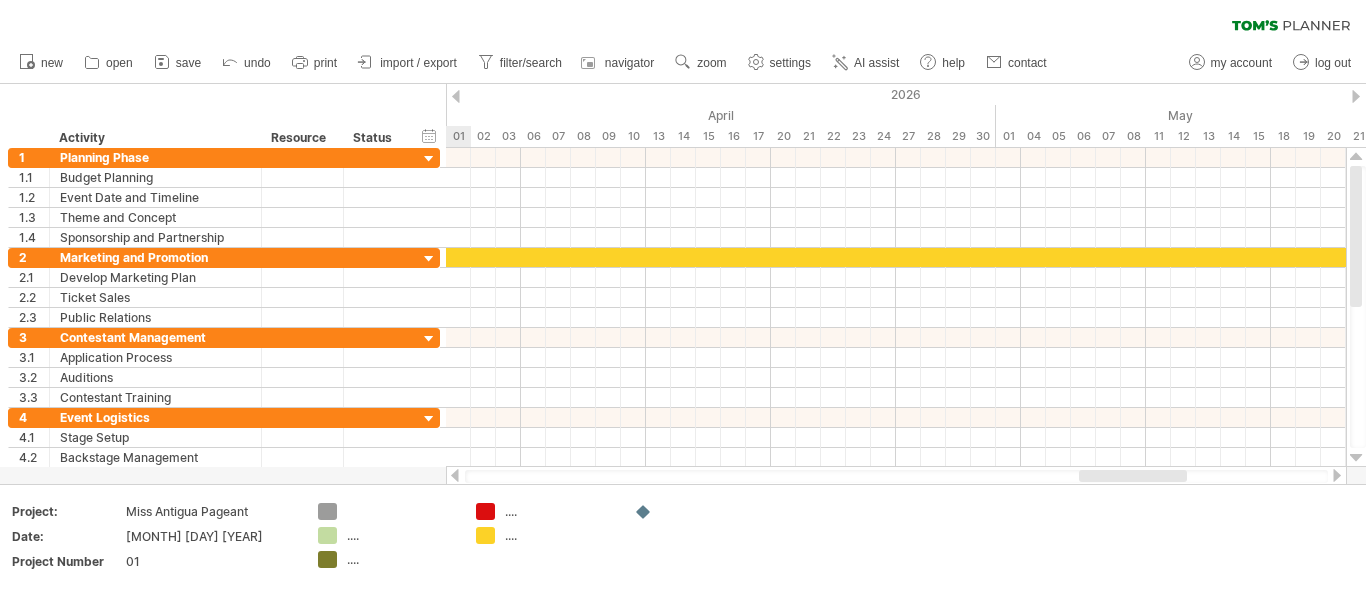 click at bounding box center (455, 475) 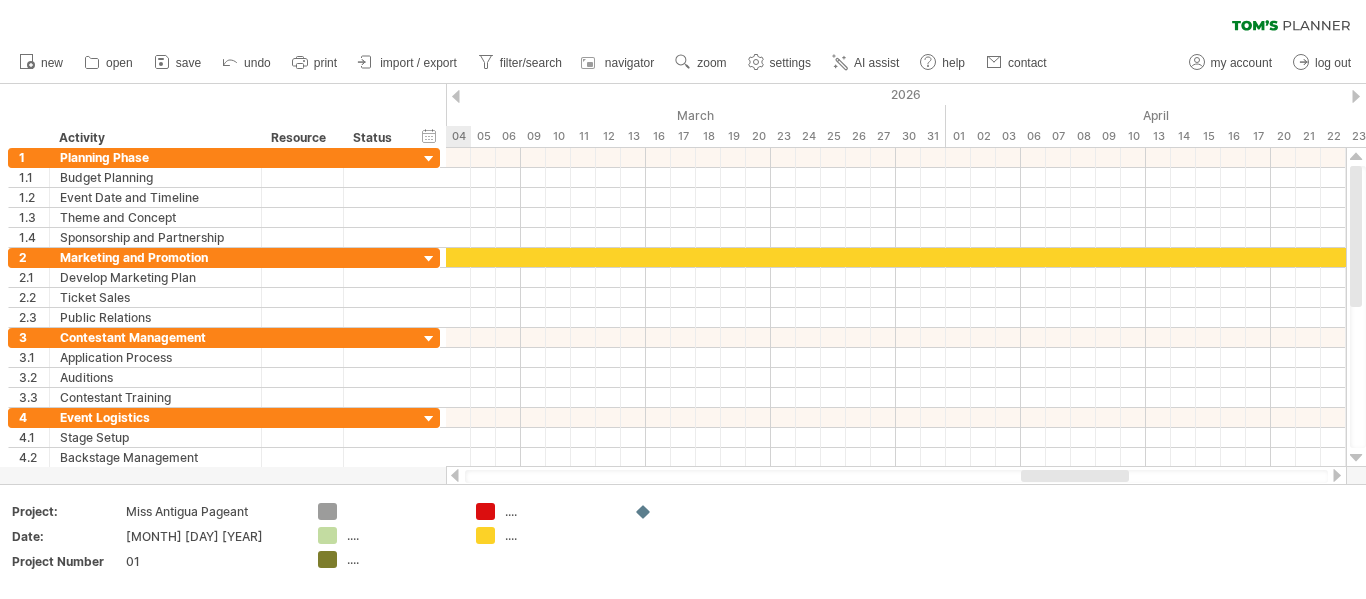 click at bounding box center [455, 475] 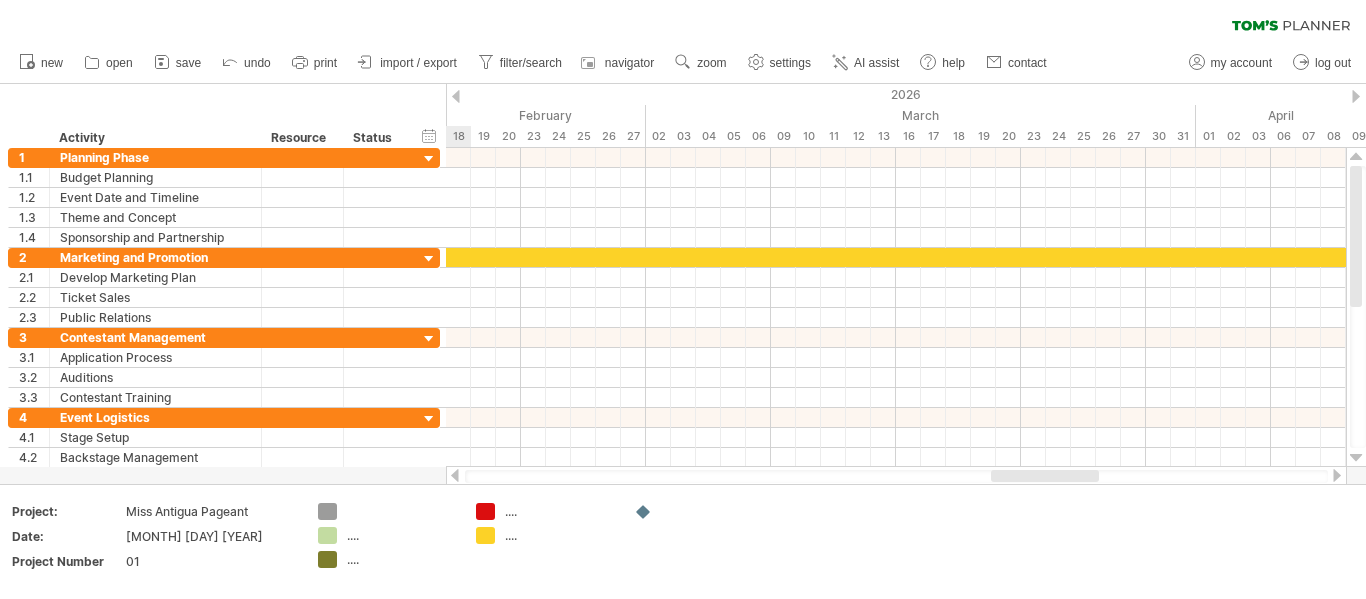 click at bounding box center [455, 475] 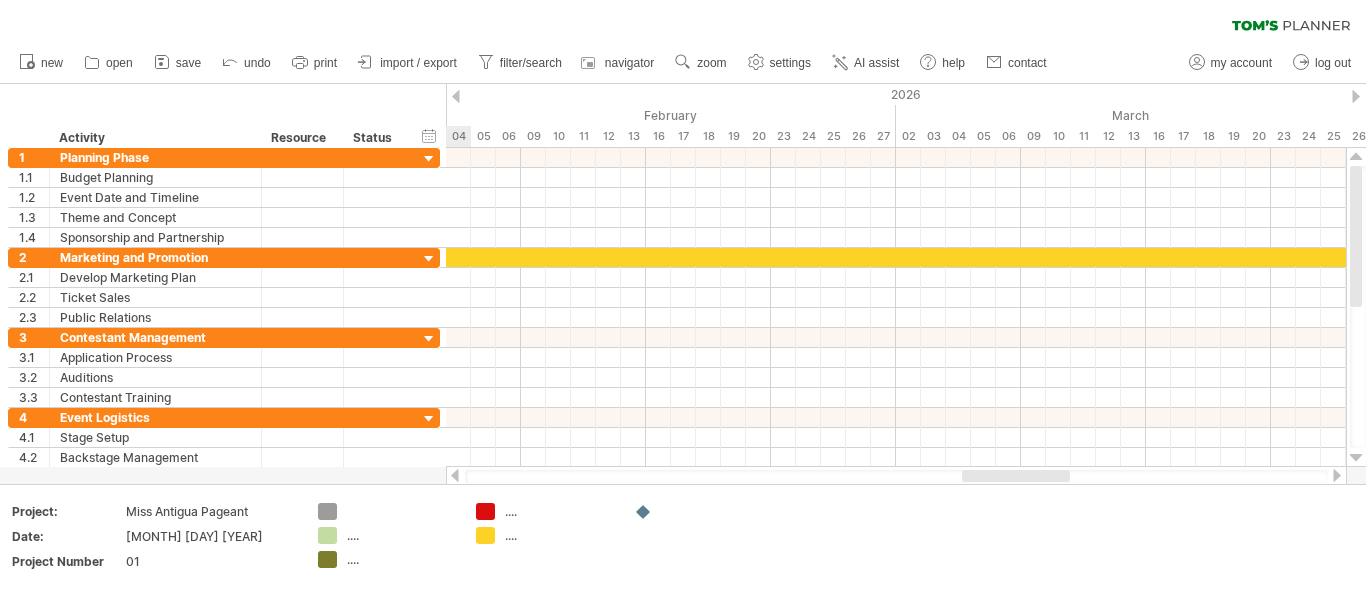 click at bounding box center (455, 475) 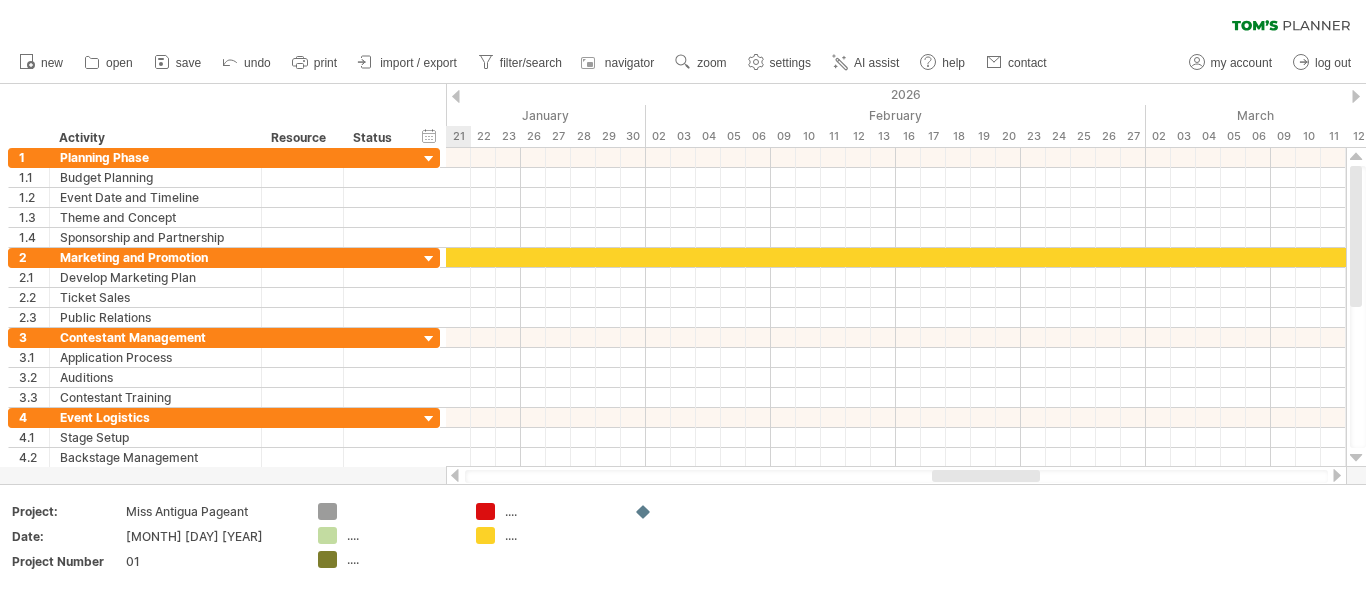 click at bounding box center [455, 475] 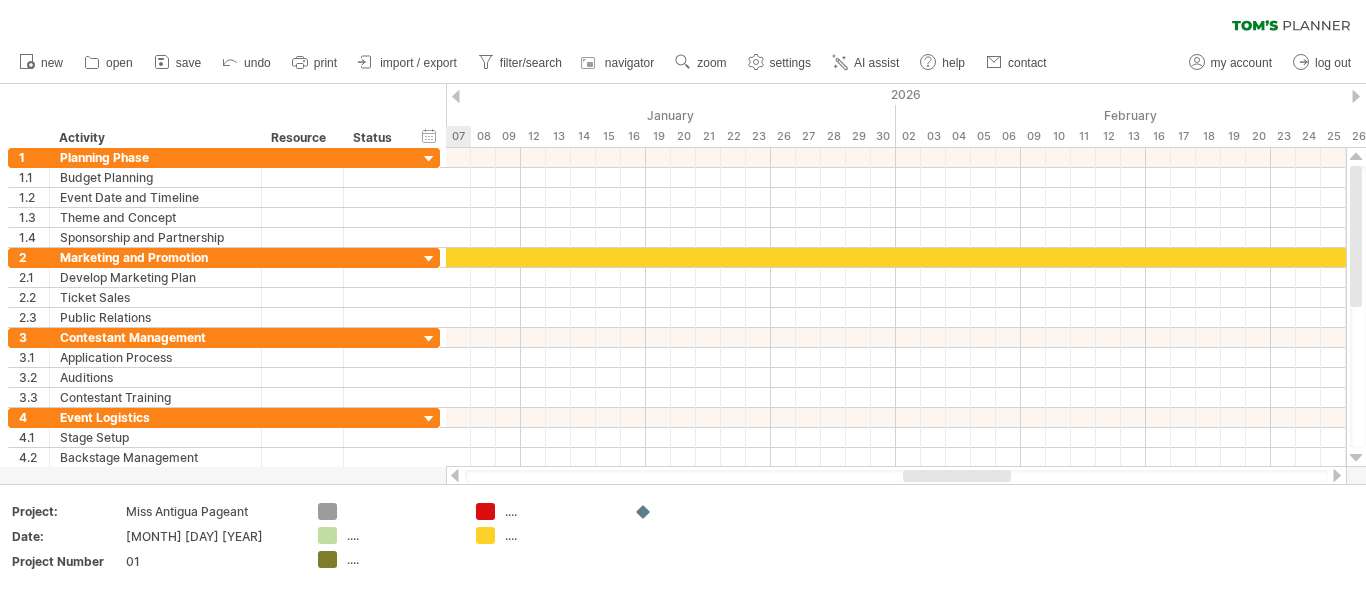 click at bounding box center [455, 475] 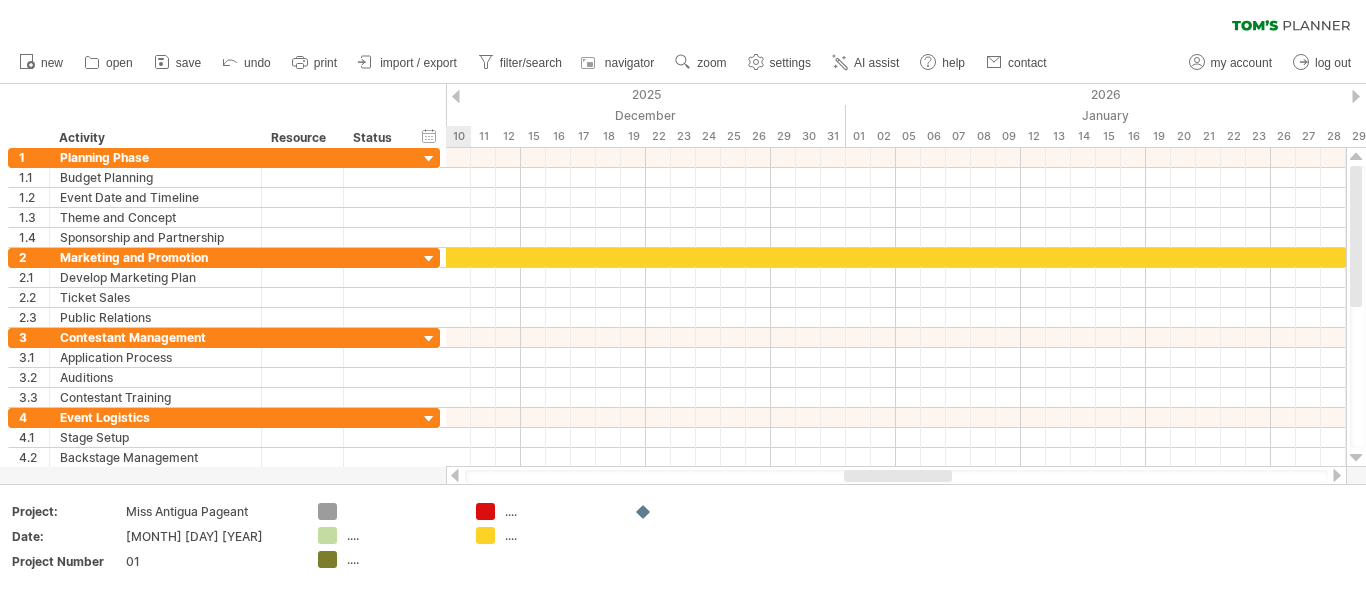 click at bounding box center (455, 475) 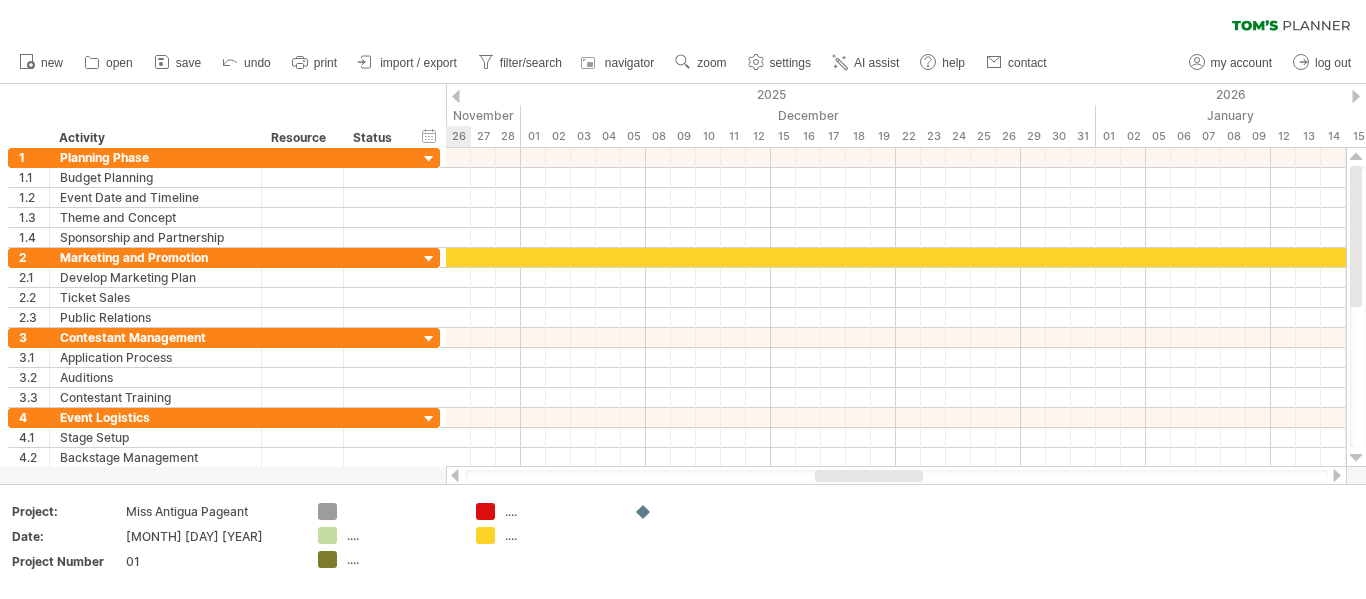 click at bounding box center [455, 475] 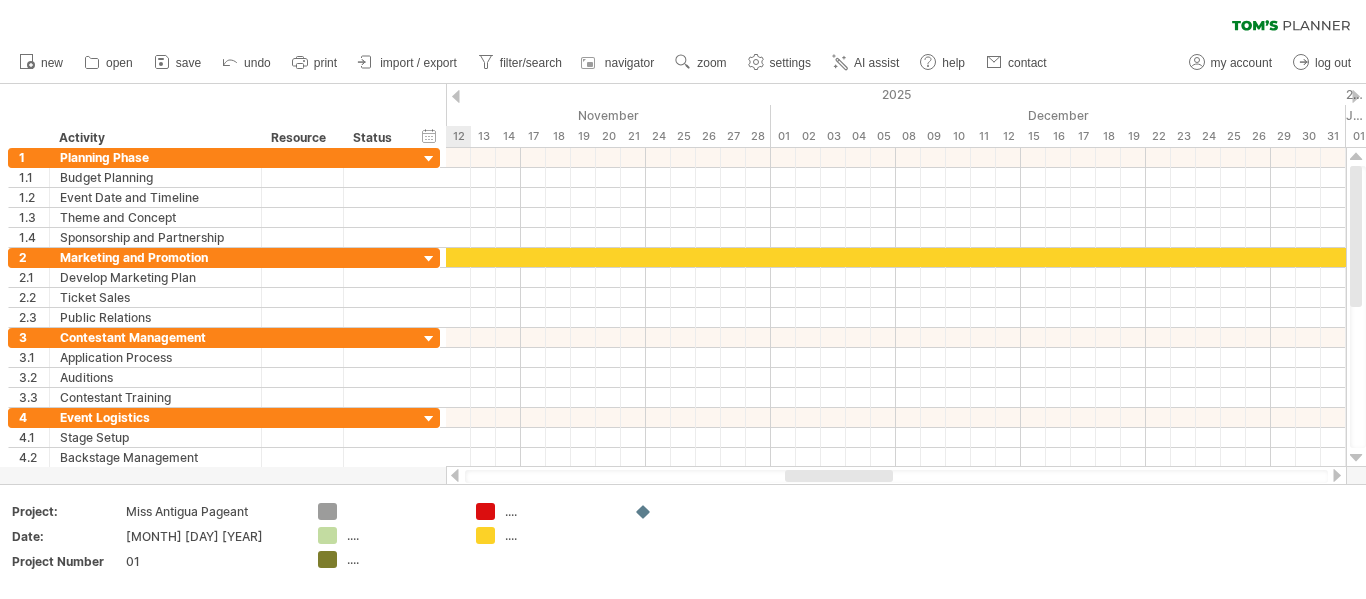 click at bounding box center [455, 475] 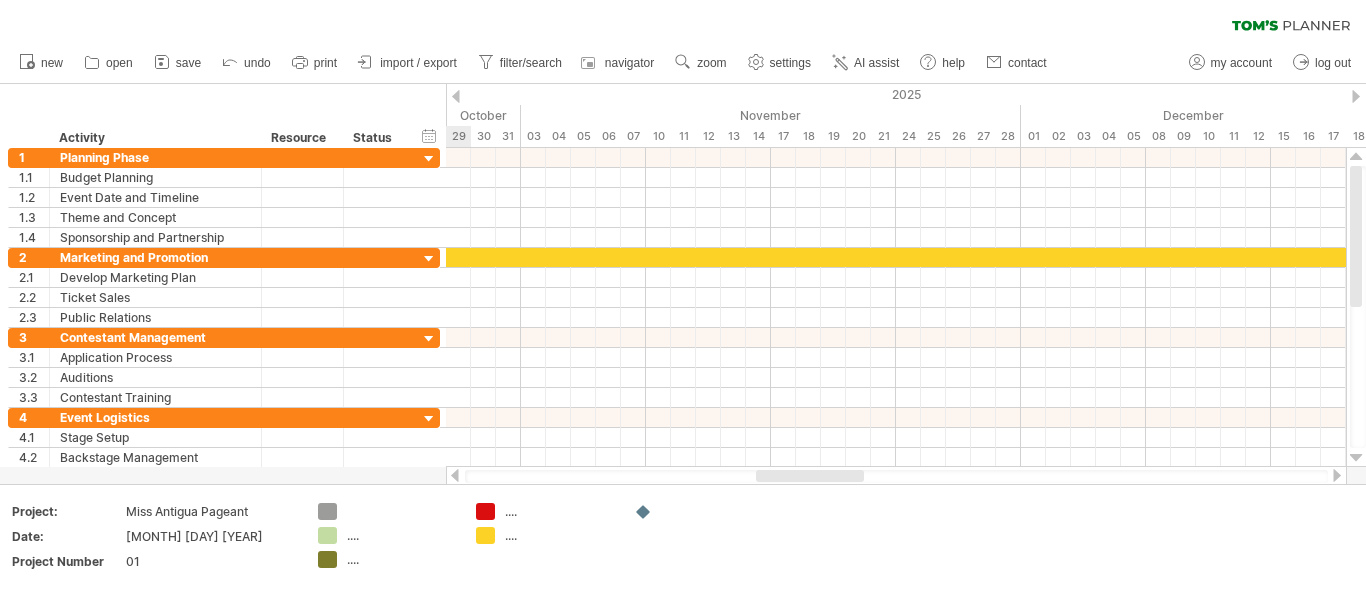 click at bounding box center [455, 475] 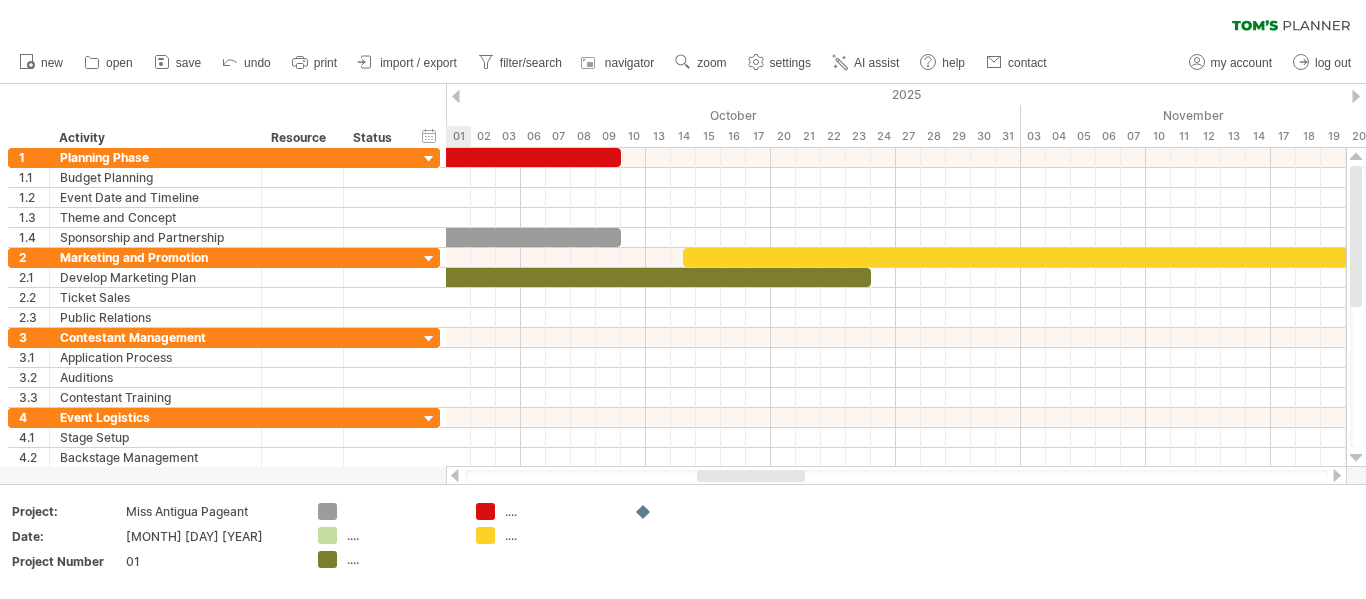click at bounding box center (455, 475) 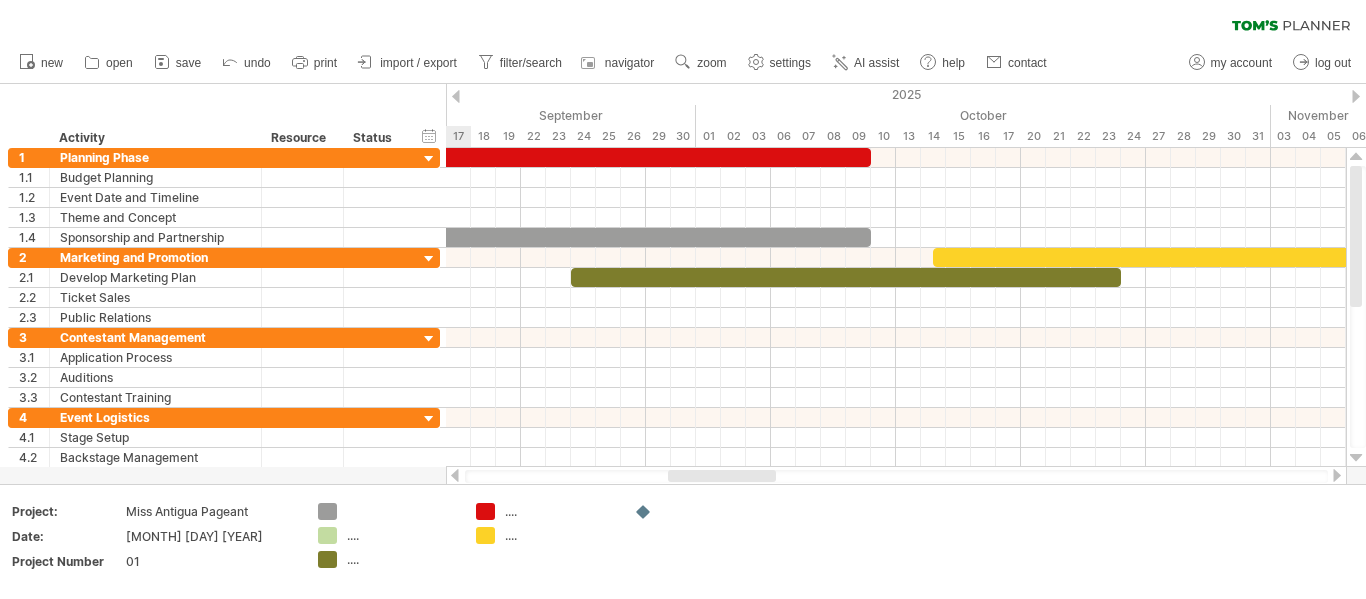 click at bounding box center (455, 475) 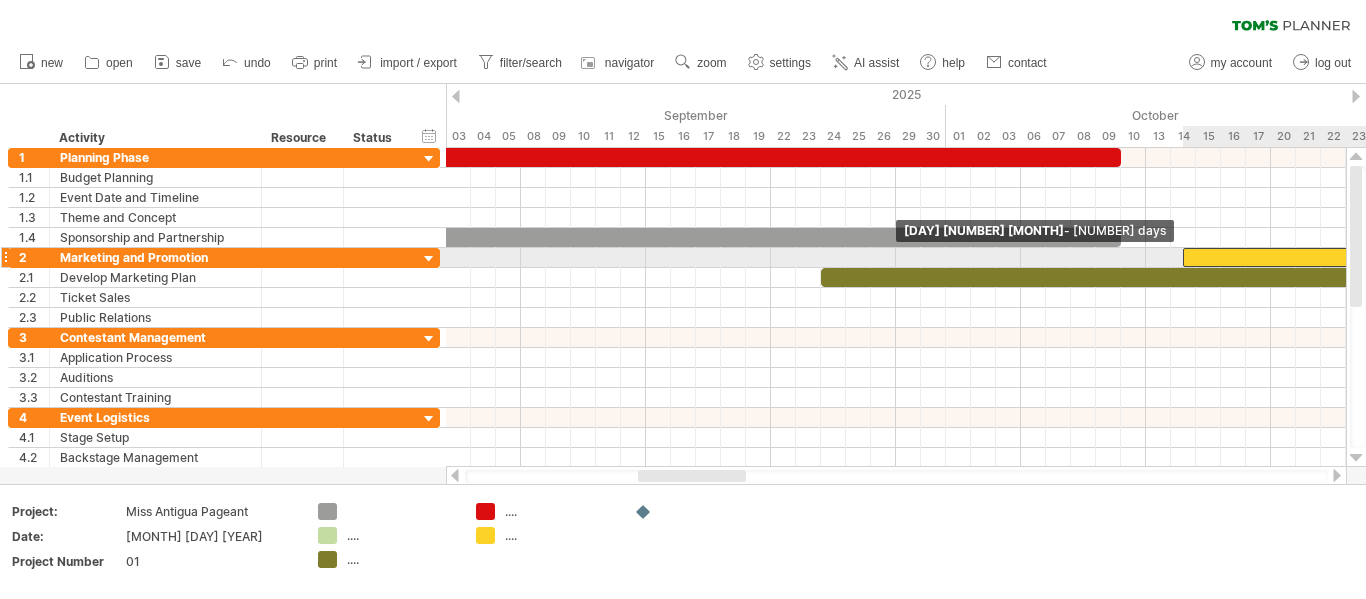 click at bounding box center (1183, 257) 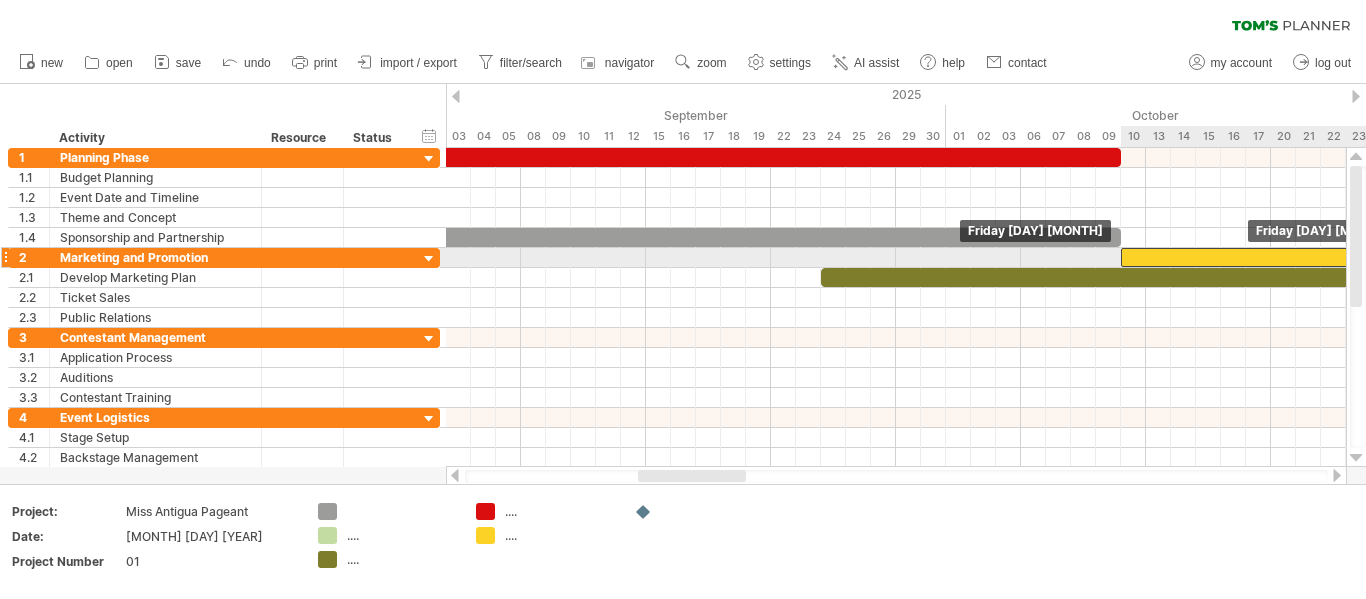 drag, startPoint x: 1195, startPoint y: 258, endPoint x: 1130, endPoint y: 263, distance: 65.192024 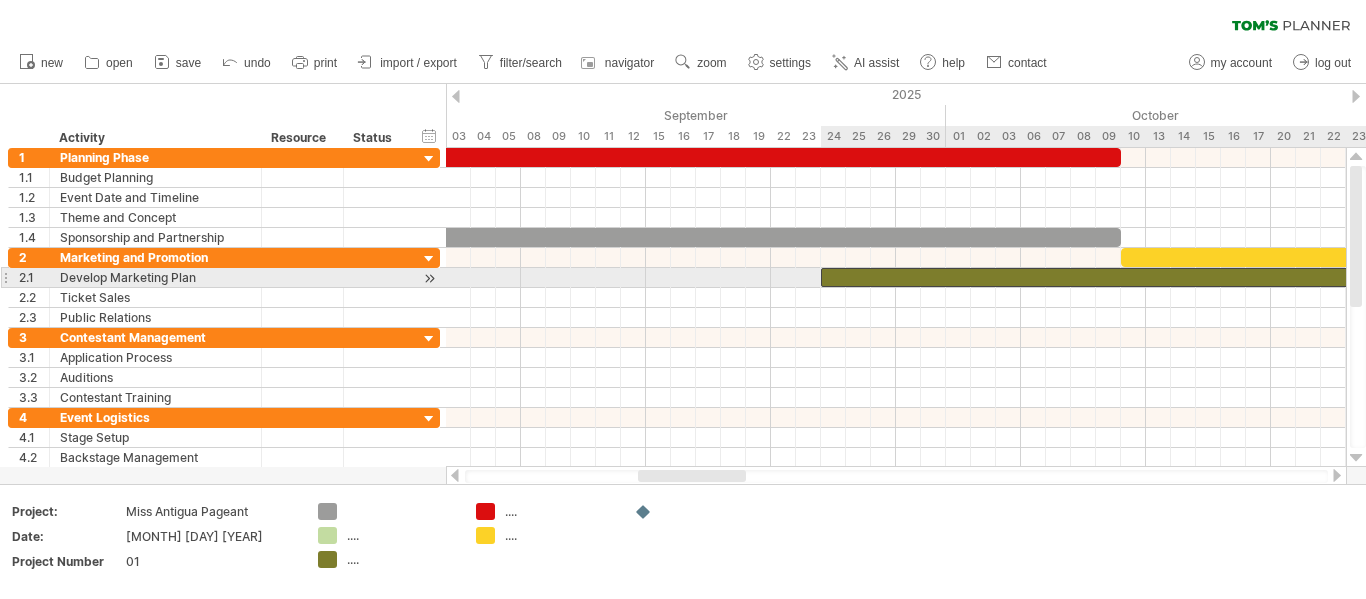 click at bounding box center [1096, 277] 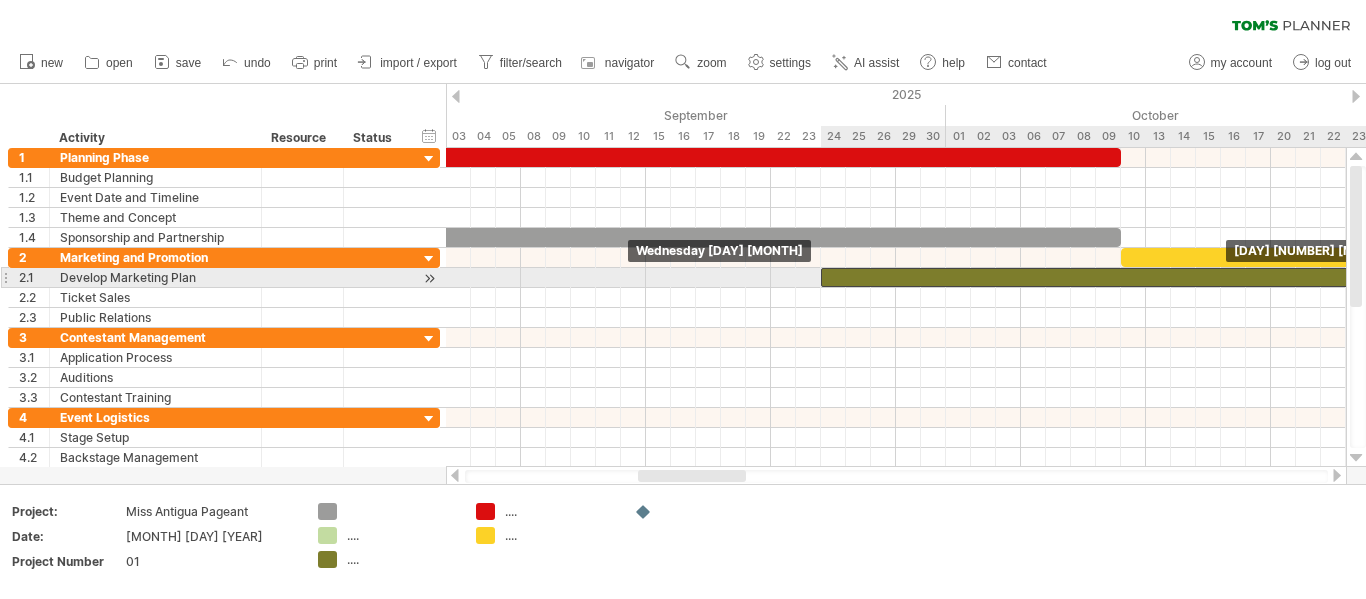 click at bounding box center (1096, 277) 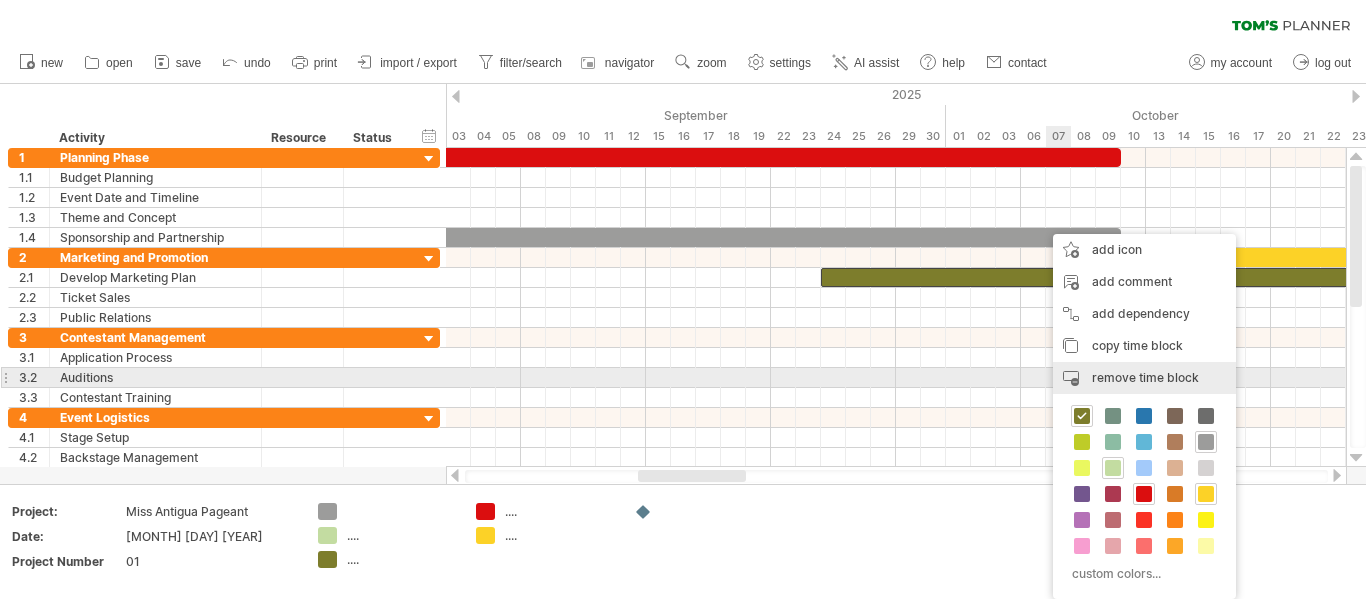 click on "remove time block" at bounding box center (1145, 377) 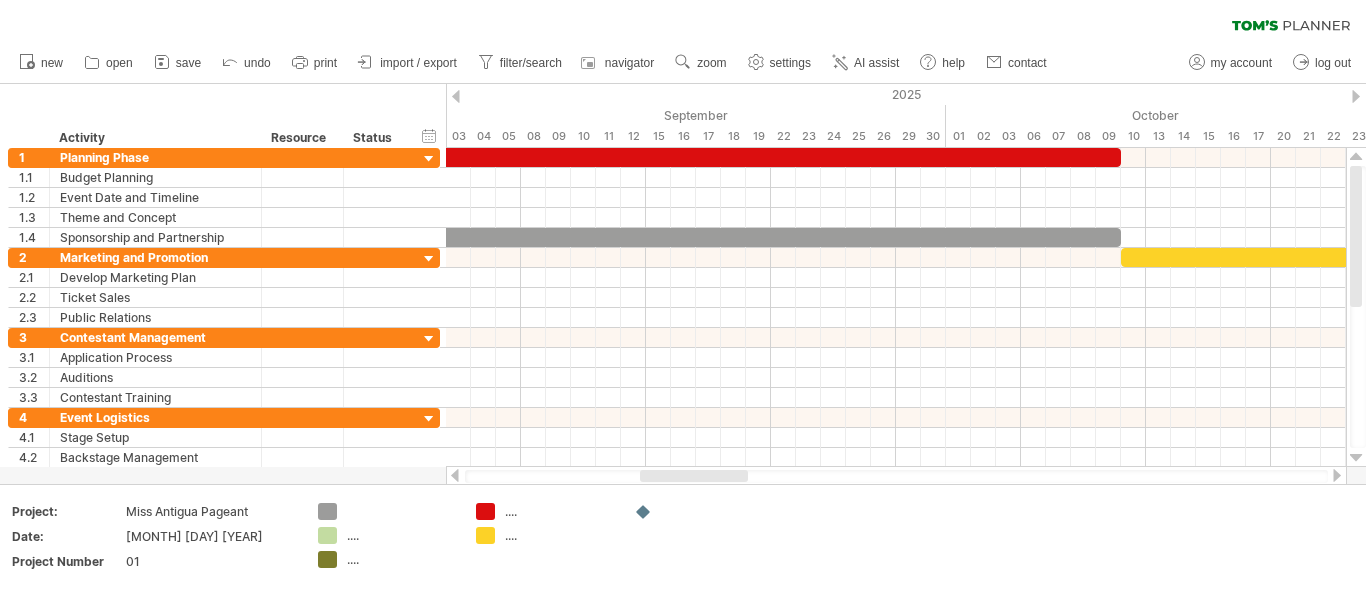 click at bounding box center (1337, 475) 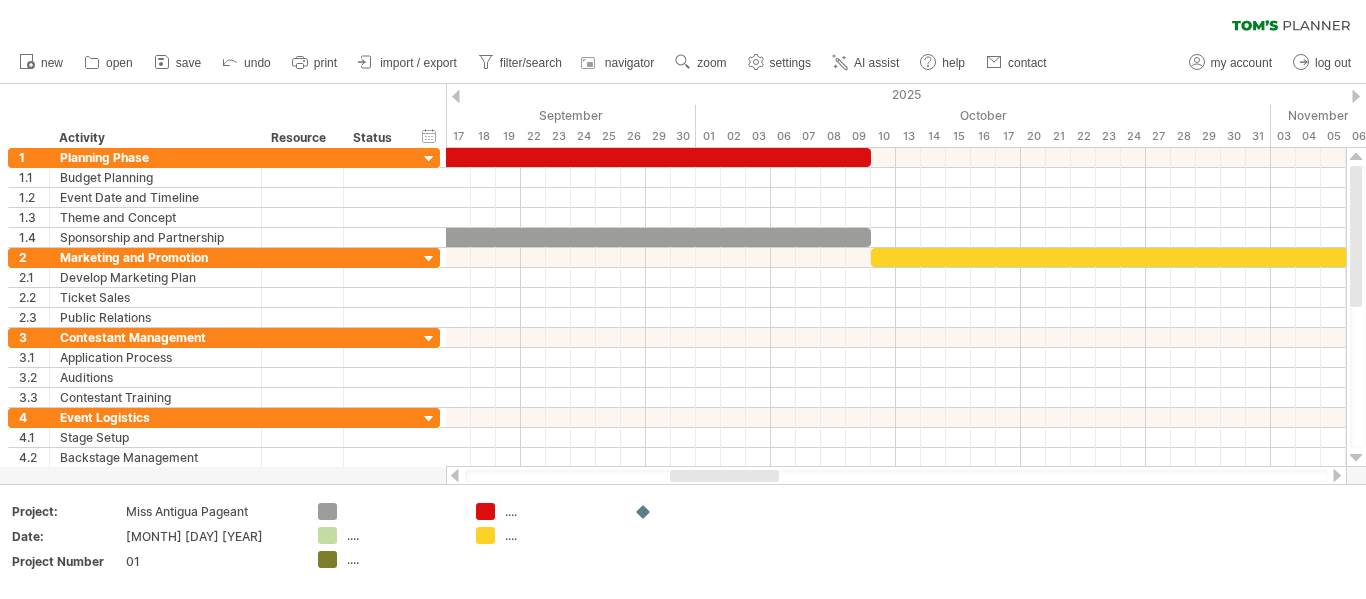 click at bounding box center (1337, 475) 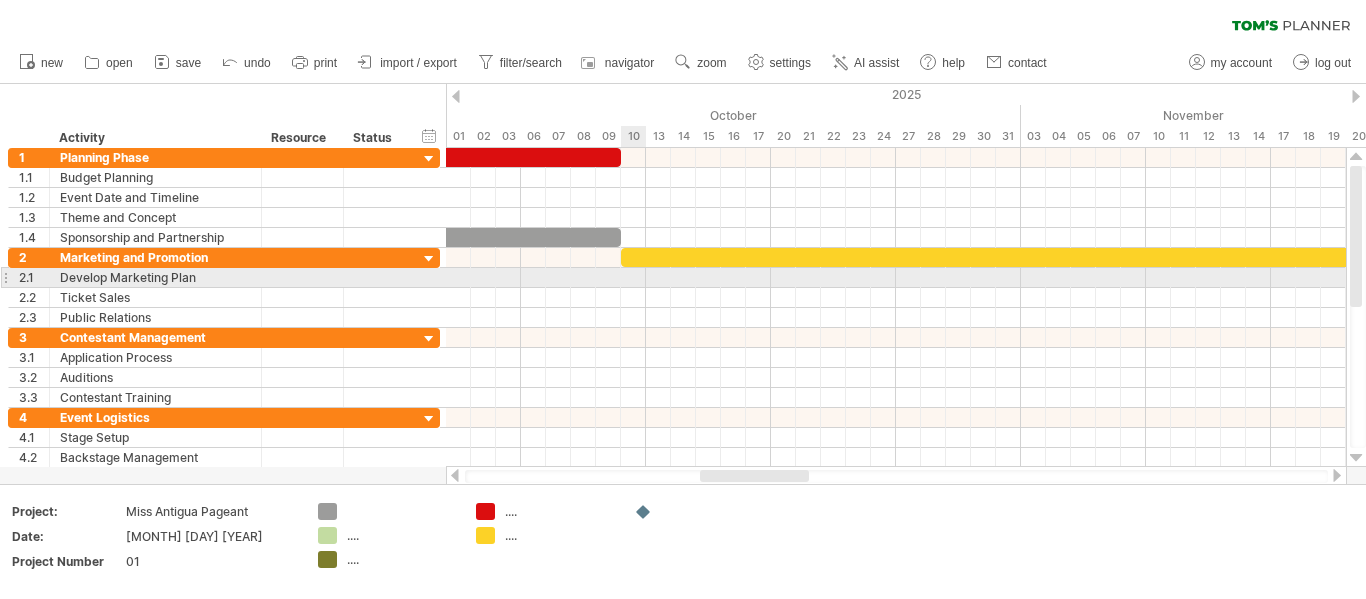 click at bounding box center [896, 278] 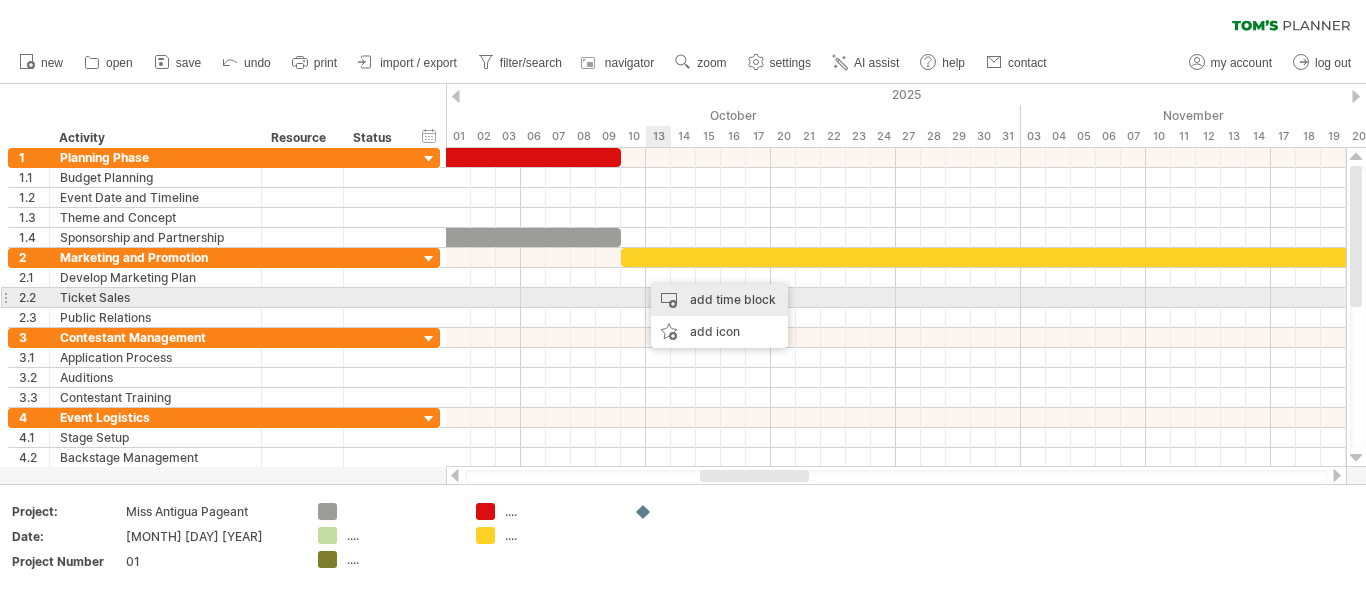 click on "add time block" at bounding box center (719, 300) 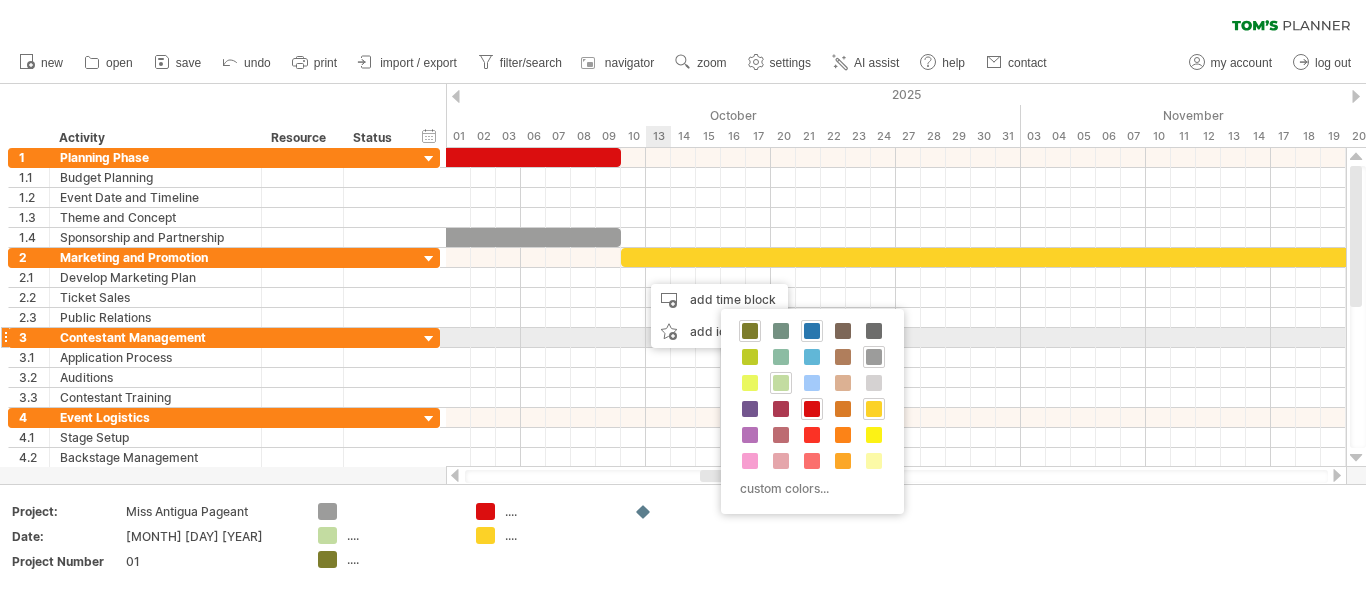 click at bounding box center [812, 331] 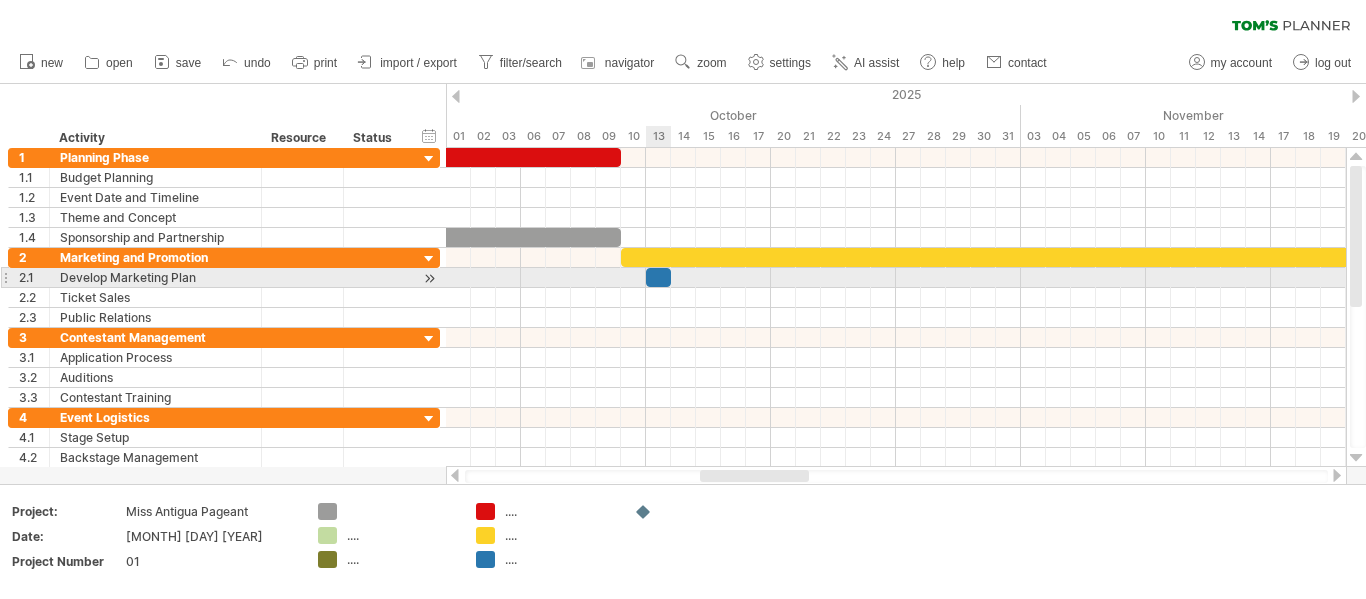 click at bounding box center [658, 277] 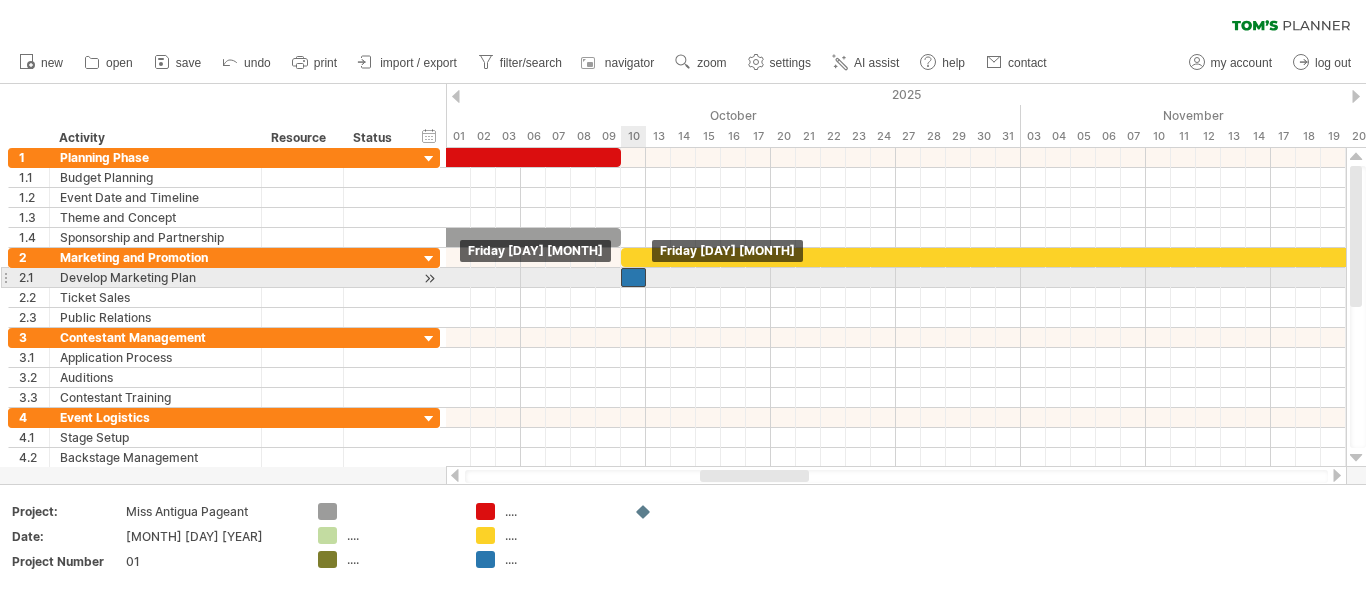 drag, startPoint x: 656, startPoint y: 278, endPoint x: 636, endPoint y: 273, distance: 20.615528 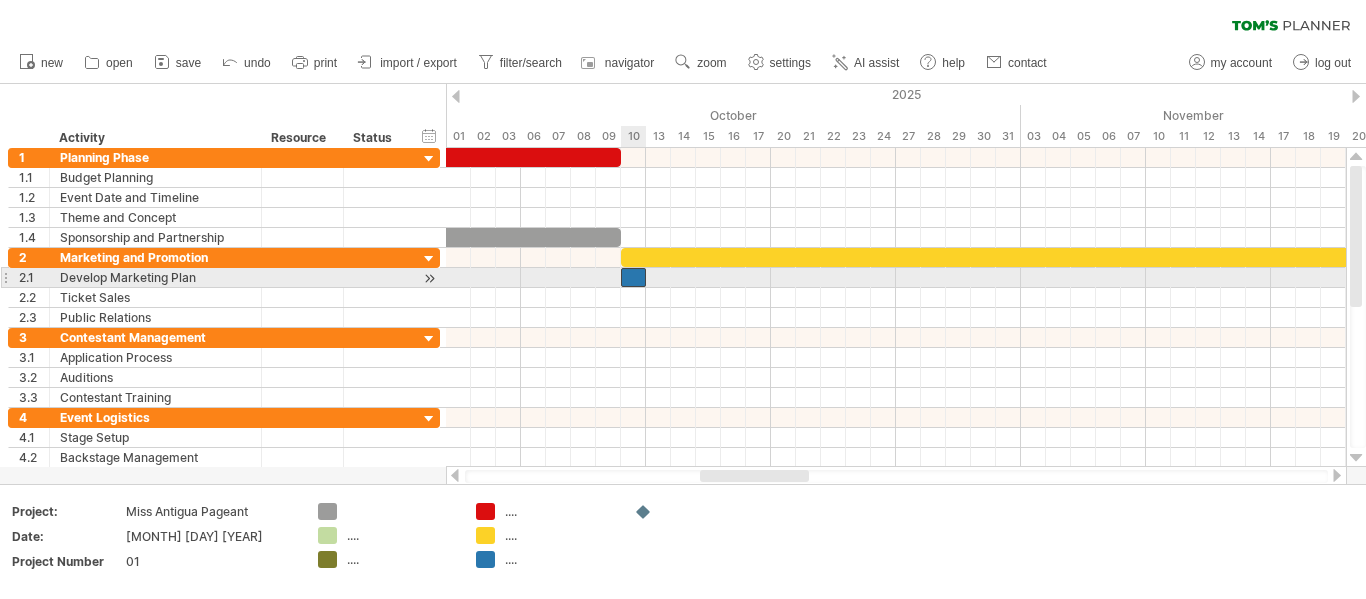 click at bounding box center (633, 277) 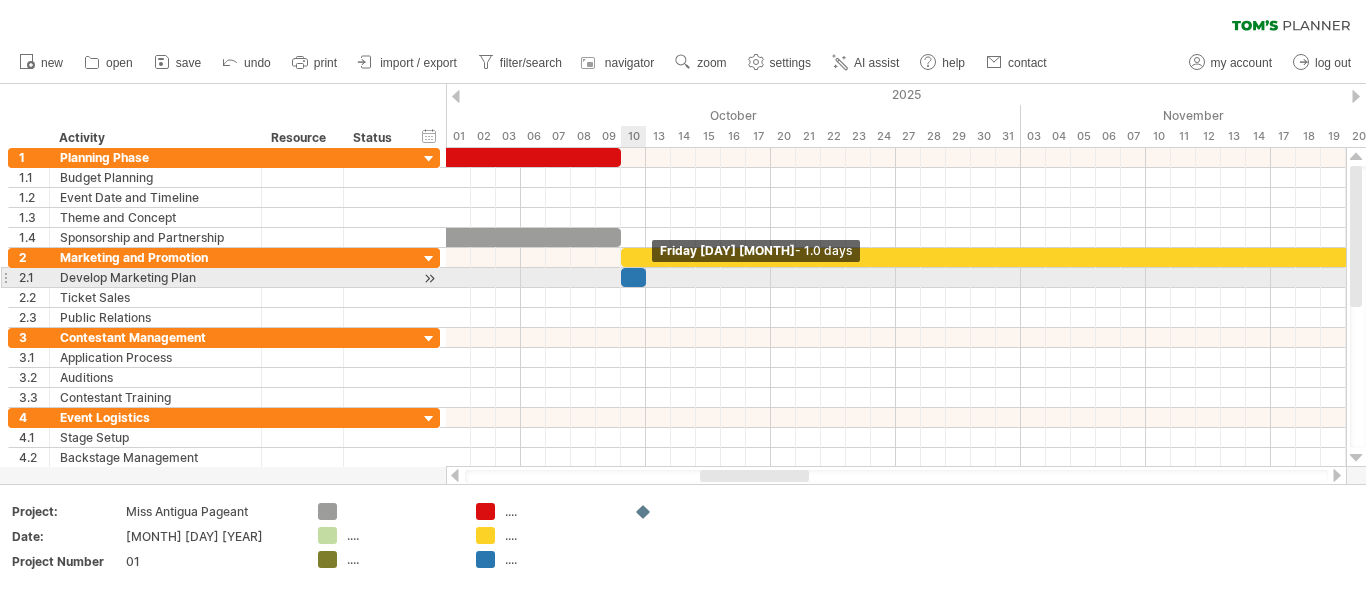 click at bounding box center (646, 277) 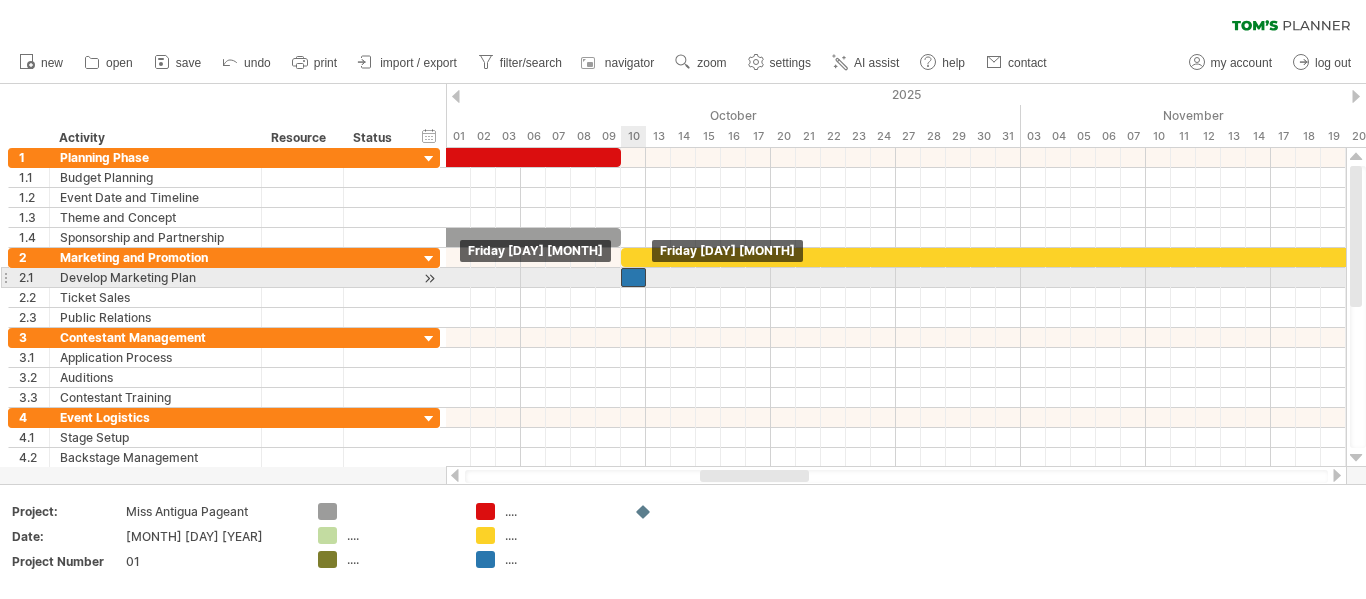 click at bounding box center (633, 277) 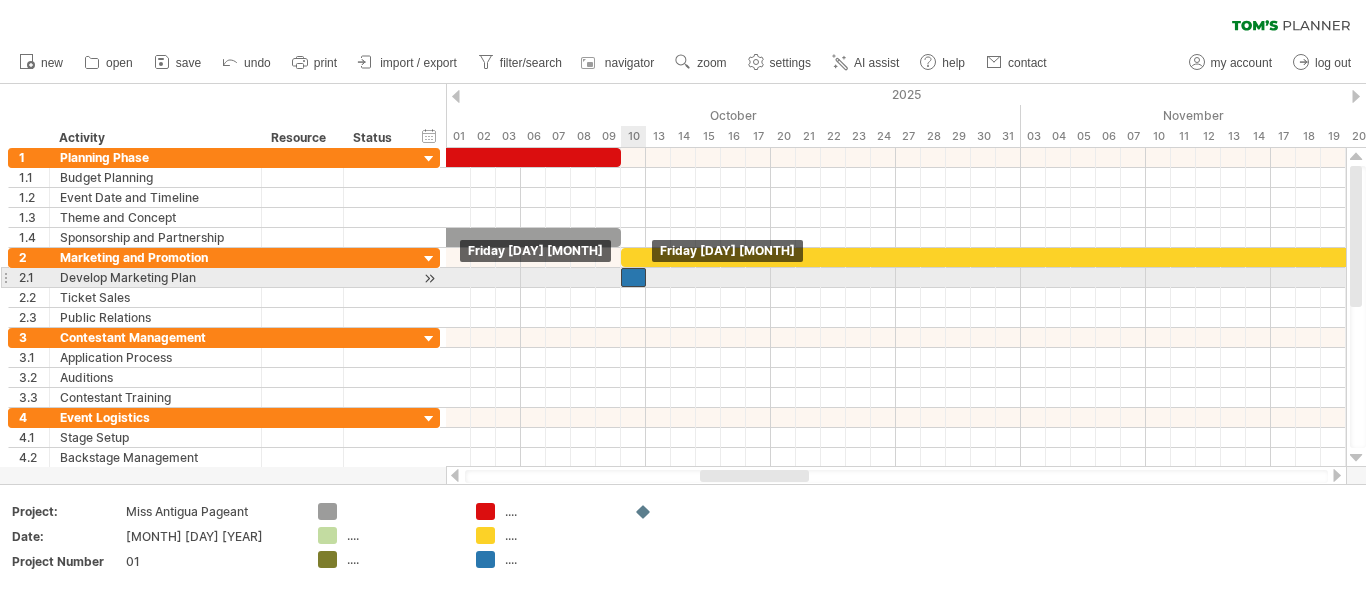 click at bounding box center [633, 277] 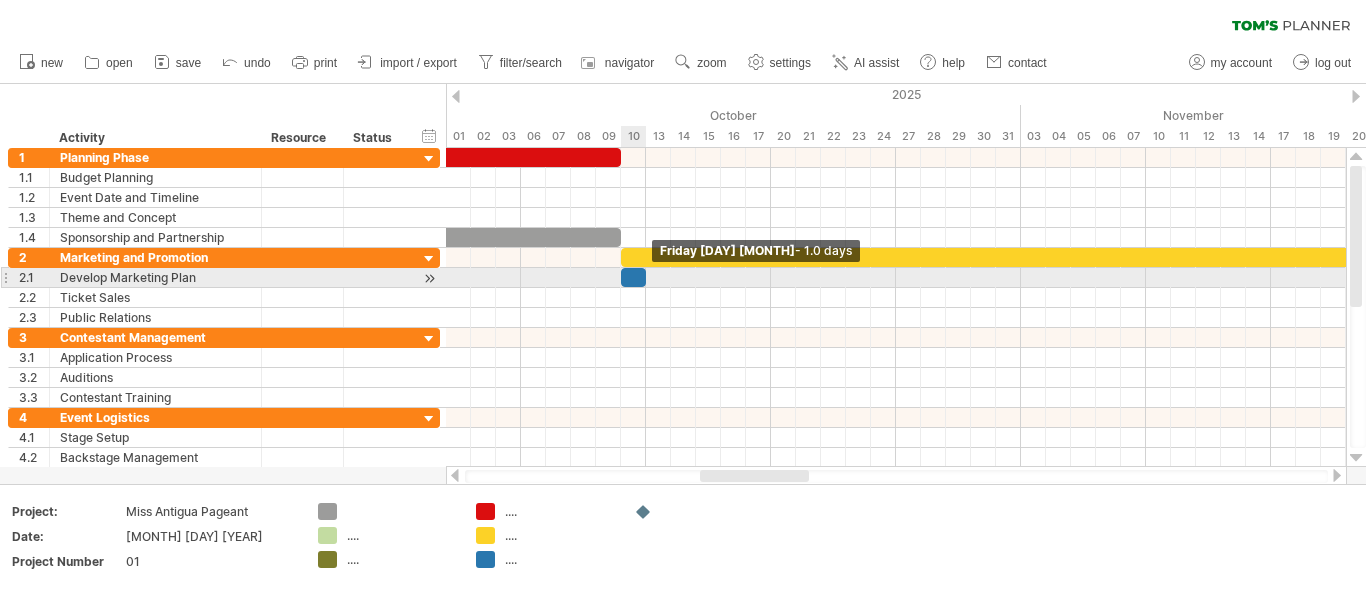 click at bounding box center (646, 277) 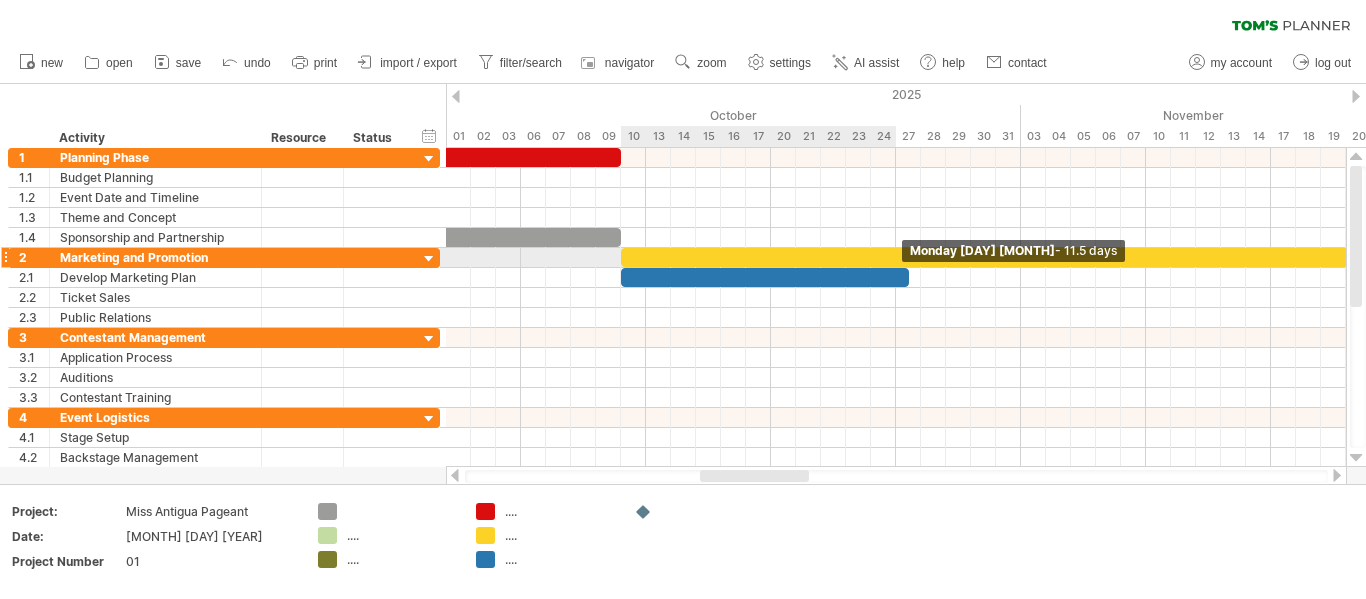 drag, startPoint x: 643, startPoint y: 279, endPoint x: 951, endPoint y: 259, distance: 308.64868 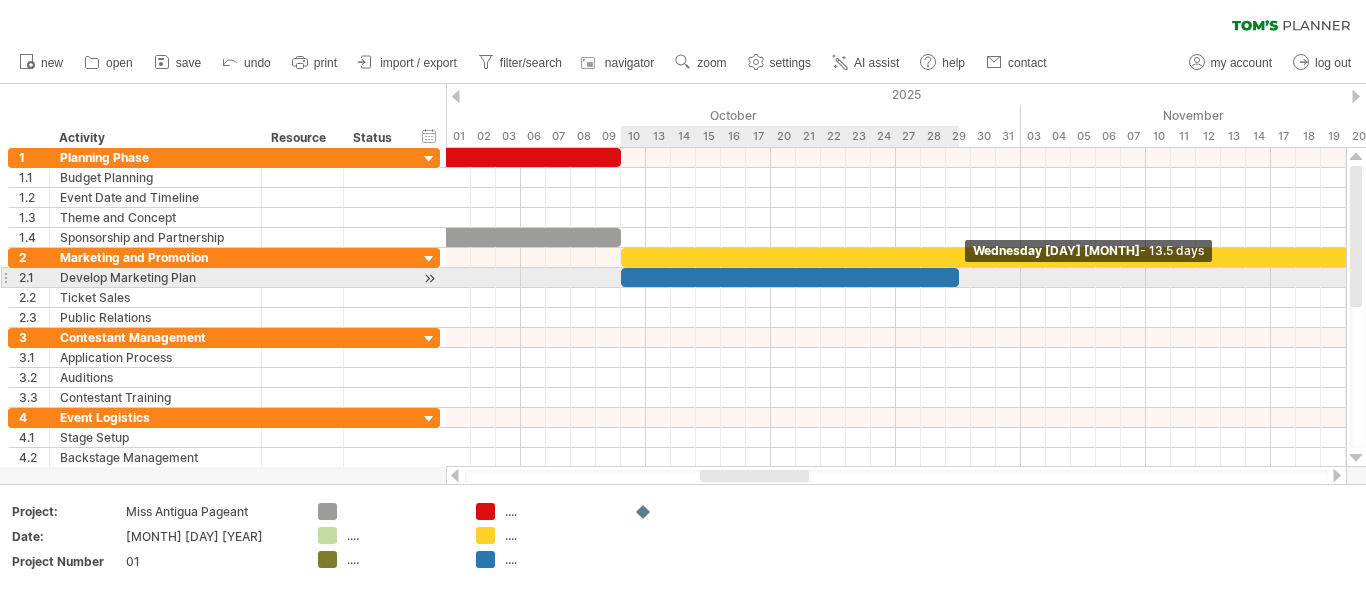 click at bounding box center (959, 277) 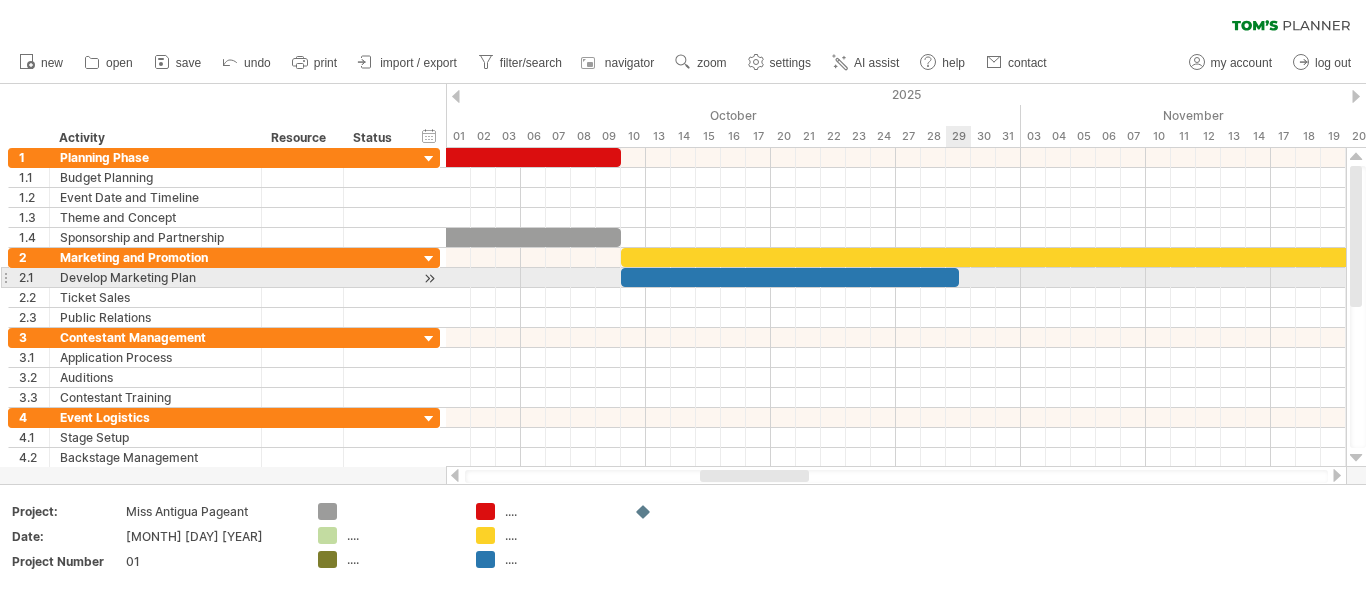click at bounding box center (959, 277) 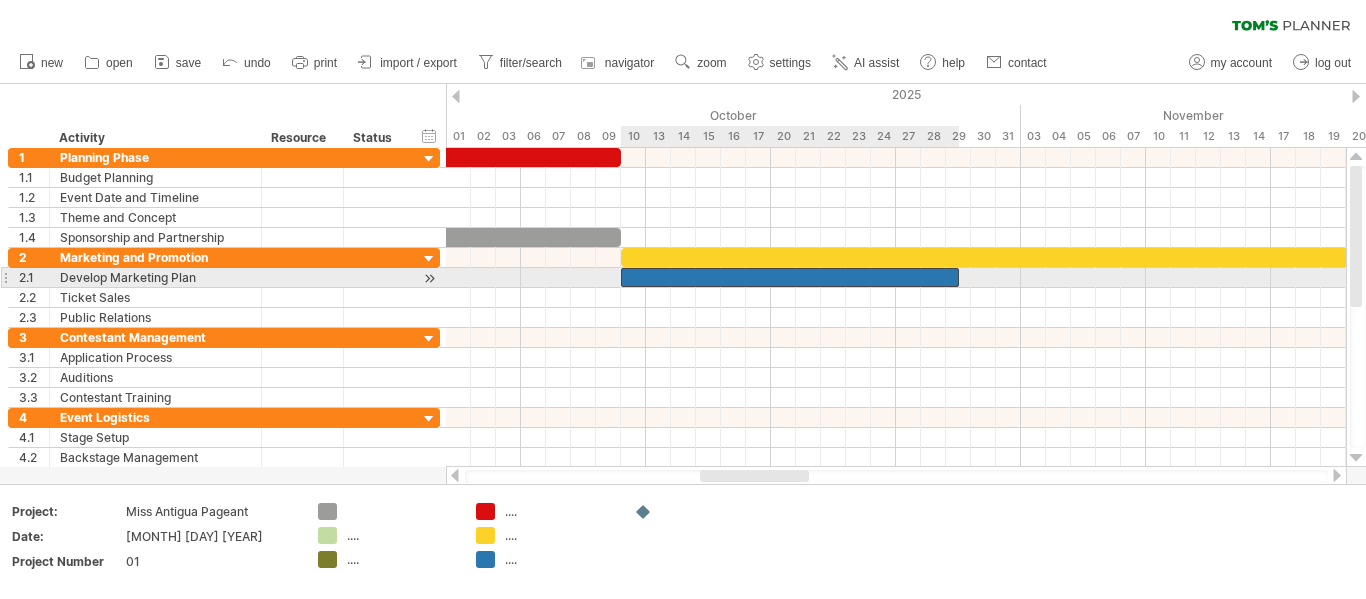 click at bounding box center [790, 277] 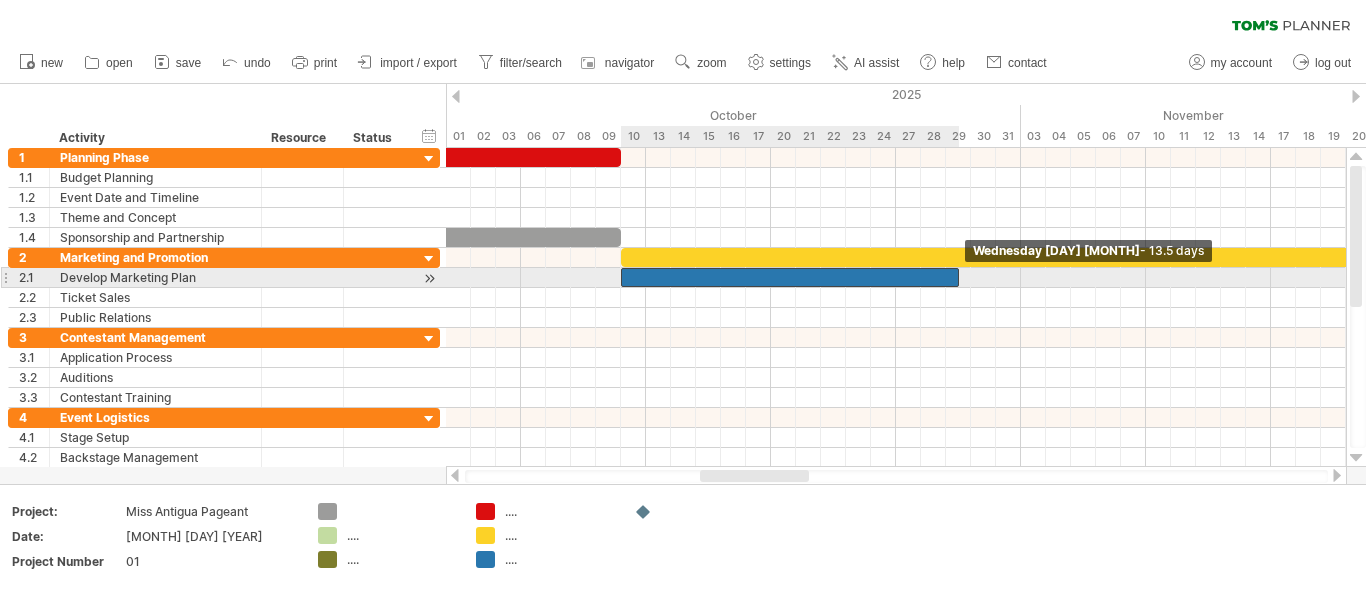 click at bounding box center (959, 277) 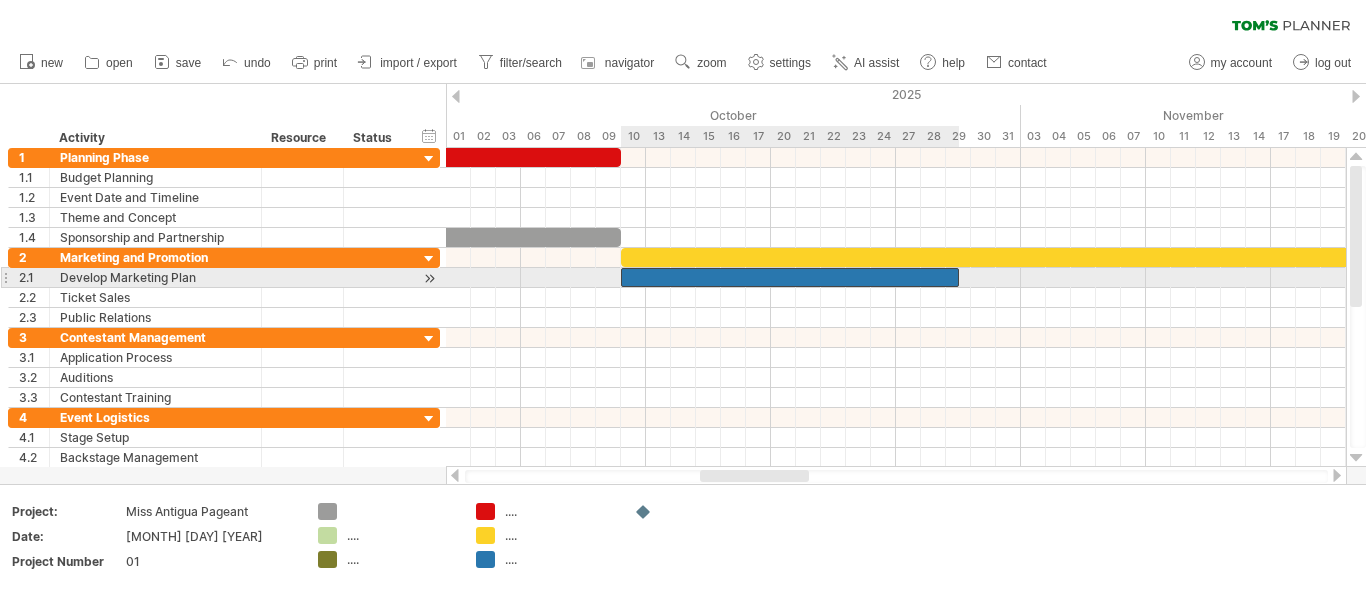 click at bounding box center (790, 277) 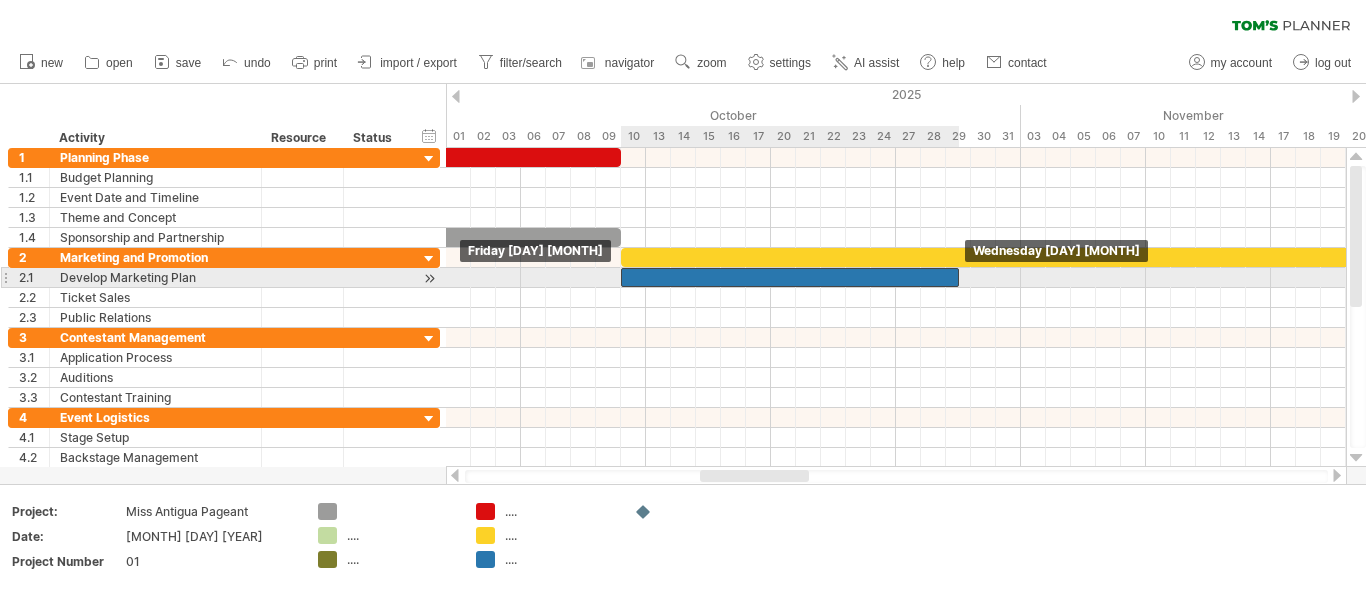 click on "start
Wednesday [DAY] [MONTH]
Friday [DAY] [MONTH]" at bounding box center (896, 307) 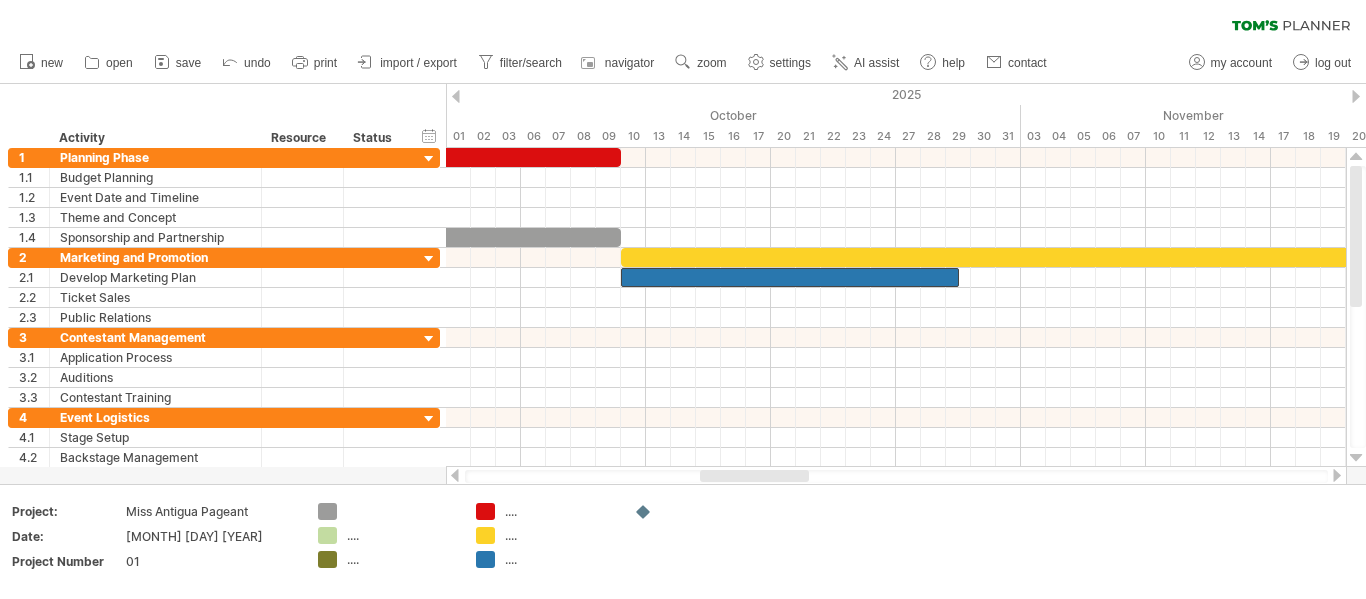 click at bounding box center (1337, 475) 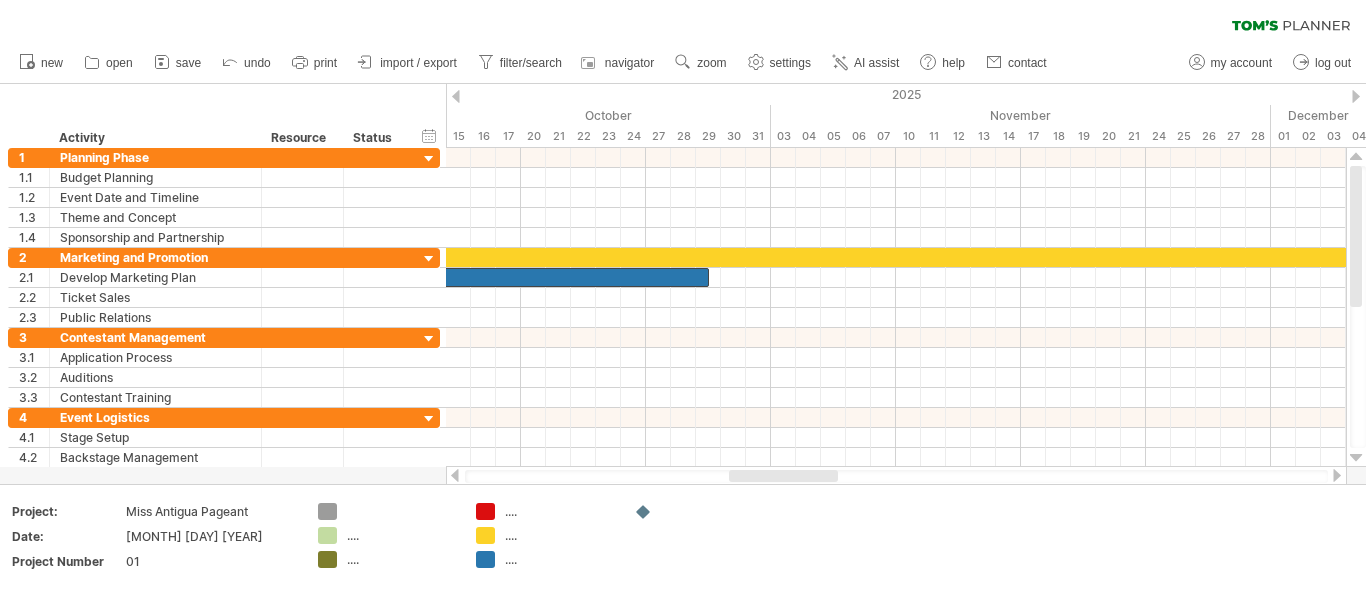click at bounding box center [1337, 475] 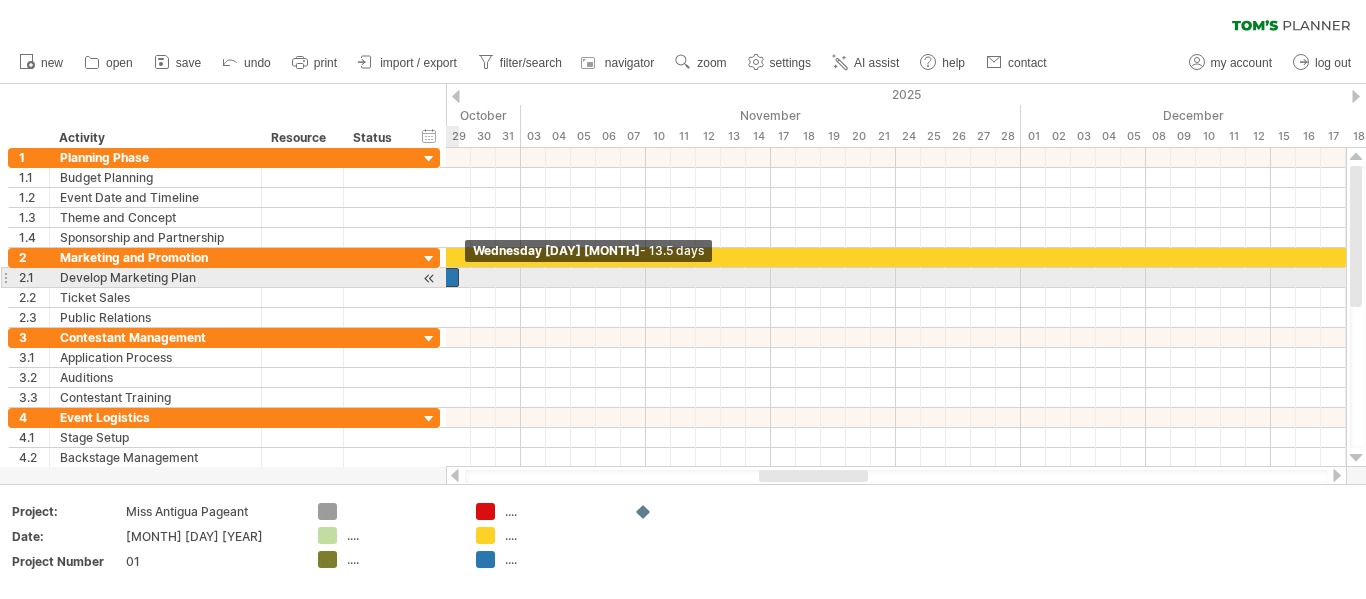 click at bounding box center (459, 277) 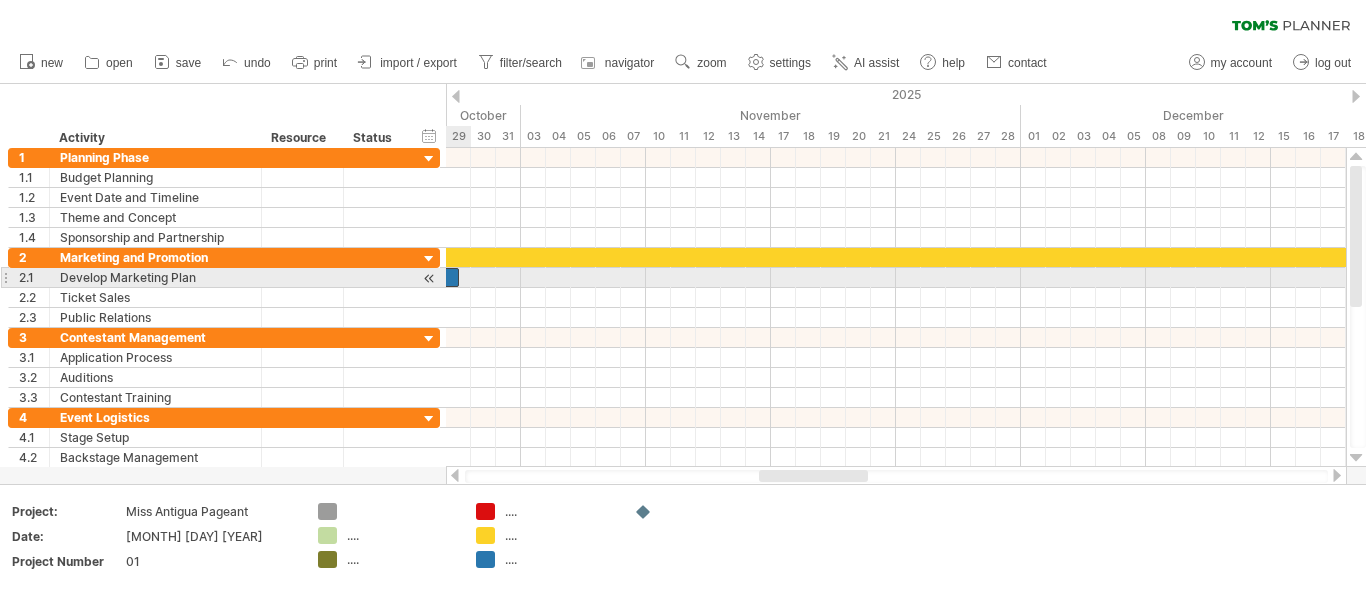 click at bounding box center (290, 277) 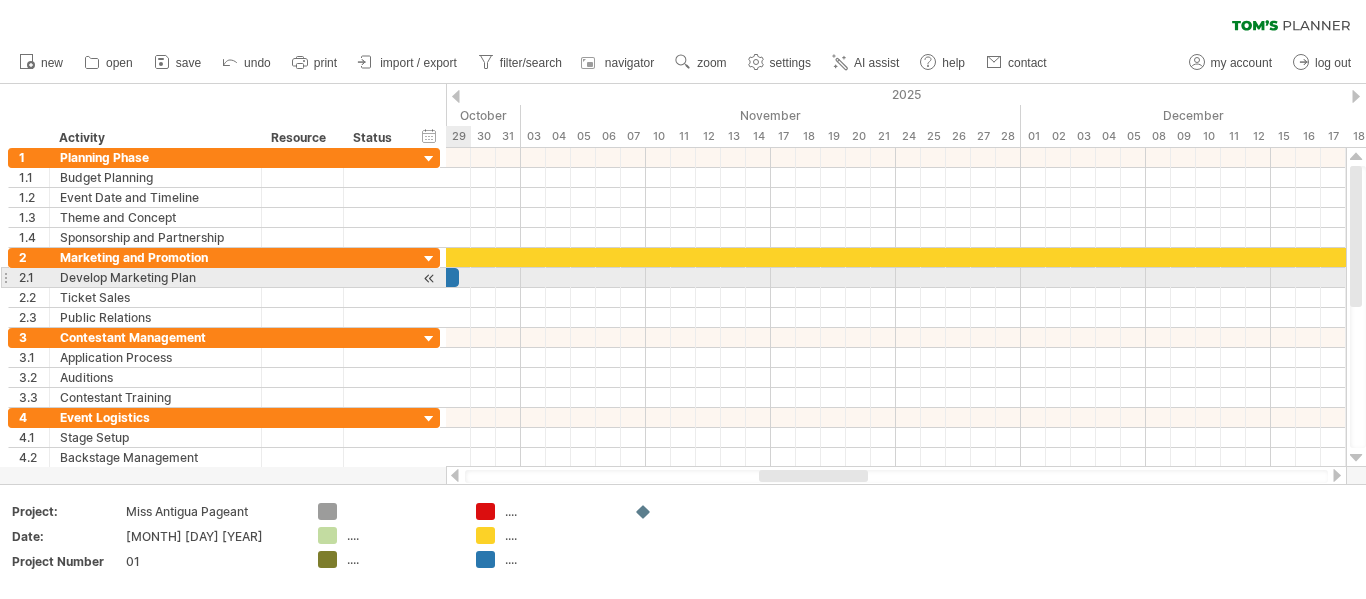 click at bounding box center (290, 277) 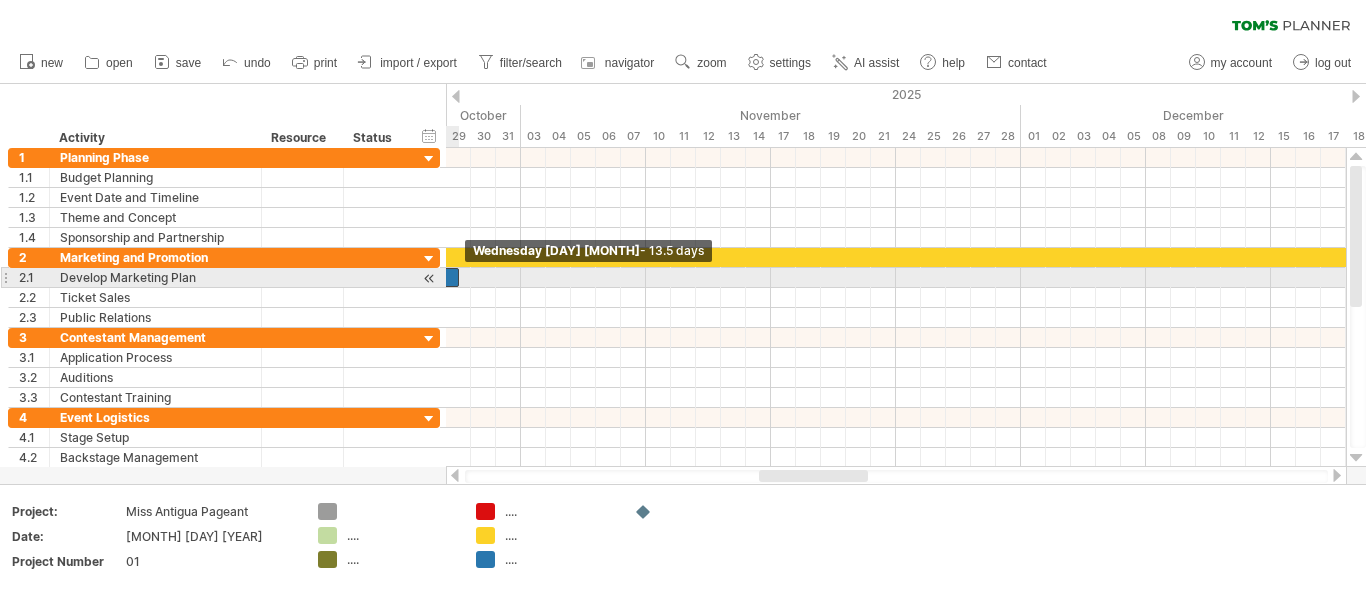 click at bounding box center (459, 277) 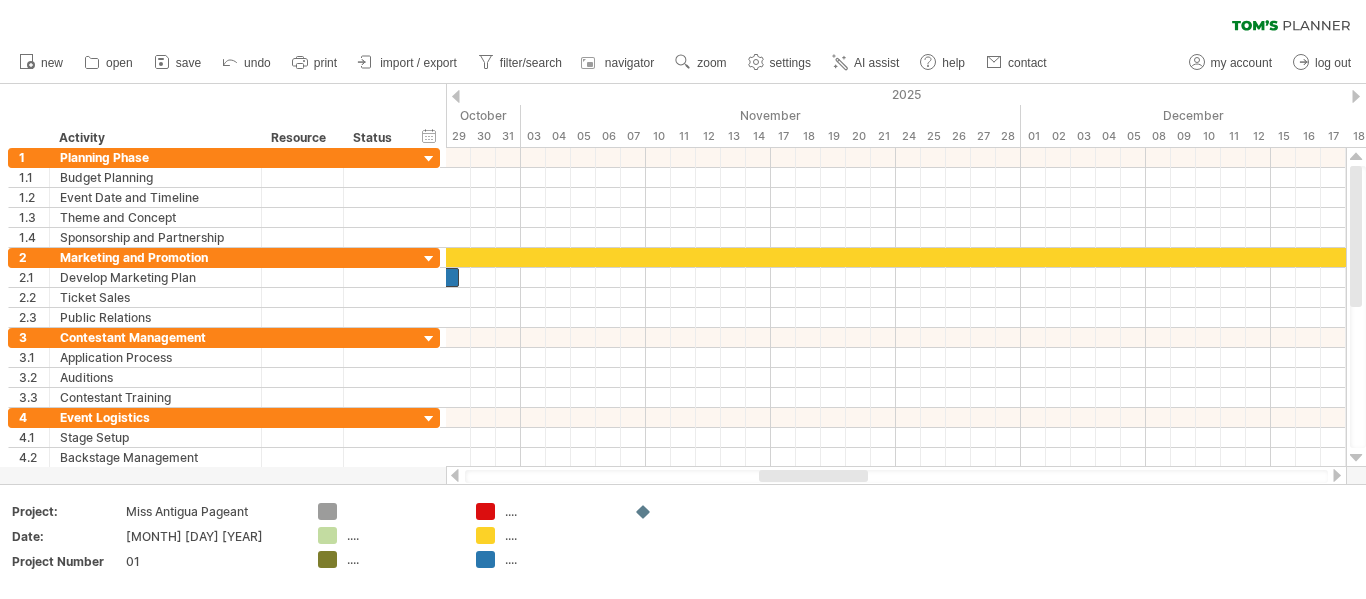 click at bounding box center (455, 475) 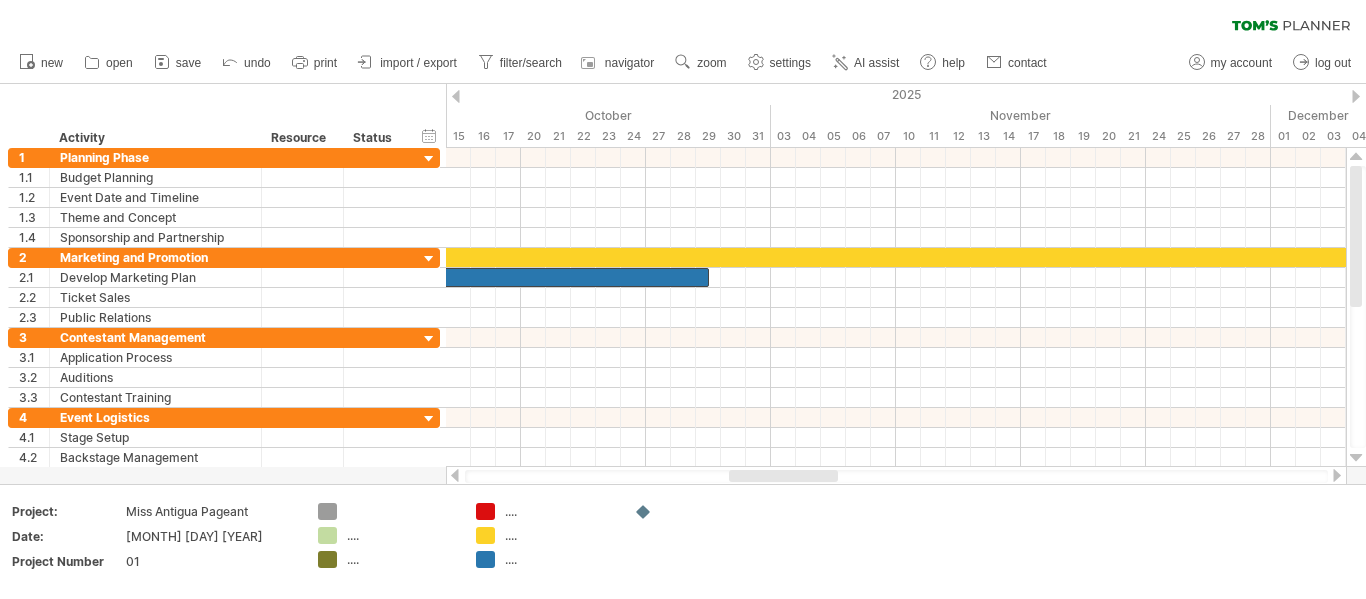 click at bounding box center (1337, 475) 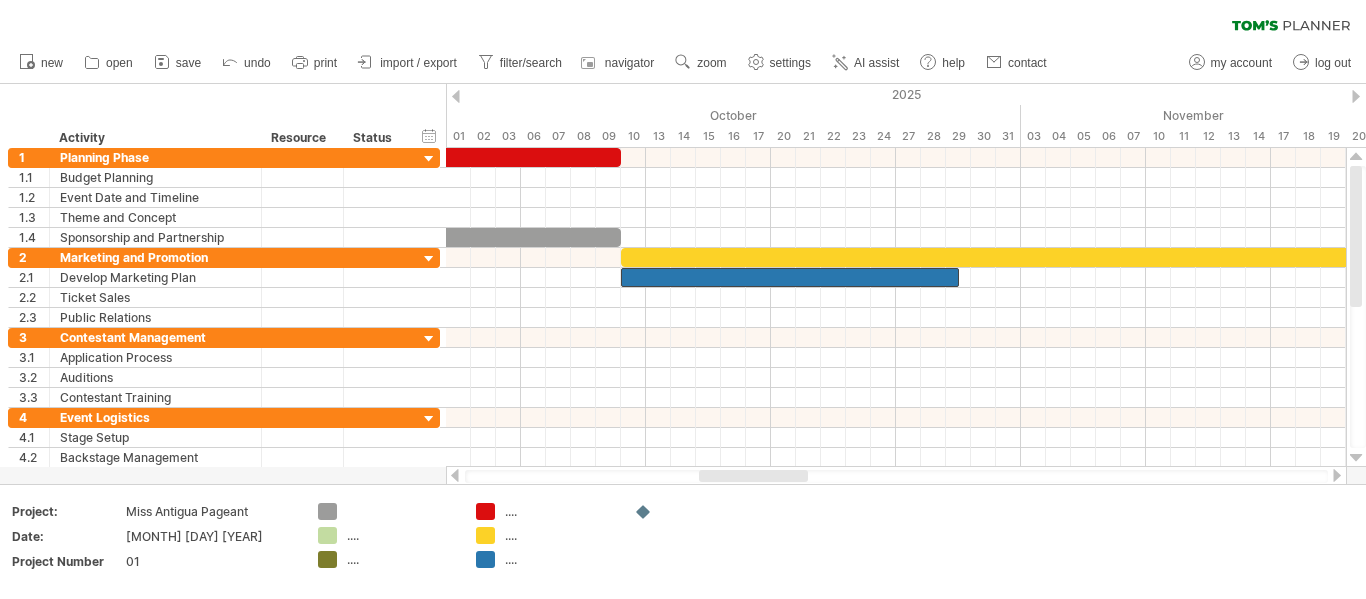 drag, startPoint x: 843, startPoint y: 478, endPoint x: 783, endPoint y: 480, distance: 60.033325 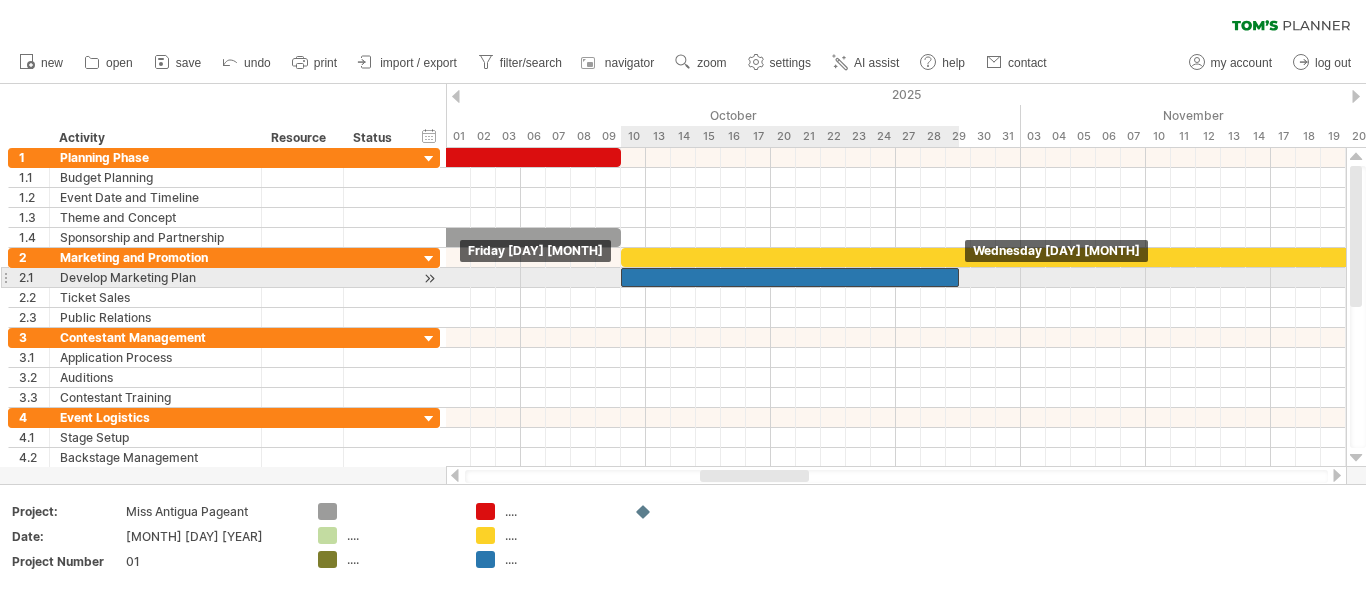 click at bounding box center (790, 277) 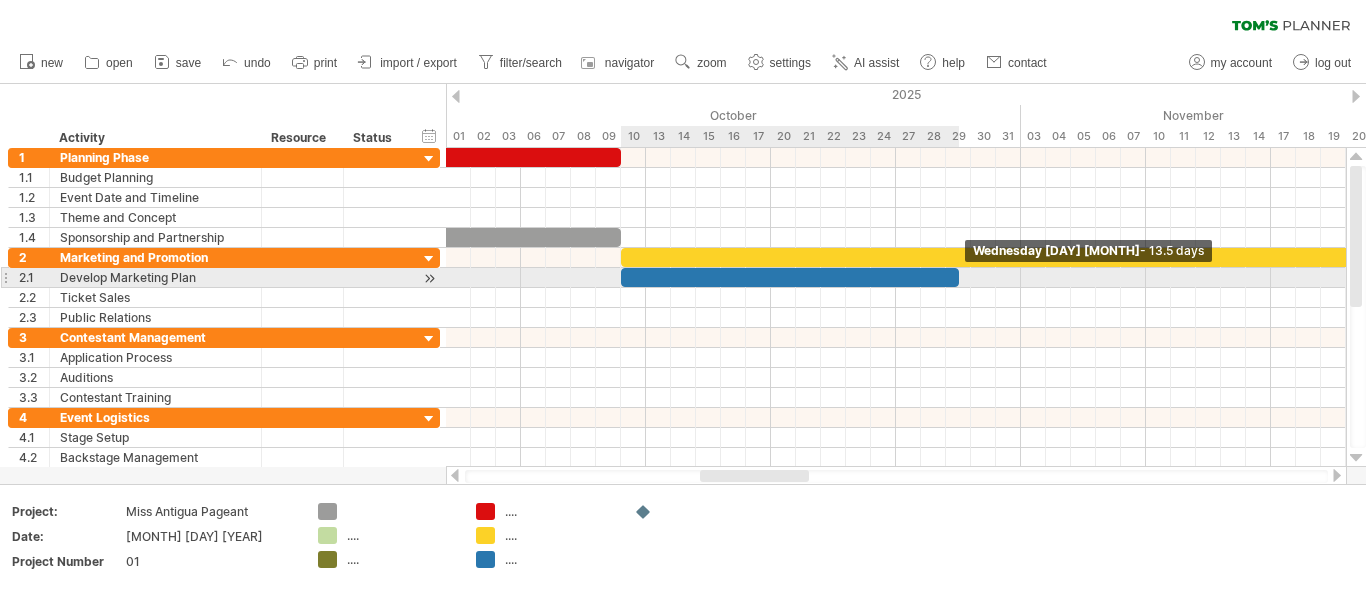 click at bounding box center (959, 277) 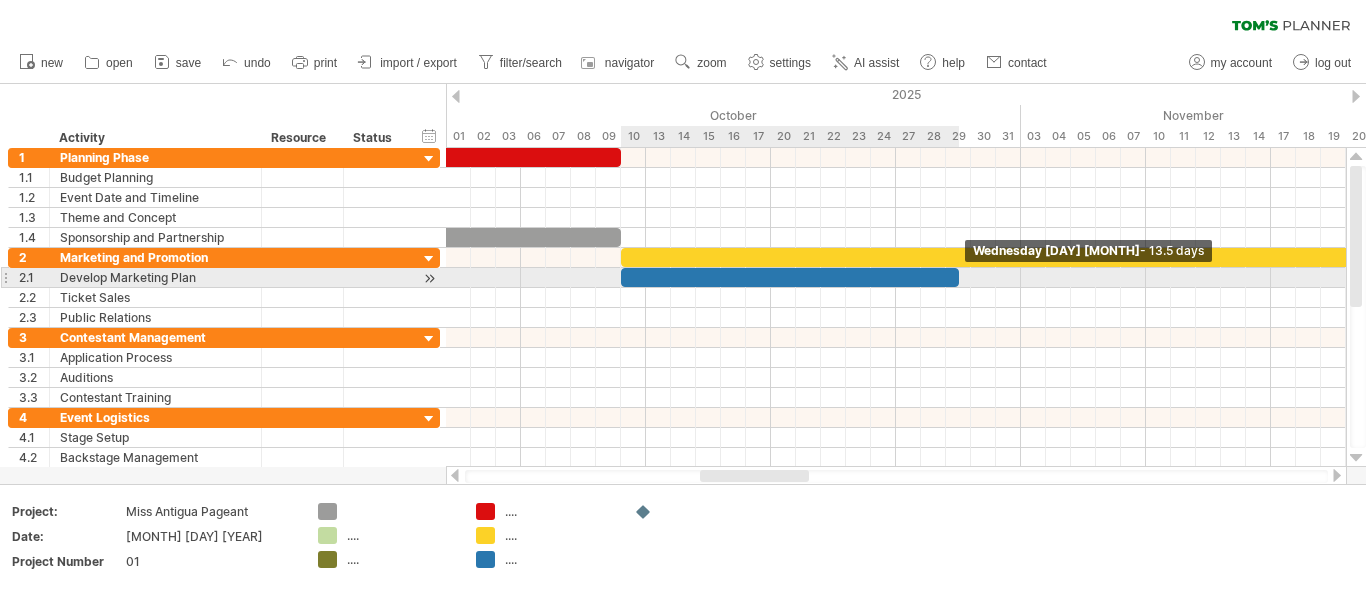 click at bounding box center [790, 277] 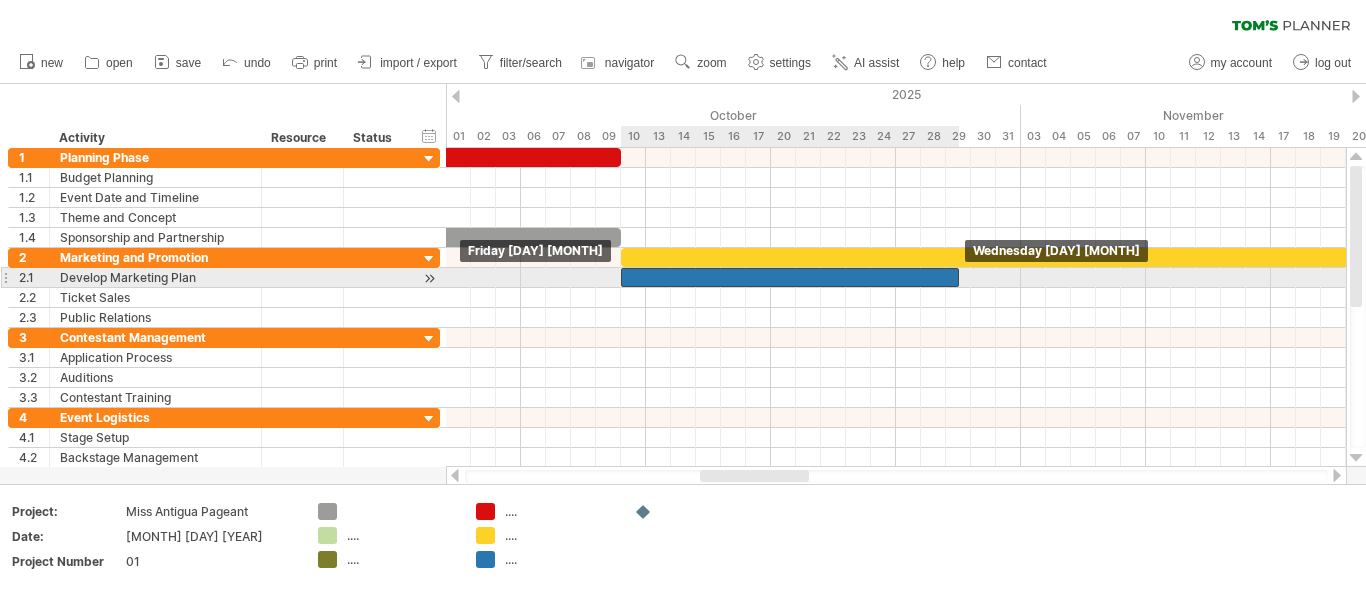 click at bounding box center [790, 277] 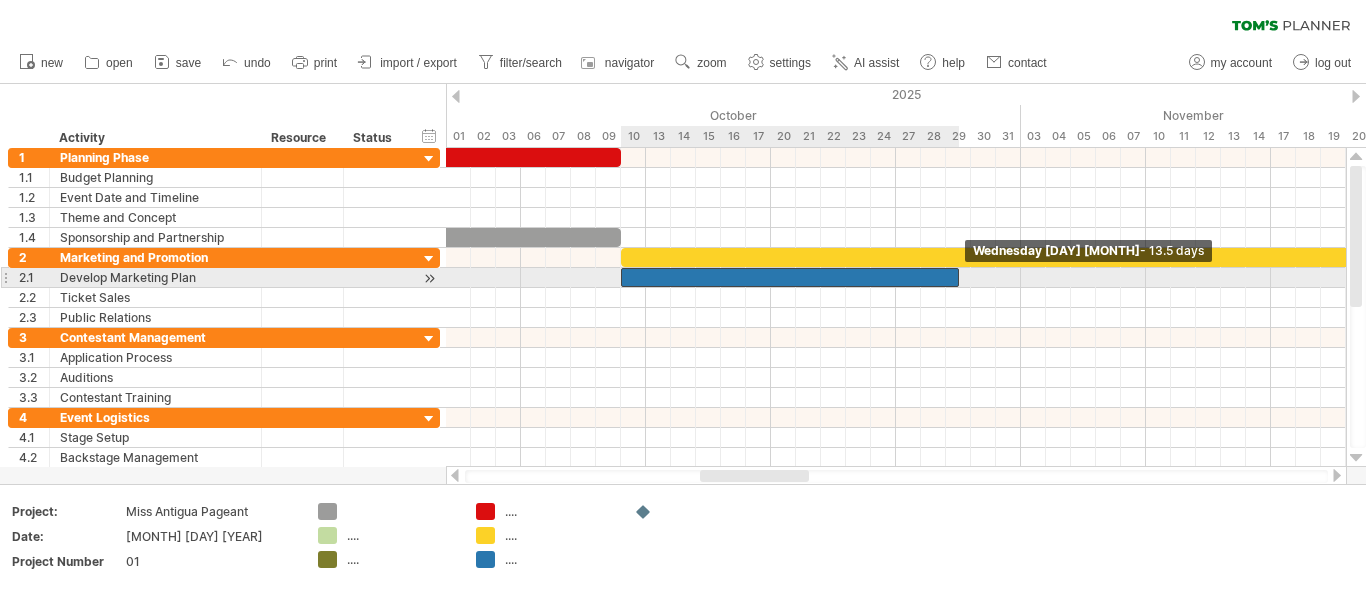 click at bounding box center [959, 277] 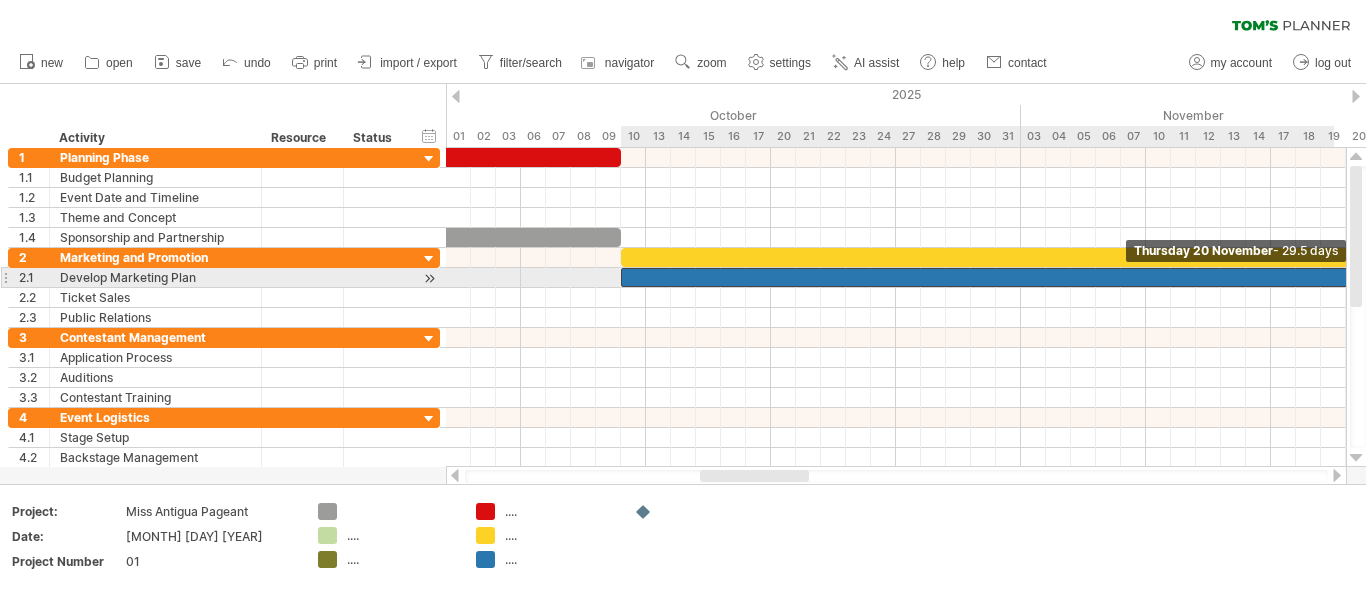 drag, startPoint x: 961, startPoint y: 278, endPoint x: 1365, endPoint y: 287, distance: 404.10025 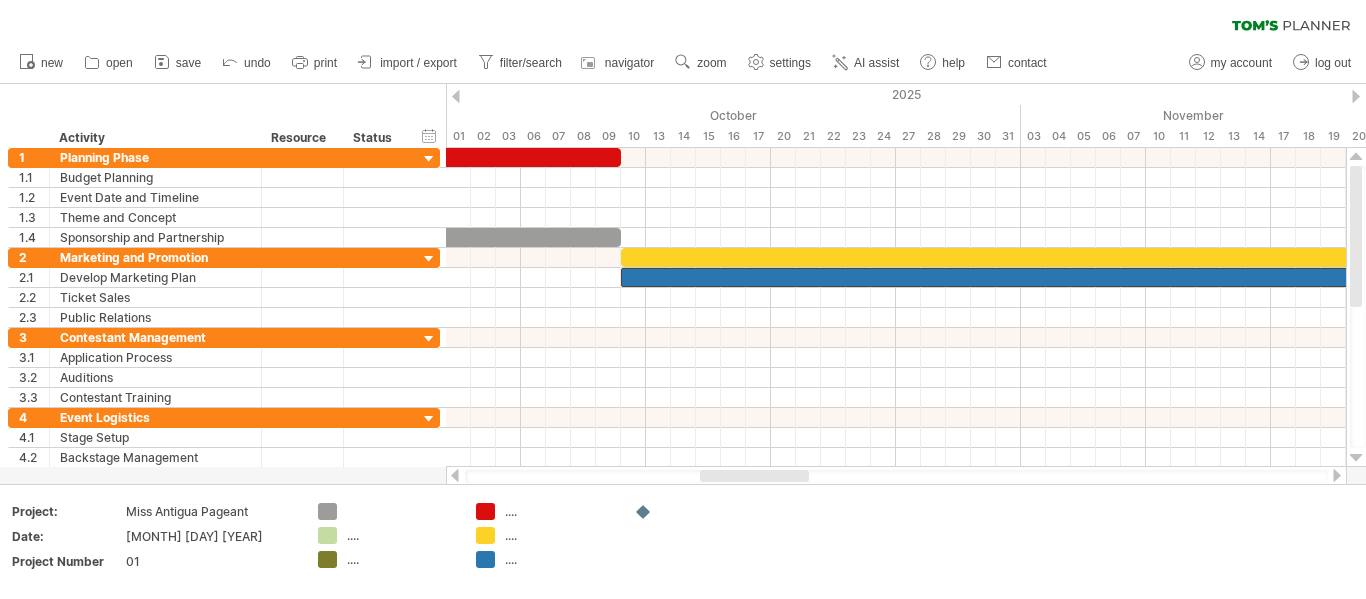 click at bounding box center (455, 475) 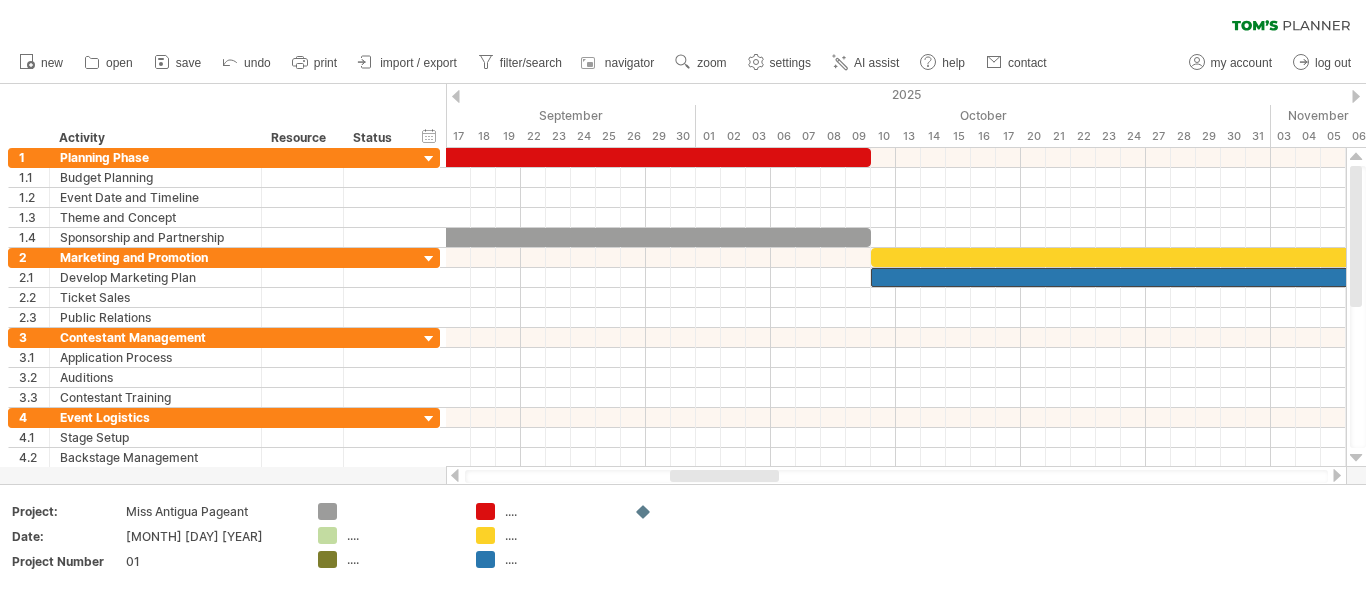 click at bounding box center [1337, 475] 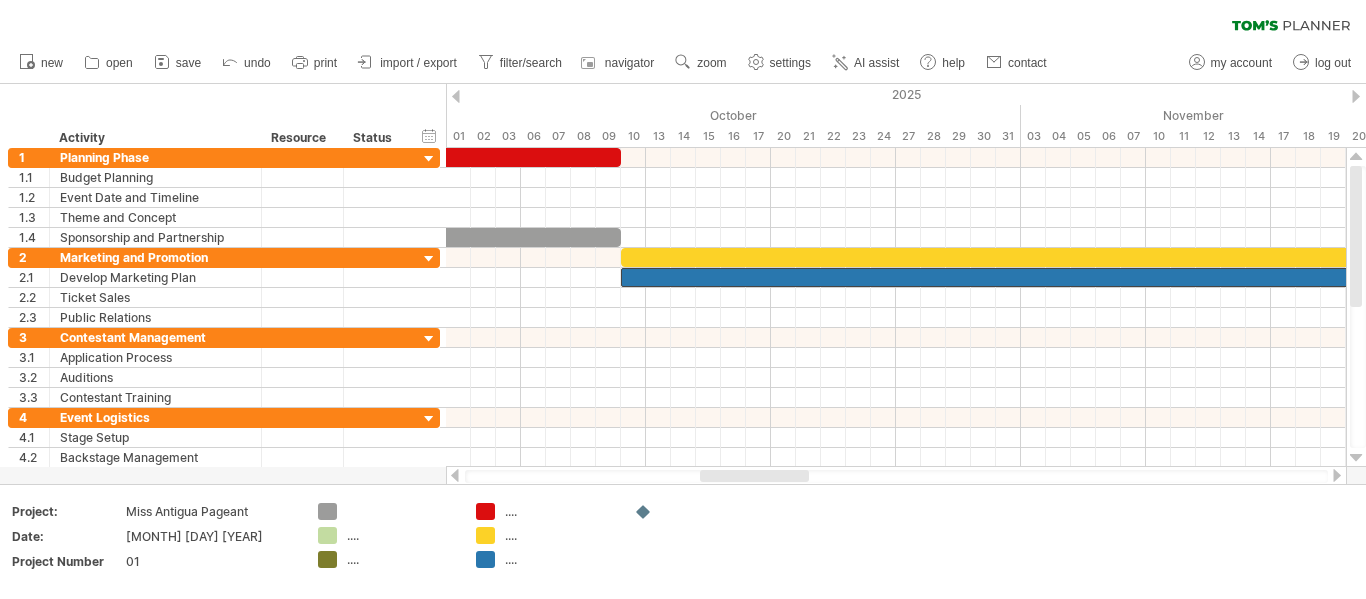 click at bounding box center (1337, 475) 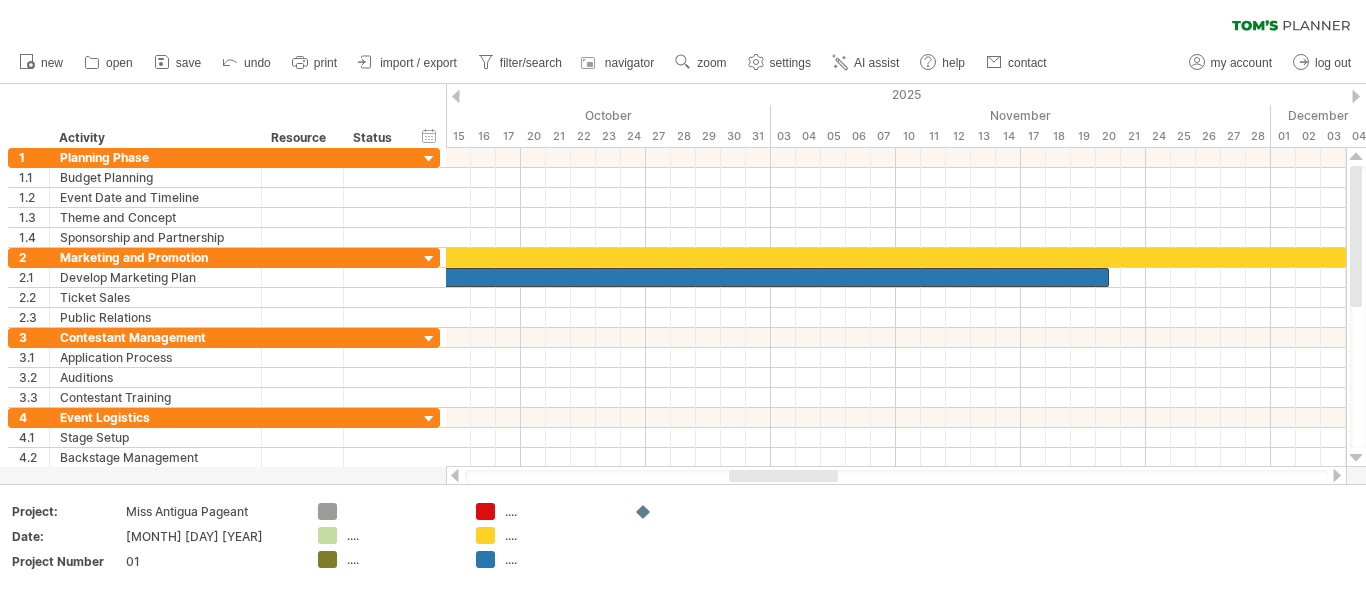 click at bounding box center [455, 475] 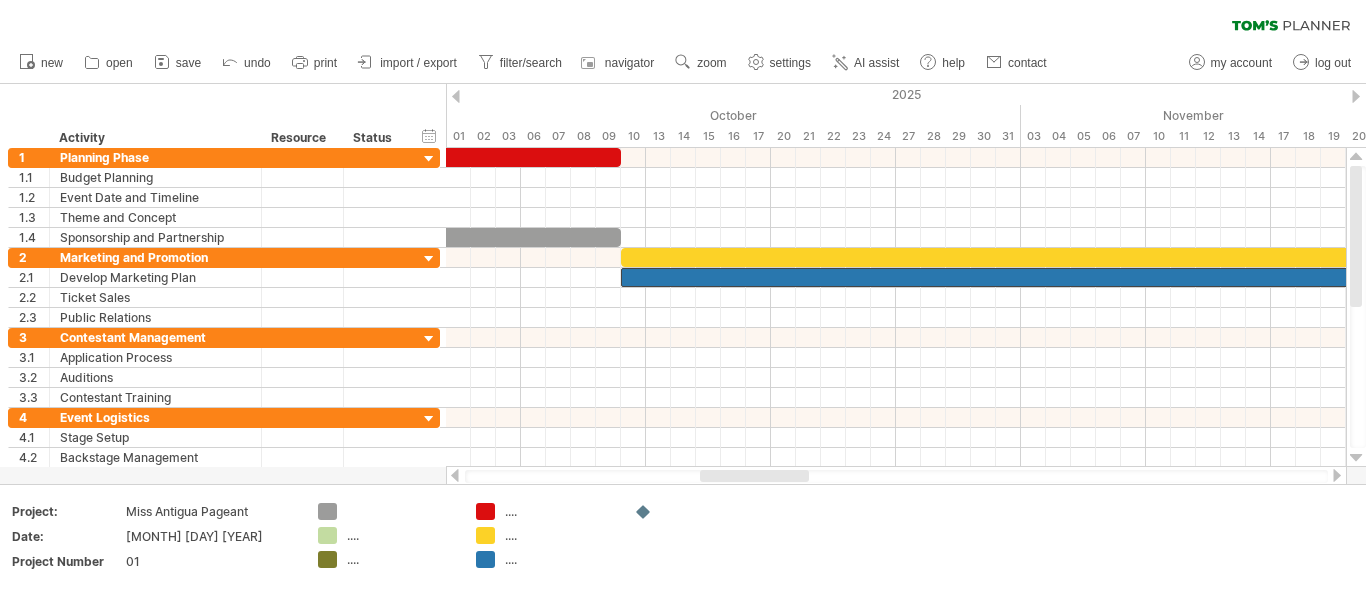 click at bounding box center [896, 476] 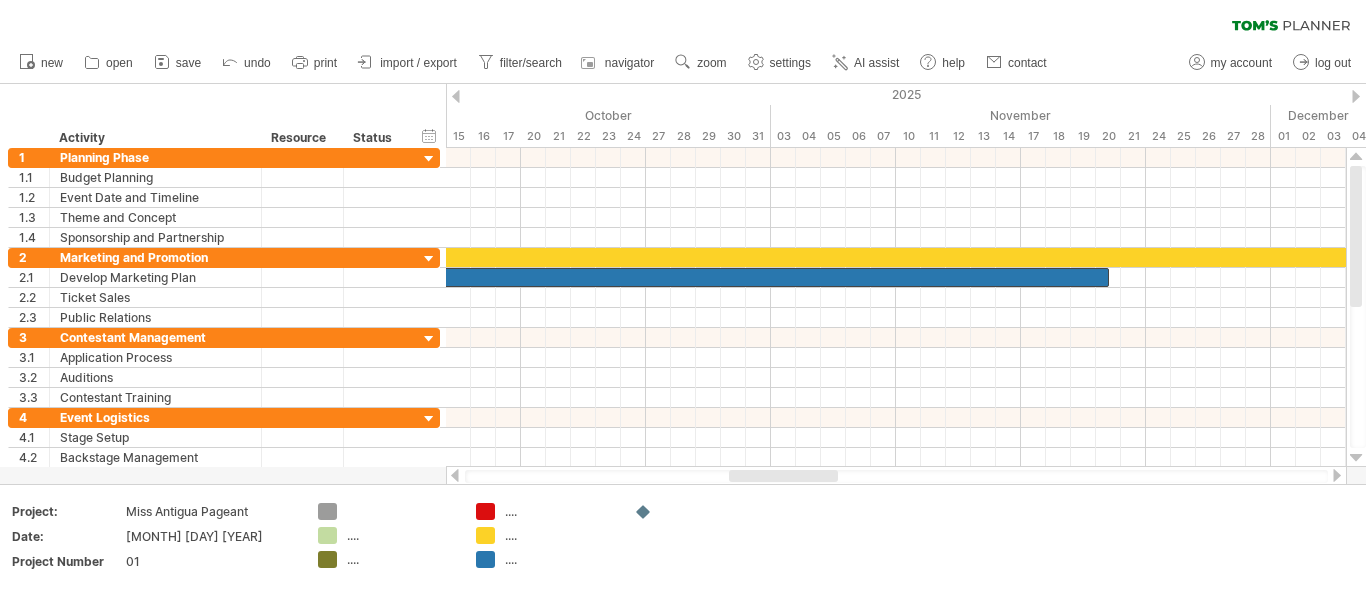 click at bounding box center (455, 475) 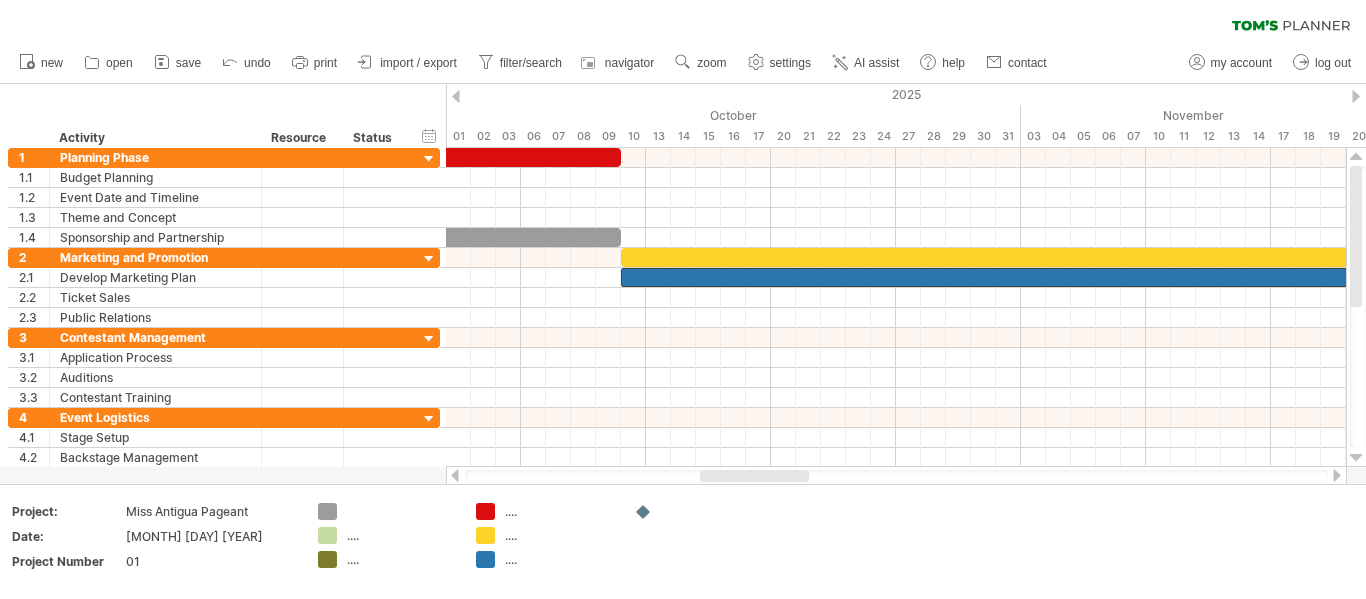 click at bounding box center (1337, 475) 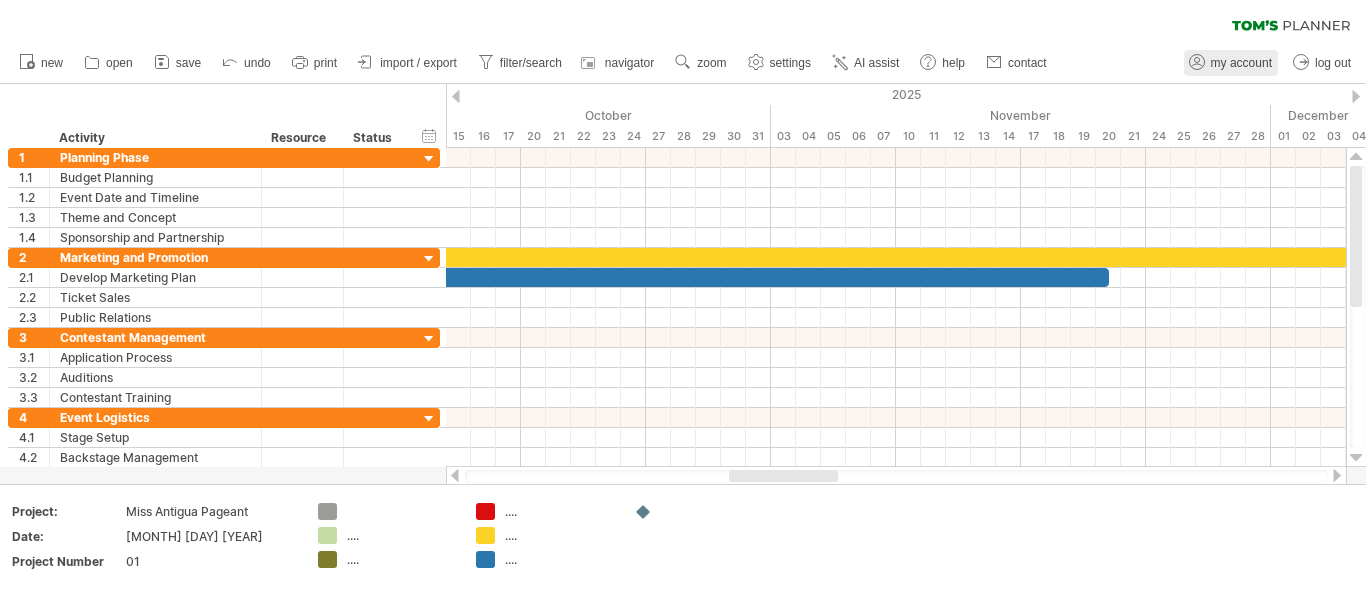 click on "my account" at bounding box center (1241, 63) 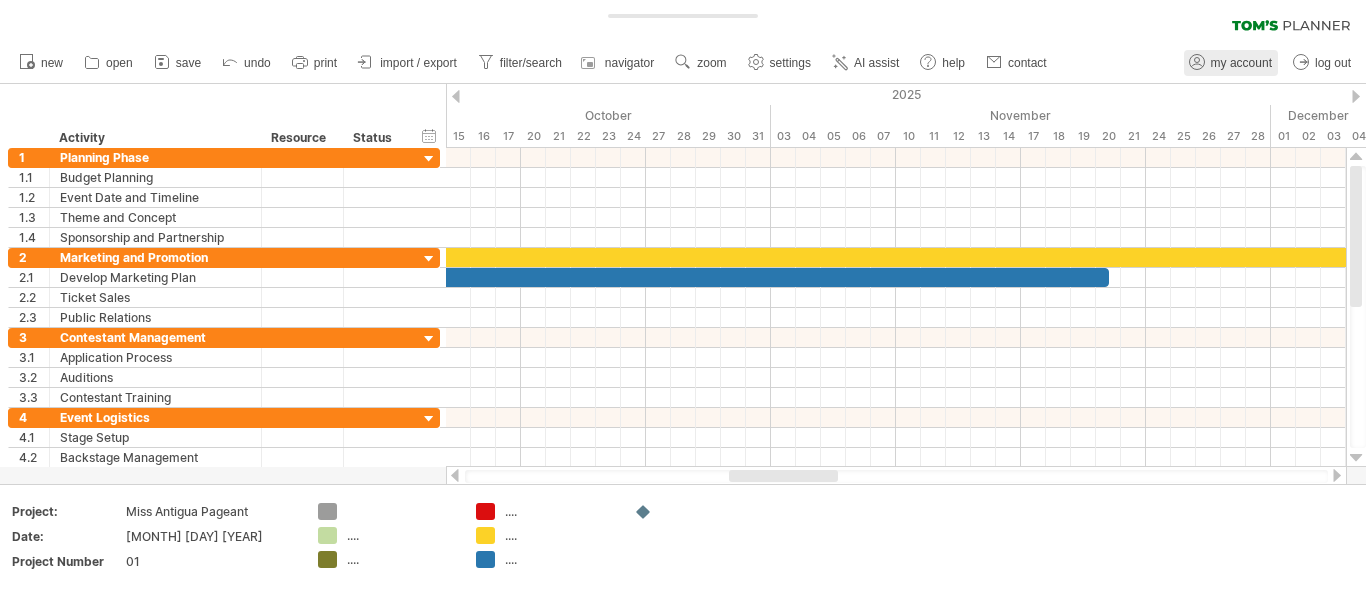 type on "**********" 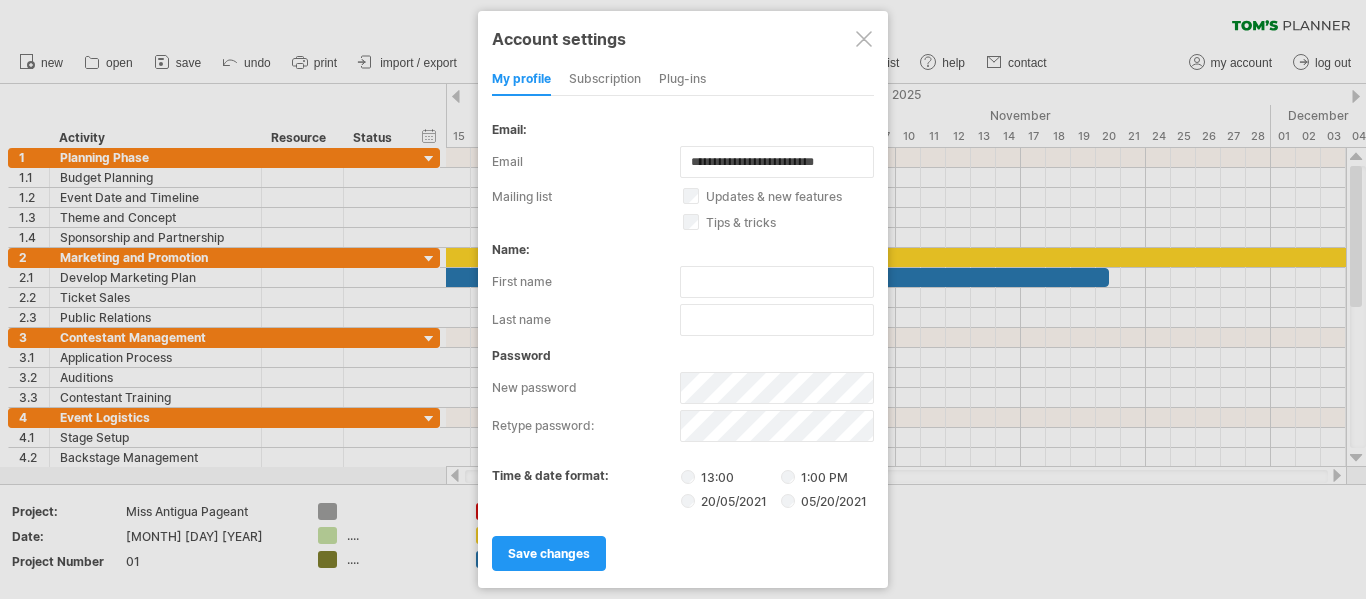 click at bounding box center [864, 39] 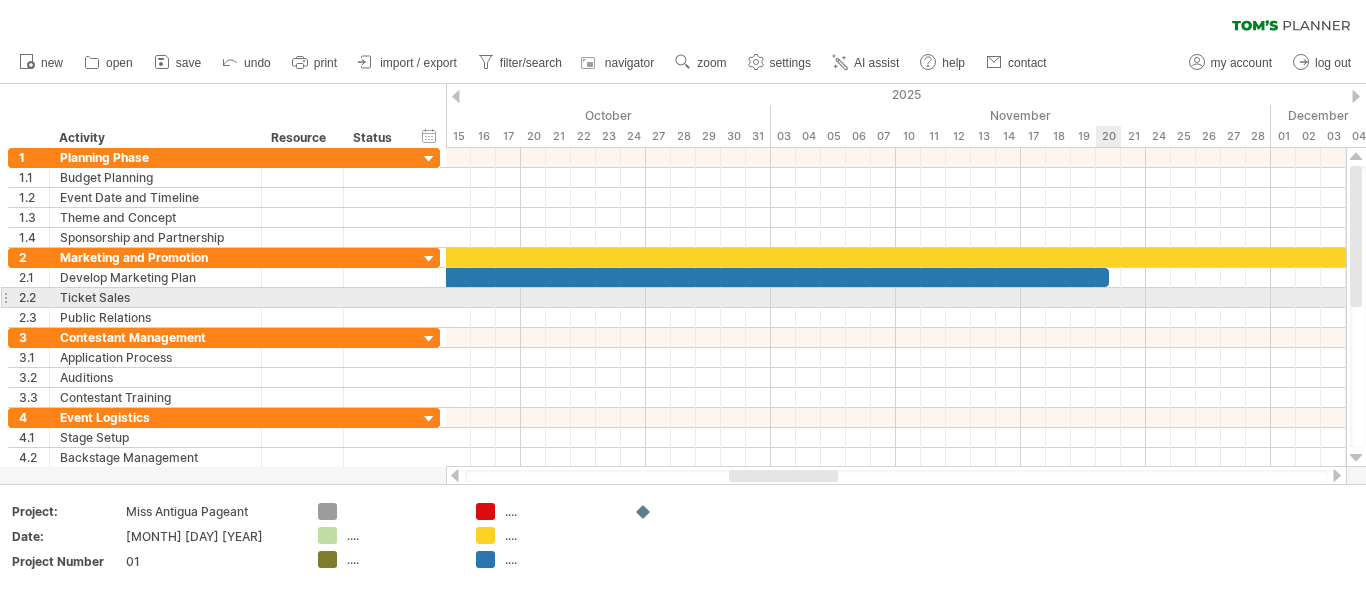 click at bounding box center (896, 298) 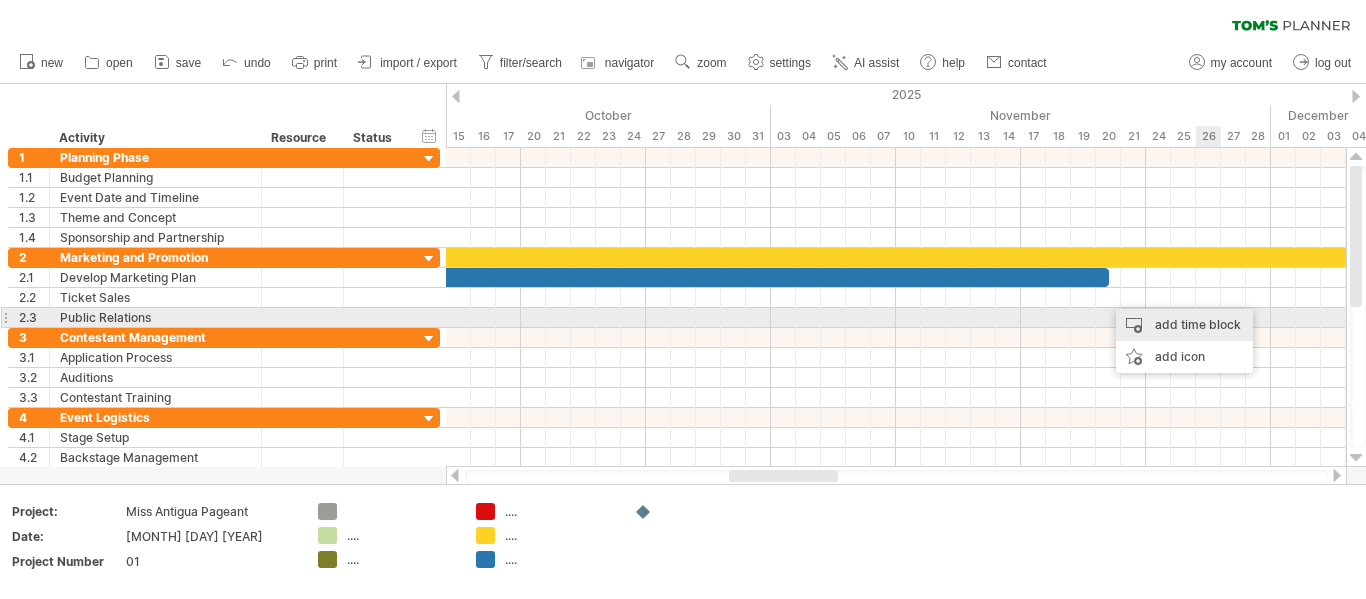 click on "add time block" at bounding box center [1184, 325] 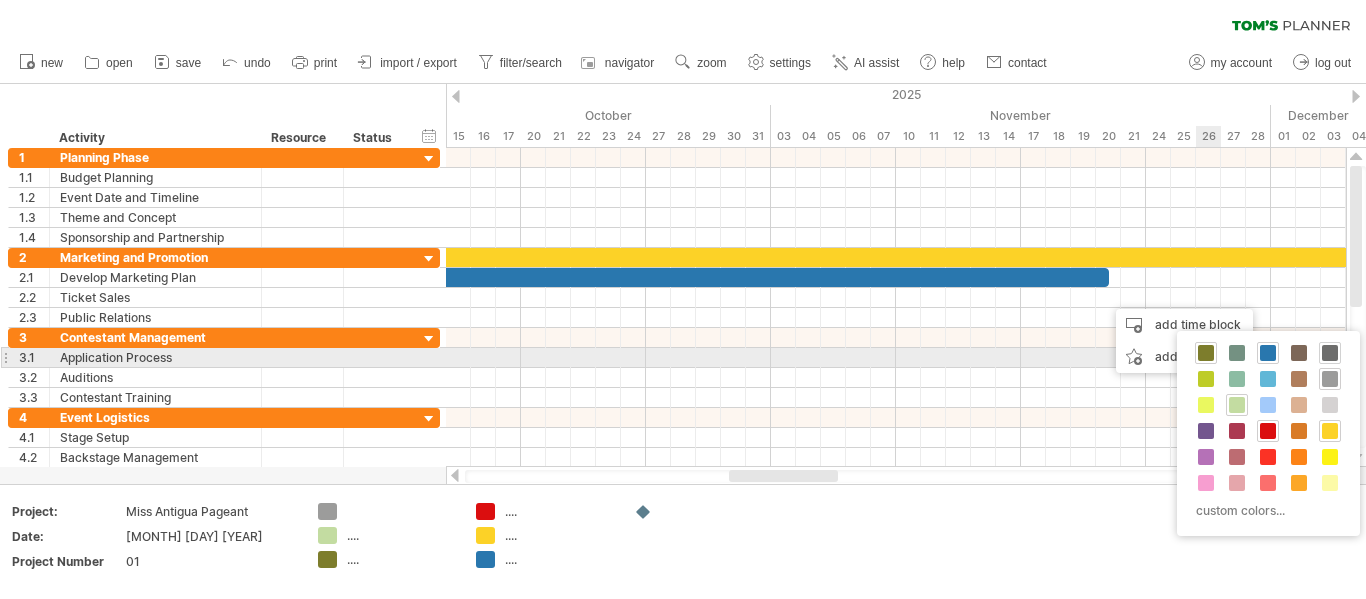 click at bounding box center (1330, 353) 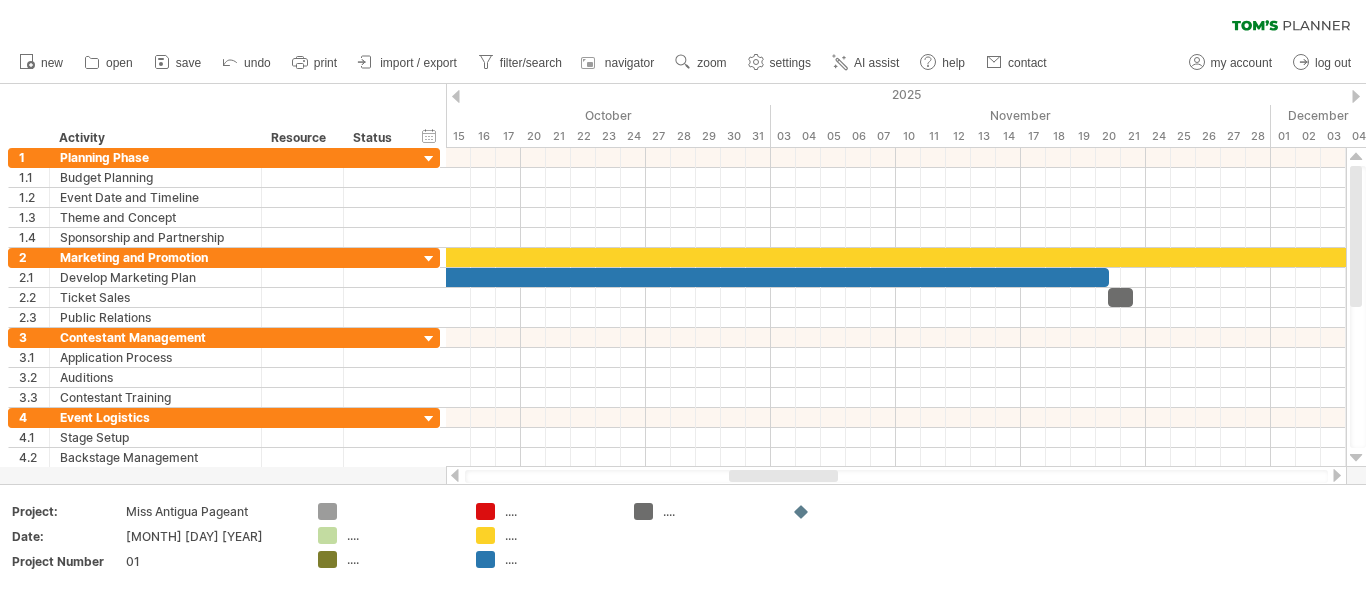 click at bounding box center [1337, 475] 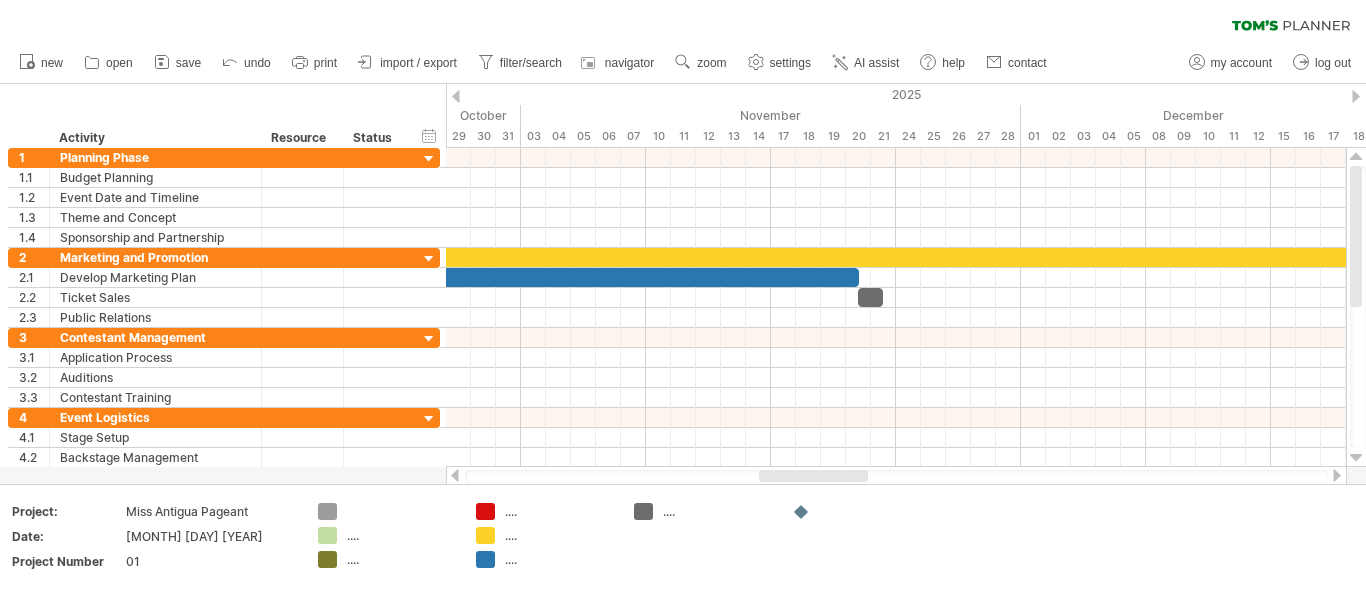 click at bounding box center (1337, 475) 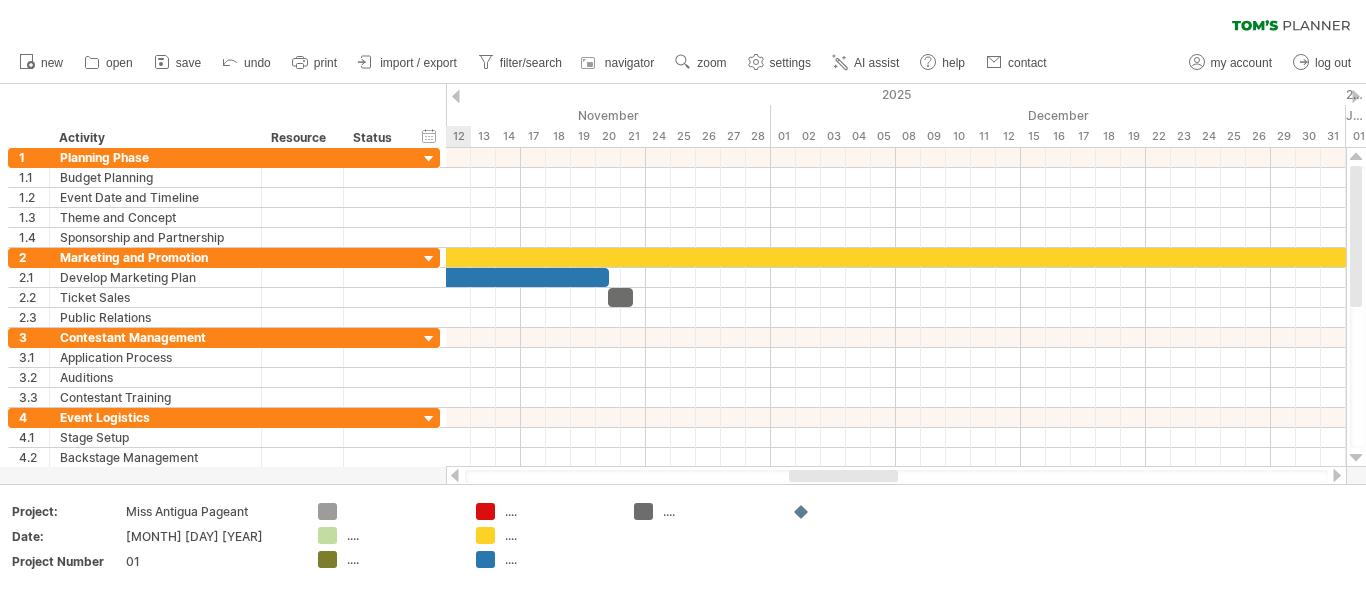 click at bounding box center [1337, 475] 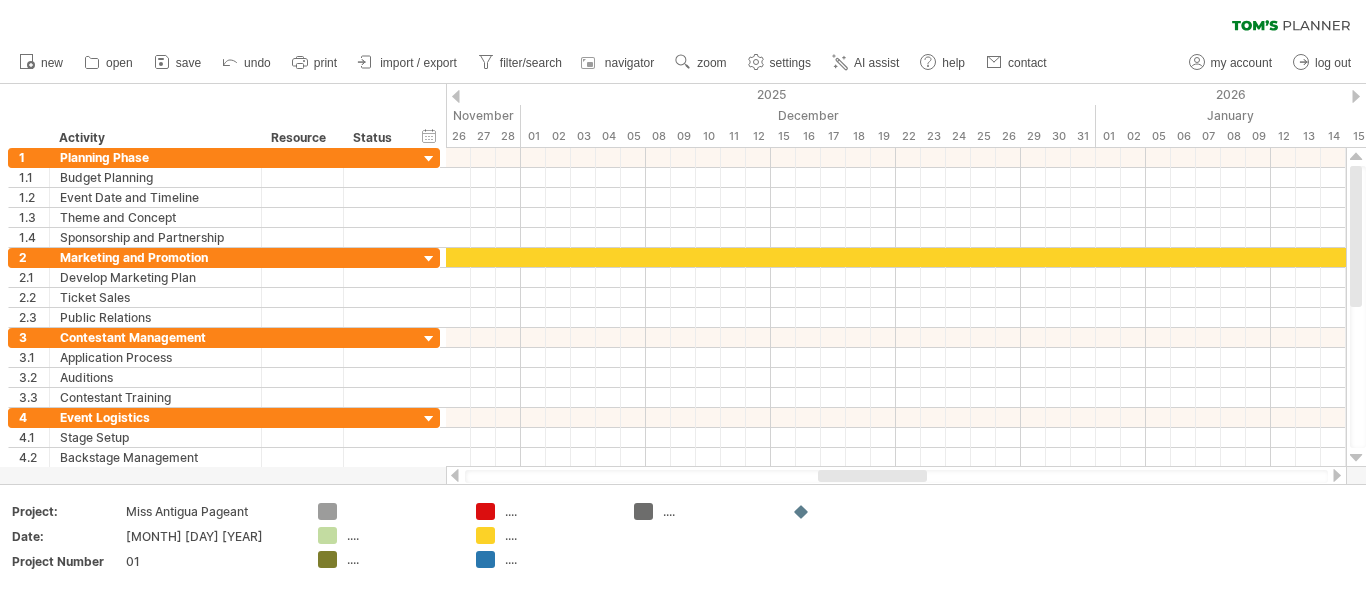 click at bounding box center (896, 476) 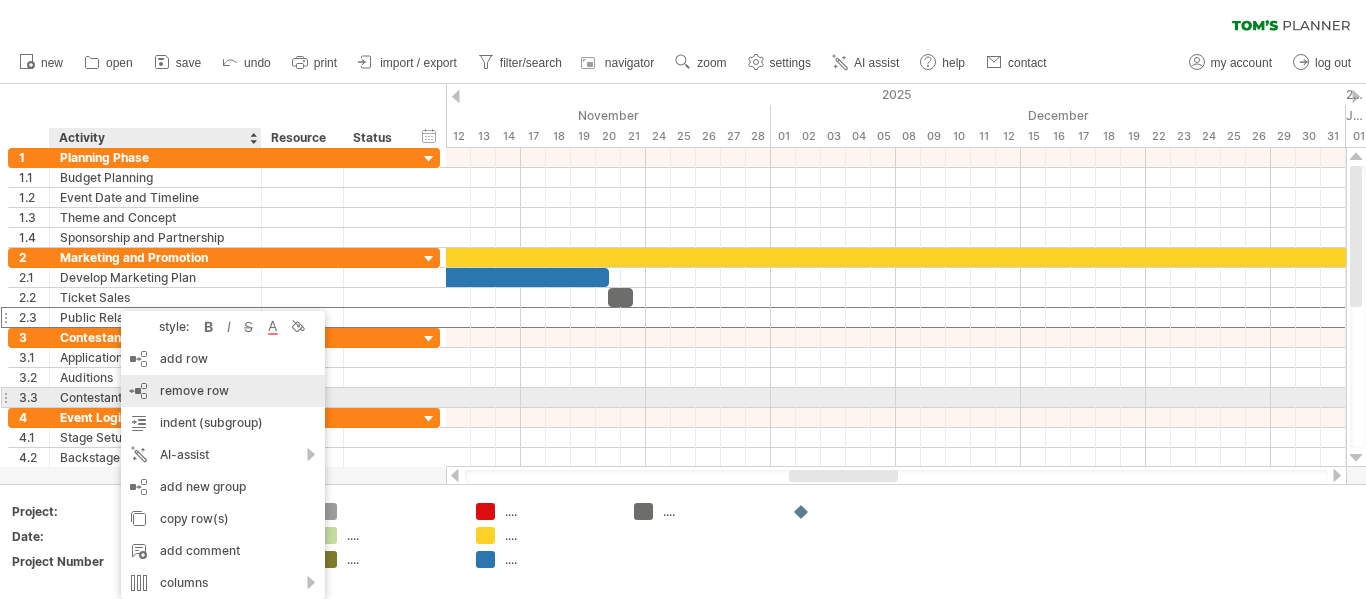 click on "remove row" at bounding box center [194, 390] 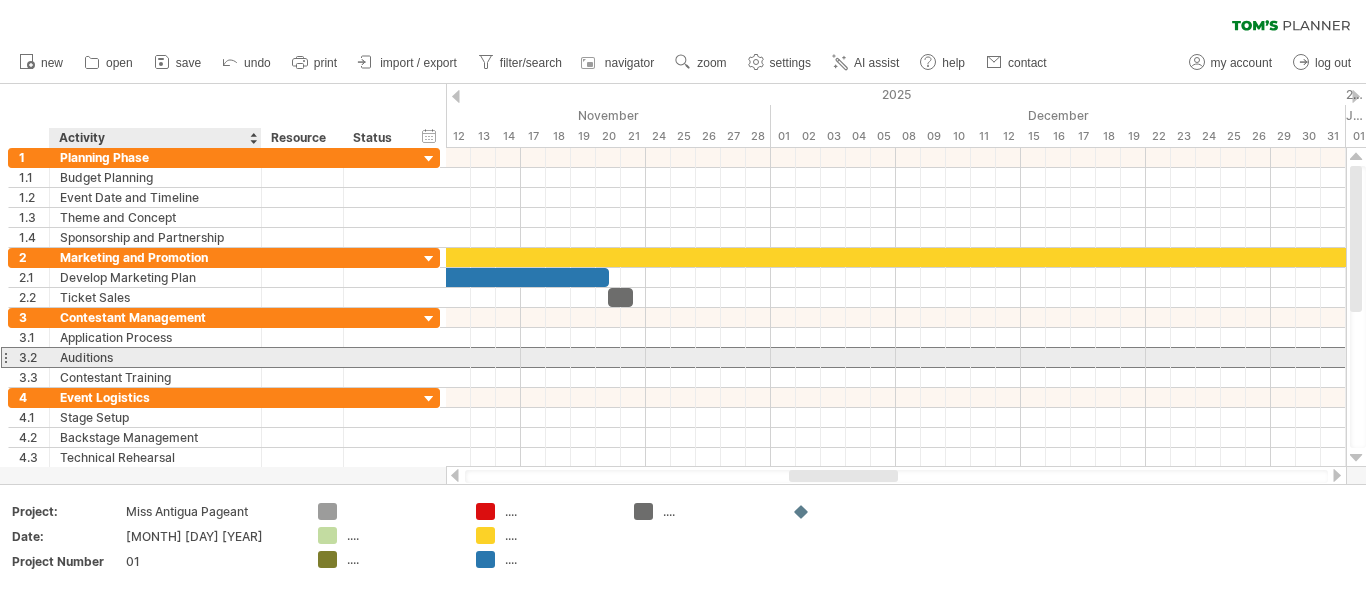 click on "Auditions" at bounding box center (155, 357) 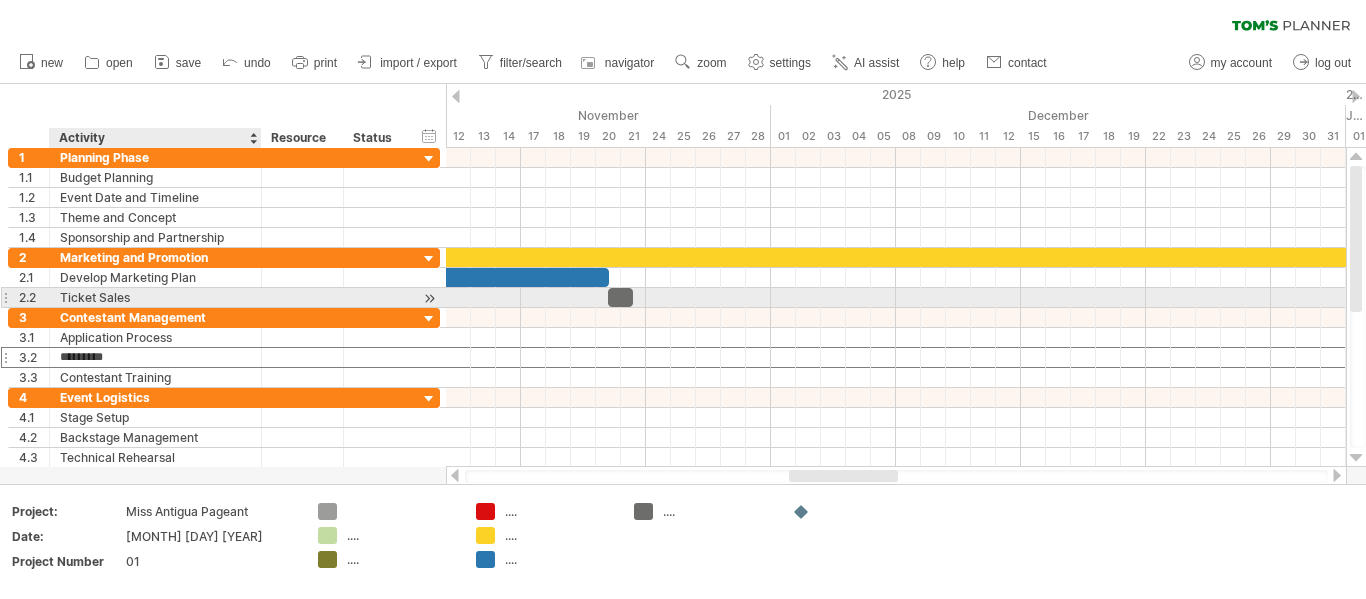 click on "Ticket Sales" at bounding box center [155, 297] 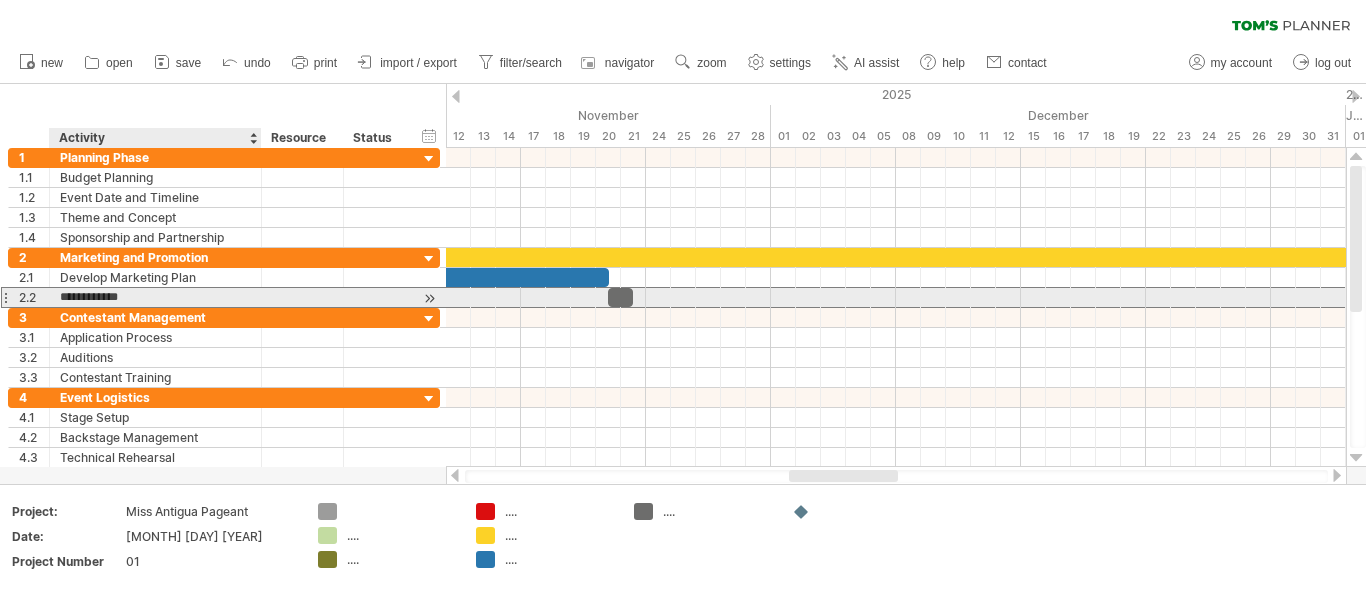 click on "**********" at bounding box center [155, 297] 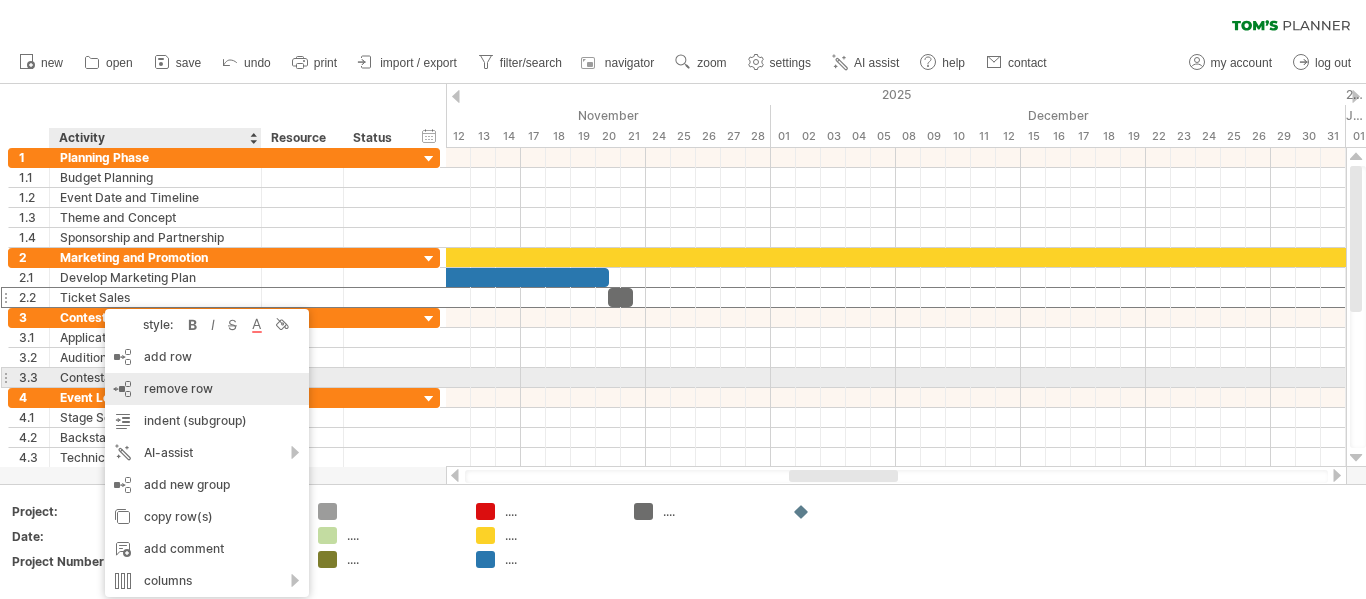 click on "remove row remove selected rows" at bounding box center (207, 389) 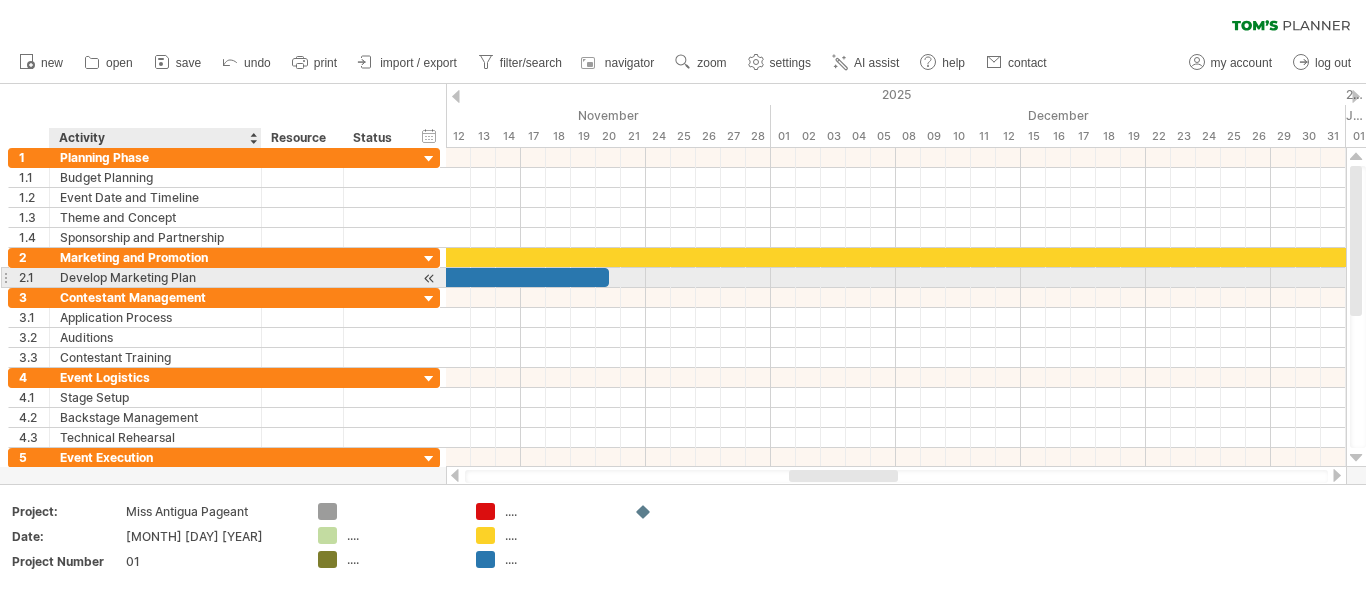 click on "Develop Marketing Plan" at bounding box center [155, 277] 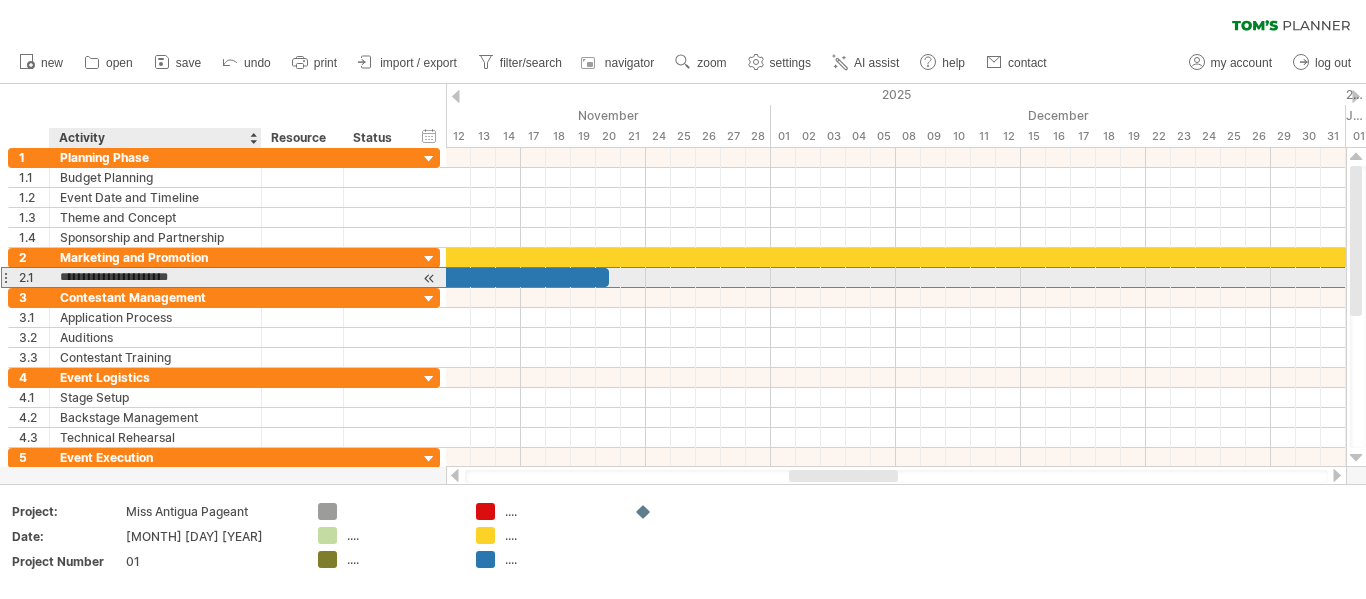 click on "**********" at bounding box center [155, 277] 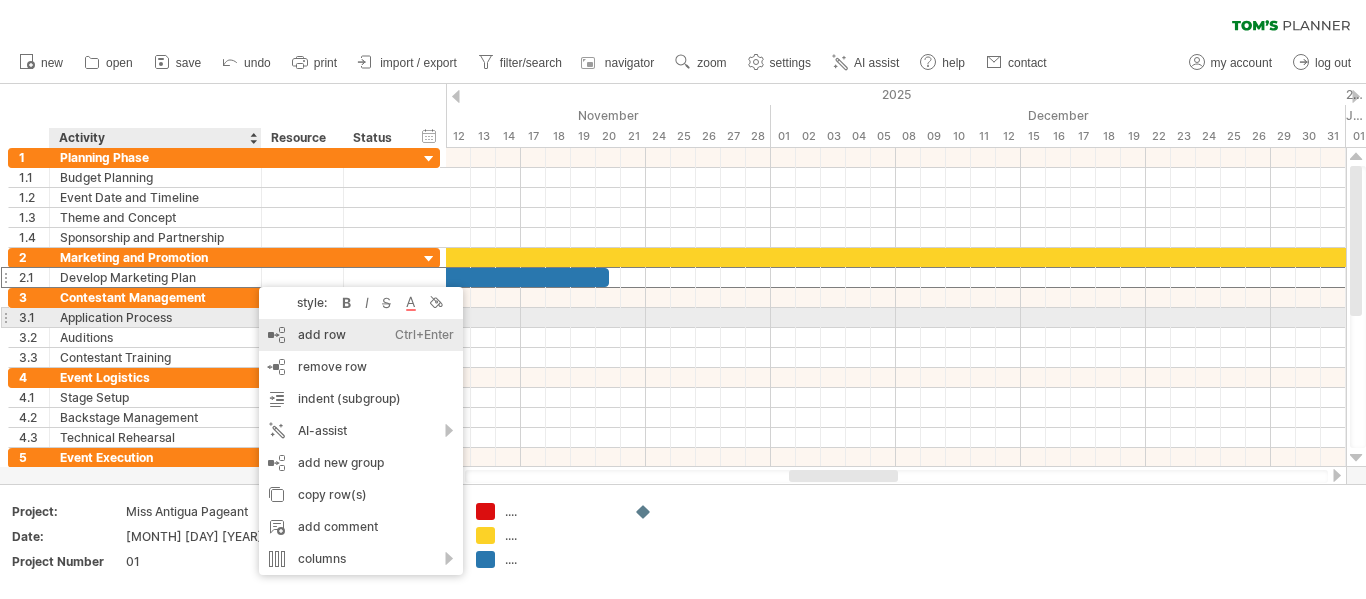 click on "add row Ctrl+Enter Cmd+Enter" at bounding box center (361, 335) 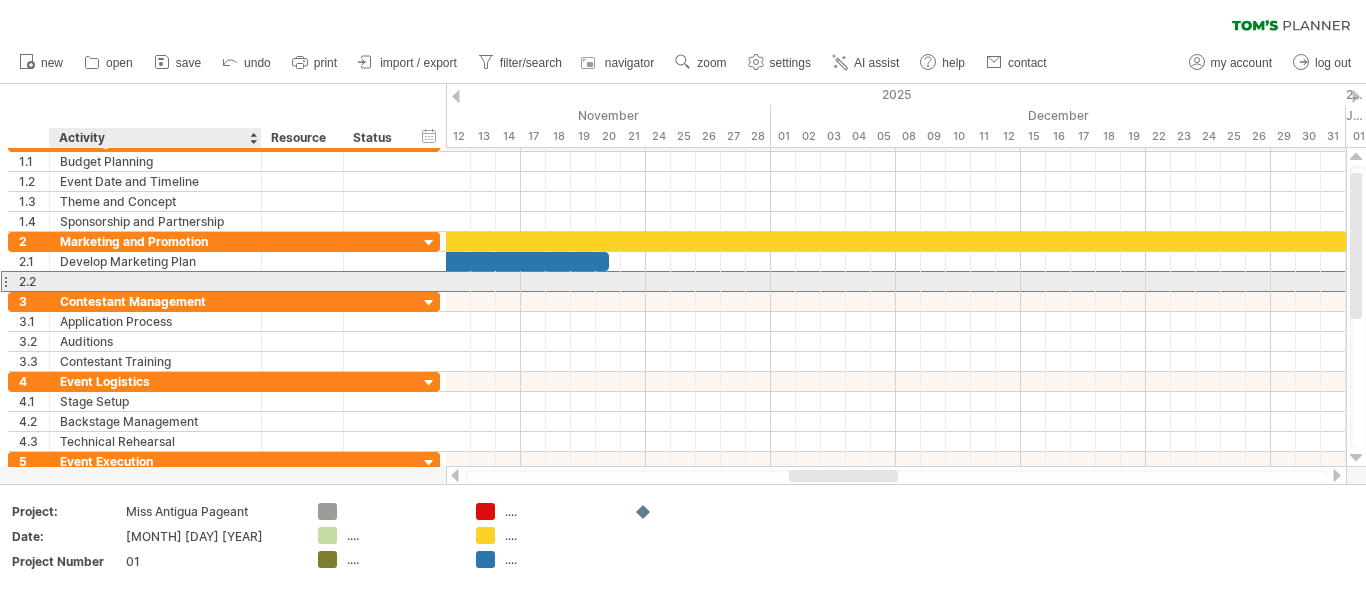 click at bounding box center (155, 281) 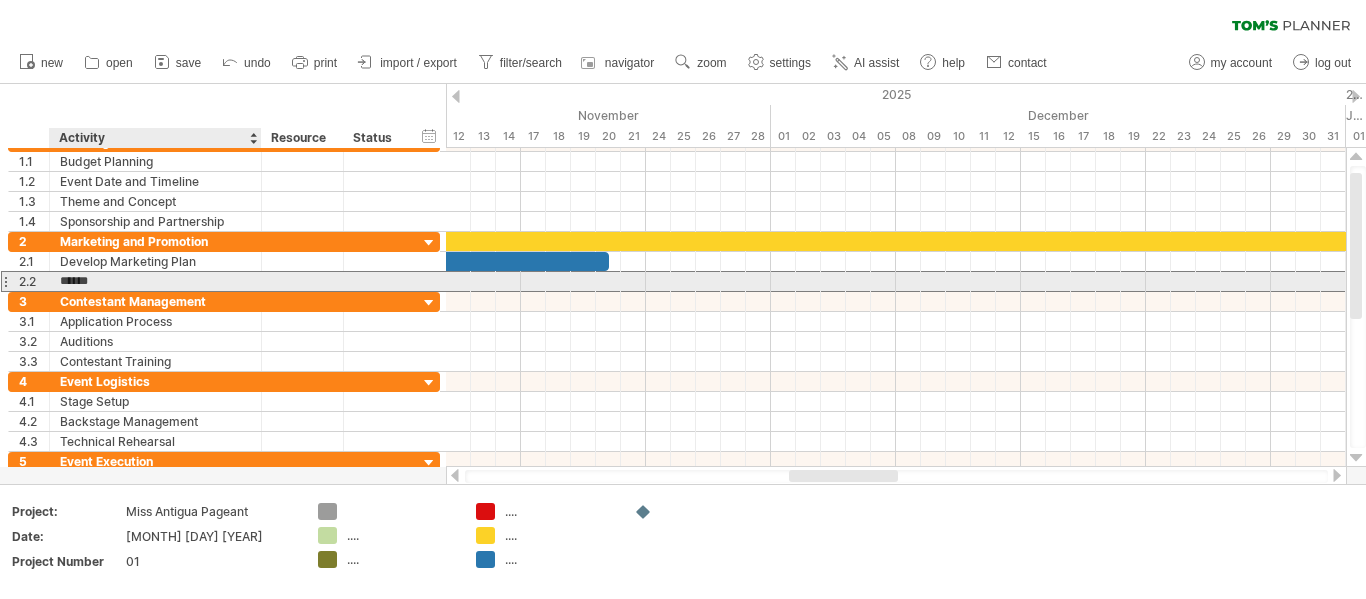 click on "******" at bounding box center (155, 281) 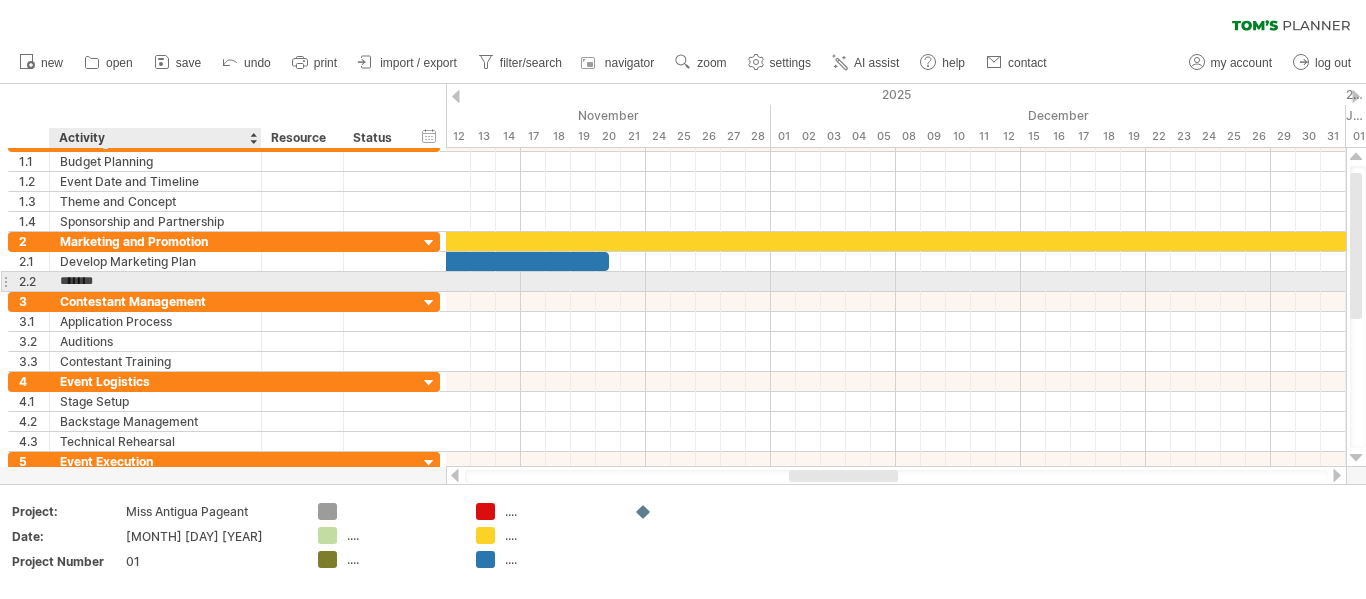type on "**********" 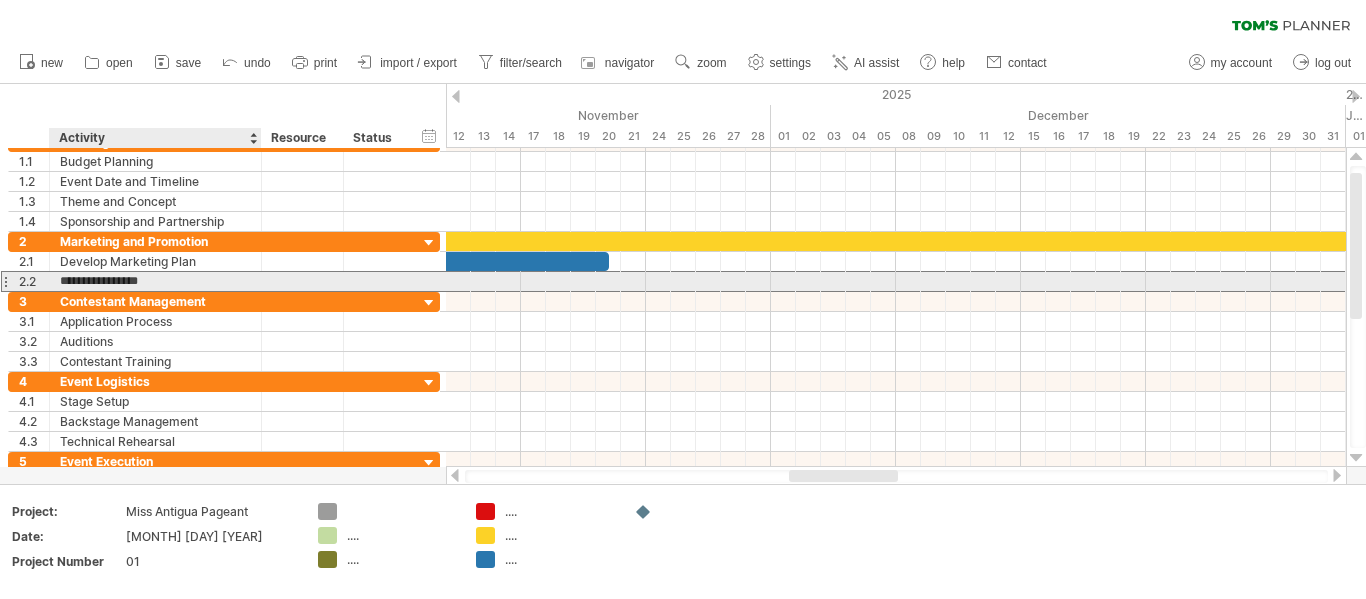 click on "**********" at bounding box center (155, 281) 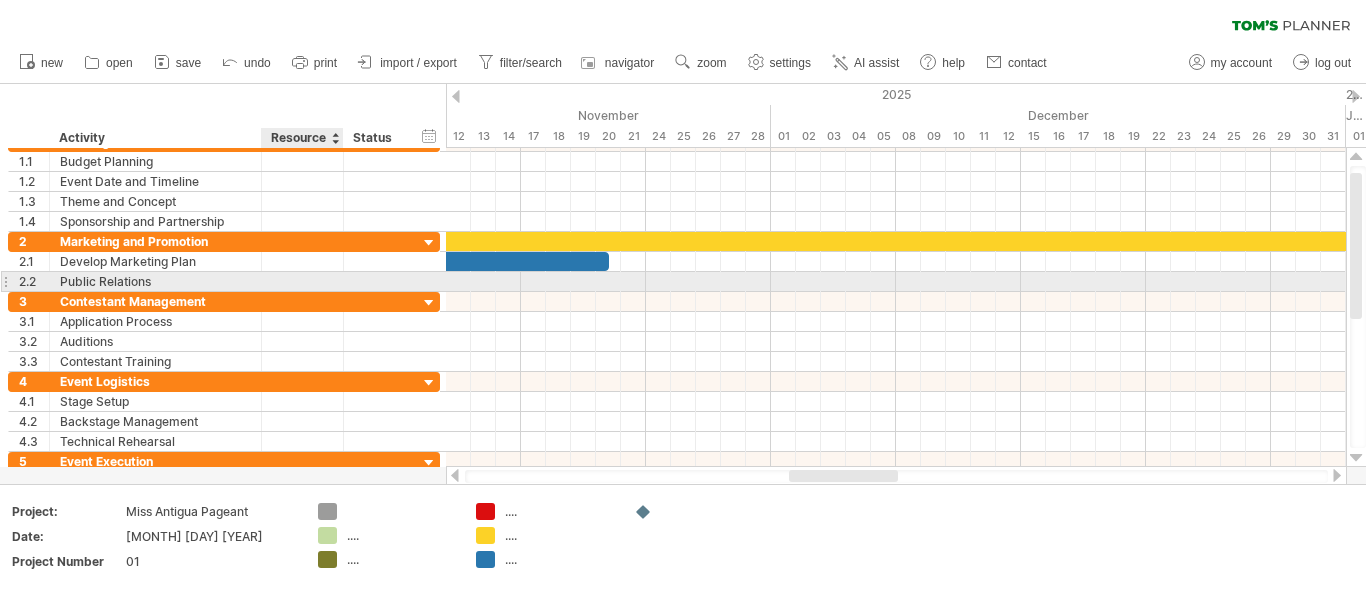 click at bounding box center (341, 282) 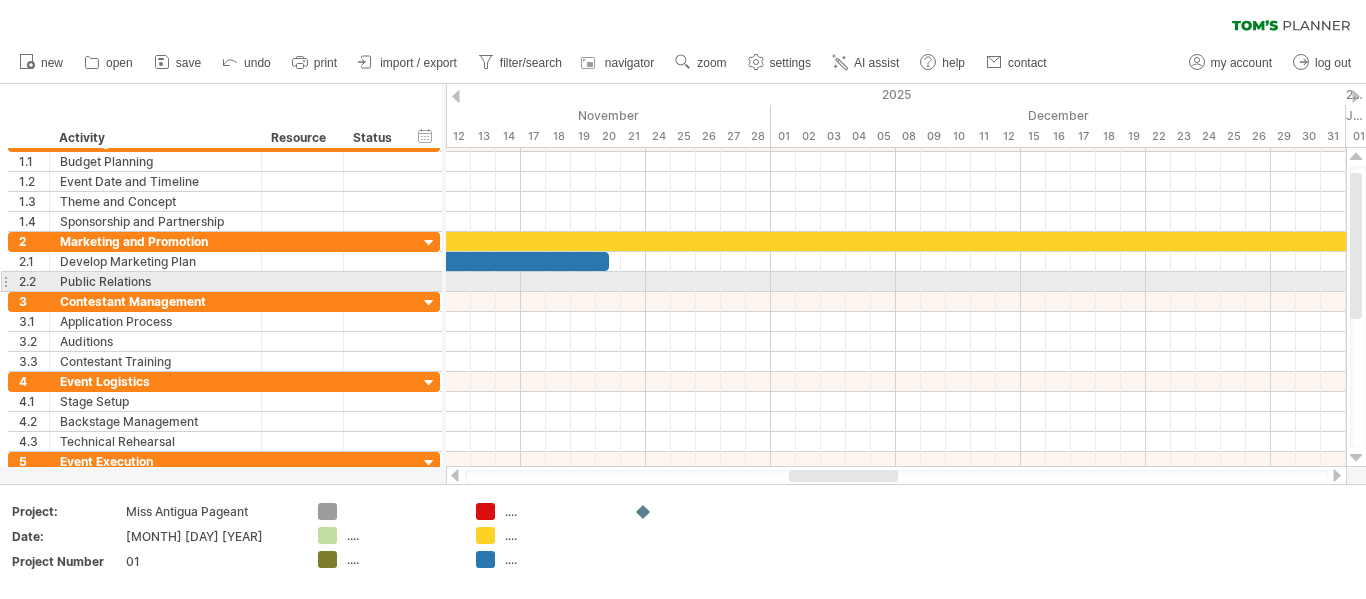 click at bounding box center (341, 282) 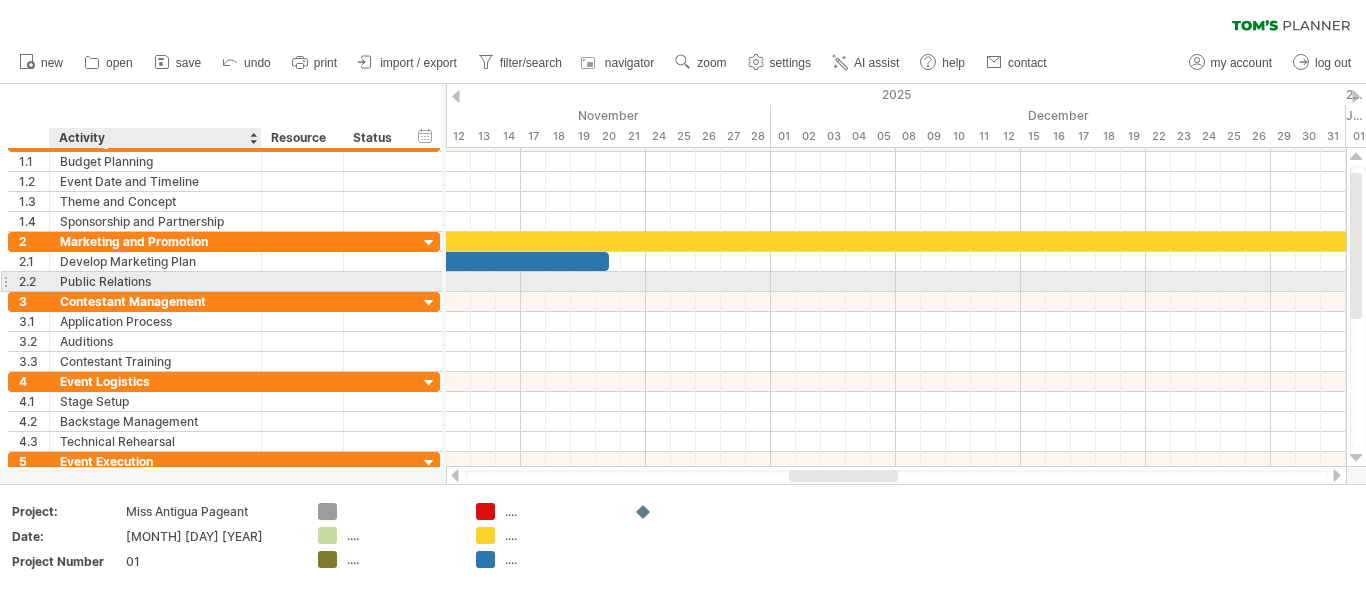 click at bounding box center (259, 282) 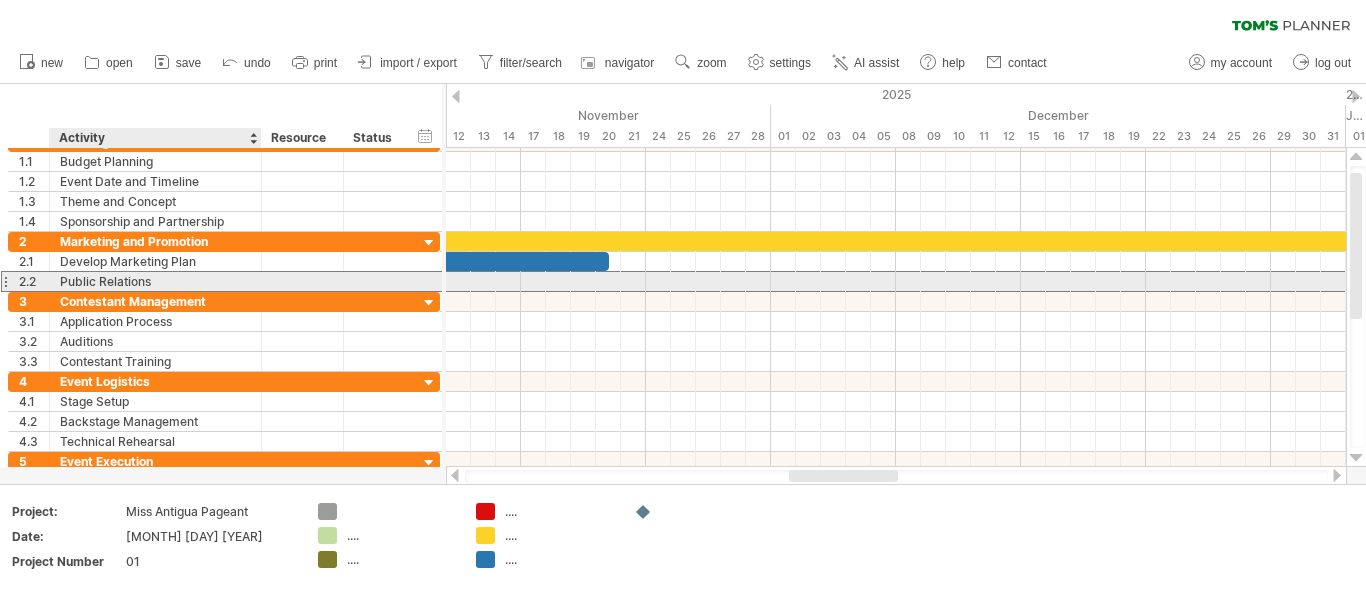 click on "Public Relations" at bounding box center [155, 281] 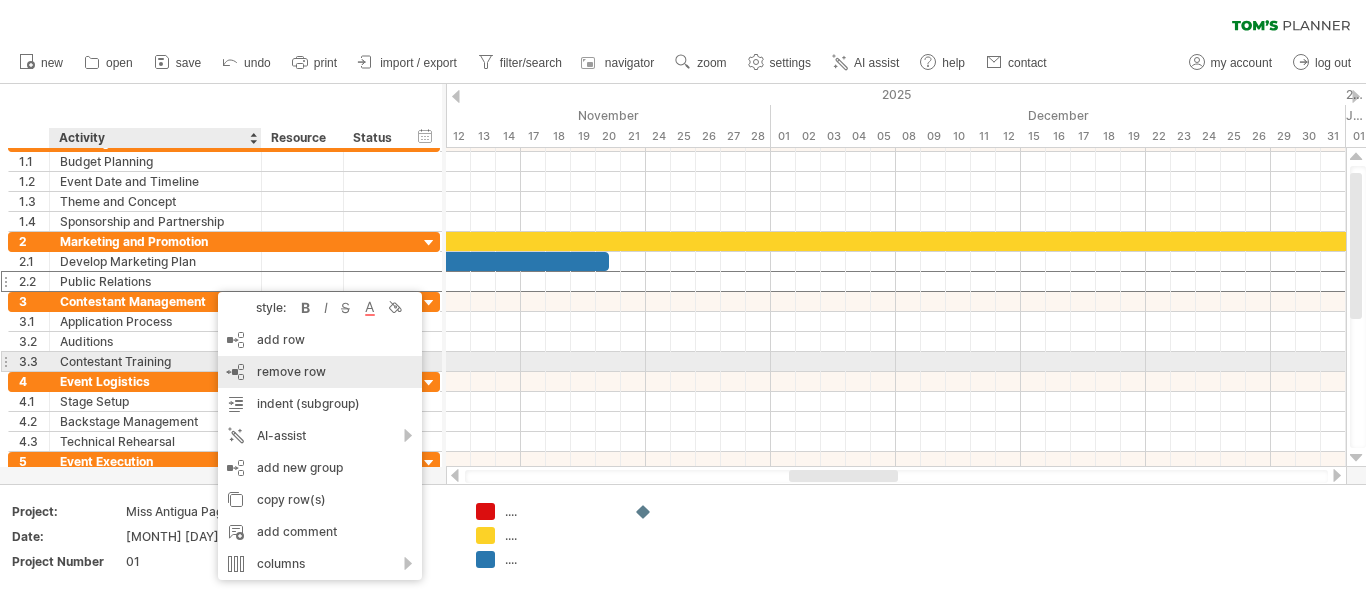 click on "remove row" at bounding box center (291, 371) 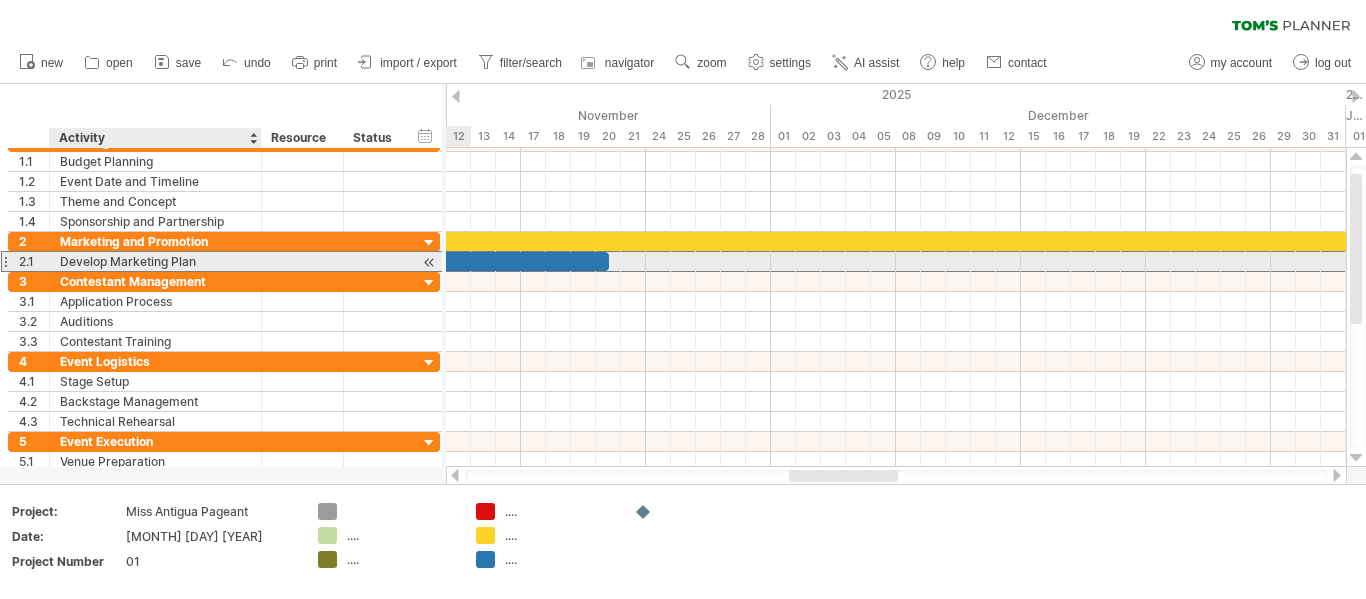 click on "Develop Marketing Plan" at bounding box center (155, 261) 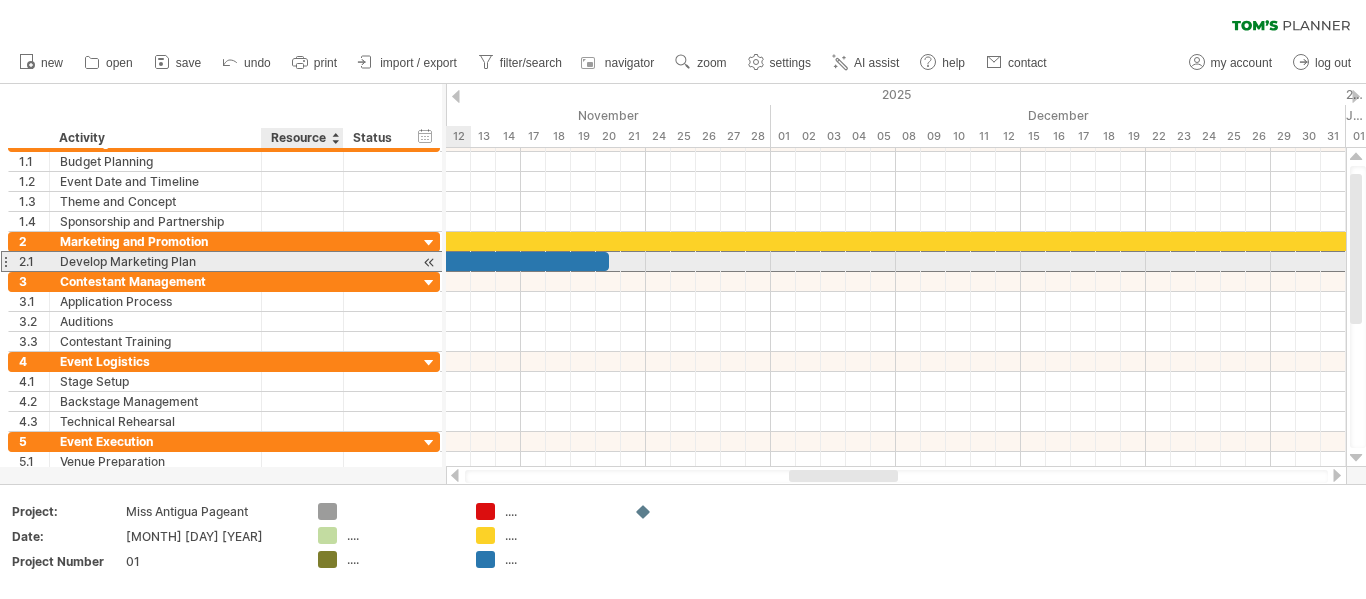 click at bounding box center [302, 261] 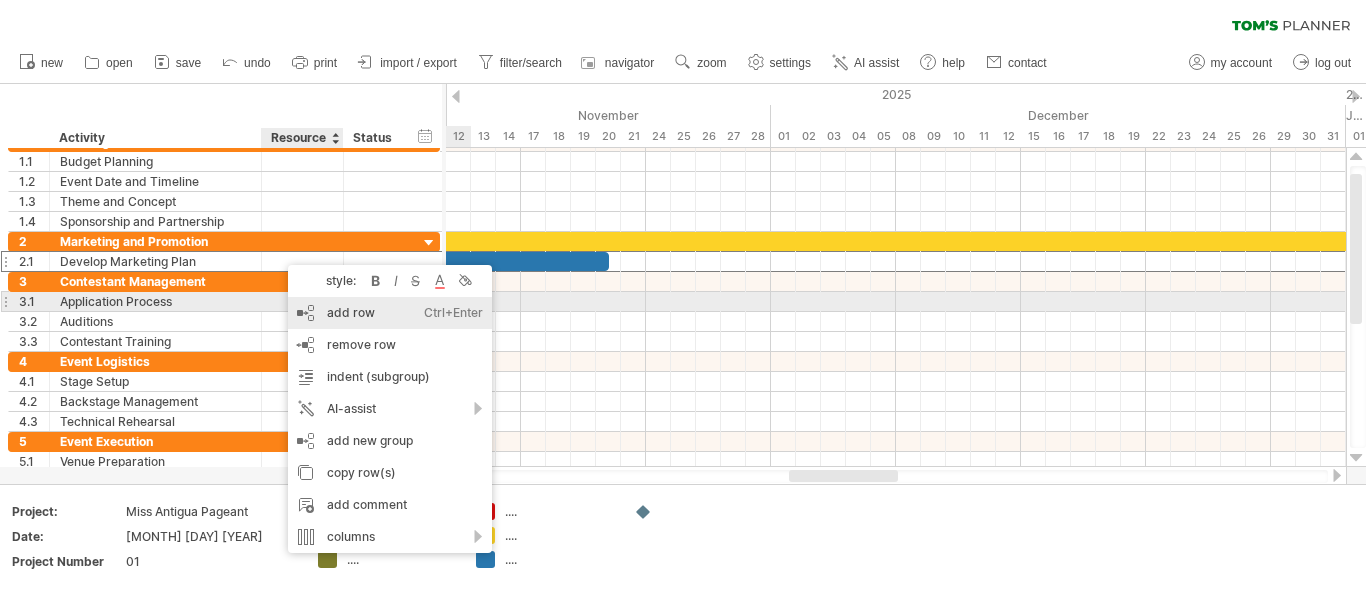 click on "add row Ctrl+Enter Cmd+Enter" at bounding box center [390, 313] 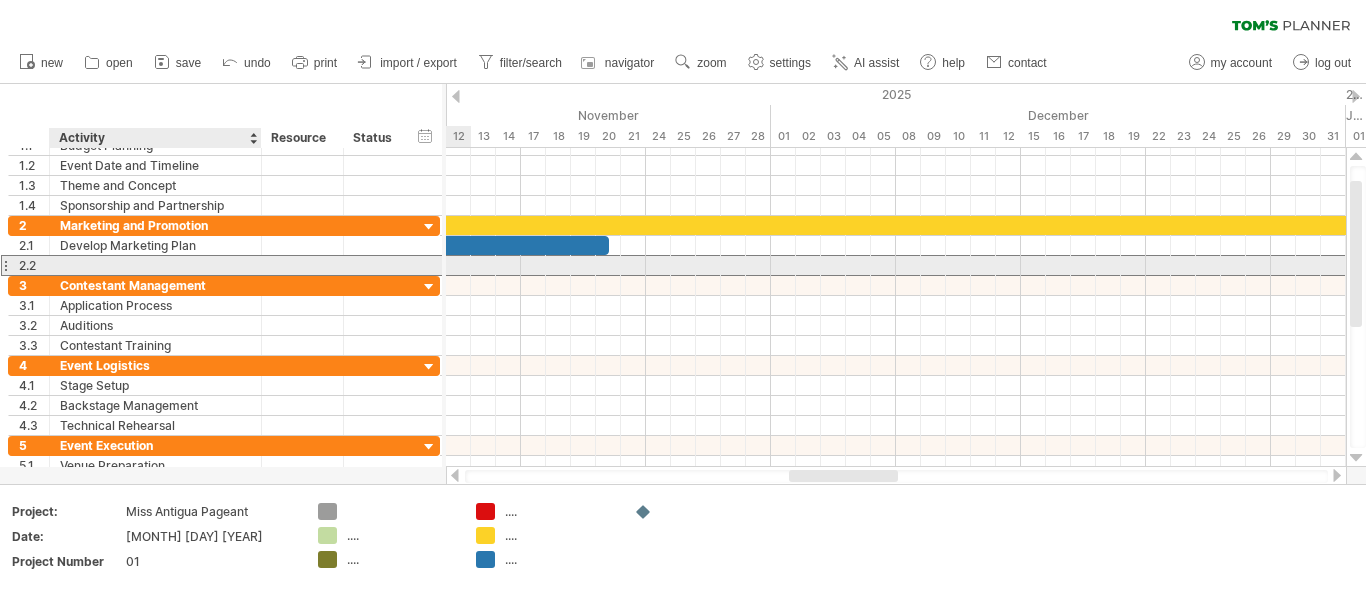 click at bounding box center [155, 265] 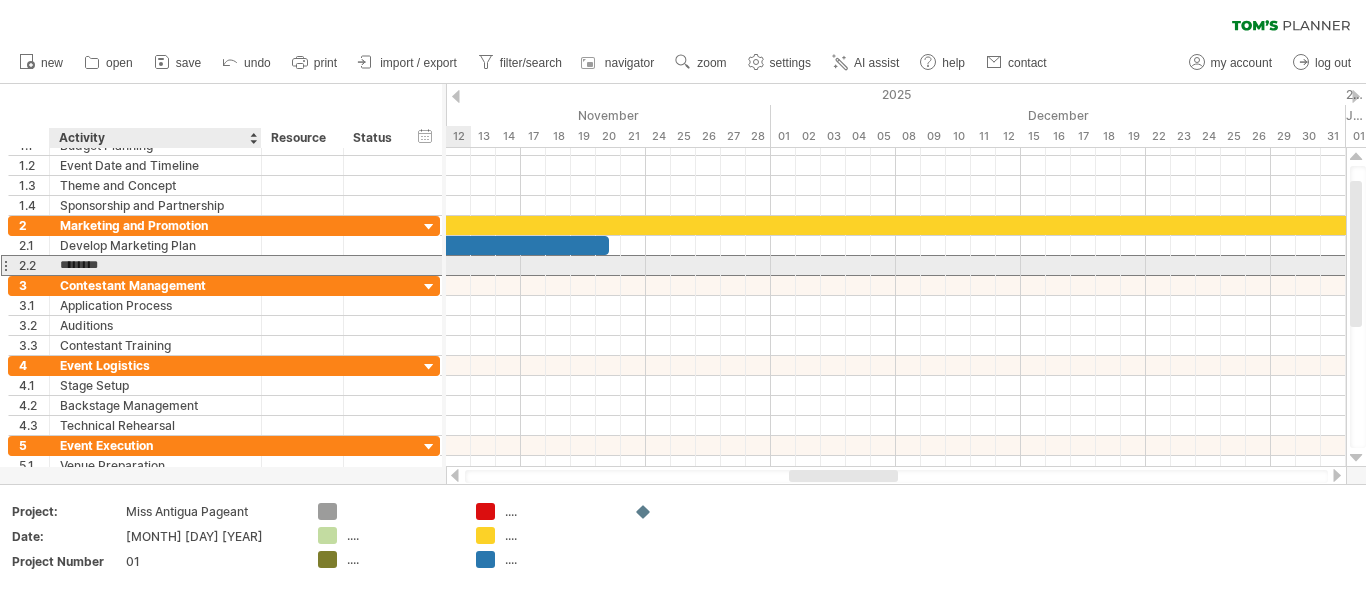 type on "**********" 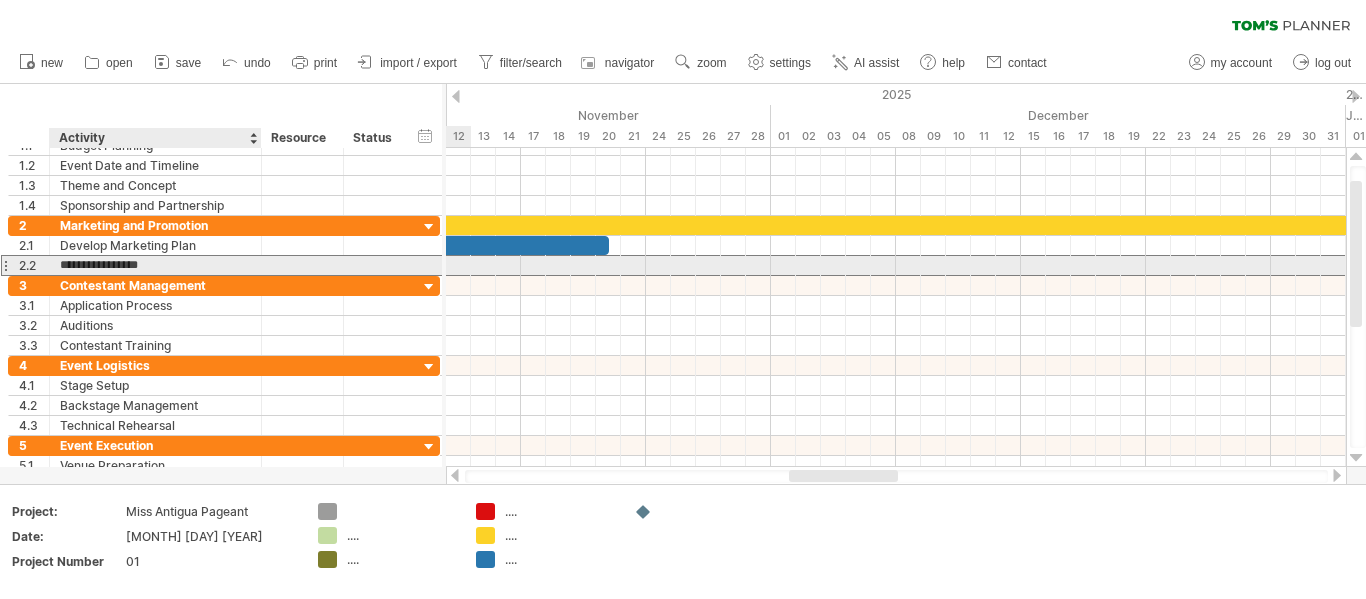 click on "**********" at bounding box center [155, 265] 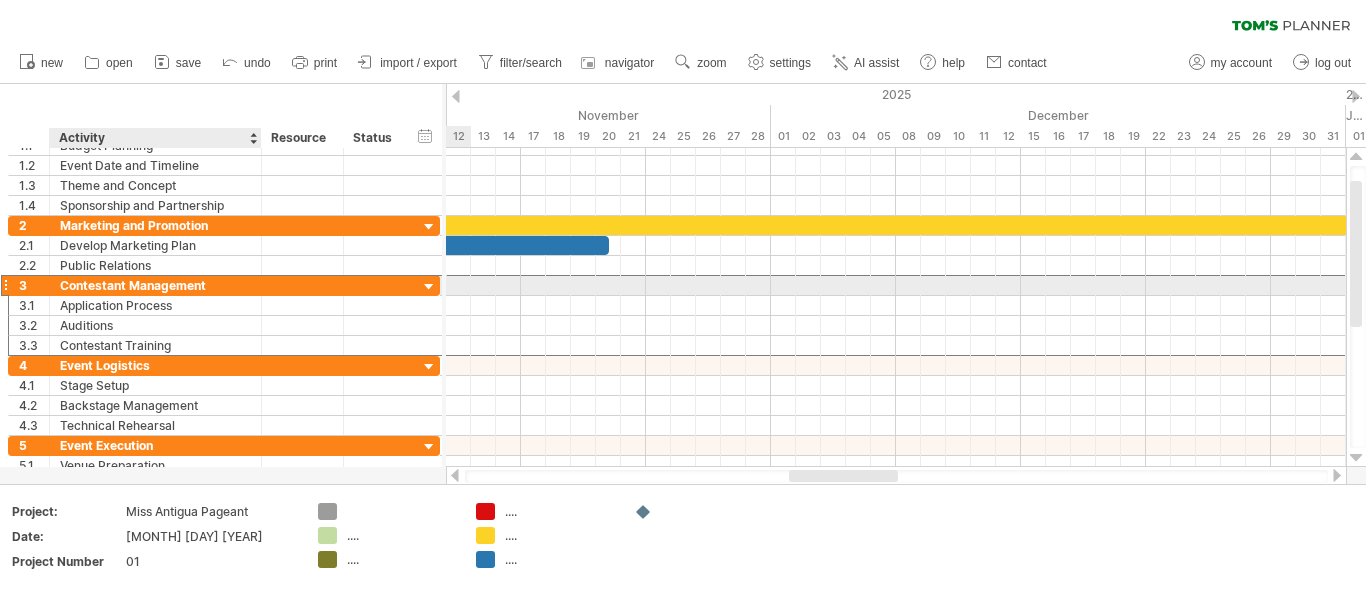 click on "Contestant Management" at bounding box center [155, 285] 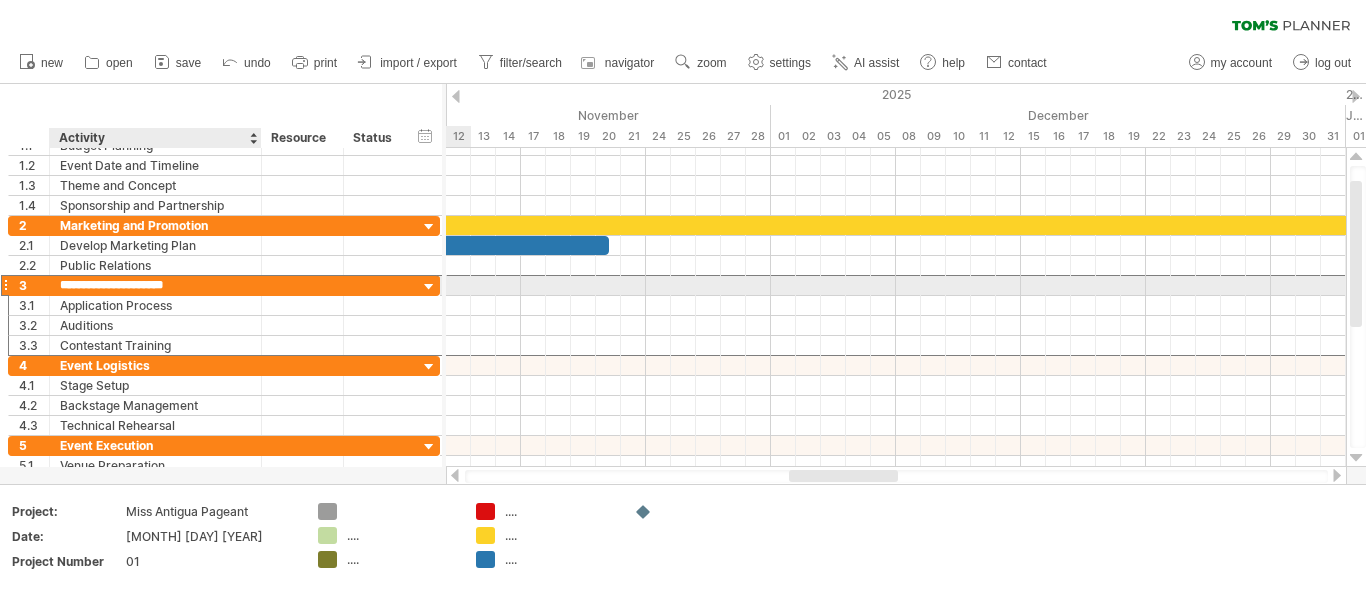 click on "**********" at bounding box center [155, 285] 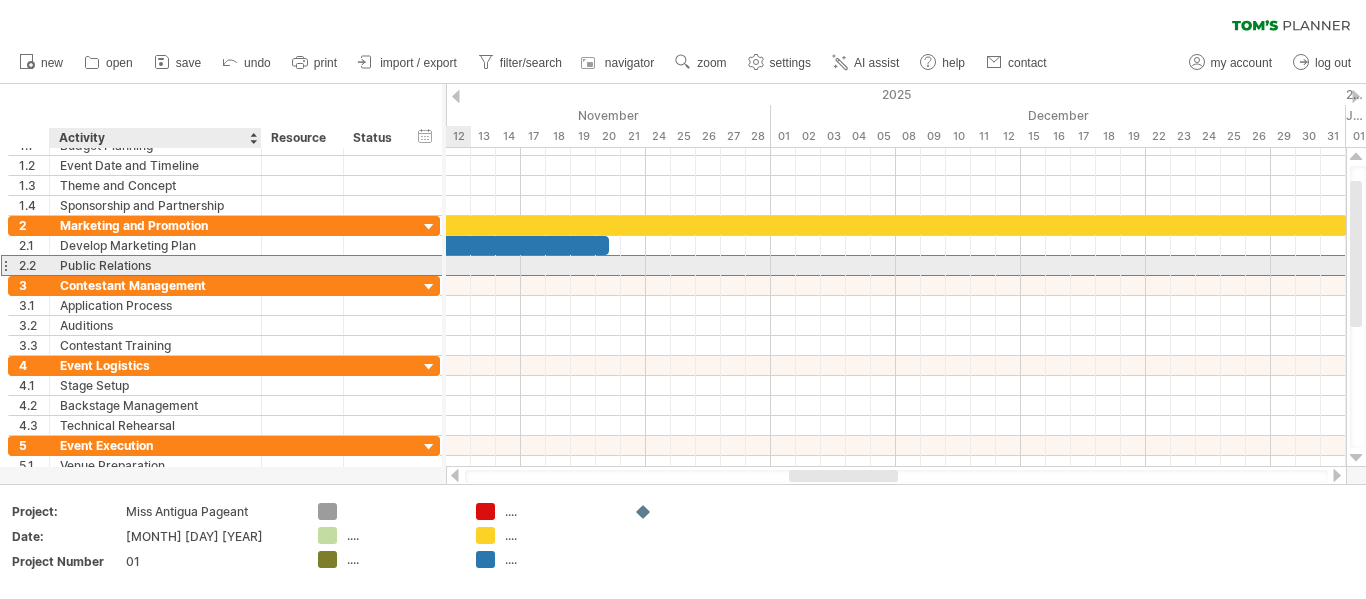 click on "Public Relations" at bounding box center (155, 265) 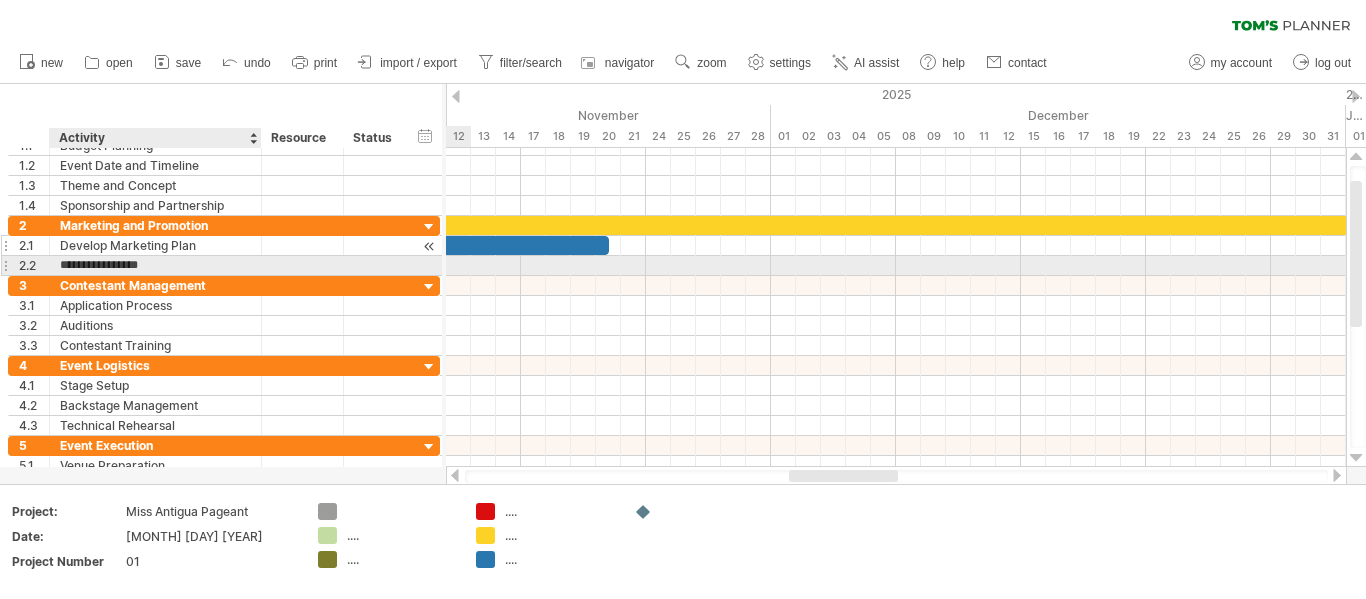 click on "**********" at bounding box center [224, 246] 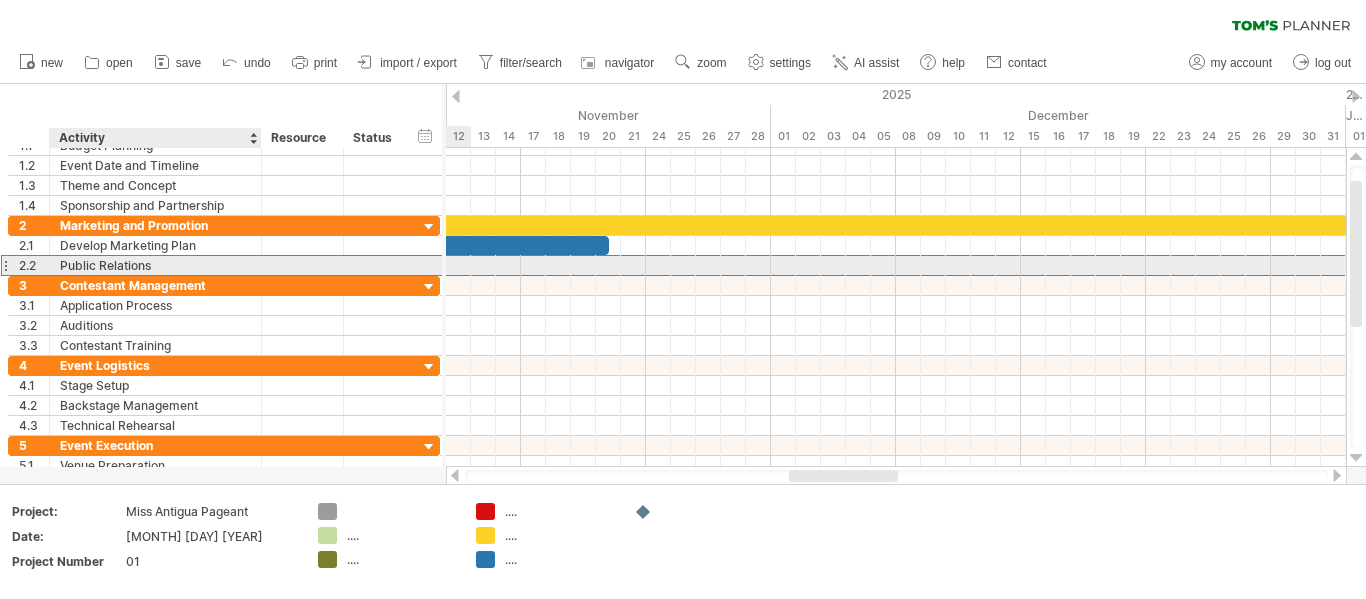 click on "Public Relations" at bounding box center (155, 265) 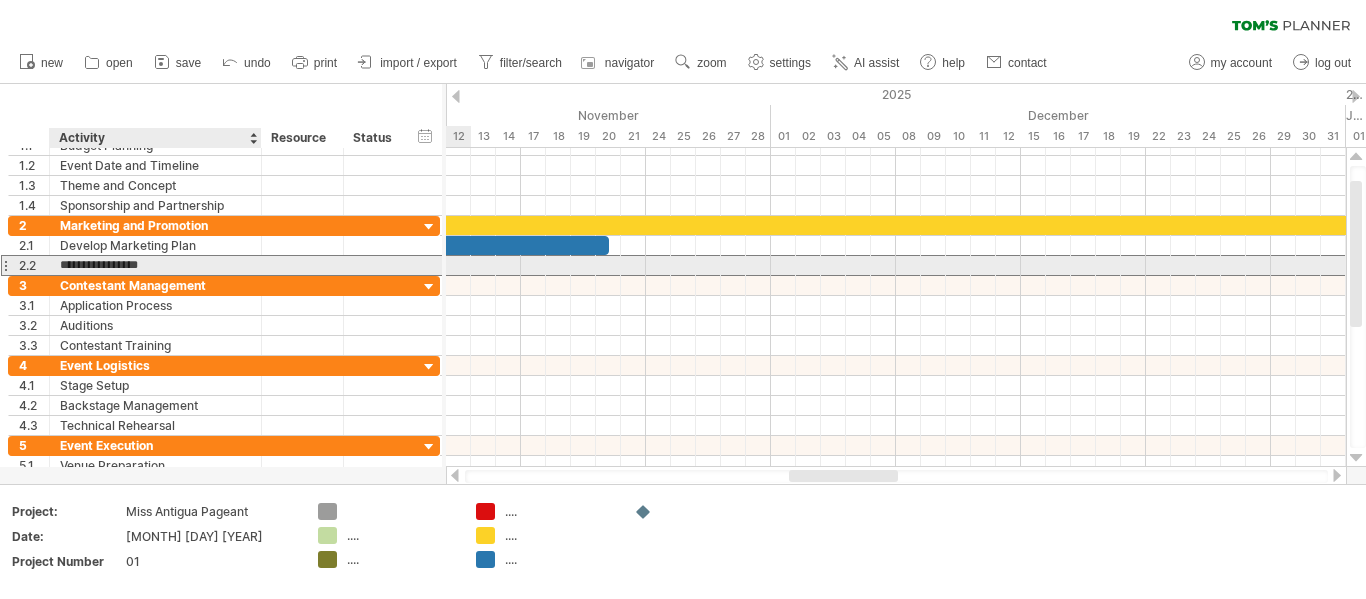 click on "**********" at bounding box center [155, 265] 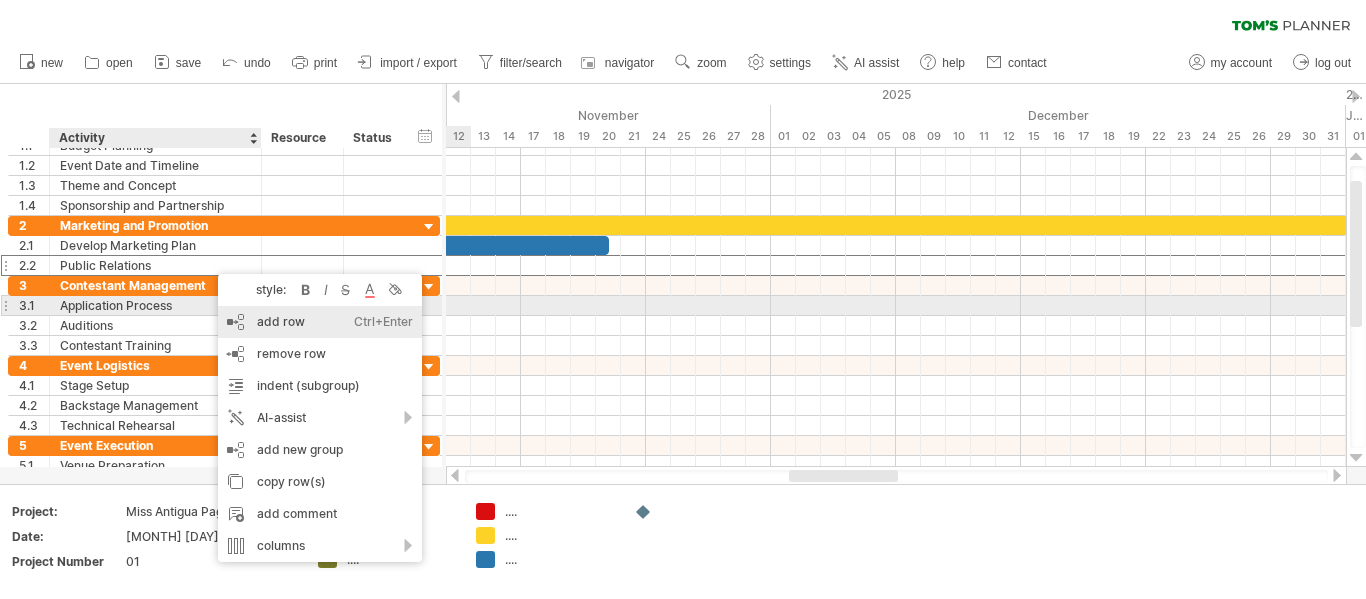 click on "add row Ctrl+Enter Cmd+Enter" at bounding box center [320, 322] 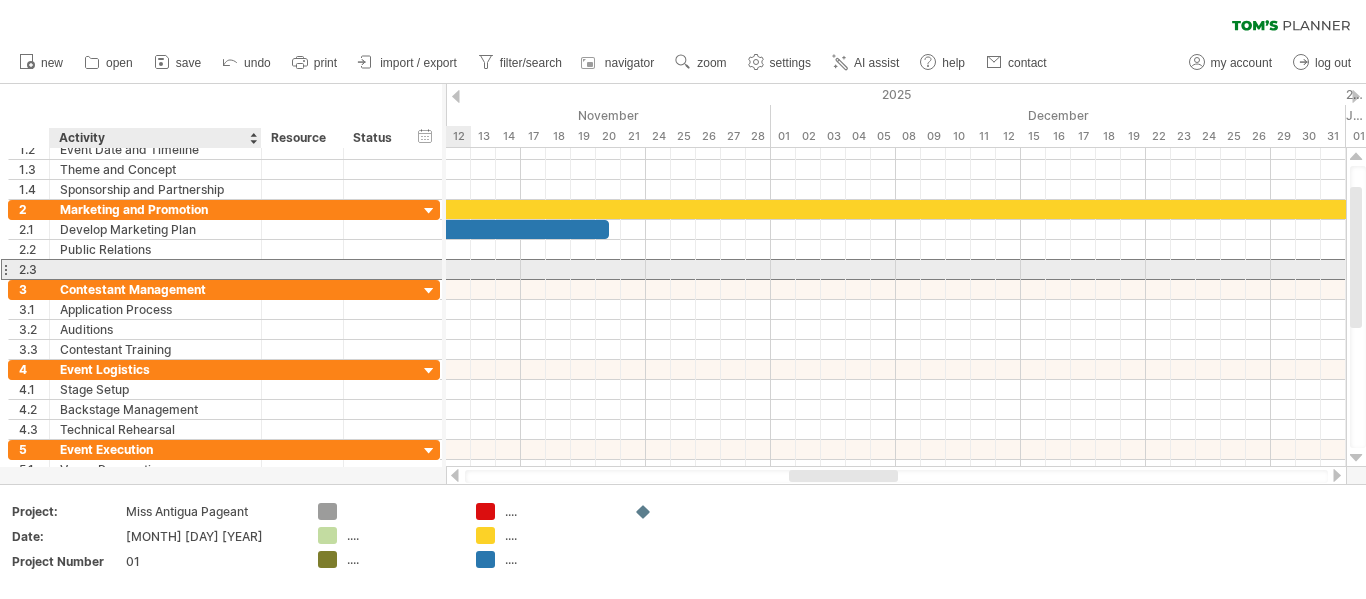 click at bounding box center [155, 269] 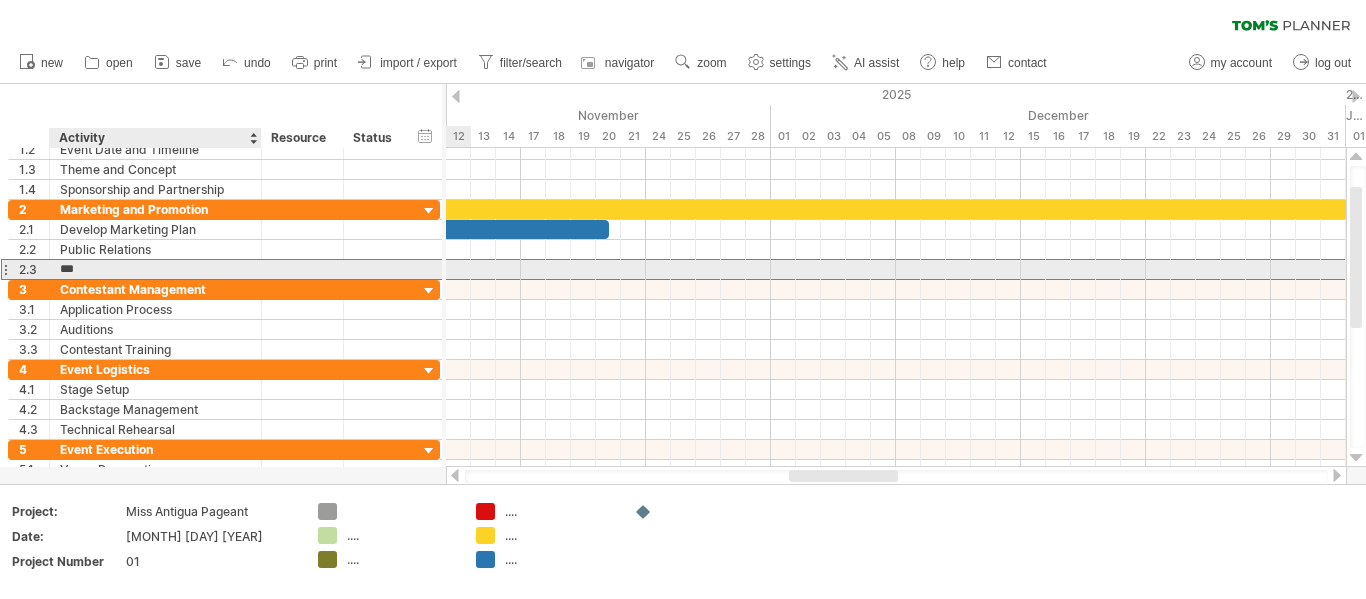 type on "**********" 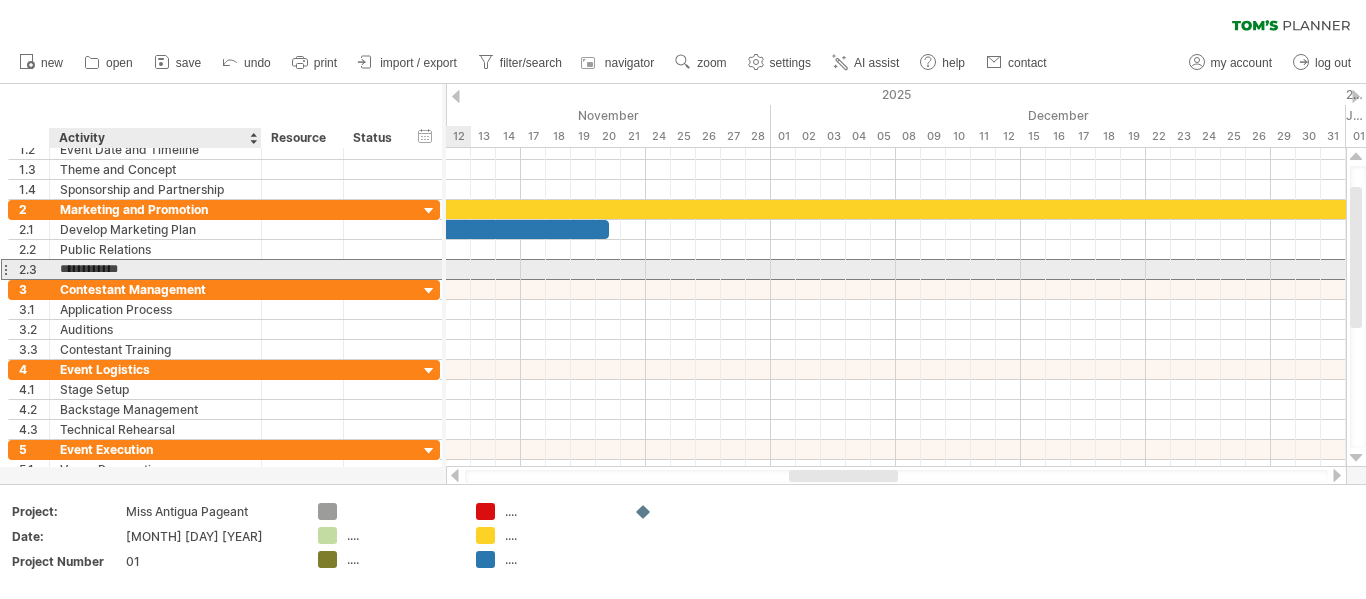 click on "**********" at bounding box center (155, 269) 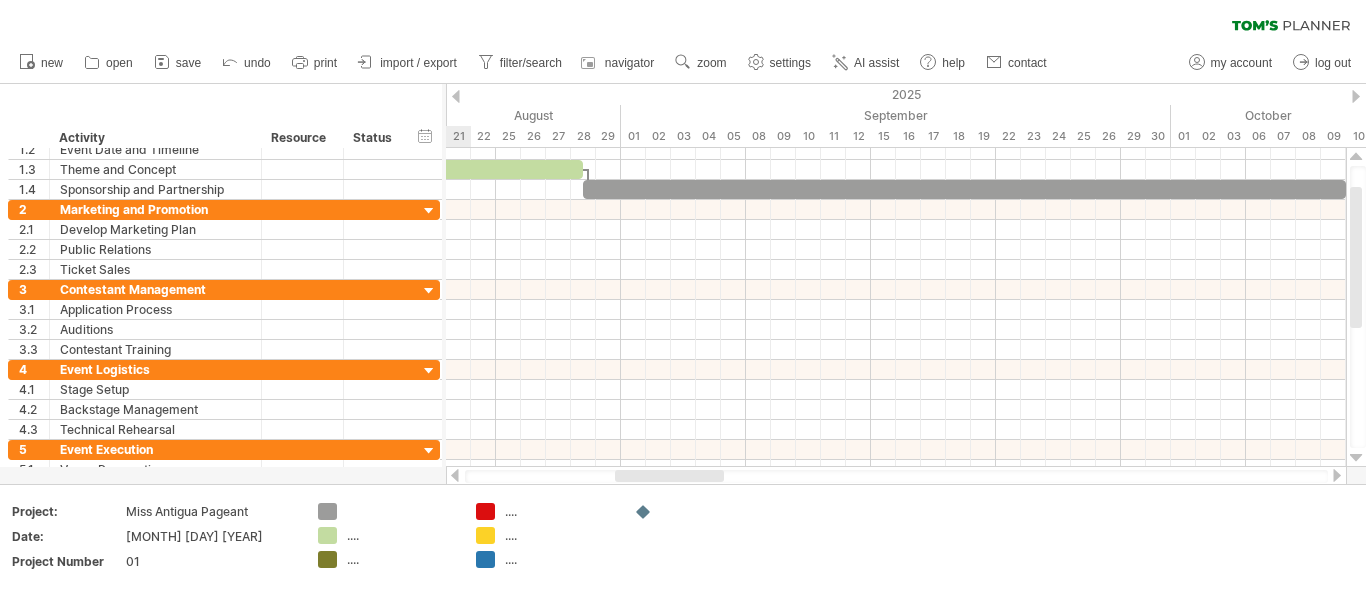 drag, startPoint x: 830, startPoint y: 473, endPoint x: 654, endPoint y: 469, distance: 176.04546 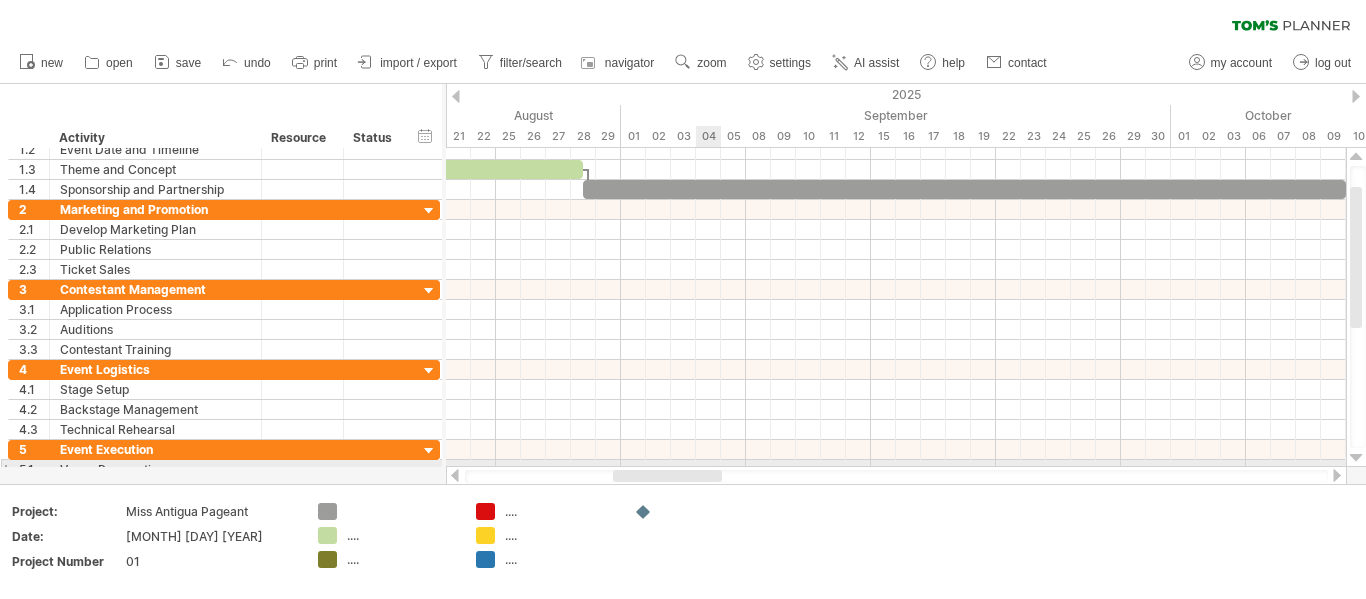 drag, startPoint x: 652, startPoint y: 463, endPoint x: 715, endPoint y: 463, distance: 63 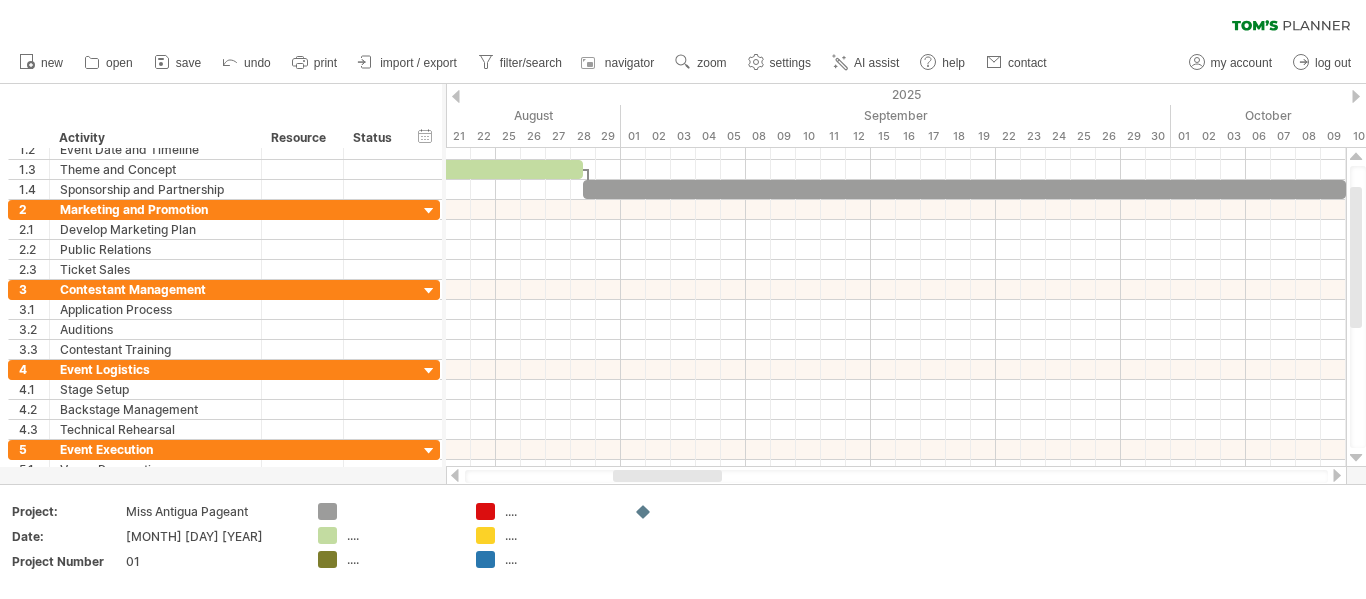 click at bounding box center (1337, 475) 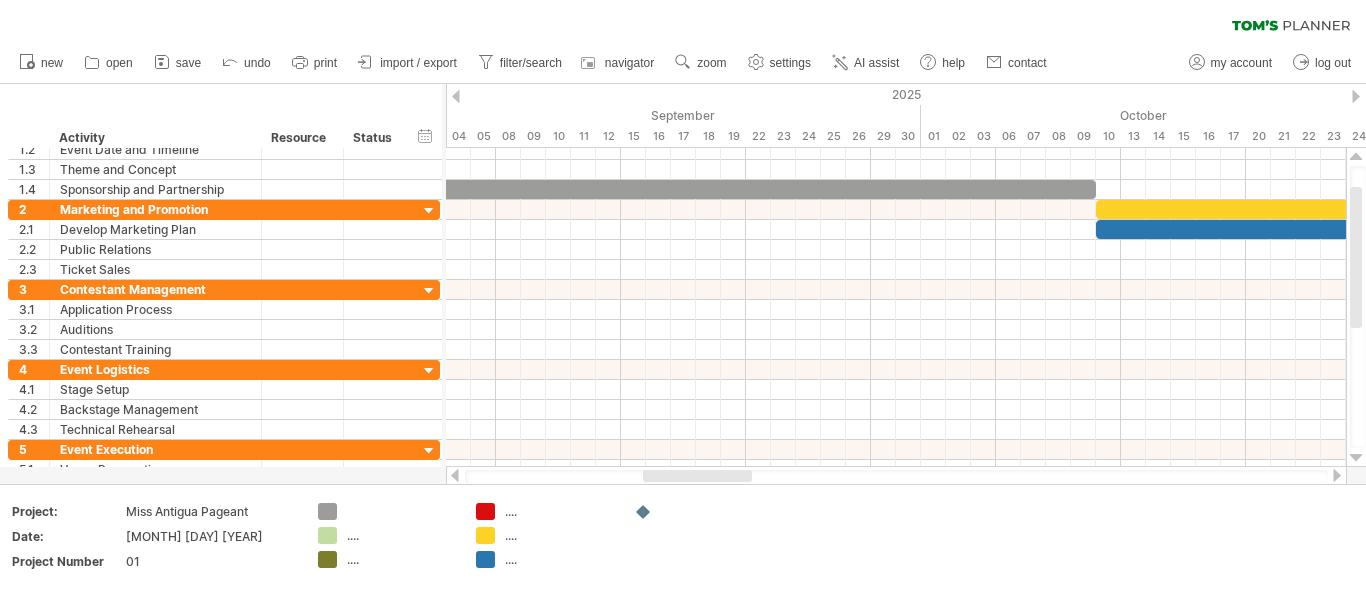 click at bounding box center [1337, 475] 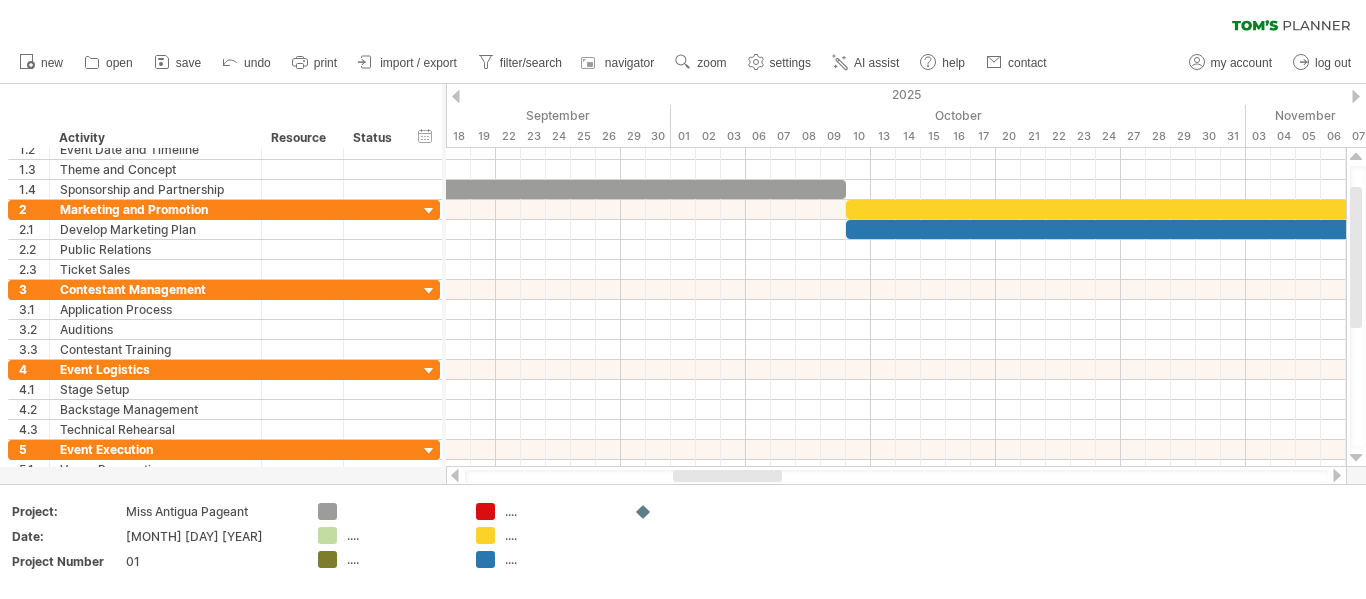 click at bounding box center (1337, 475) 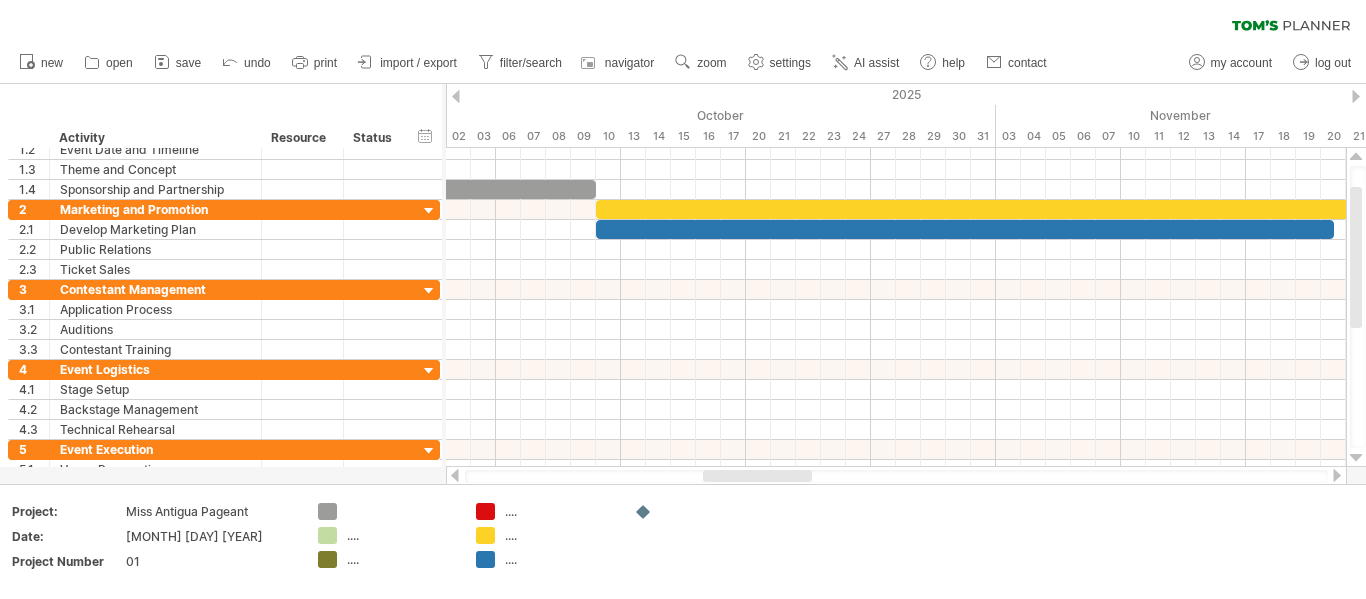 click at bounding box center (1337, 475) 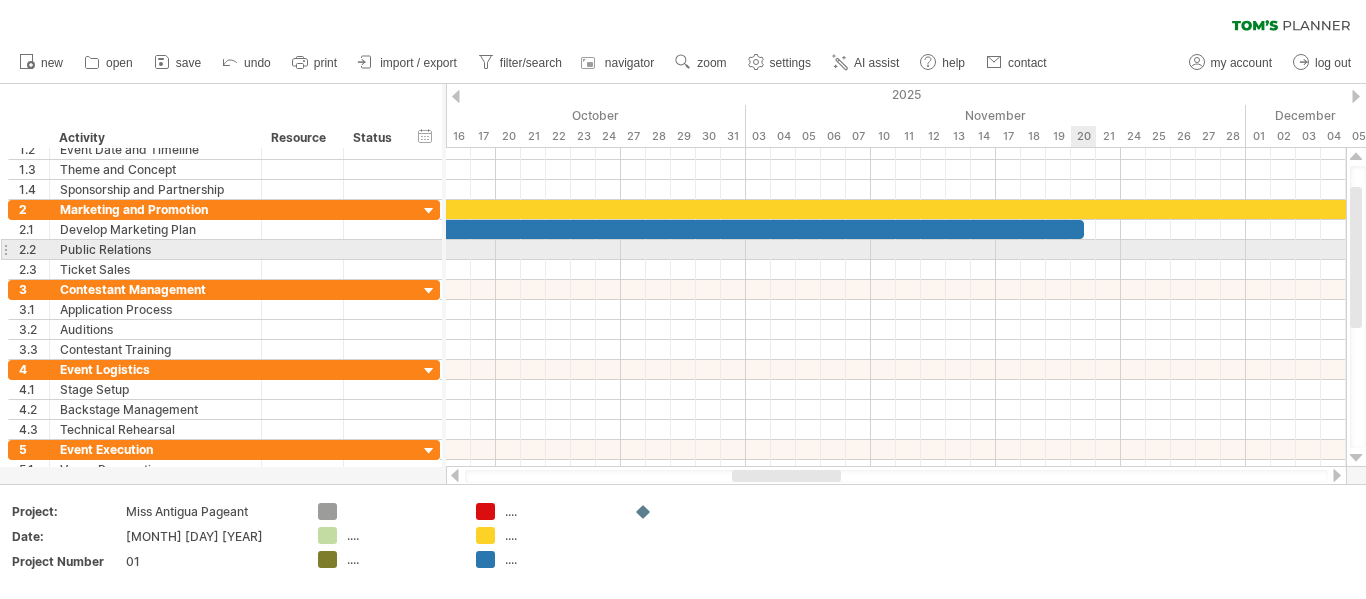 click at bounding box center (896, 250) 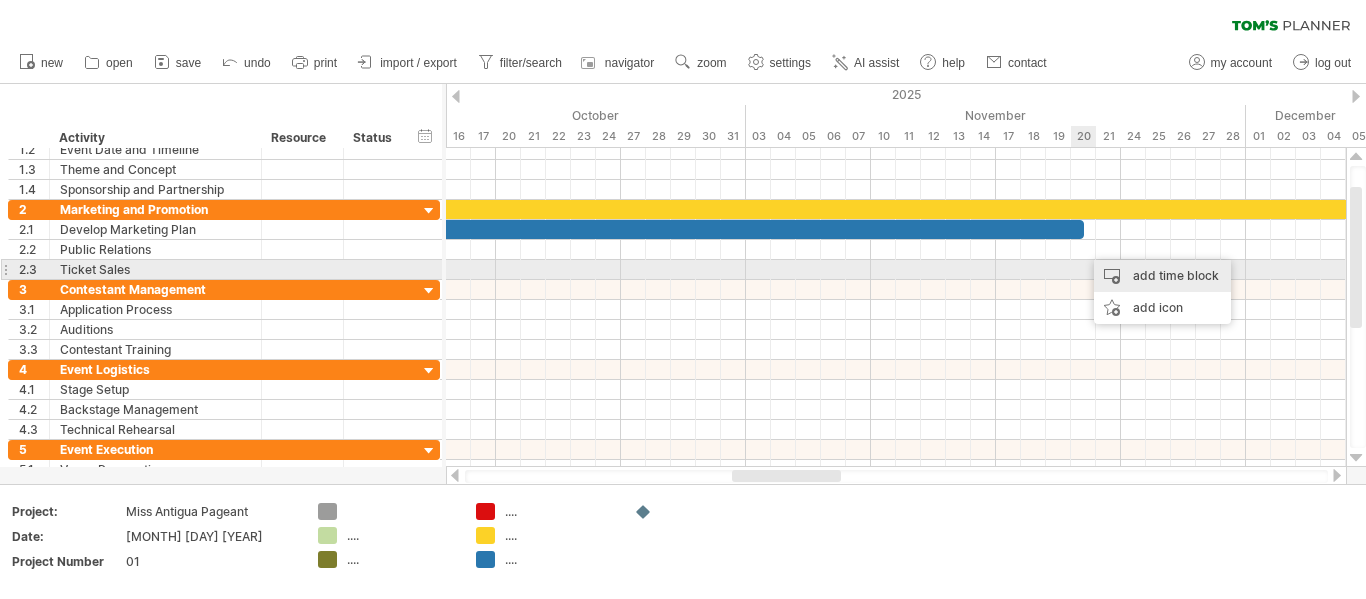 click on "add time block" at bounding box center (1162, 276) 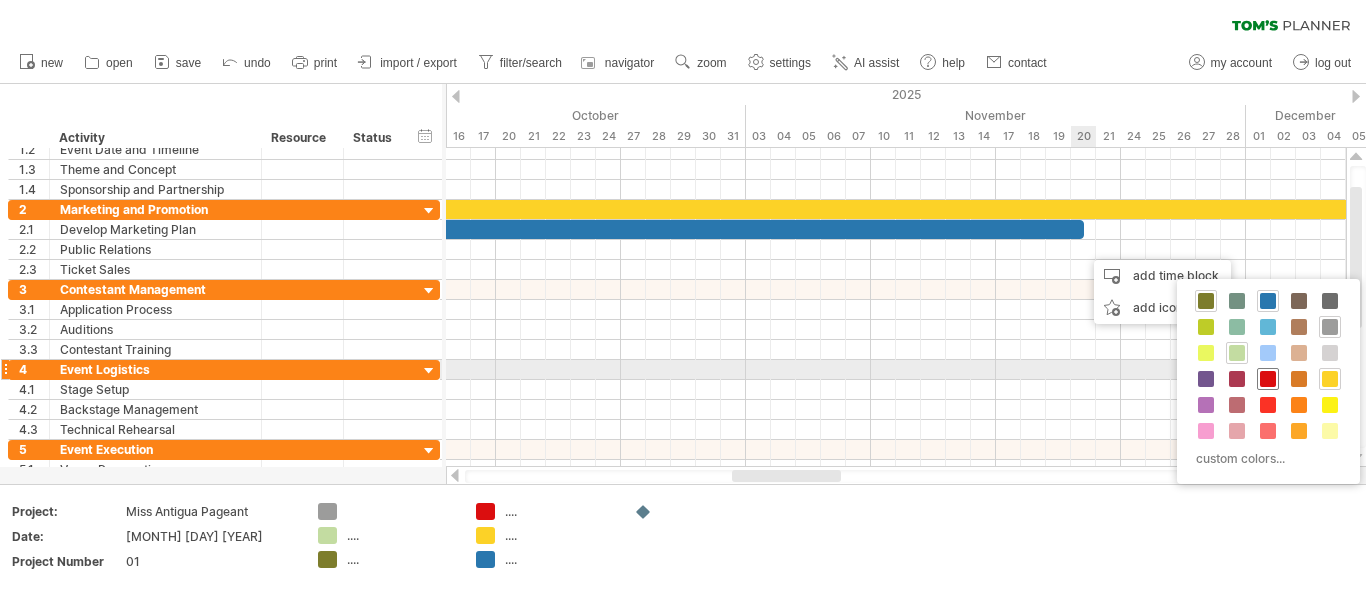 click at bounding box center (1268, 379) 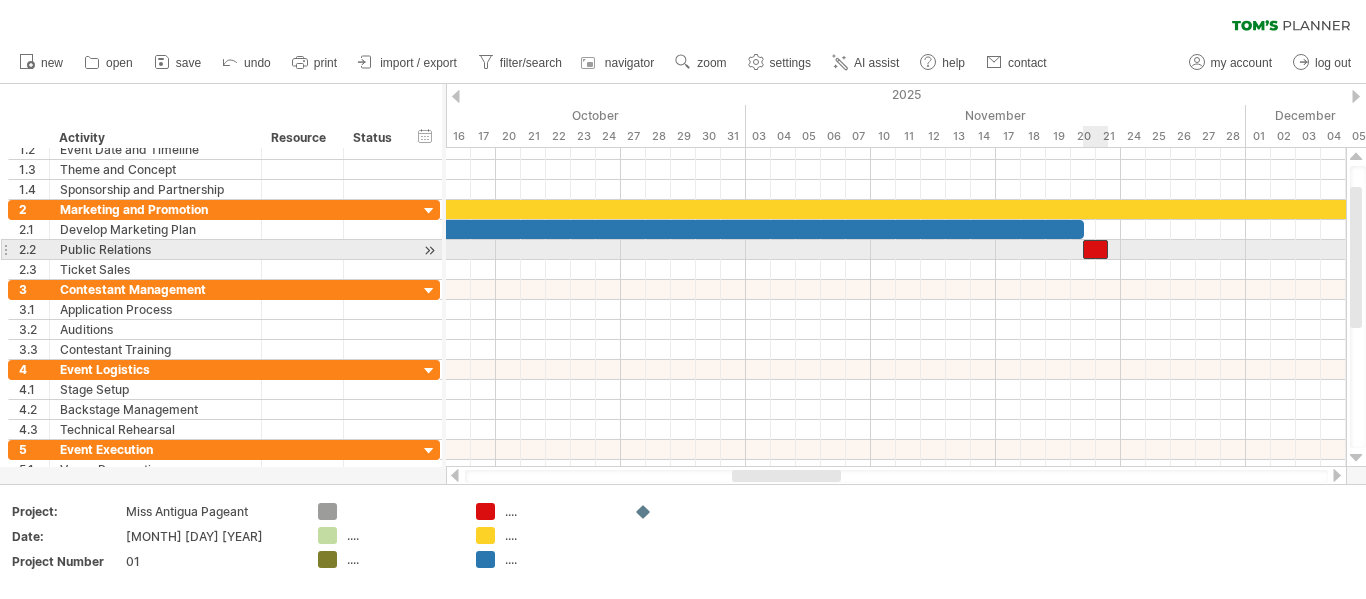 click at bounding box center [1095, 249] 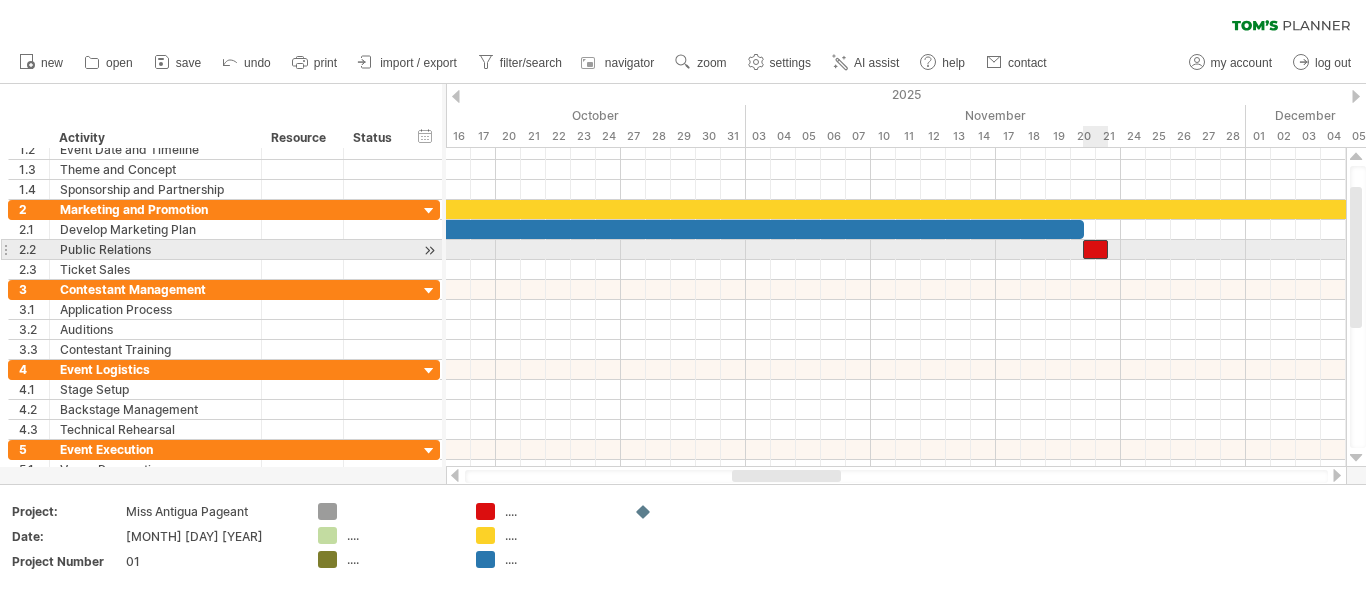 click at bounding box center (1095, 249) 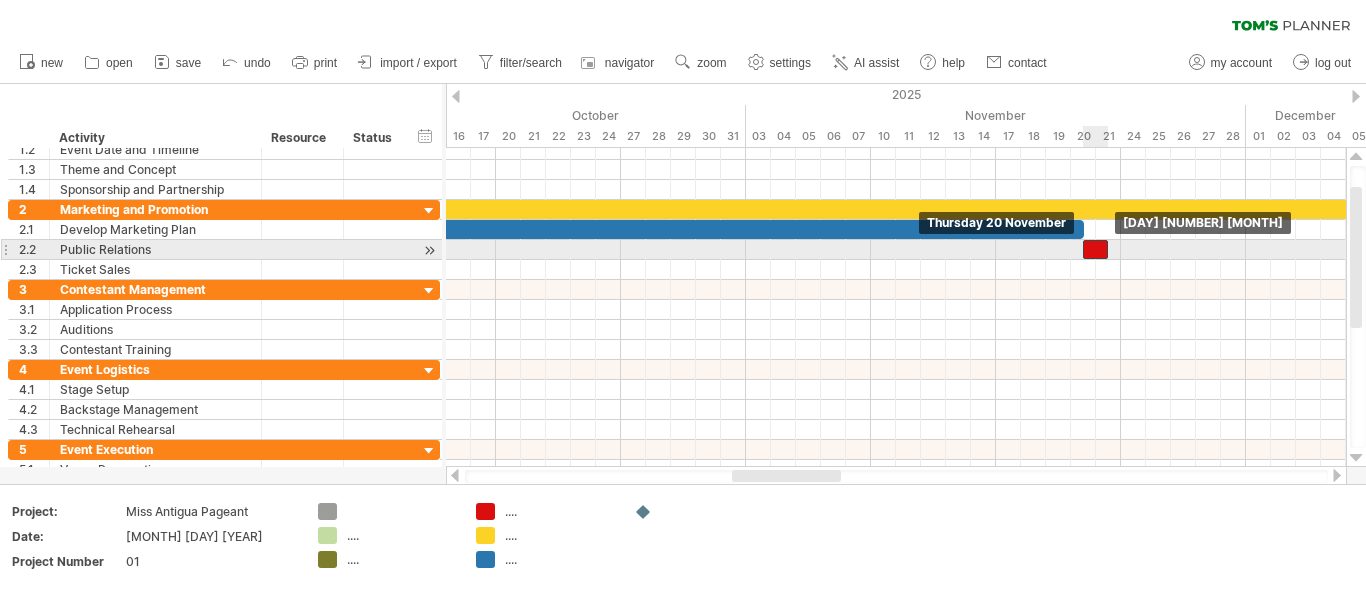 click at bounding box center [1095, 249] 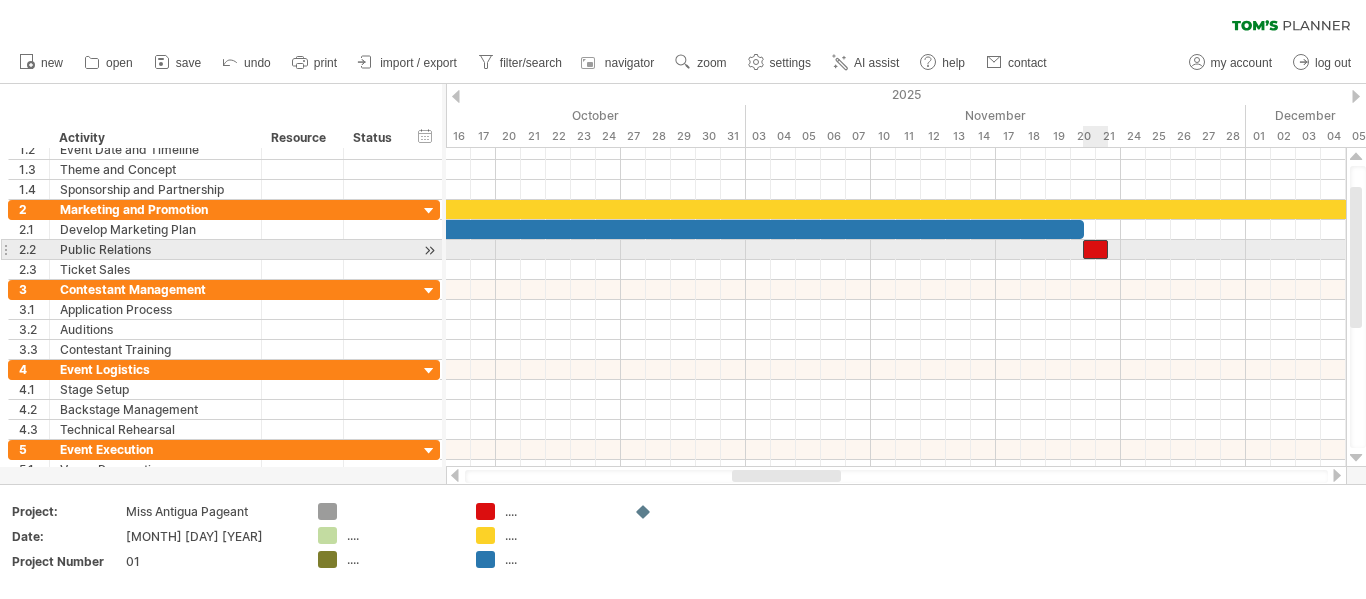 click at bounding box center [1095, 249] 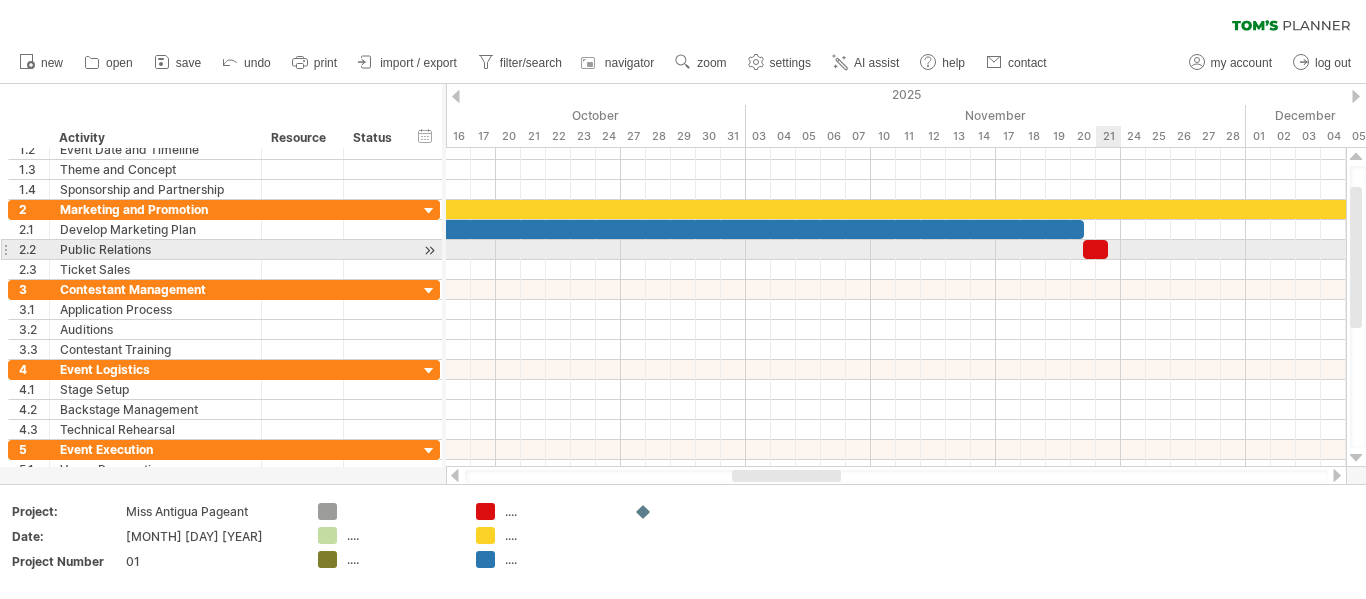 click at bounding box center (1108, 249) 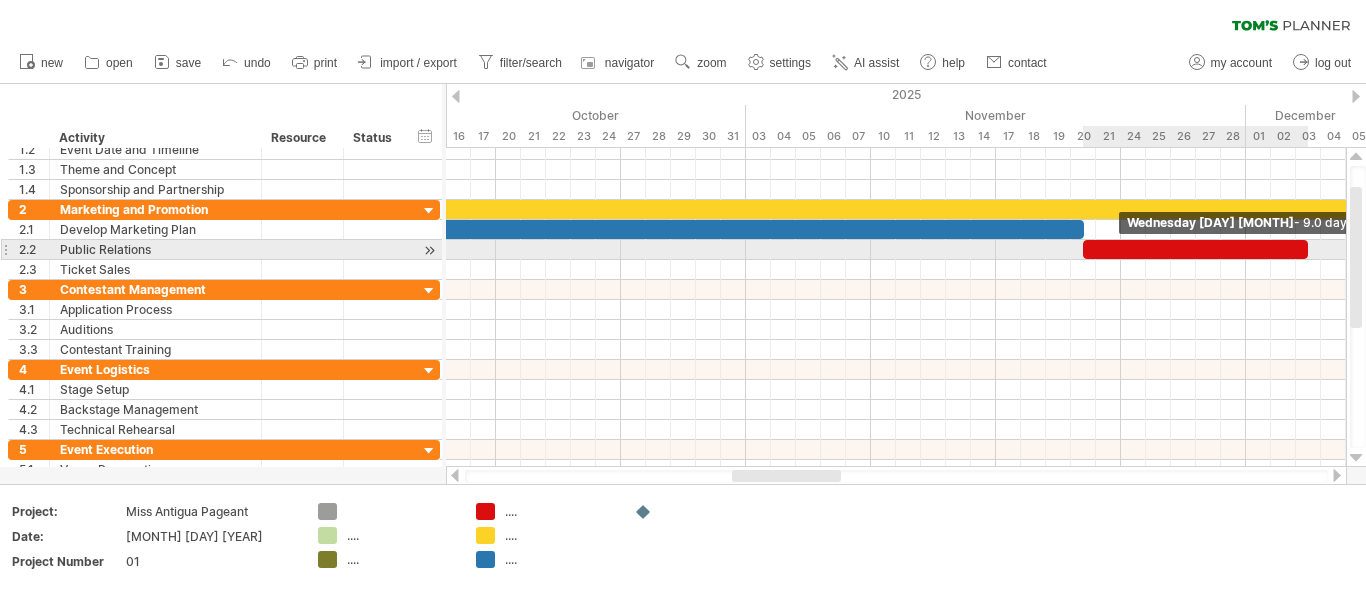 drag, startPoint x: 1105, startPoint y: 247, endPoint x: 1309, endPoint y: 247, distance: 204 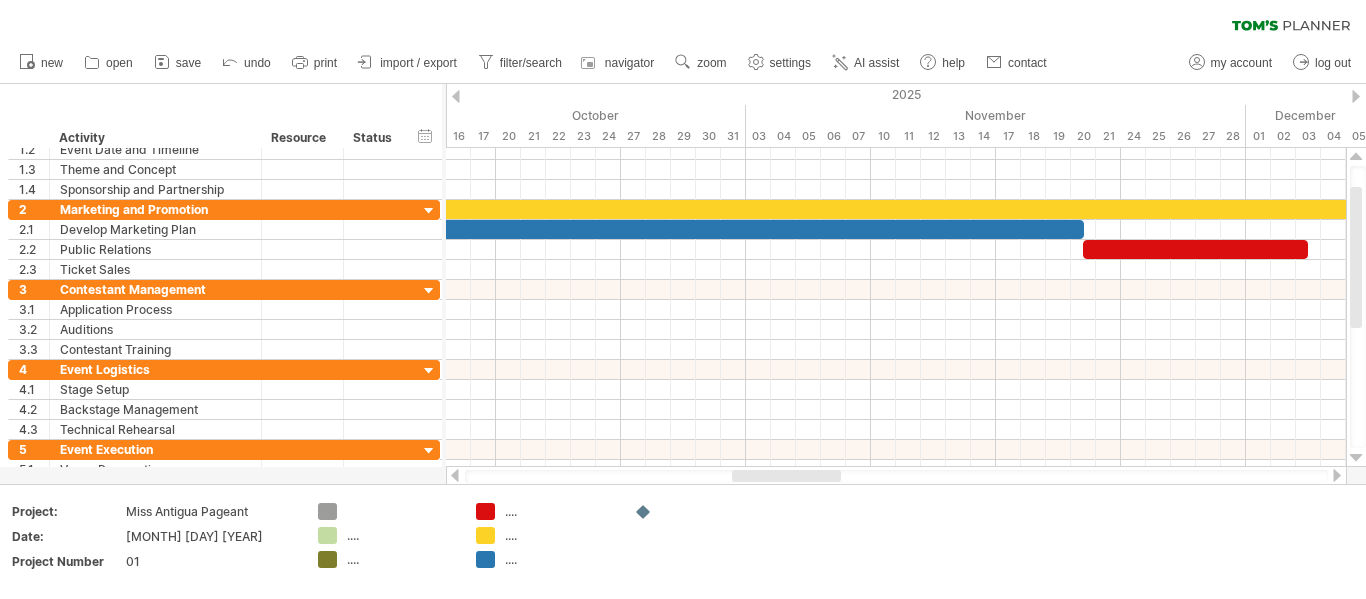 click at bounding box center (1337, 475) 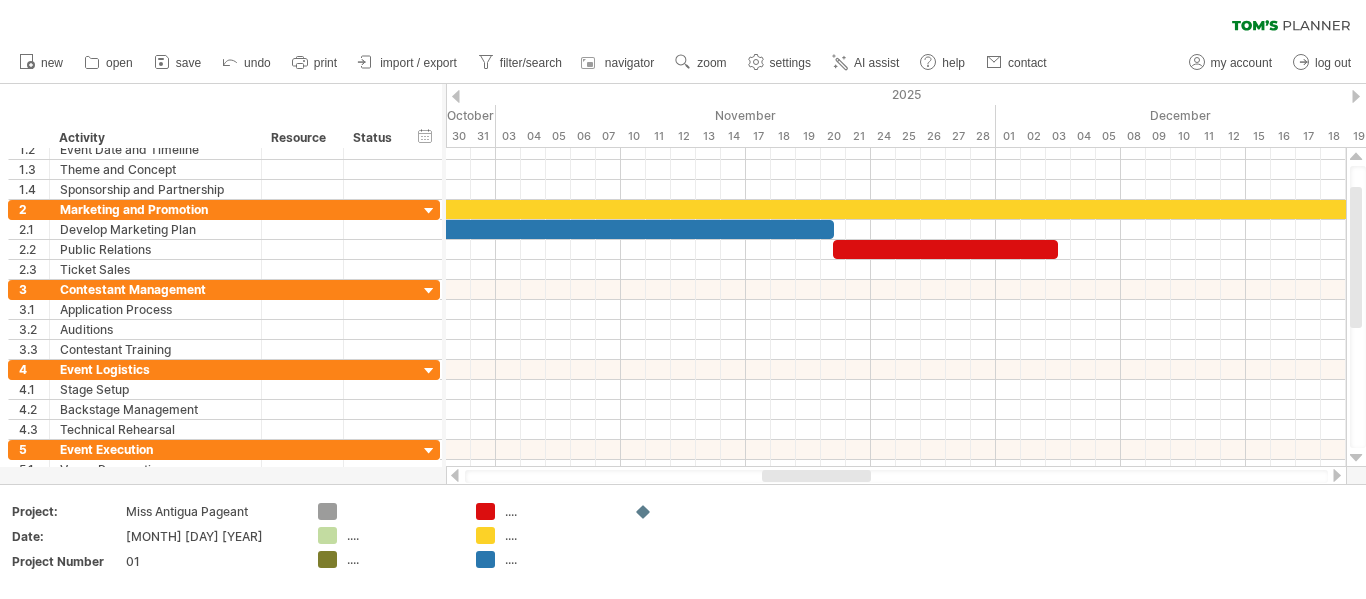 click at bounding box center [1337, 475] 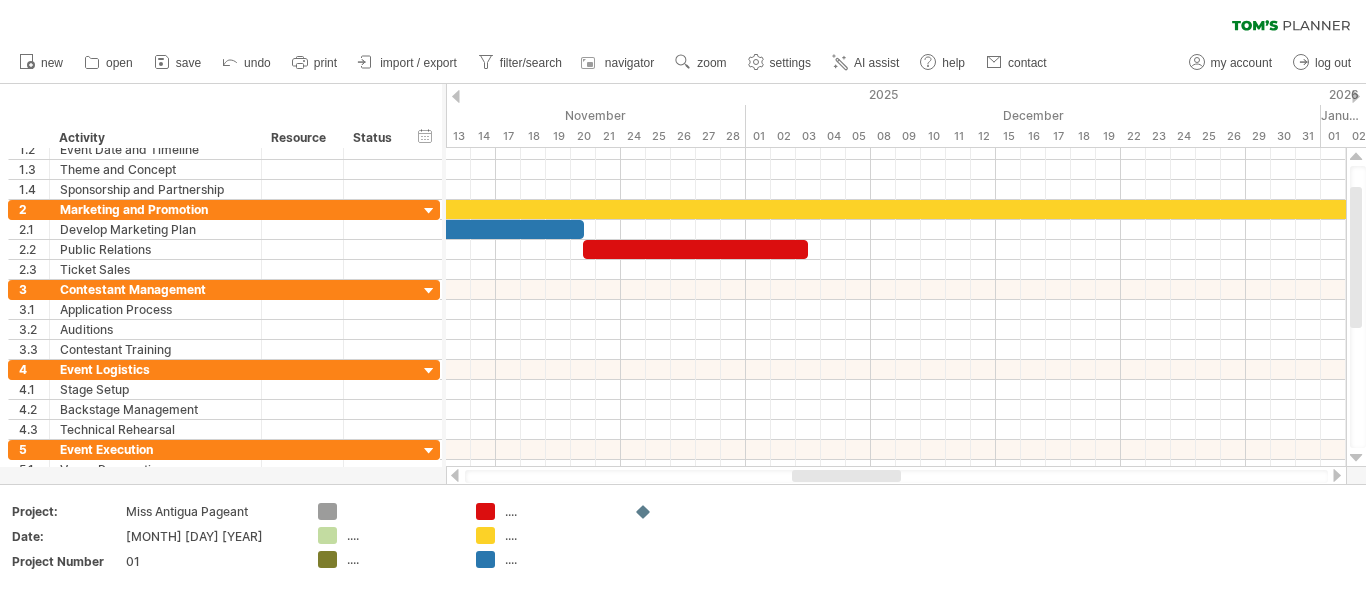 click at bounding box center (1337, 475) 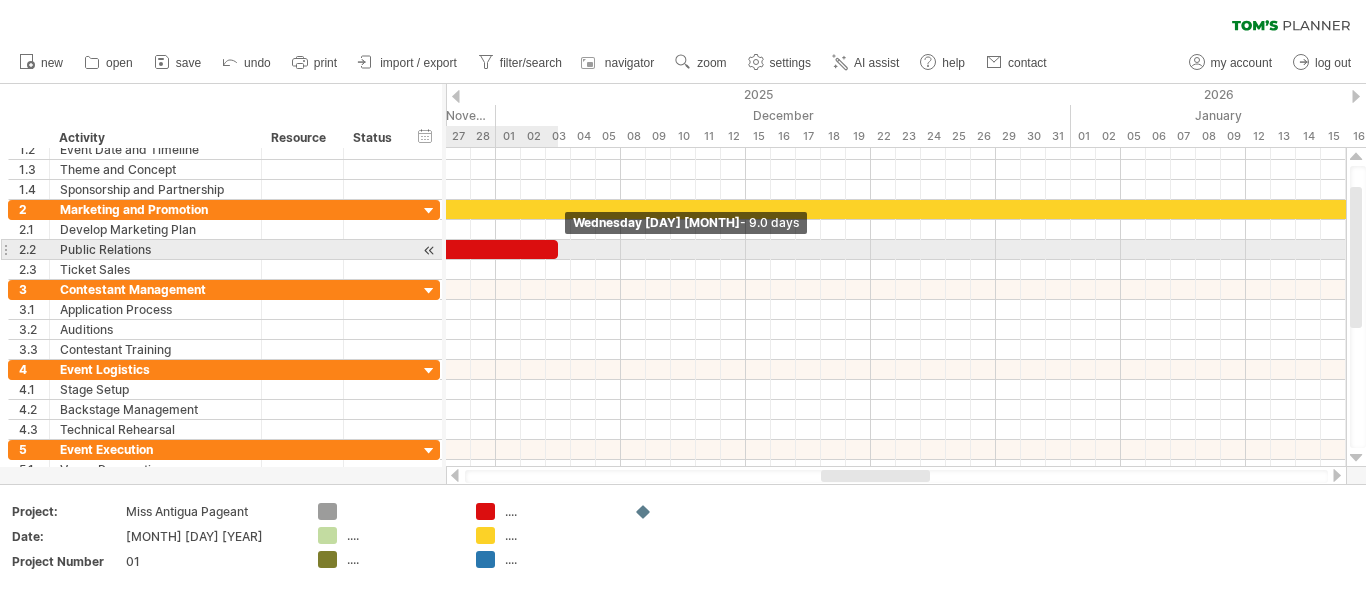 click at bounding box center [558, 249] 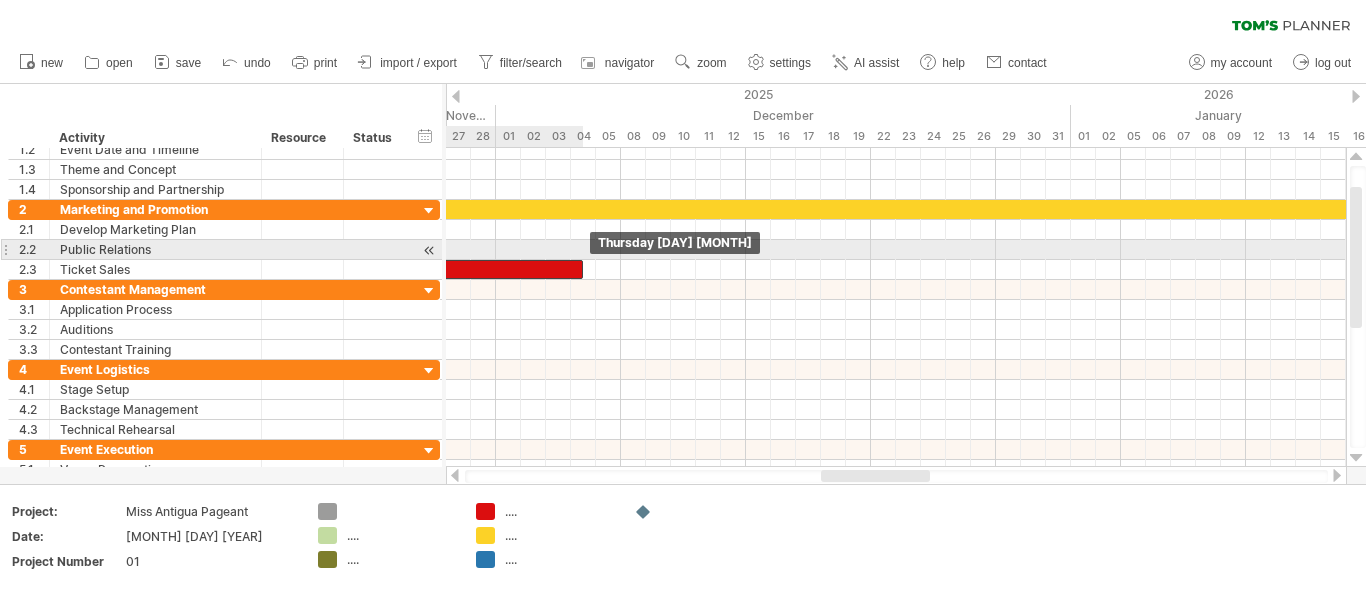 drag, startPoint x: 541, startPoint y: 247, endPoint x: 567, endPoint y: 259, distance: 28.635643 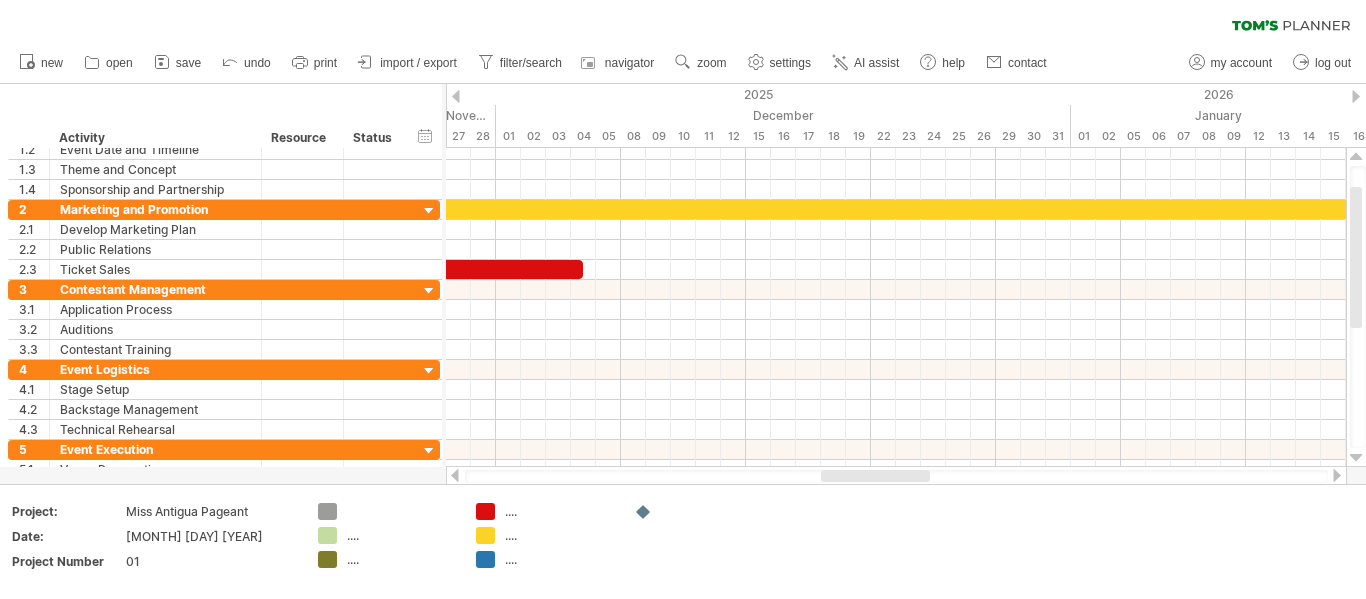 click at bounding box center (455, 475) 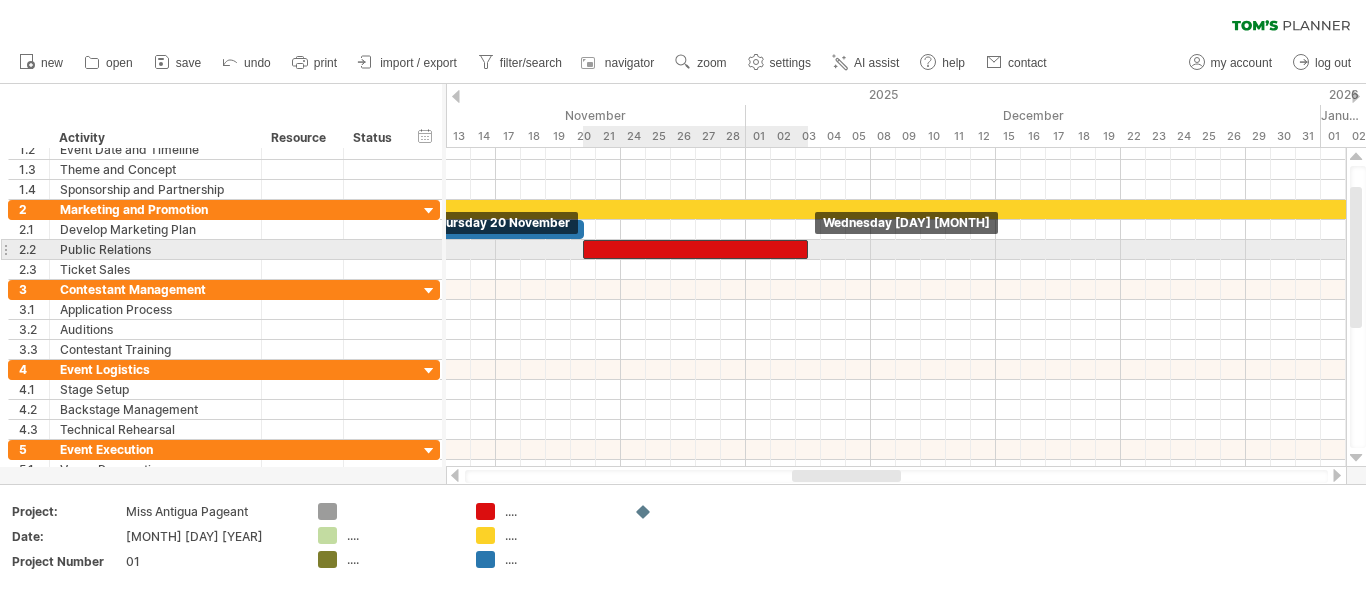drag, startPoint x: 651, startPoint y: 267, endPoint x: 629, endPoint y: 251, distance: 27.202942 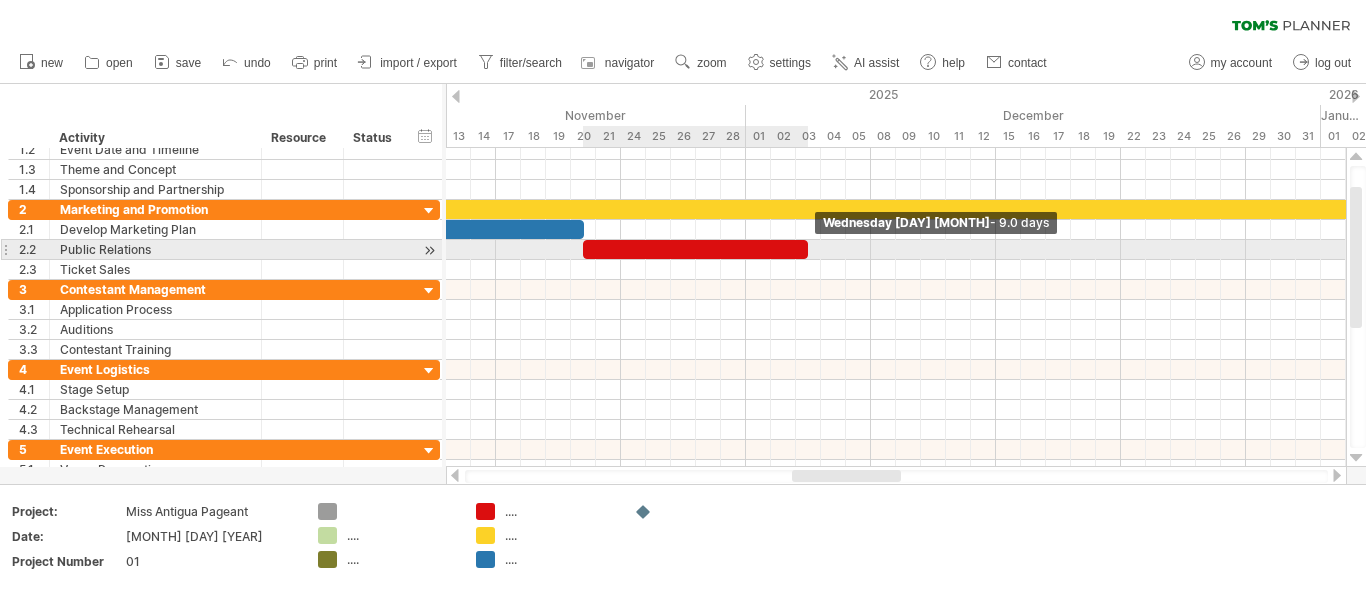 click at bounding box center [808, 249] 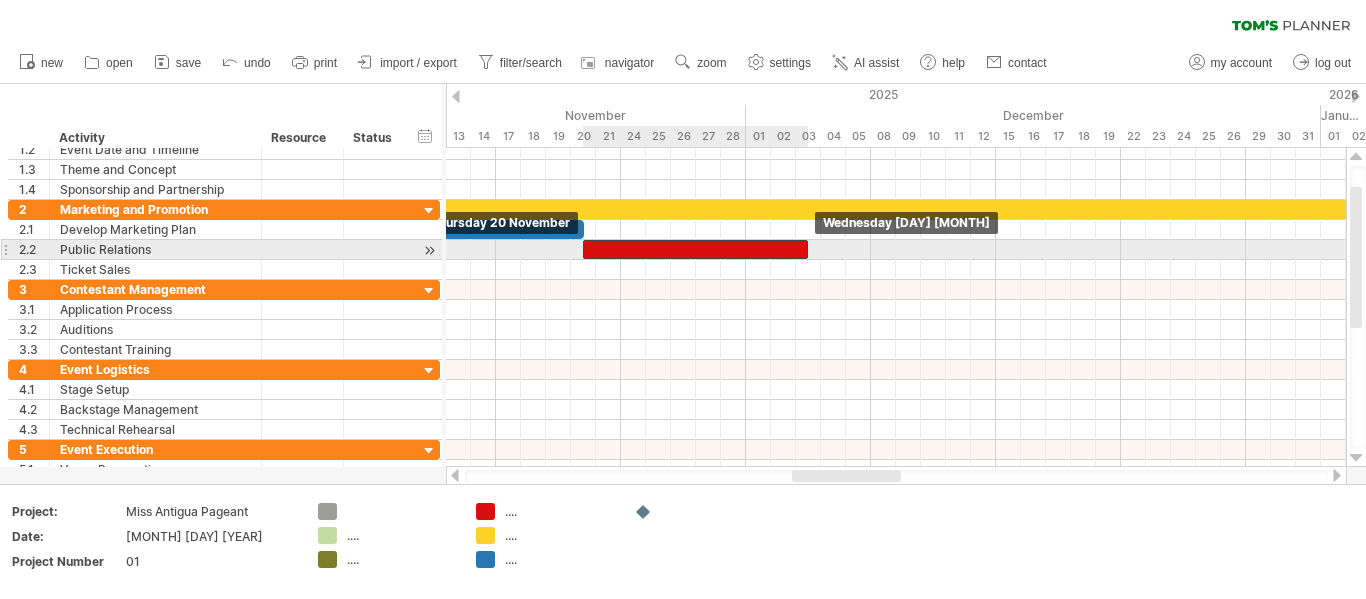 click at bounding box center (695, 249) 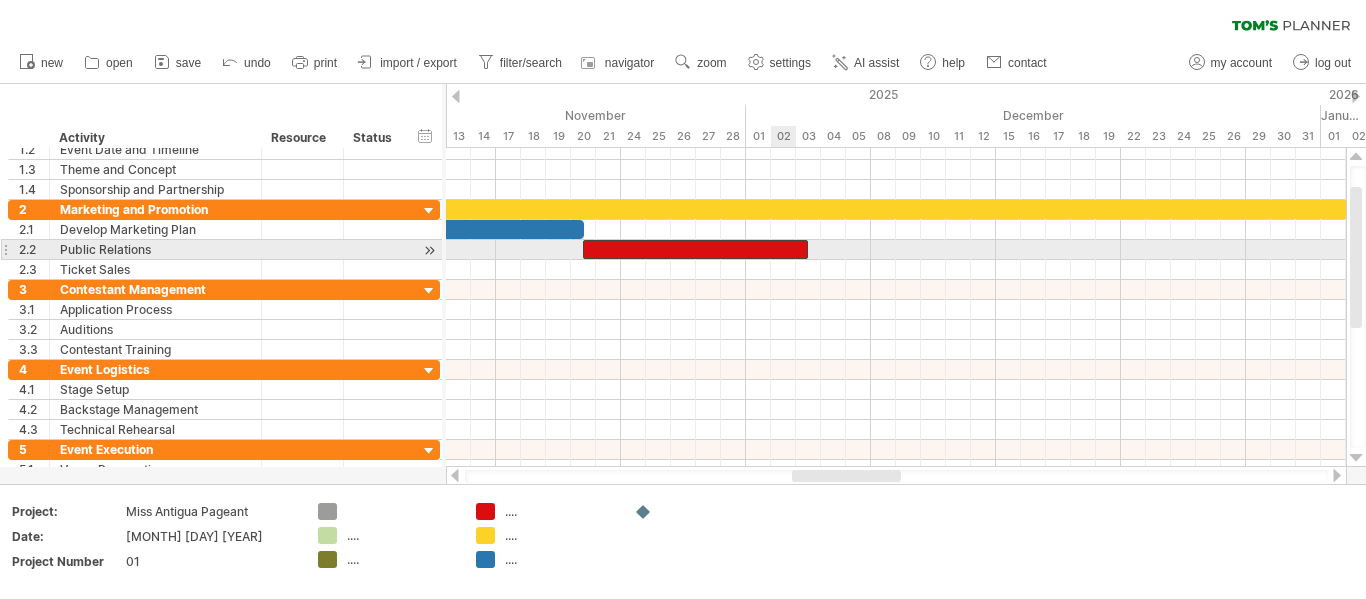 click at bounding box center [695, 249] 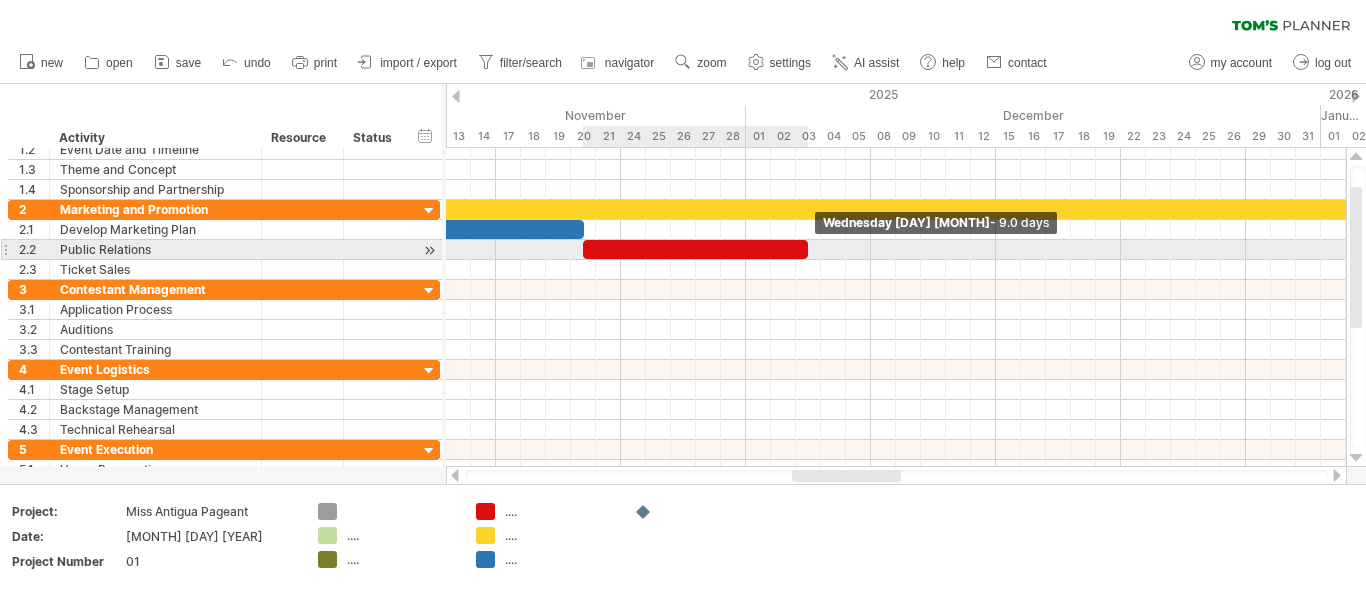 click at bounding box center [808, 249] 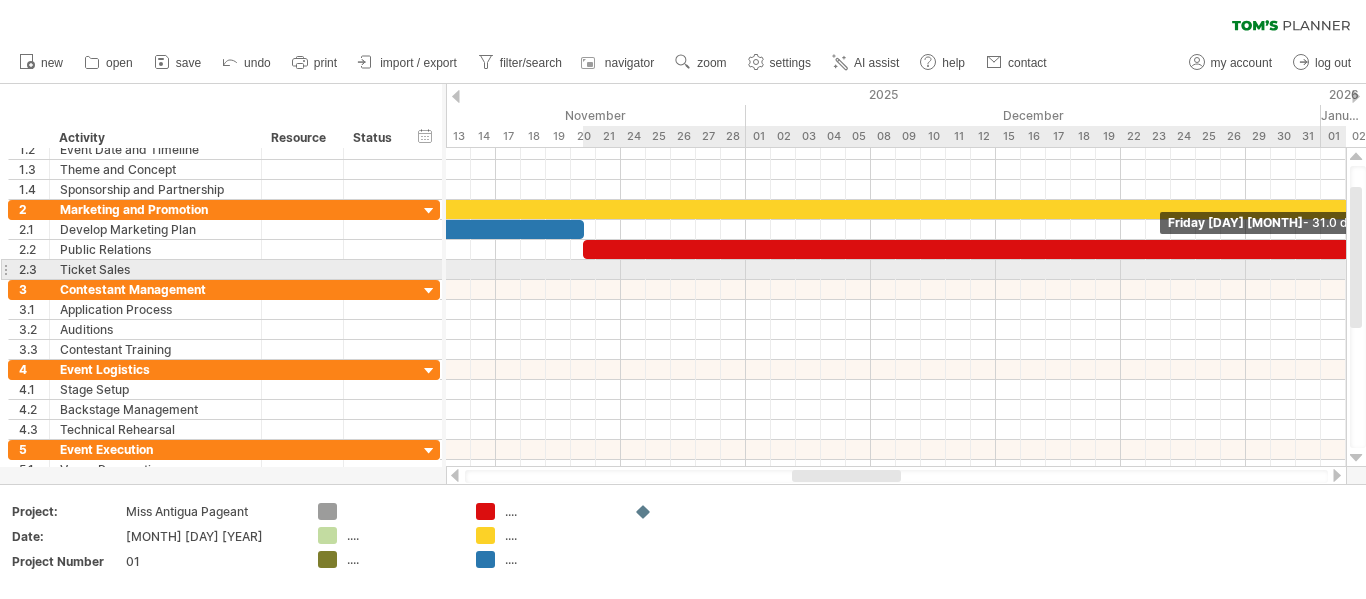 drag, startPoint x: 810, startPoint y: 251, endPoint x: 1365, endPoint y: 262, distance: 555.109 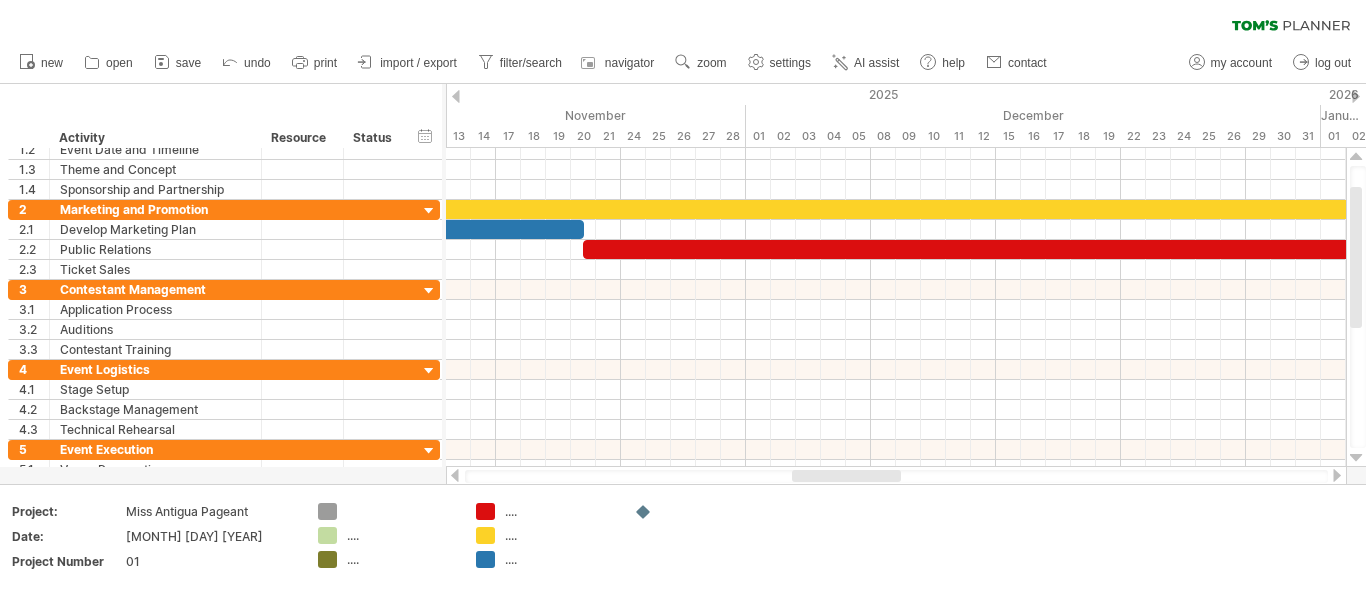 click at bounding box center [1337, 475] 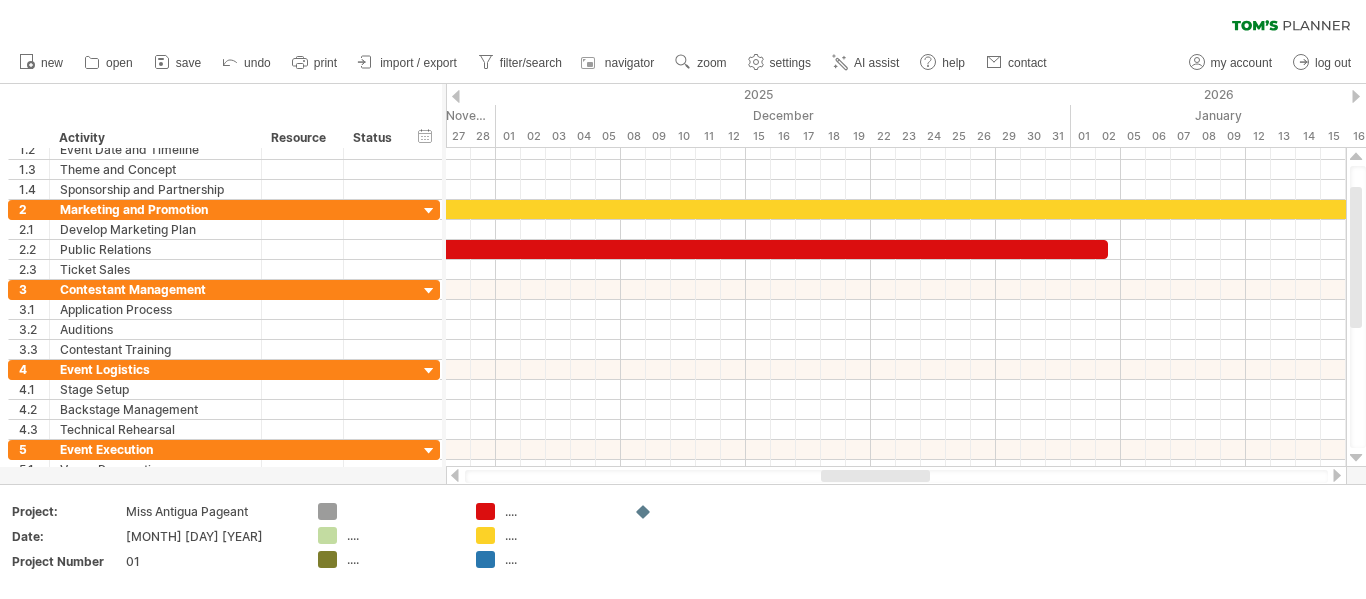 click at bounding box center (1337, 475) 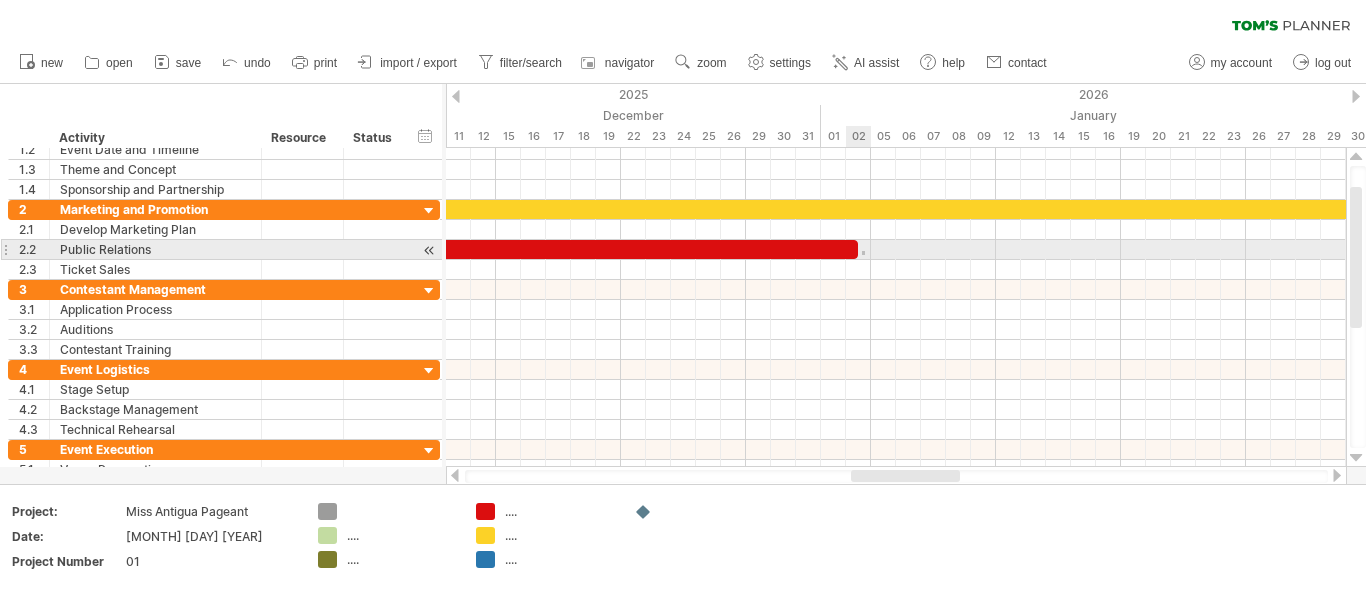 click on "start
Friday [DAY] [MONTH]  - [DAYS] days
Thursday [DAY] [MONTH]" at bounding box center (896, 307) 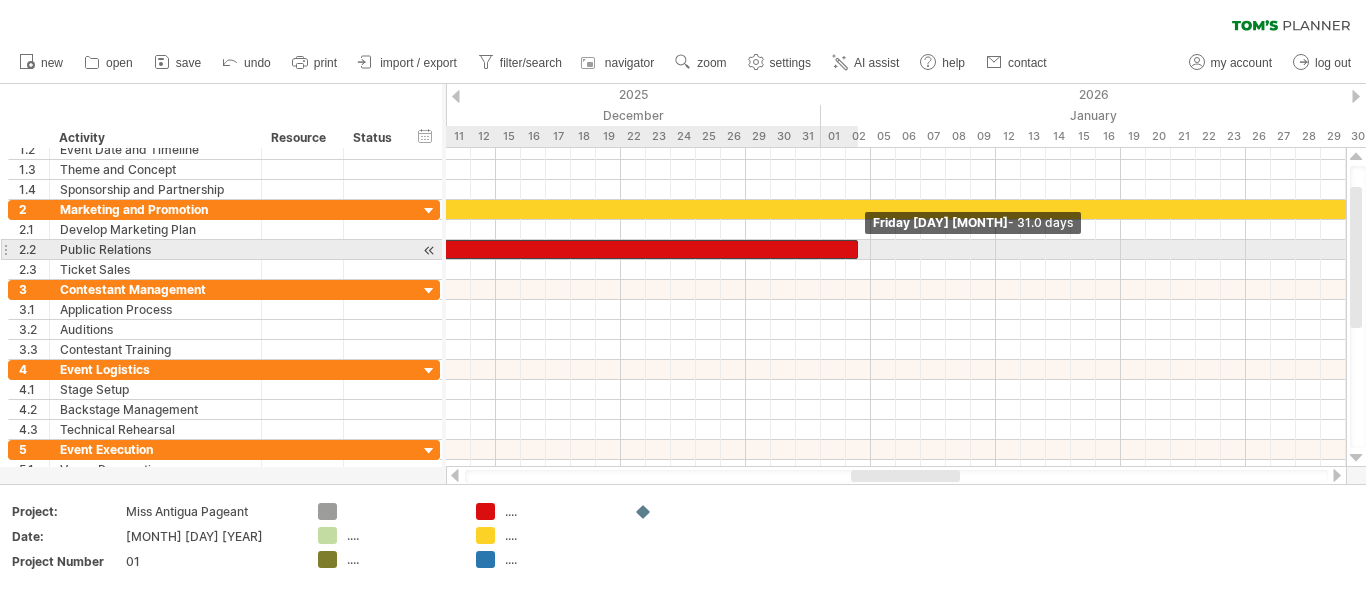 click at bounding box center [858, 249] 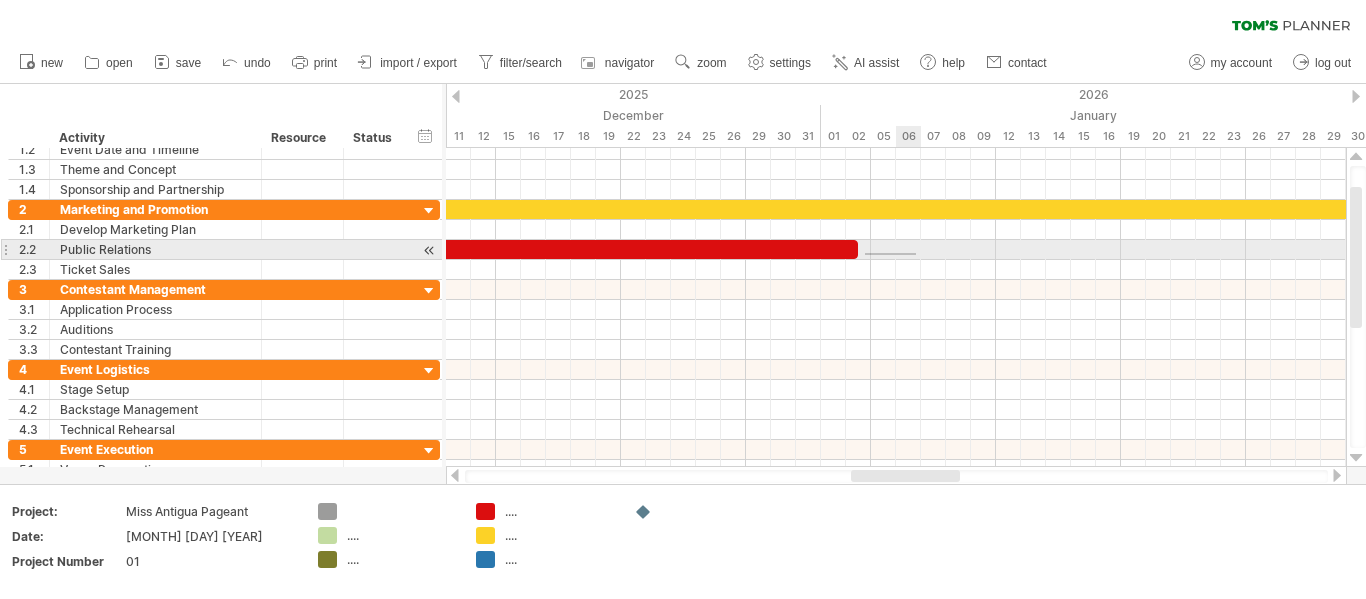 drag, startPoint x: 865, startPoint y: 253, endPoint x: 917, endPoint y: 255, distance: 52.03845 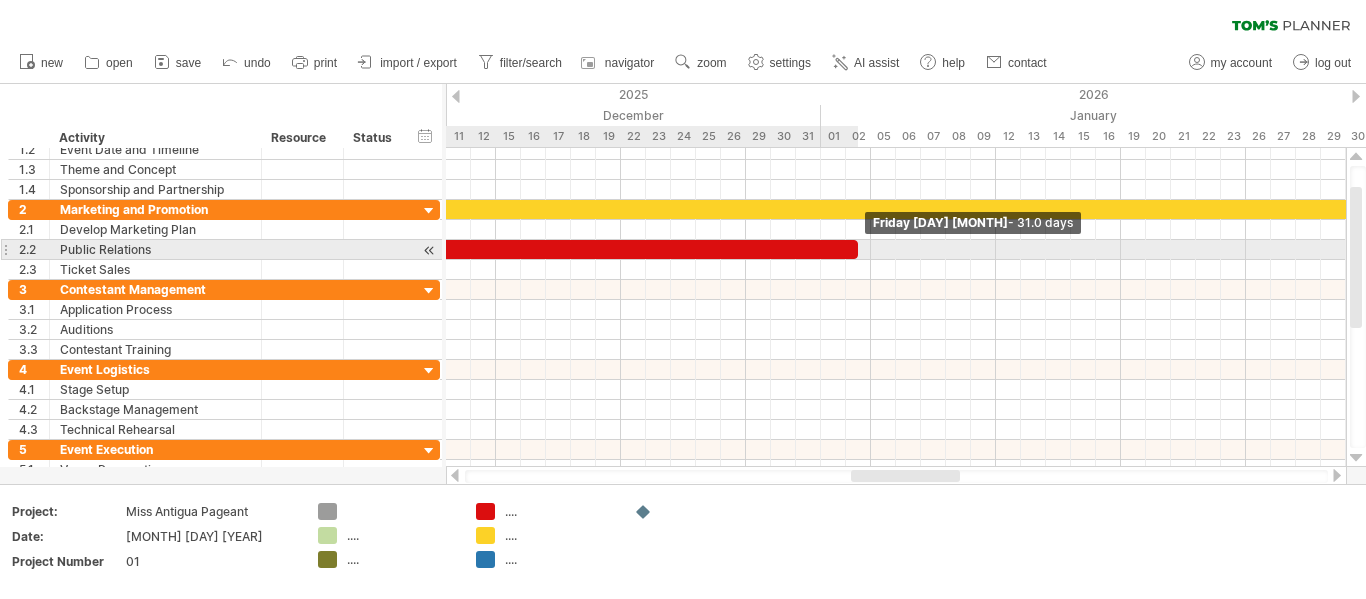click at bounding box center (858, 249) 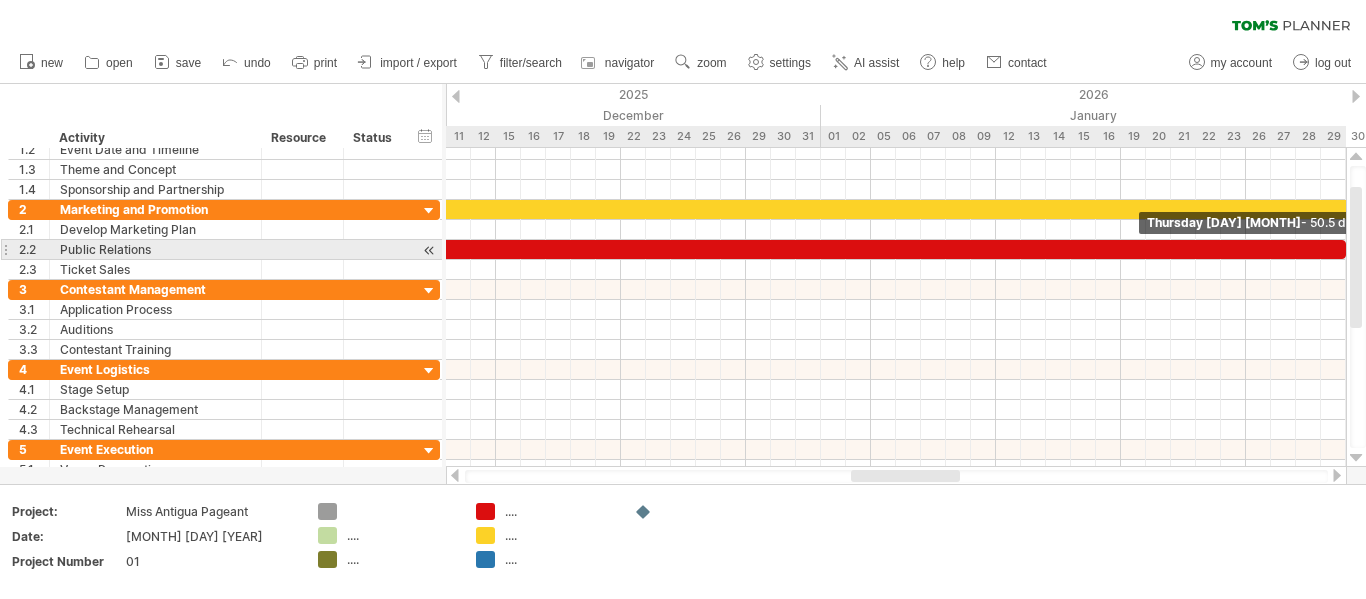 drag, startPoint x: 859, startPoint y: 249, endPoint x: 1360, endPoint y: 248, distance: 501.001 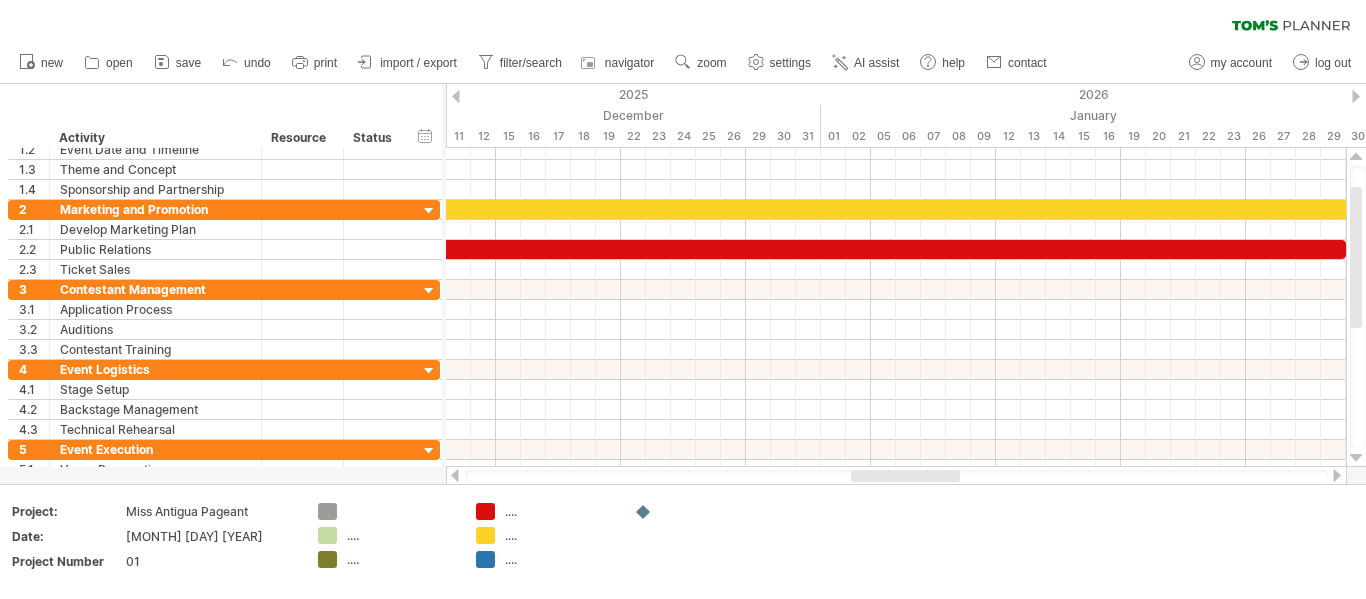 click at bounding box center [1337, 475] 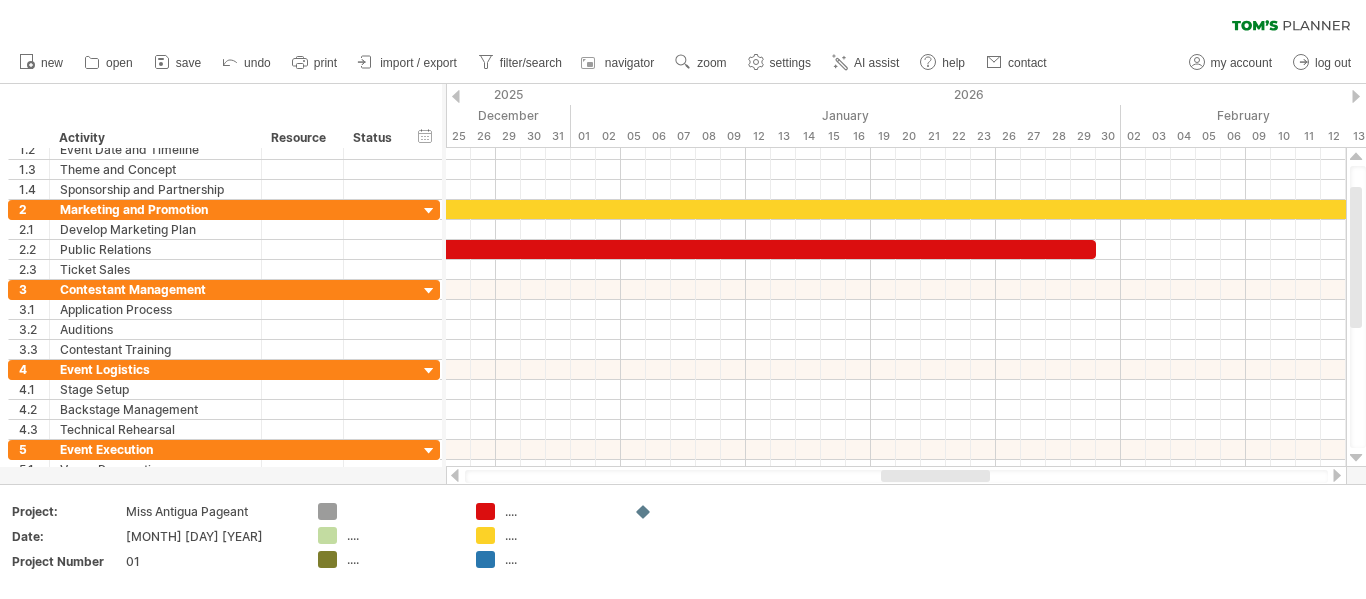 click at bounding box center (1337, 475) 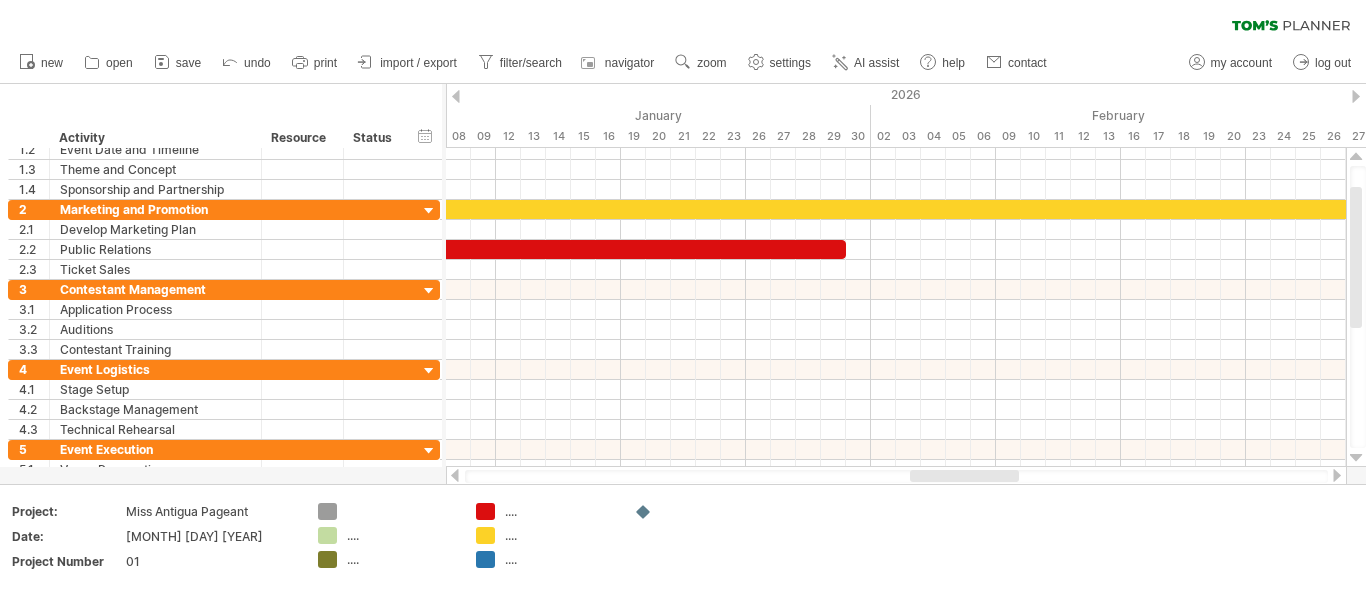 click at bounding box center [1337, 475] 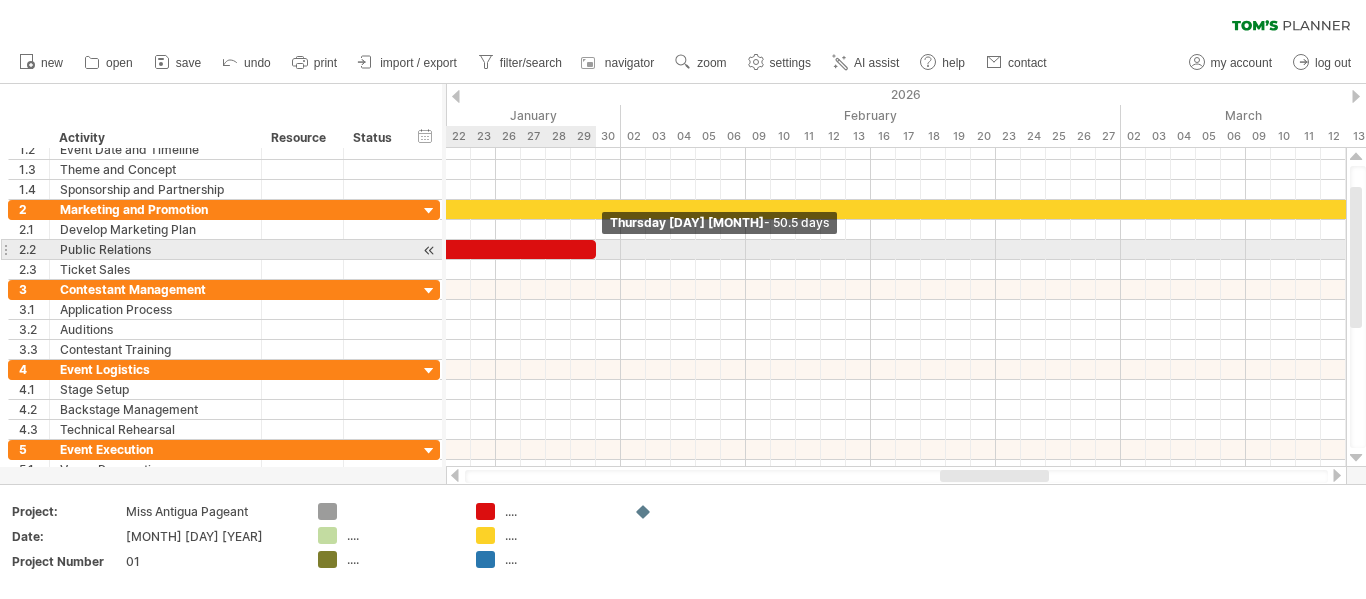 click at bounding box center [596, 249] 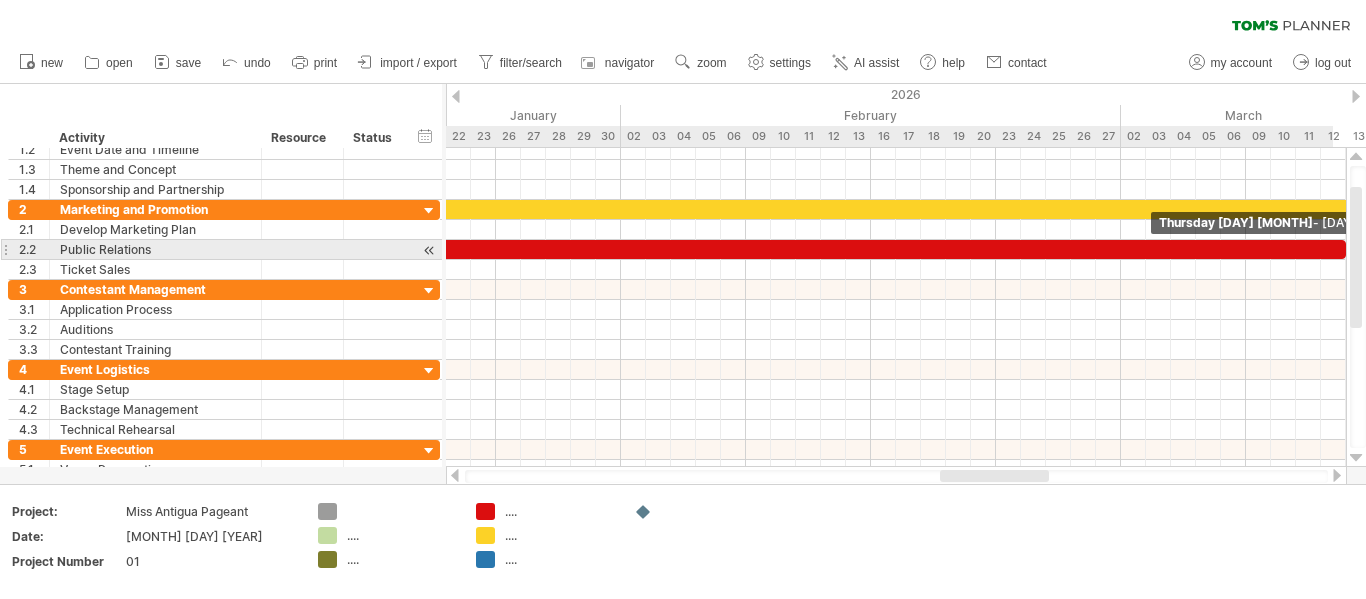 drag, startPoint x: 593, startPoint y: 250, endPoint x: 1365, endPoint y: 253, distance: 772.00586 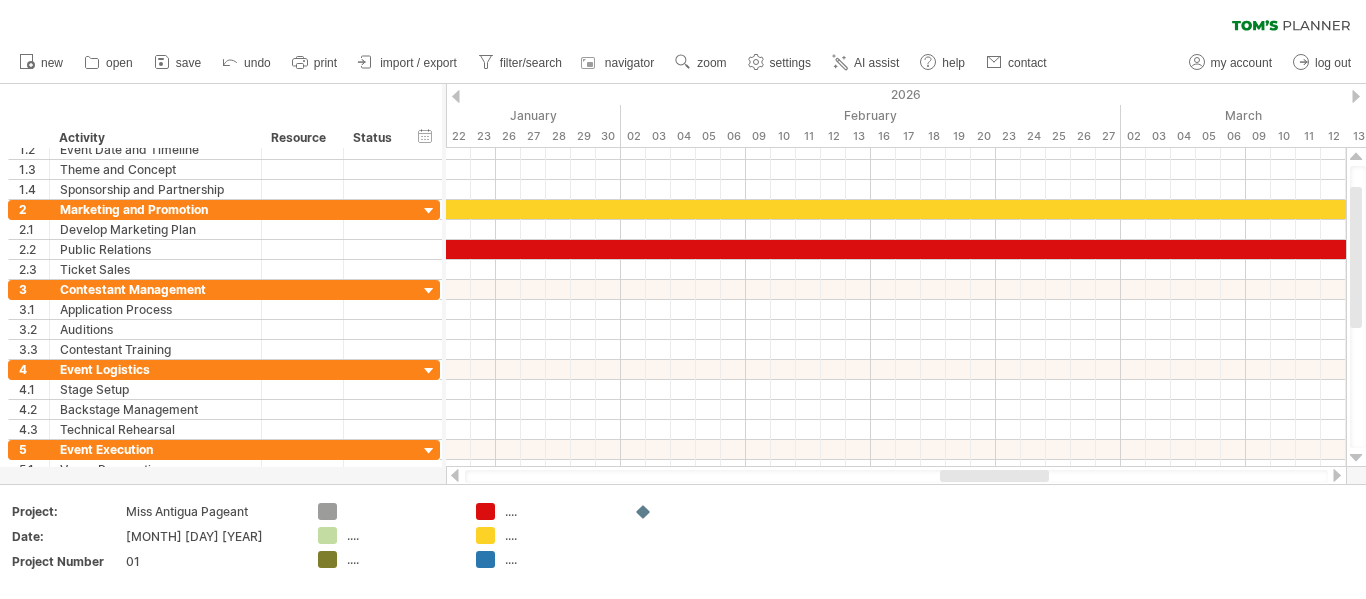 click at bounding box center [1337, 475] 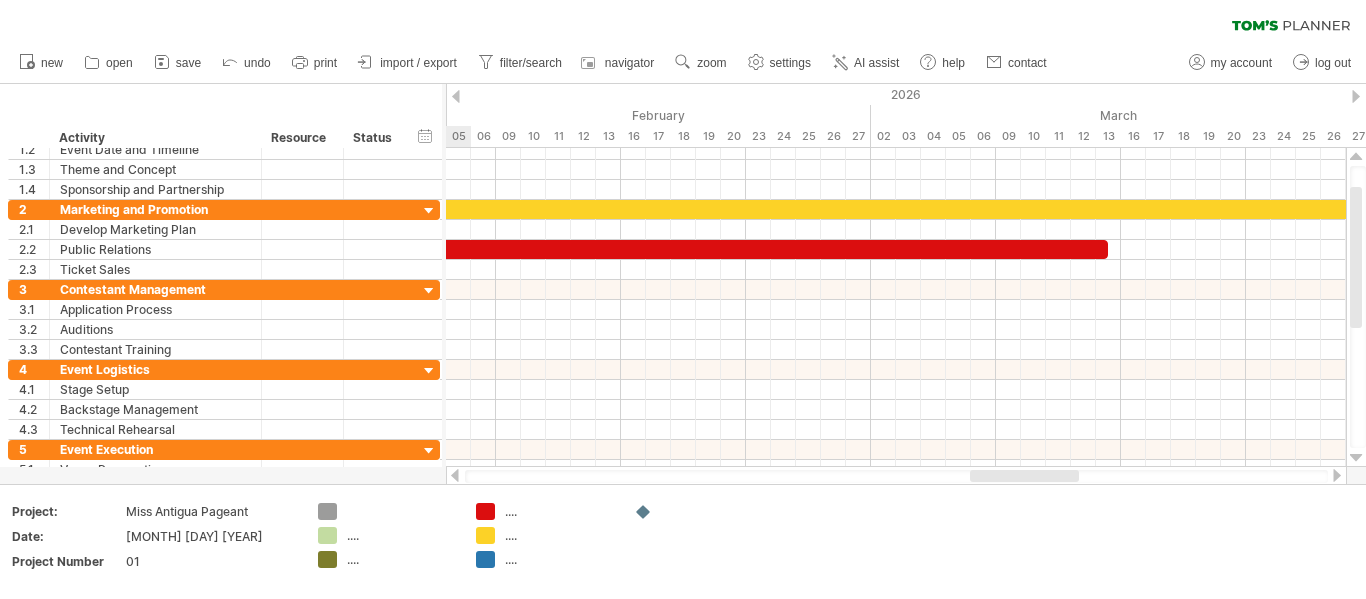 click at bounding box center [1337, 475] 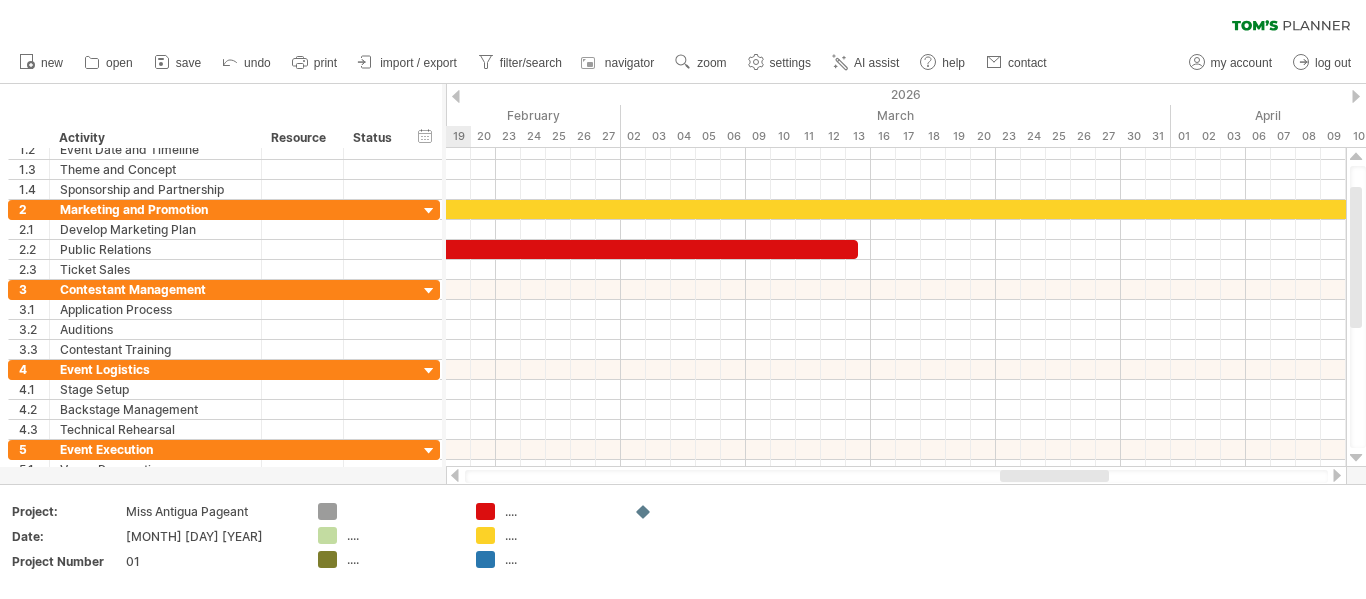 click at bounding box center (1337, 475) 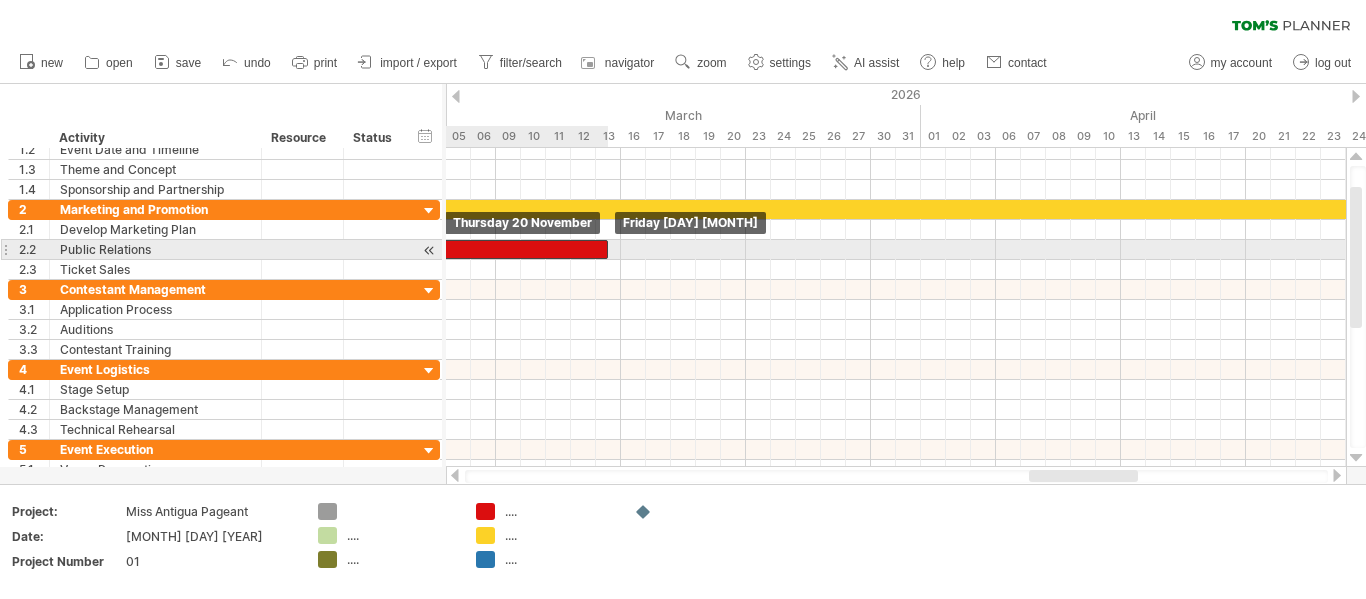 click at bounding box center (-405, 249) 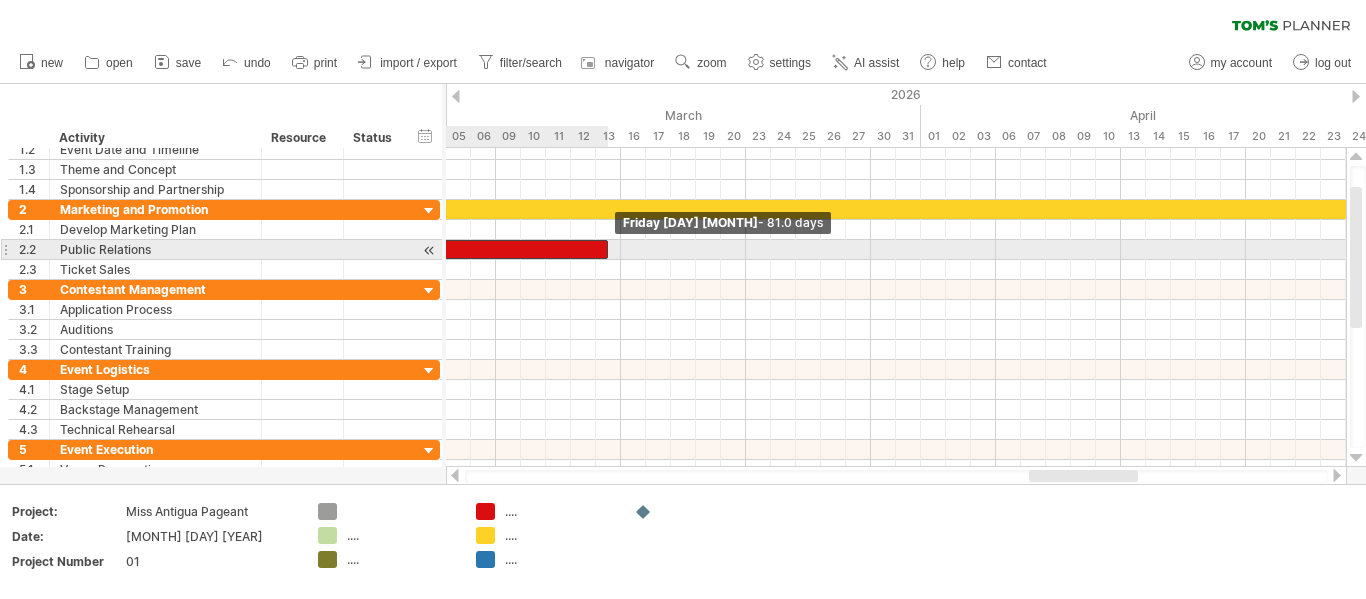 click at bounding box center (608, 249) 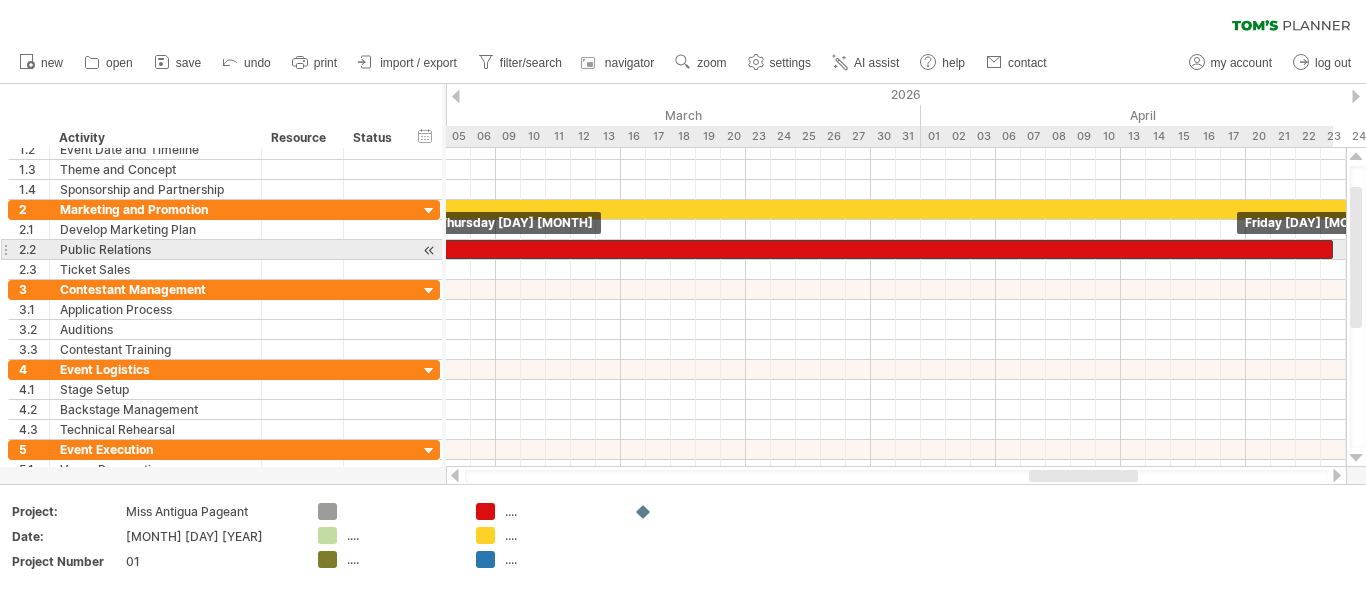 drag, startPoint x: 603, startPoint y: 249, endPoint x: 1361, endPoint y: 255, distance: 758.02374 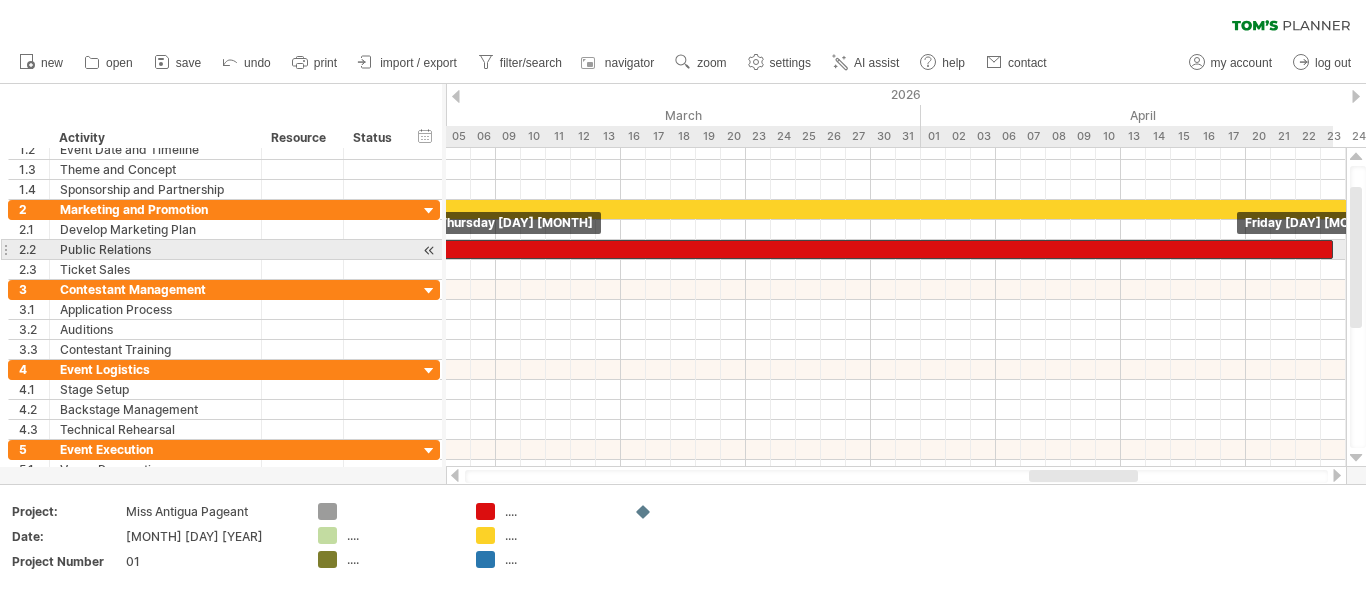 click on "Trying to reach plan.tomsplanner.com
Connected again...
0%
clear filter
new 1" at bounding box center [683, 299] 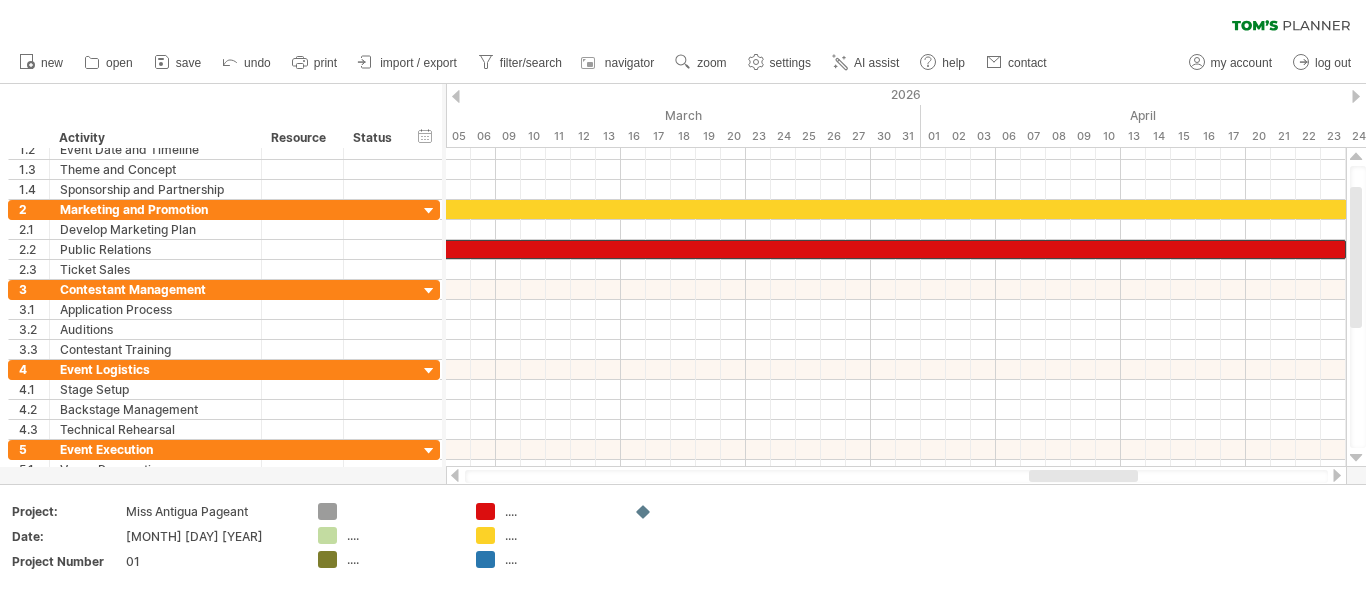 click at bounding box center [1337, 475] 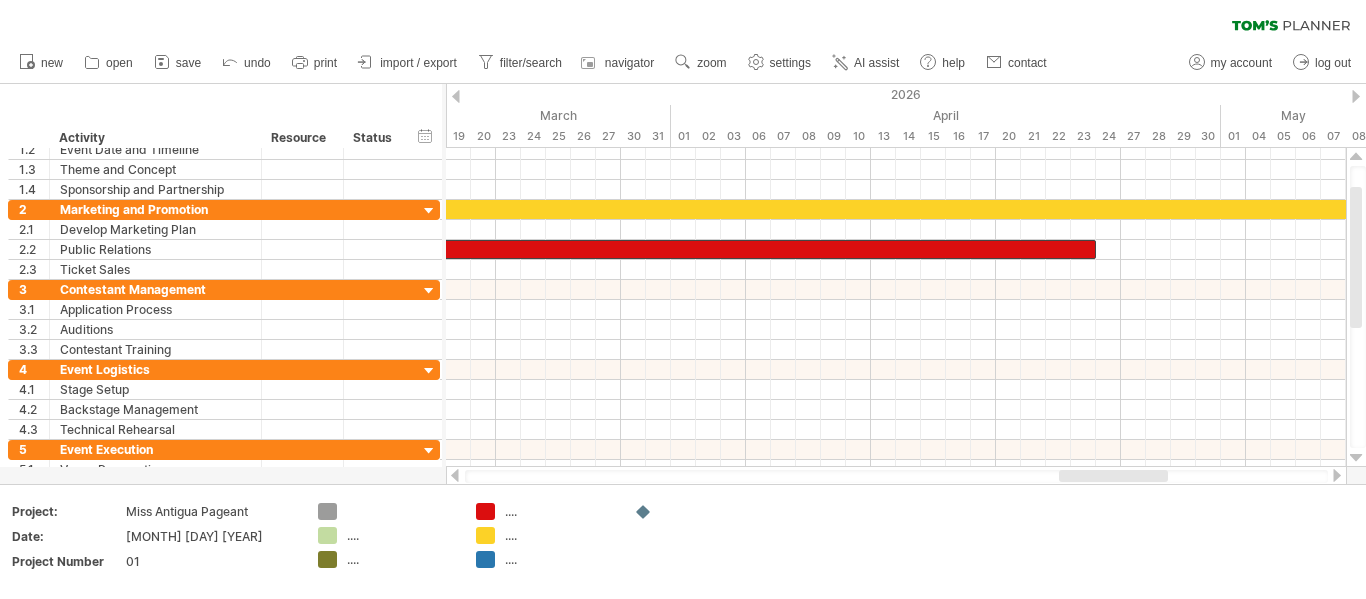 click at bounding box center [1337, 475] 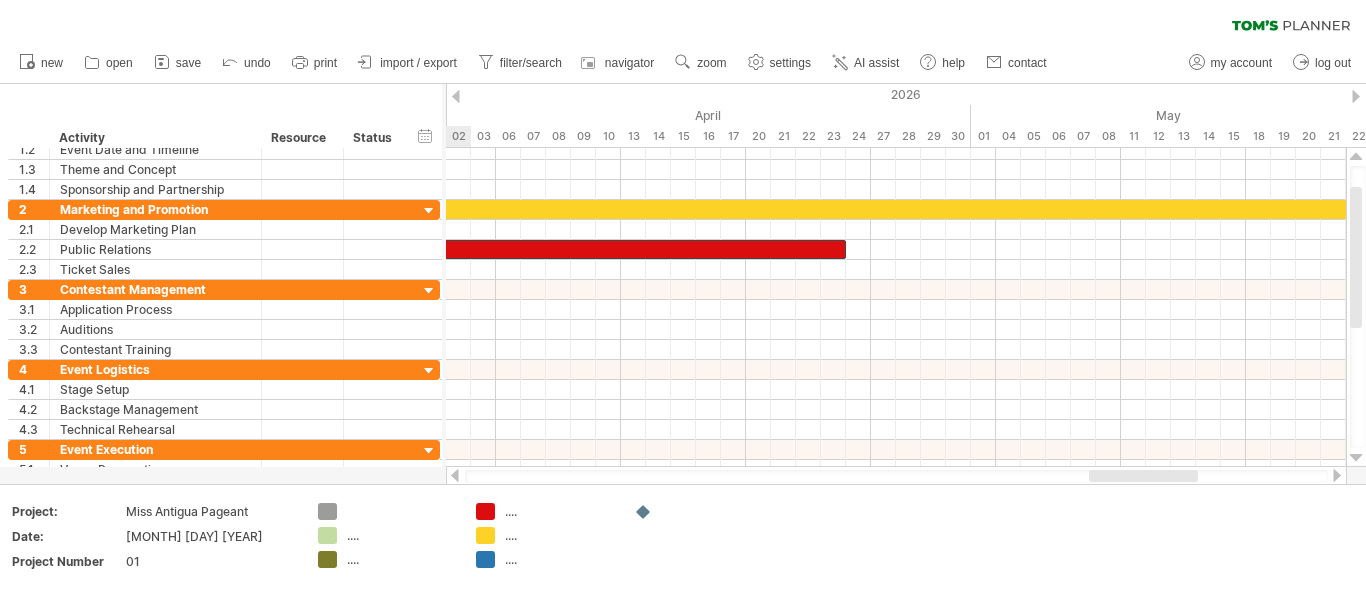 click at bounding box center [1337, 475] 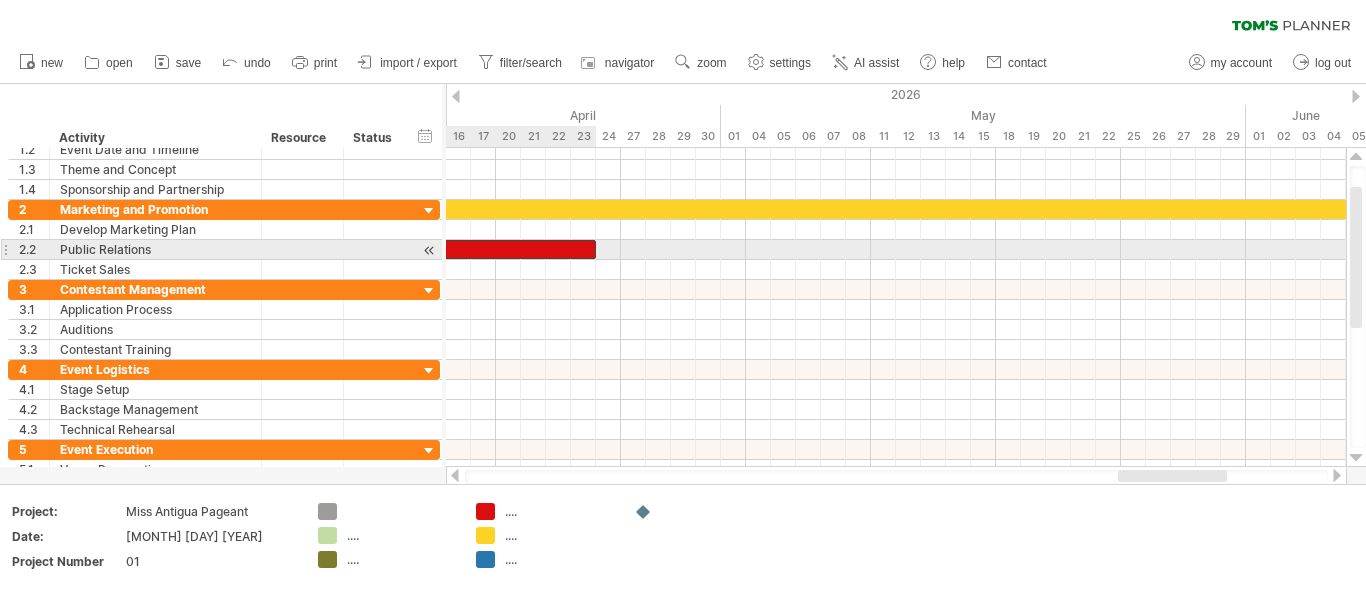 click at bounding box center (-417, 249) 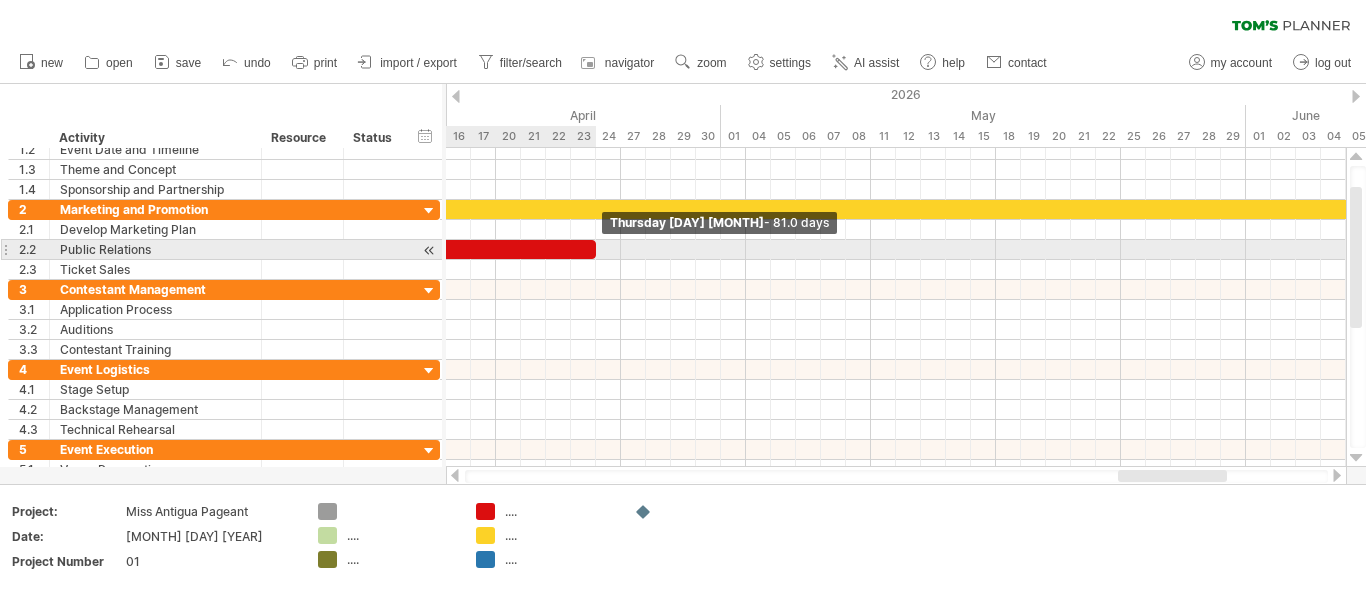 click at bounding box center (596, 249) 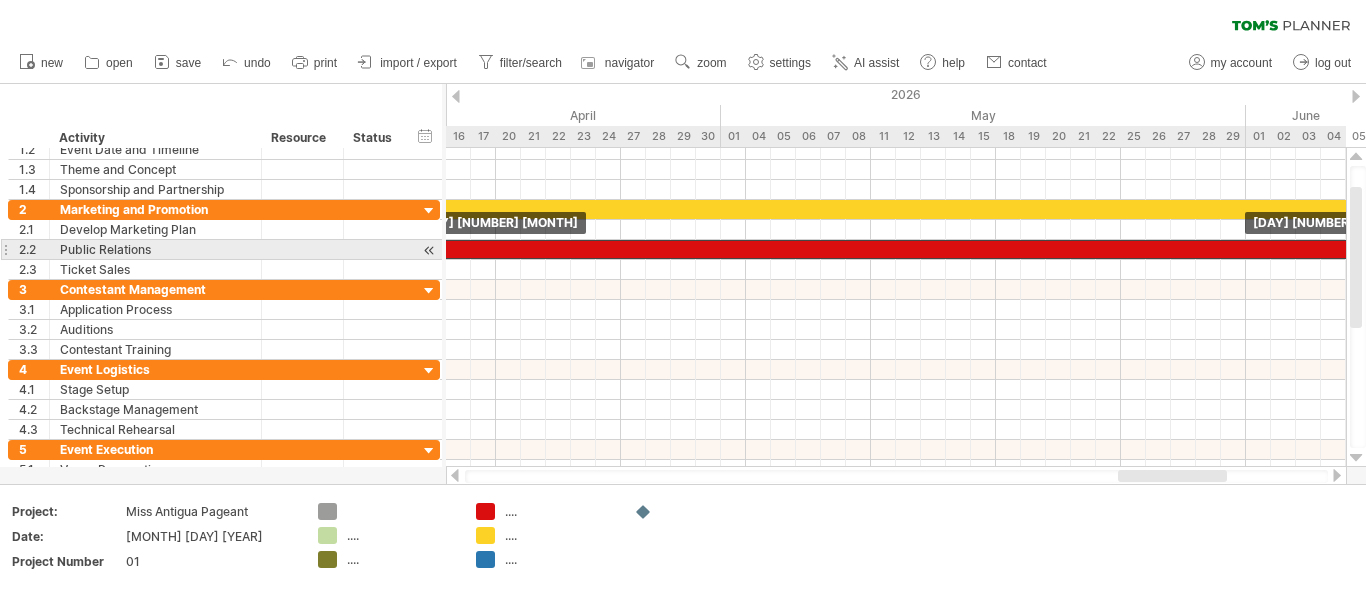 drag, startPoint x: 588, startPoint y: 250, endPoint x: 1365, endPoint y: 253, distance: 777.0058 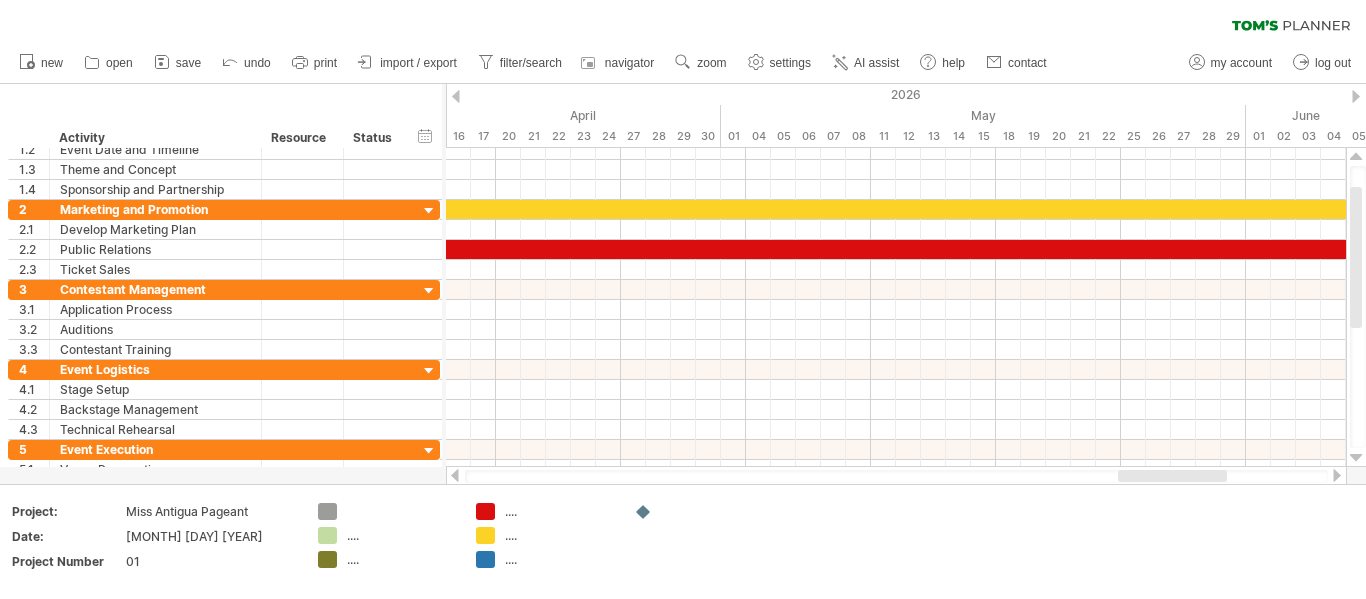 click at bounding box center [1337, 475] 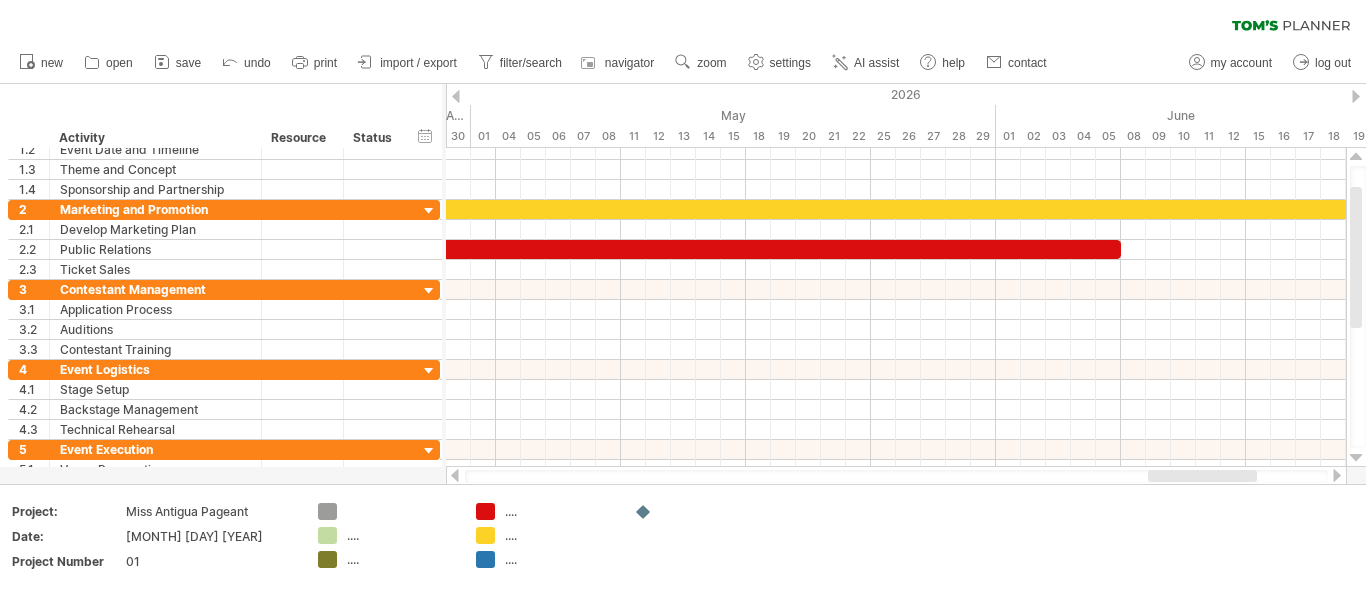 click at bounding box center [1337, 475] 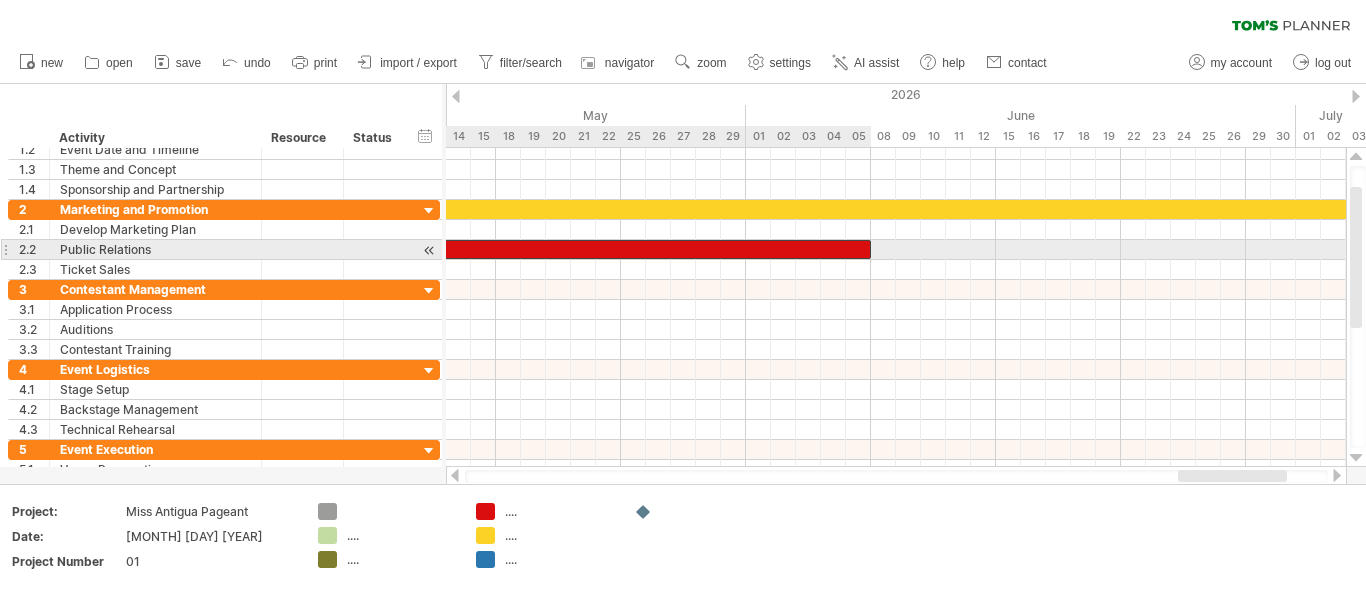 click at bounding box center [-142, 249] 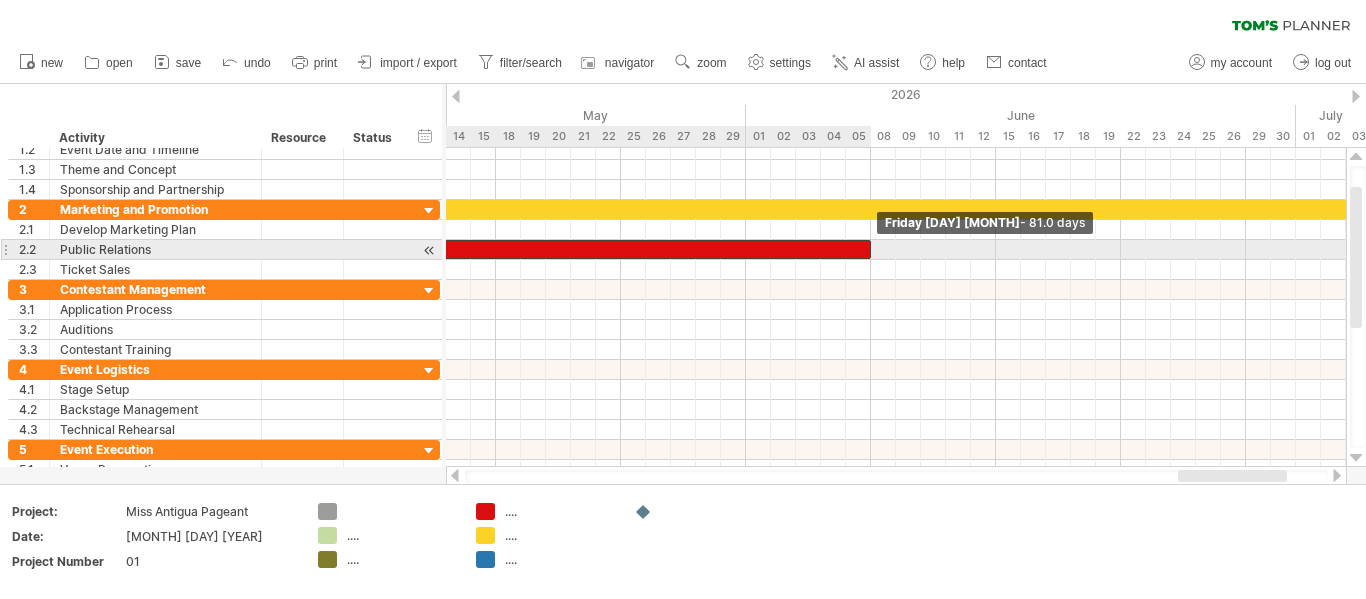 click at bounding box center (871, 249) 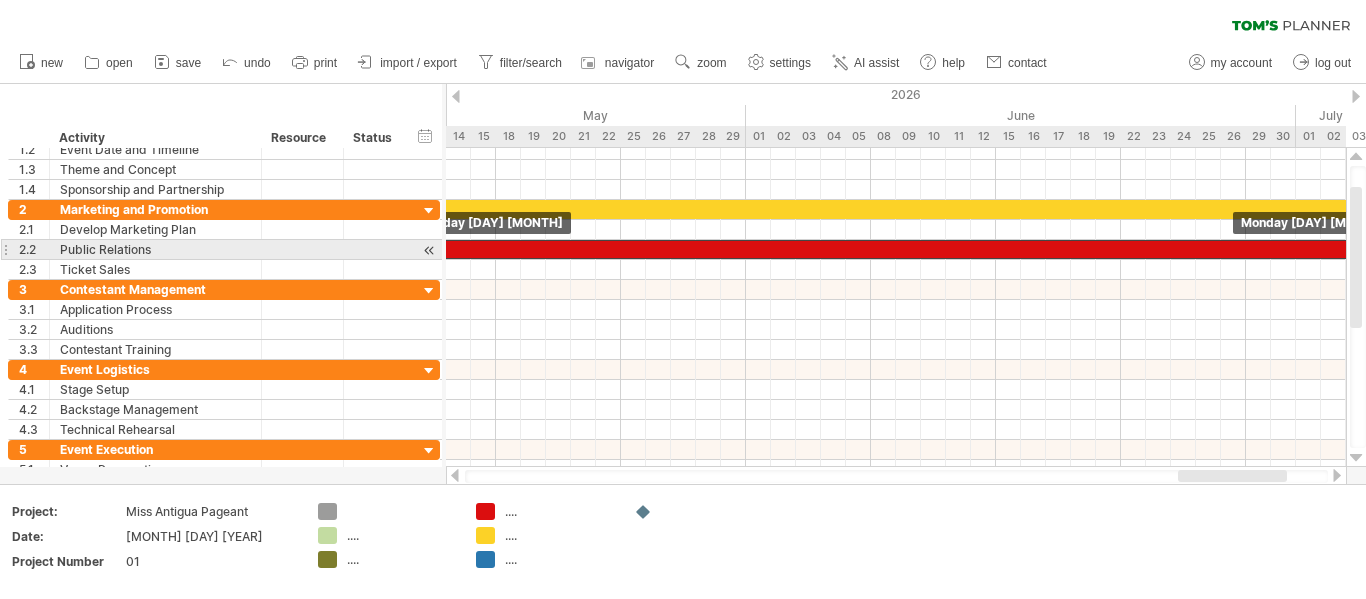 drag, startPoint x: 863, startPoint y: 251, endPoint x: 1365, endPoint y: 258, distance: 502.0488 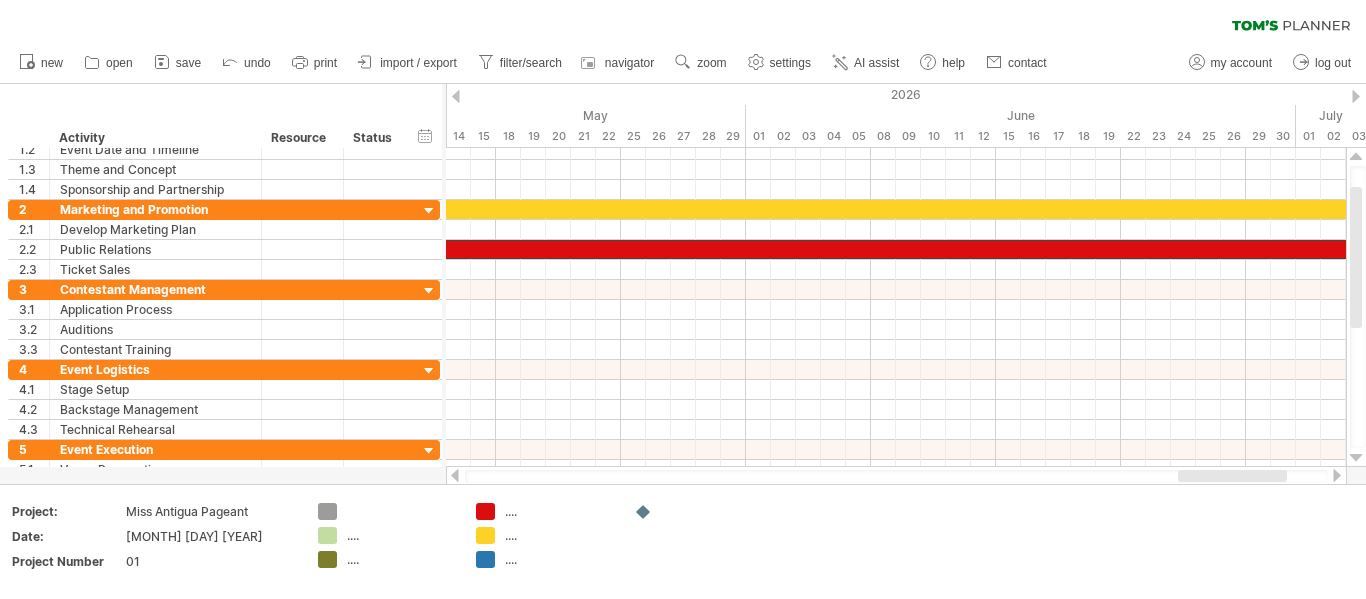 click at bounding box center [1337, 475] 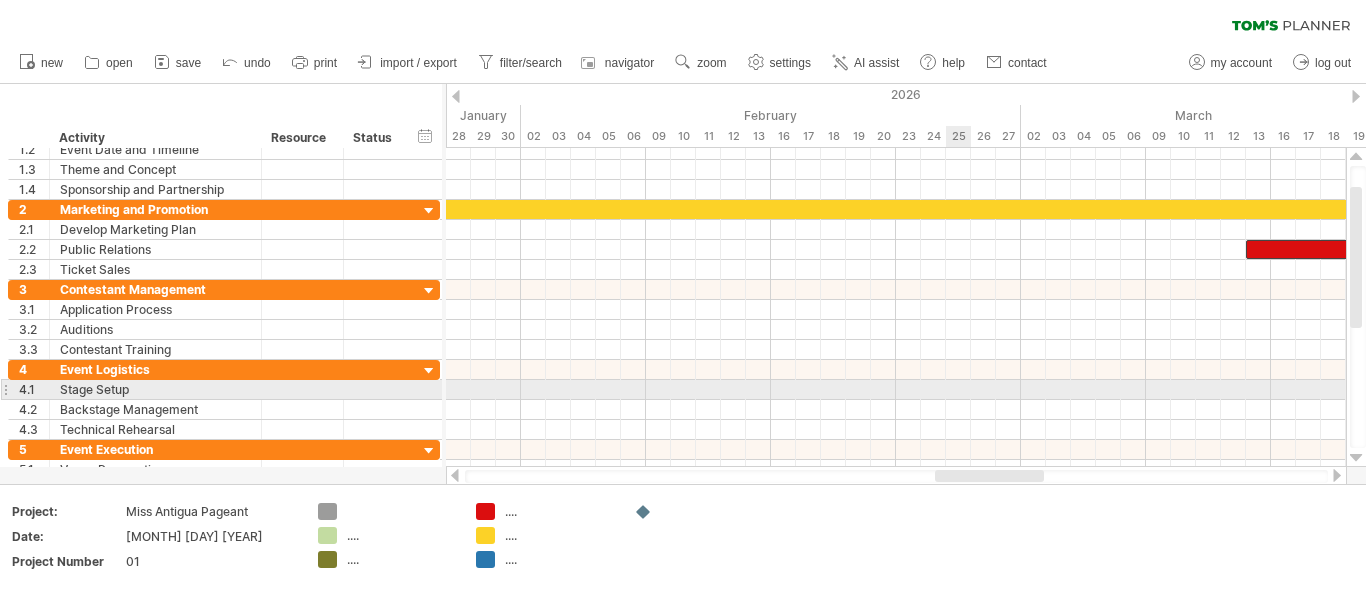 drag, startPoint x: 1209, startPoint y: 470, endPoint x: 960, endPoint y: 381, distance: 264.42767 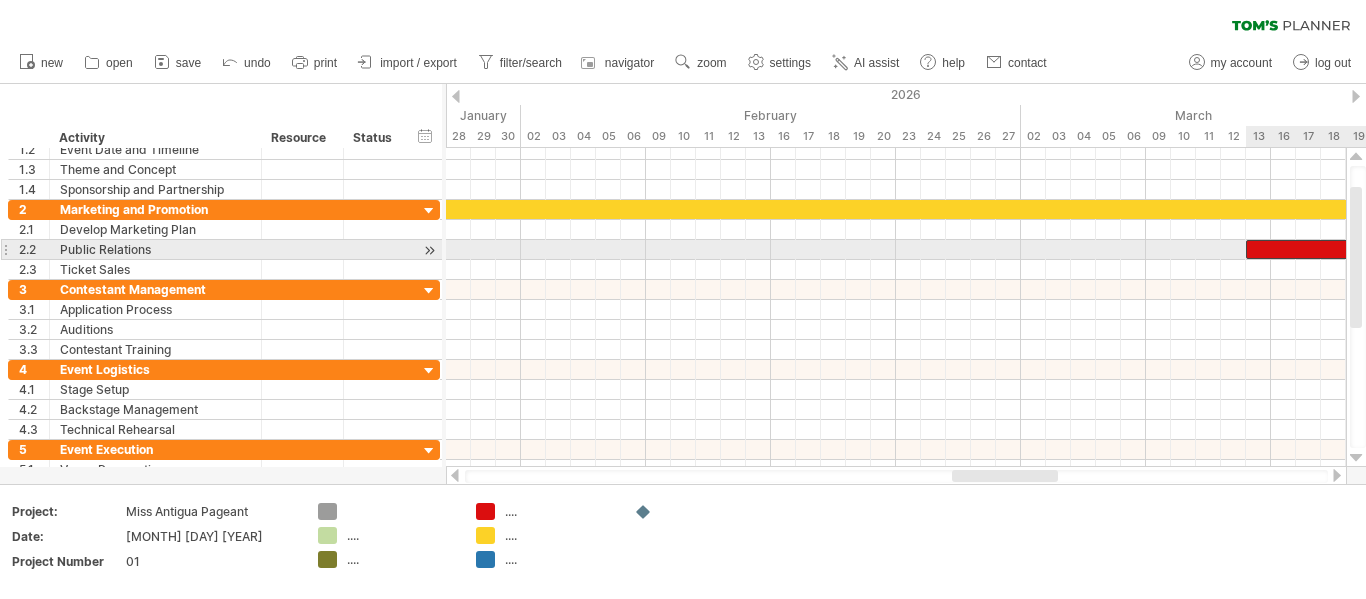 click at bounding box center [2258, 249] 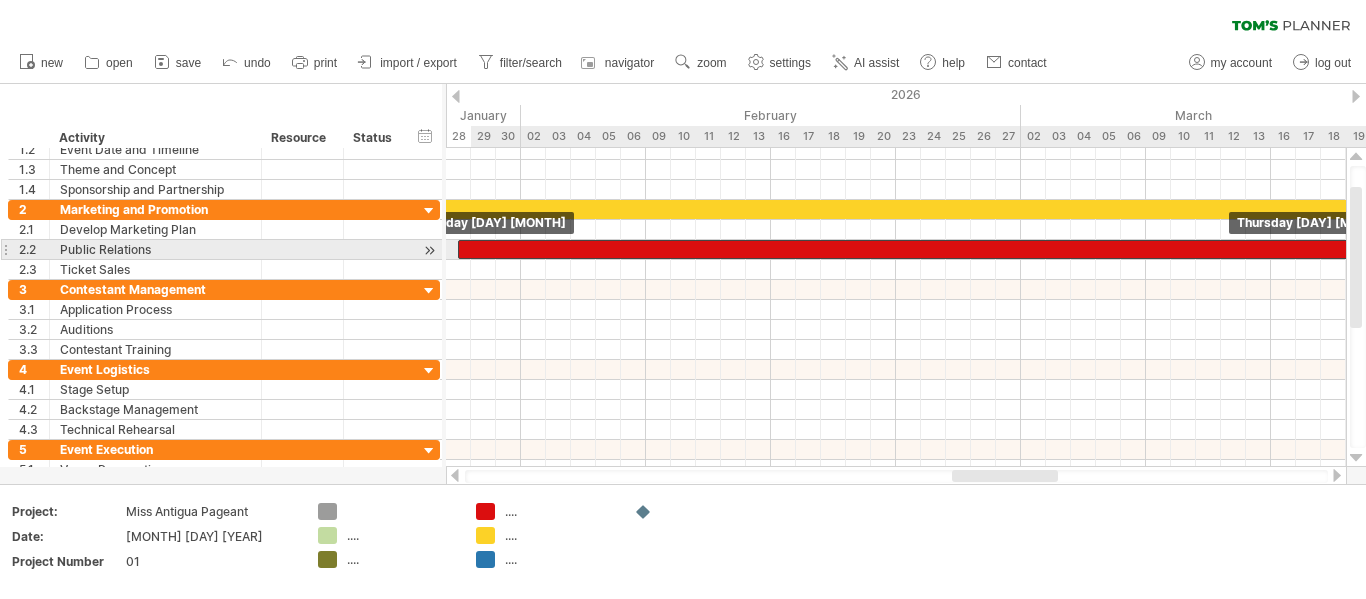 drag, startPoint x: 1253, startPoint y: 250, endPoint x: 427, endPoint y: 244, distance: 826.0218 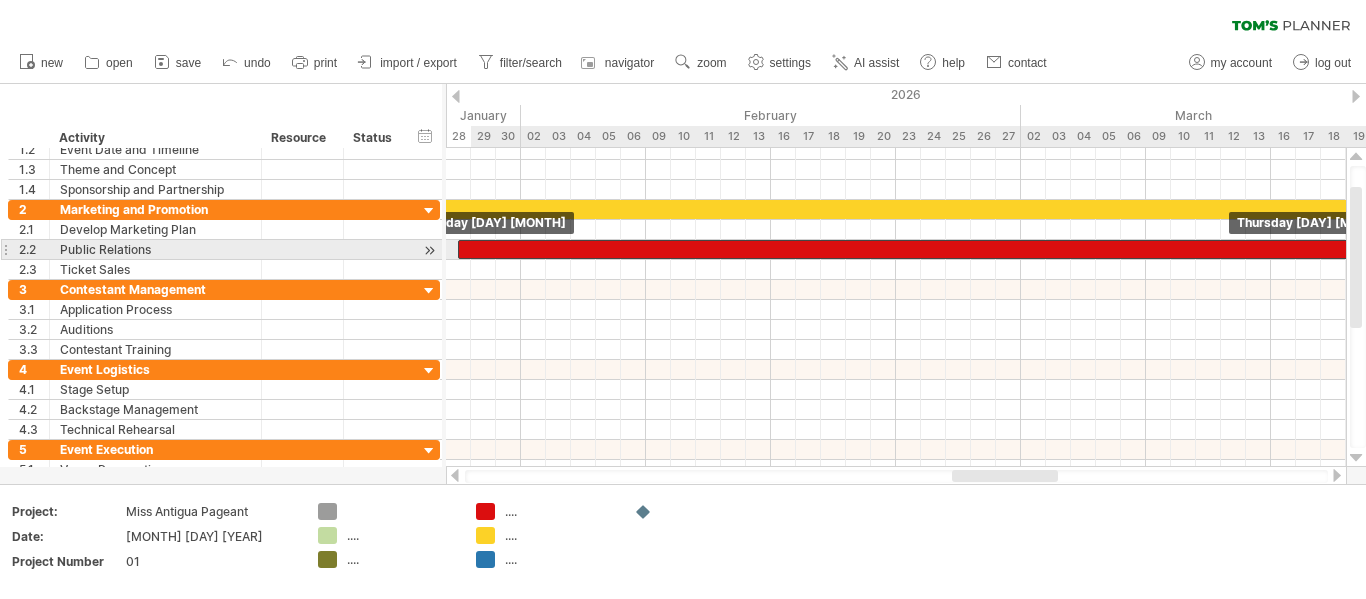 click on "Trying to reach plan.tomsplanner.com
Connected again...
0%
clear filter
new 1" at bounding box center [683, 299] 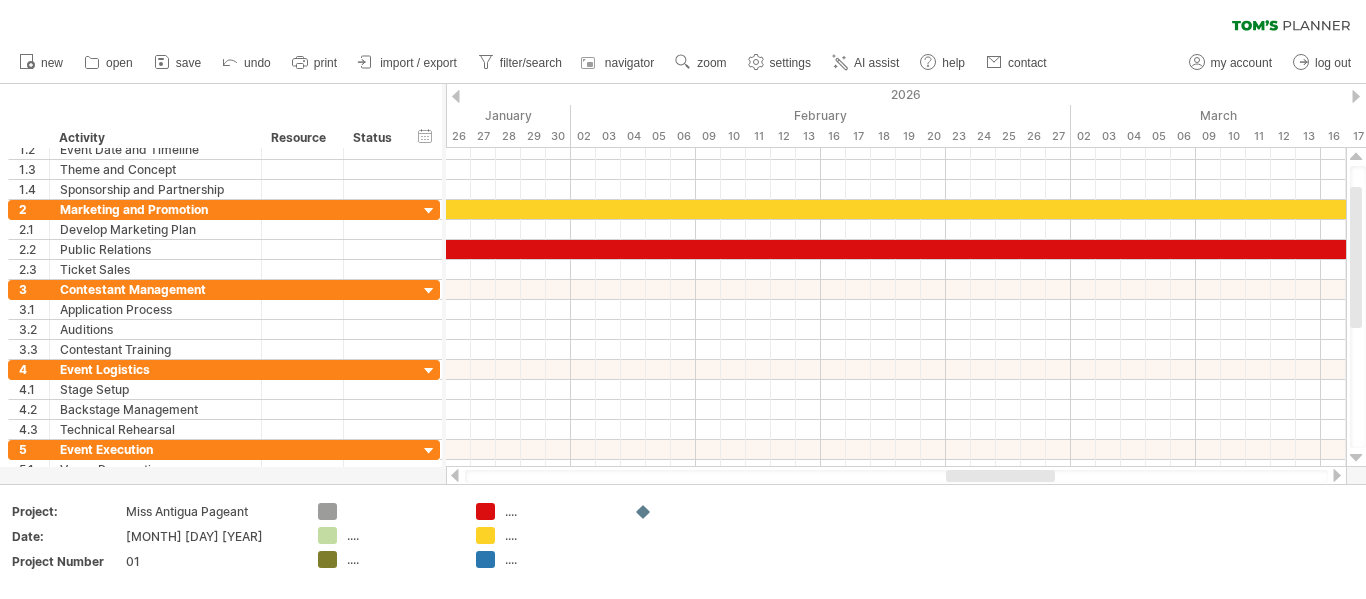 click at bounding box center (455, 475) 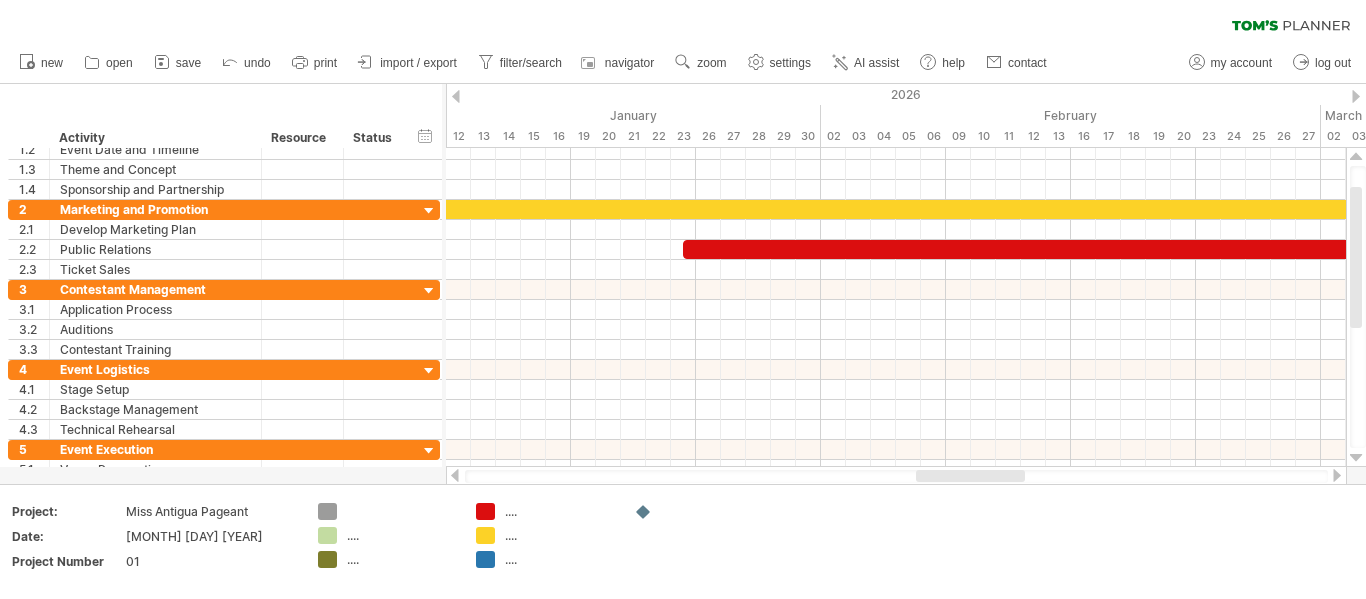 click at bounding box center (455, 475) 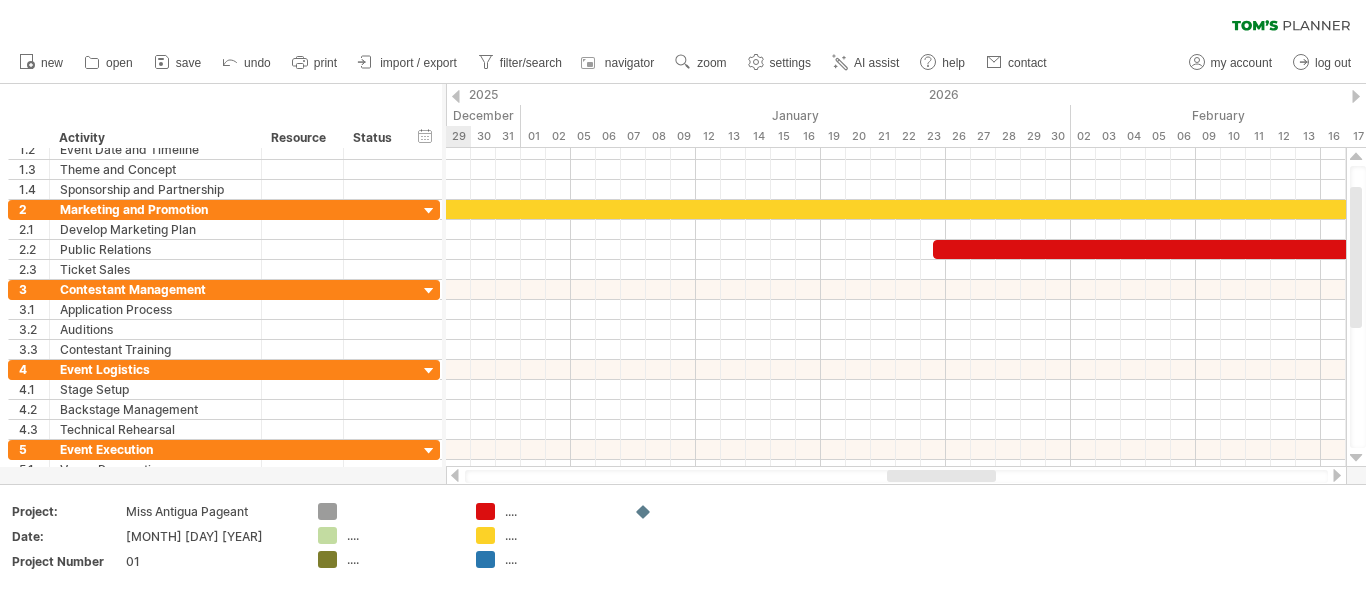 click at bounding box center [455, 475] 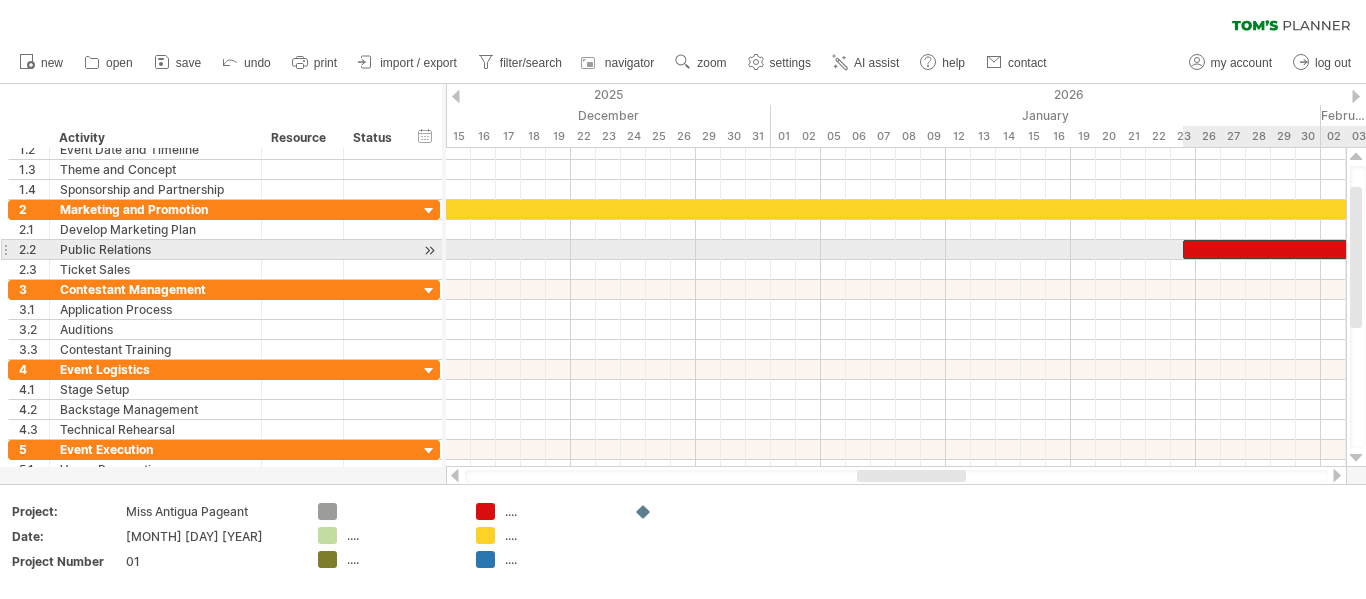 click at bounding box center (2195, 249) 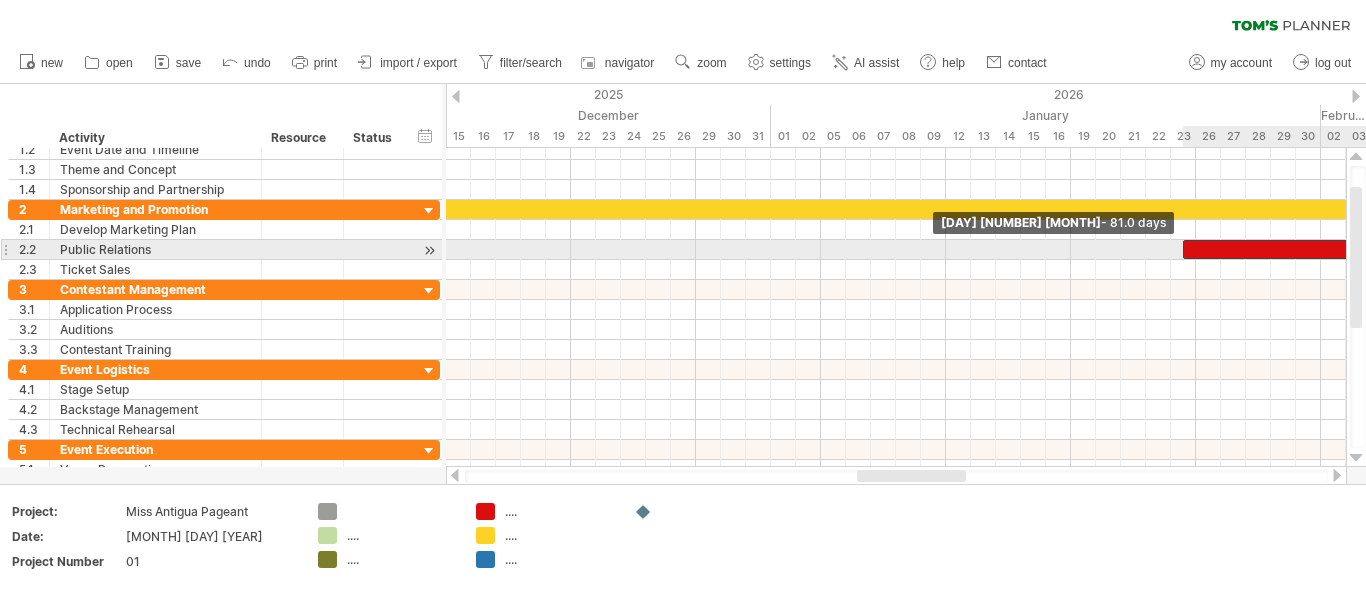 click at bounding box center [1183, 249] 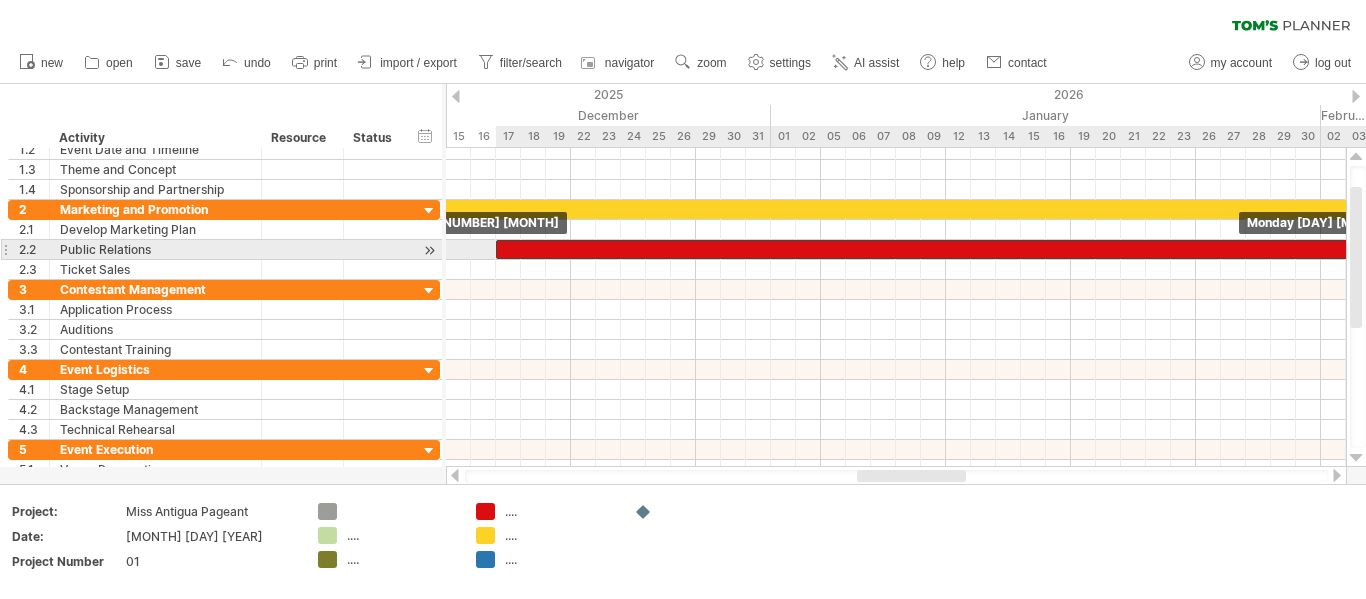 drag, startPoint x: 1190, startPoint y: 248, endPoint x: 471, endPoint y: 250, distance: 719.0028 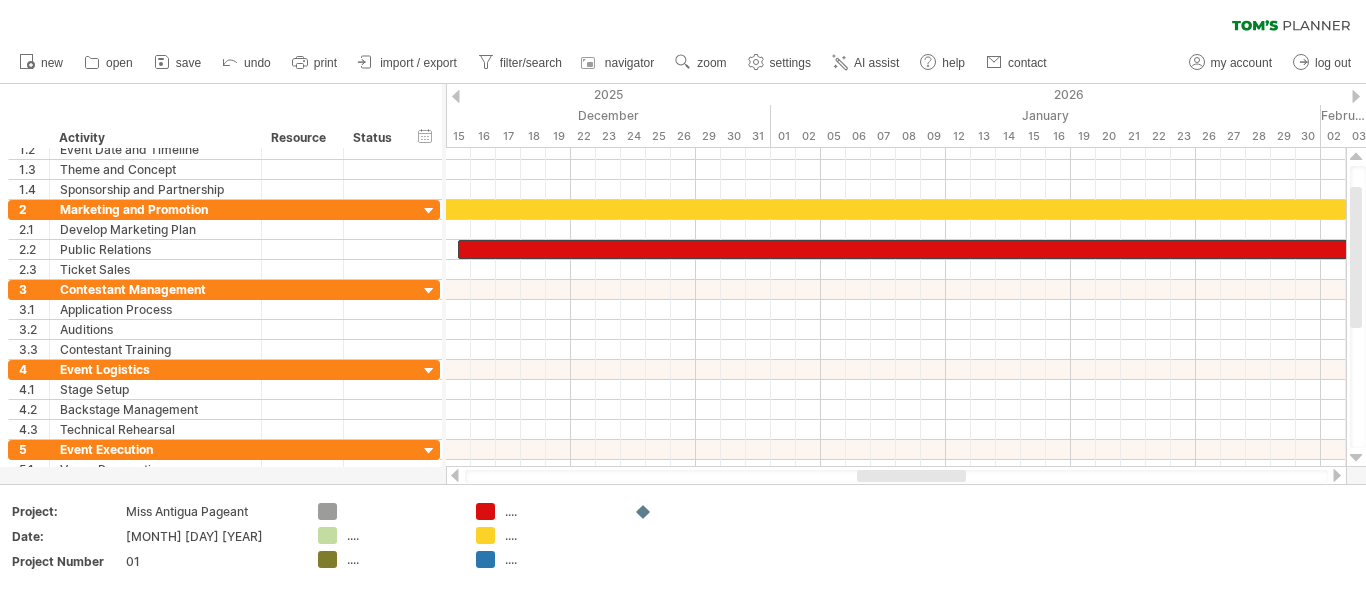 click at bounding box center (455, 475) 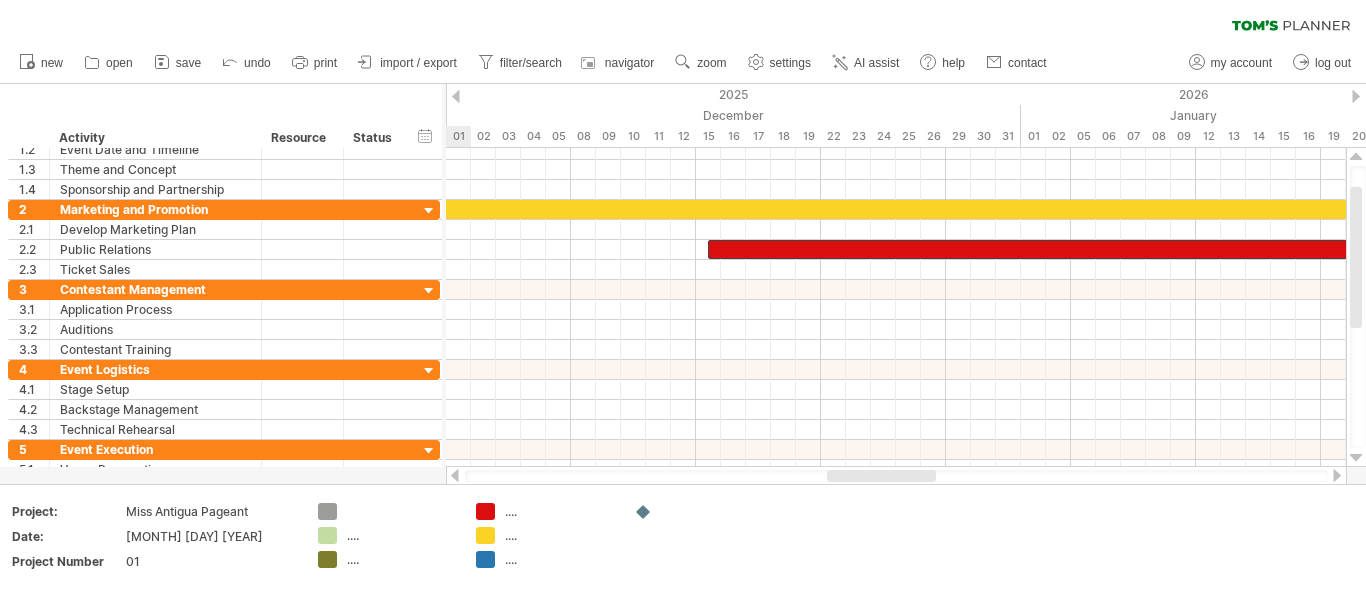 click at bounding box center [455, 475] 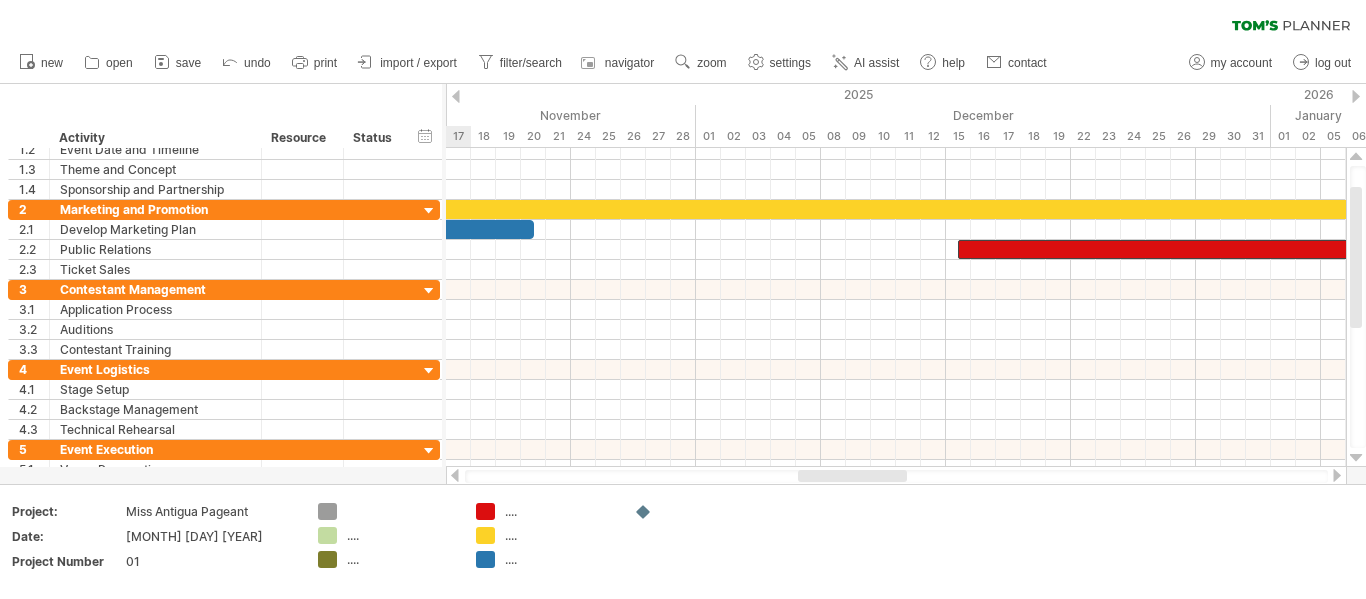 click at bounding box center (455, 475) 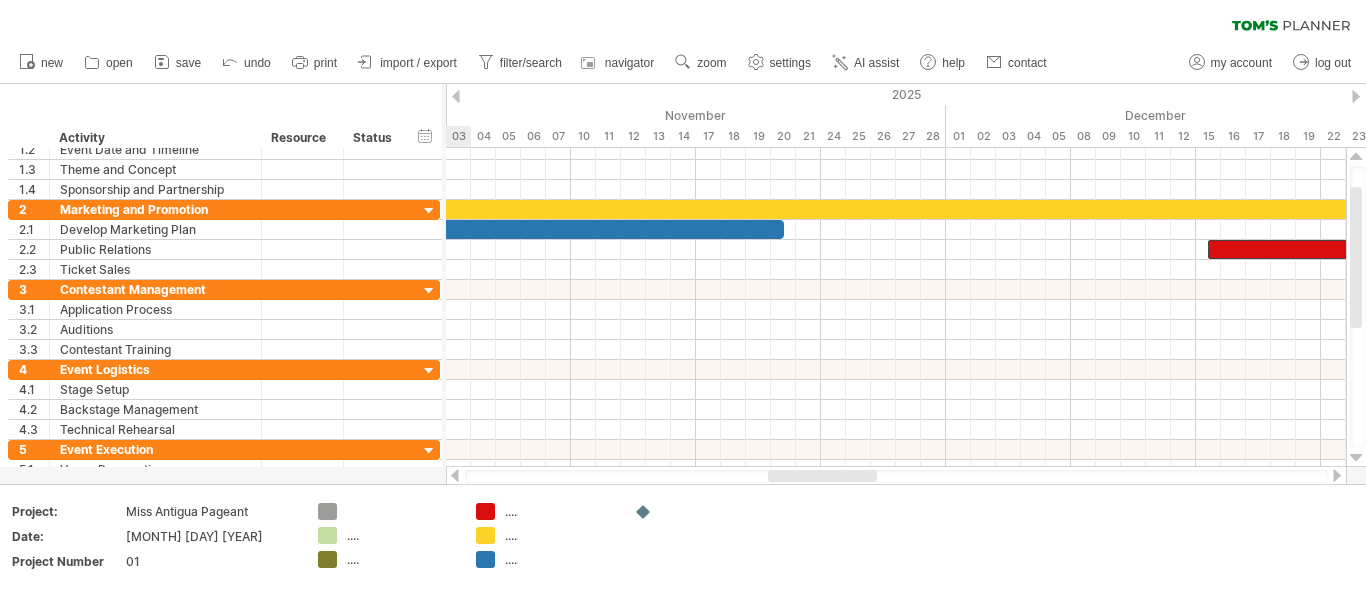 click at bounding box center [455, 475] 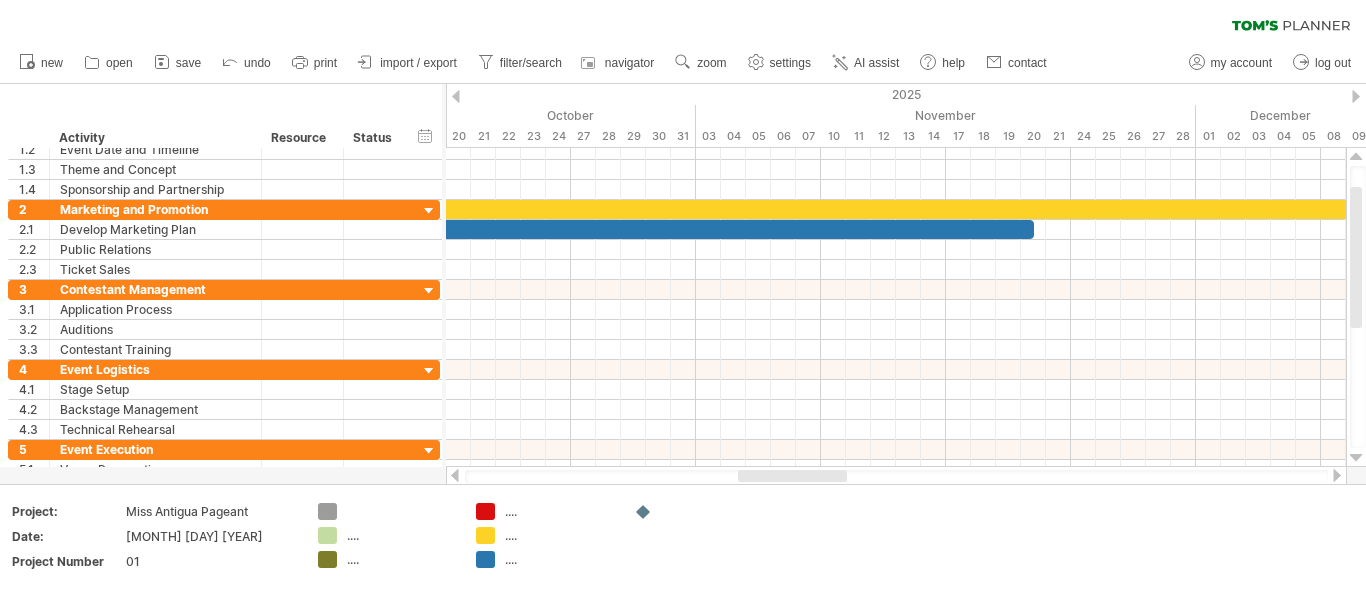 click at bounding box center [1337, 475] 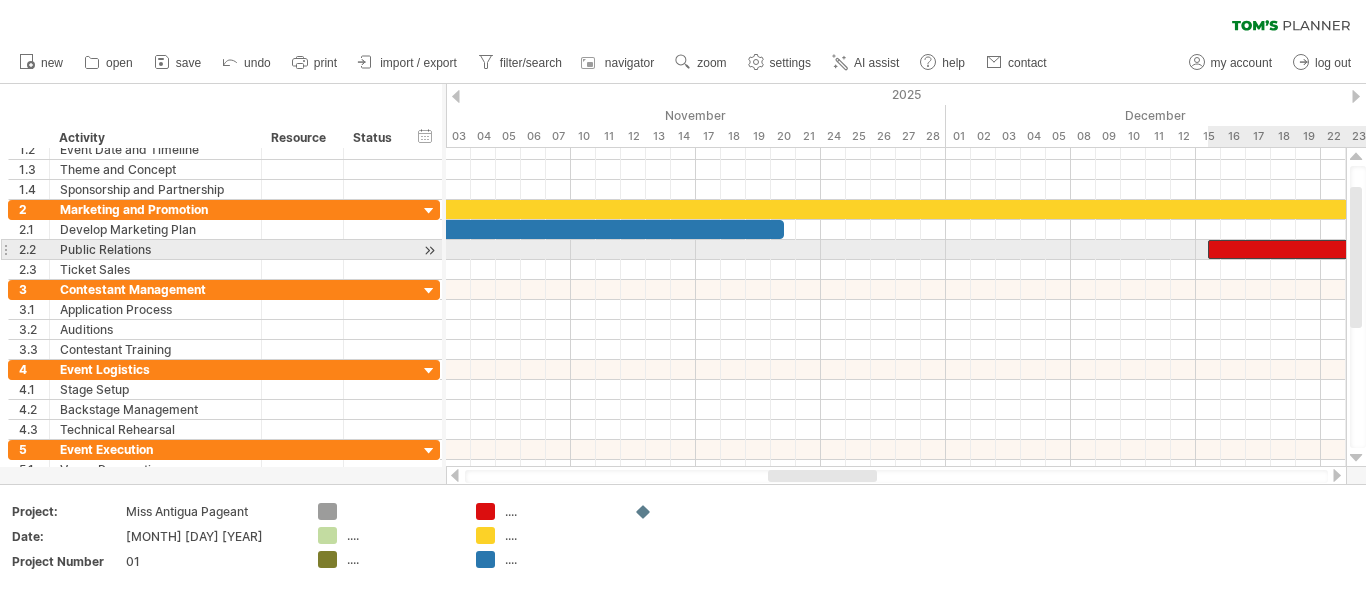 click at bounding box center (2220, 249) 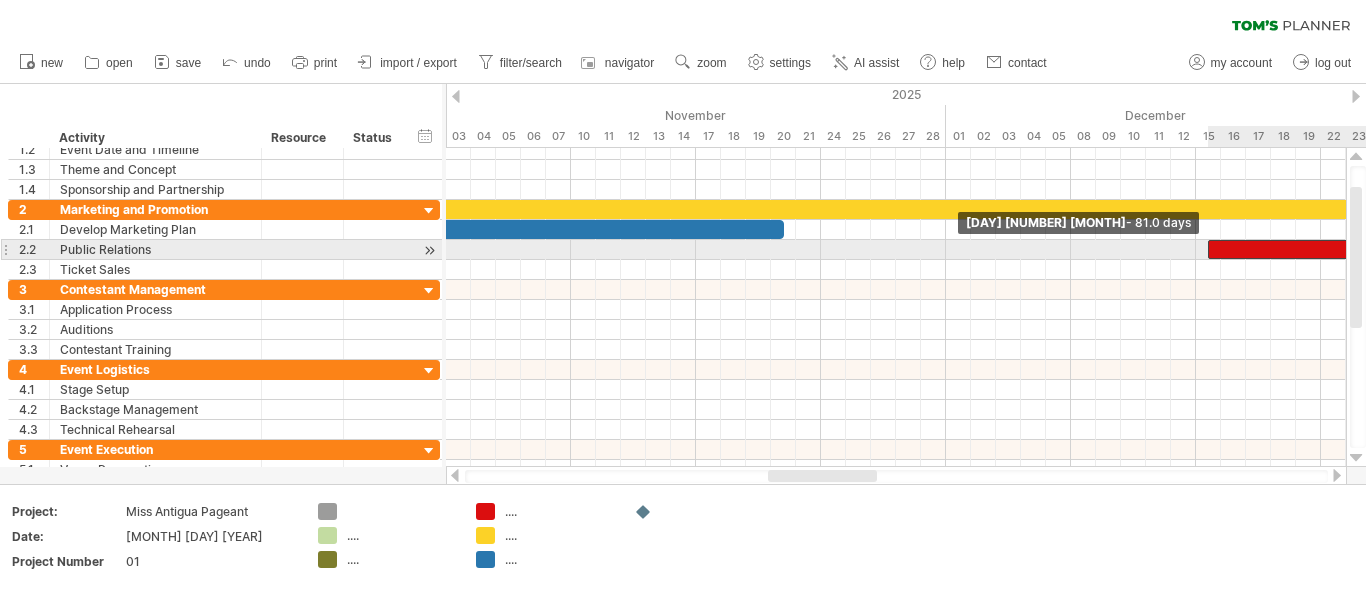 click at bounding box center [1208, 249] 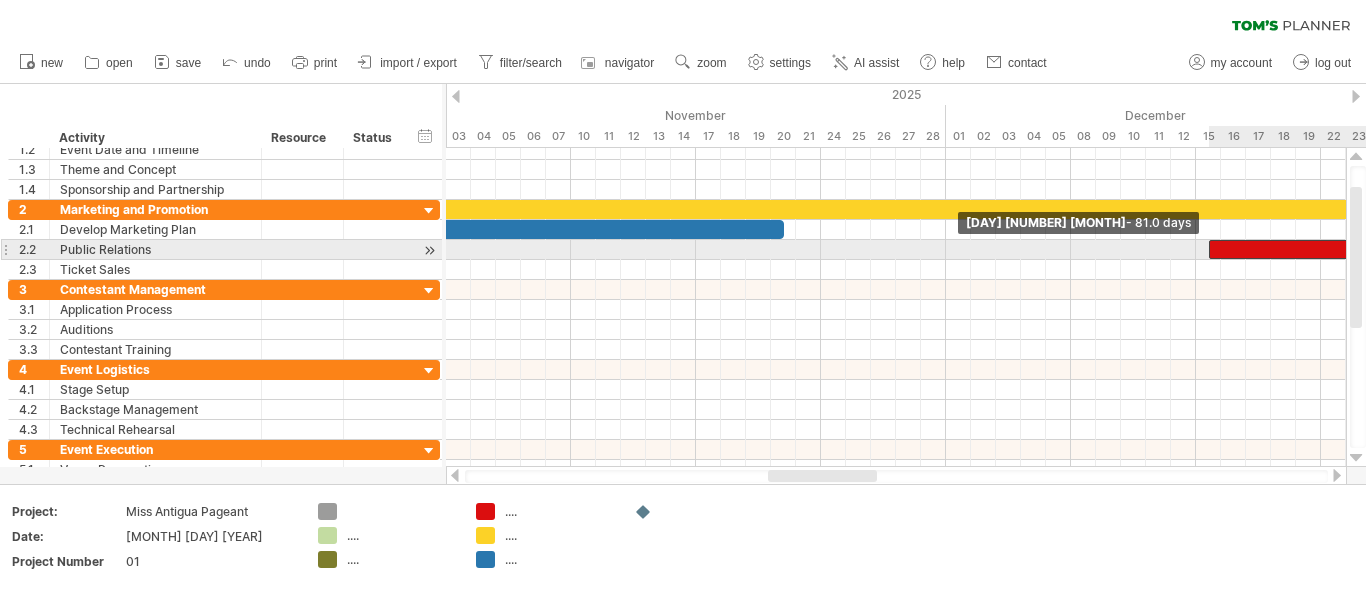 click at bounding box center (2221, 249) 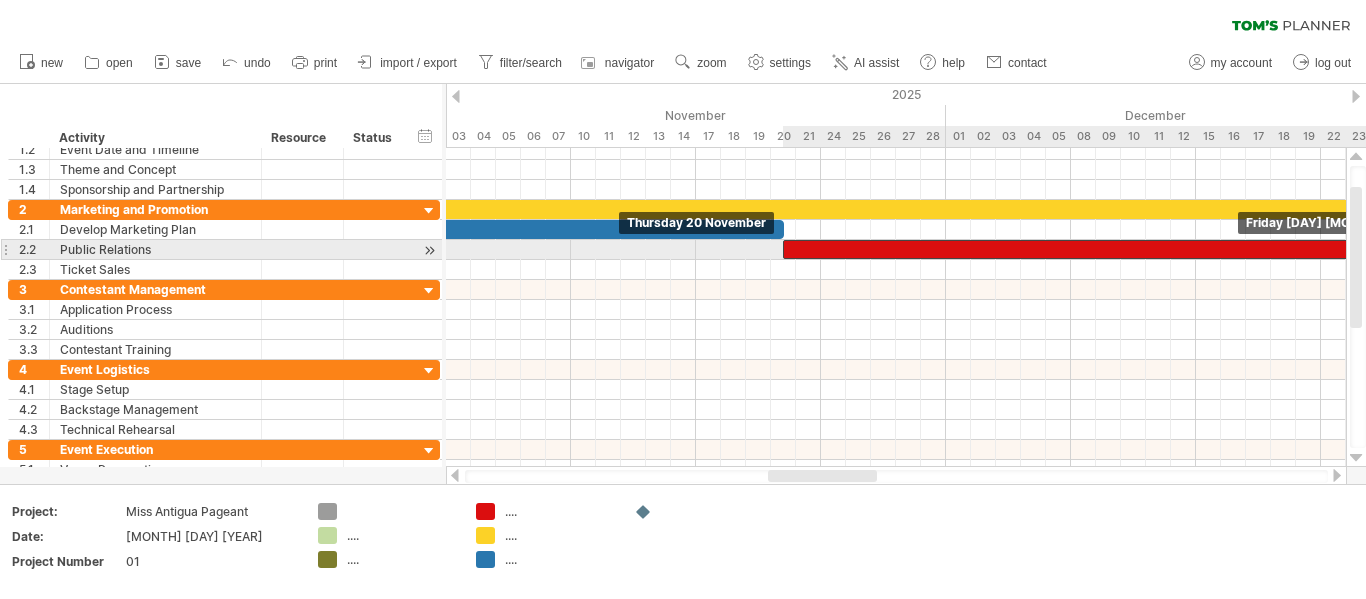 drag, startPoint x: 1214, startPoint y: 245, endPoint x: 789, endPoint y: 251, distance: 425.04236 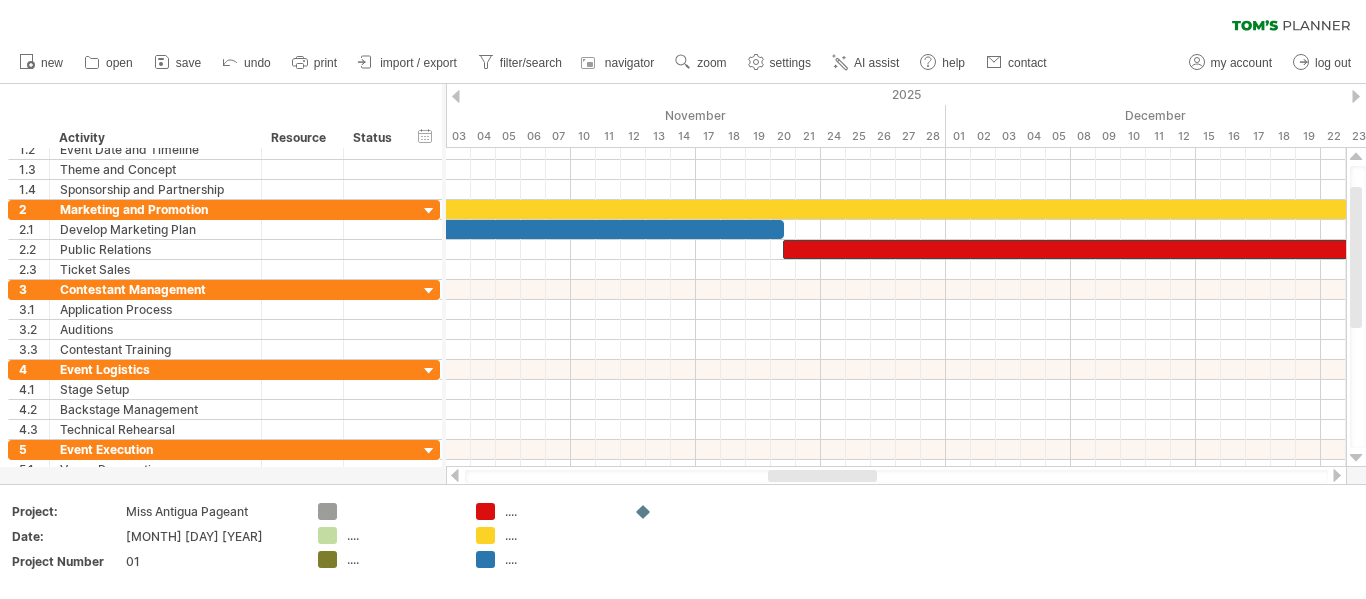 click at bounding box center (1337, 475) 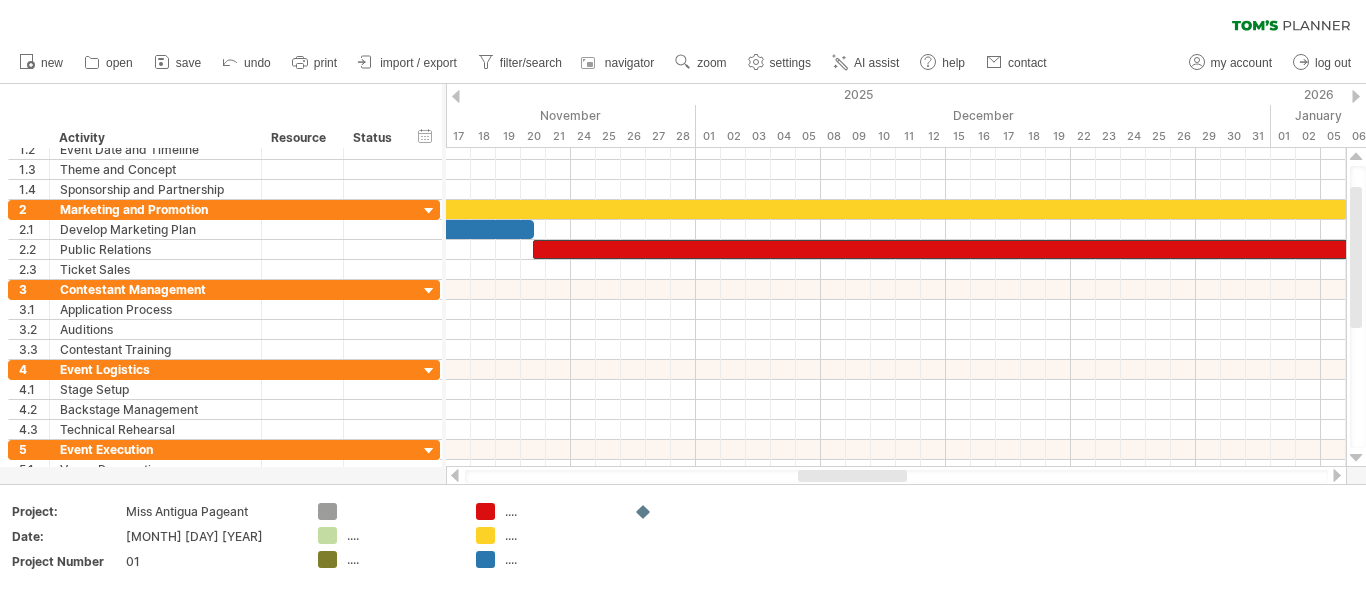 click at bounding box center [1337, 475] 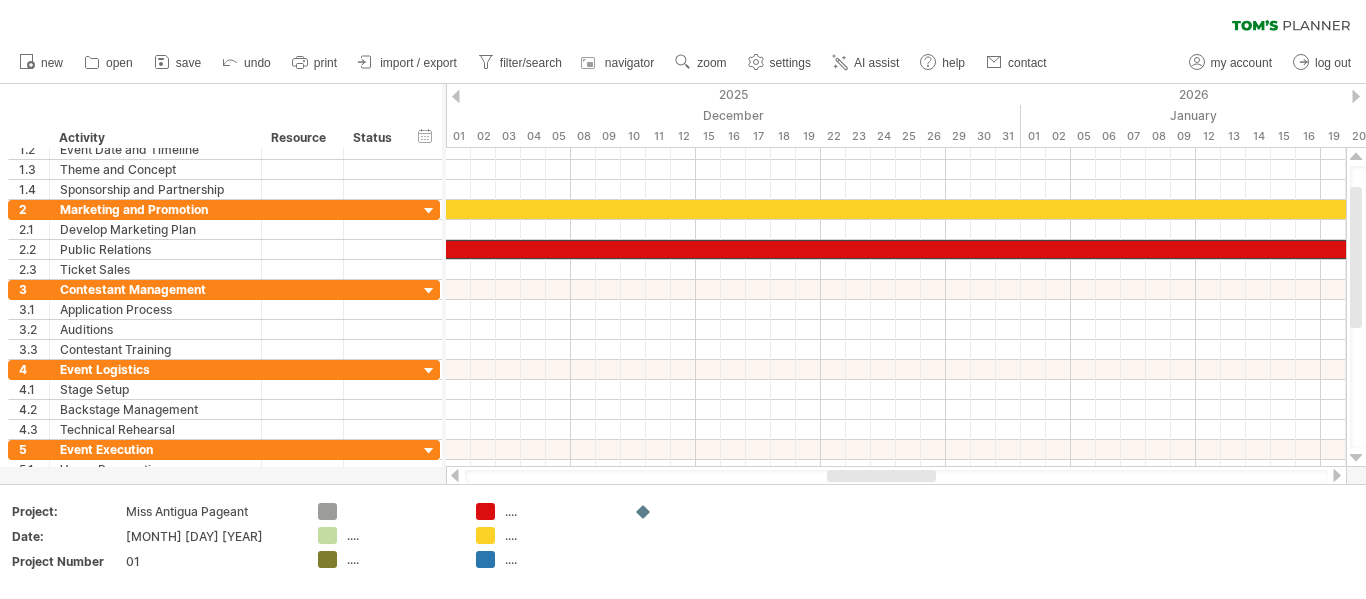 click at bounding box center [1337, 475] 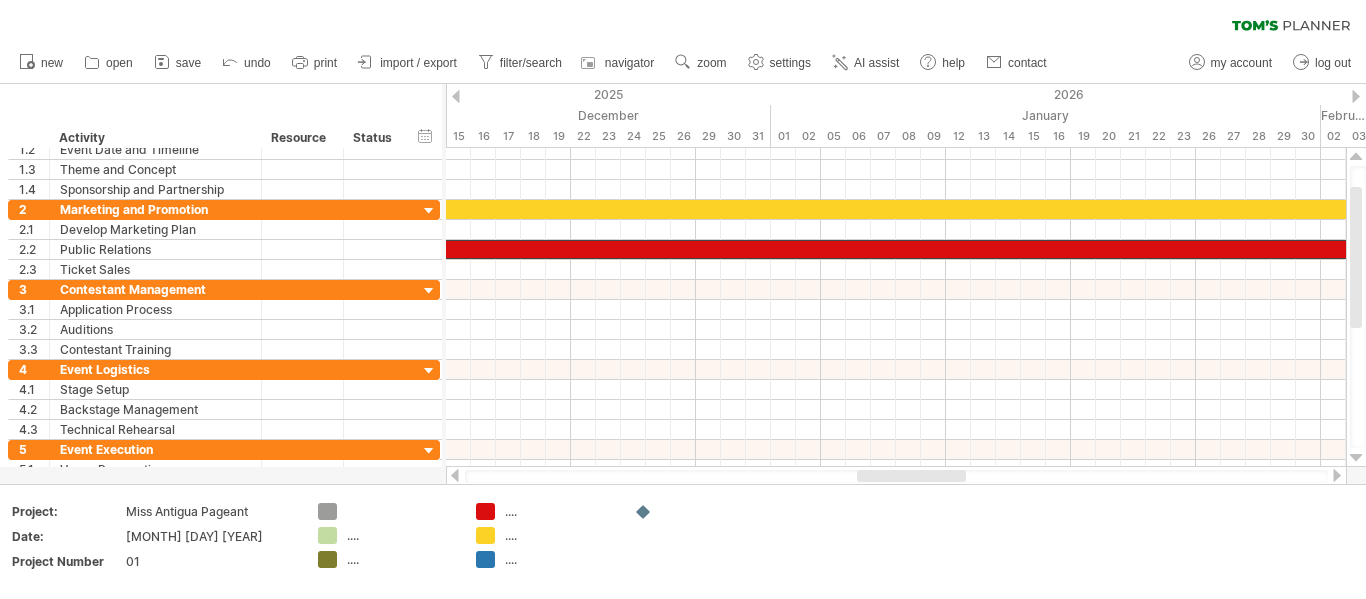 click at bounding box center [1337, 475] 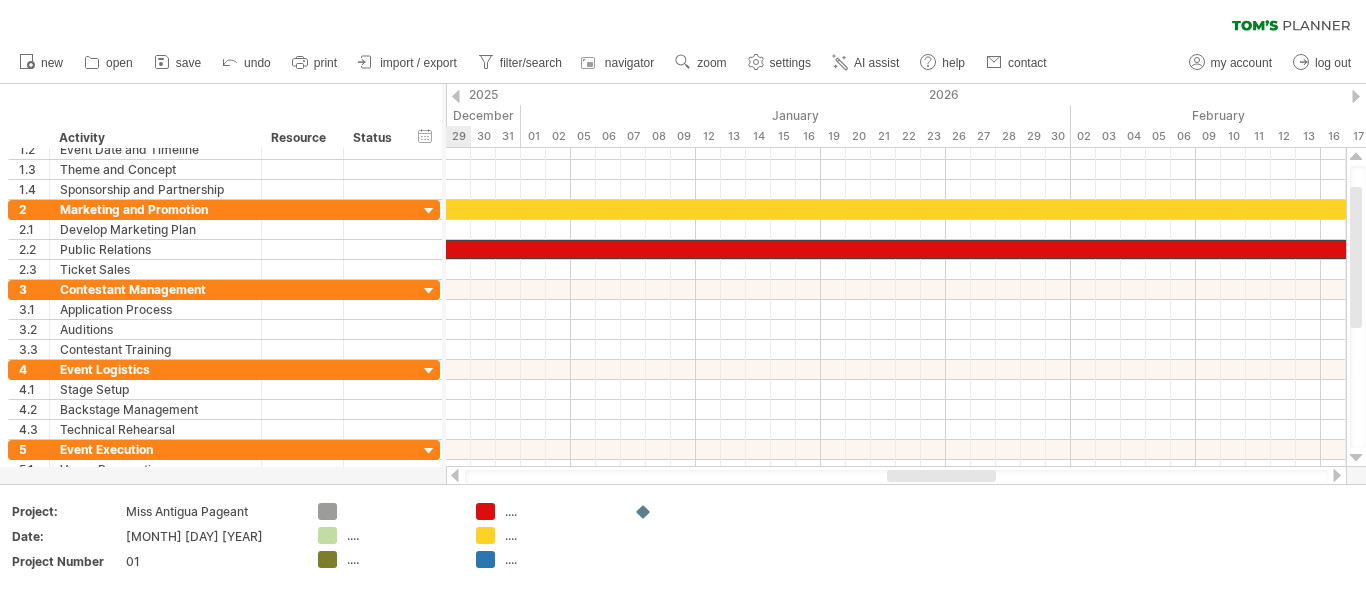 click at bounding box center (1337, 475) 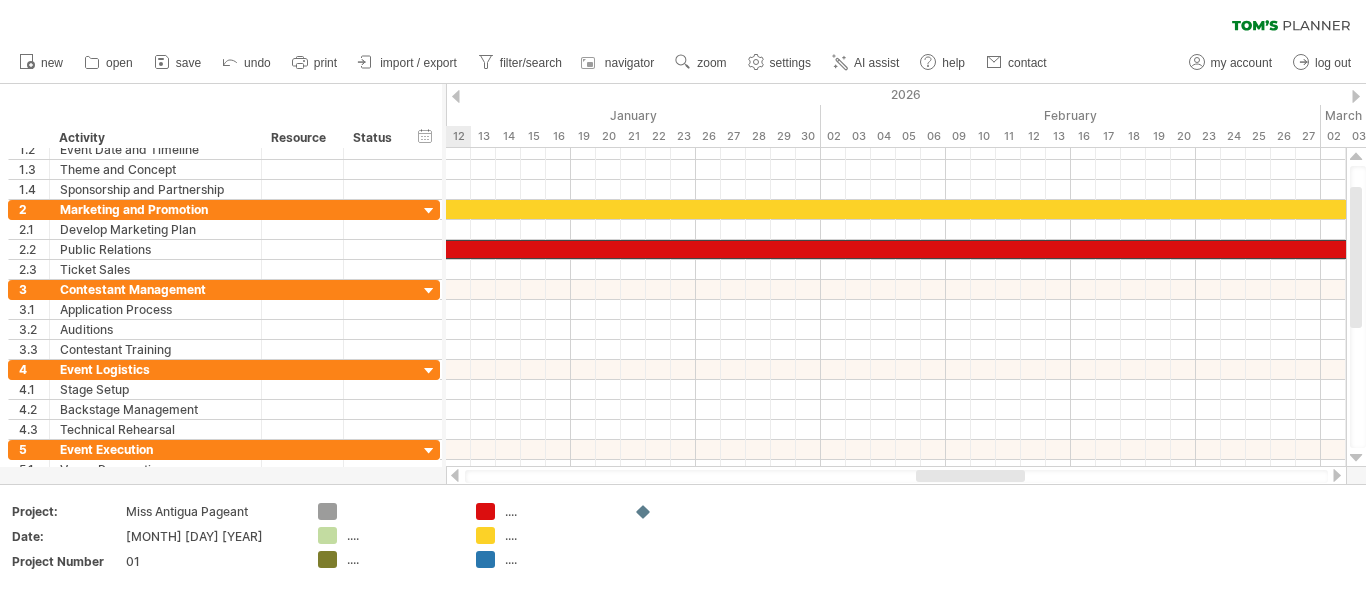click at bounding box center [1337, 475] 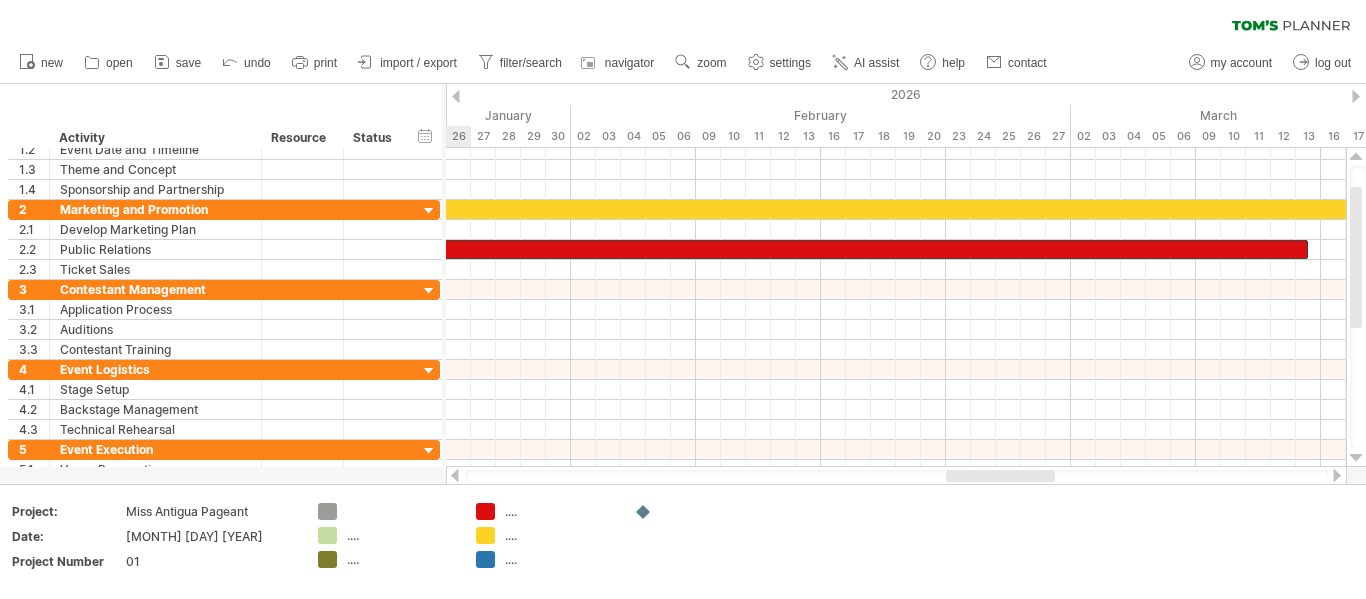 click at bounding box center [1337, 475] 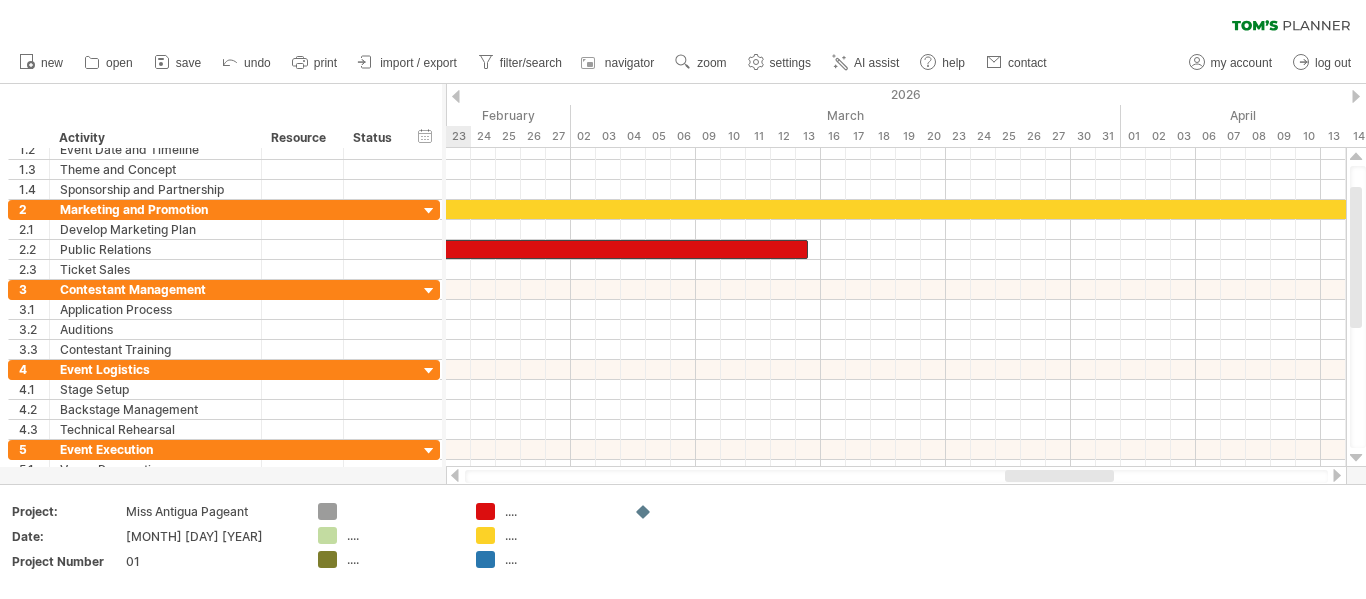 click at bounding box center (1337, 475) 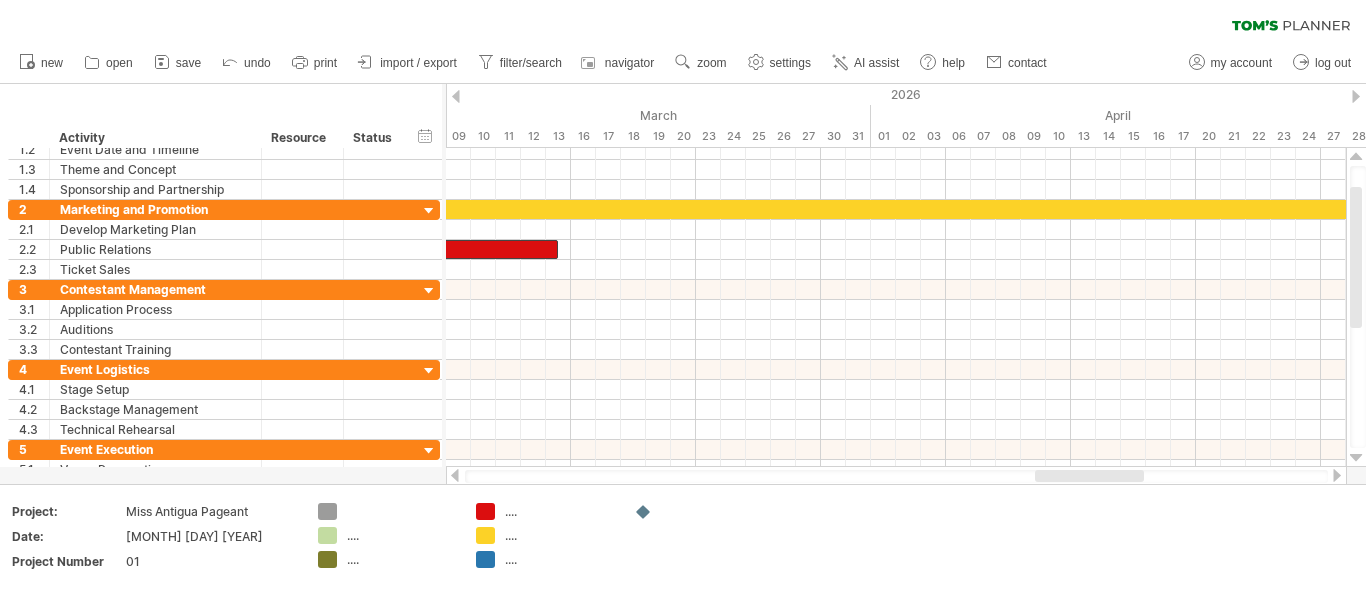 click at bounding box center [455, 475] 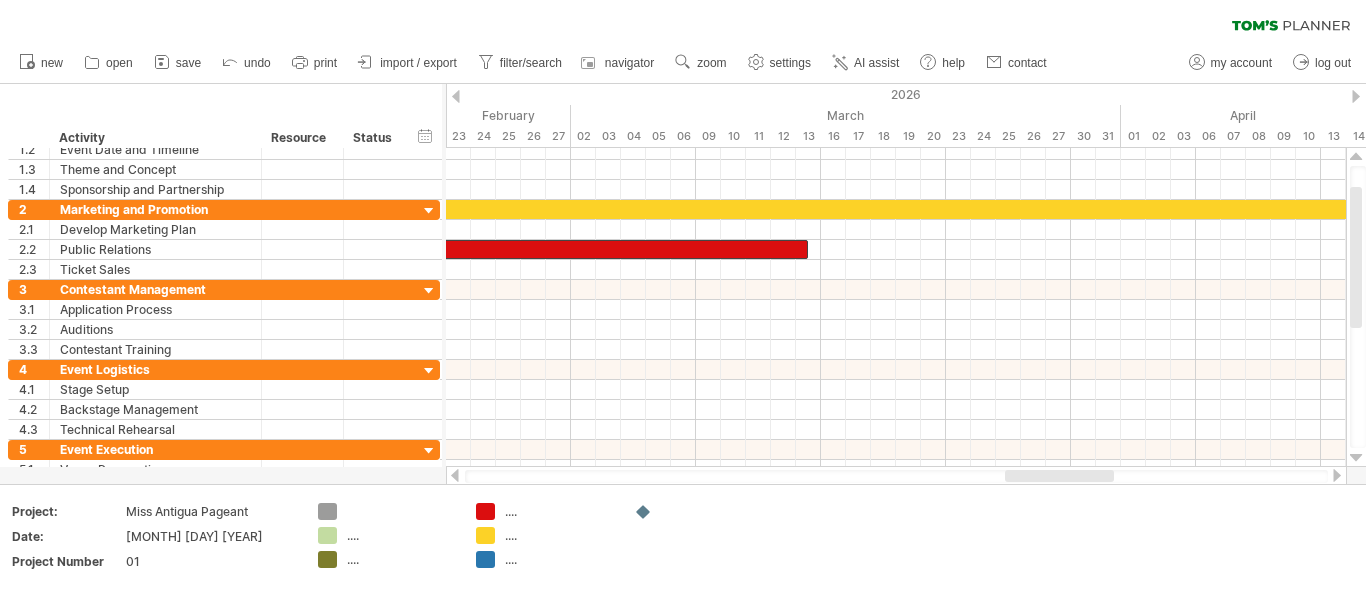 click at bounding box center [455, 475] 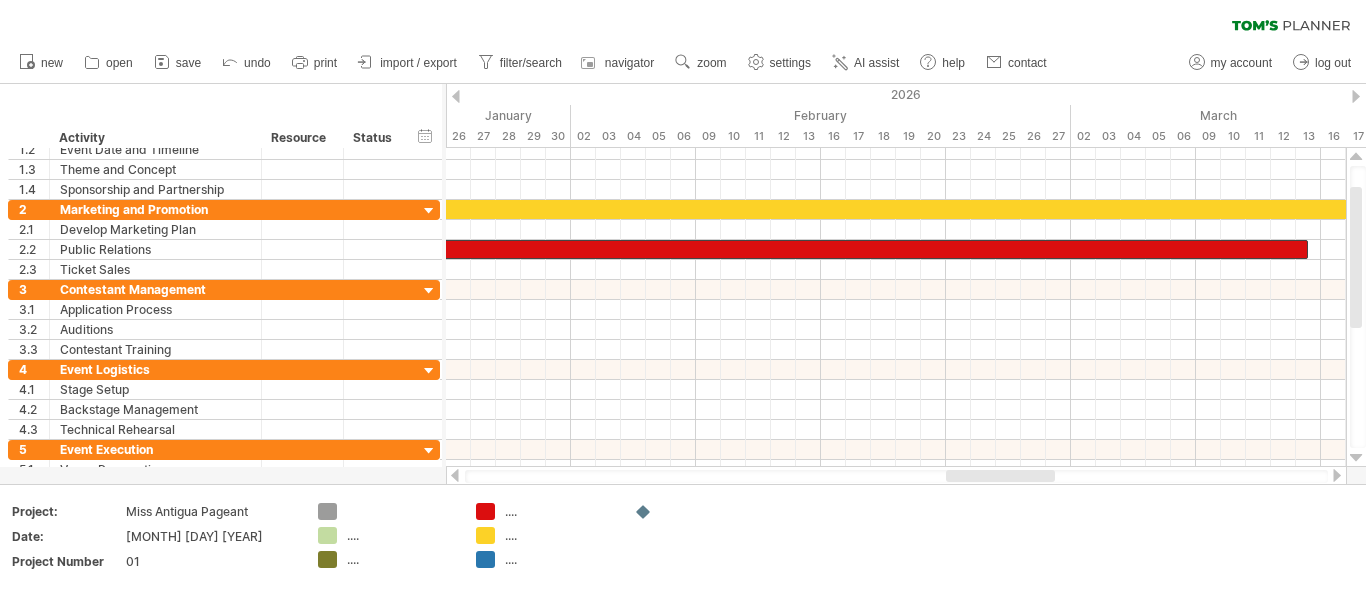 click at bounding box center [1337, 475] 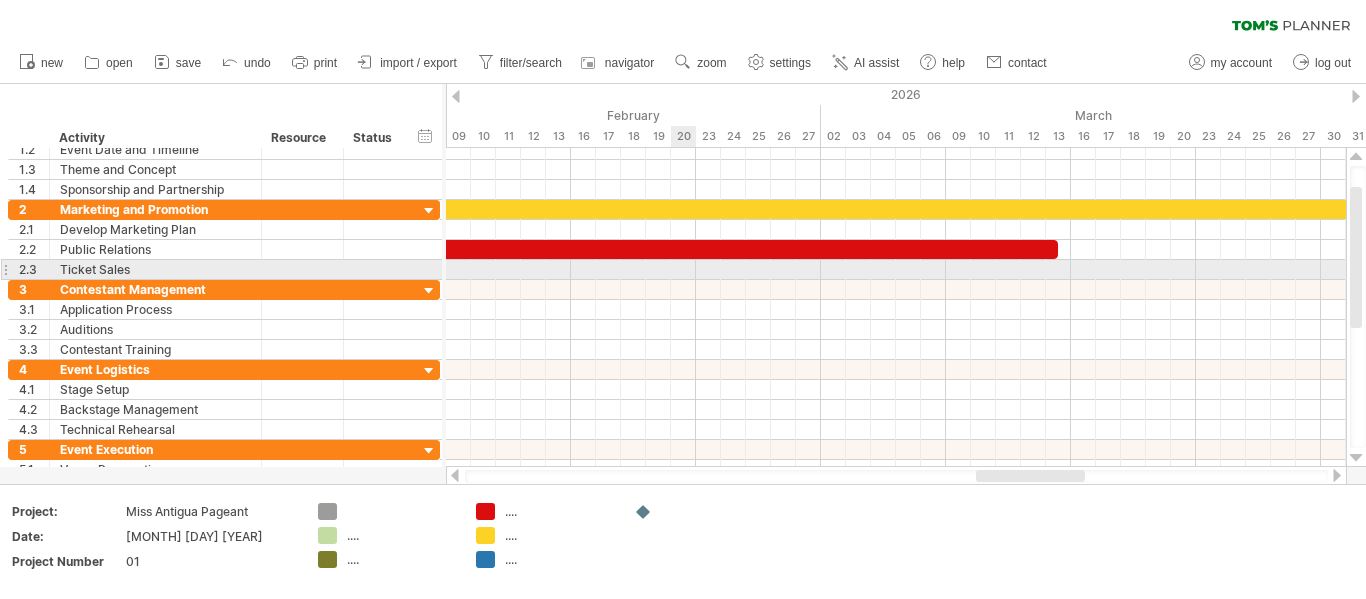click at bounding box center (896, 270) 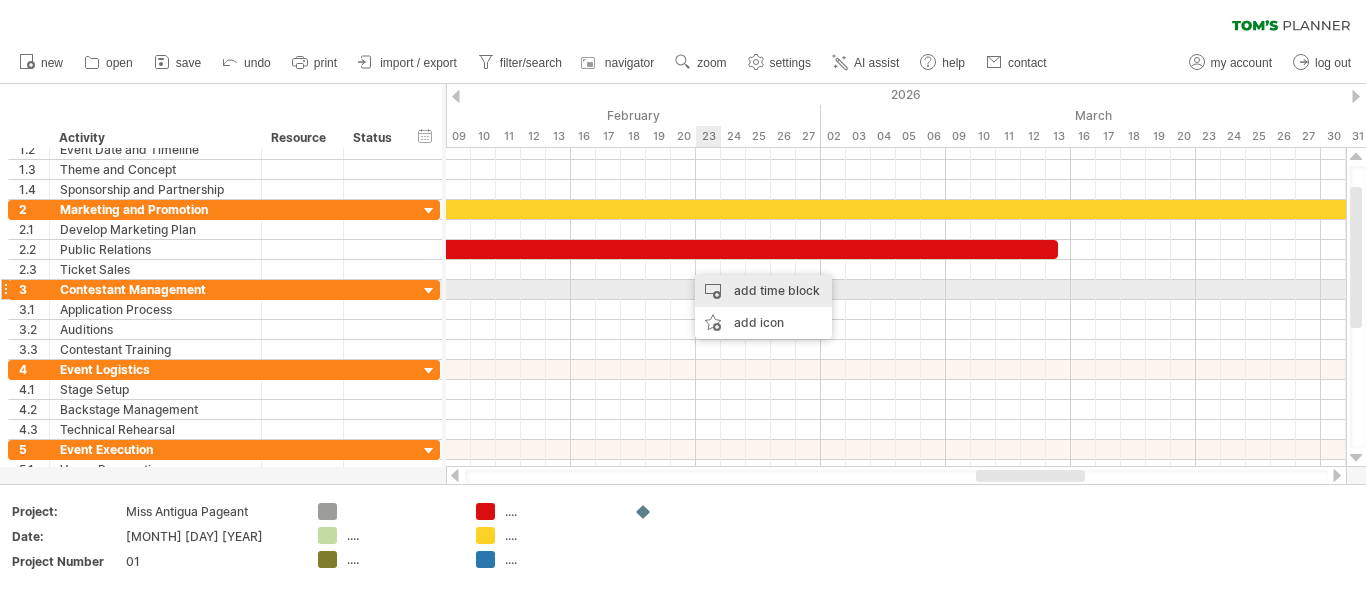 click on "add time block" at bounding box center (763, 291) 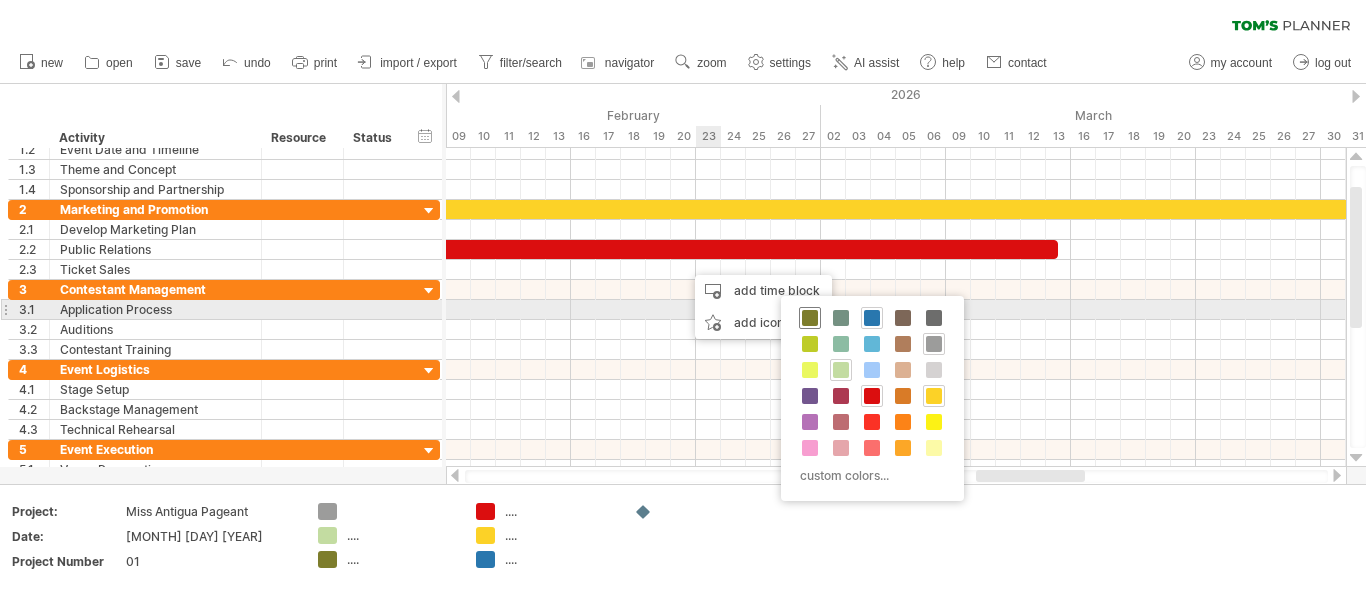 click at bounding box center [810, 318] 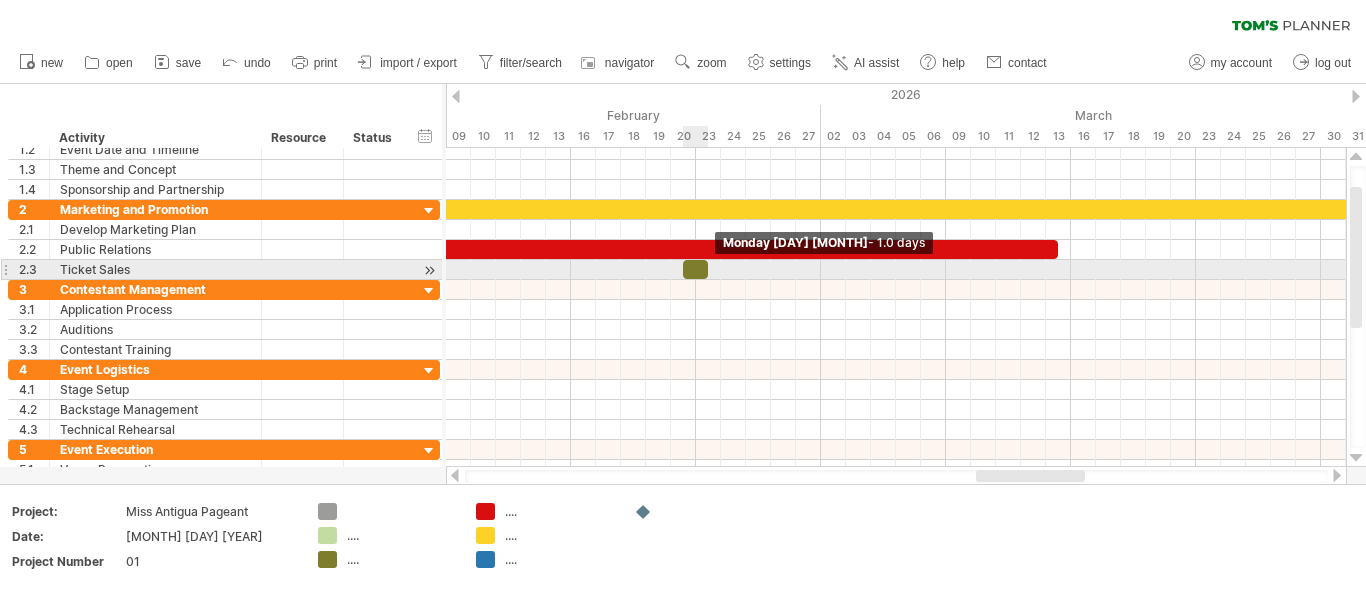 click at bounding box center [708, 269] 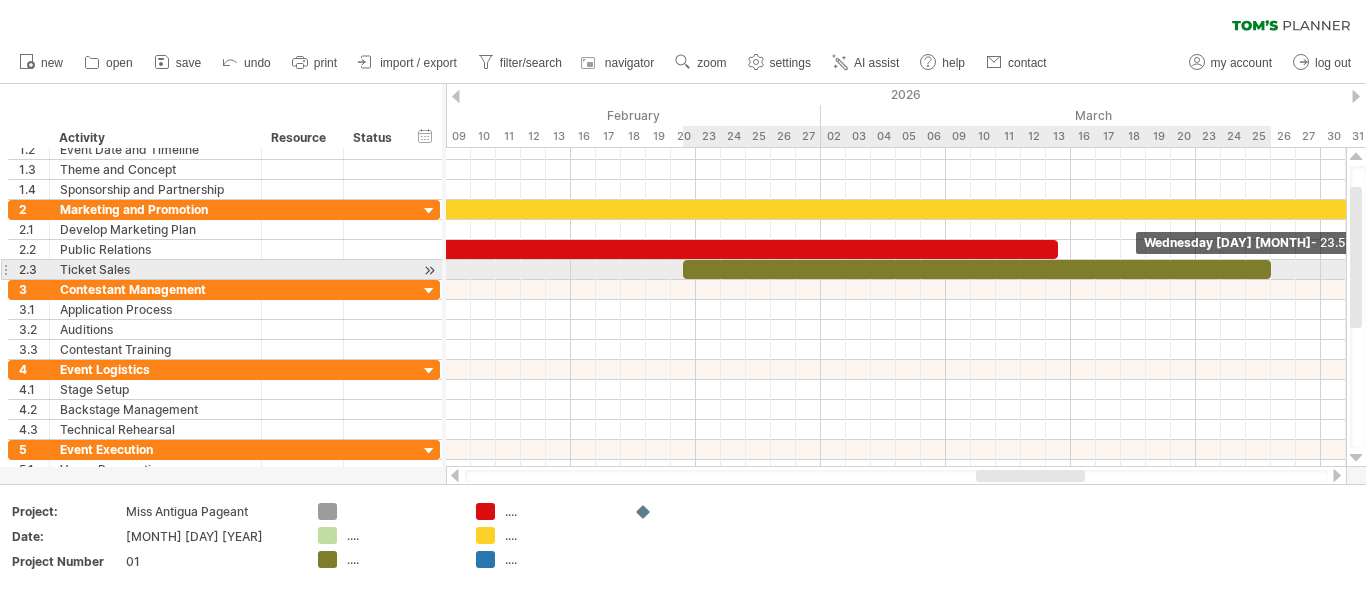 drag, startPoint x: 705, startPoint y: 268, endPoint x: 1287, endPoint y: 263, distance: 582.0215 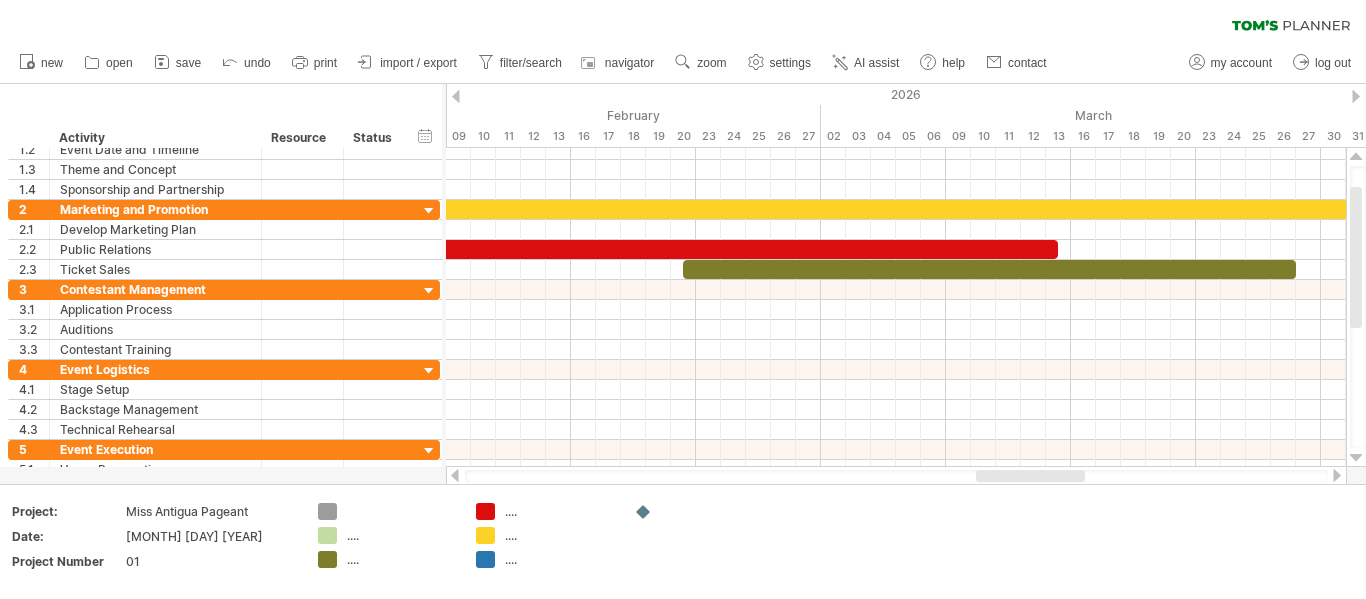 click at bounding box center (1337, 475) 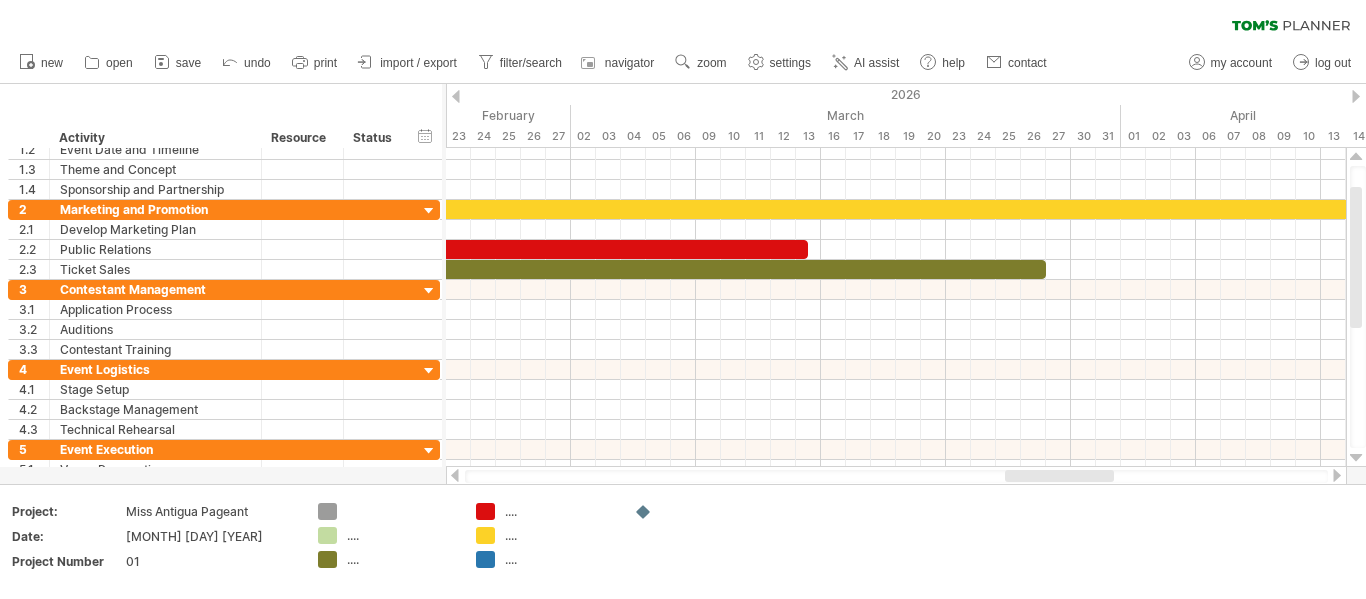 click at bounding box center [1337, 475] 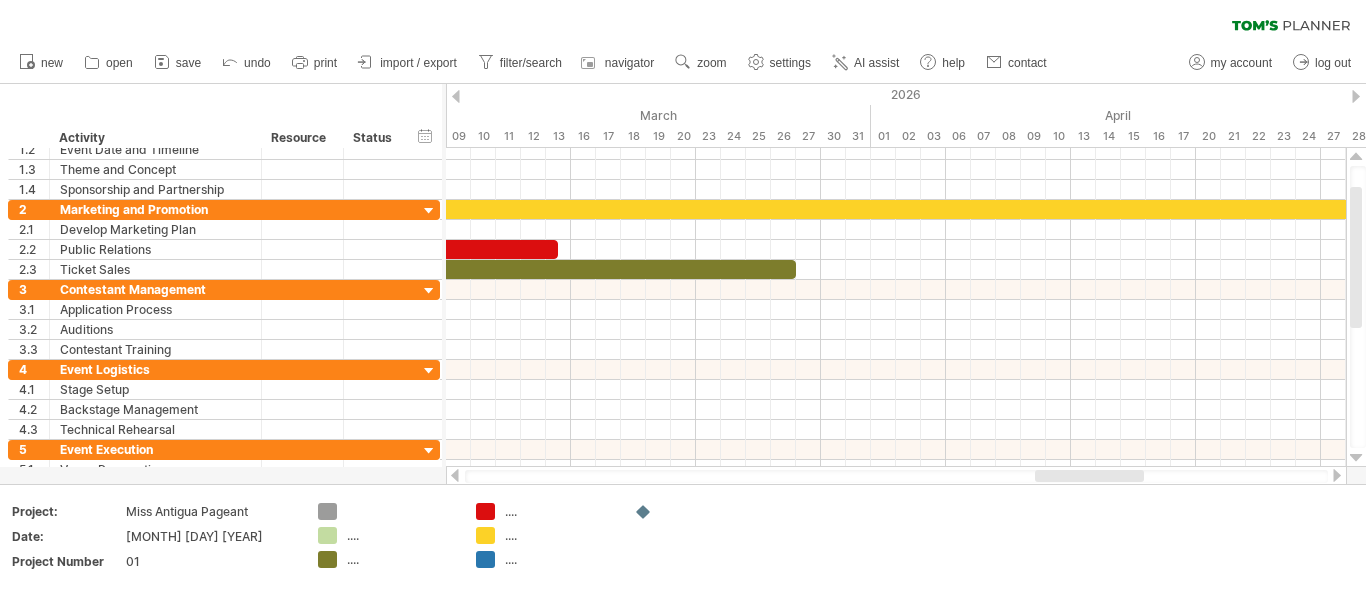 click at bounding box center [1337, 475] 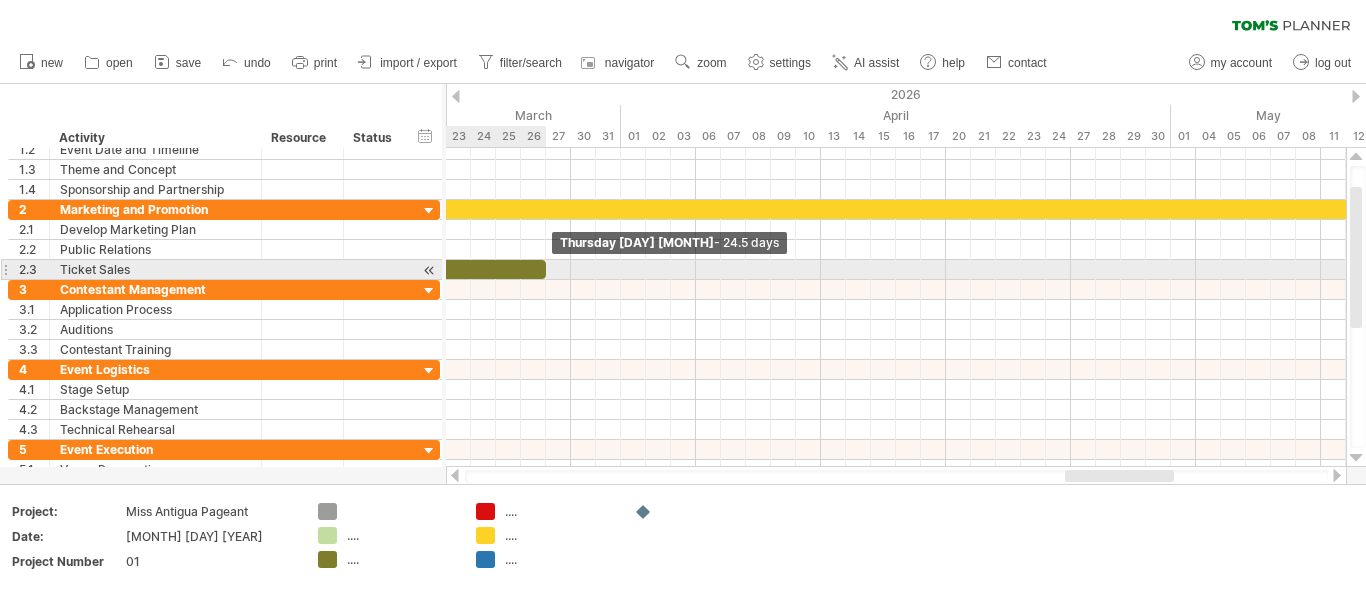 click at bounding box center (546, 269) 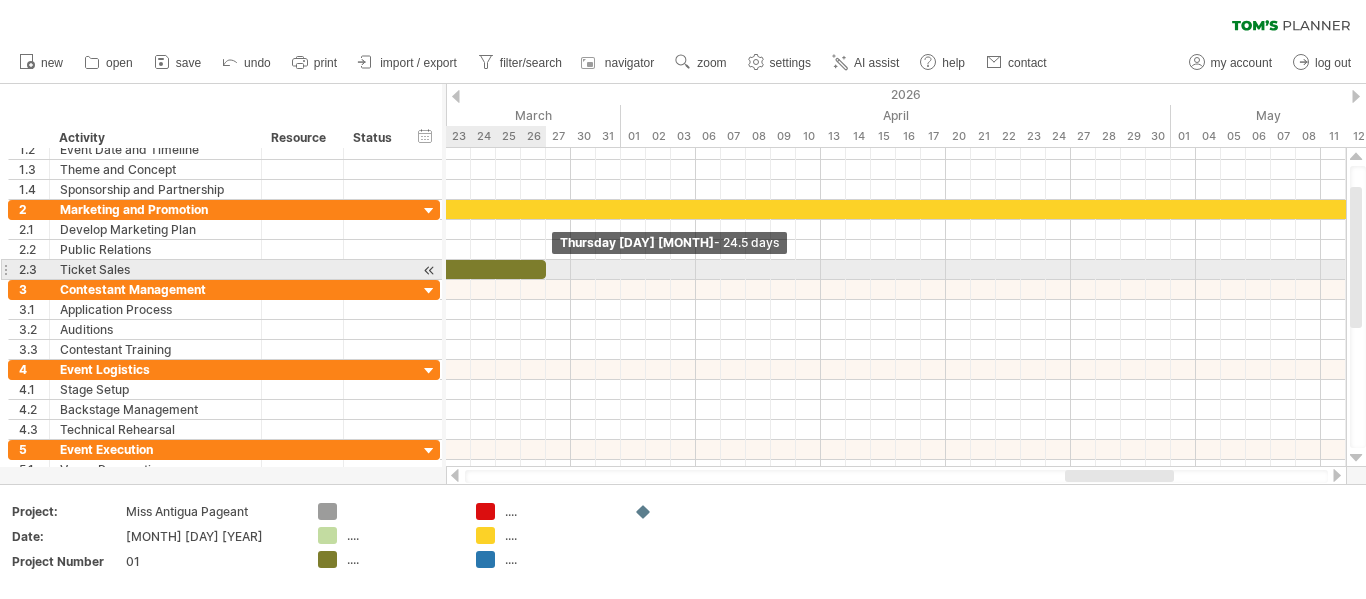 click at bounding box center (239, 269) 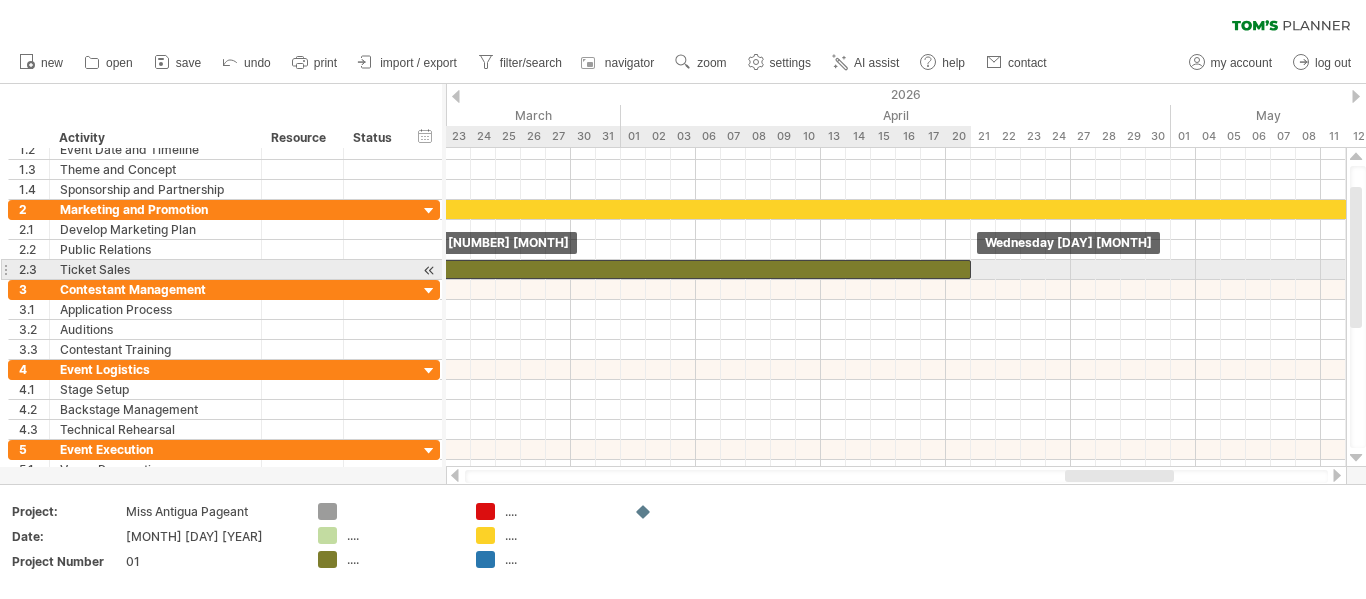 drag, startPoint x: 537, startPoint y: 269, endPoint x: 946, endPoint y: 276, distance: 409.0599 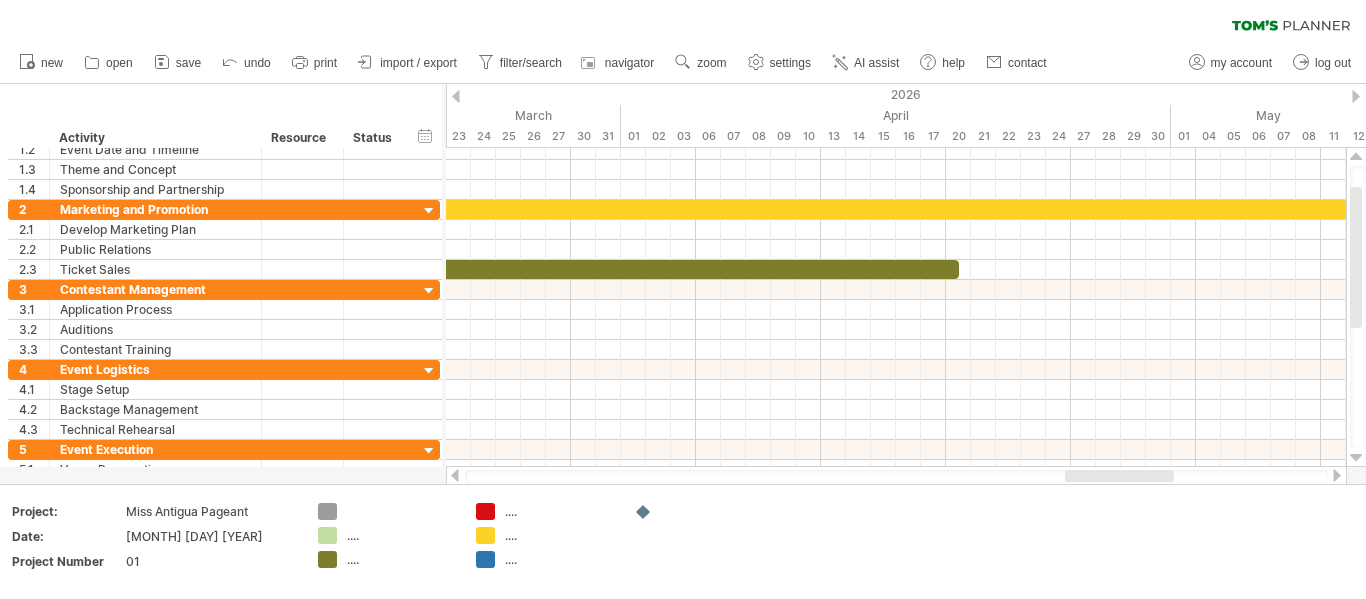 click at bounding box center (455, 475) 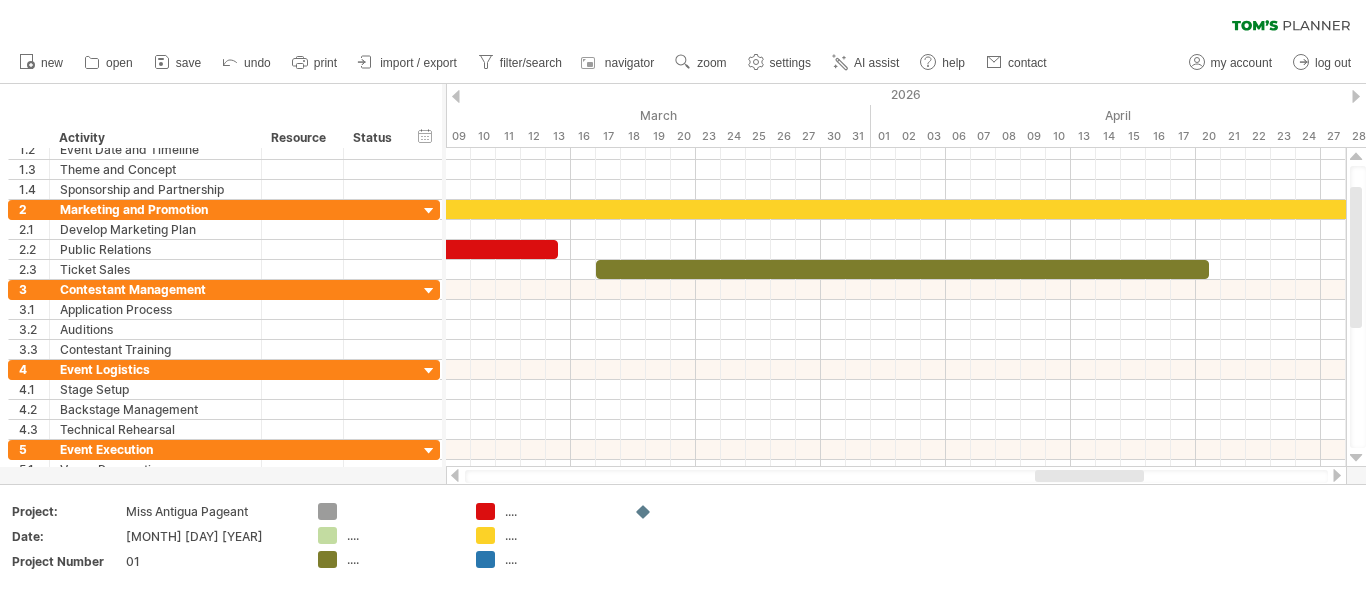 click at bounding box center [455, 475] 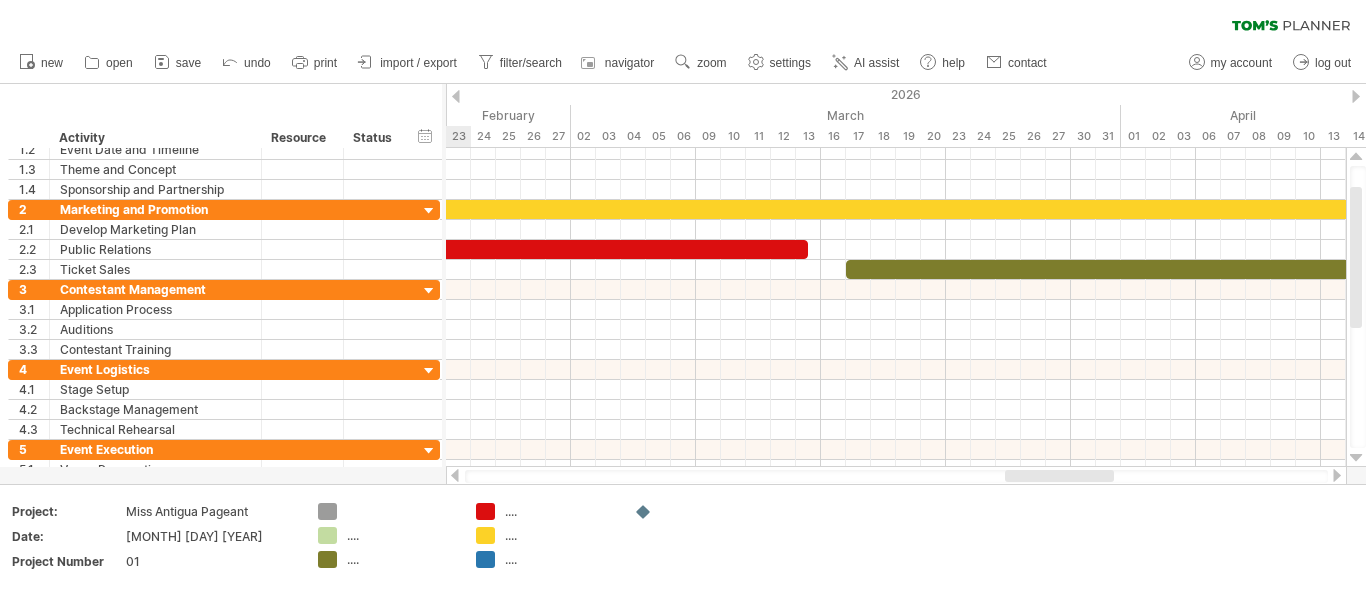 click at bounding box center [455, 475] 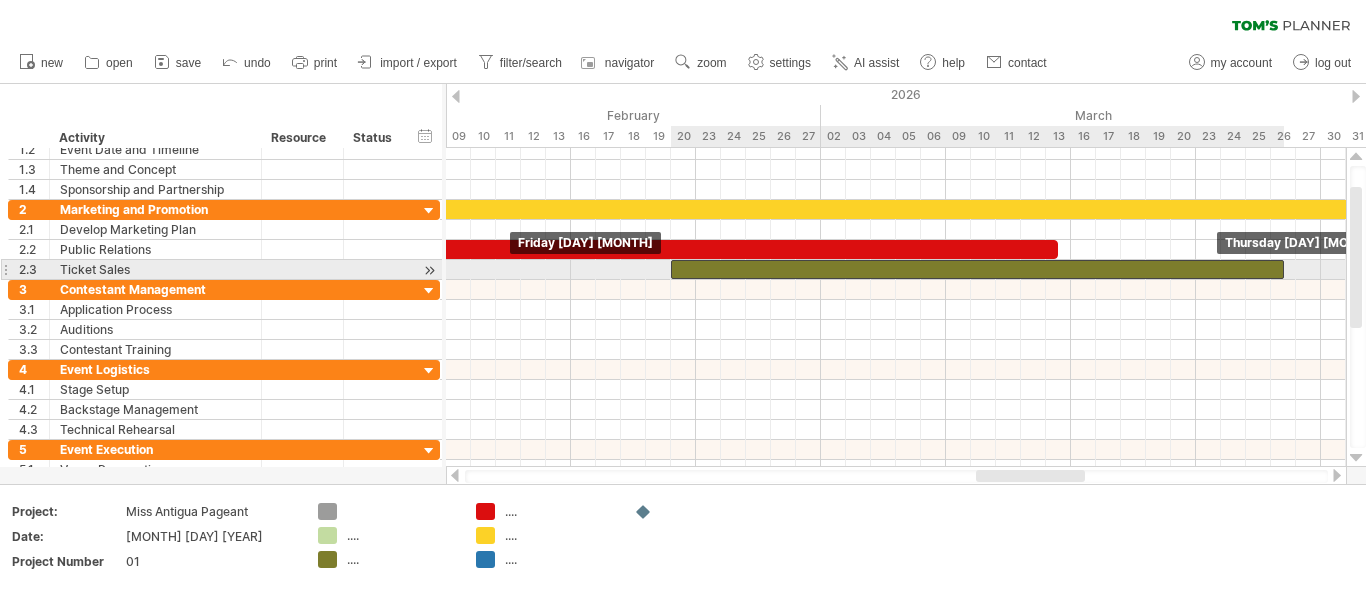 drag, startPoint x: 1111, startPoint y: 265, endPoint x: 685, endPoint y: 267, distance: 426.0047 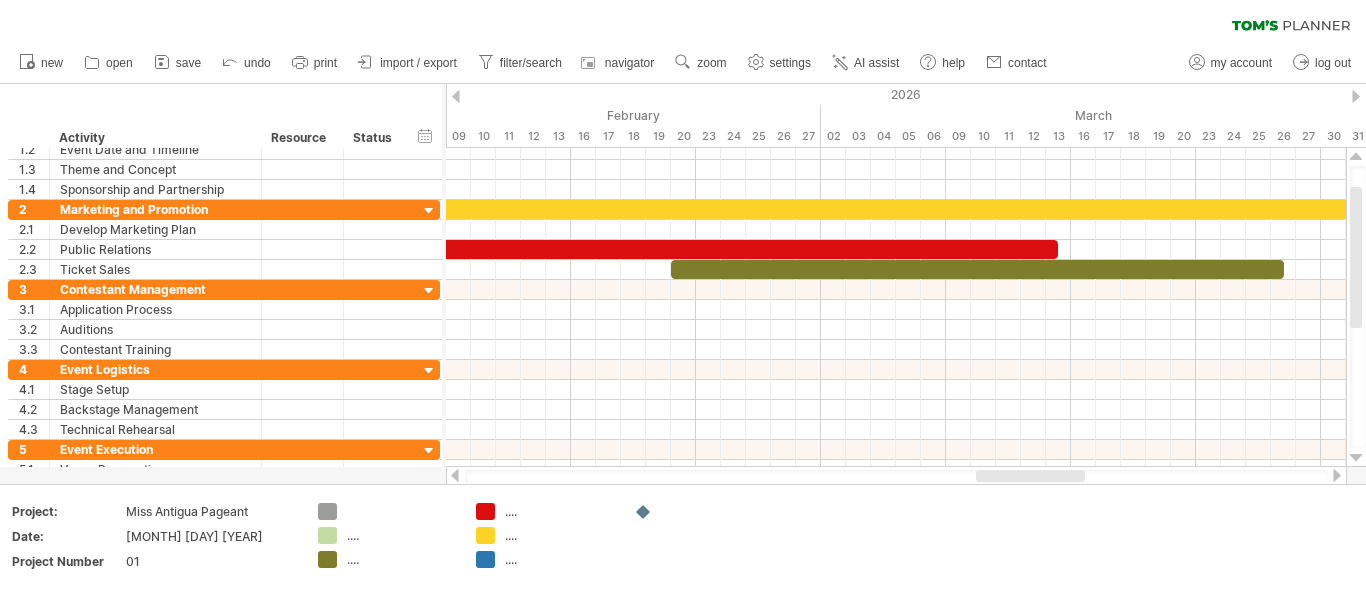 click at bounding box center (1337, 475) 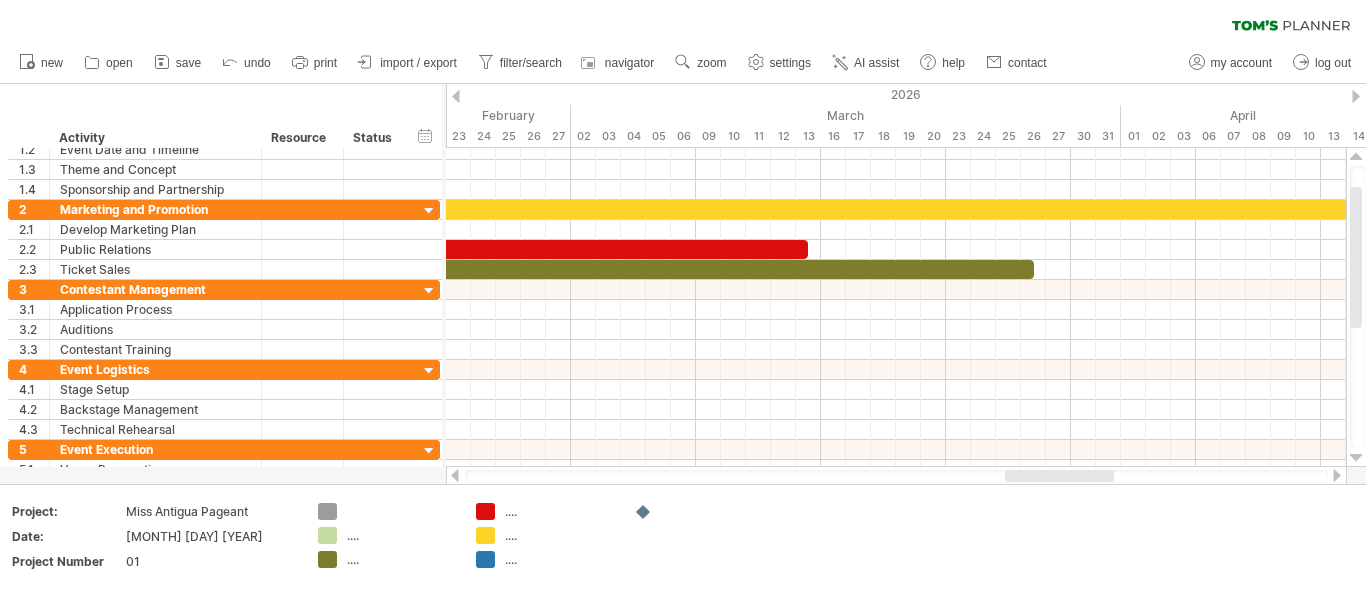 click at bounding box center [1337, 475] 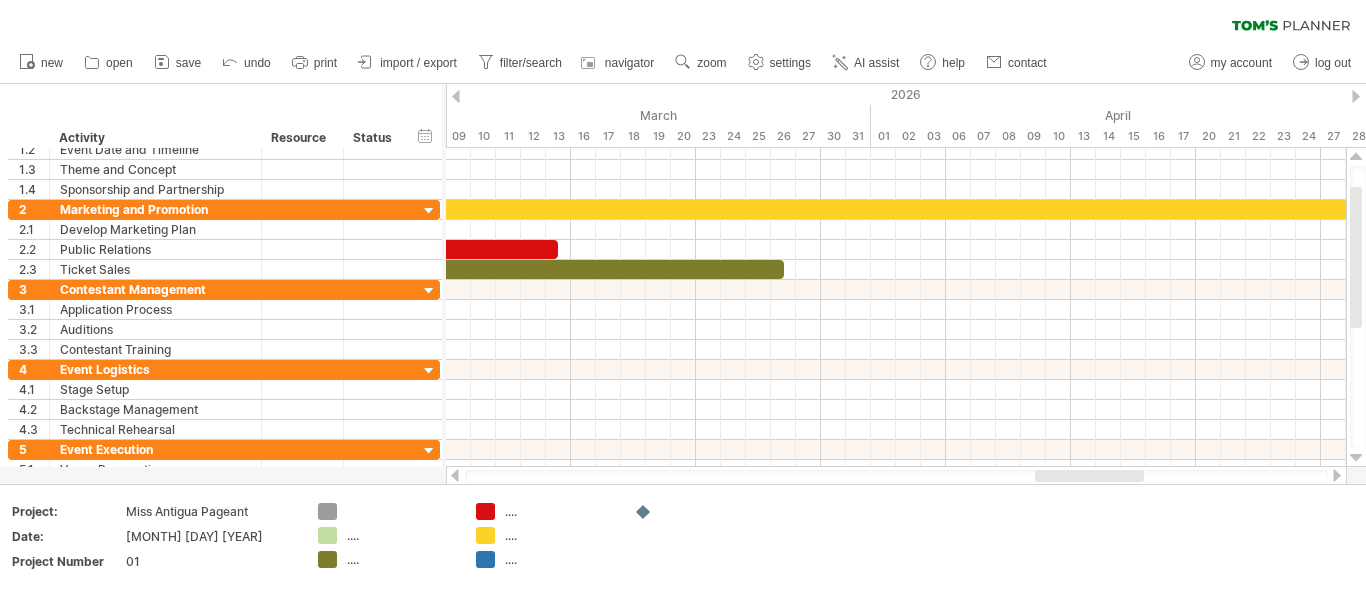 click at bounding box center (1337, 475) 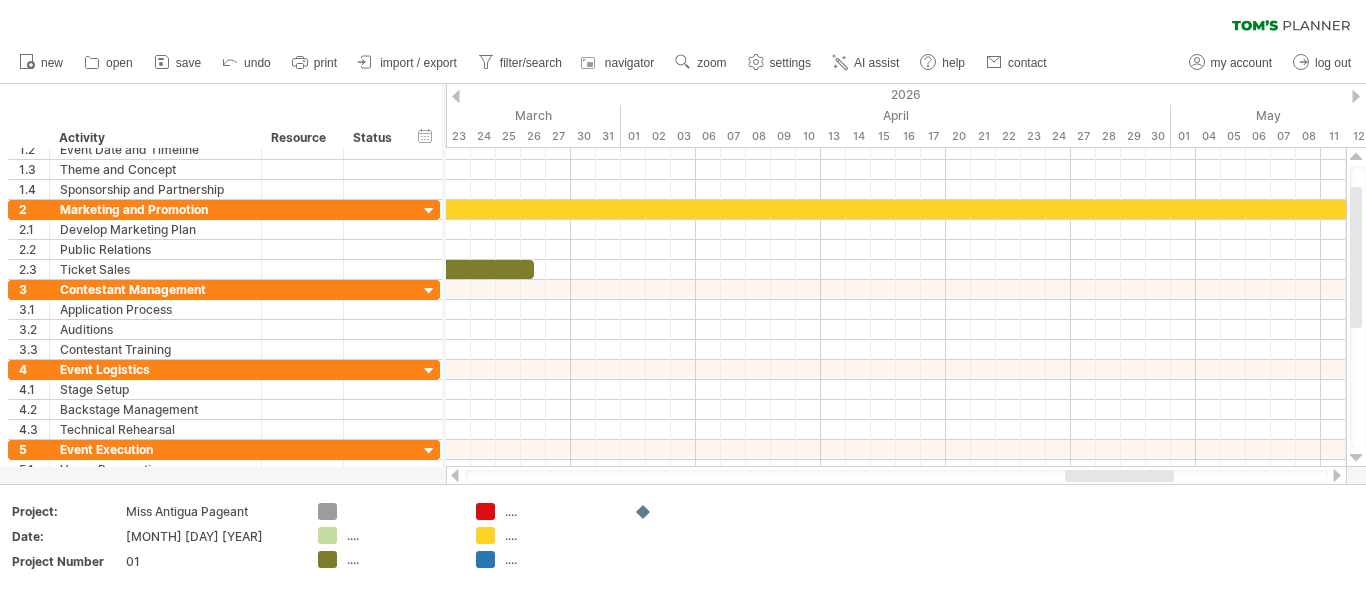 click at bounding box center [1337, 475] 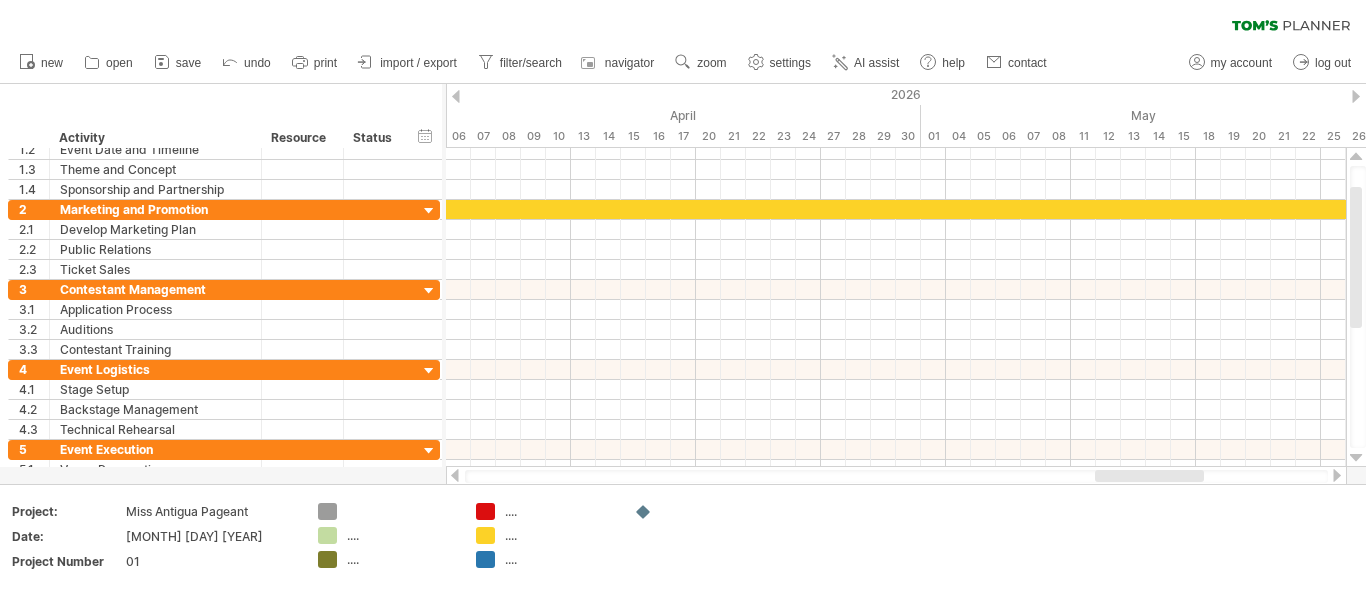 click at bounding box center (1337, 475) 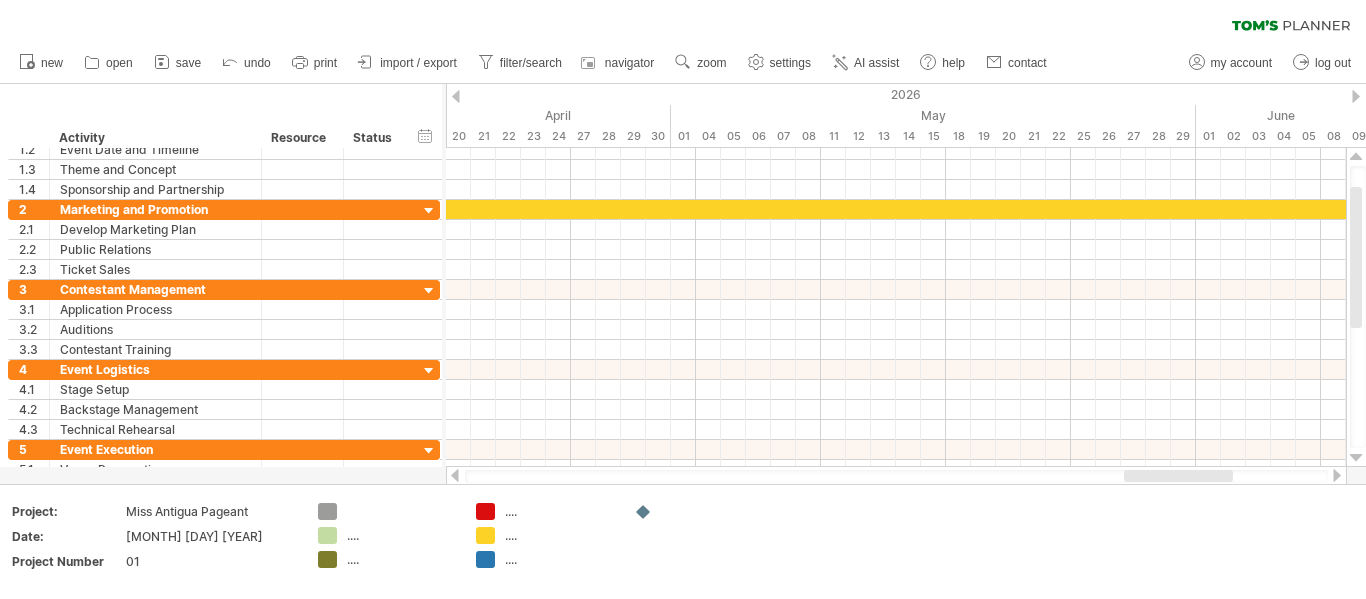 click at bounding box center [455, 475] 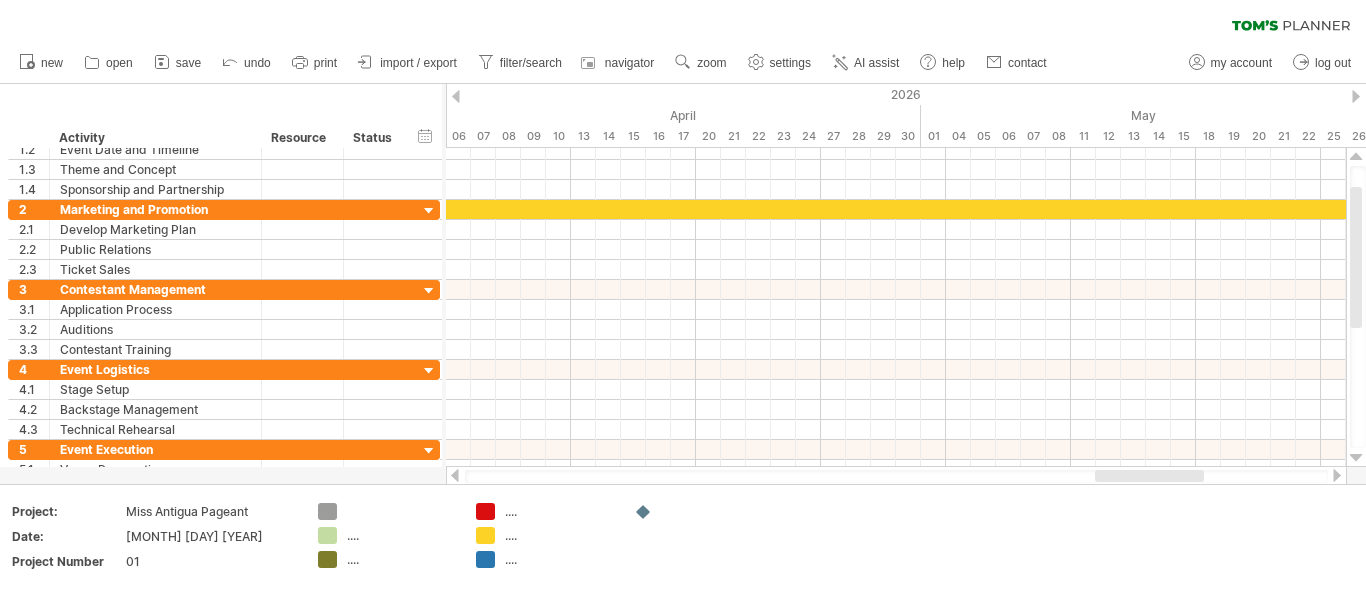 click at bounding box center [455, 475] 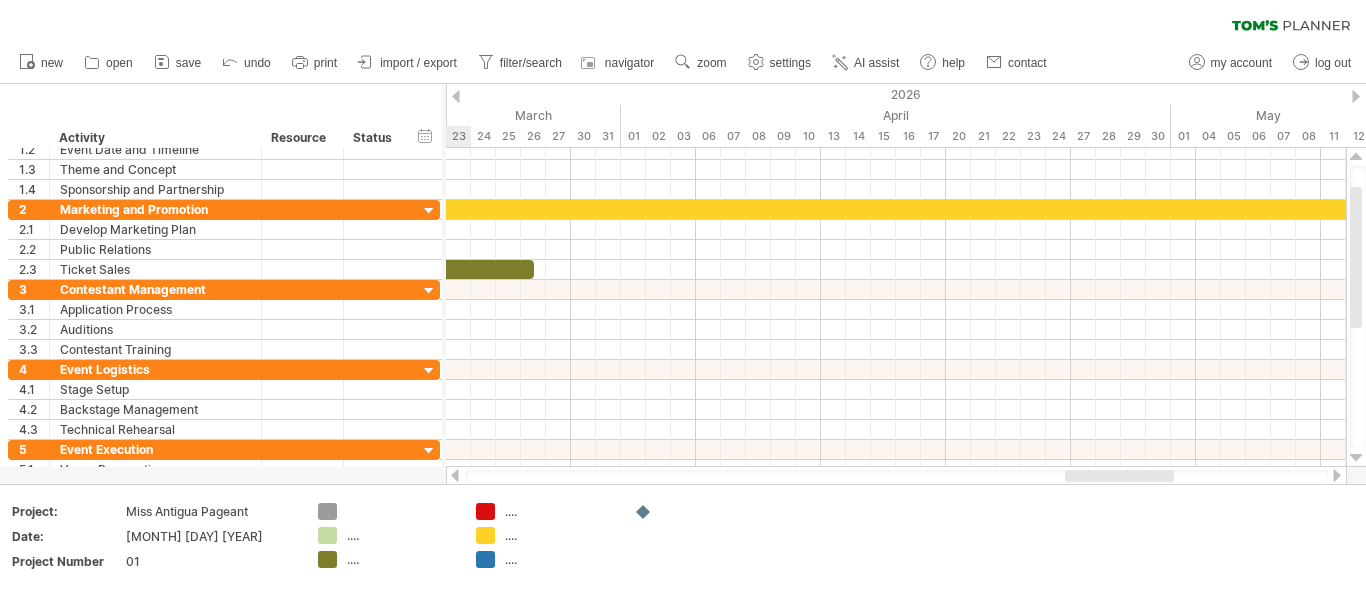 click at bounding box center (455, 475) 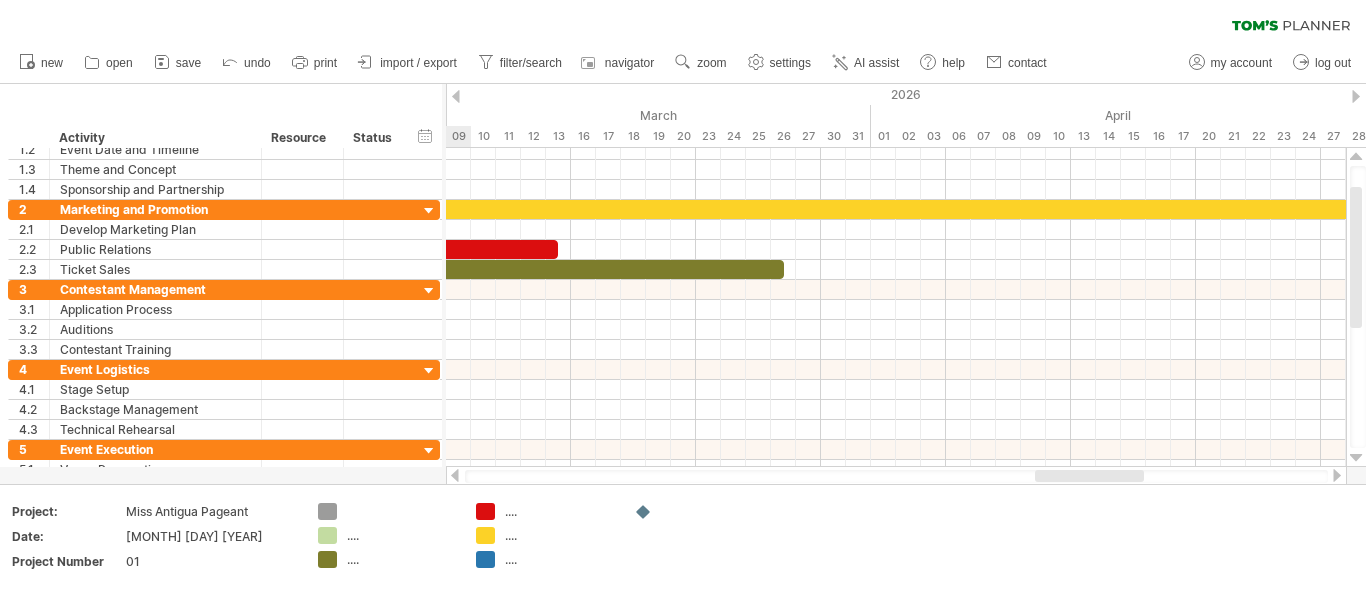 click at bounding box center [455, 475] 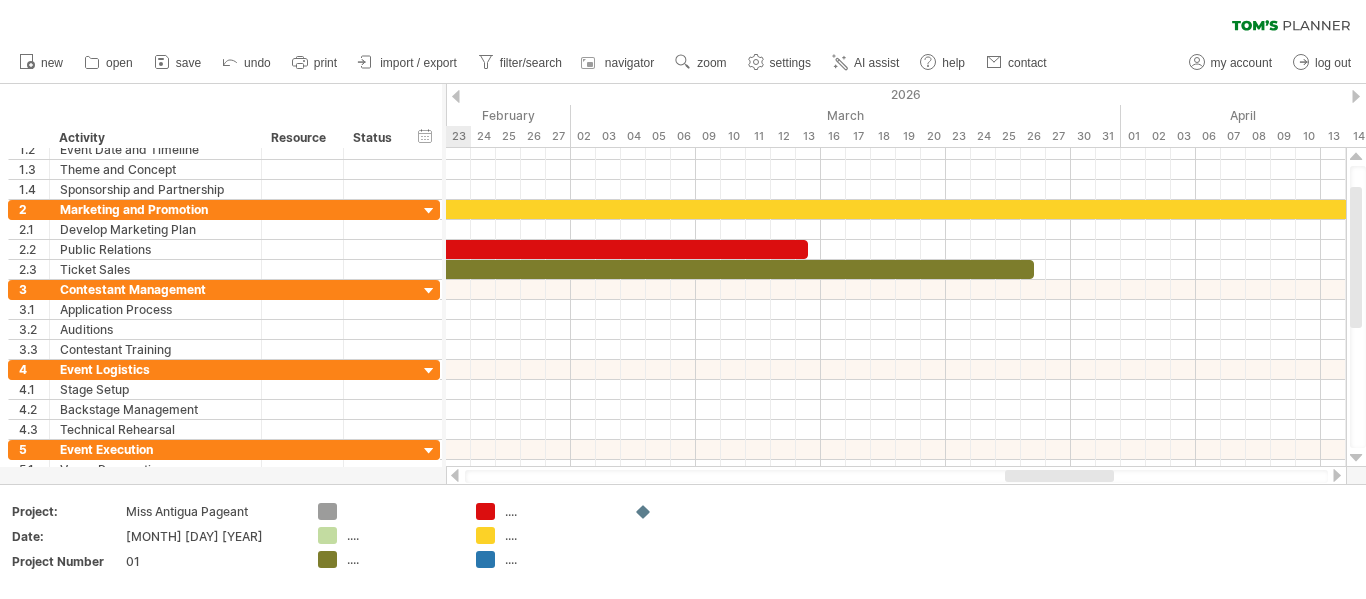 click at bounding box center [455, 475] 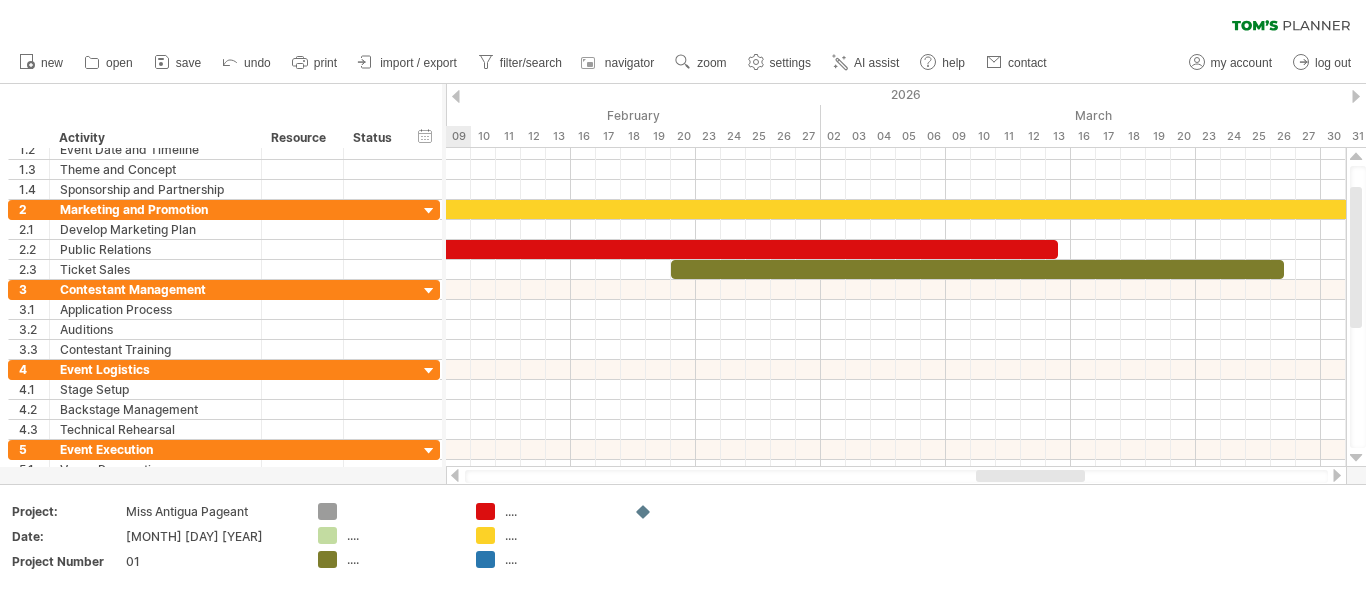click at bounding box center [455, 475] 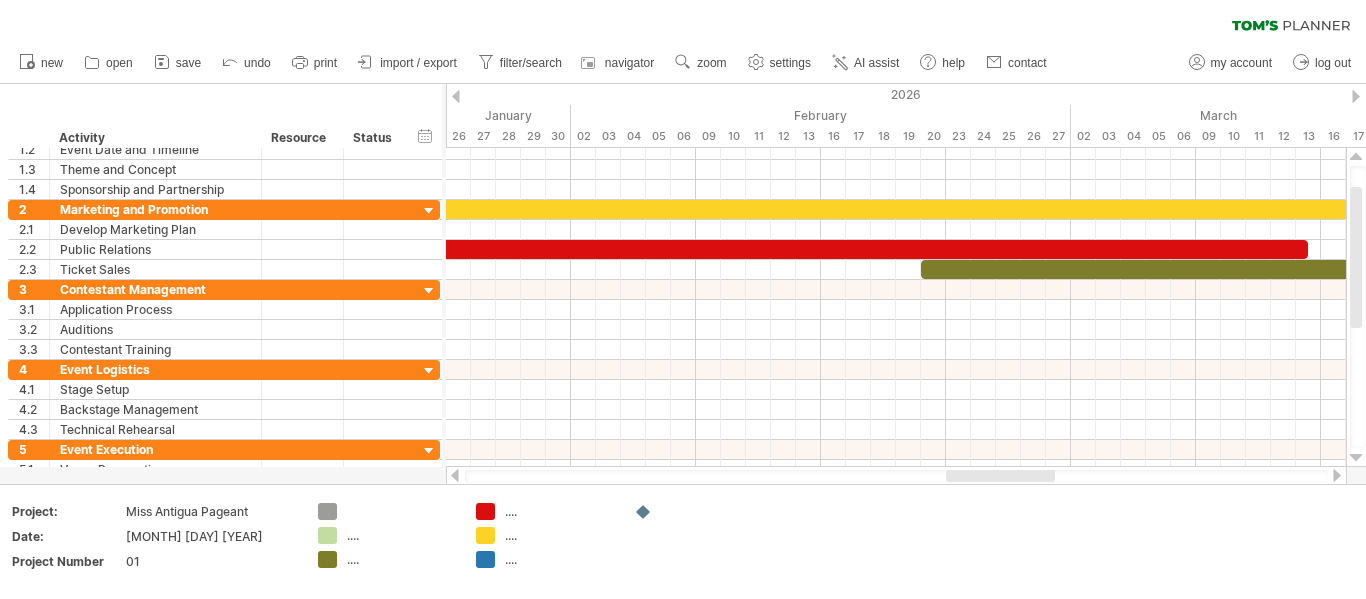 click at bounding box center (1337, 475) 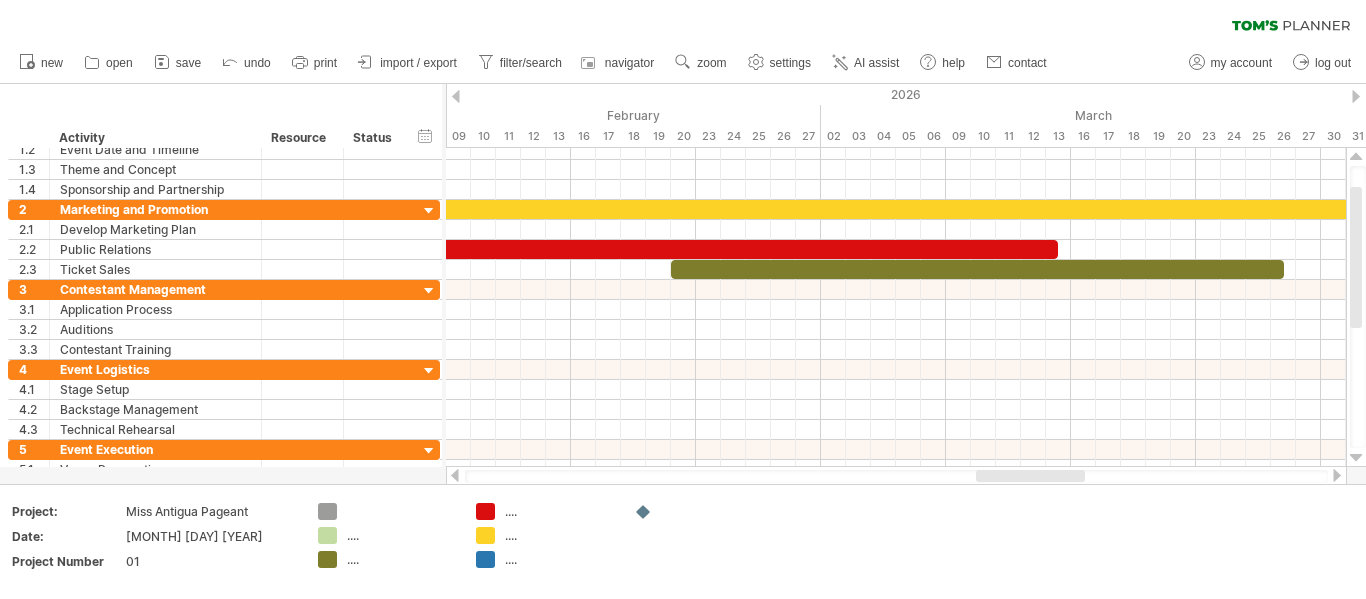 click at bounding box center [1337, 475] 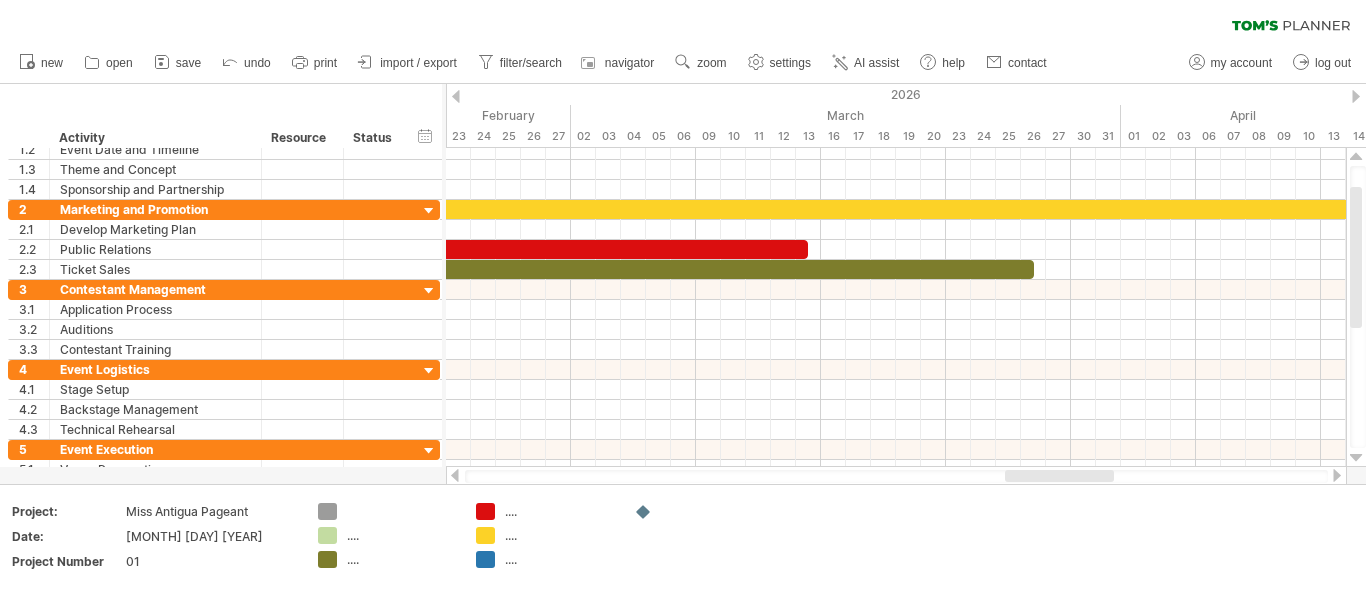 click at bounding box center (1337, 475) 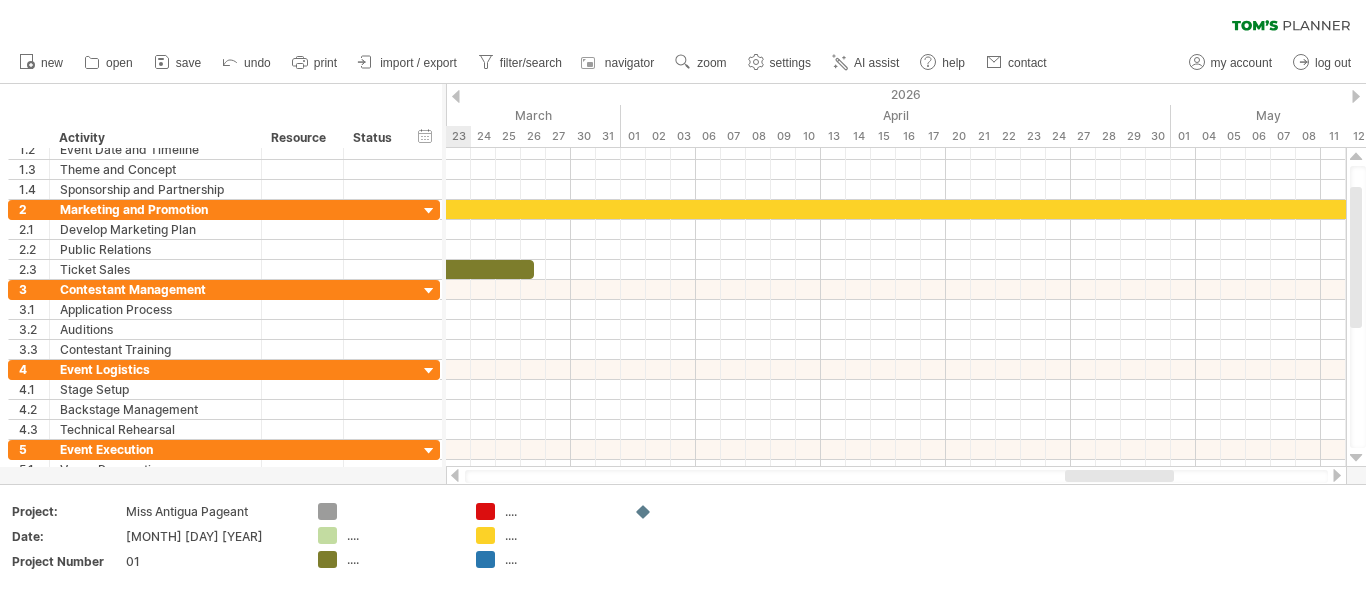 click at bounding box center [1337, 475] 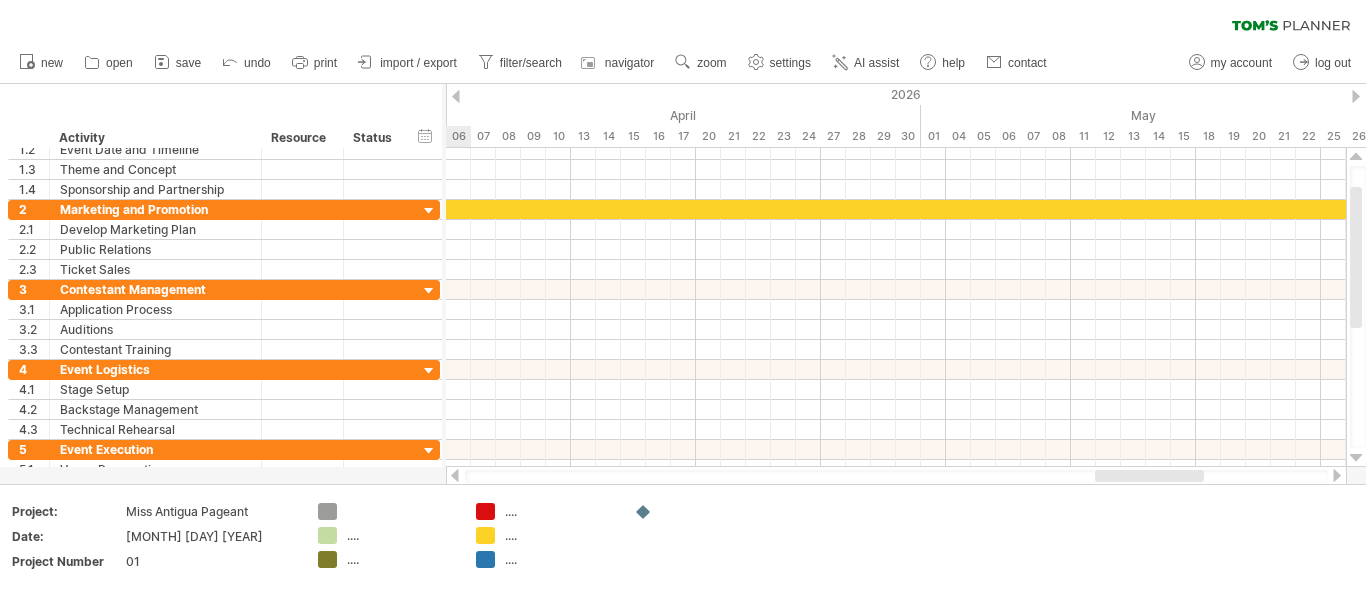 click at bounding box center (1337, 475) 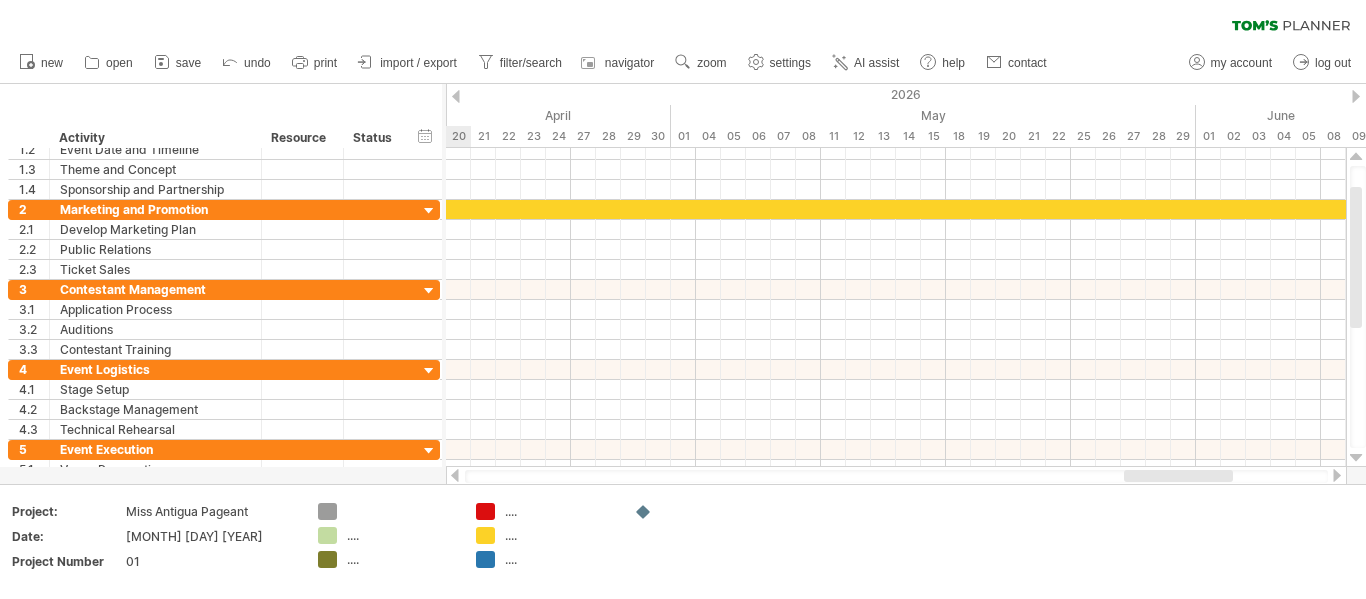 click at bounding box center [1337, 475] 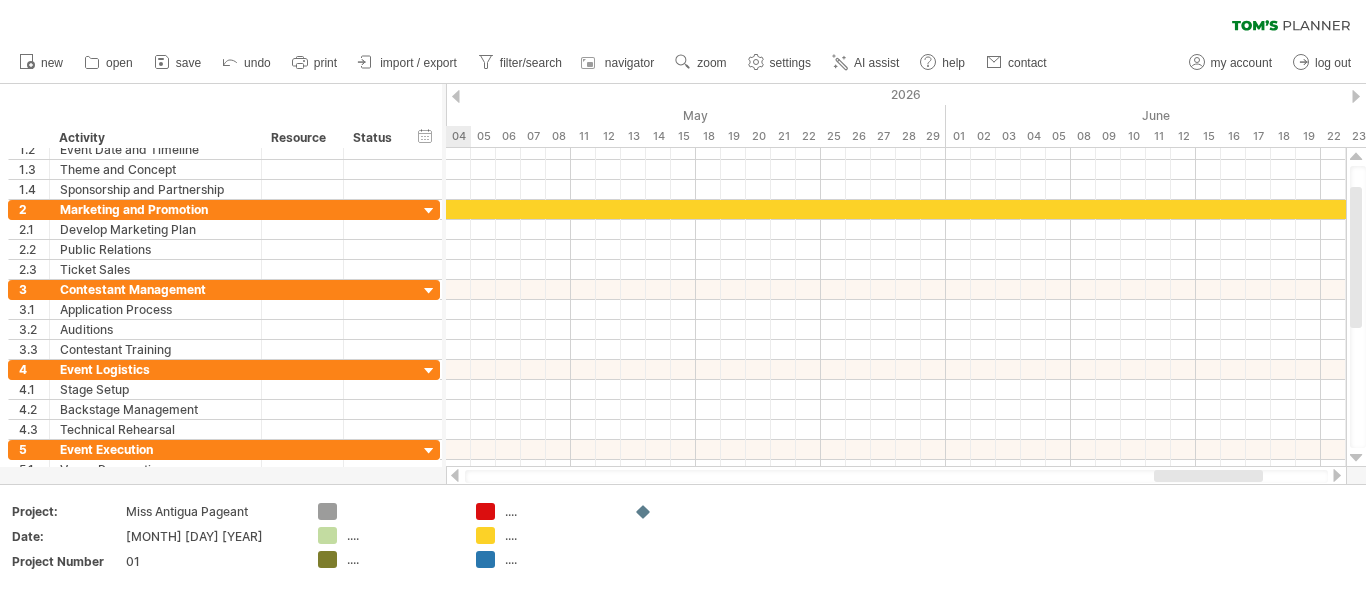 click at bounding box center (1337, 475) 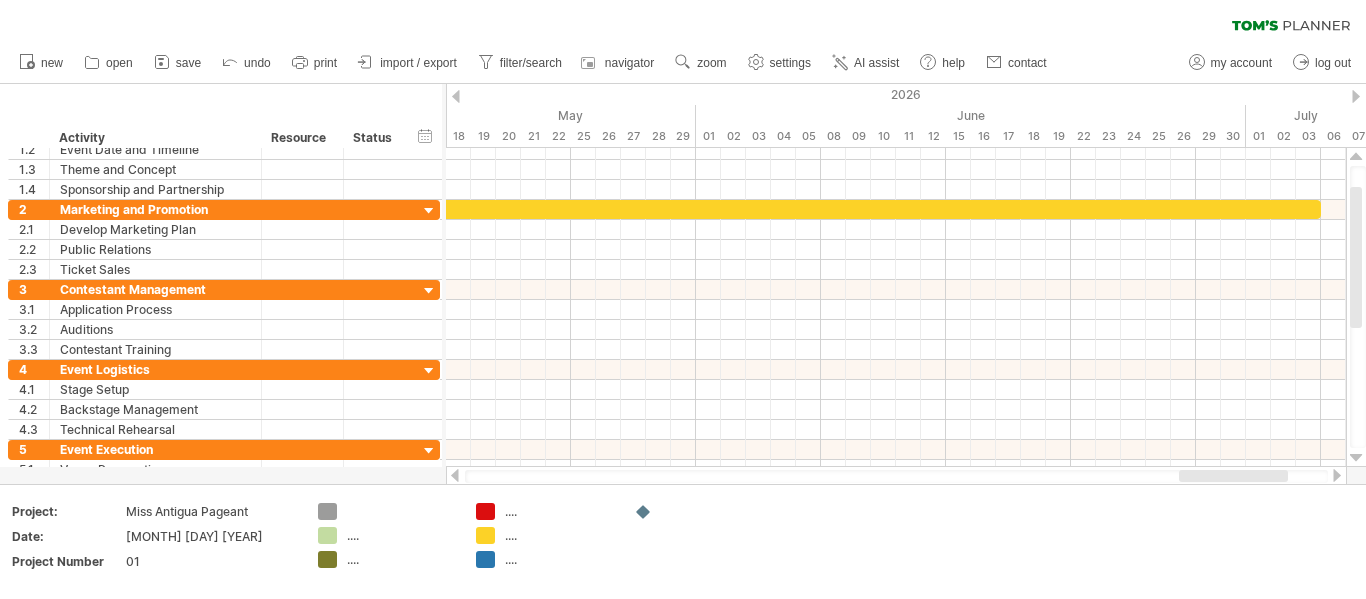click at bounding box center (896, 476) 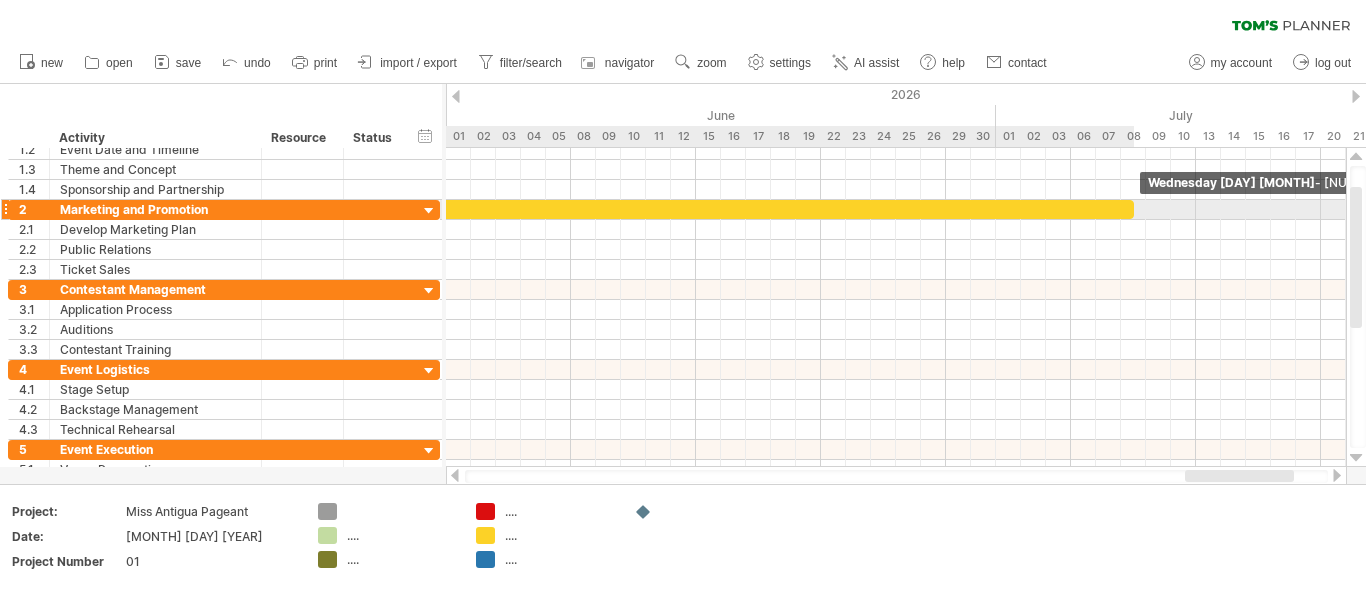 drag, startPoint x: 1071, startPoint y: 211, endPoint x: 1139, endPoint y: 214, distance: 68.06615 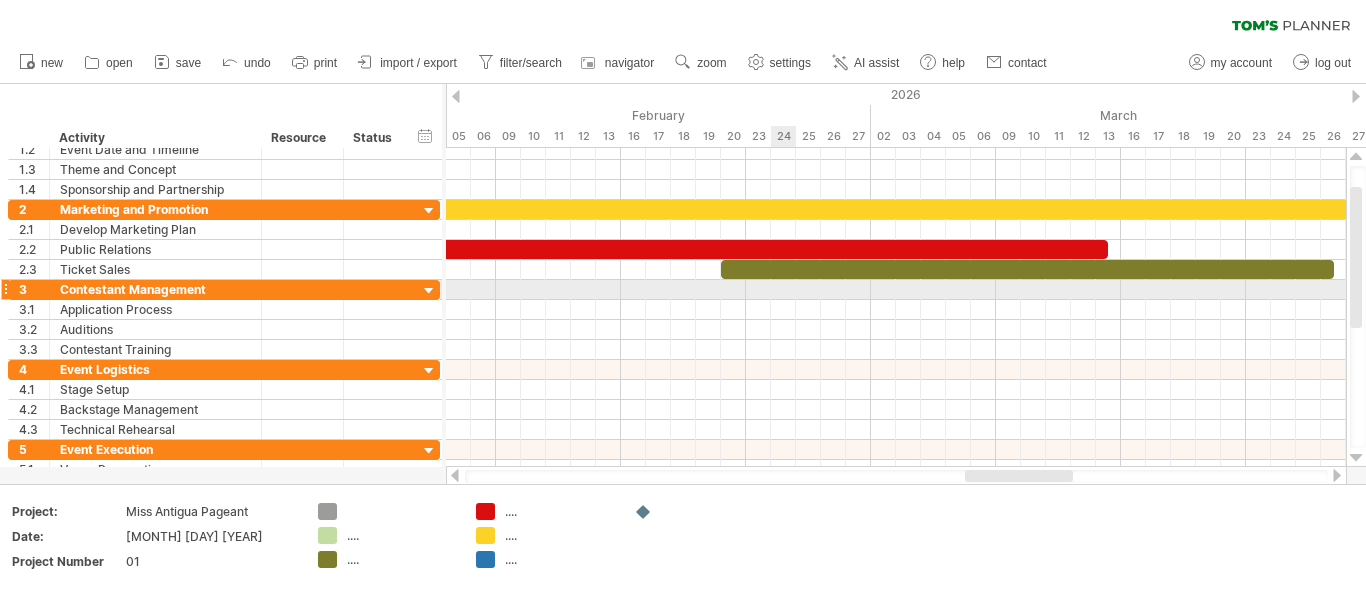 click at bounding box center (896, 290) 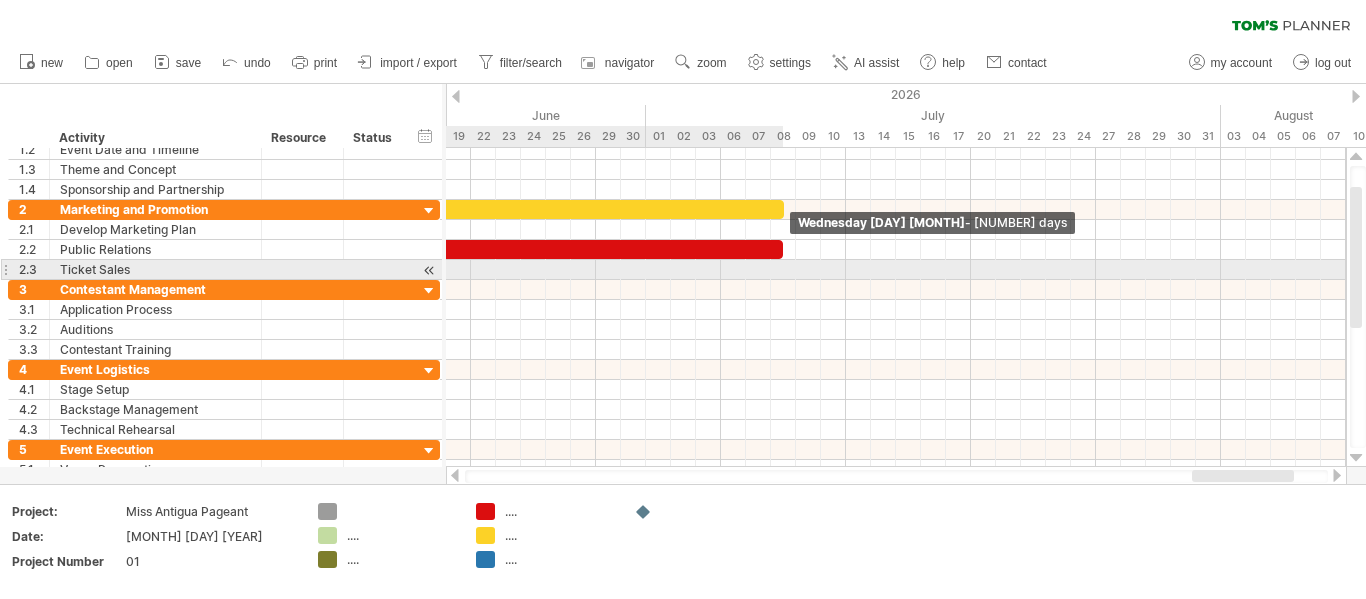 drag, startPoint x: 1083, startPoint y: 250, endPoint x: 784, endPoint y: 260, distance: 299.16718 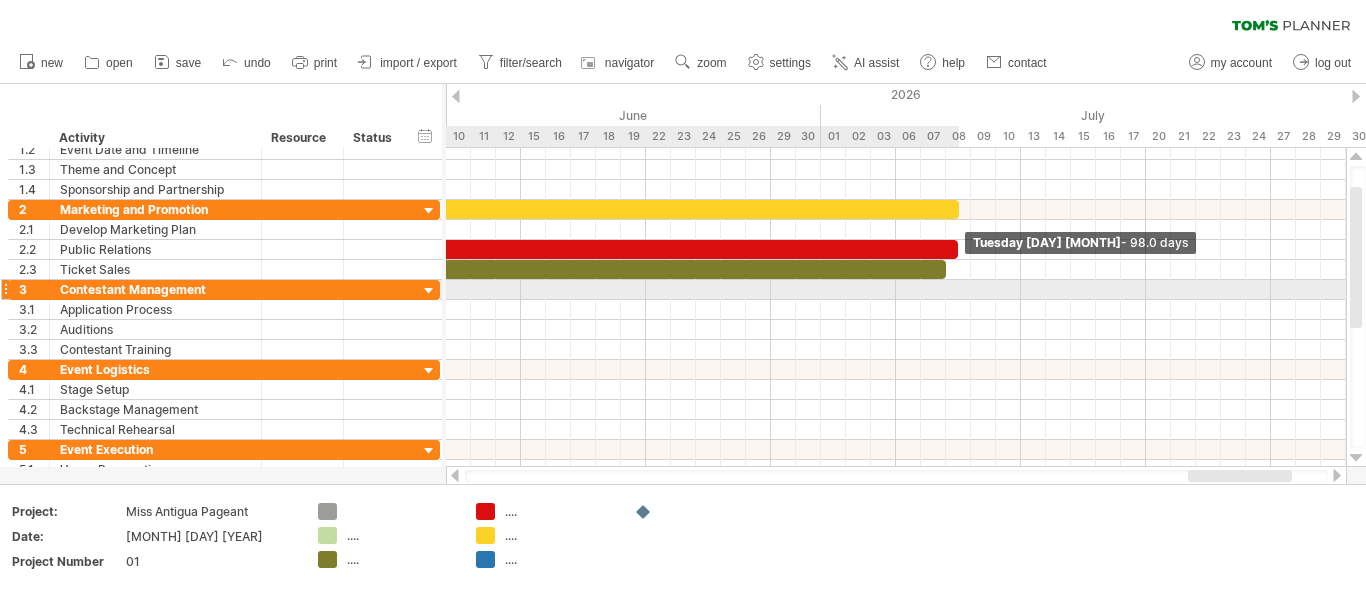drag, startPoint x: 937, startPoint y: 263, endPoint x: 955, endPoint y: 287, distance: 30 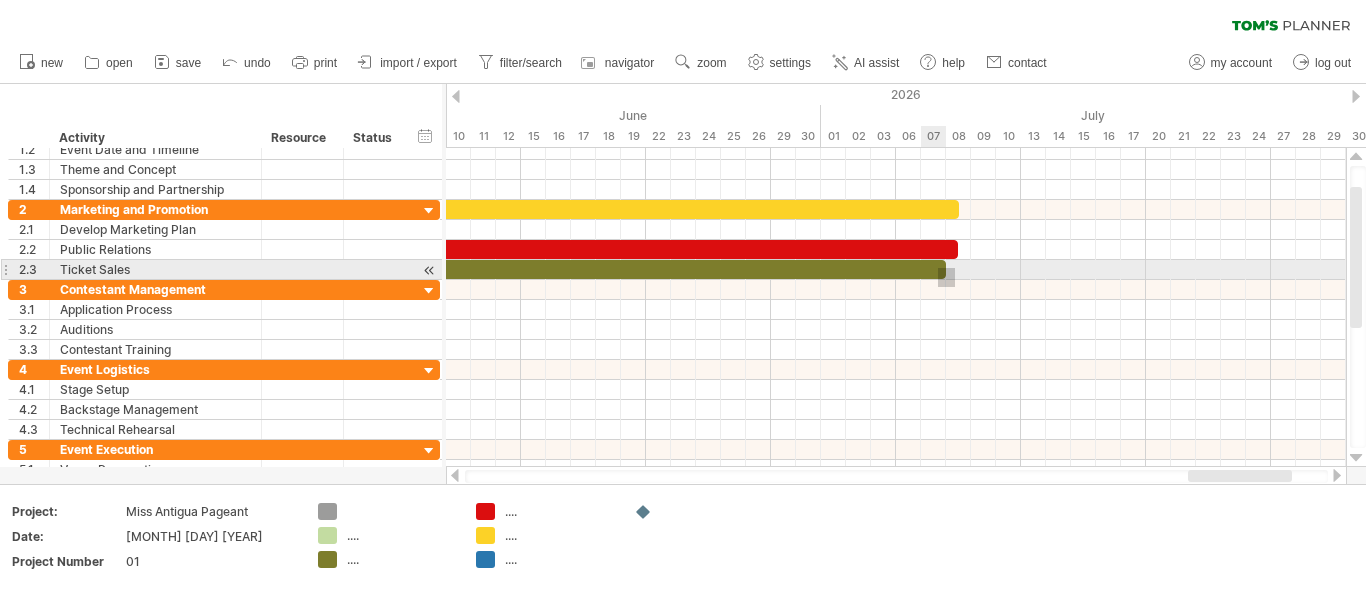 drag, startPoint x: 955, startPoint y: 287, endPoint x: 943, endPoint y: 269, distance: 21.633308 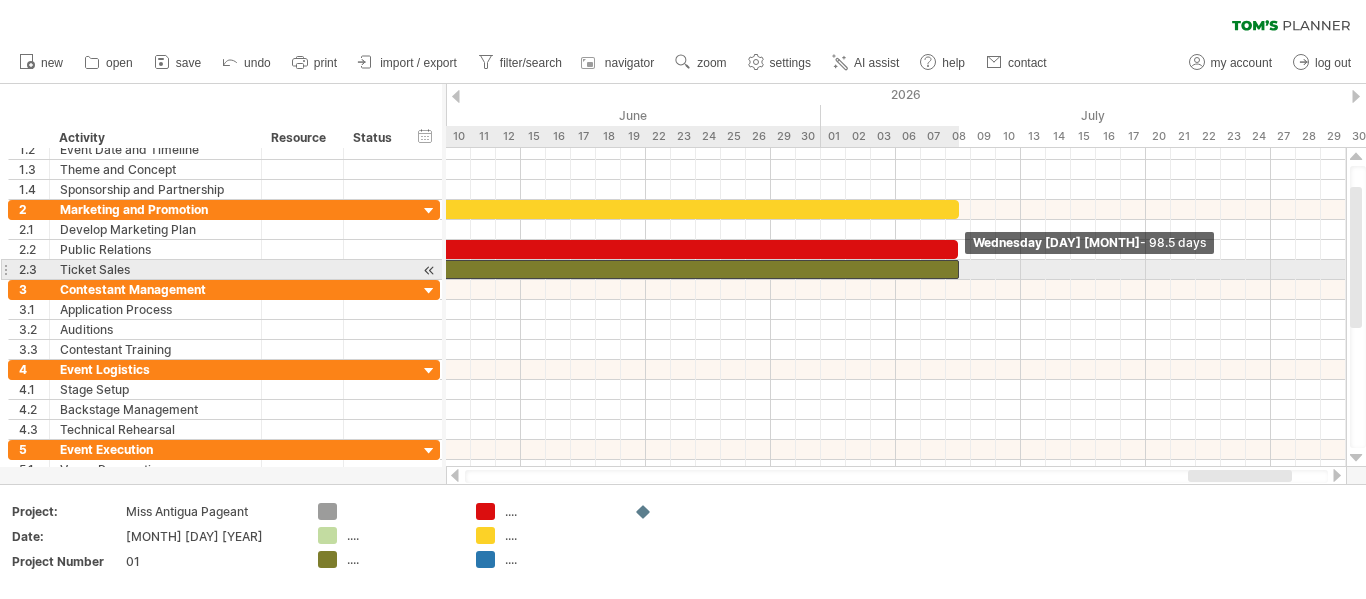 drag, startPoint x: 943, startPoint y: 269, endPoint x: 956, endPoint y: 272, distance: 13.341664 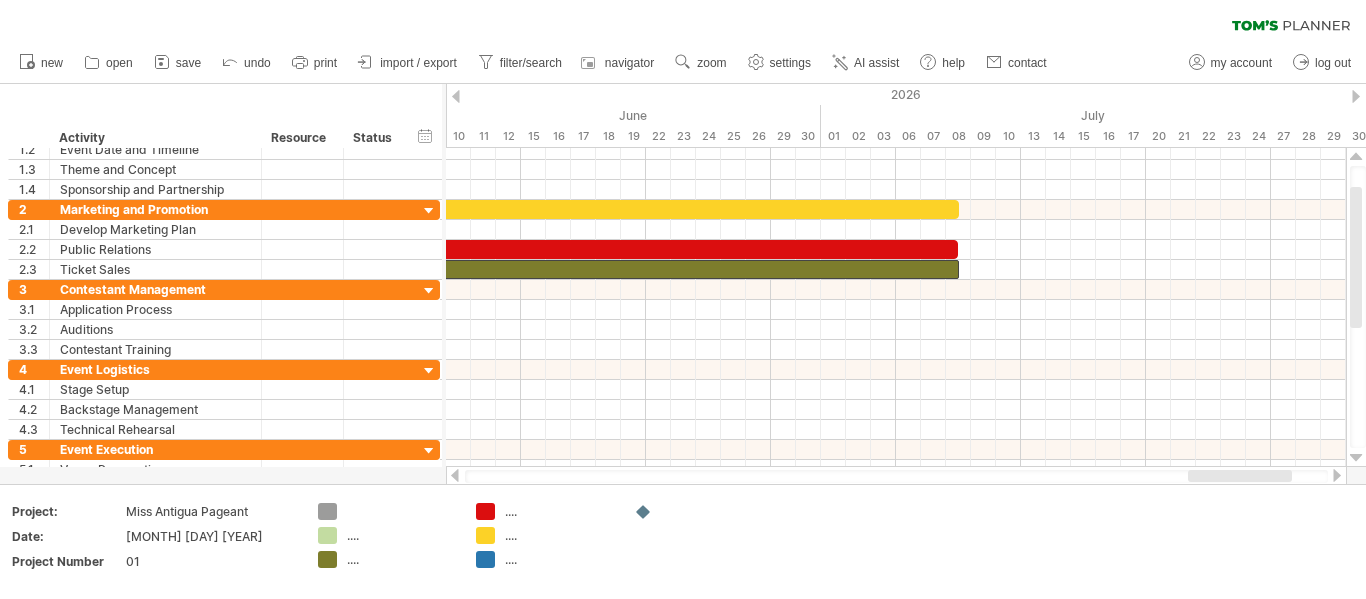 click at bounding box center [455, 475] 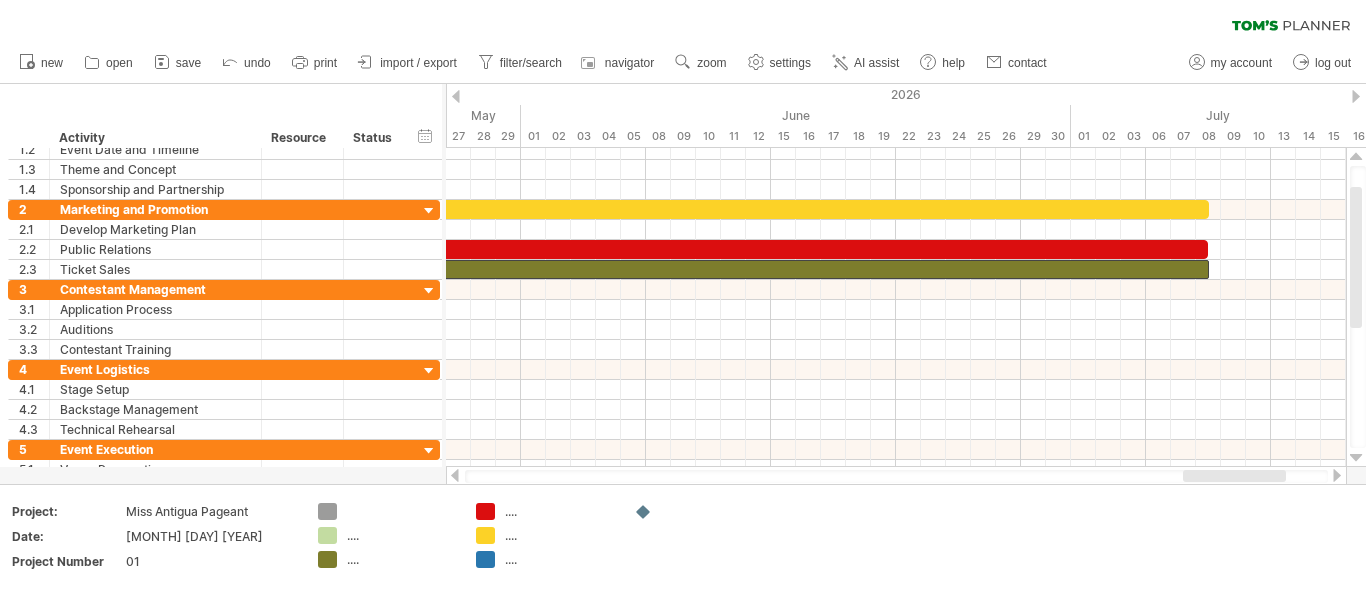 click at bounding box center (455, 475) 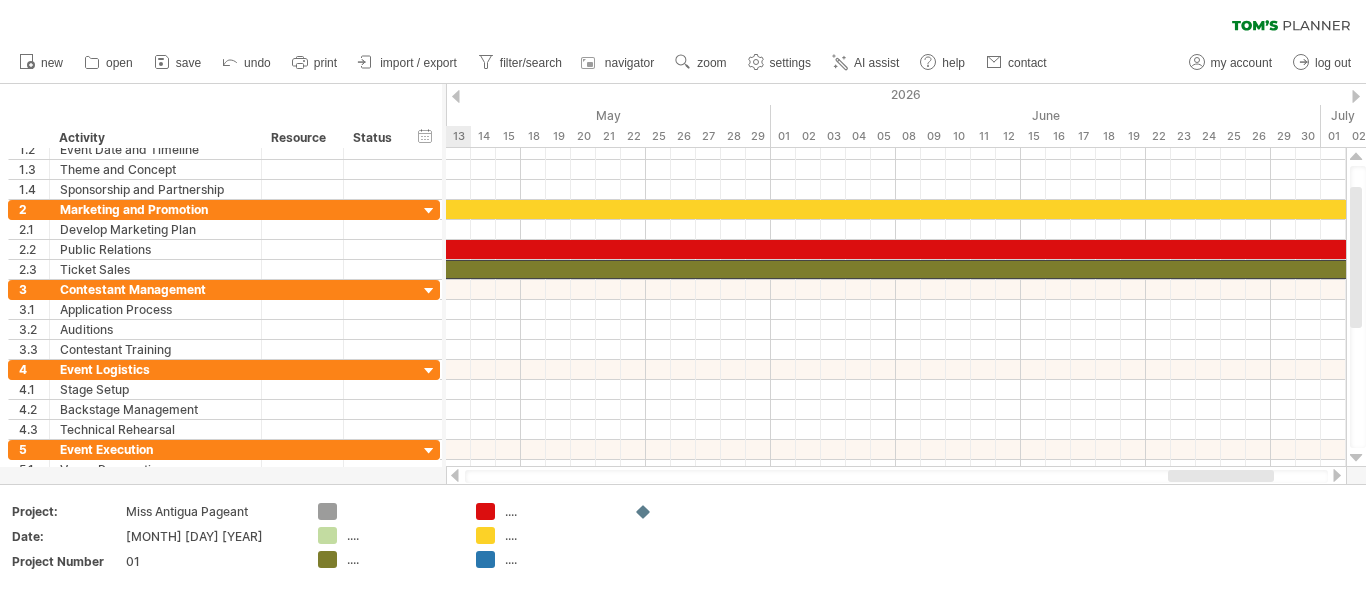 click at bounding box center [455, 475] 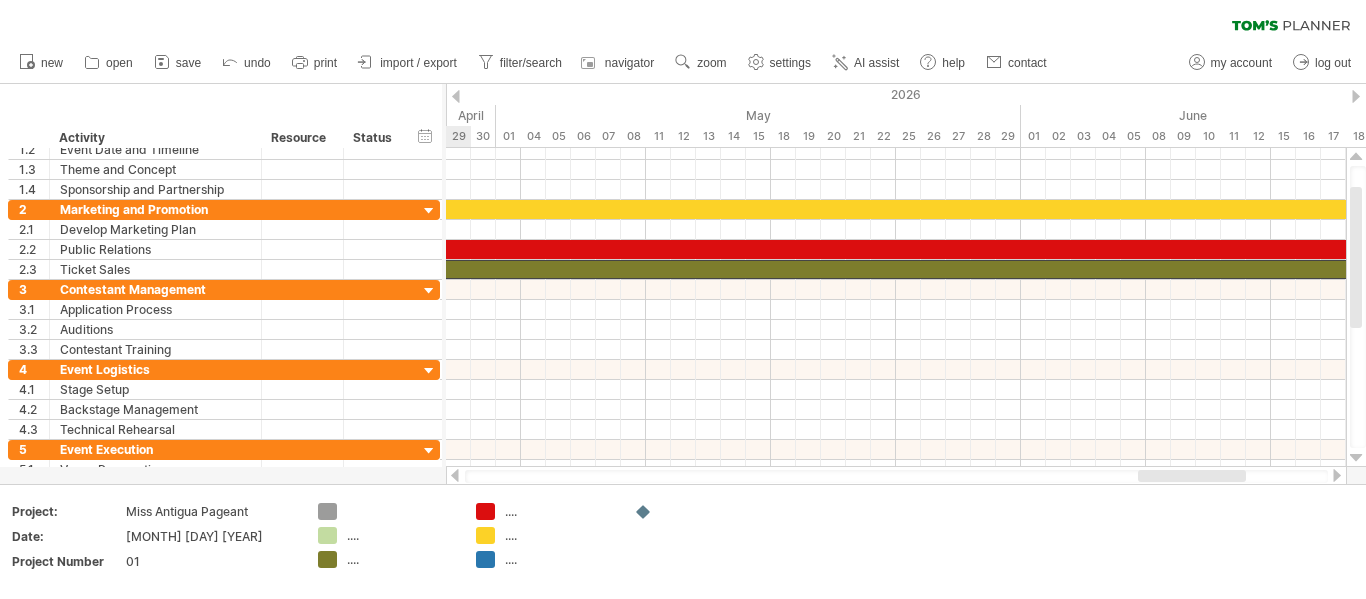 click at bounding box center [455, 475] 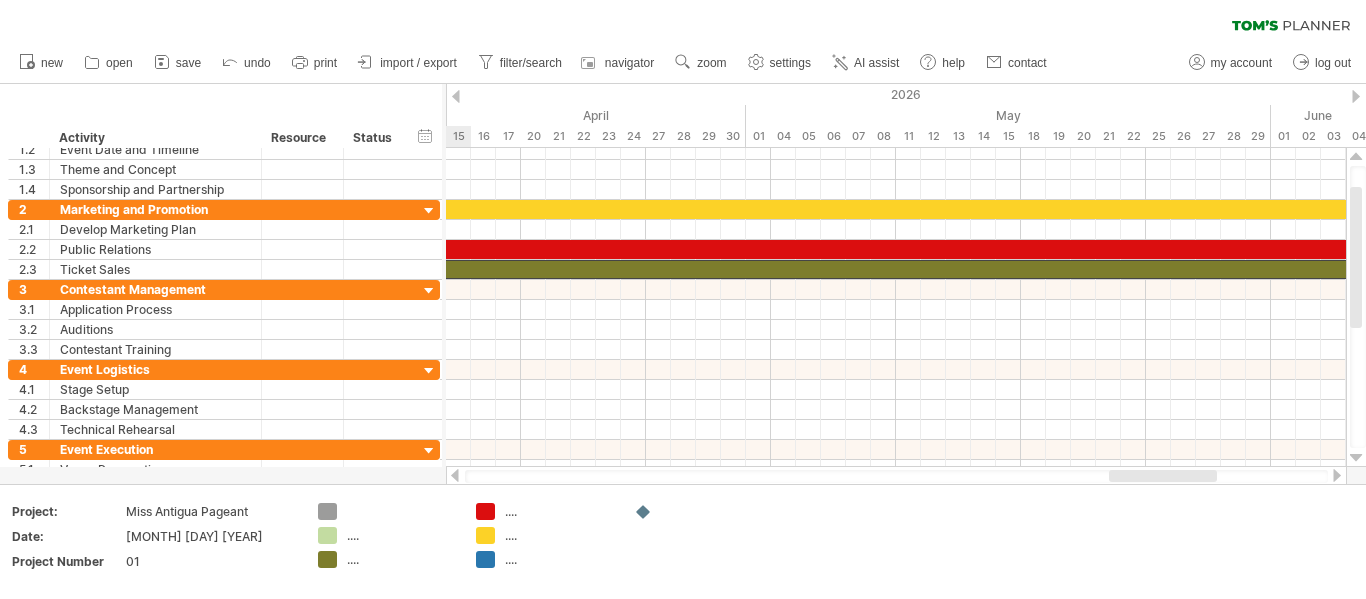 click at bounding box center (455, 475) 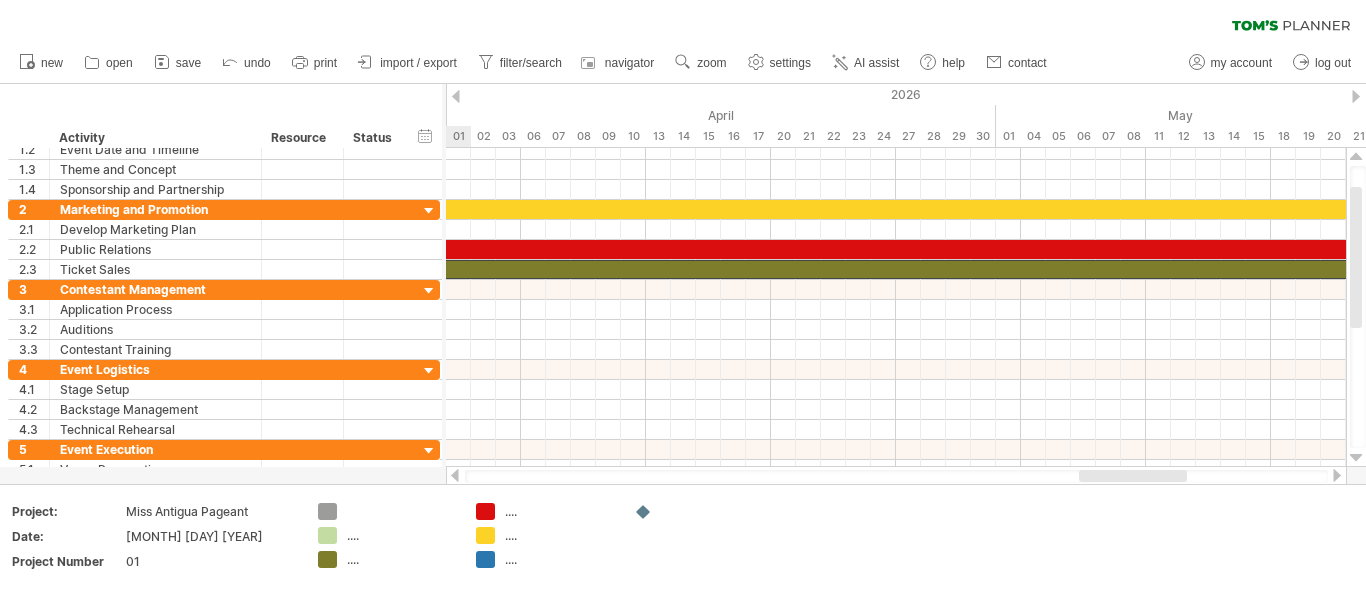 click at bounding box center [455, 475] 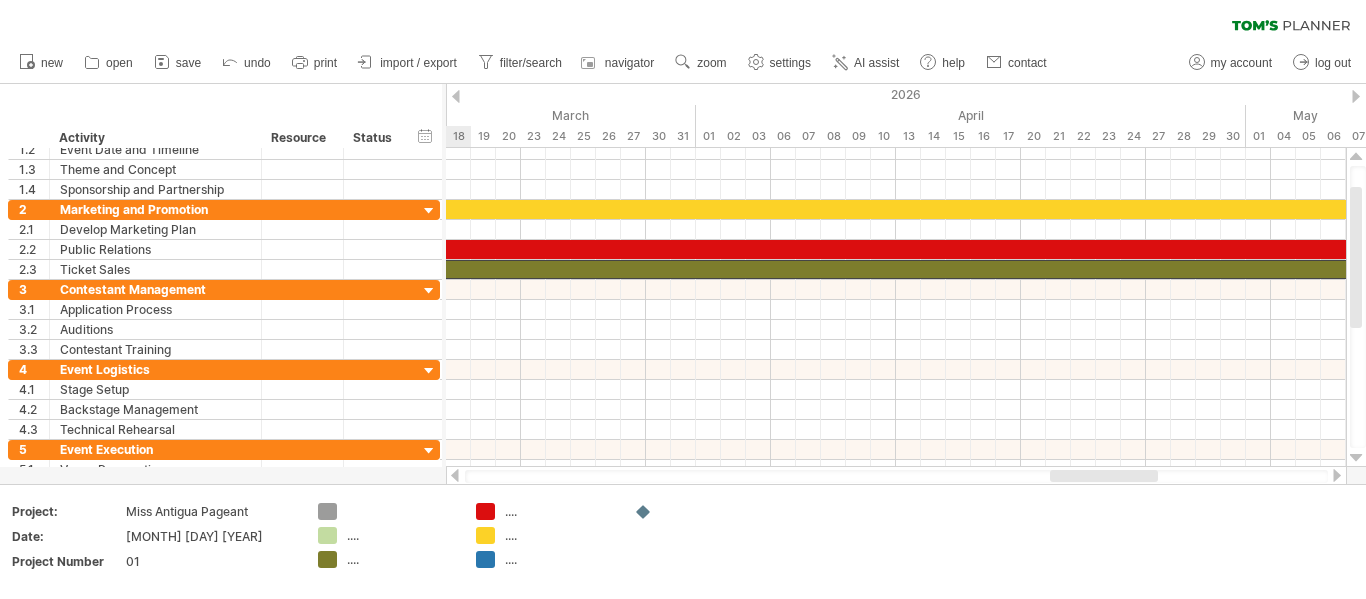 click at bounding box center [455, 475] 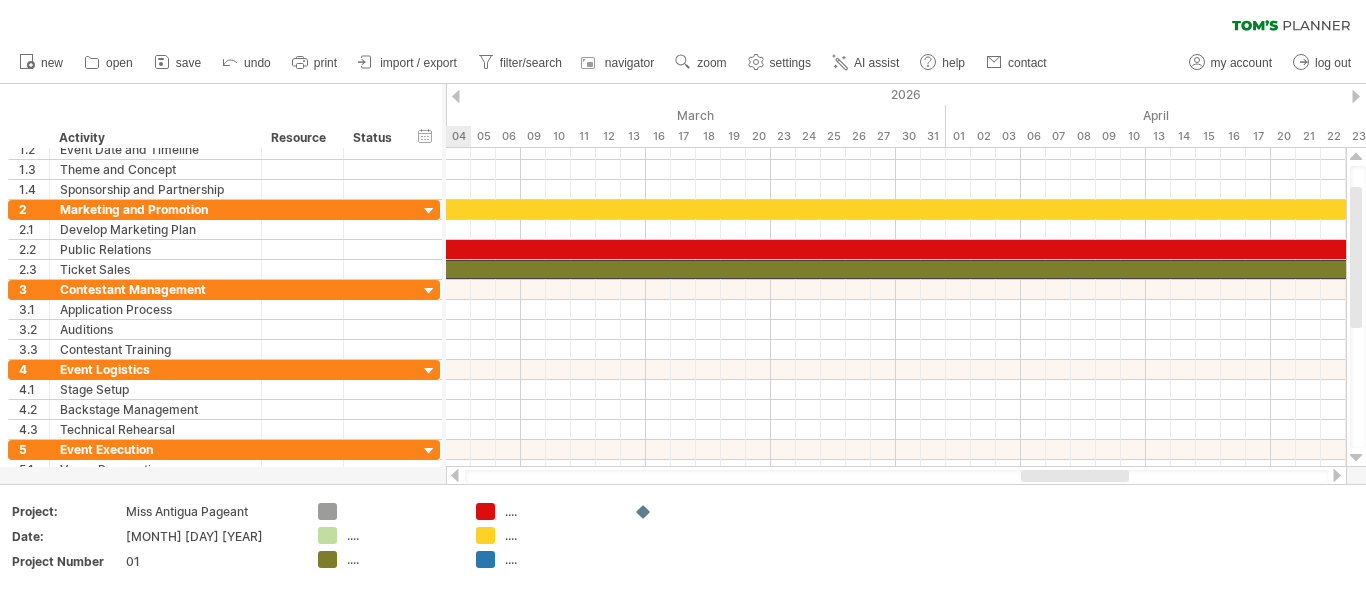click at bounding box center (455, 475) 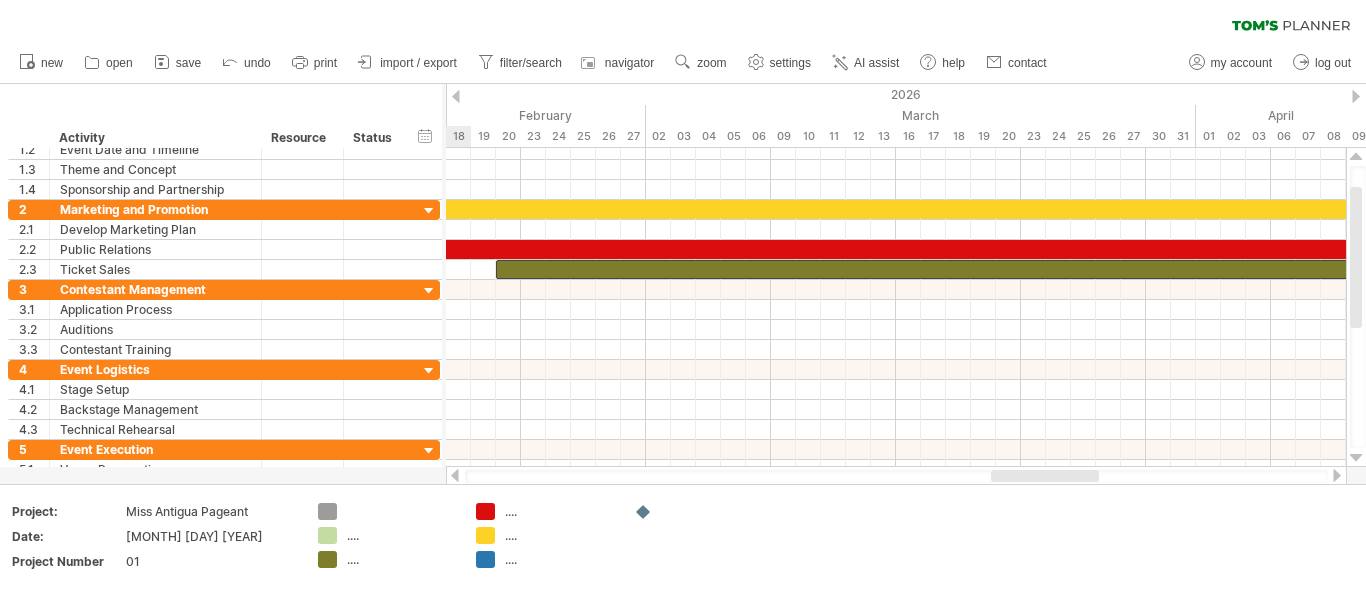 click at bounding box center [455, 475] 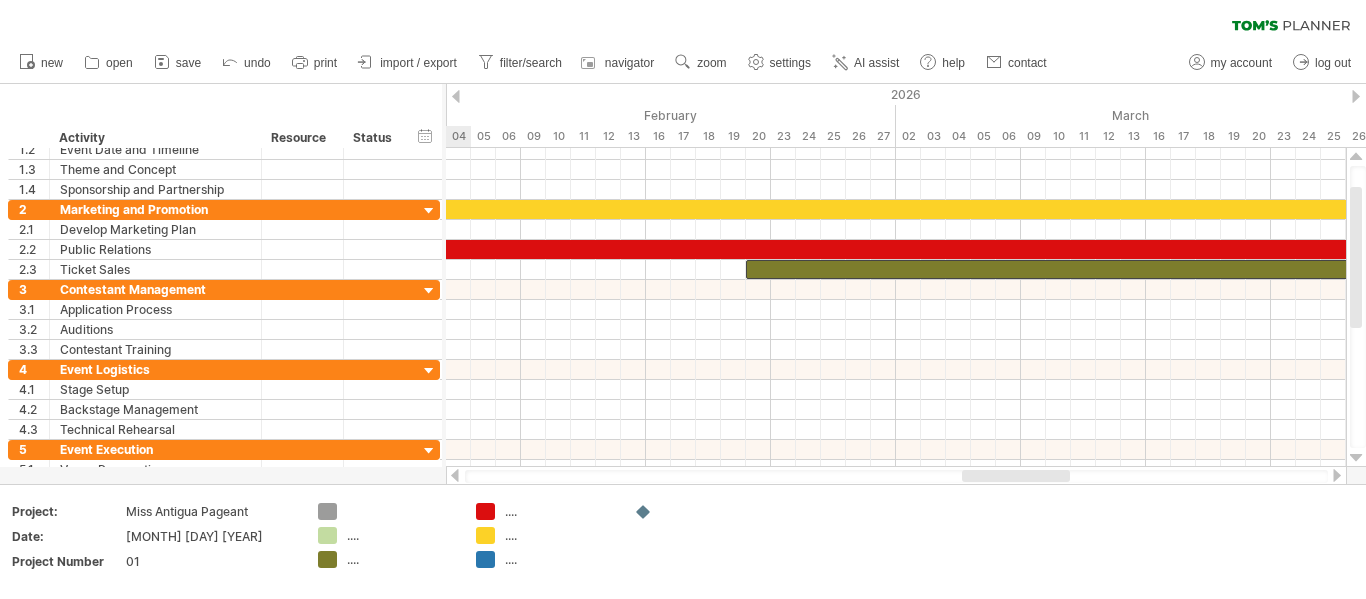 click at bounding box center (455, 475) 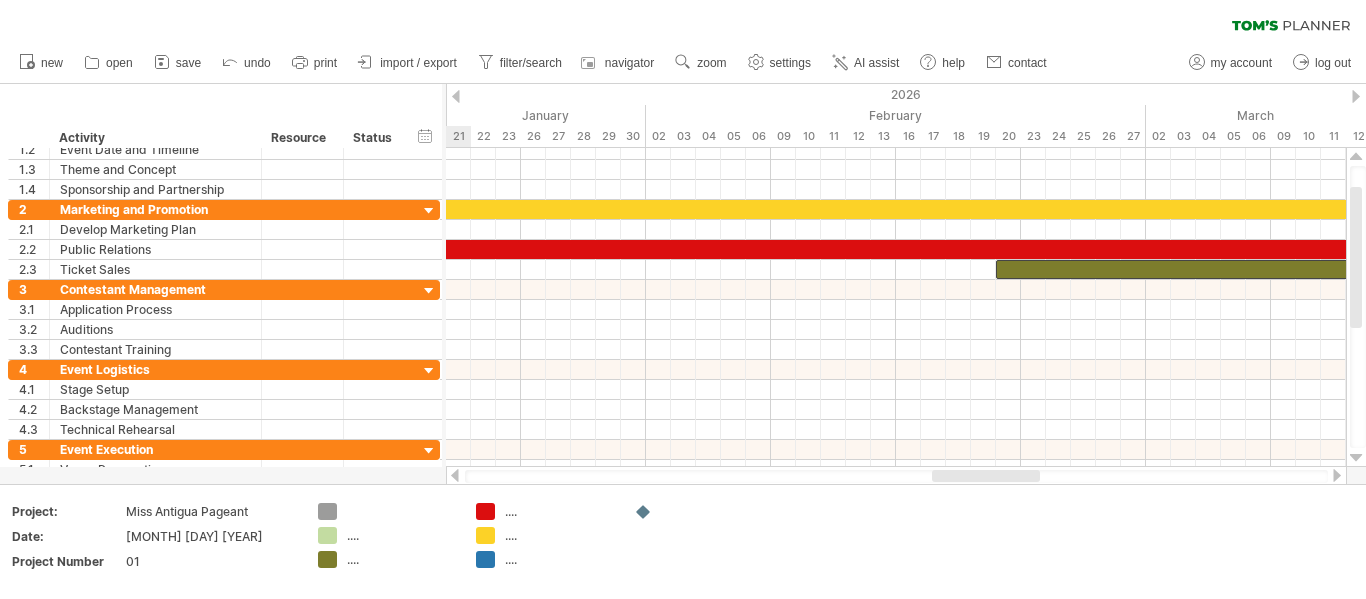 click at bounding box center (455, 475) 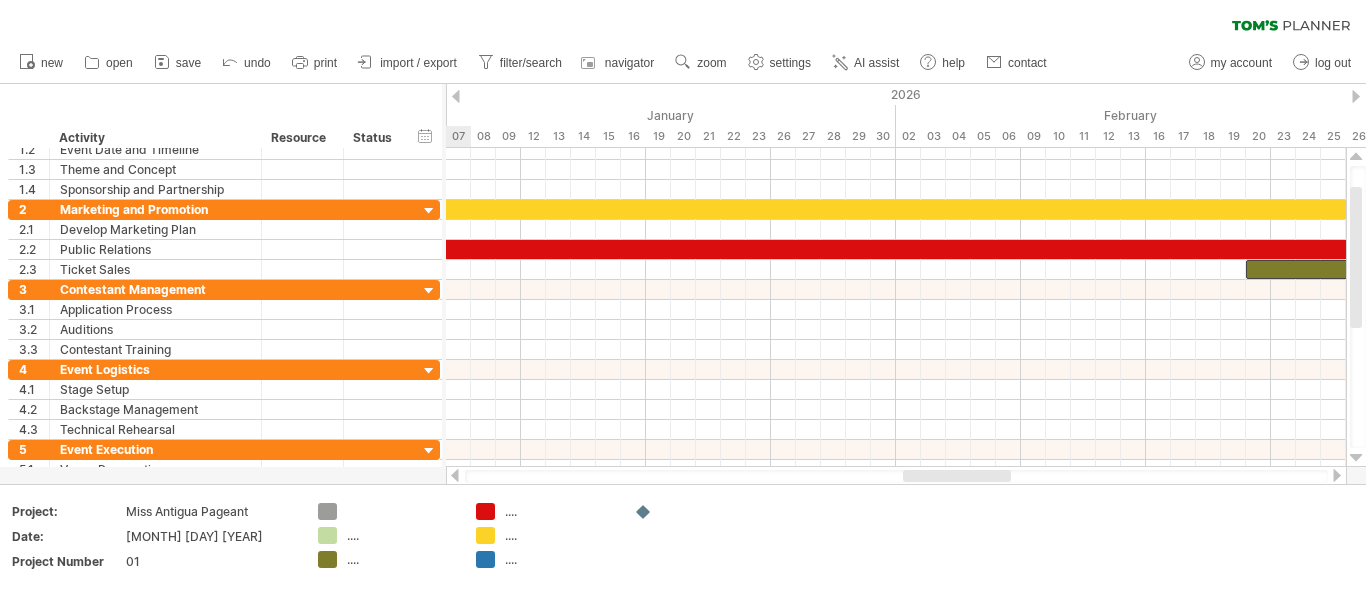 click at bounding box center (455, 475) 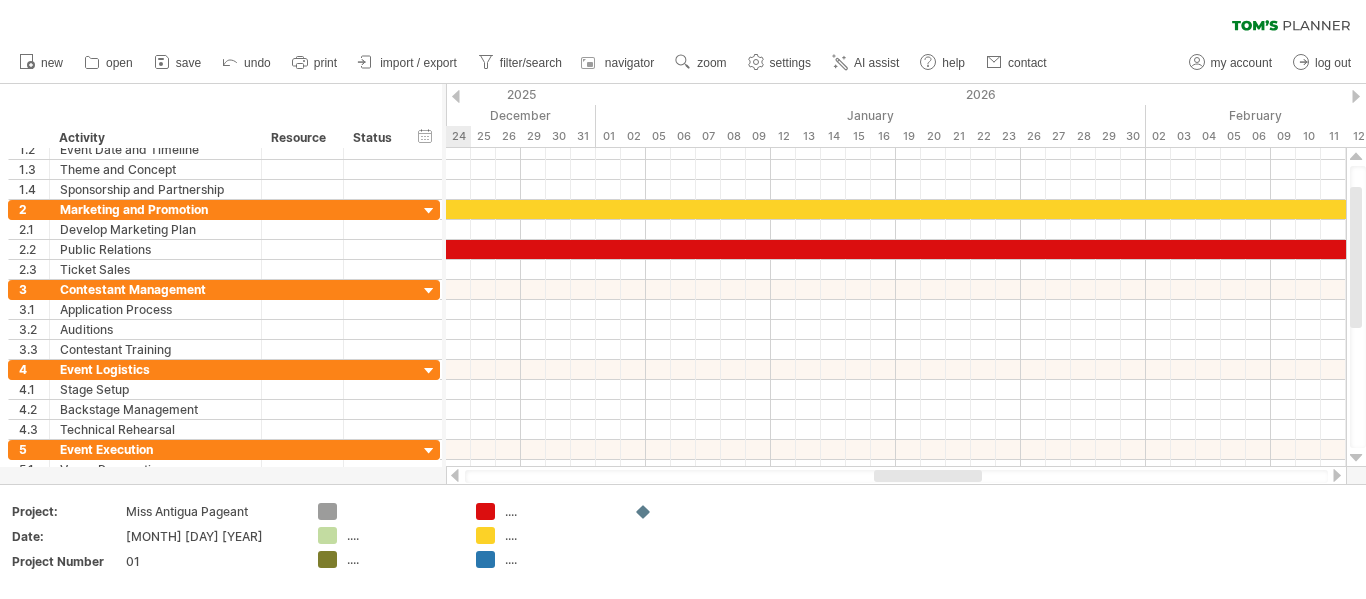 click at bounding box center [455, 475] 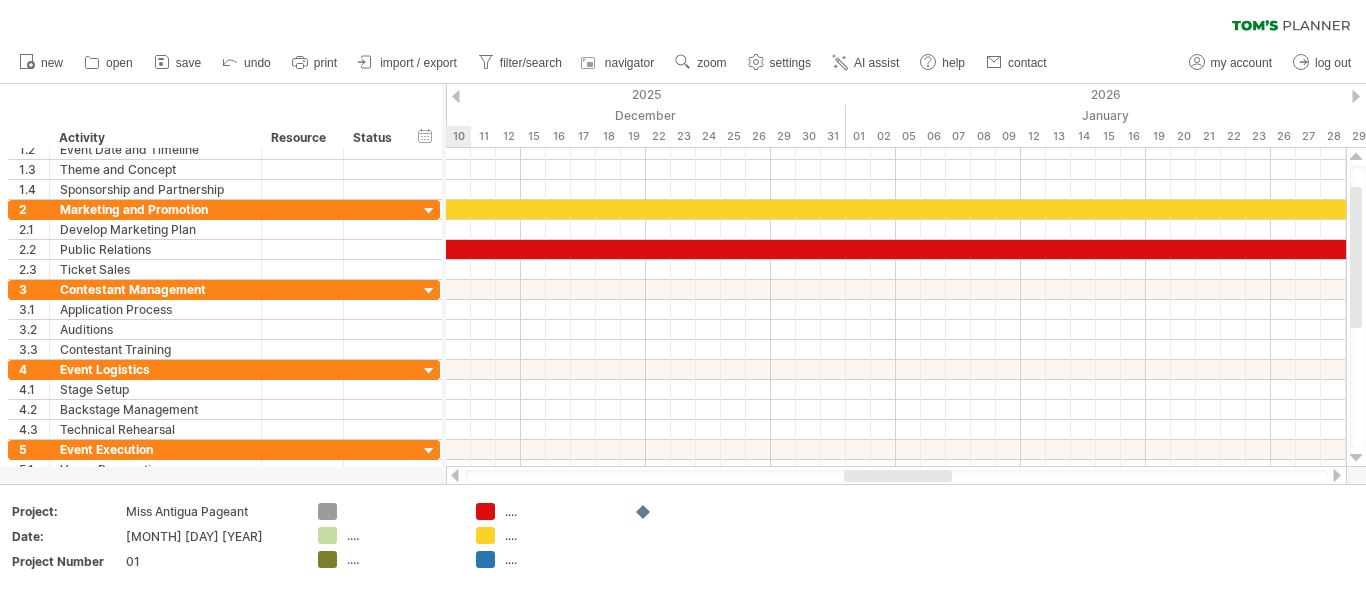 click at bounding box center (455, 475) 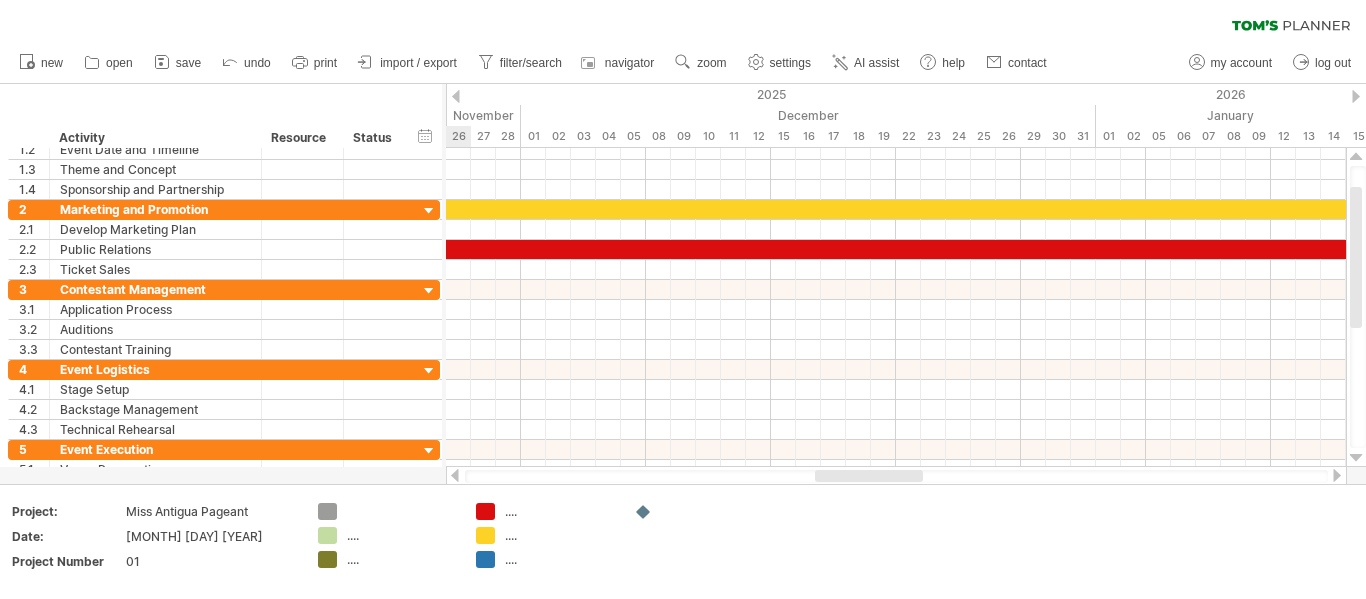 click at bounding box center [455, 475] 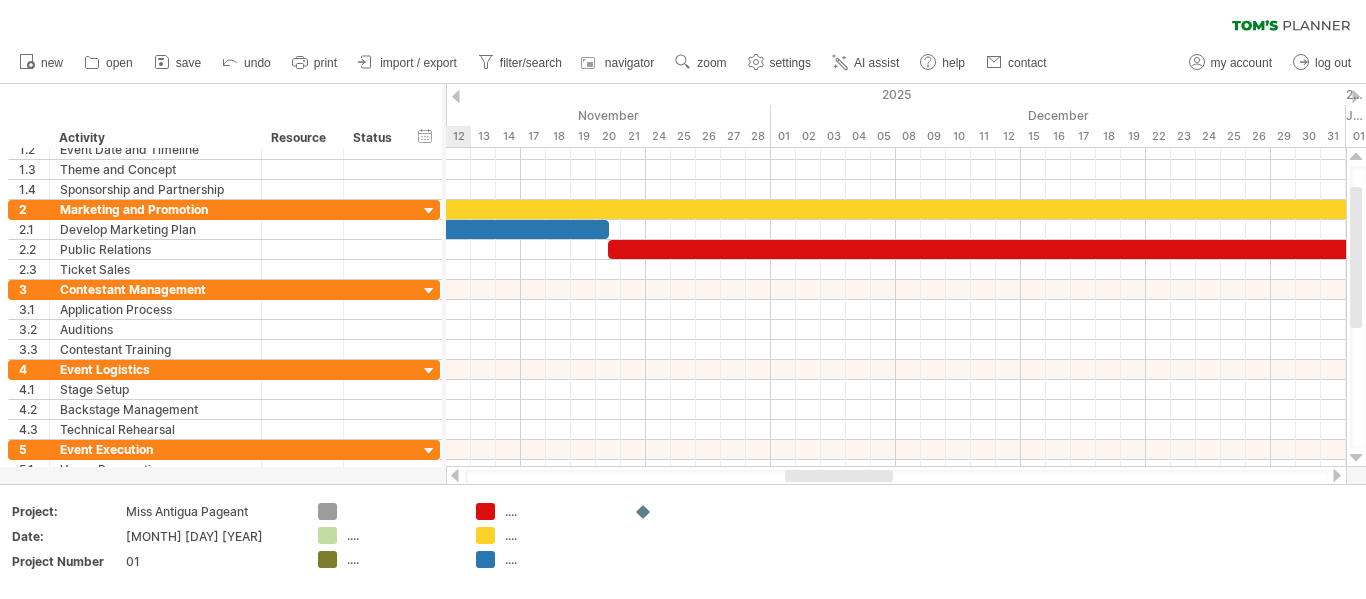 click at bounding box center [455, 475] 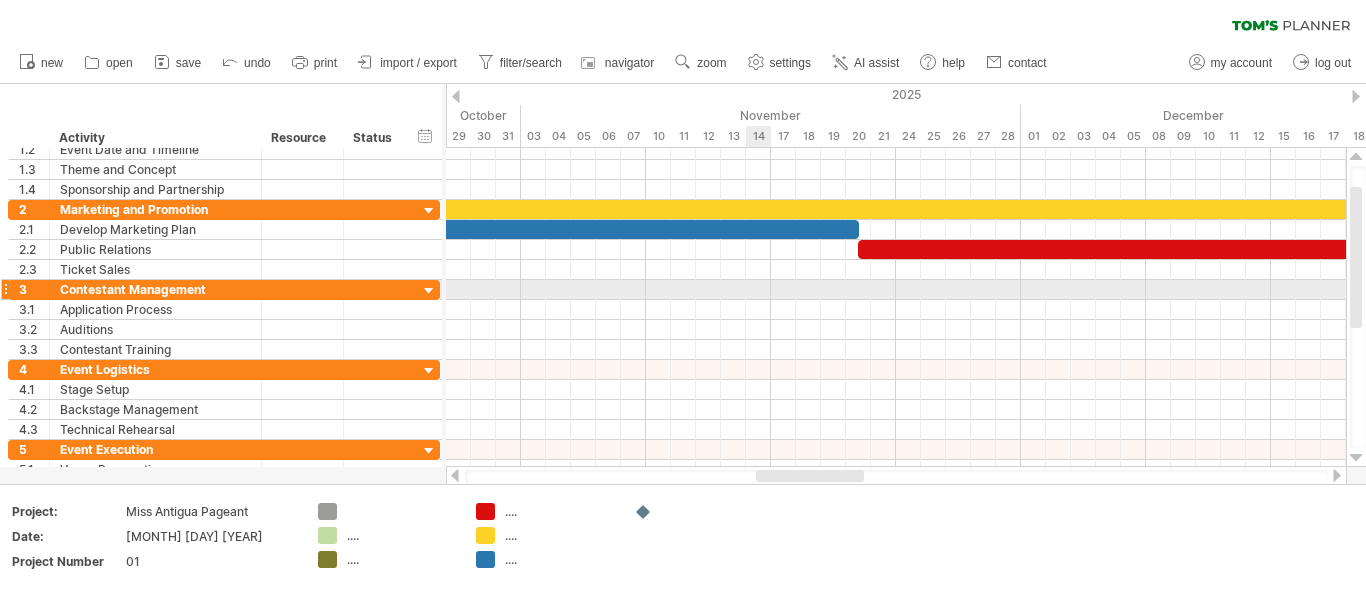 click at bounding box center [896, 290] 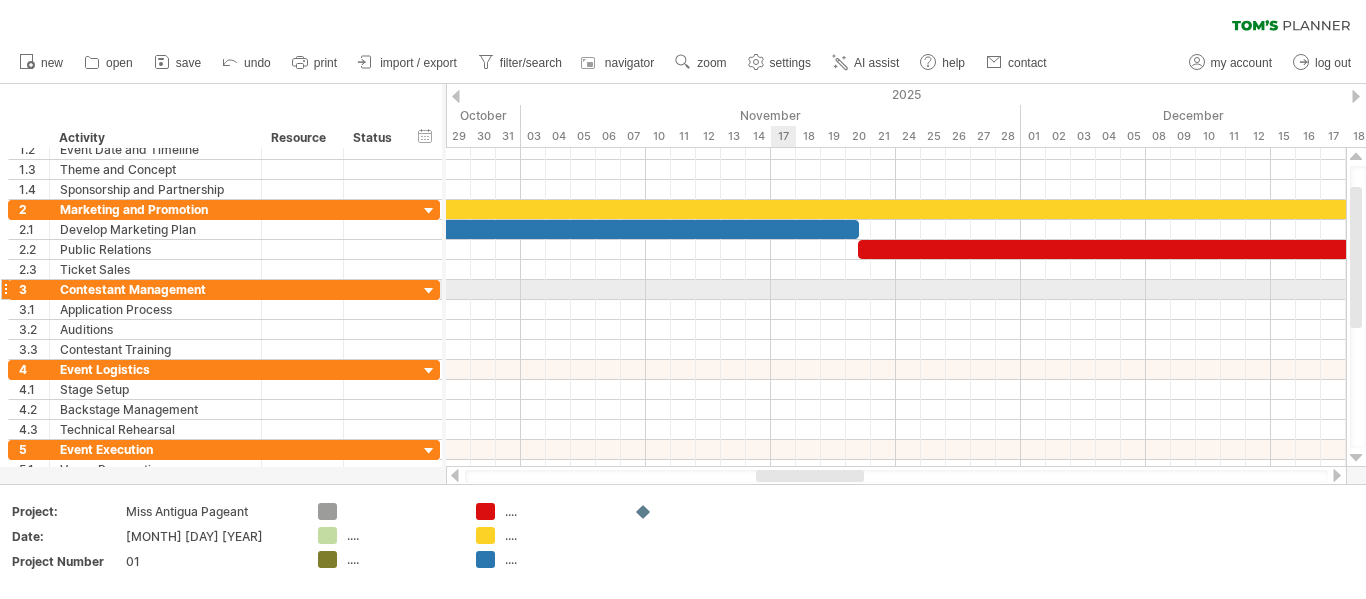 click at bounding box center [896, 290] 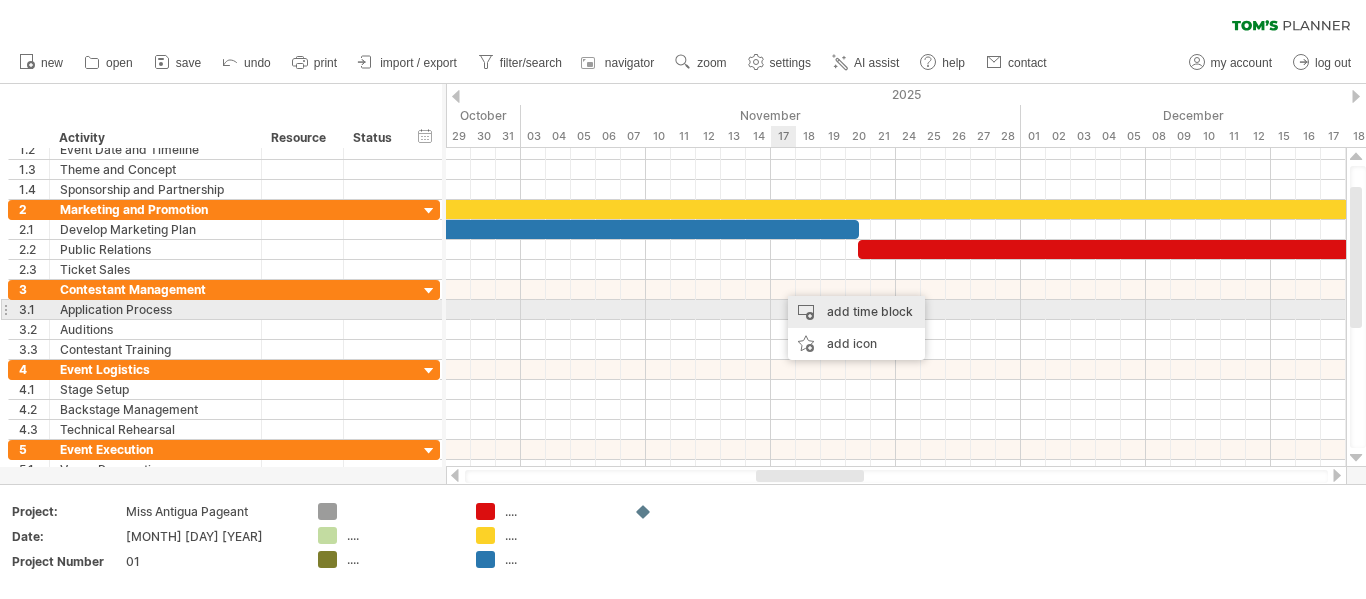 click on "add time block" at bounding box center (856, 312) 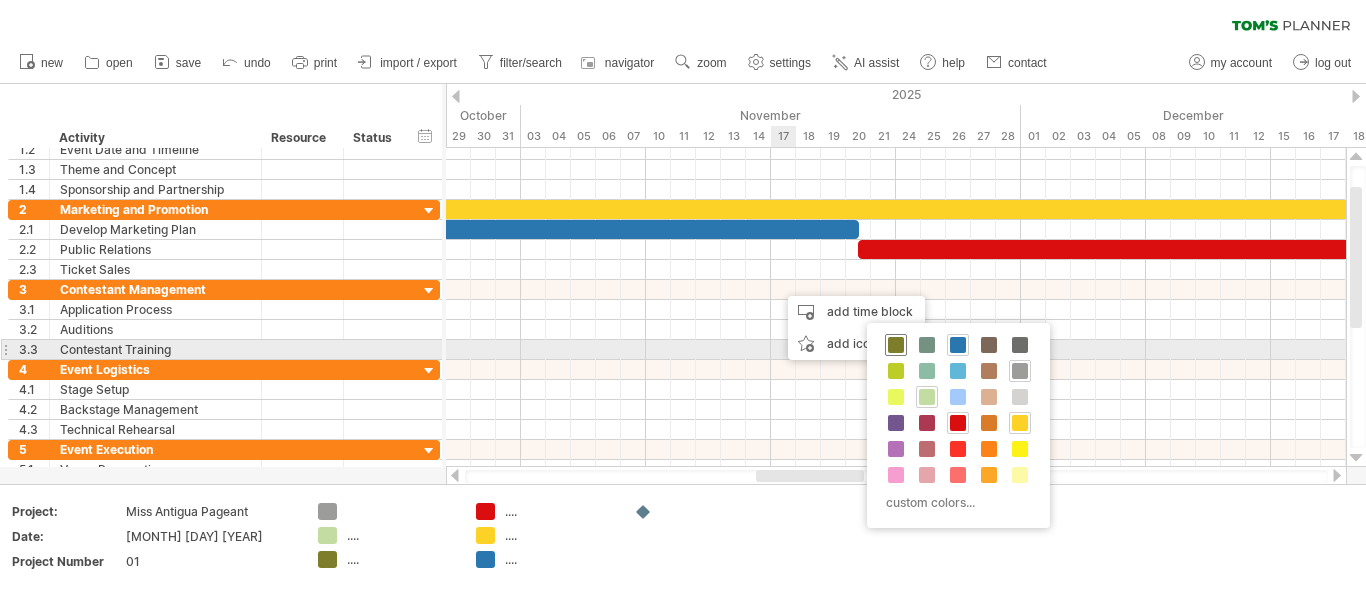 click at bounding box center (896, 345) 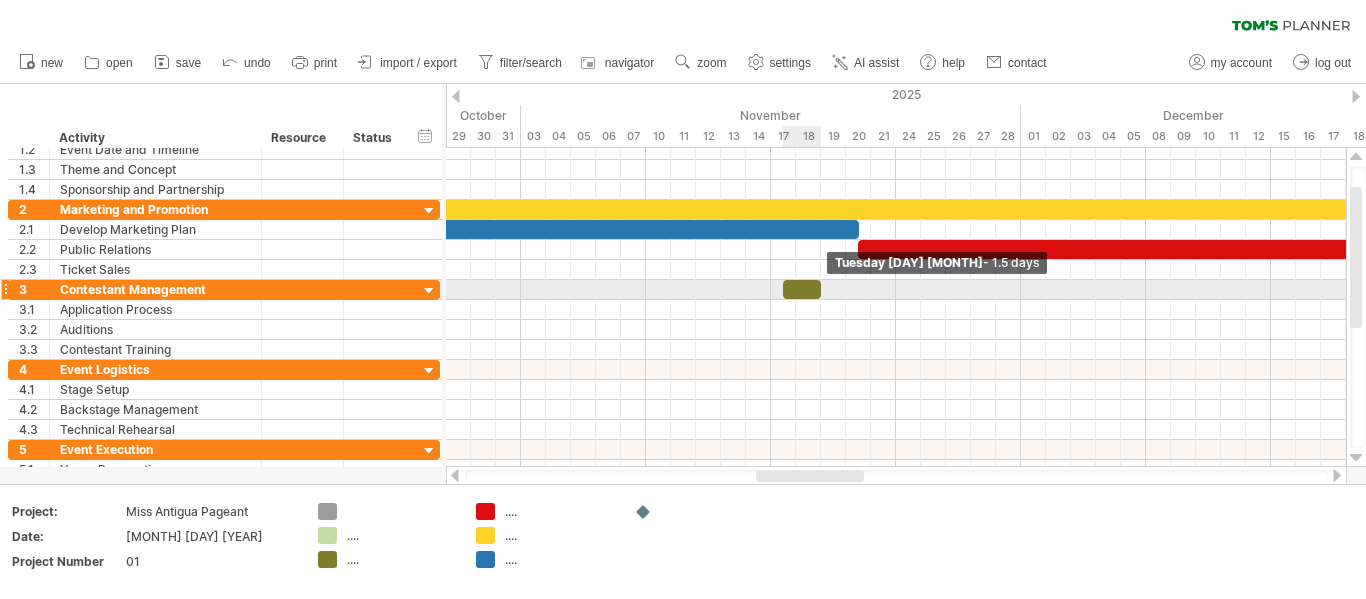drag, startPoint x: 805, startPoint y: 291, endPoint x: 818, endPoint y: 296, distance: 13.928389 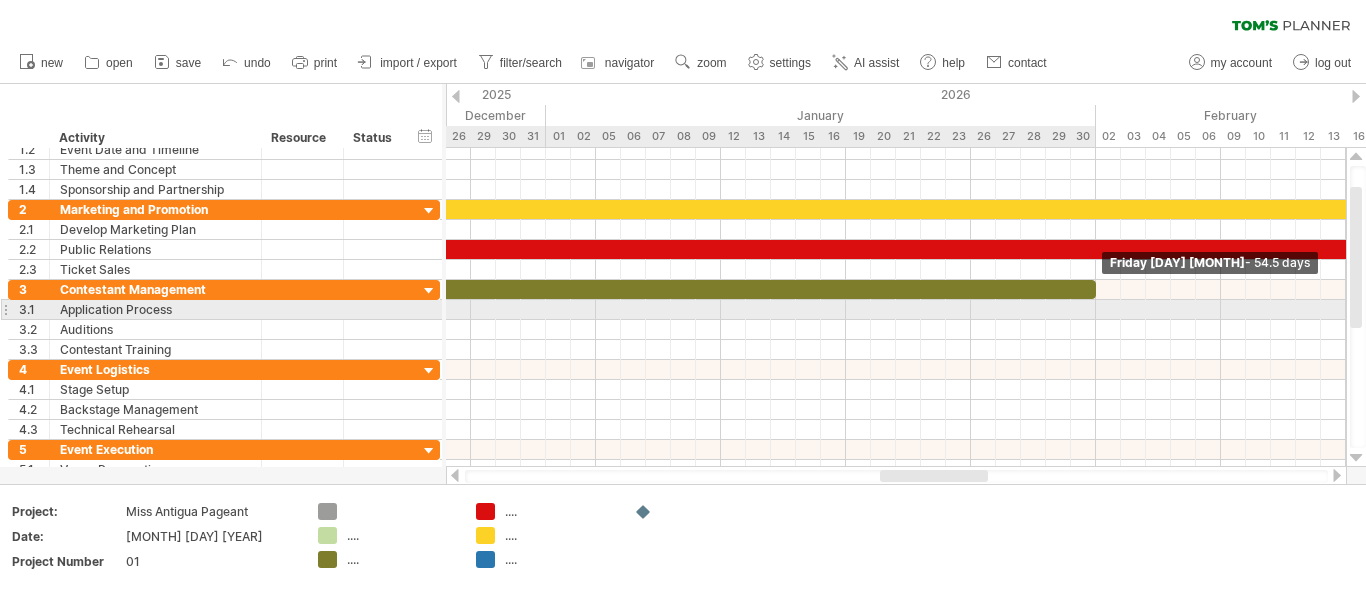 drag, startPoint x: 819, startPoint y: 285, endPoint x: 1089, endPoint y: 305, distance: 270.73972 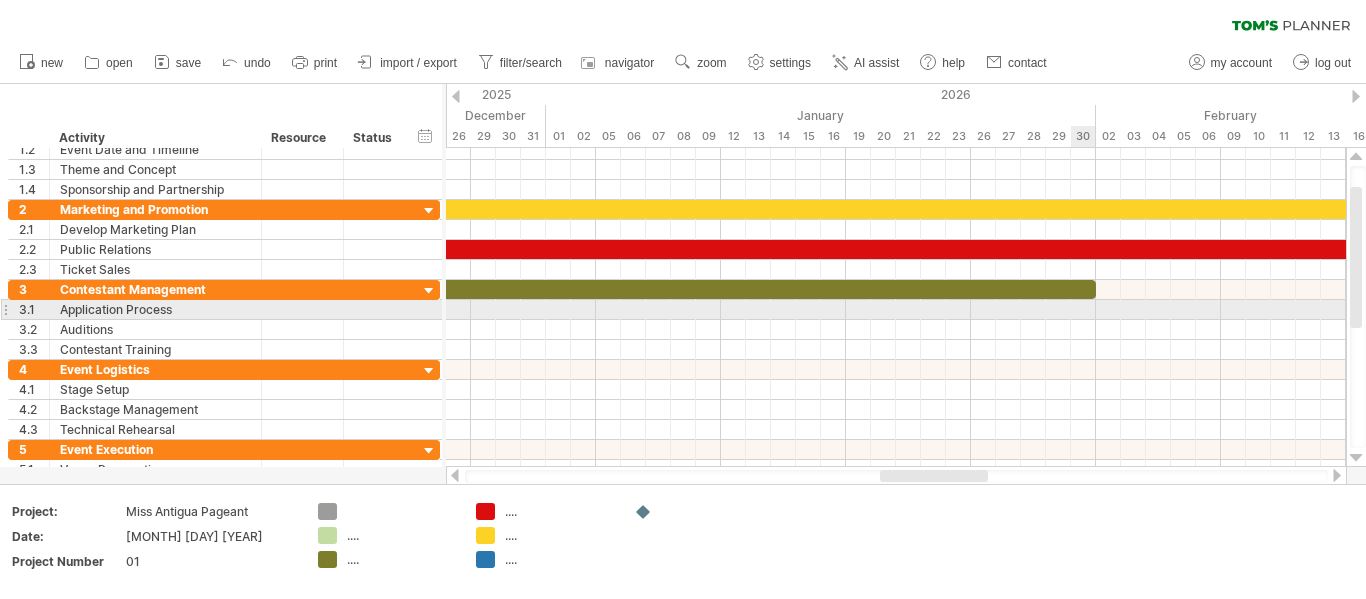 click at bounding box center [896, 310] 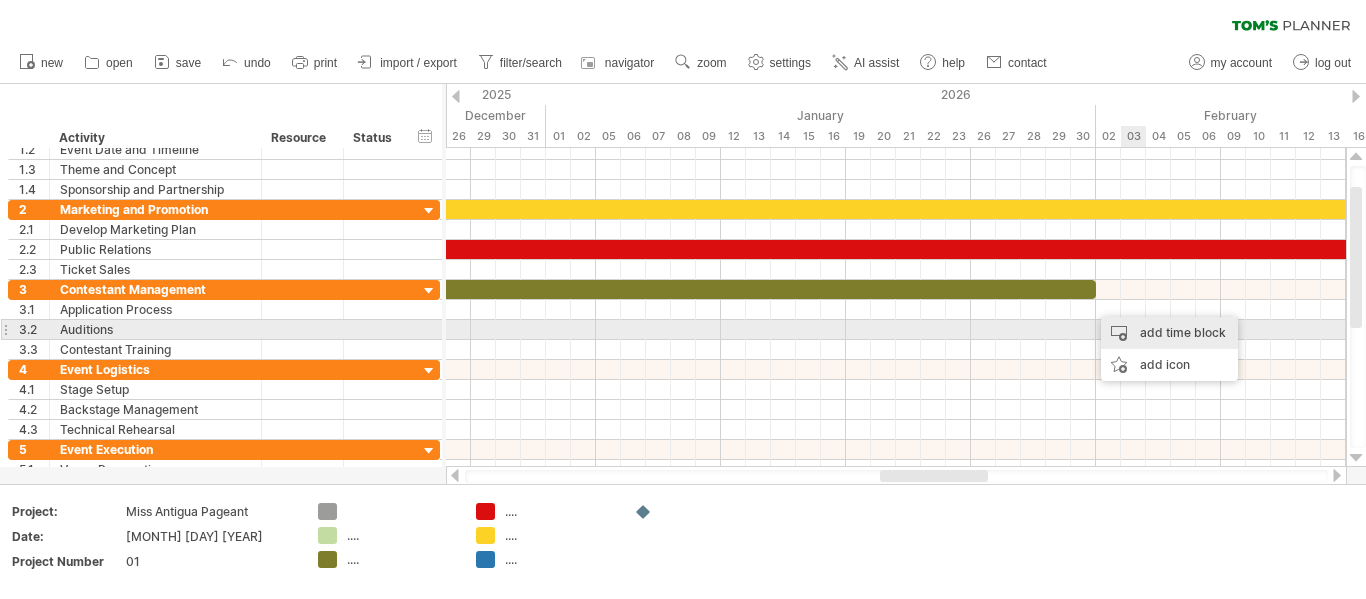 click on "add time block" at bounding box center [1169, 333] 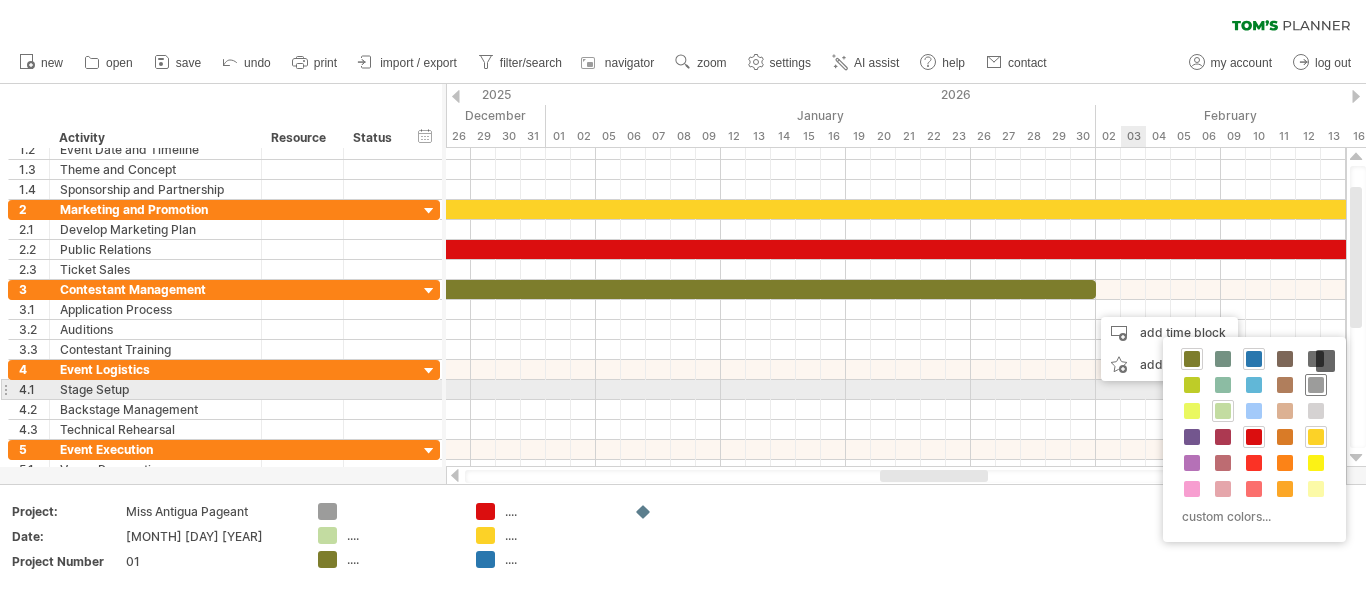 click at bounding box center [1316, 385] 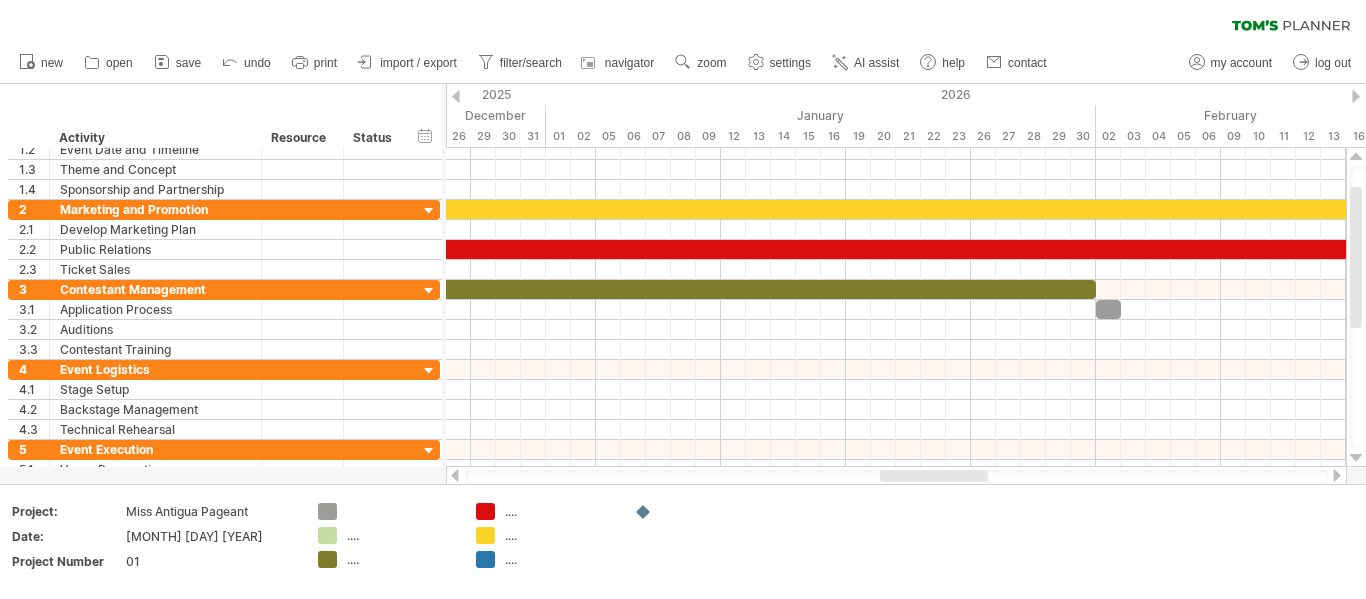 click at bounding box center (455, 475) 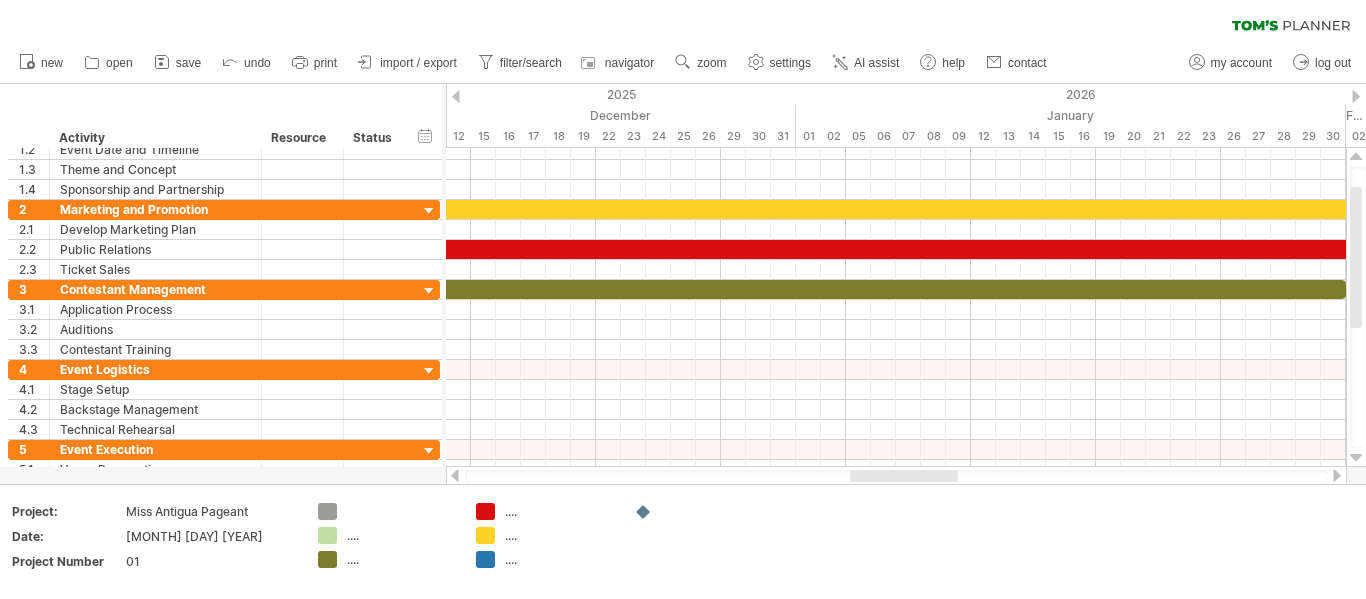 click at bounding box center [455, 475] 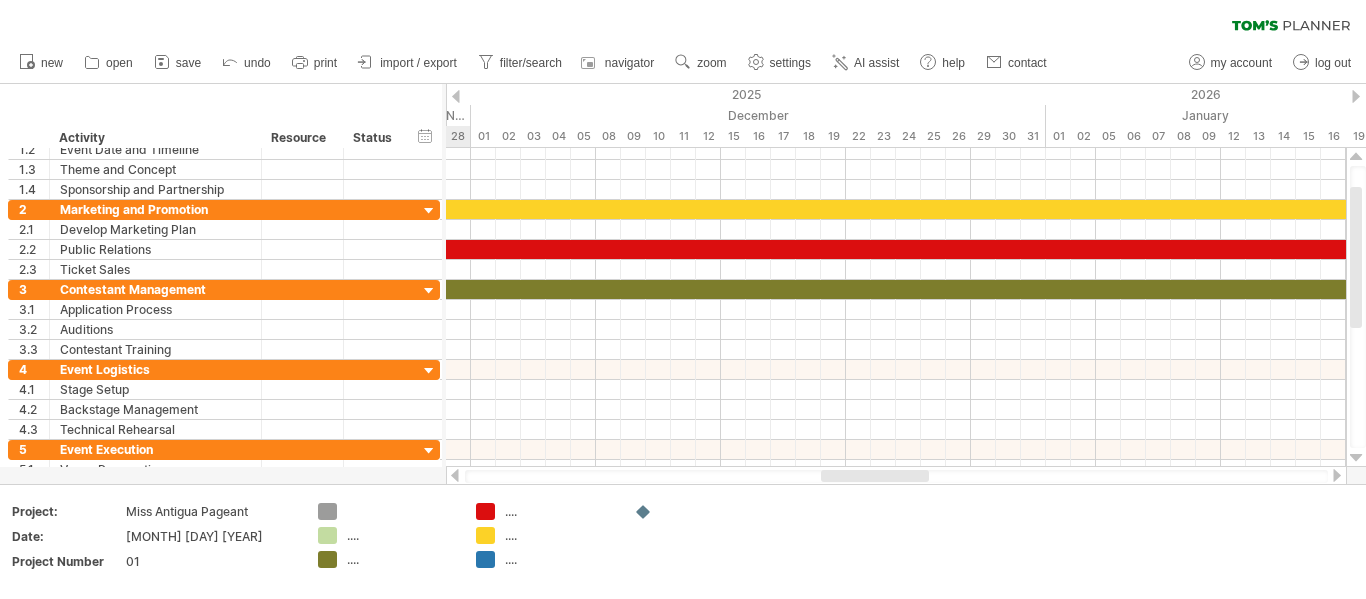 click at bounding box center [455, 475] 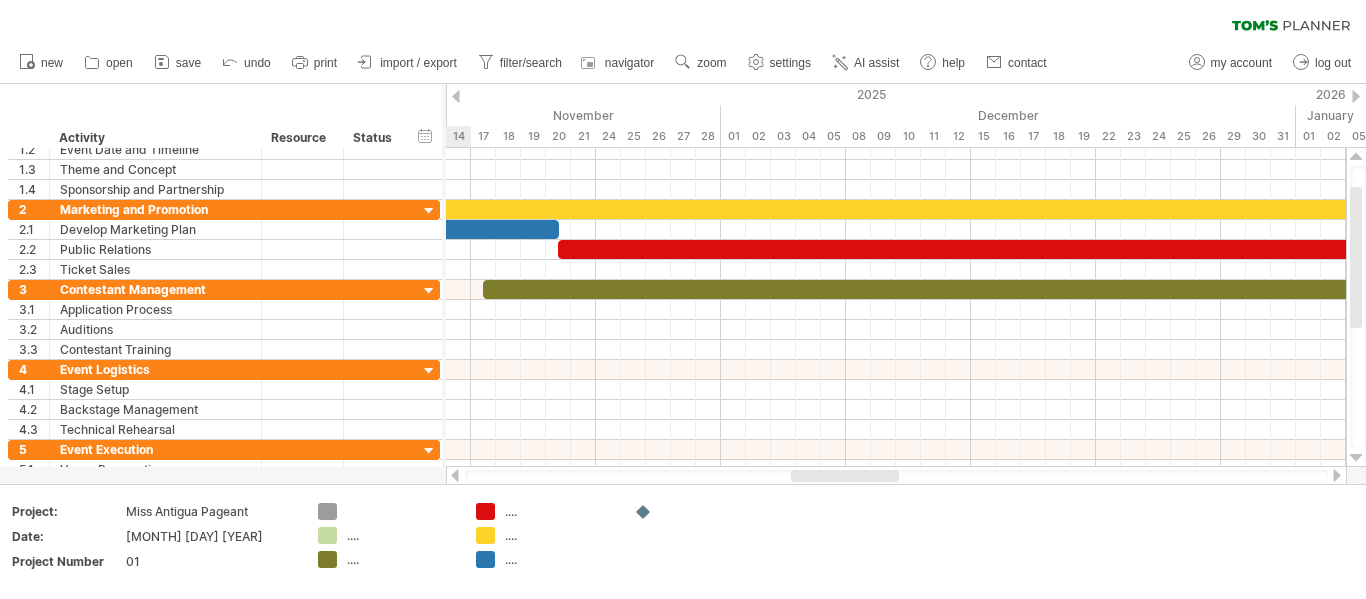 click at bounding box center [455, 475] 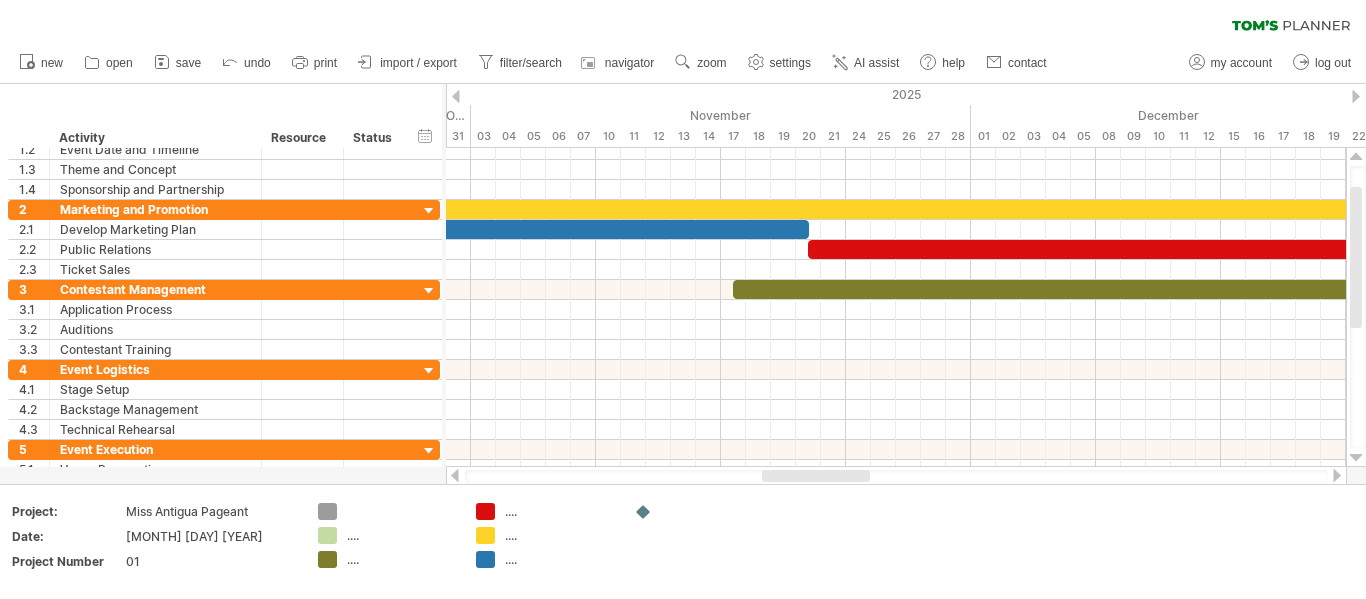 click at bounding box center (1337, 475) 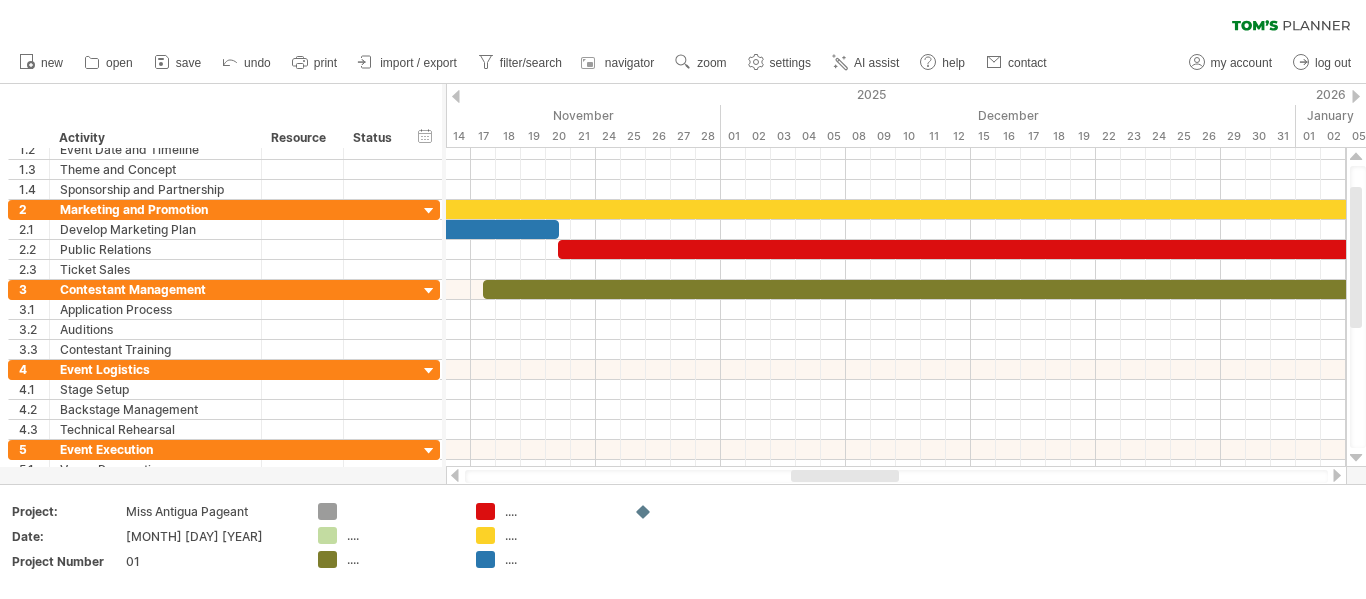 click at bounding box center [1337, 475] 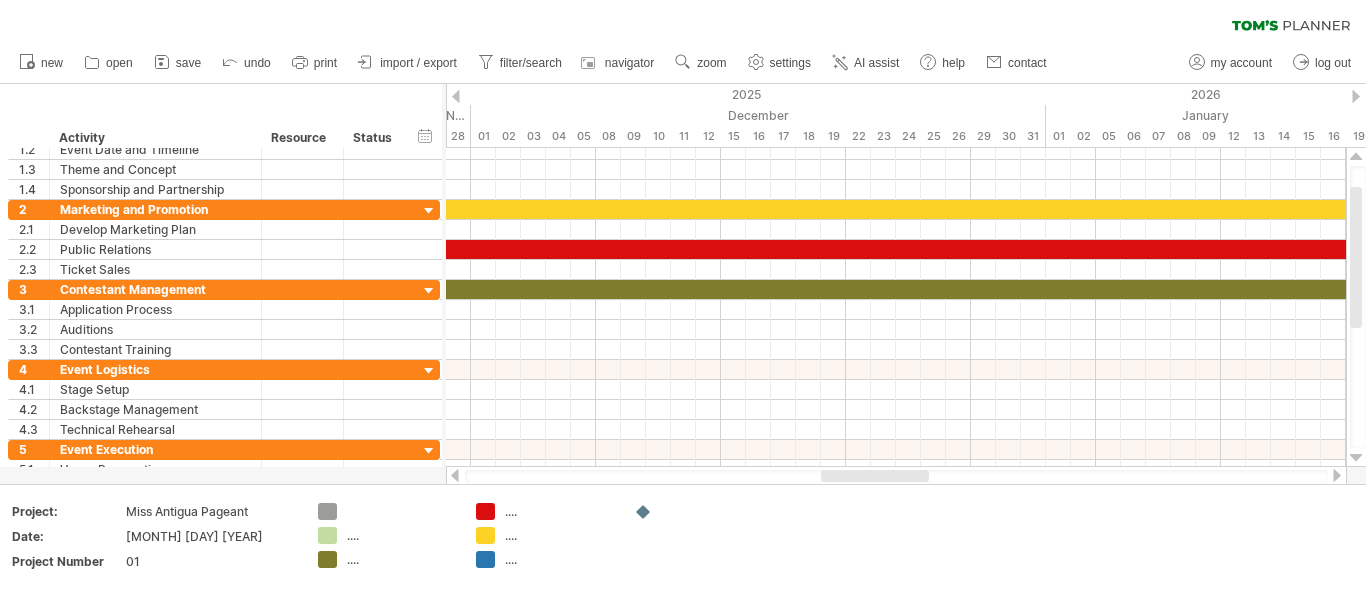 click at bounding box center (1337, 475) 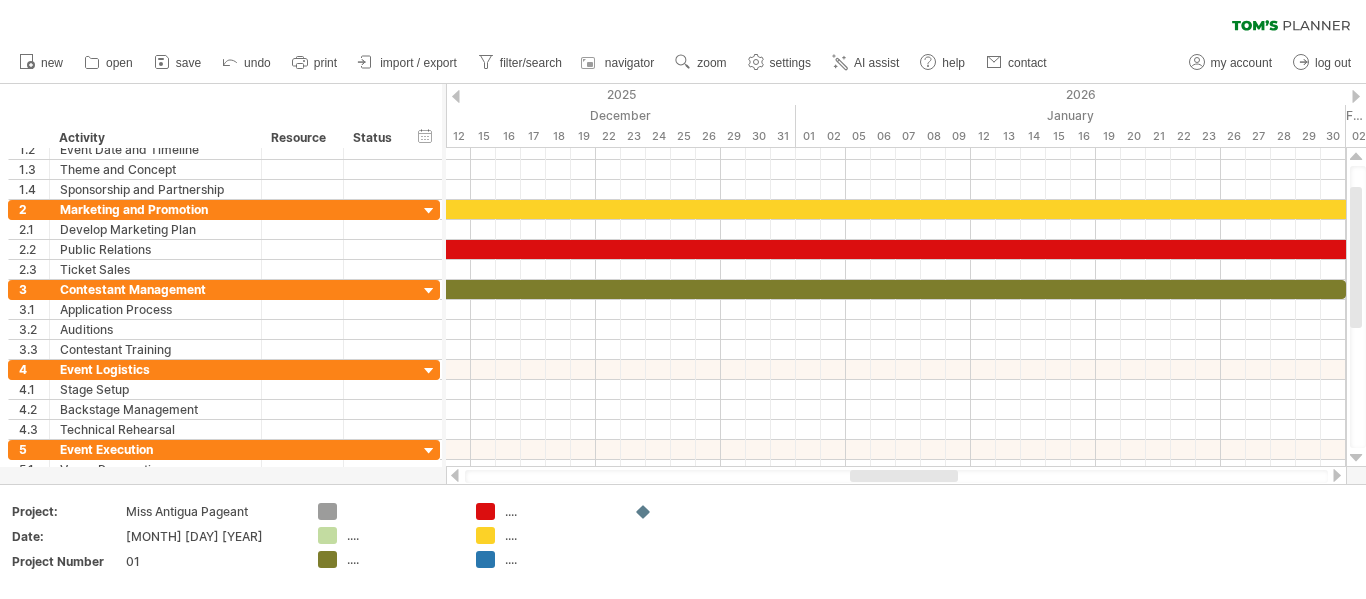 click at bounding box center (1337, 475) 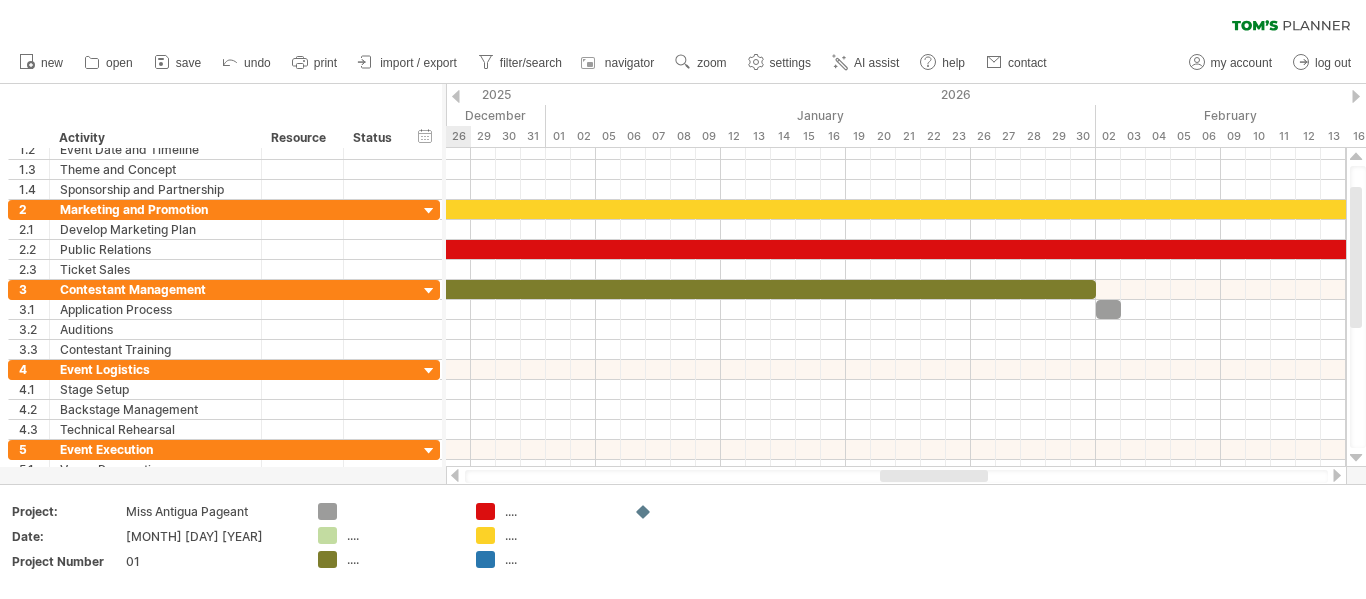 click at bounding box center (1337, 475) 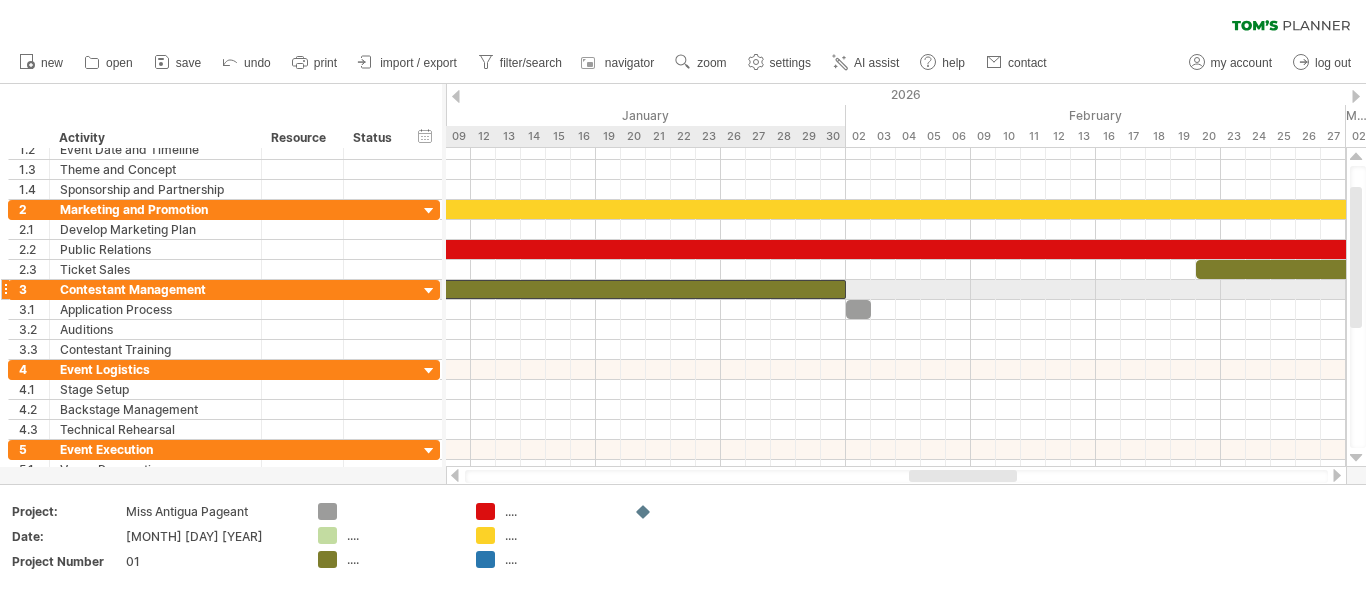 click at bounding box center [164, 289] 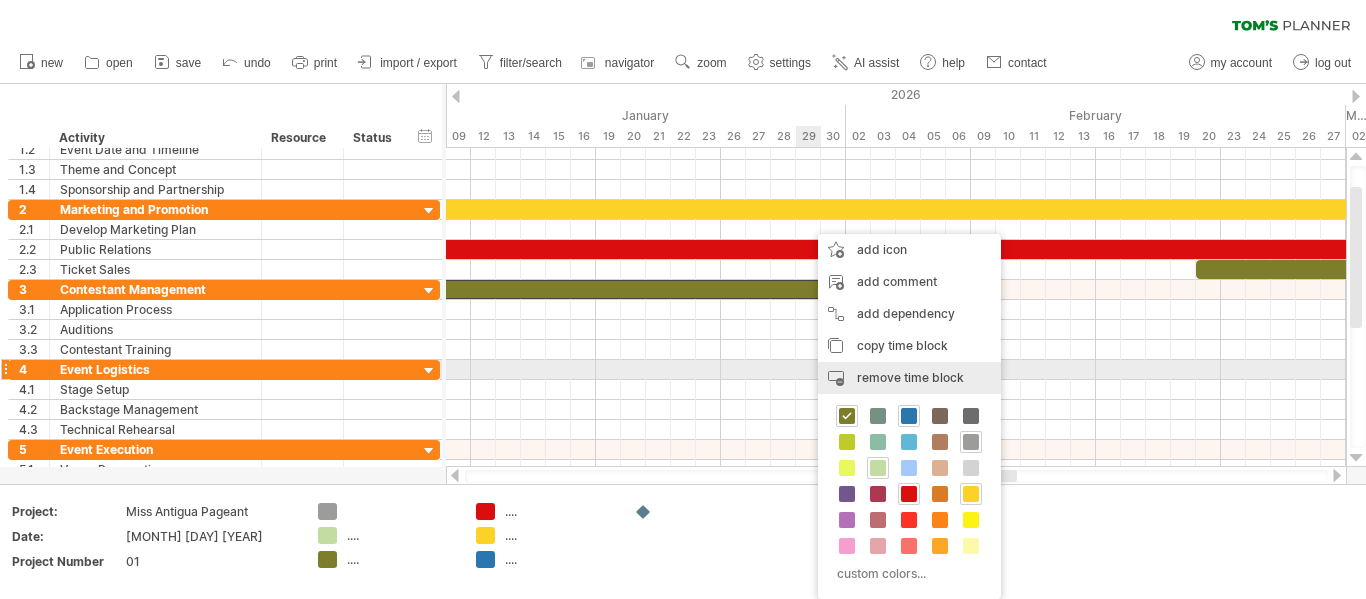 click on "remove time block remove selected items" at bounding box center (909, 378) 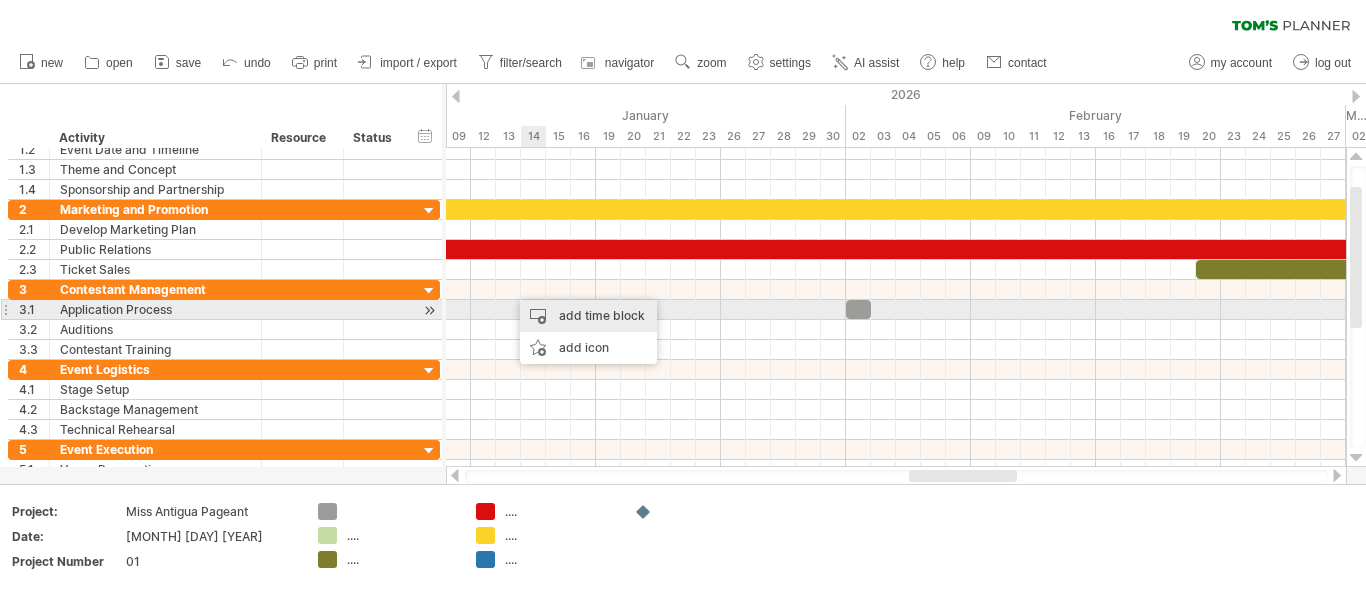 click on "add time block" at bounding box center [588, 316] 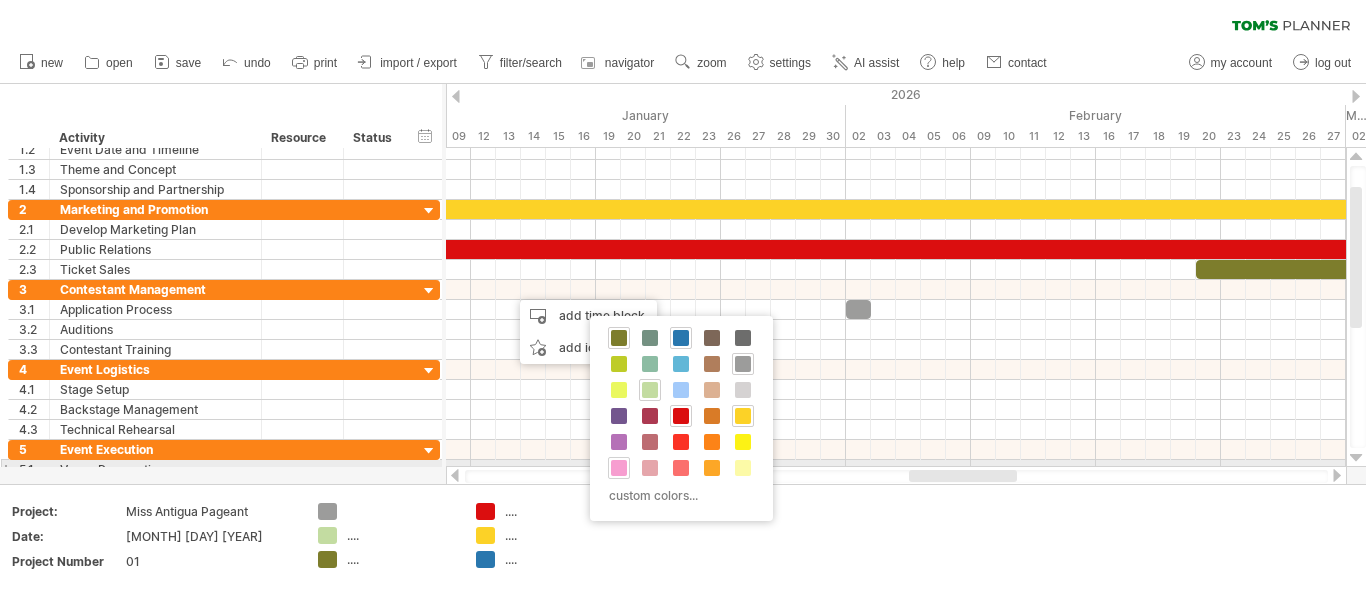 click at bounding box center [619, 468] 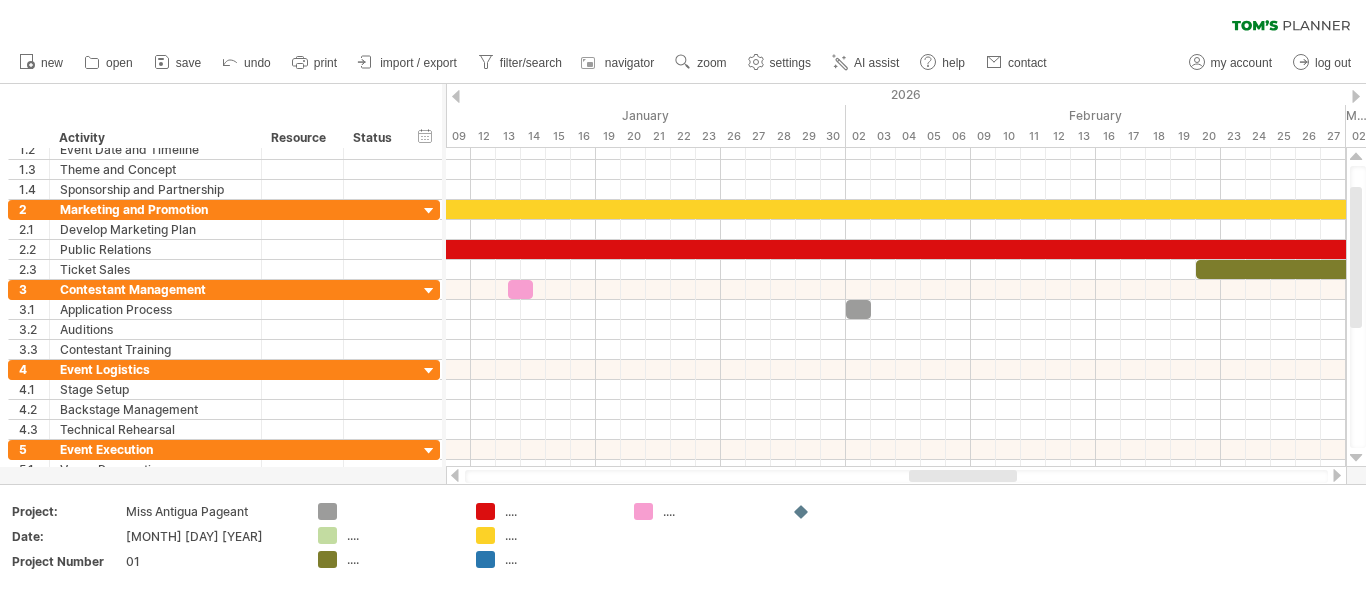 click at bounding box center [455, 475] 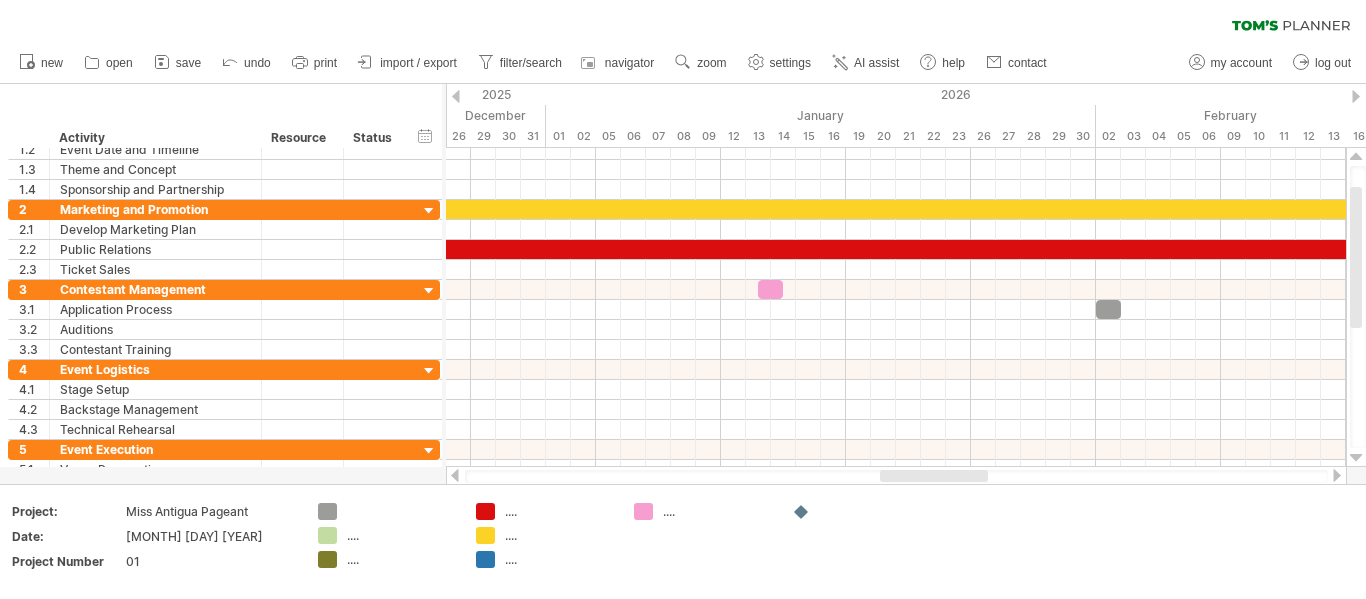 click at bounding box center [455, 475] 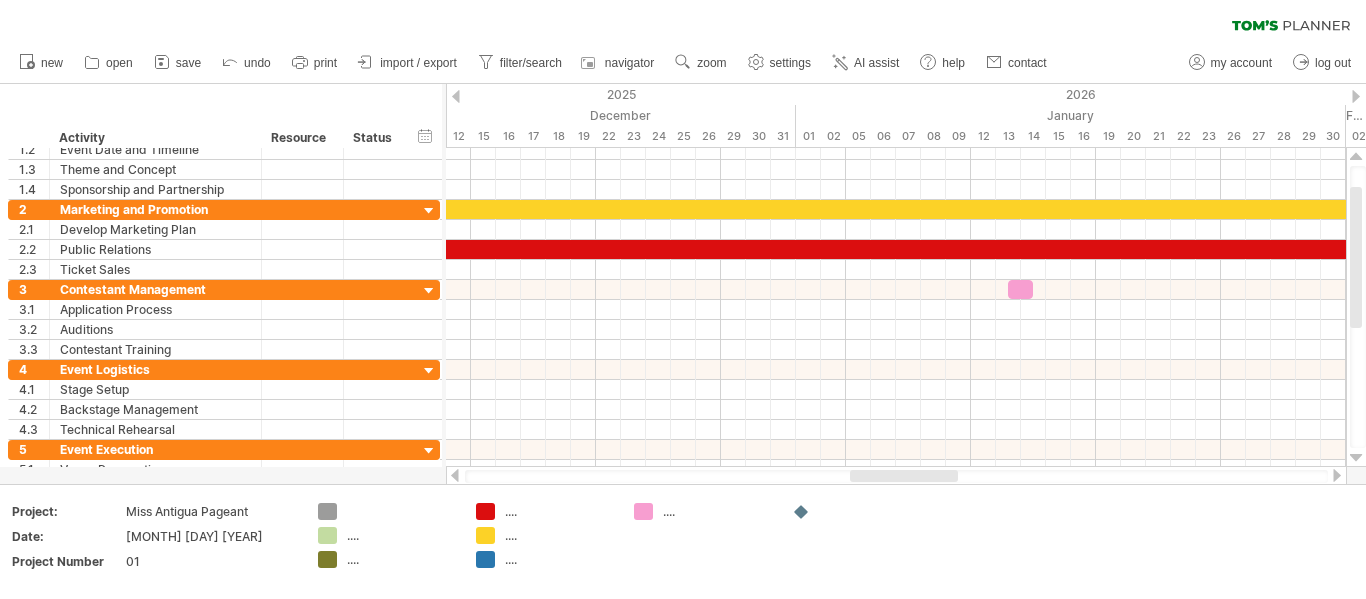 click at bounding box center [455, 475] 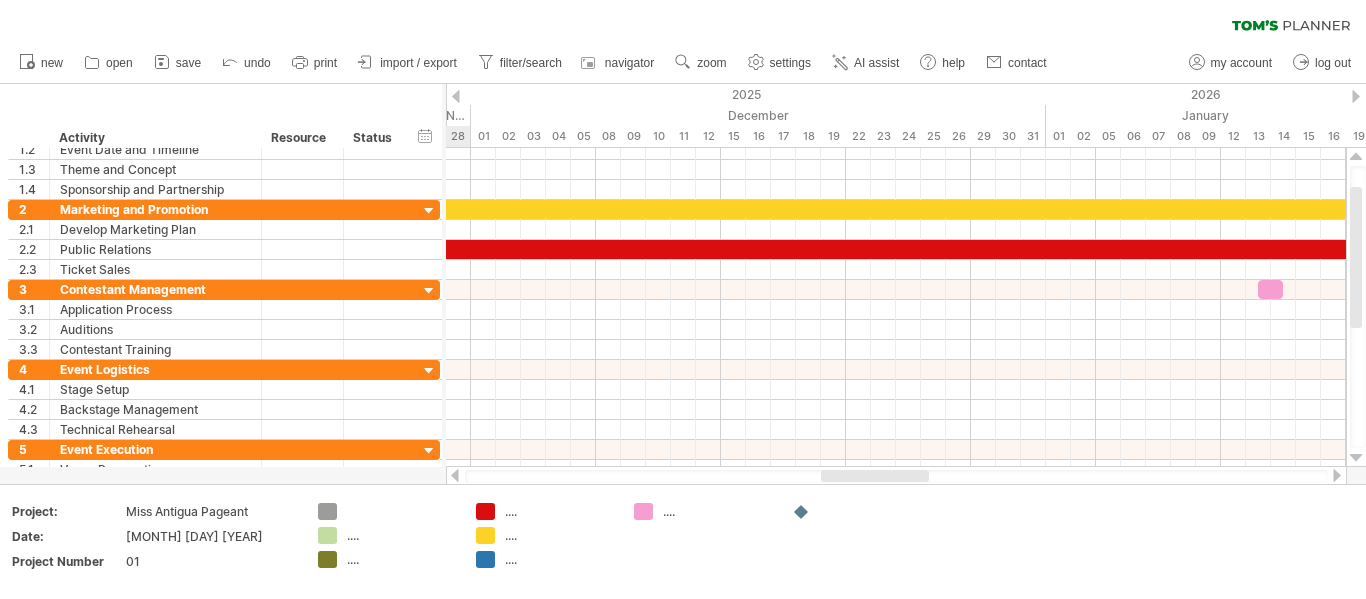 click at bounding box center [455, 475] 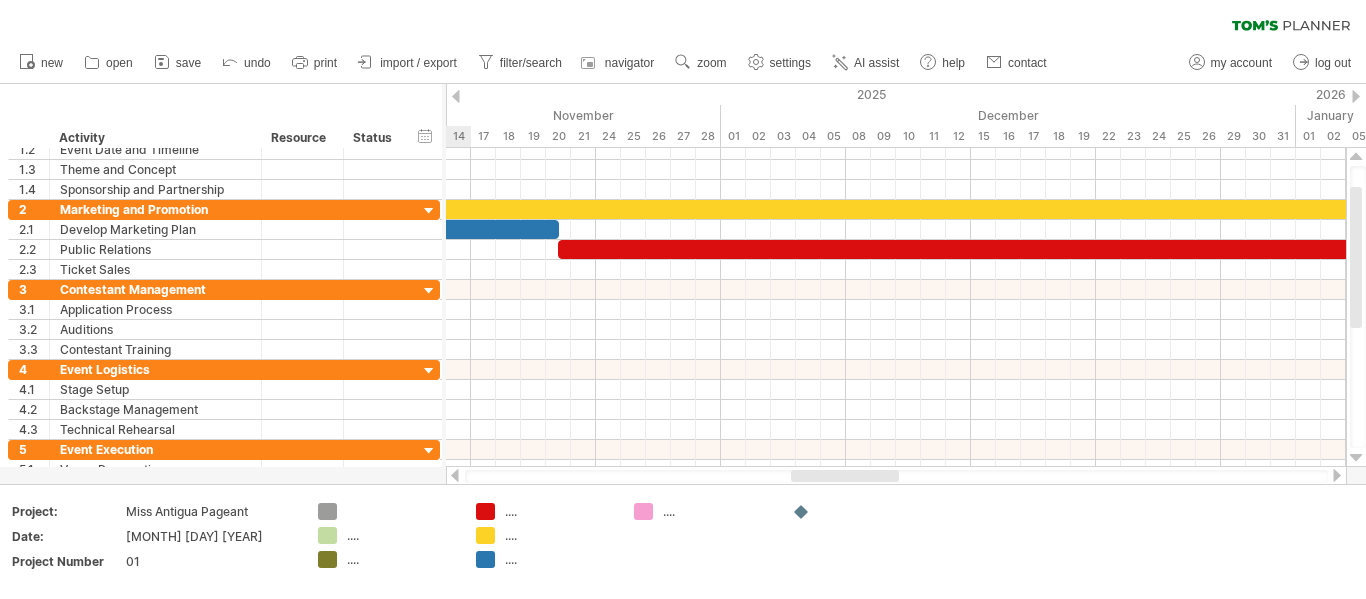 click at bounding box center (455, 475) 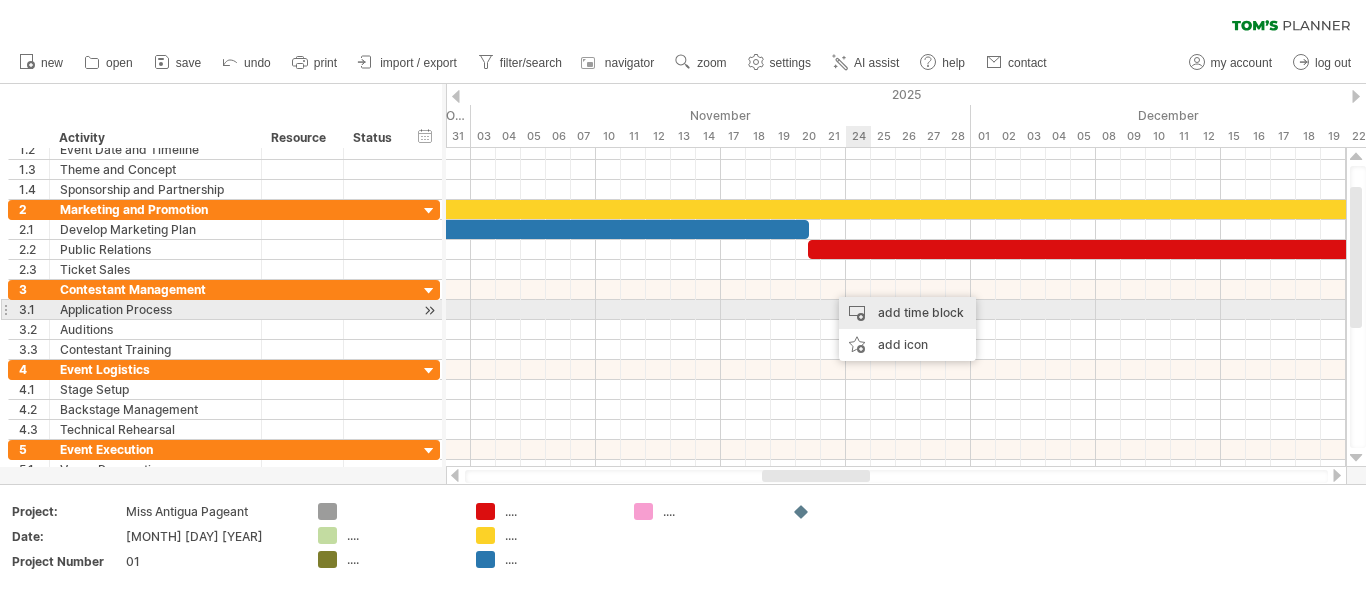 click on "add time block" at bounding box center [907, 313] 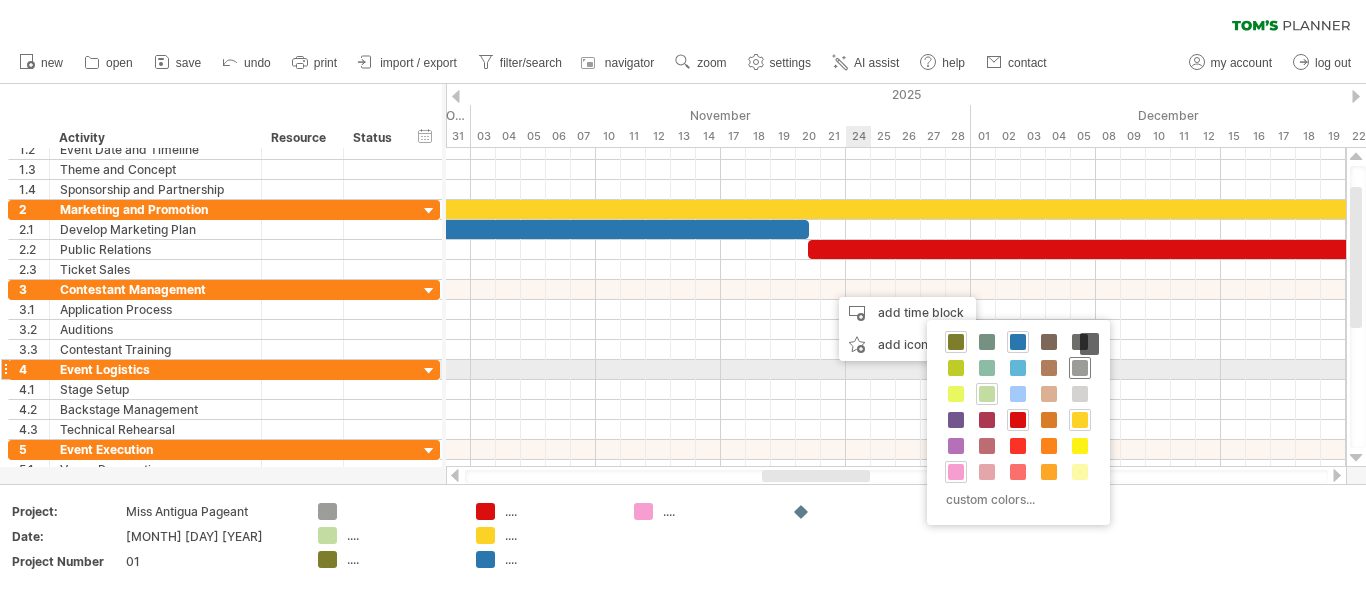 click at bounding box center (1080, 368) 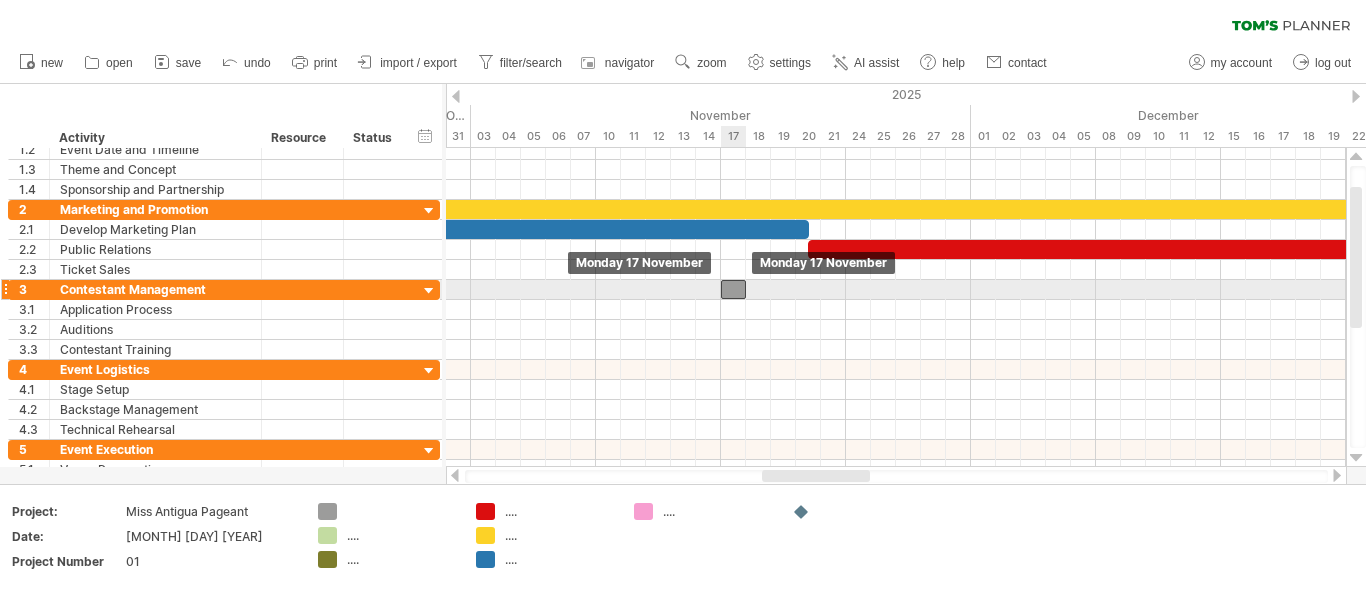 drag, startPoint x: 841, startPoint y: 286, endPoint x: 733, endPoint y: 283, distance: 108.04166 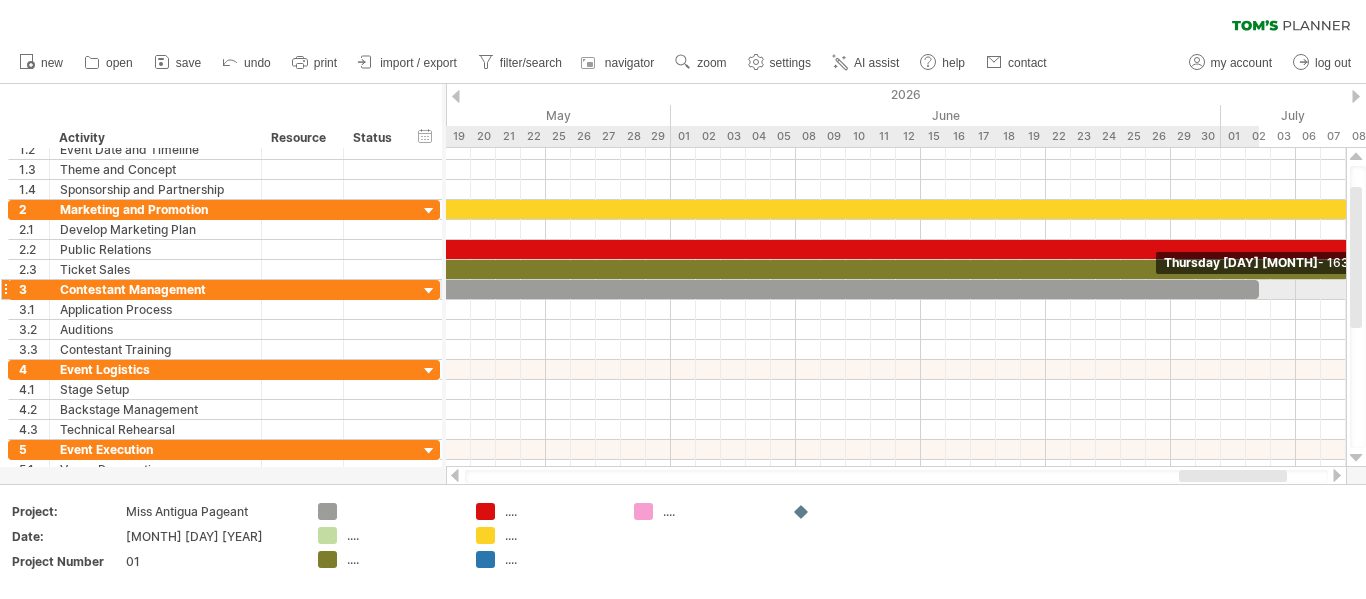 drag, startPoint x: 746, startPoint y: 290, endPoint x: 1259, endPoint y: 288, distance: 513.0039 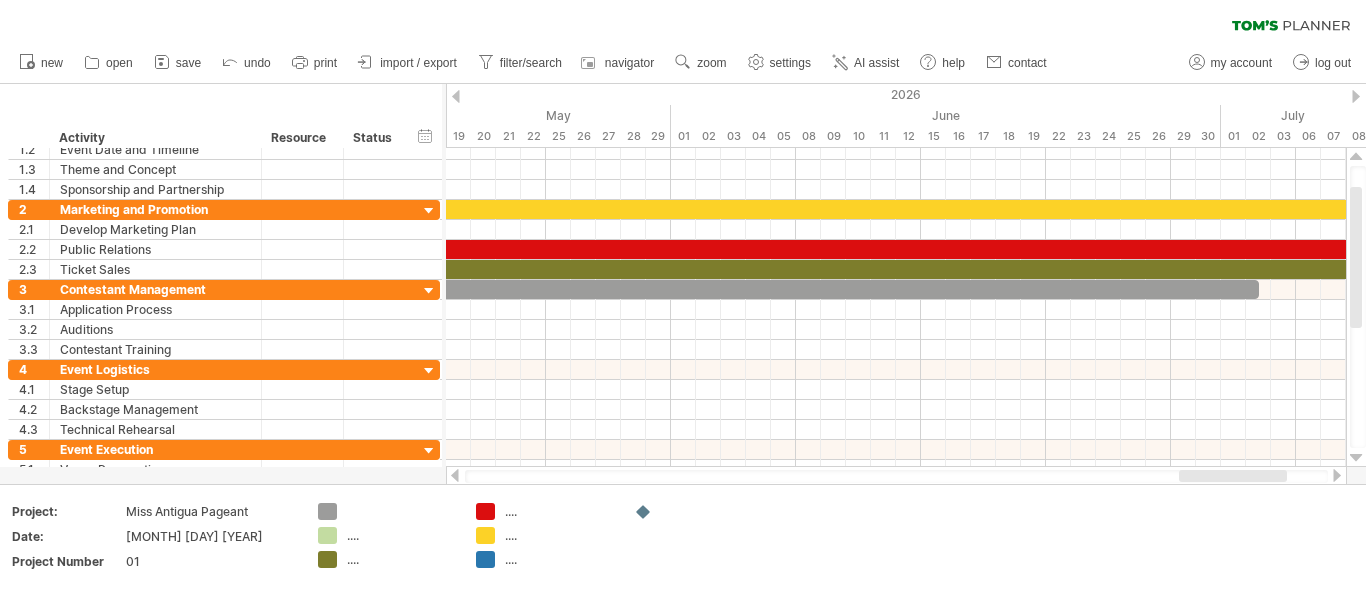 click at bounding box center (455, 475) 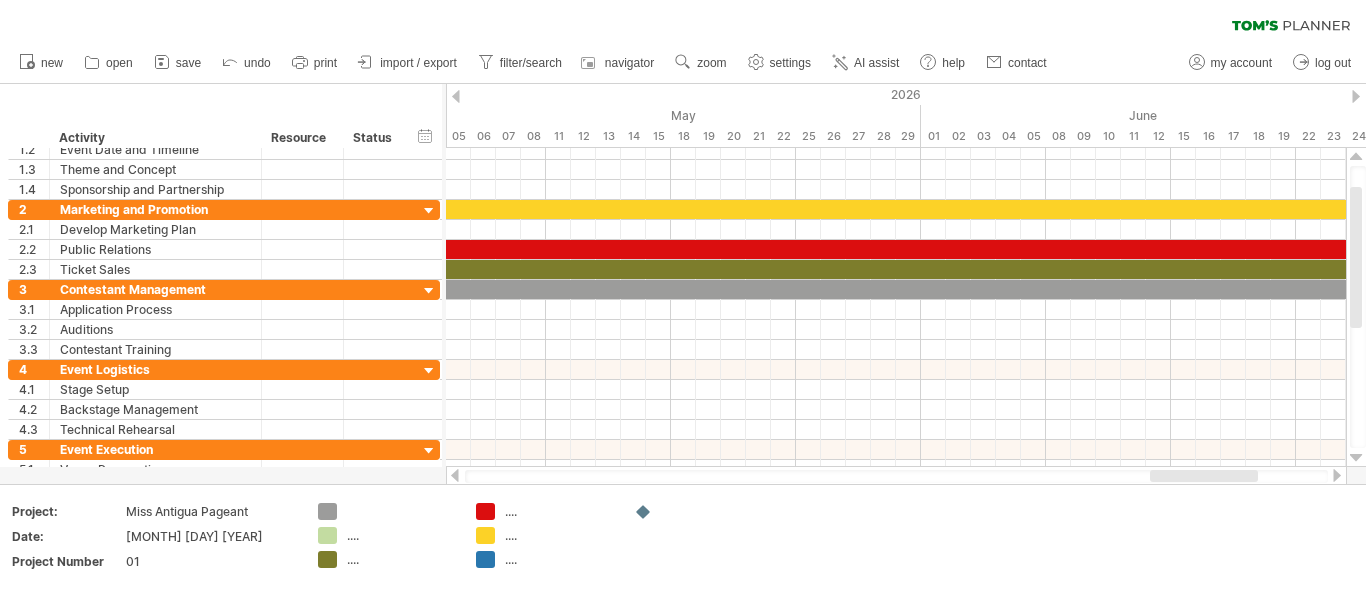 click at bounding box center (455, 475) 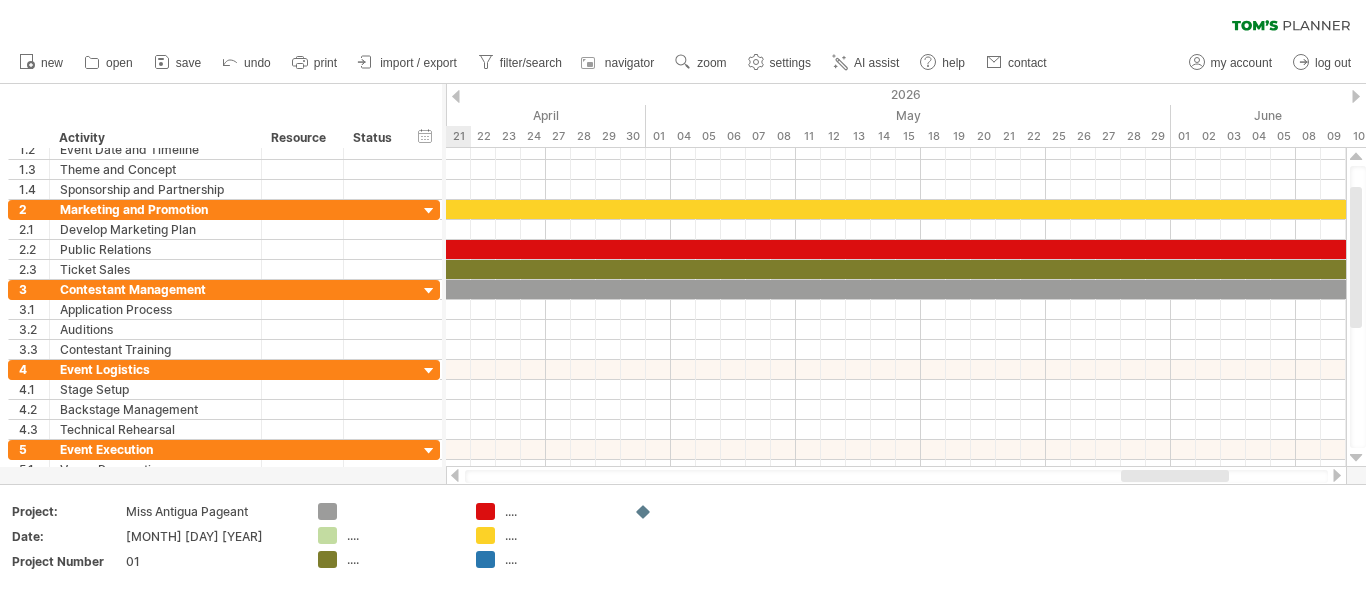 click at bounding box center [455, 475] 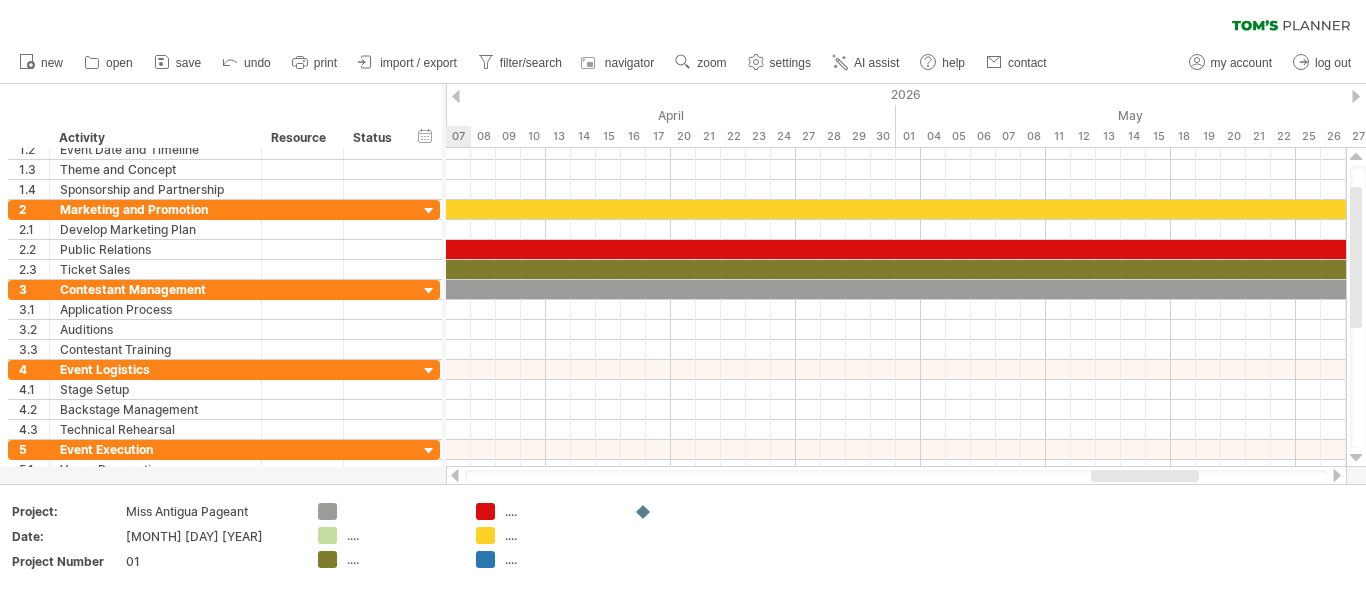 click at bounding box center (455, 475) 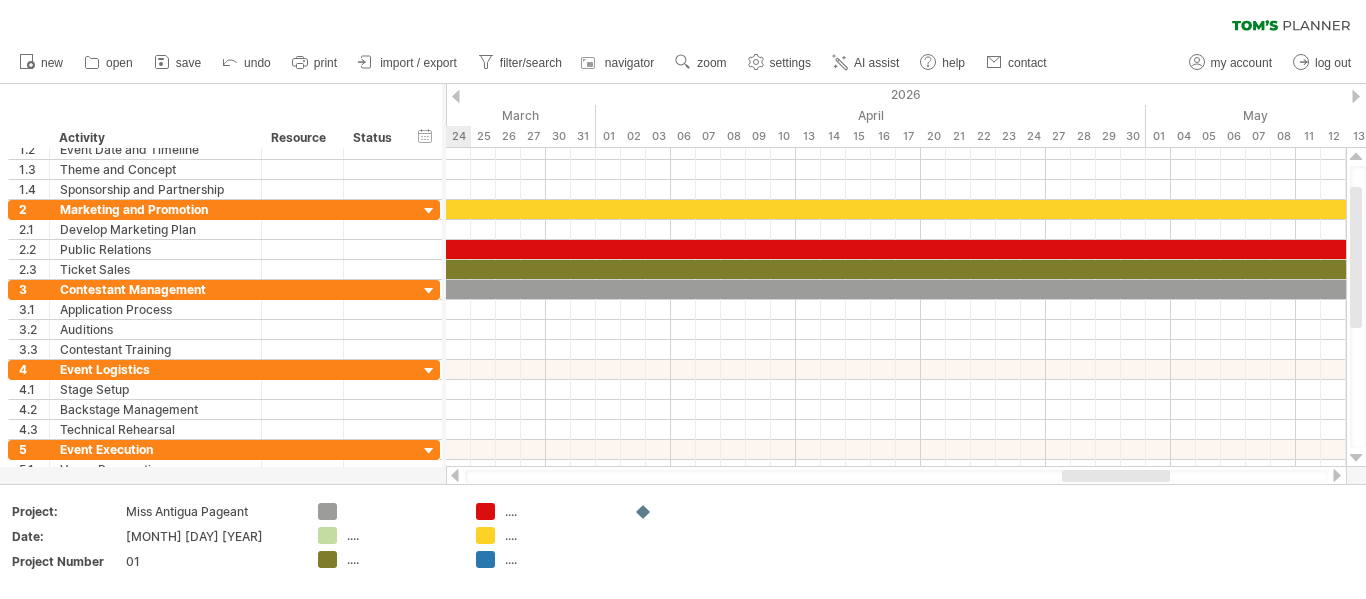 click at bounding box center [455, 475] 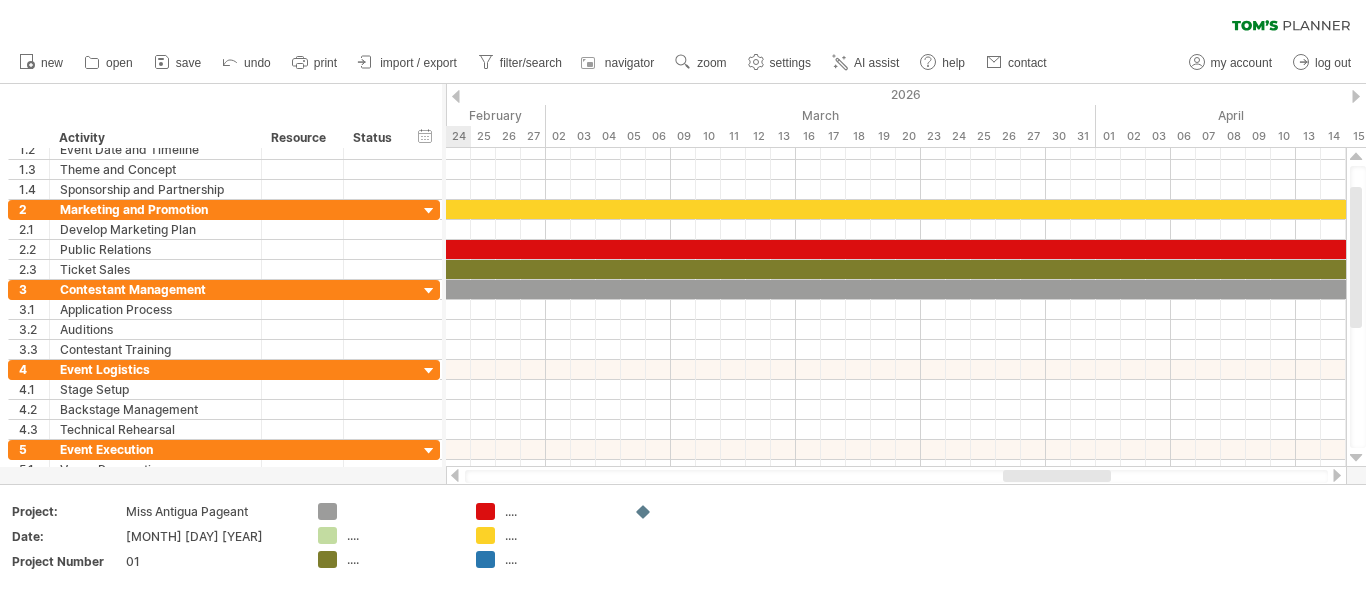 click at bounding box center (455, 475) 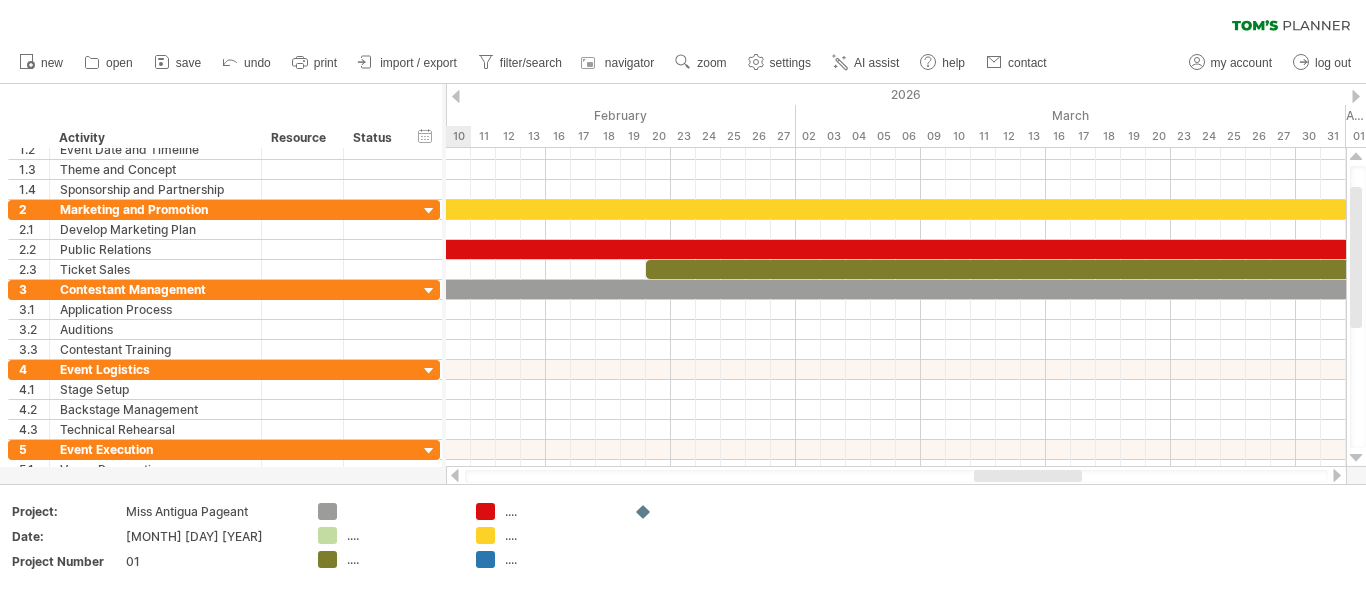 click at bounding box center (455, 475) 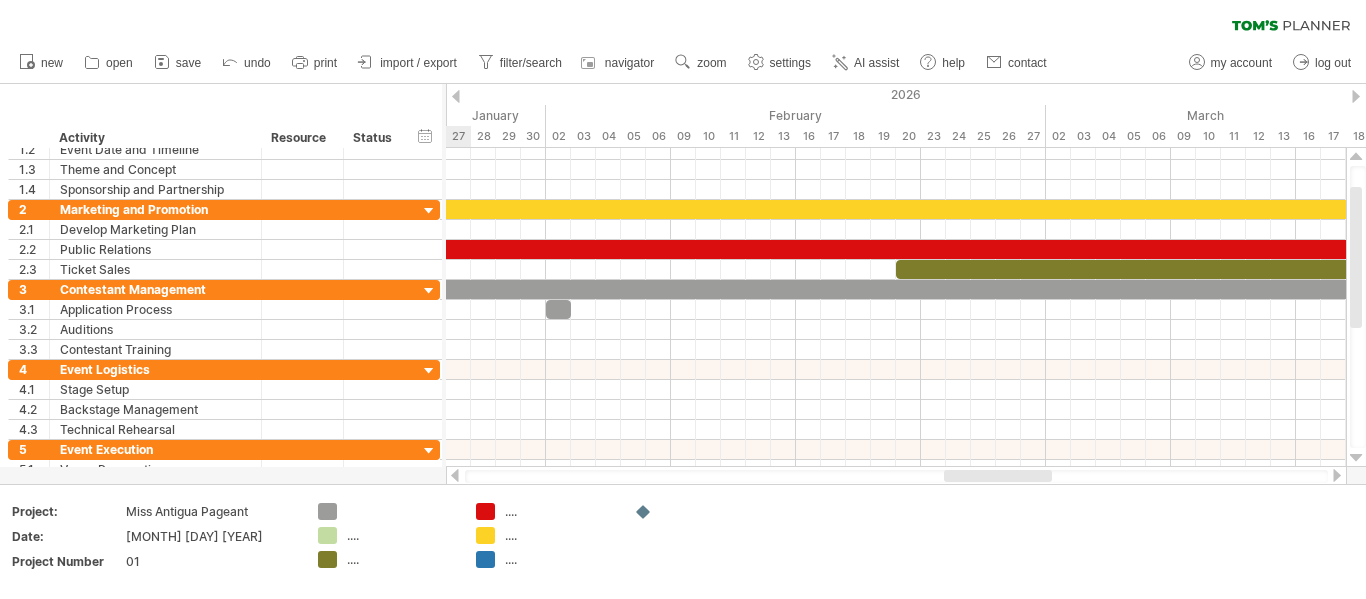 click at bounding box center [455, 475] 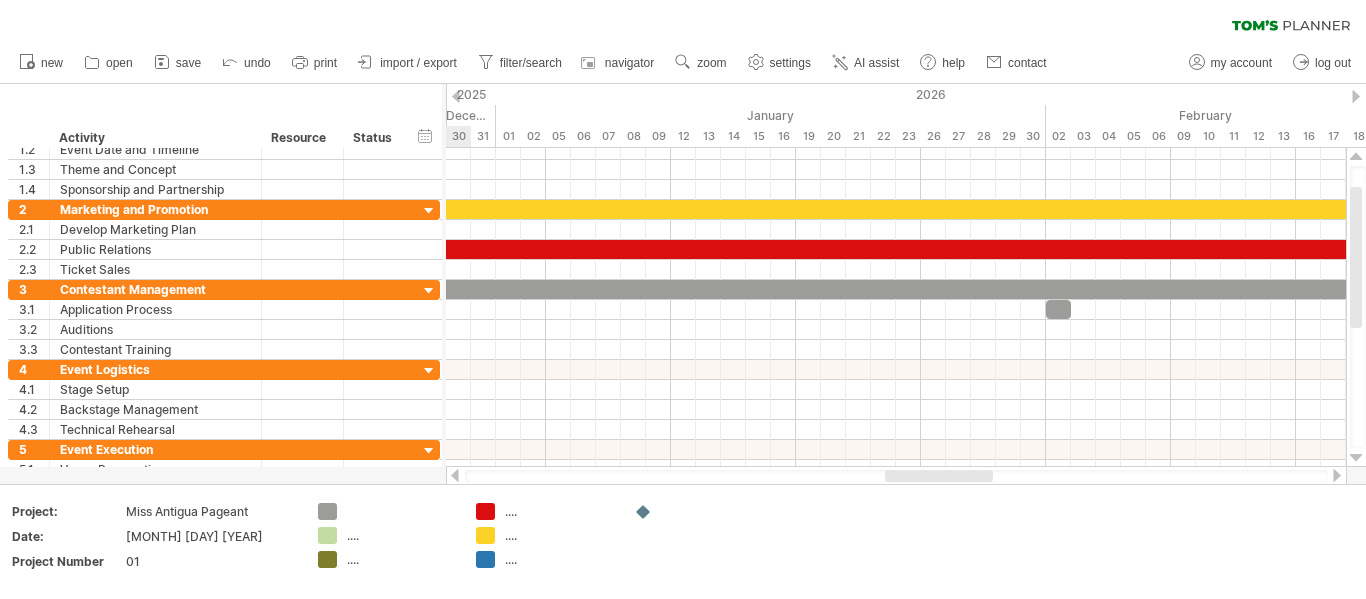 click at bounding box center [455, 475] 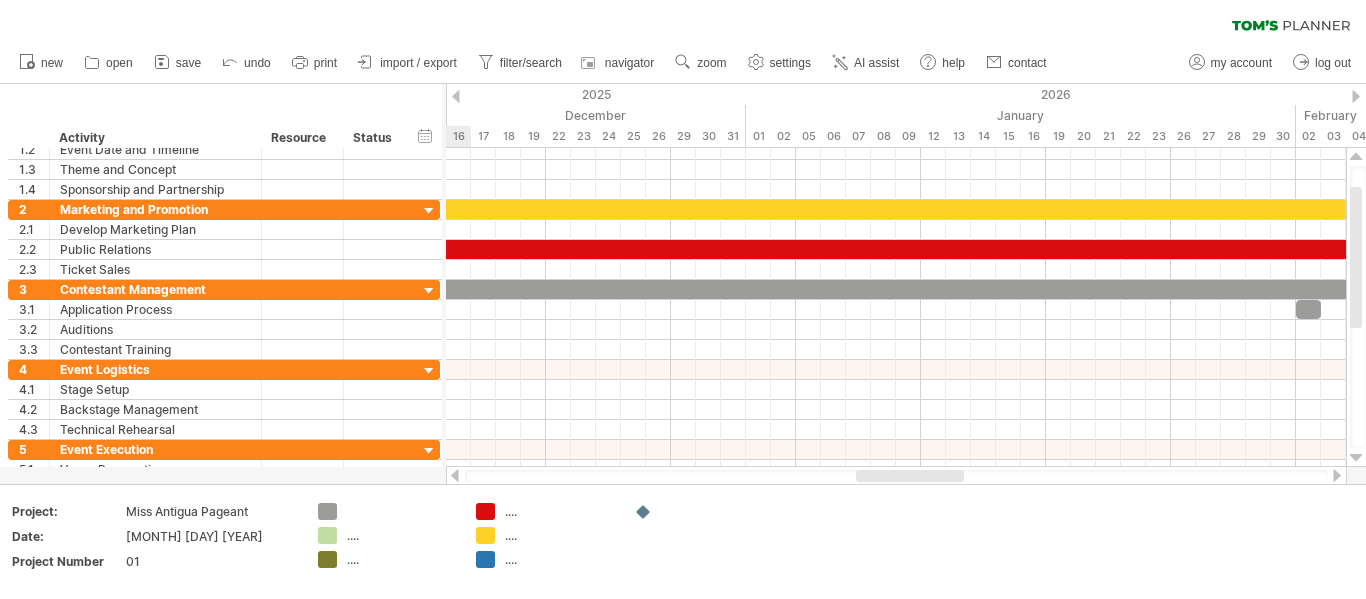 click at bounding box center (1337, 475) 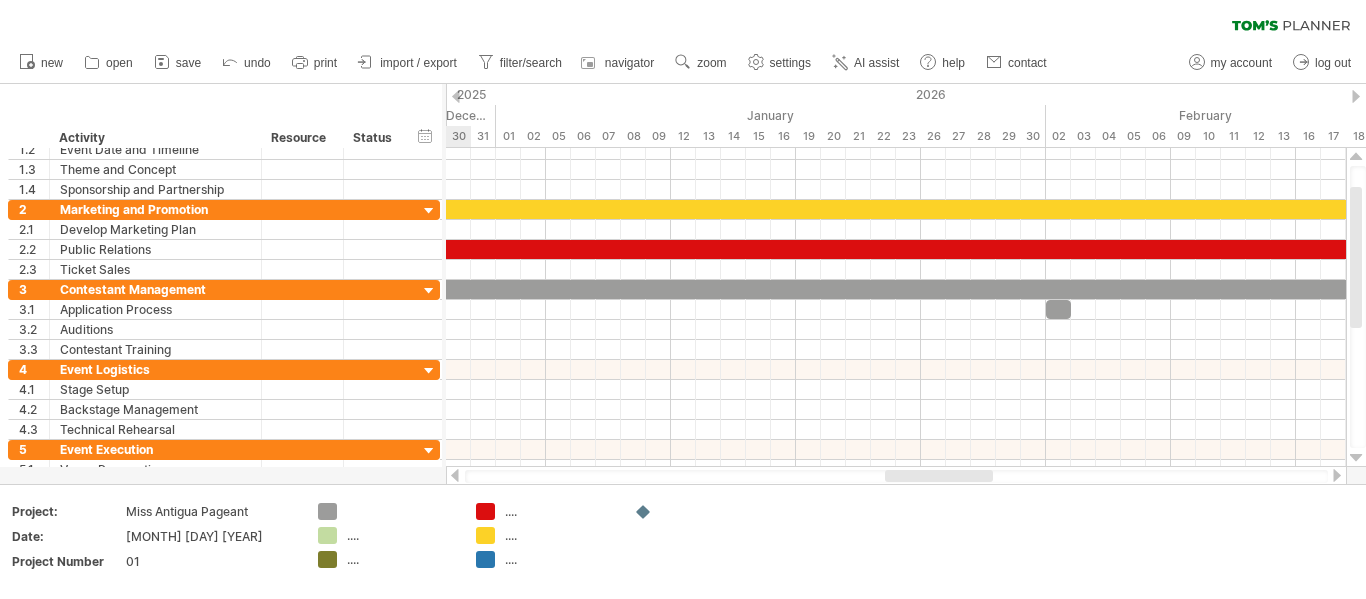 click at bounding box center [1337, 475] 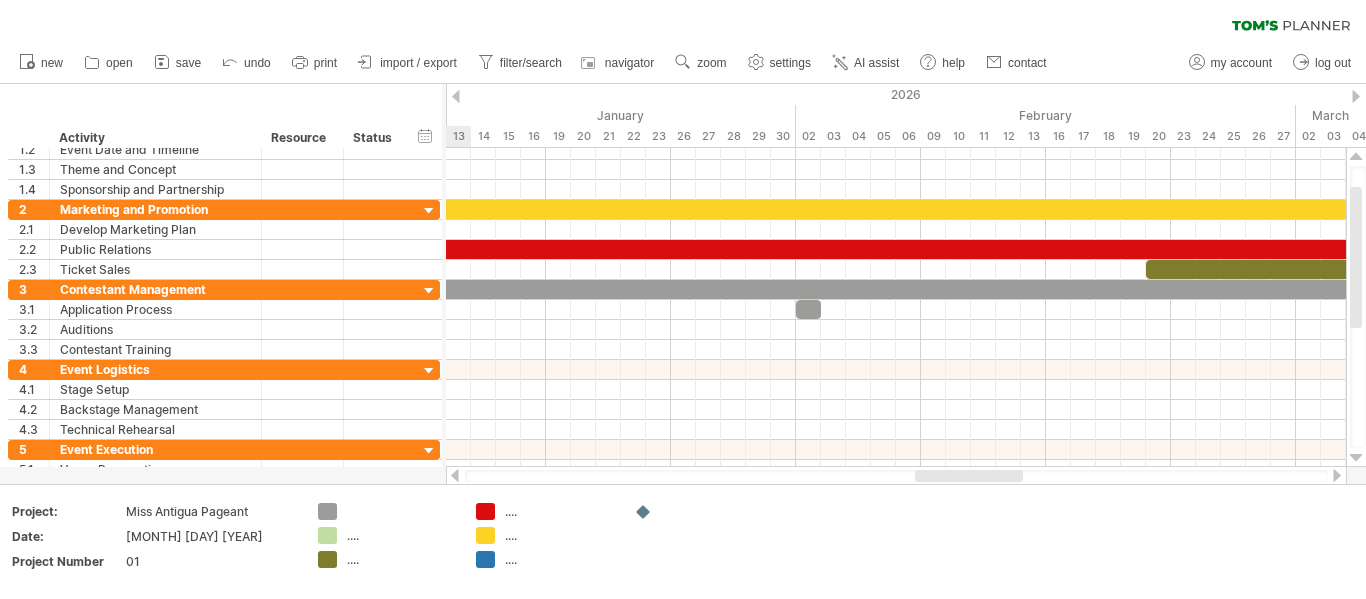 click at bounding box center (1337, 475) 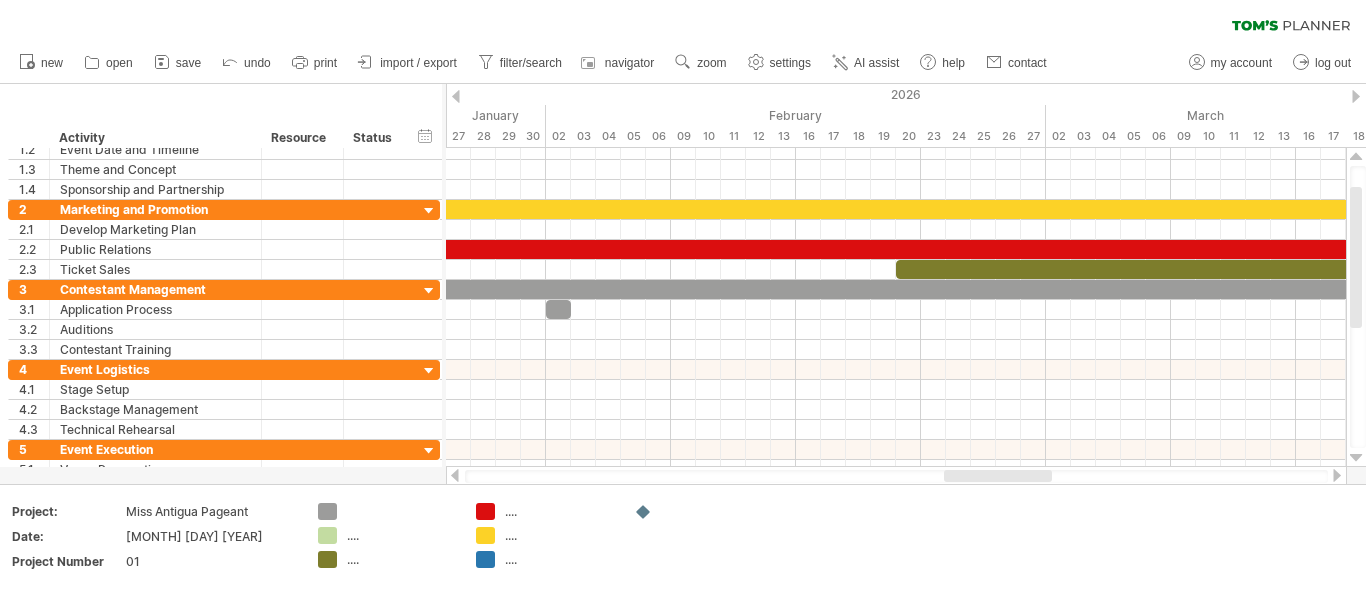 click at bounding box center [455, 475] 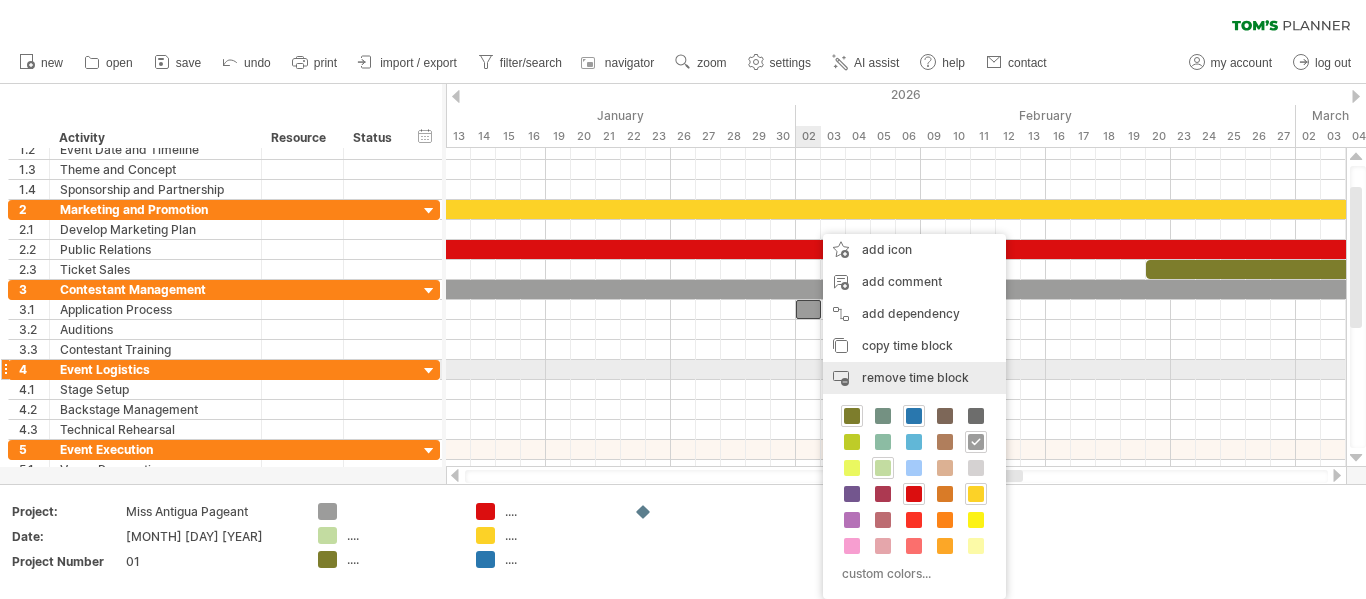 click on "remove time block remove selected items" at bounding box center (914, 378) 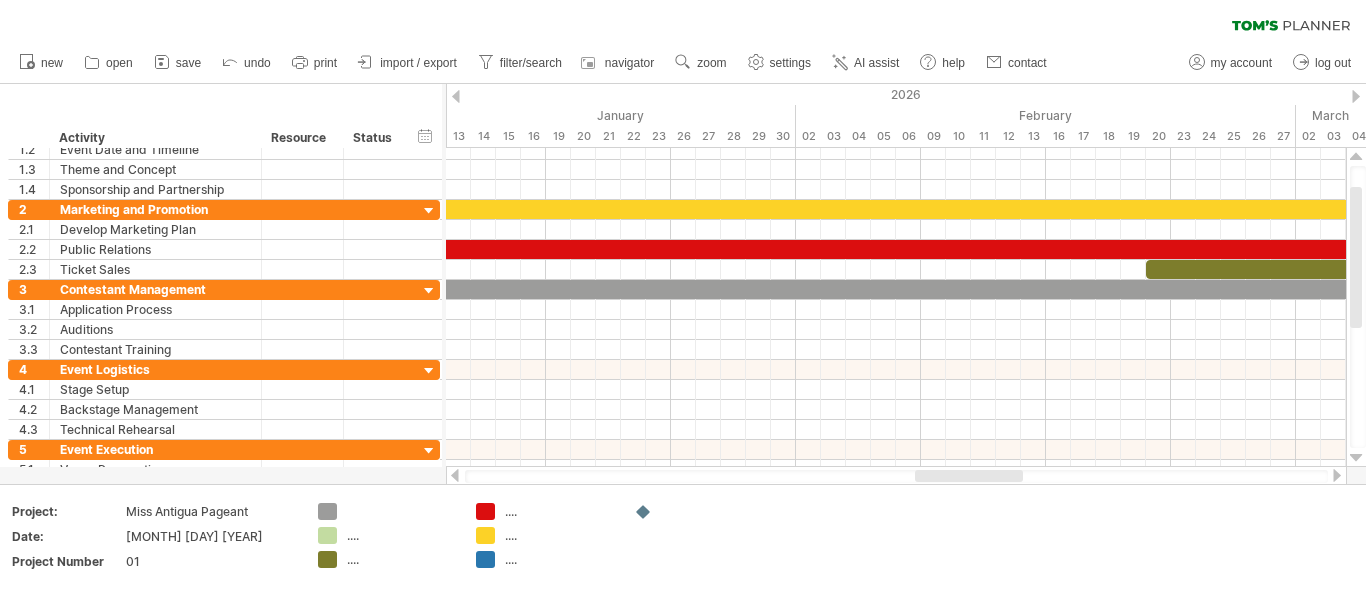 click at bounding box center [455, 475] 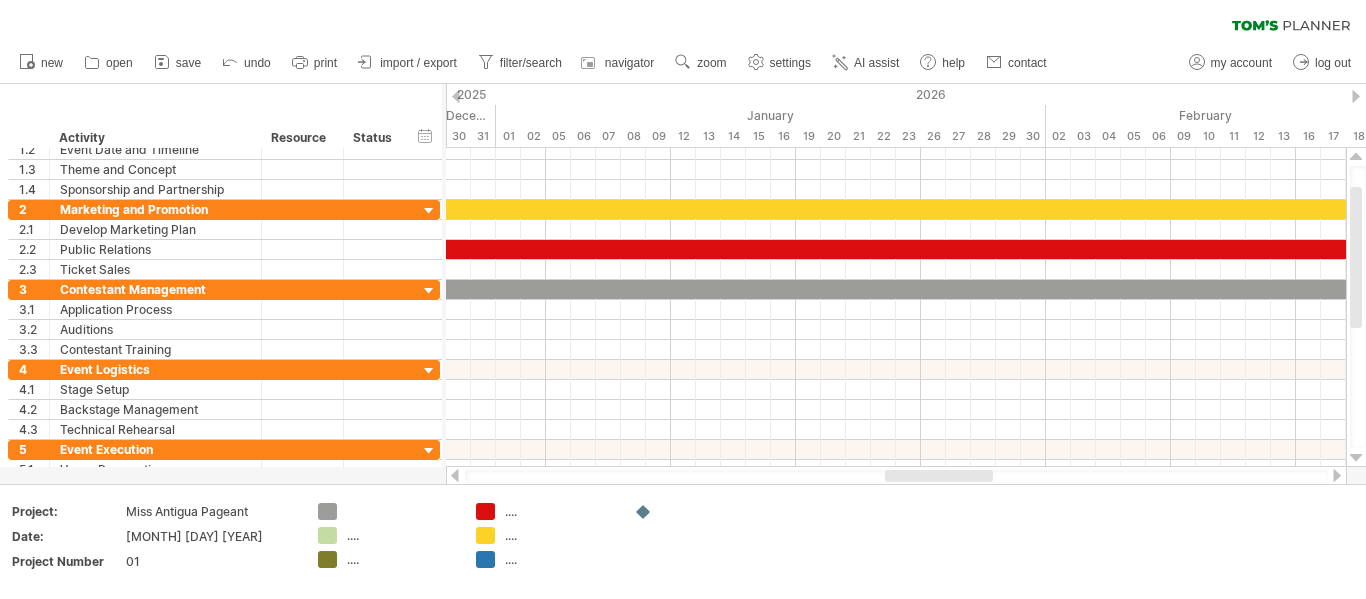 click at bounding box center (455, 475) 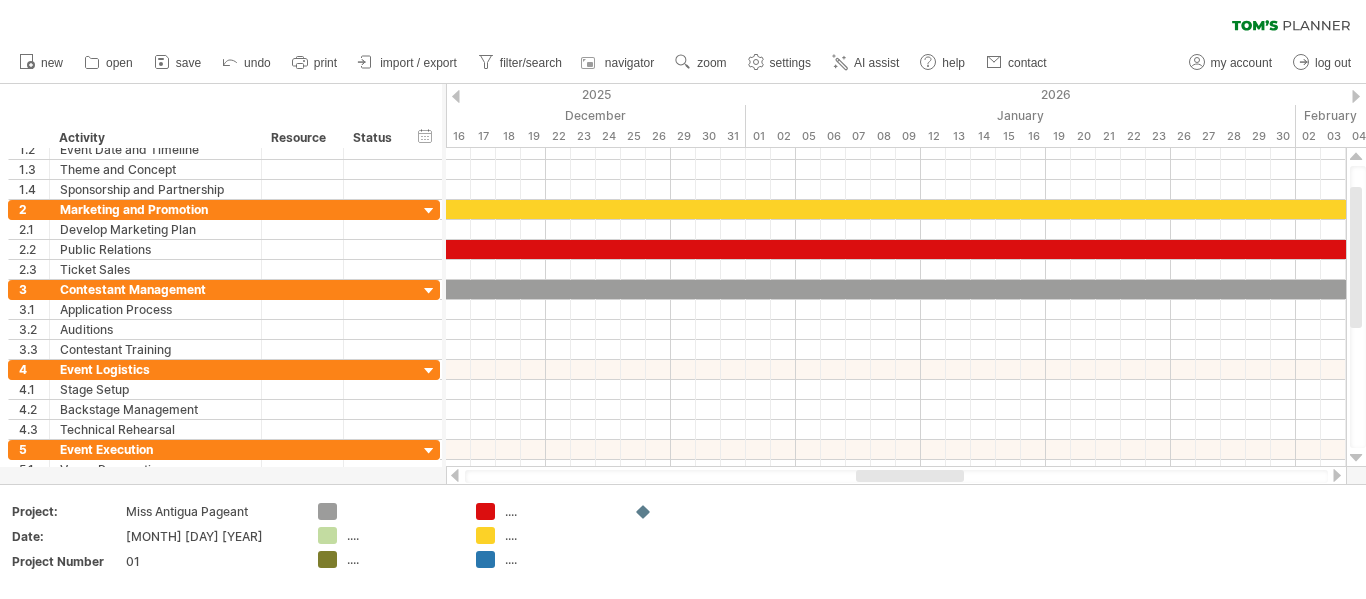 click at bounding box center [455, 475] 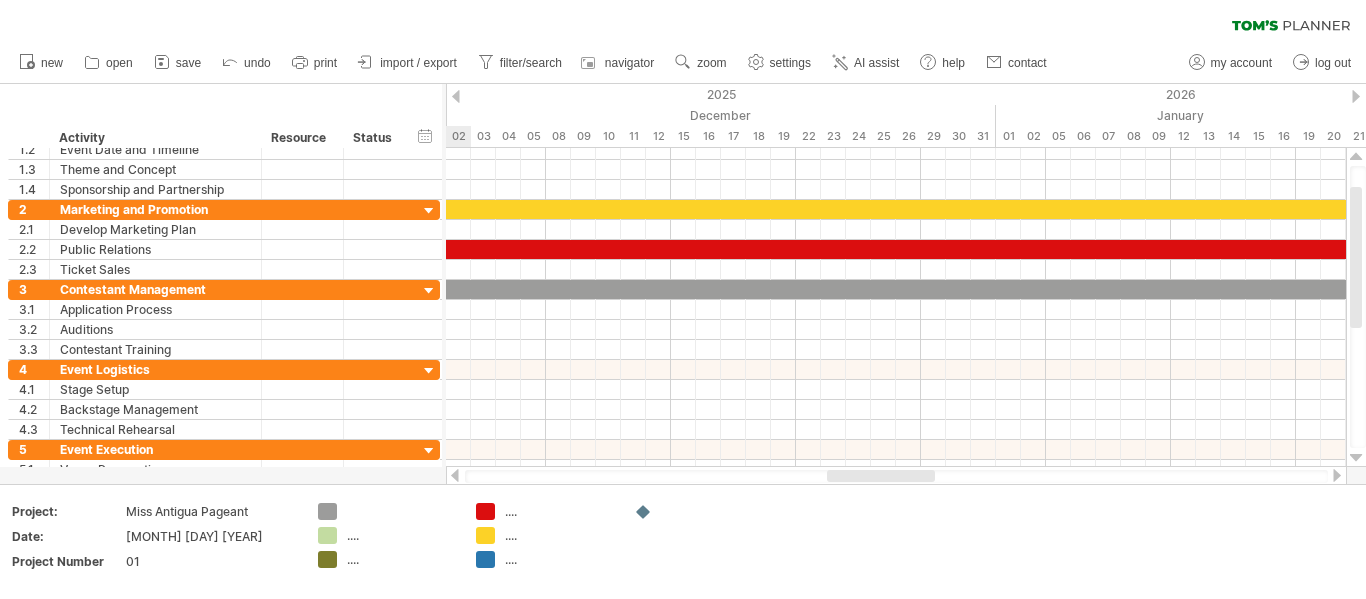 click at bounding box center [455, 475] 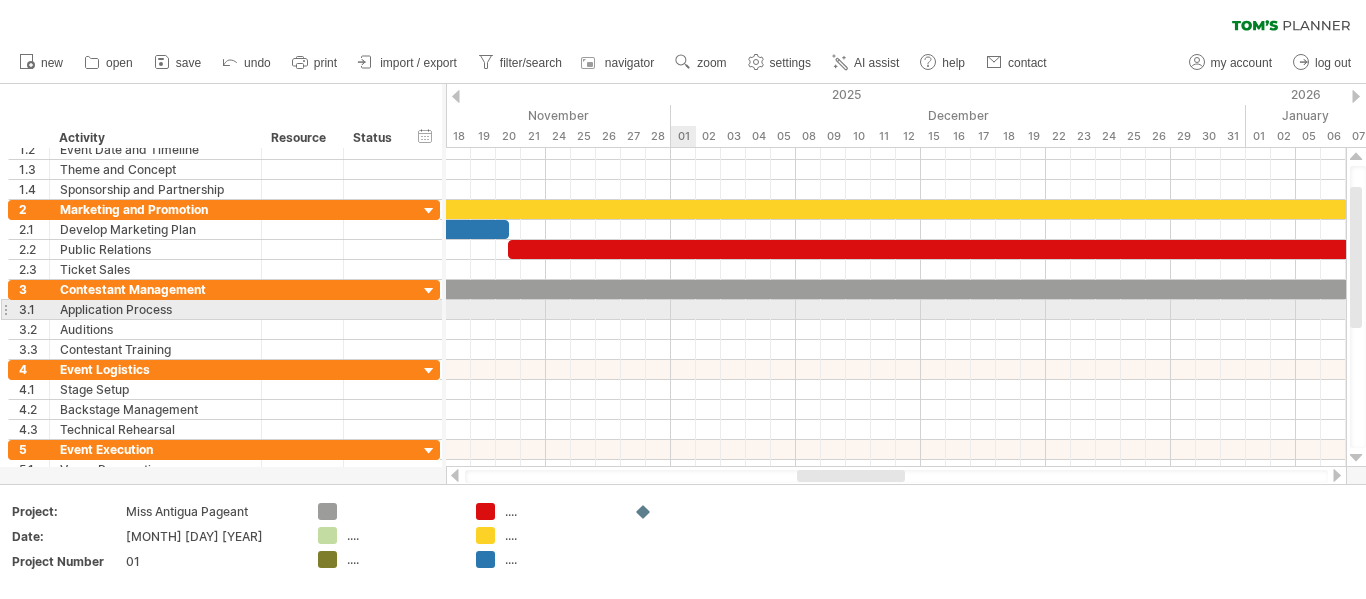 click at bounding box center (896, 350) 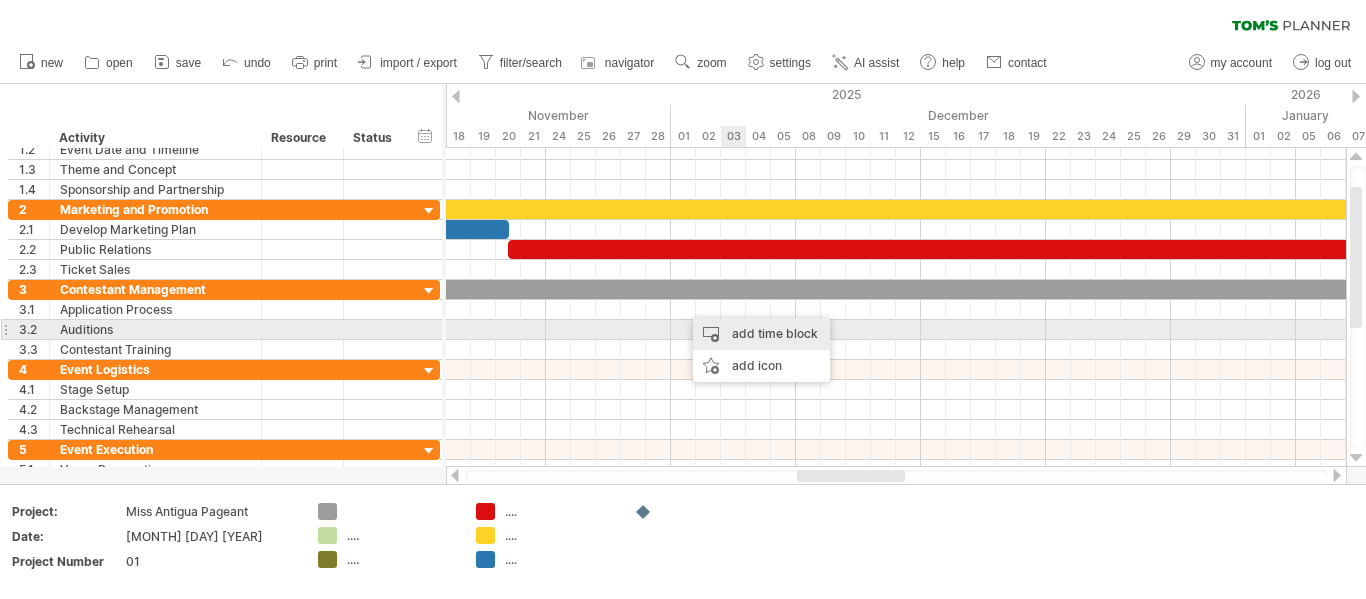 click on "add time block" at bounding box center [761, 334] 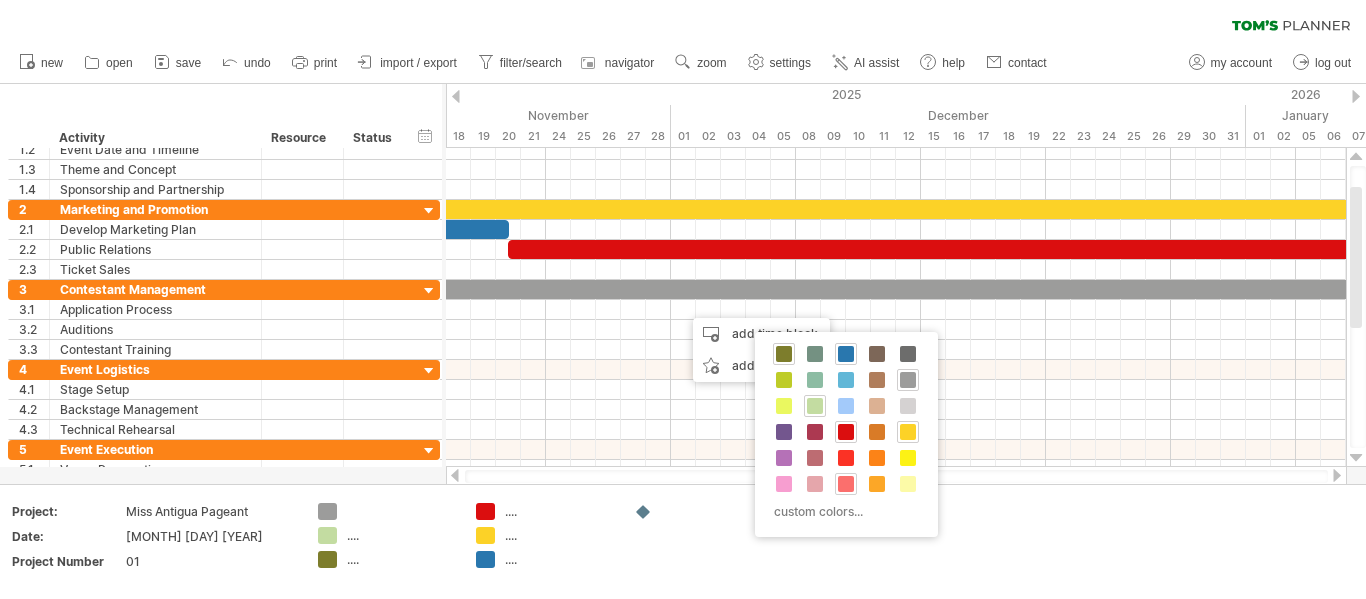 click at bounding box center (846, 484) 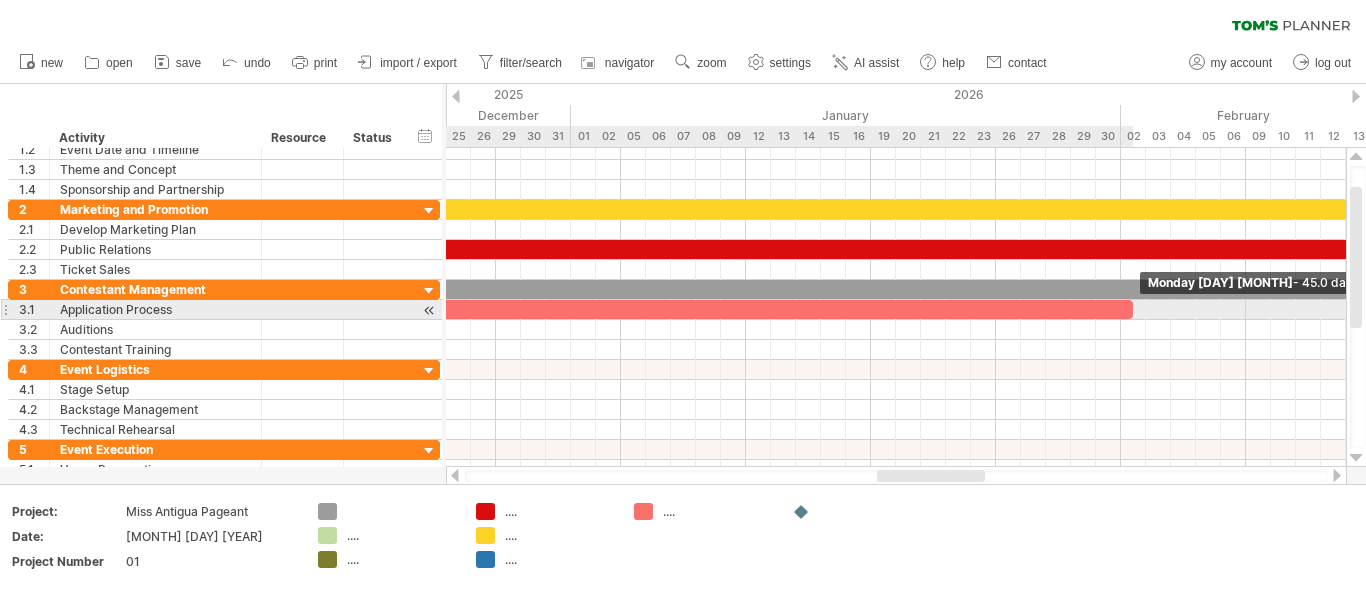 drag, startPoint x: 708, startPoint y: 314, endPoint x: 1128, endPoint y: 314, distance: 420 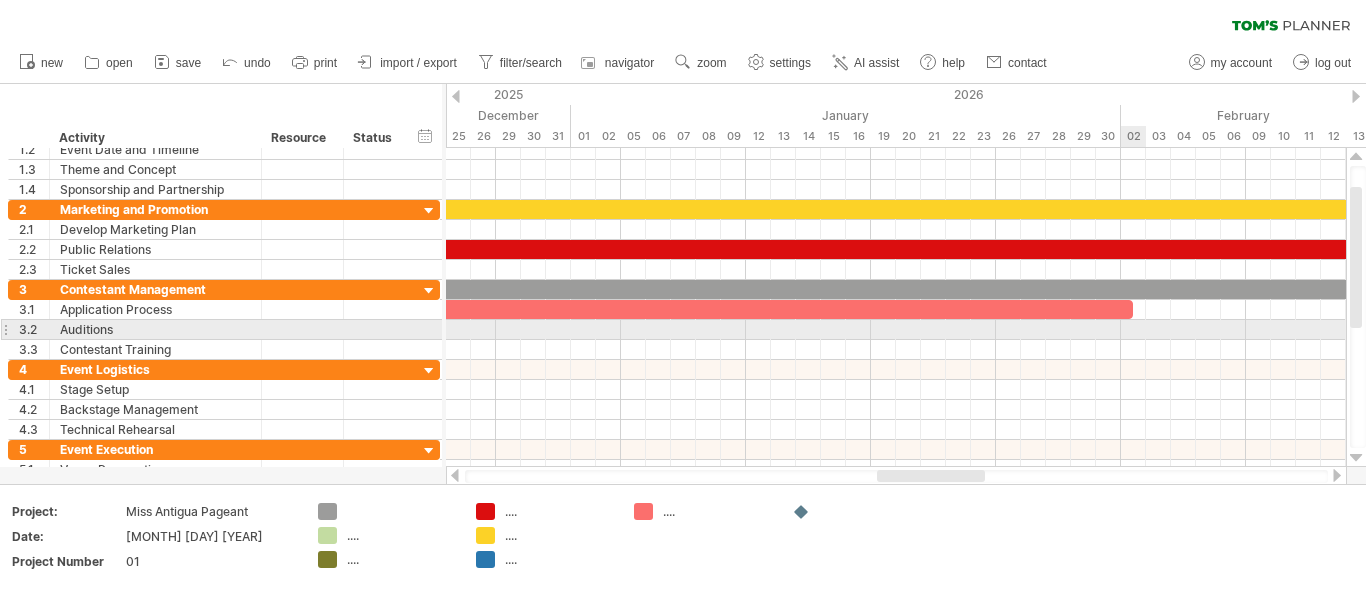 click at bounding box center [896, 330] 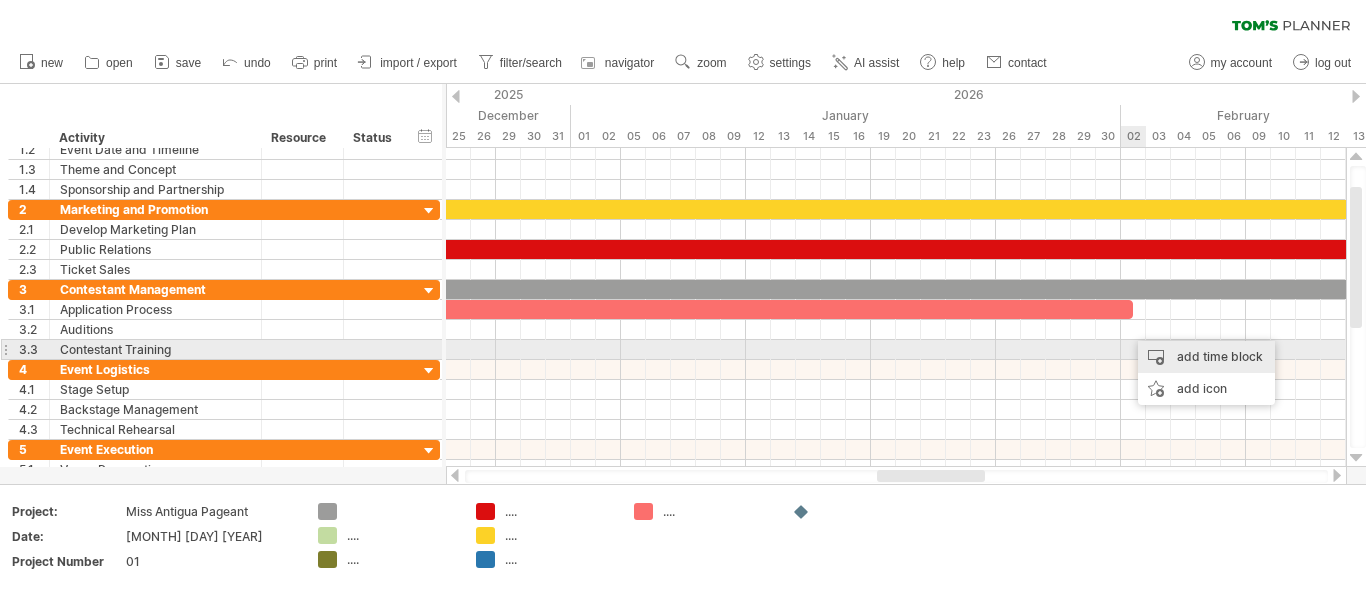 click on "add time block" at bounding box center (1206, 357) 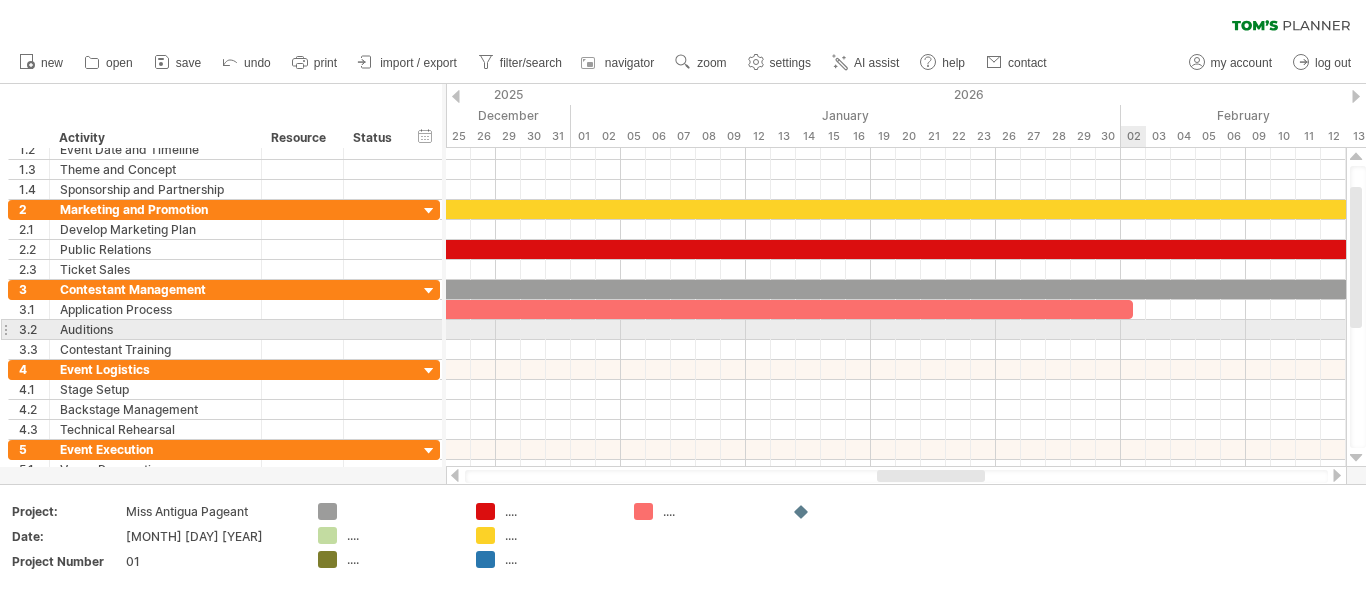 click at bounding box center (896, 330) 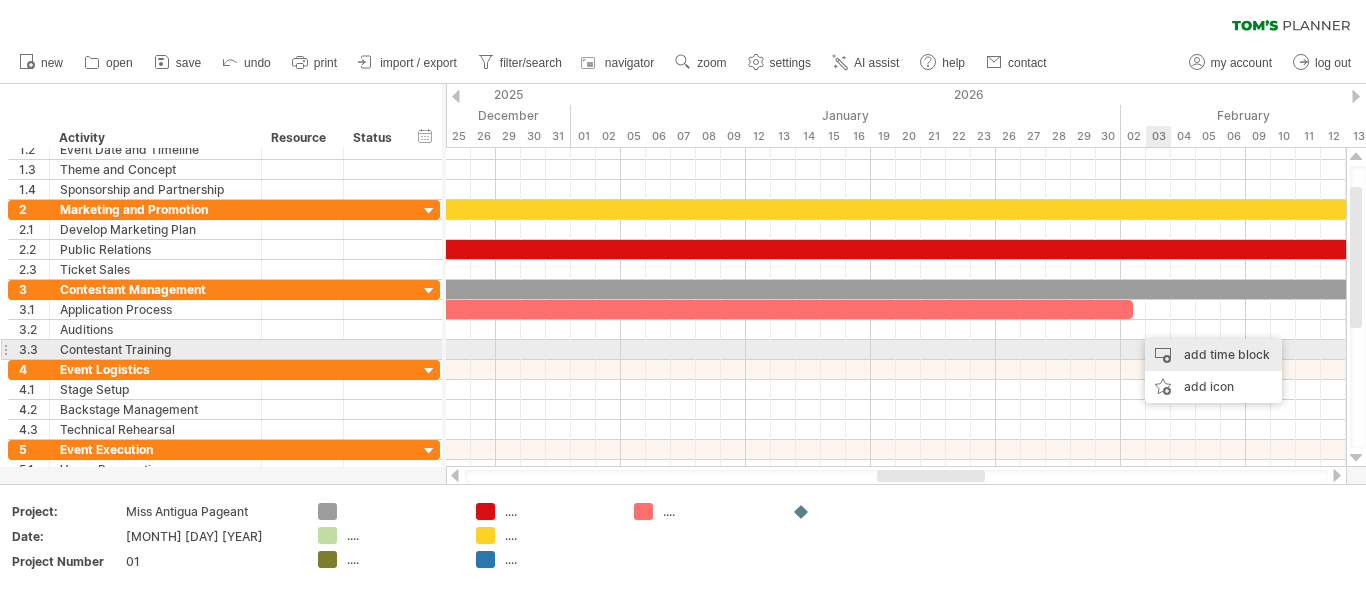 click on "add time block" at bounding box center [1213, 355] 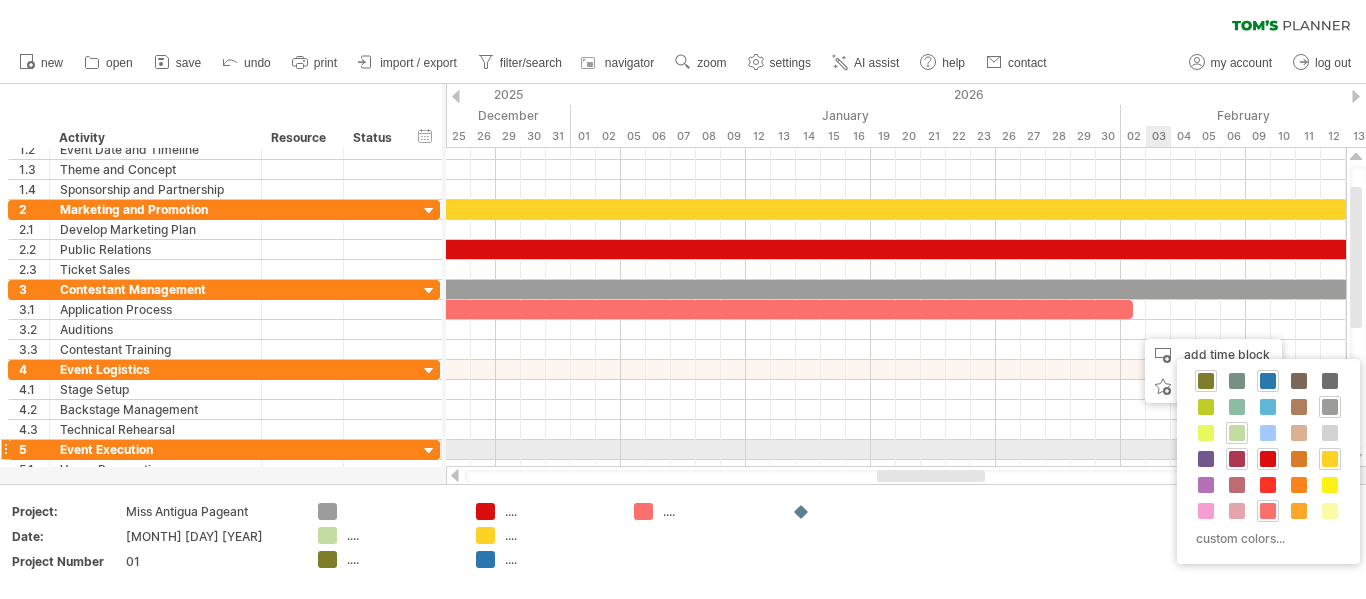 click at bounding box center [1237, 459] 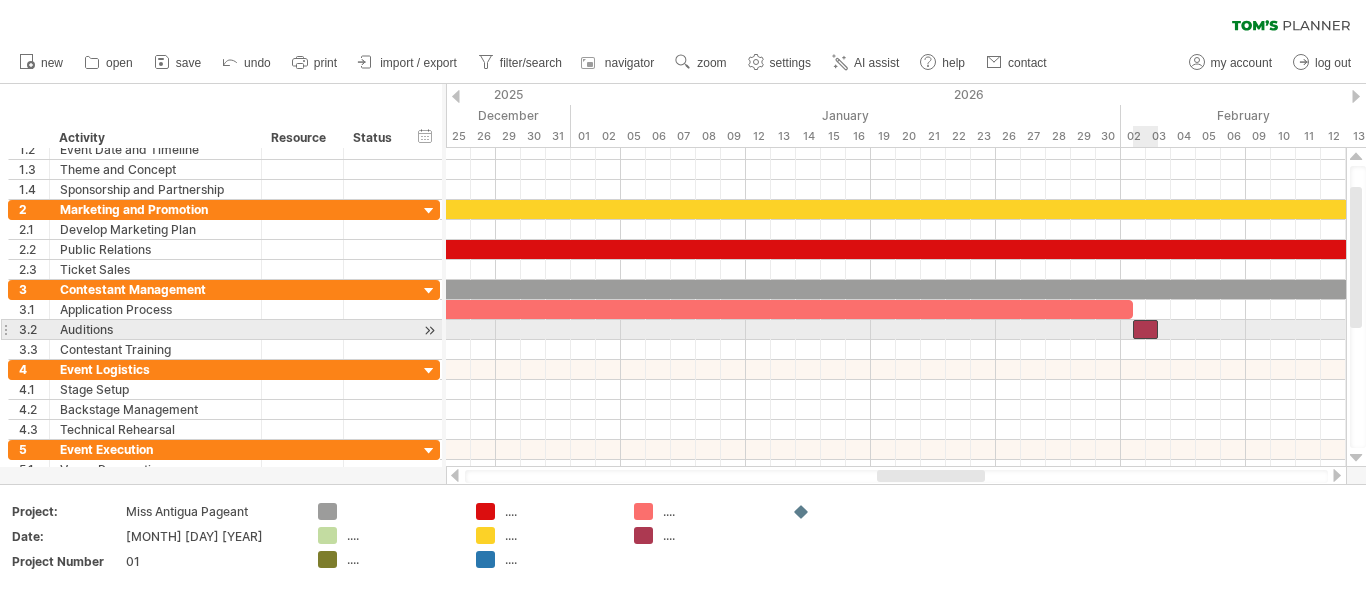 click at bounding box center [1145, 329] 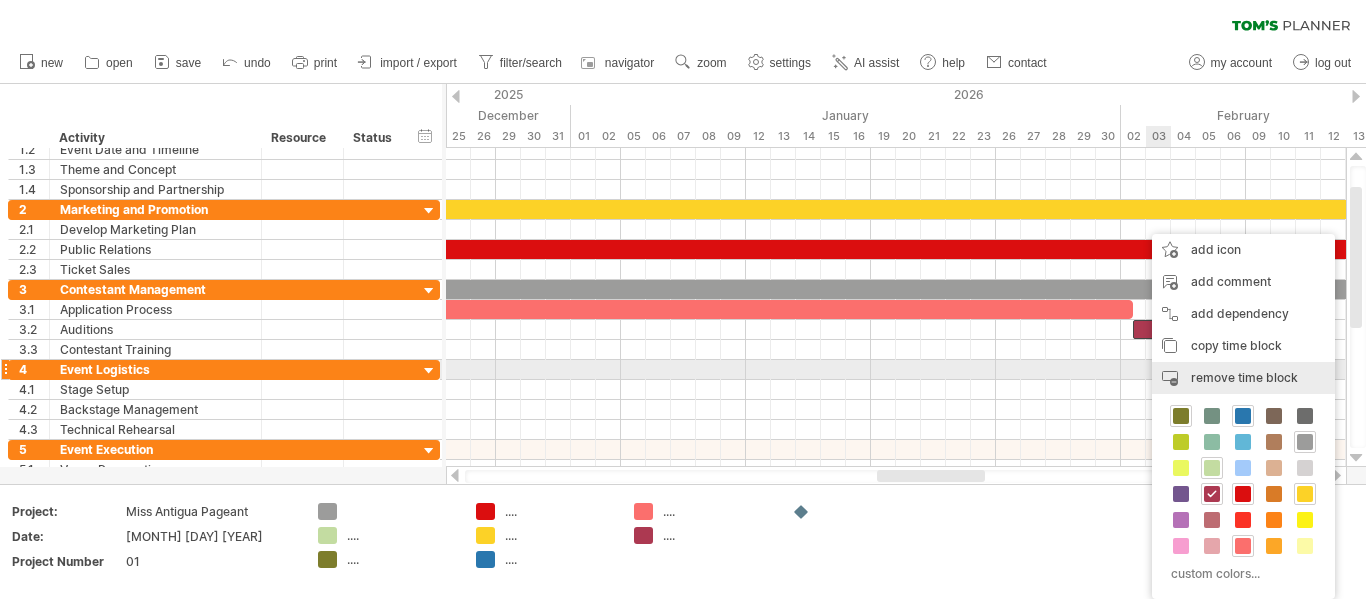 click on "remove time block" at bounding box center [1244, 377] 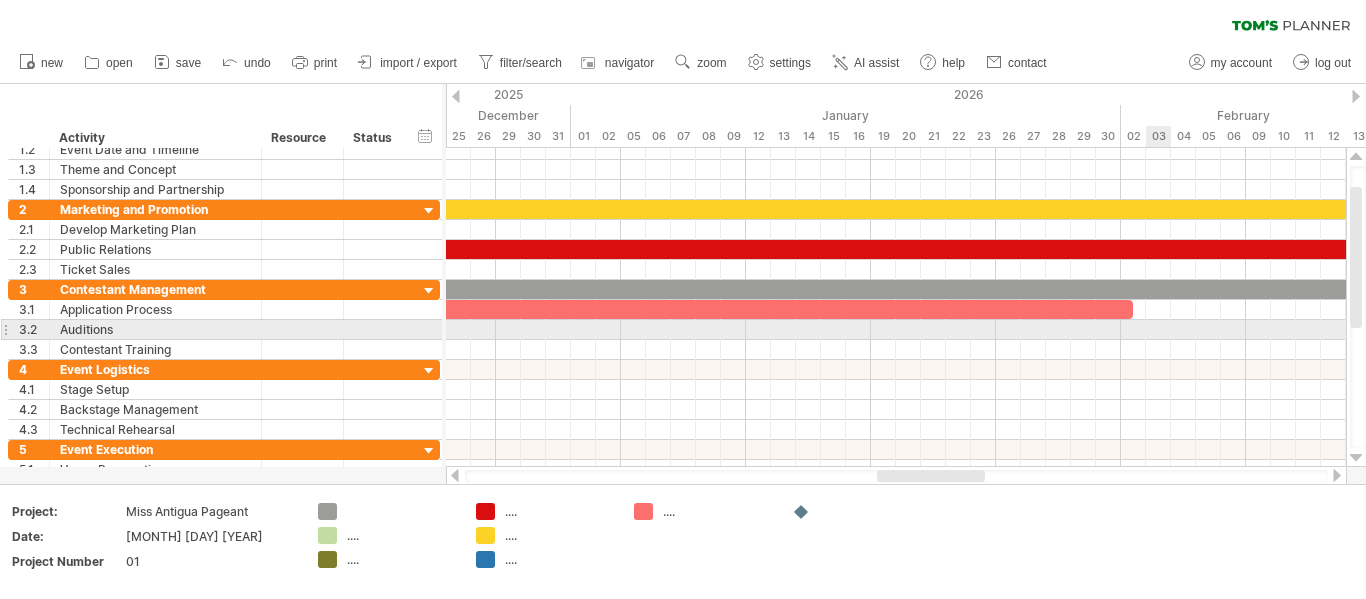 click at bounding box center [896, 330] 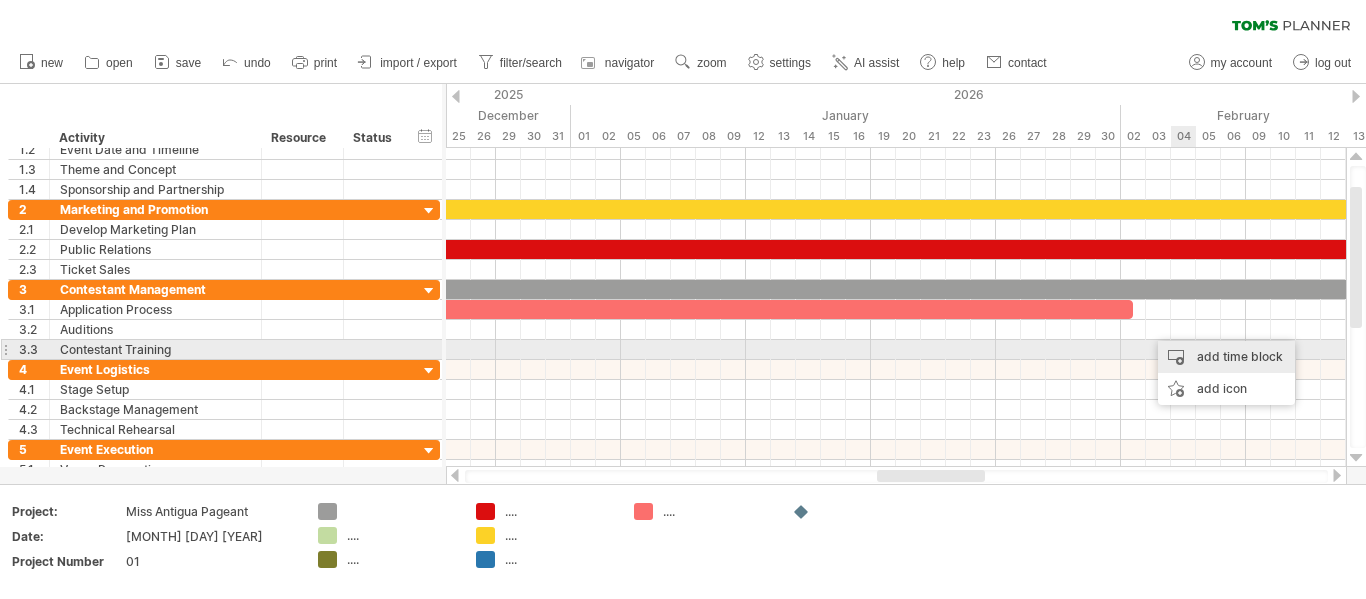 click on "add time block" at bounding box center (1226, 357) 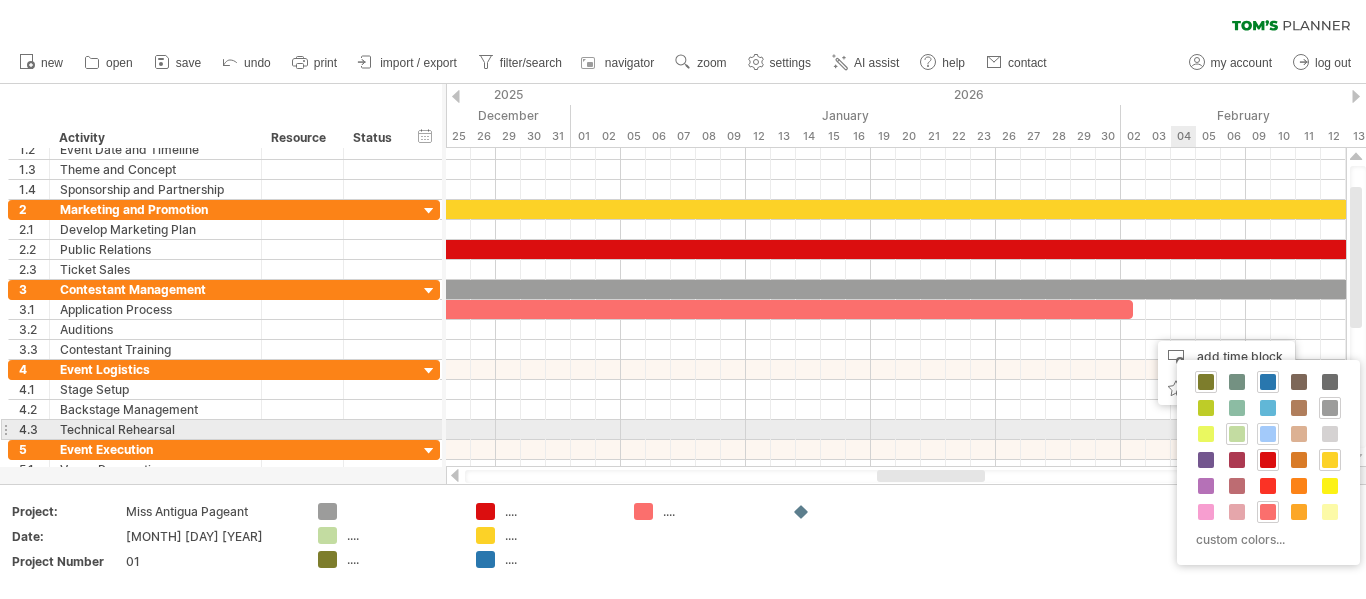 click at bounding box center [1268, 434] 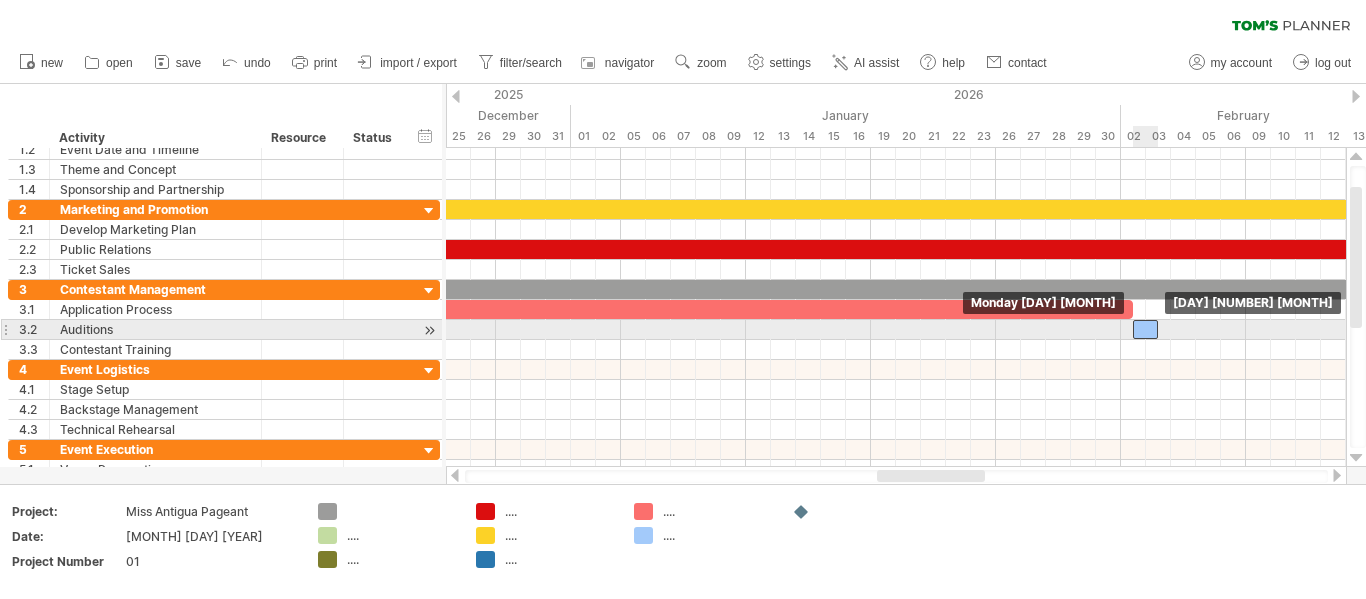 drag, startPoint x: 1158, startPoint y: 325, endPoint x: 1143, endPoint y: 326, distance: 15.033297 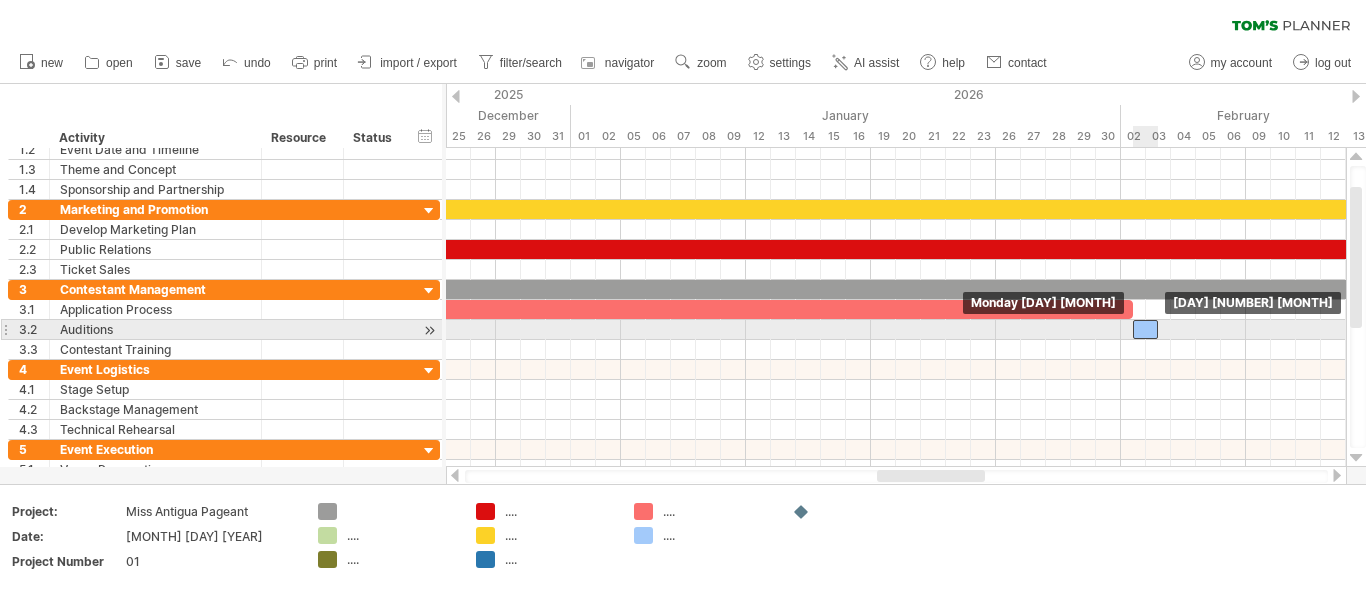 click at bounding box center [1145, 329] 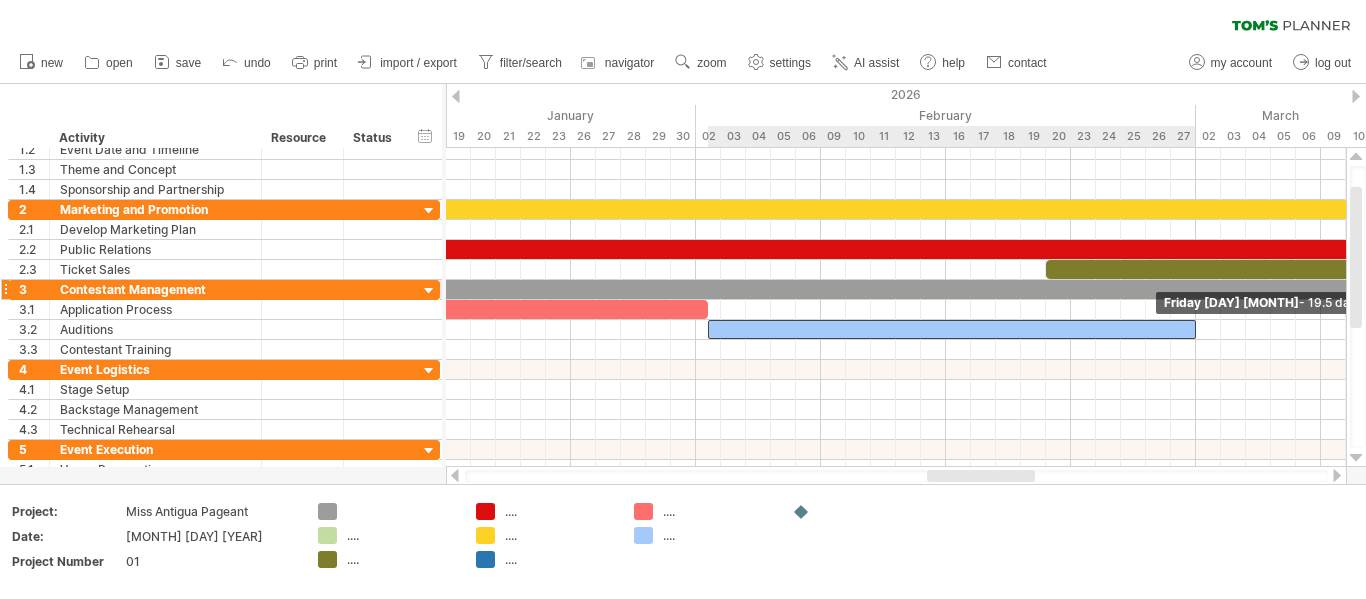 drag, startPoint x: 1158, startPoint y: 327, endPoint x: 1190, endPoint y: 298, distance: 43.185646 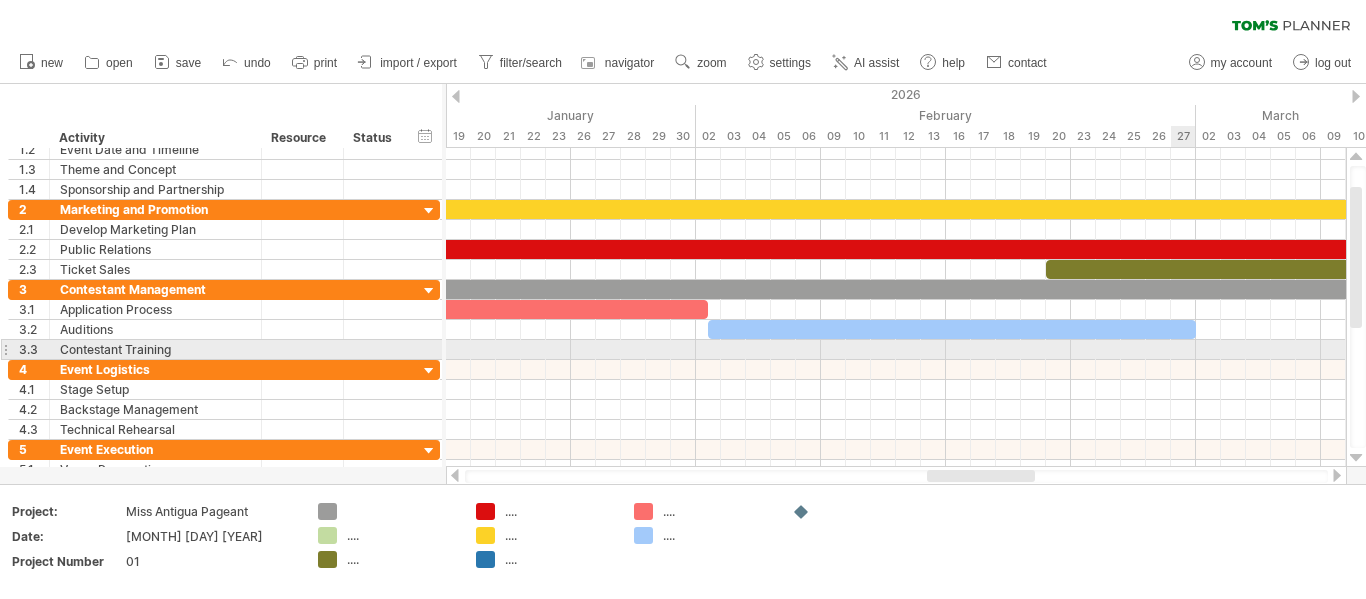 click at bounding box center [896, 350] 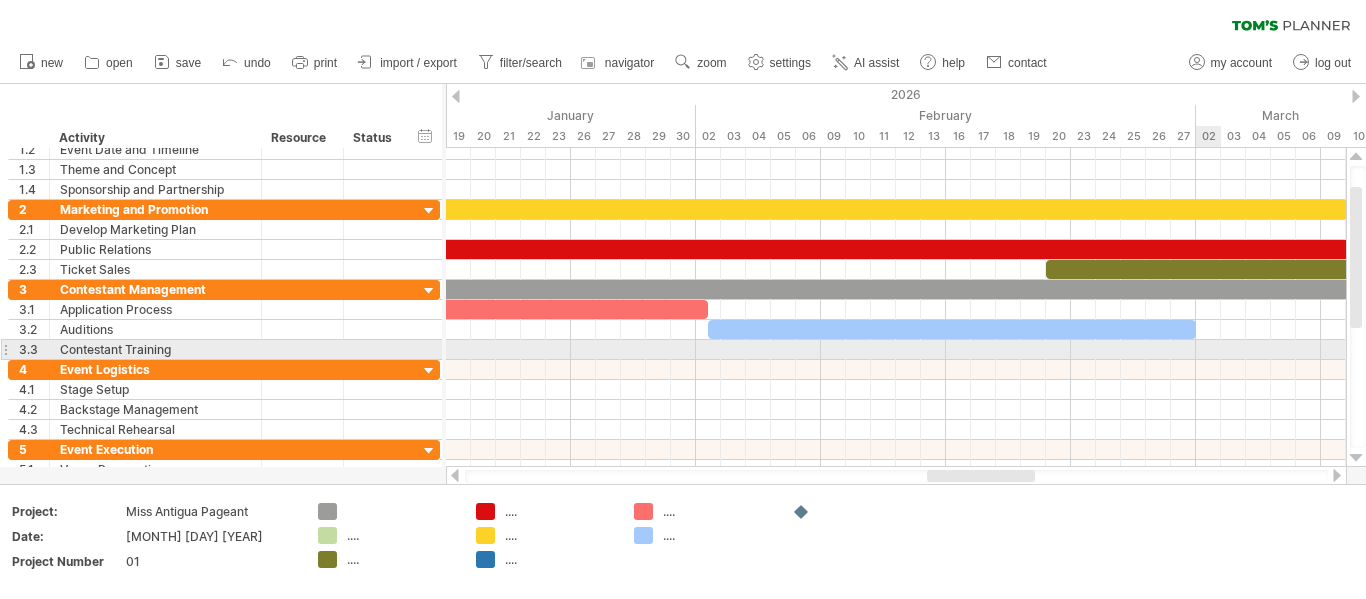 click at bounding box center (896, 350) 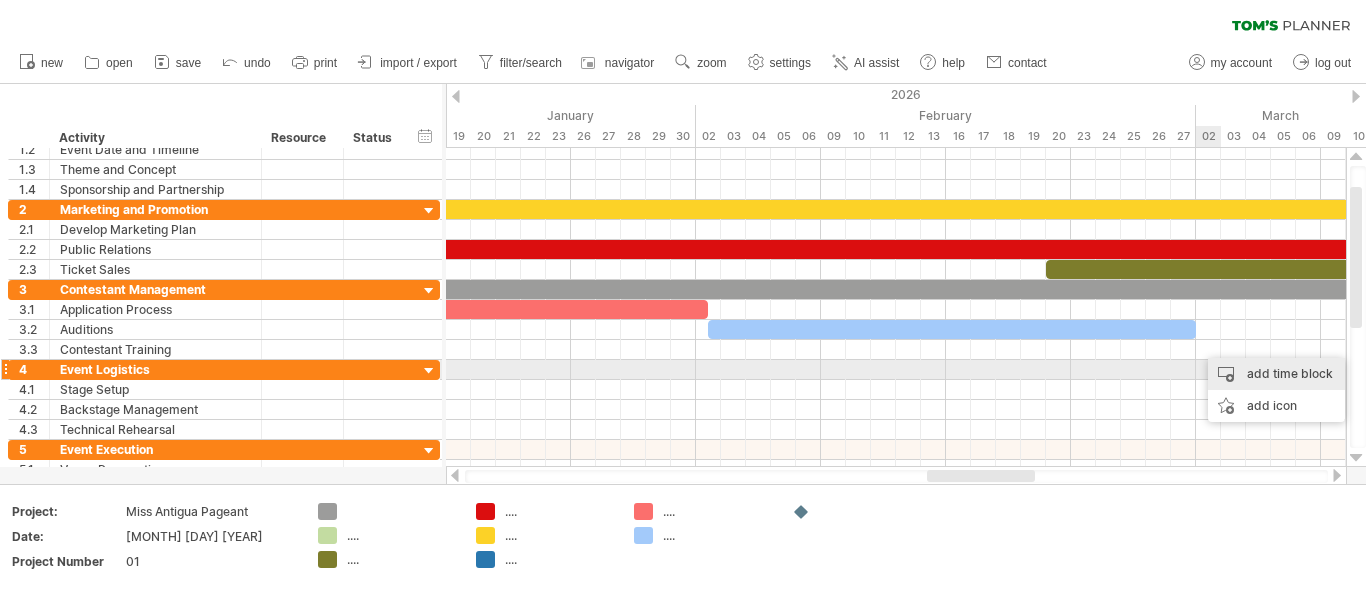 click on "add time block" at bounding box center (1276, 374) 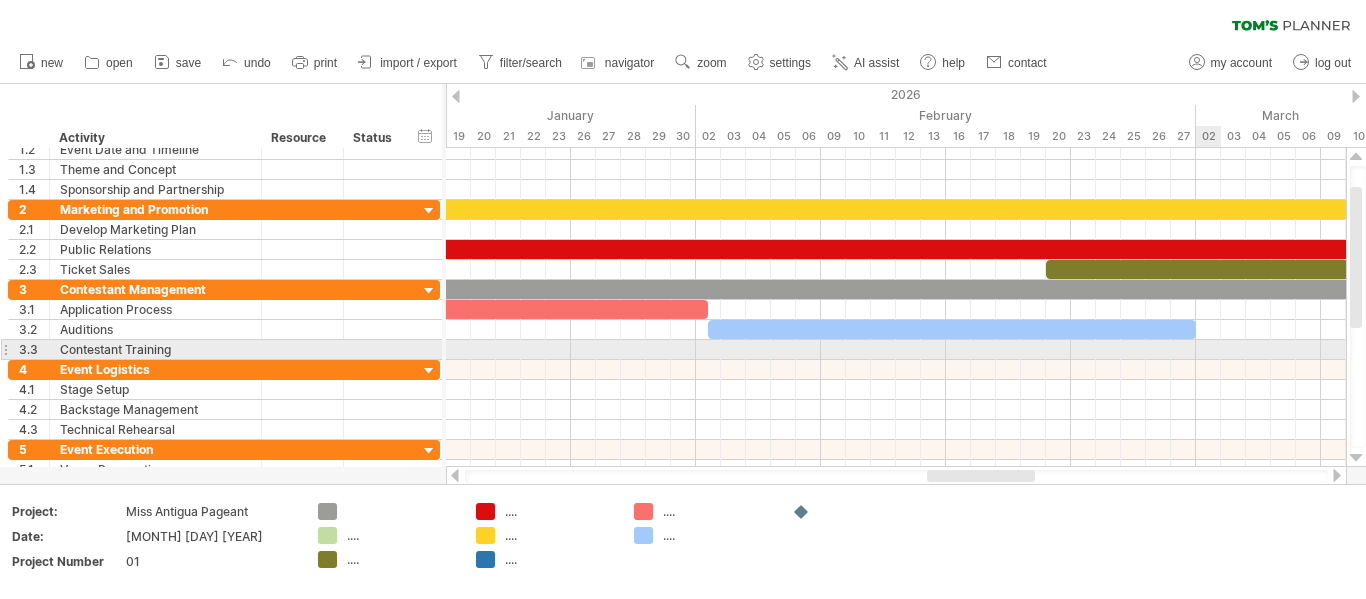 click at bounding box center (896, 350) 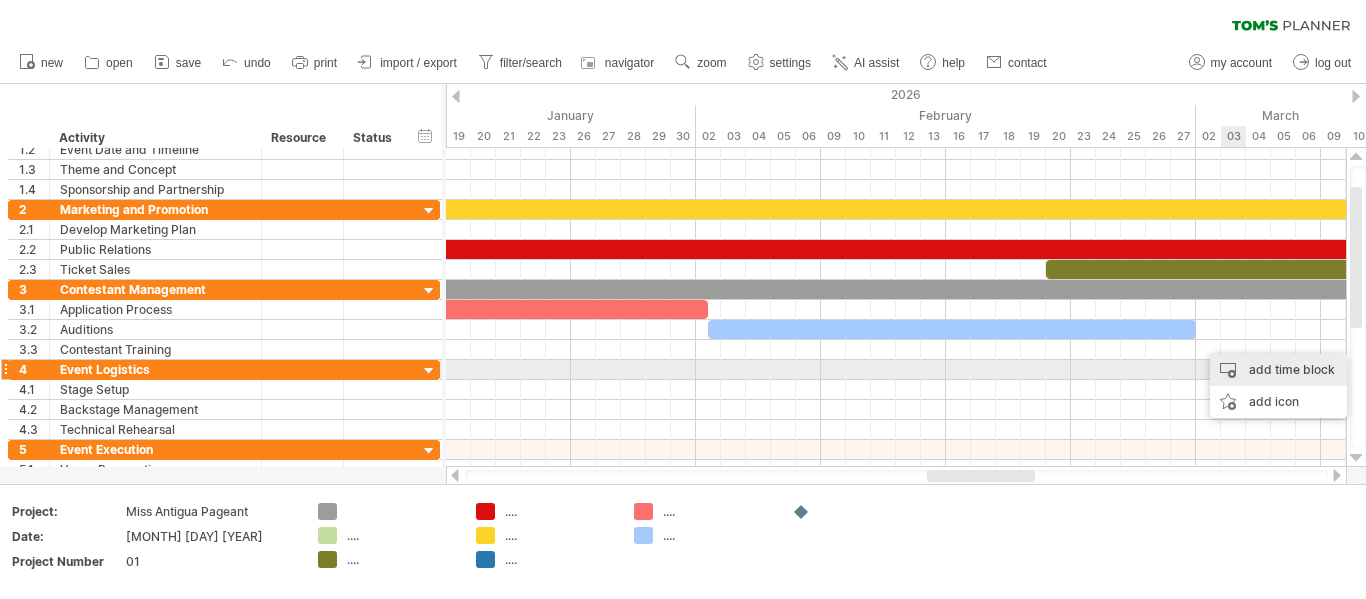 click on "add time block" at bounding box center (1278, 370) 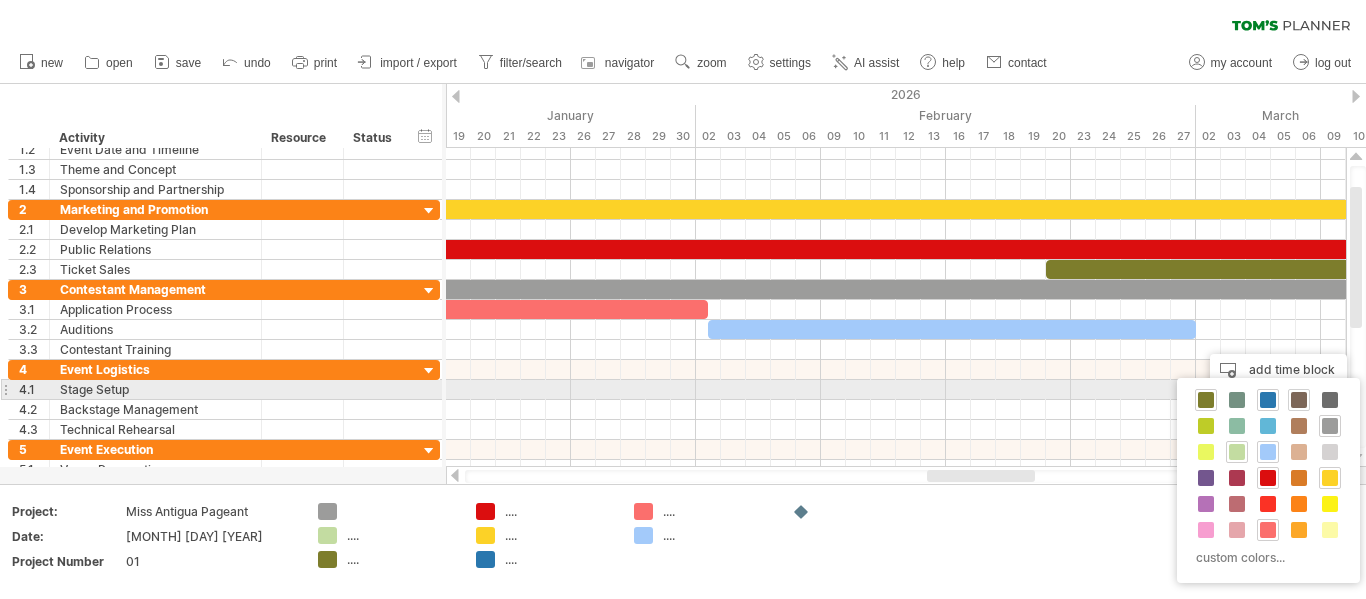 click at bounding box center (1299, 400) 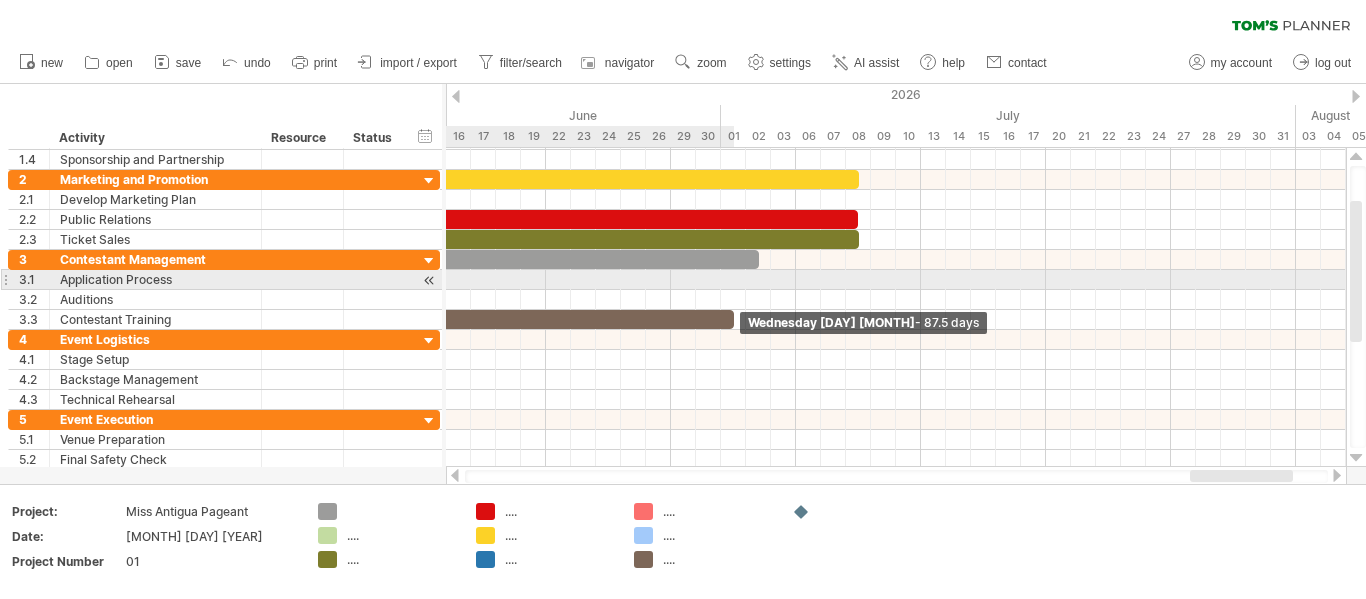 drag, startPoint x: 1217, startPoint y: 345, endPoint x: 728, endPoint y: 285, distance: 492.66724 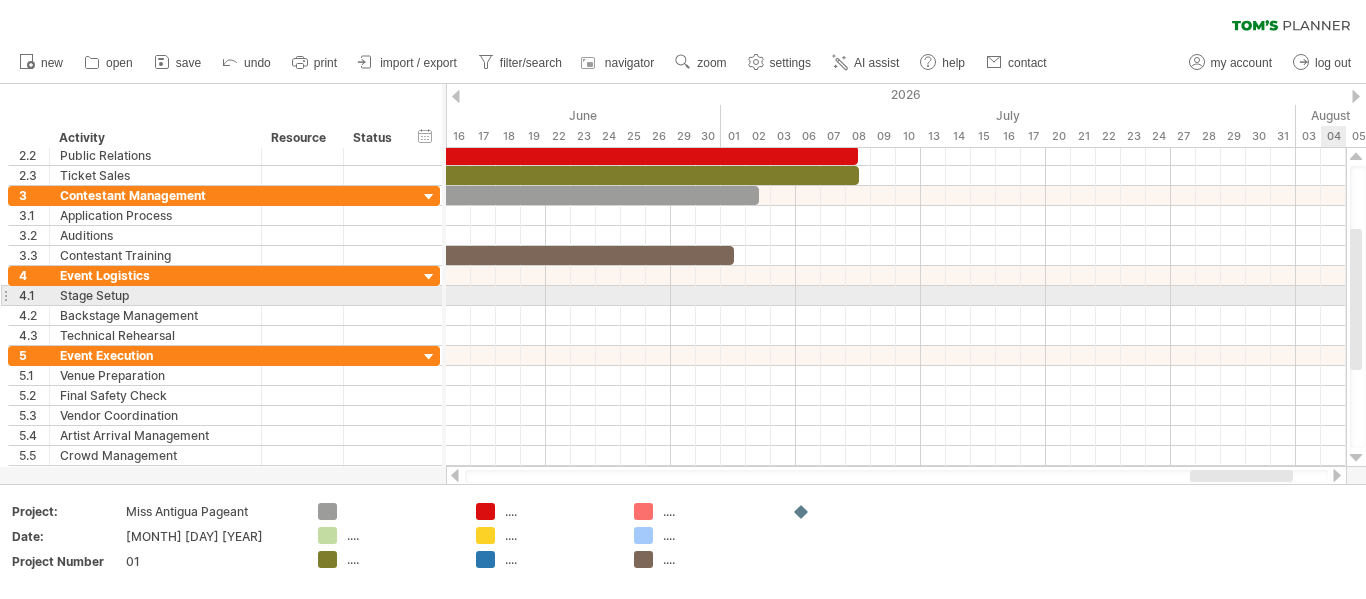 drag, startPoint x: 1355, startPoint y: 267, endPoint x: 1363, endPoint y: 295, distance: 29.12044 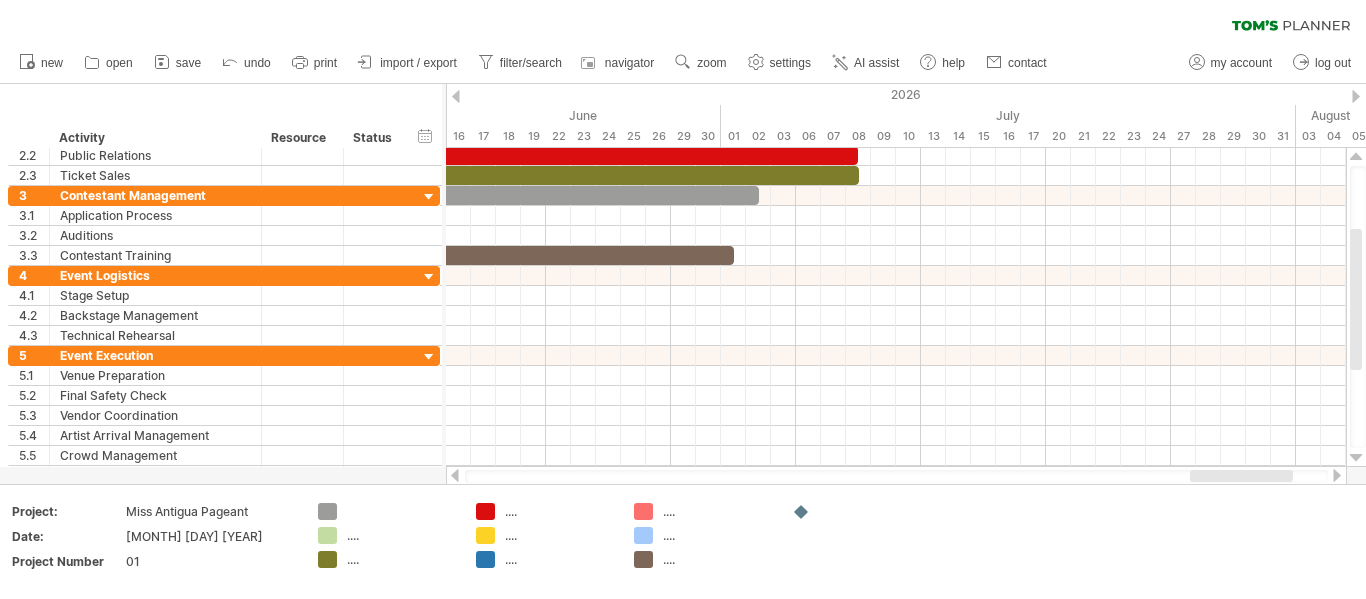 click at bounding box center [455, 475] 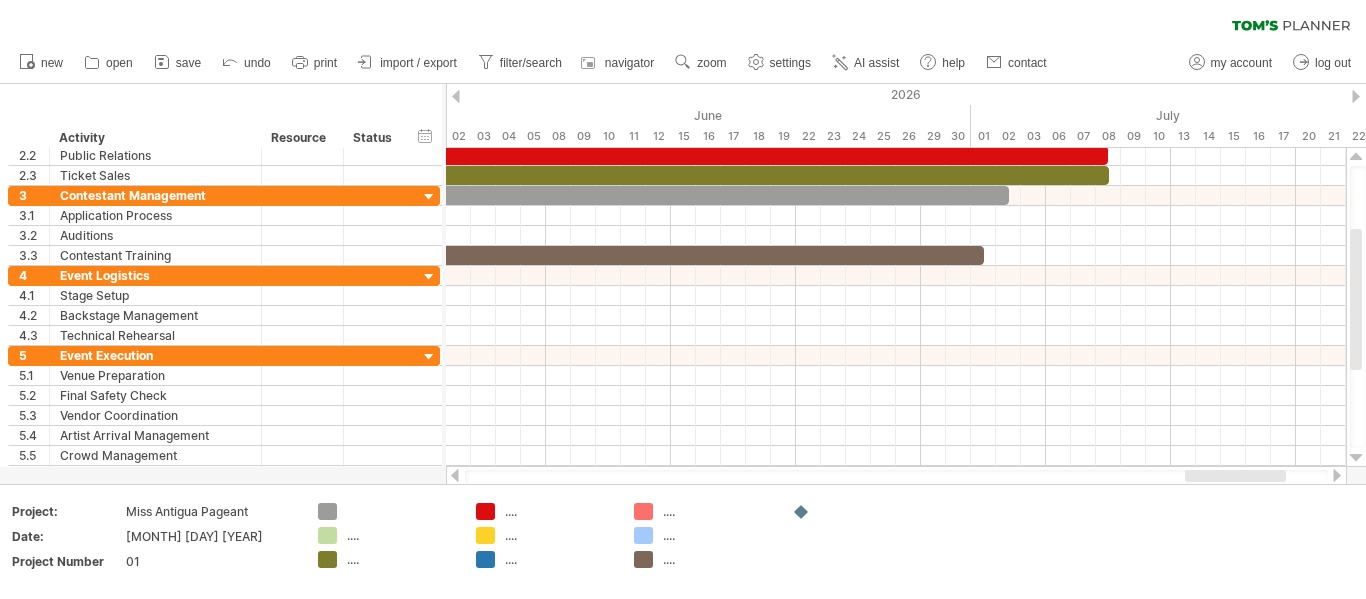 click at bounding box center [455, 475] 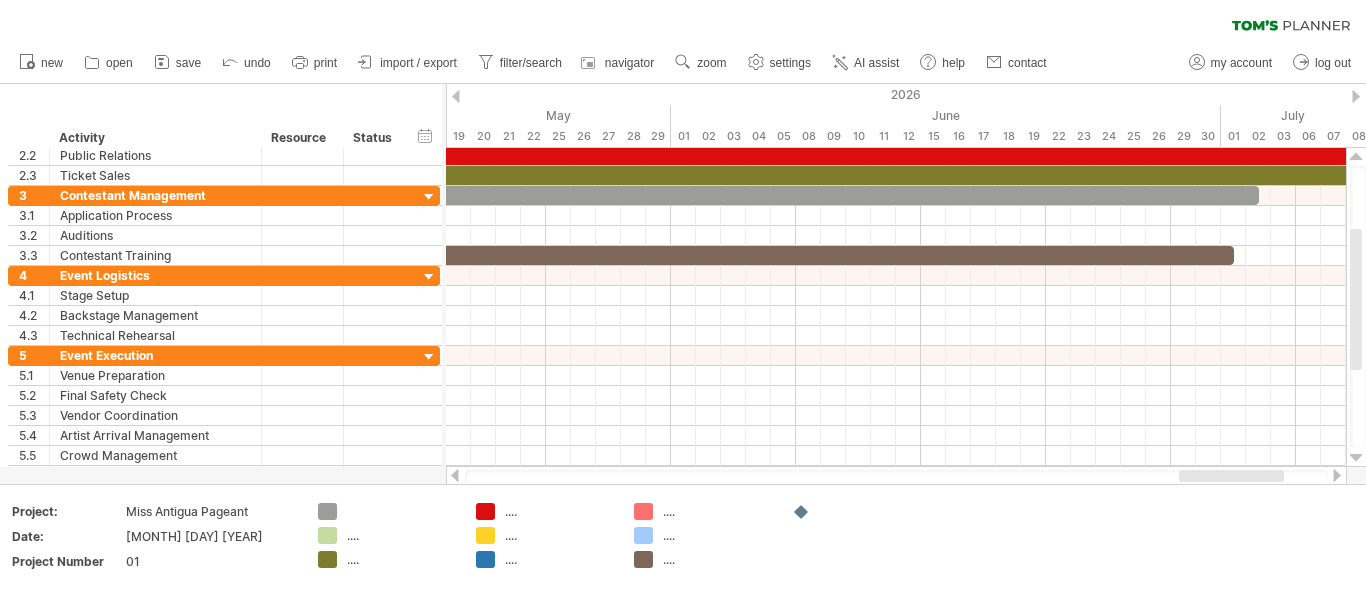 click at bounding box center (1337, 475) 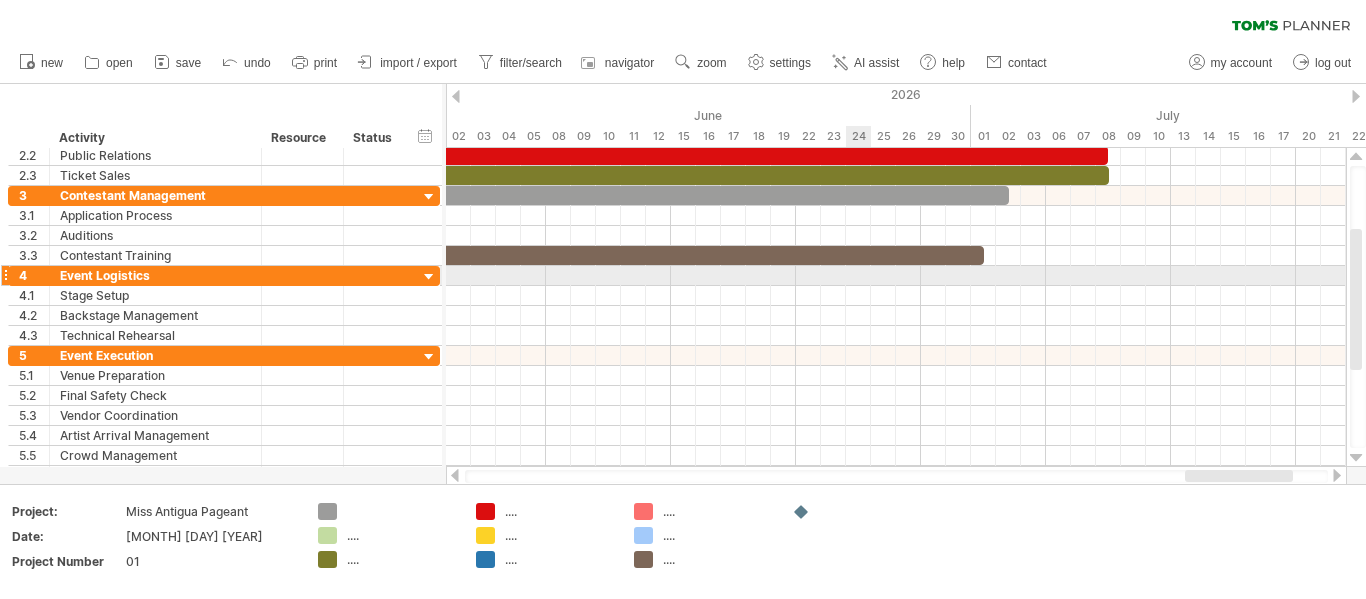 click at bounding box center [896, 276] 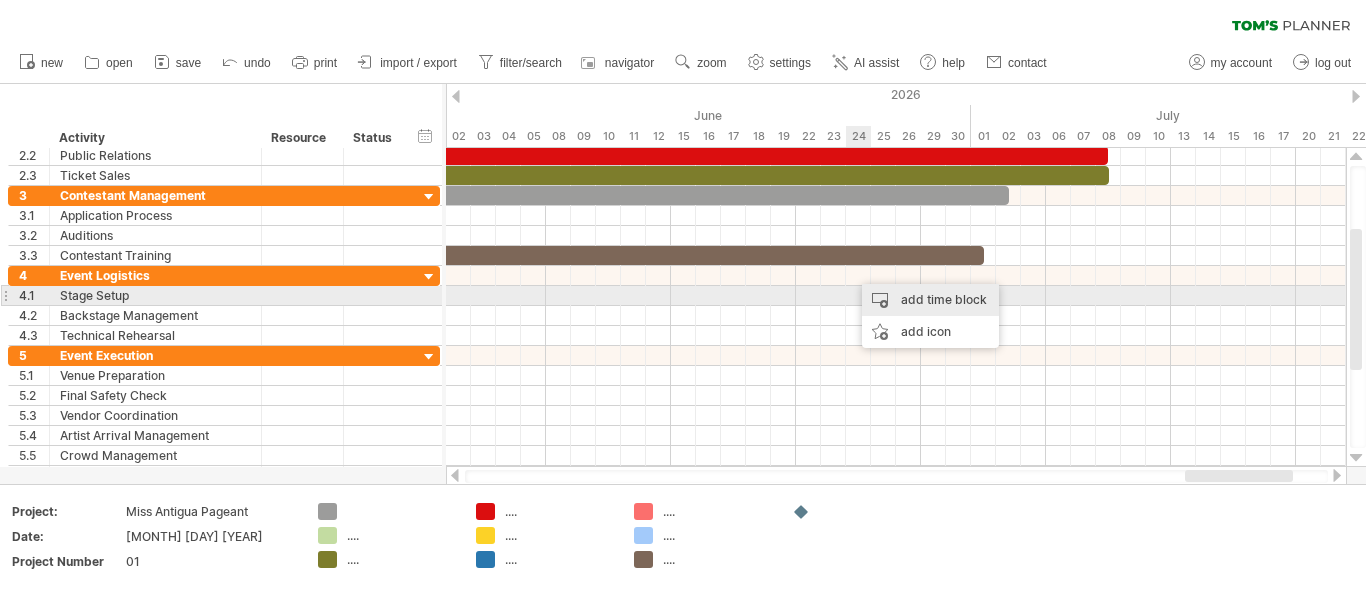 click on "add time block" at bounding box center (930, 300) 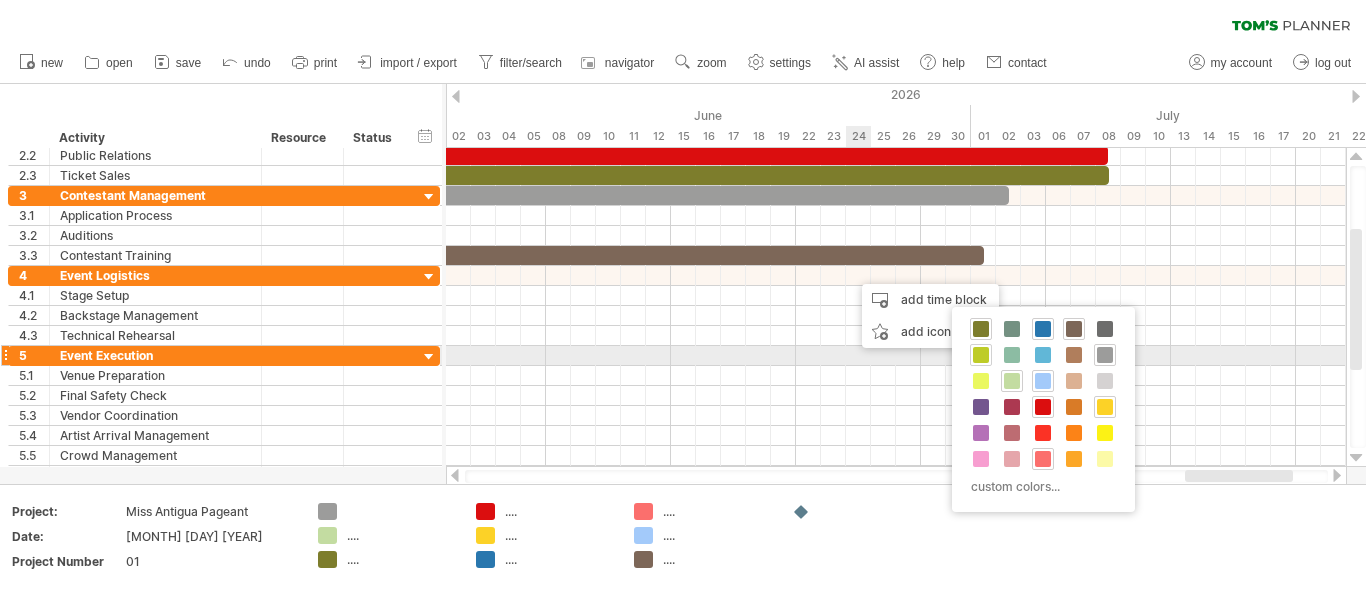 click at bounding box center (981, 355) 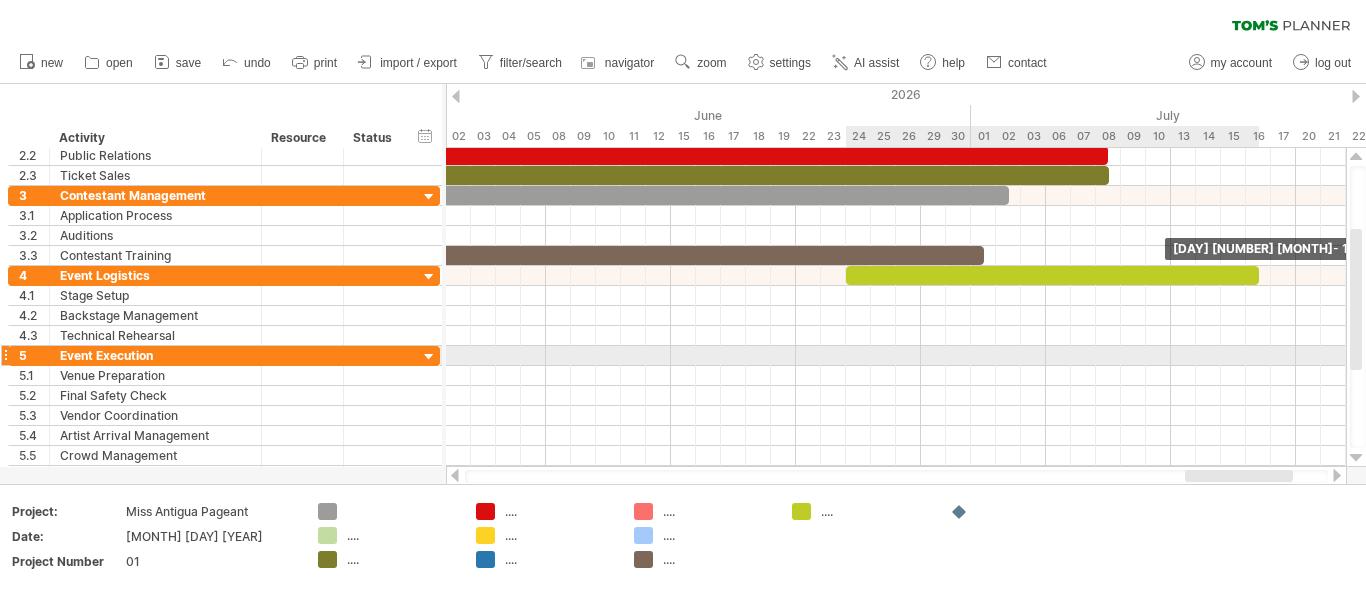 drag, startPoint x: 871, startPoint y: 271, endPoint x: 1282, endPoint y: 339, distance: 416.5873 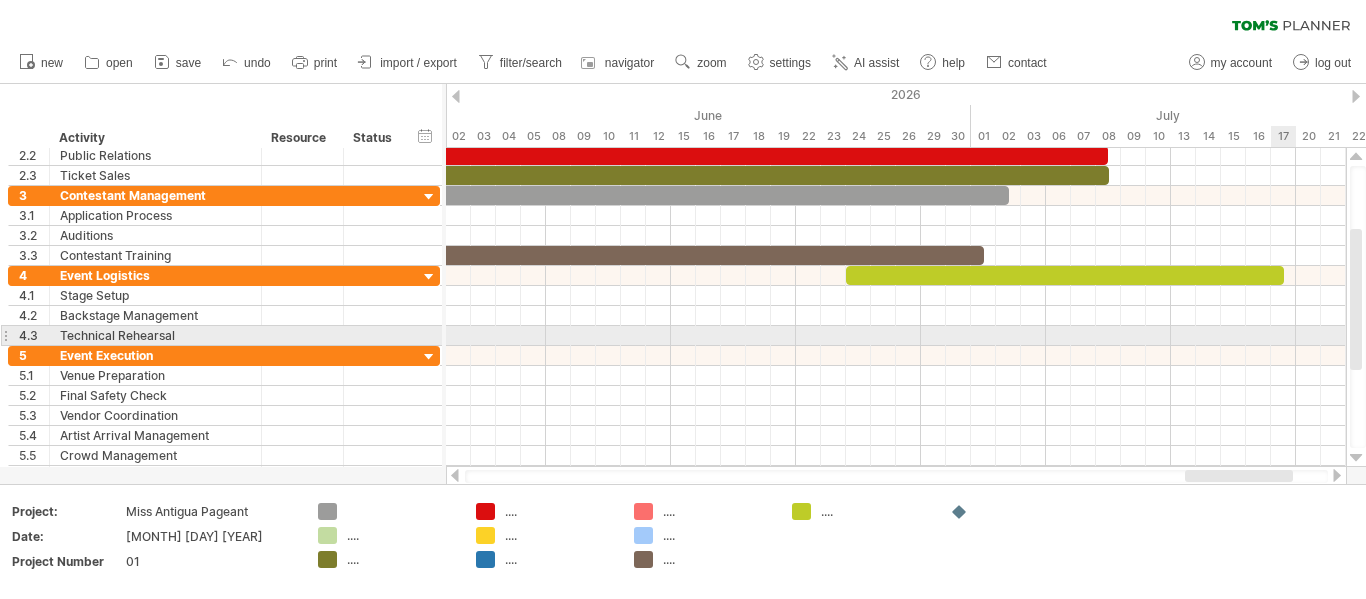 click at bounding box center [896, 336] 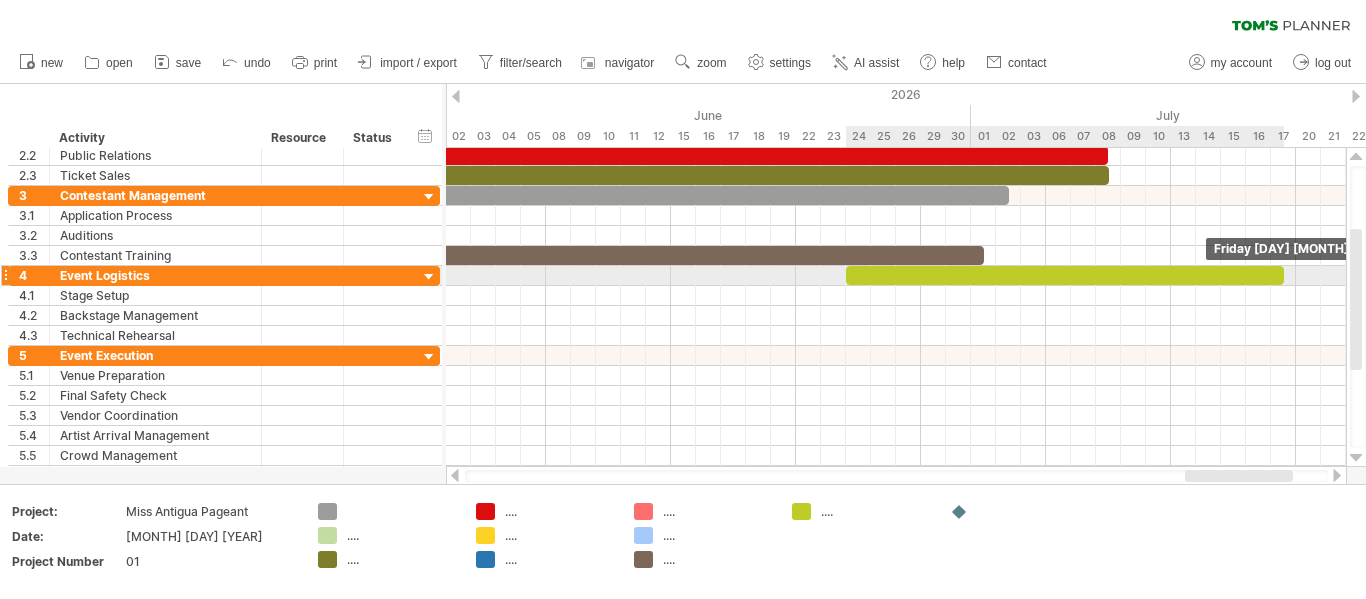 click at bounding box center [1284, 275] 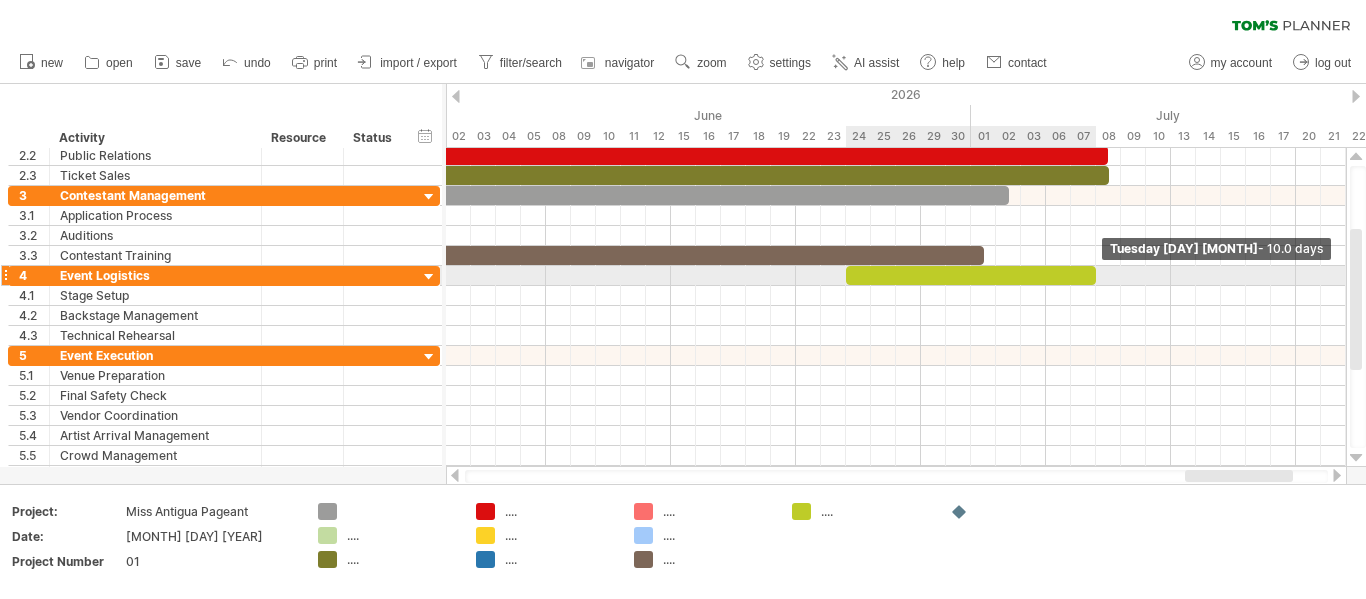 drag, startPoint x: 1285, startPoint y: 279, endPoint x: 1095, endPoint y: 269, distance: 190.26297 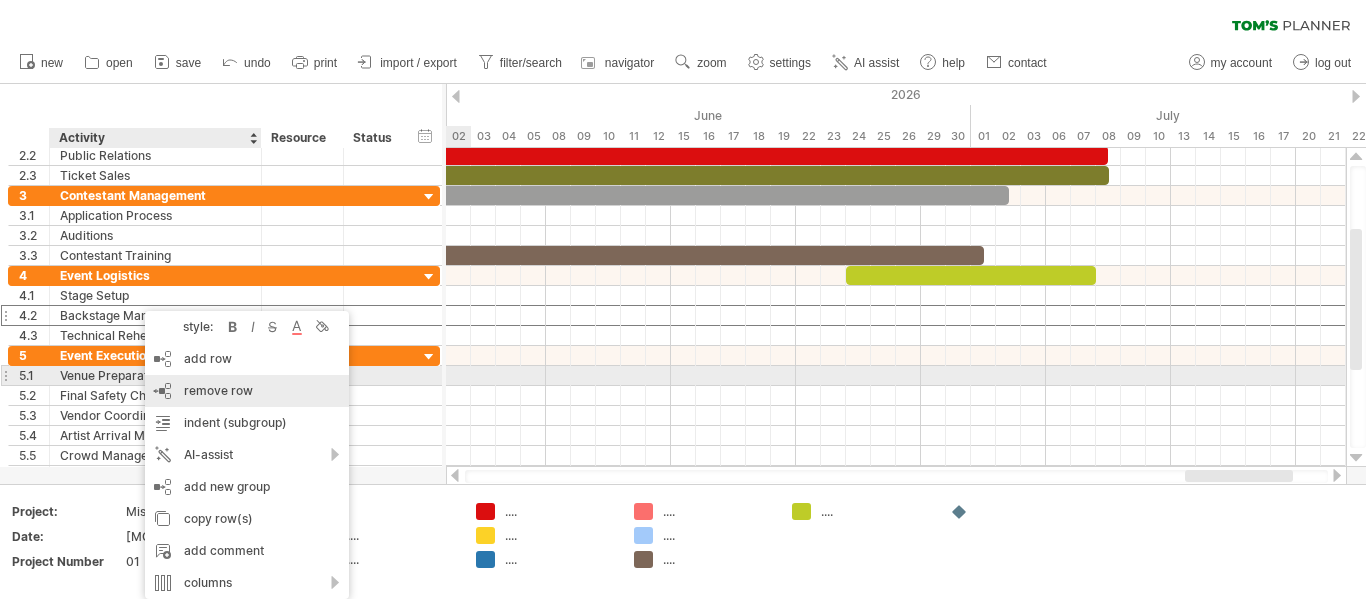click on "remove row" at bounding box center [218, 390] 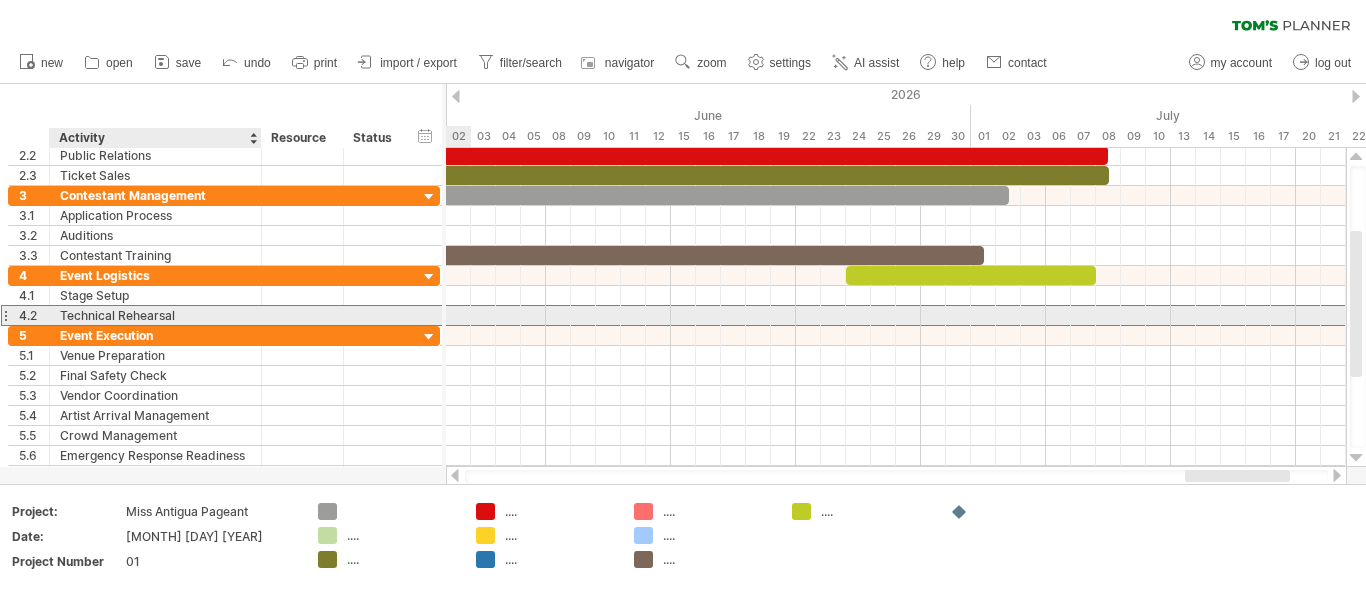 click on "Technical Rehearsal" at bounding box center [155, 315] 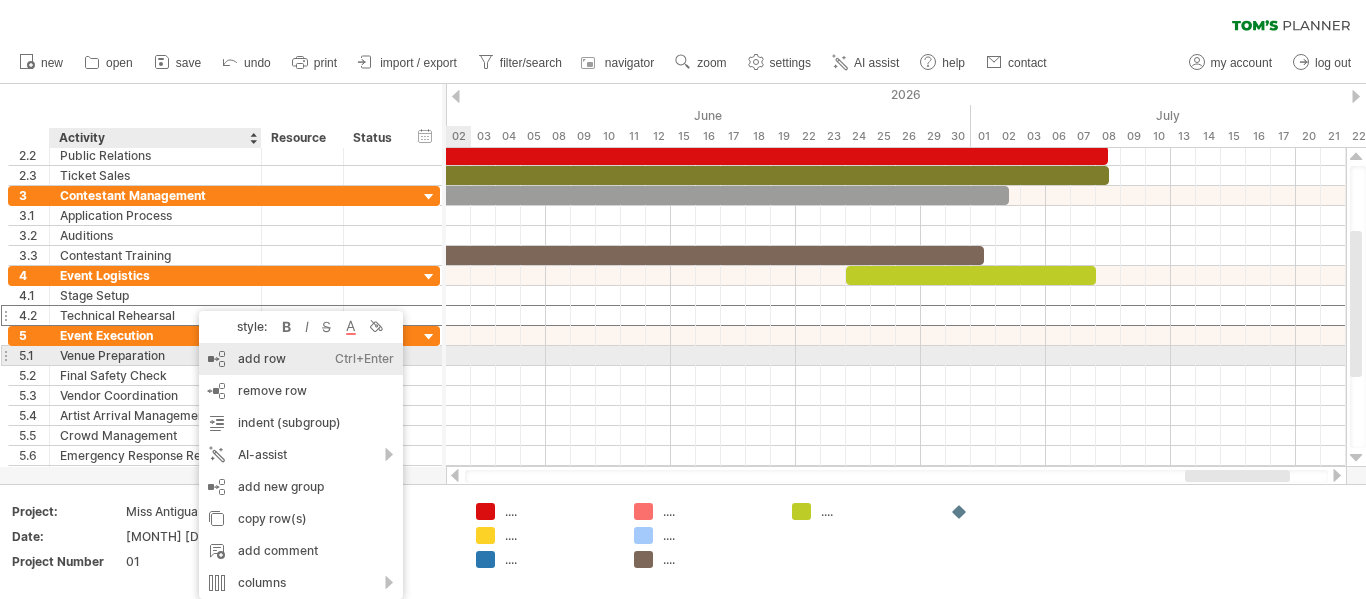 click on "add row Ctrl+Enter Cmd+Enter" at bounding box center [301, 359] 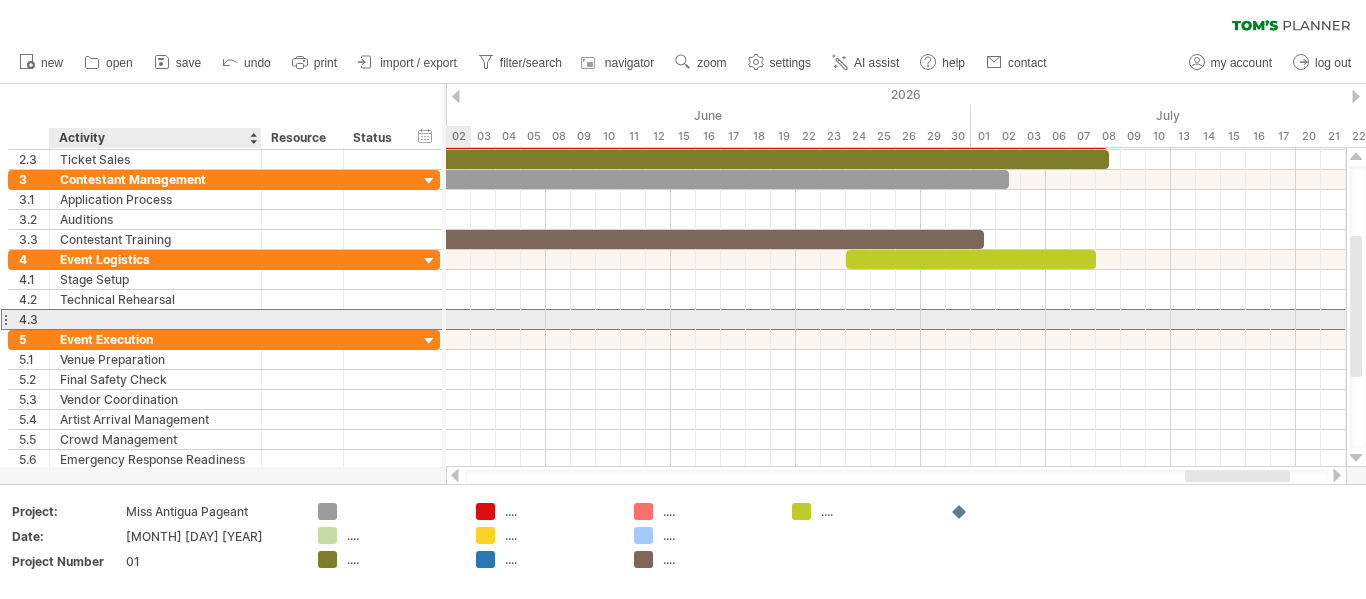 click at bounding box center (155, 319) 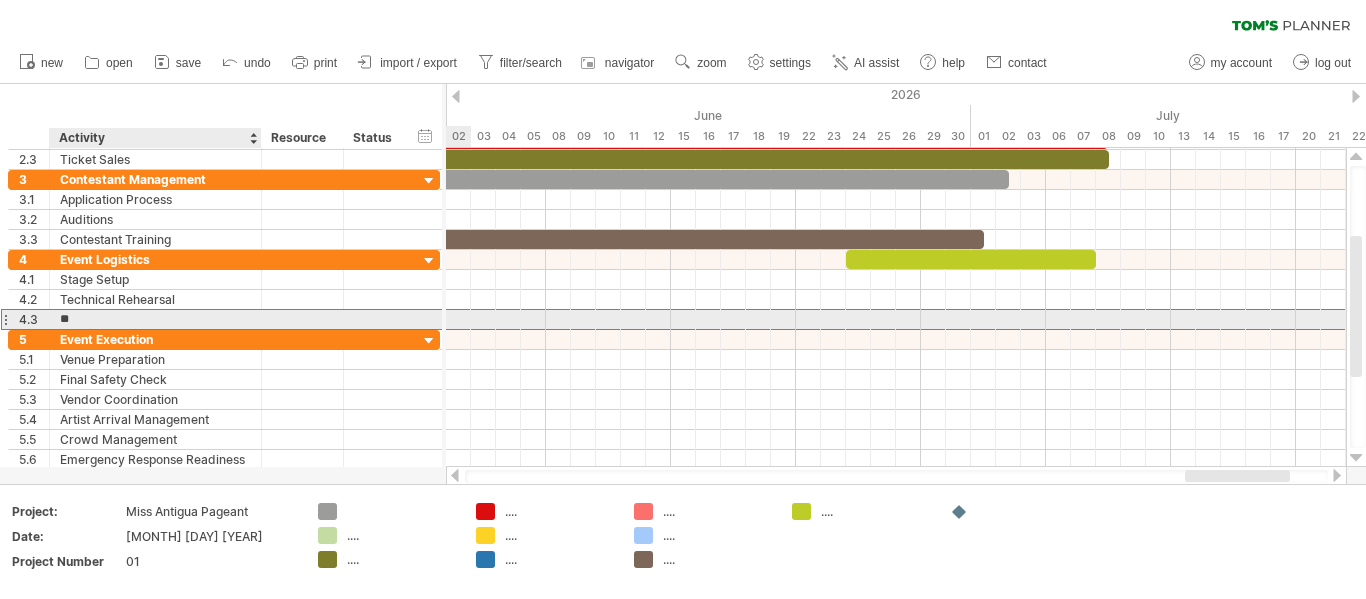 type on "*" 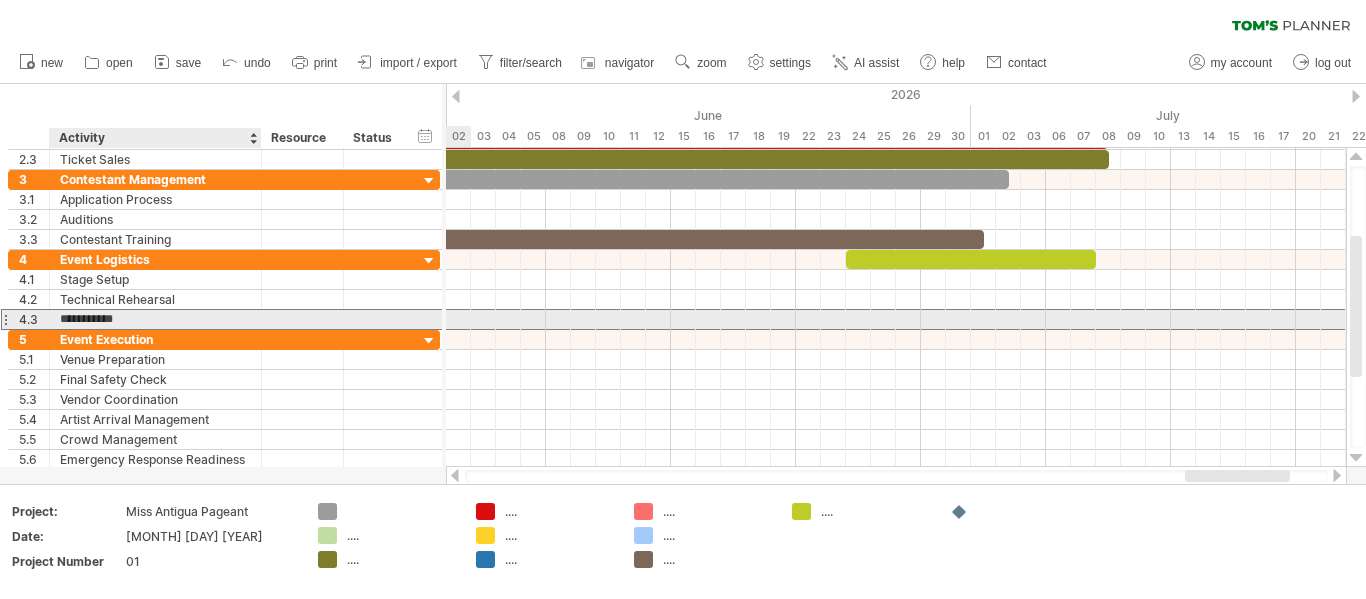 type on "**********" 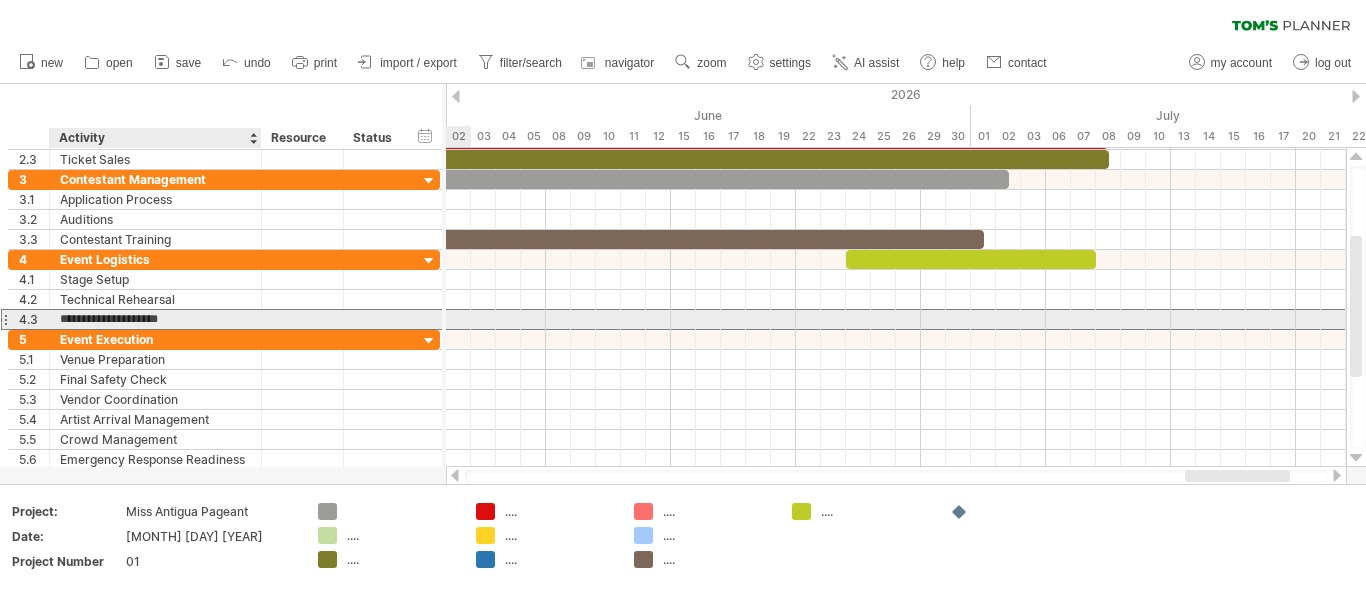 click on "**********" at bounding box center (155, 319) 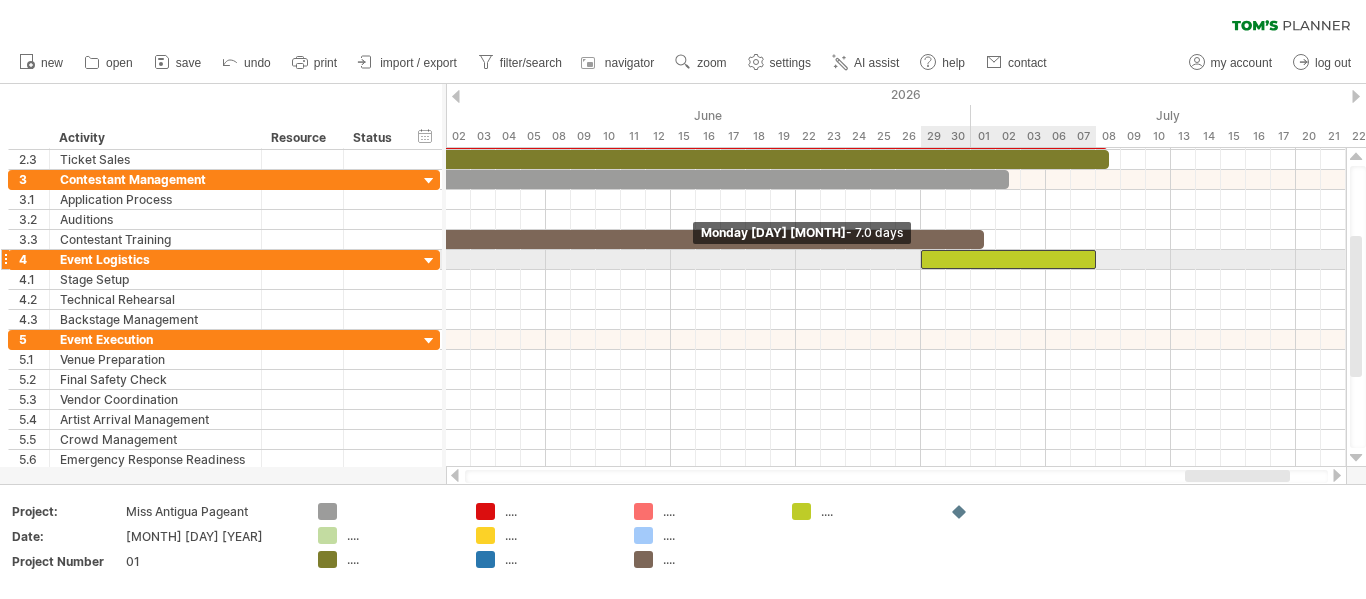 drag, startPoint x: 845, startPoint y: 256, endPoint x: 926, endPoint y: 252, distance: 81.09871 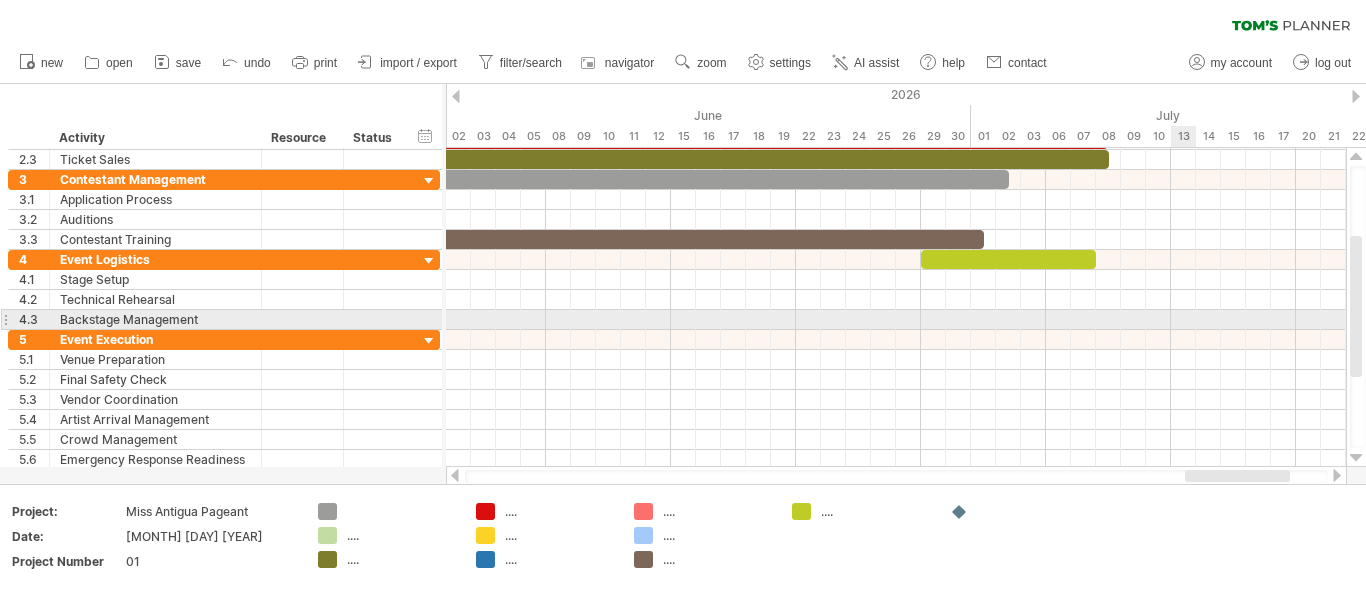 click at bounding box center (896, 340) 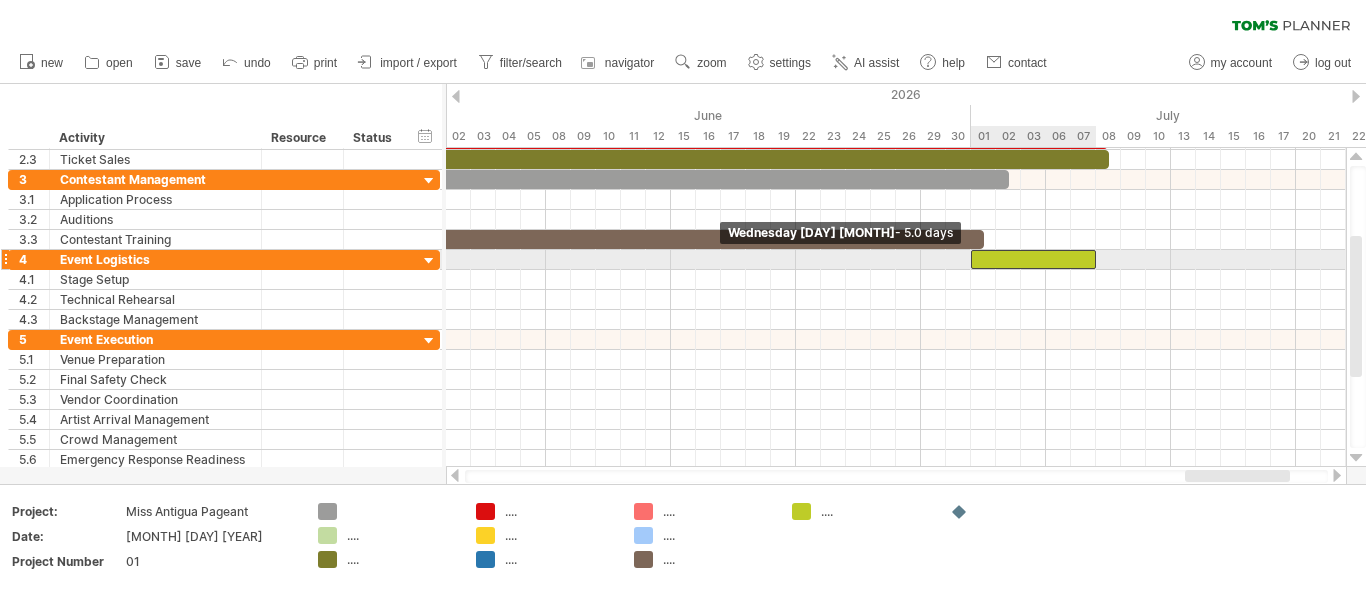 drag, startPoint x: 918, startPoint y: 253, endPoint x: 973, endPoint y: 256, distance: 55.081757 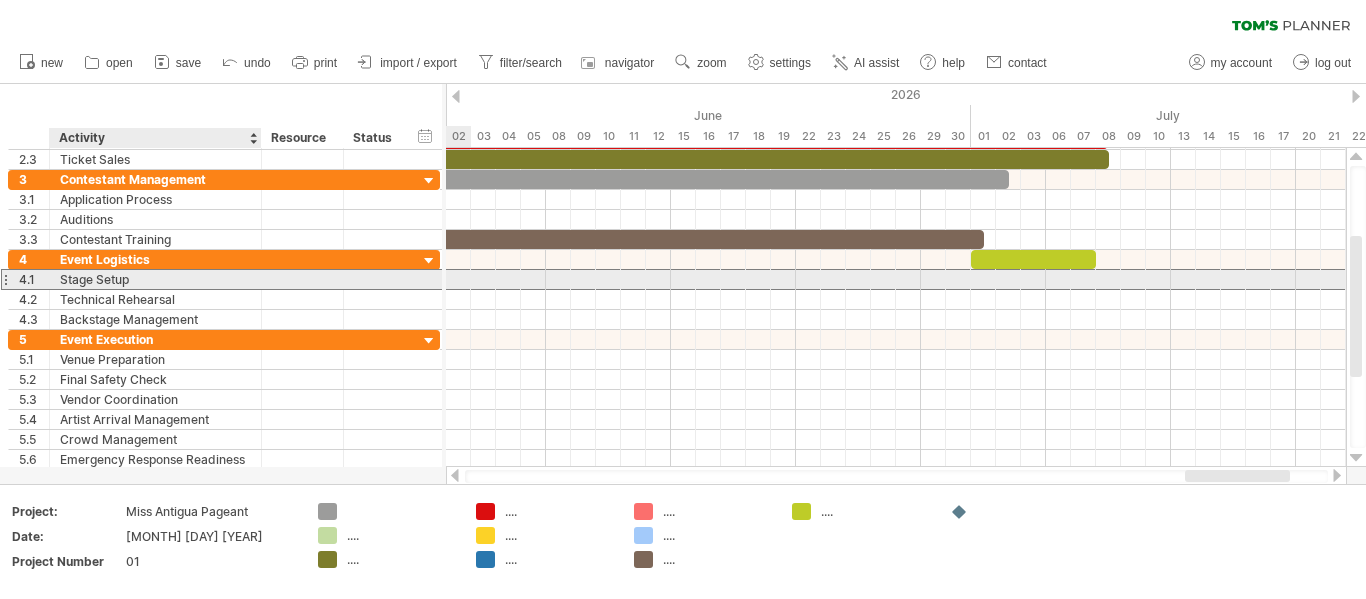 click on "Stage Setup" at bounding box center (155, 279) 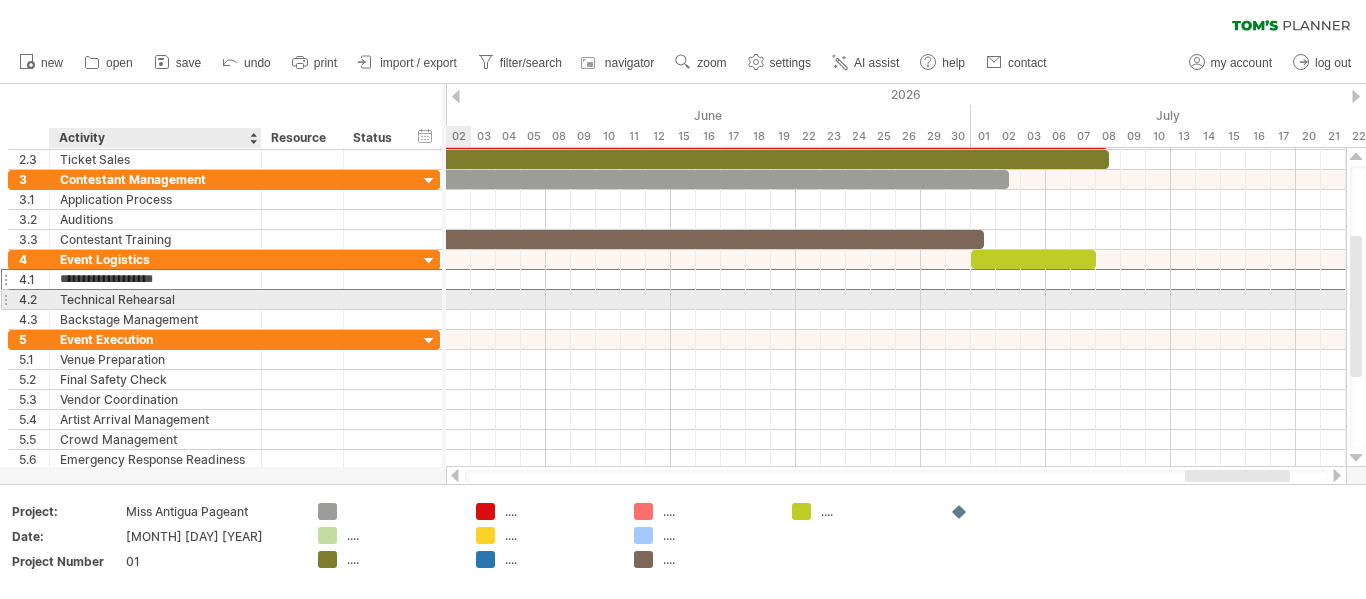 type on "**********" 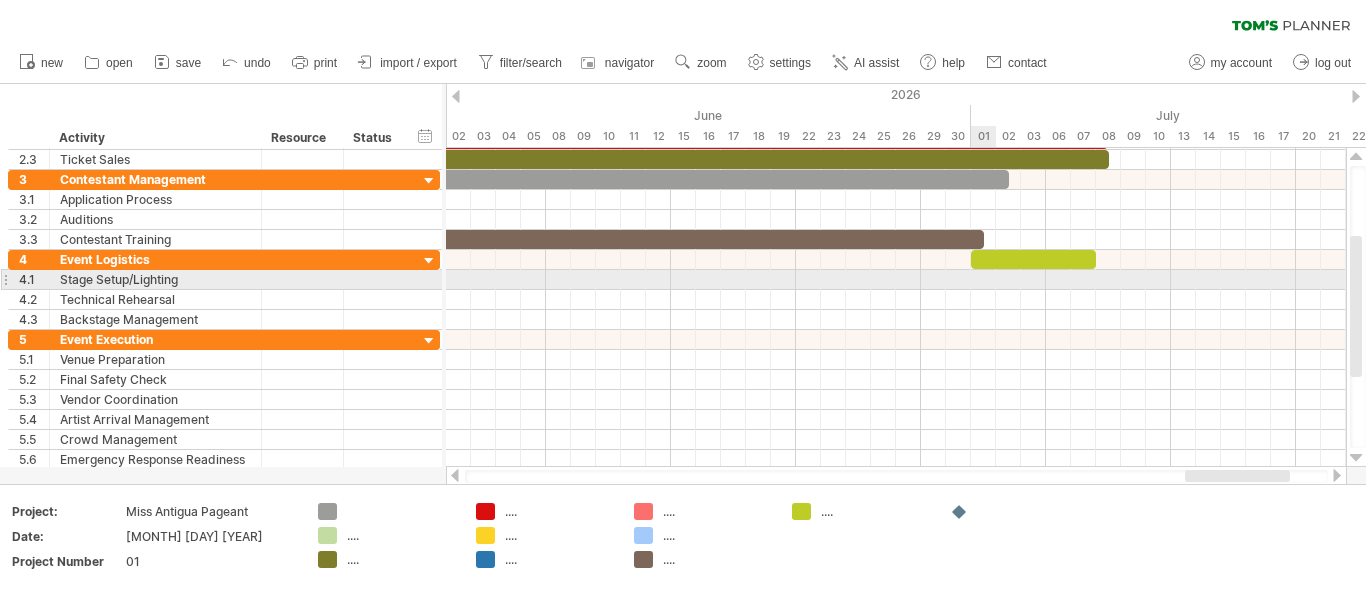 click at bounding box center [896, 280] 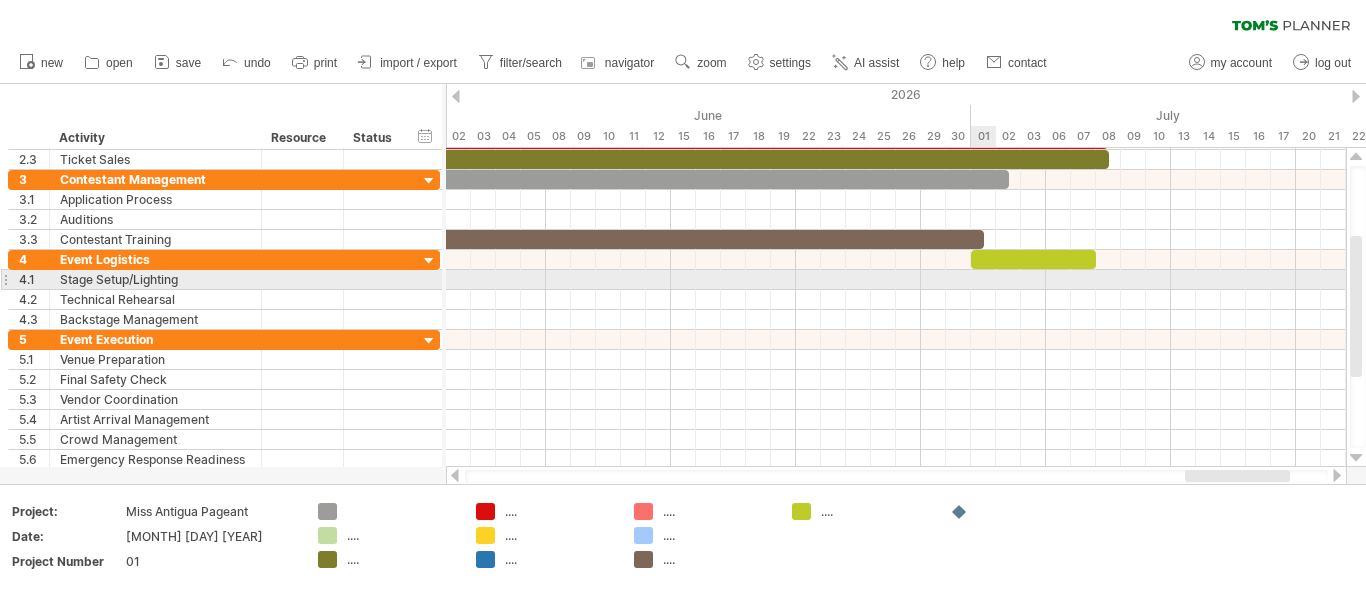 click at bounding box center (896, 280) 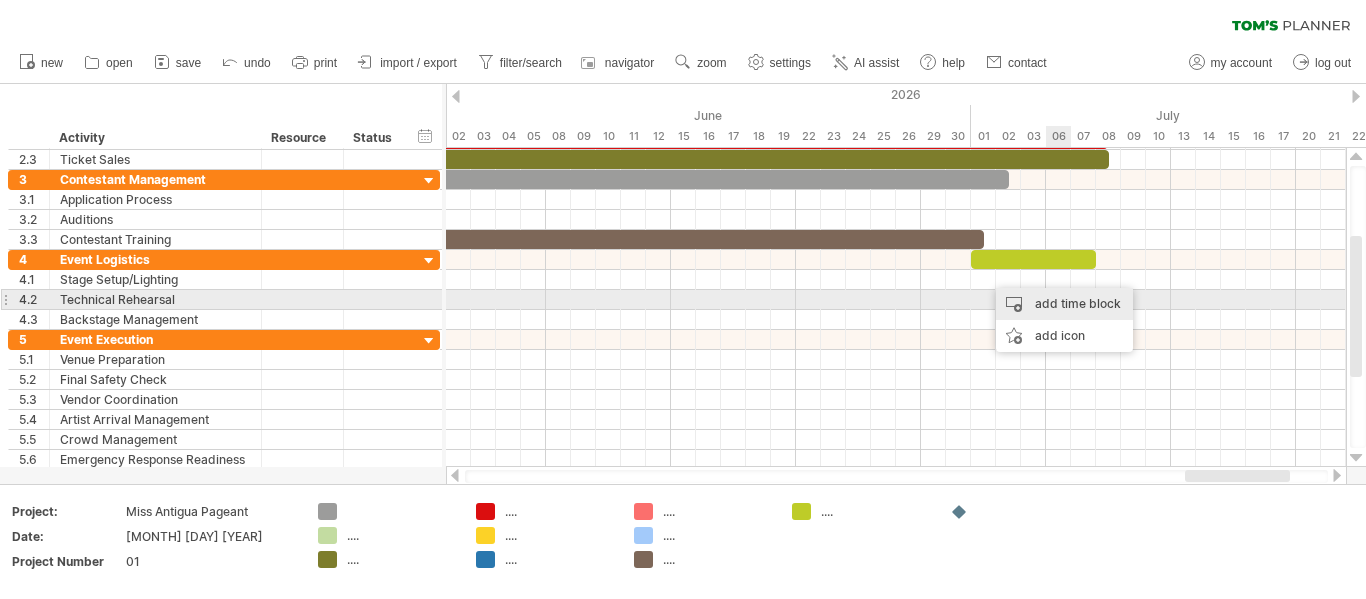 click on "add time block" at bounding box center (1064, 304) 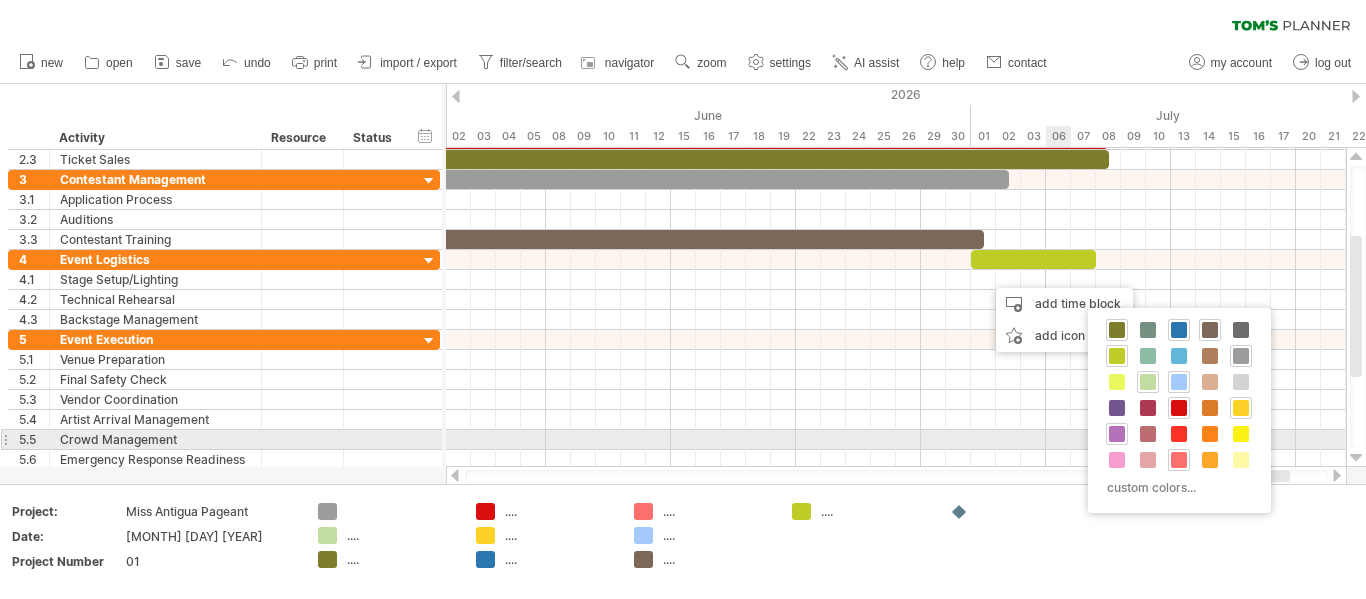 click at bounding box center (1117, 434) 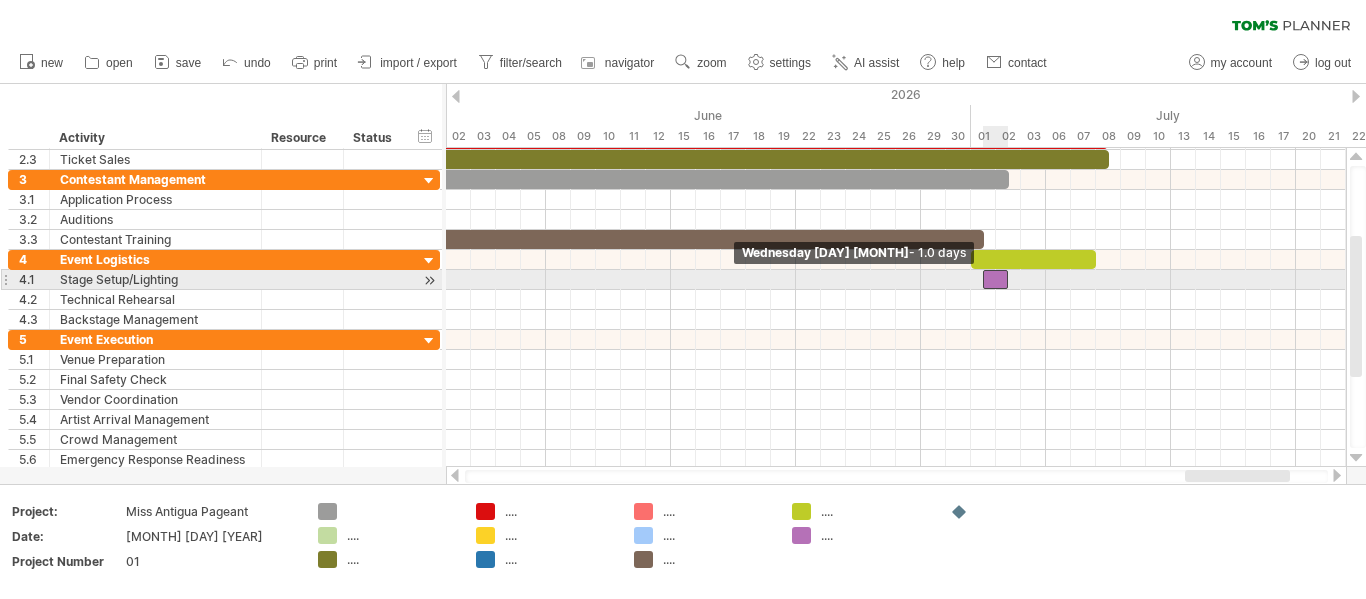 click at bounding box center (983, 279) 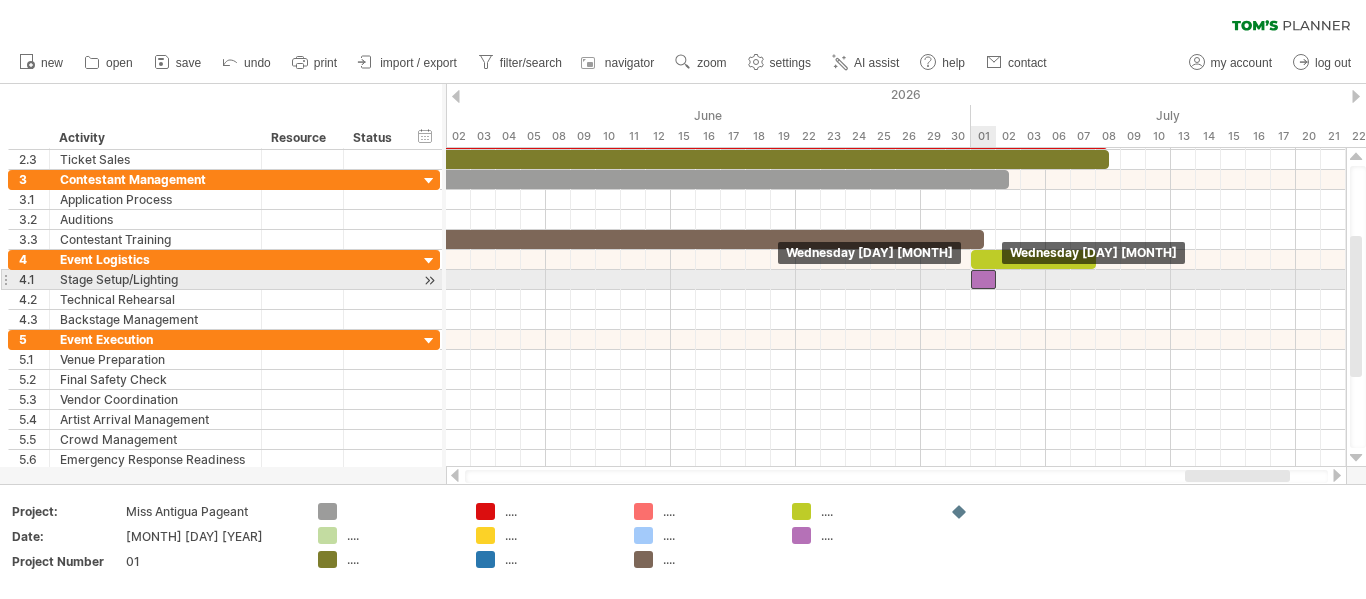 click at bounding box center (983, 279) 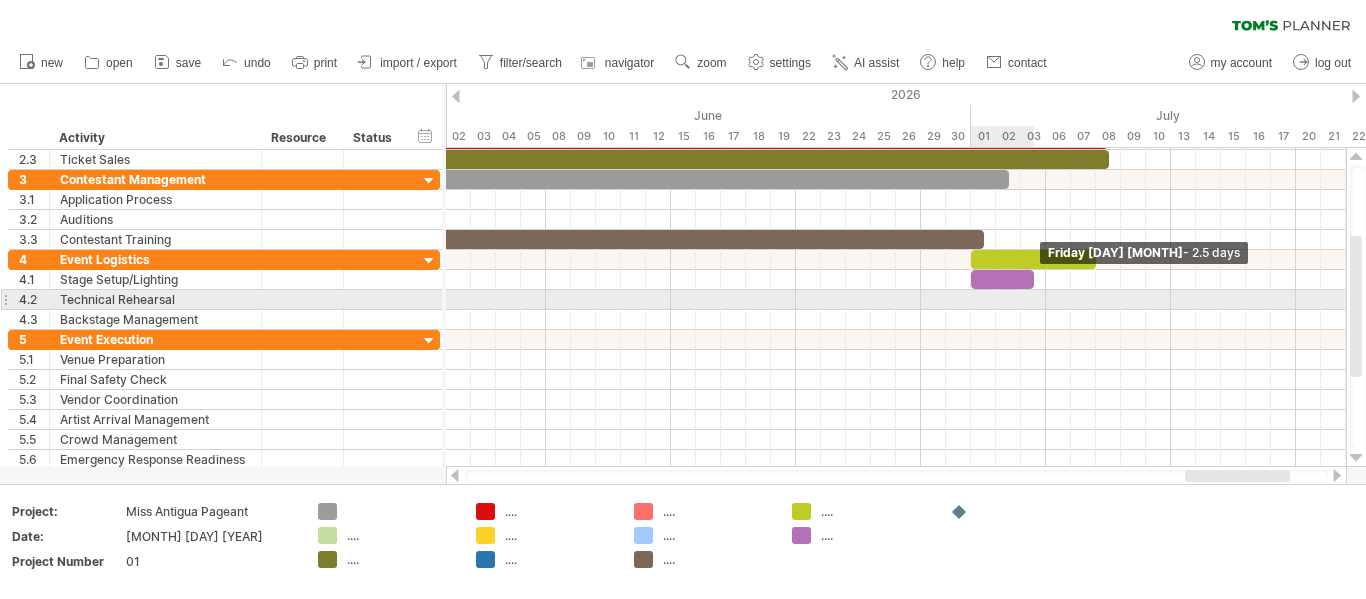 drag, startPoint x: 993, startPoint y: 282, endPoint x: 1030, endPoint y: 291, distance: 38.078865 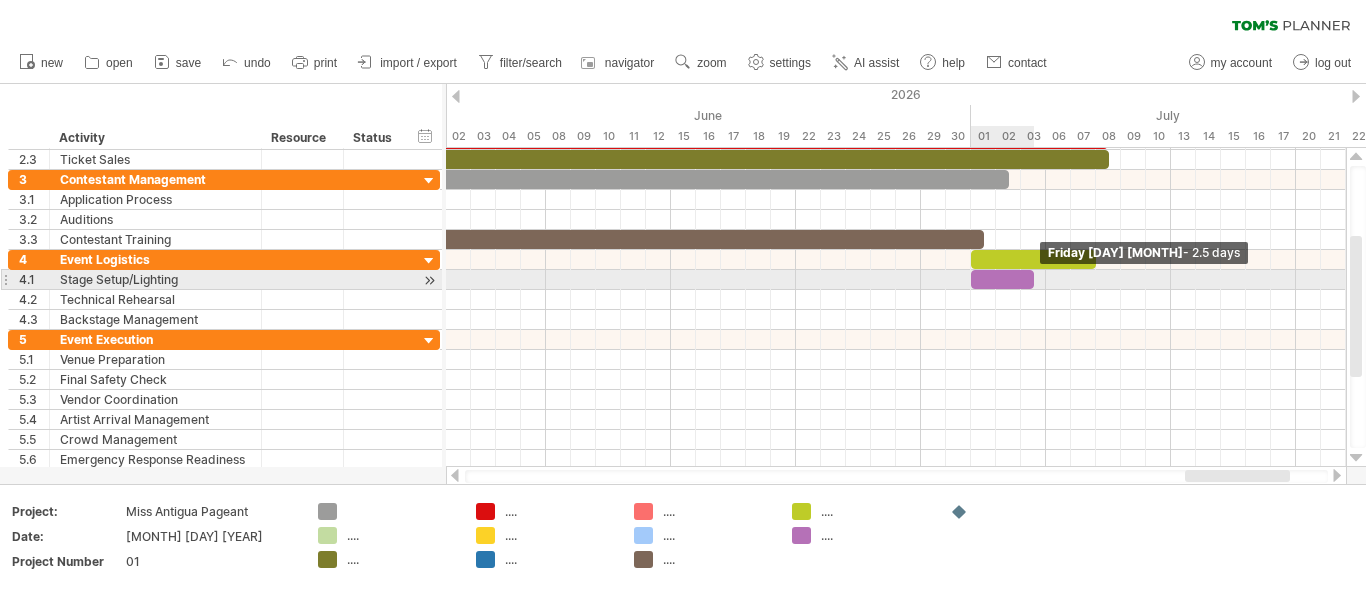 click at bounding box center (1034, 279) 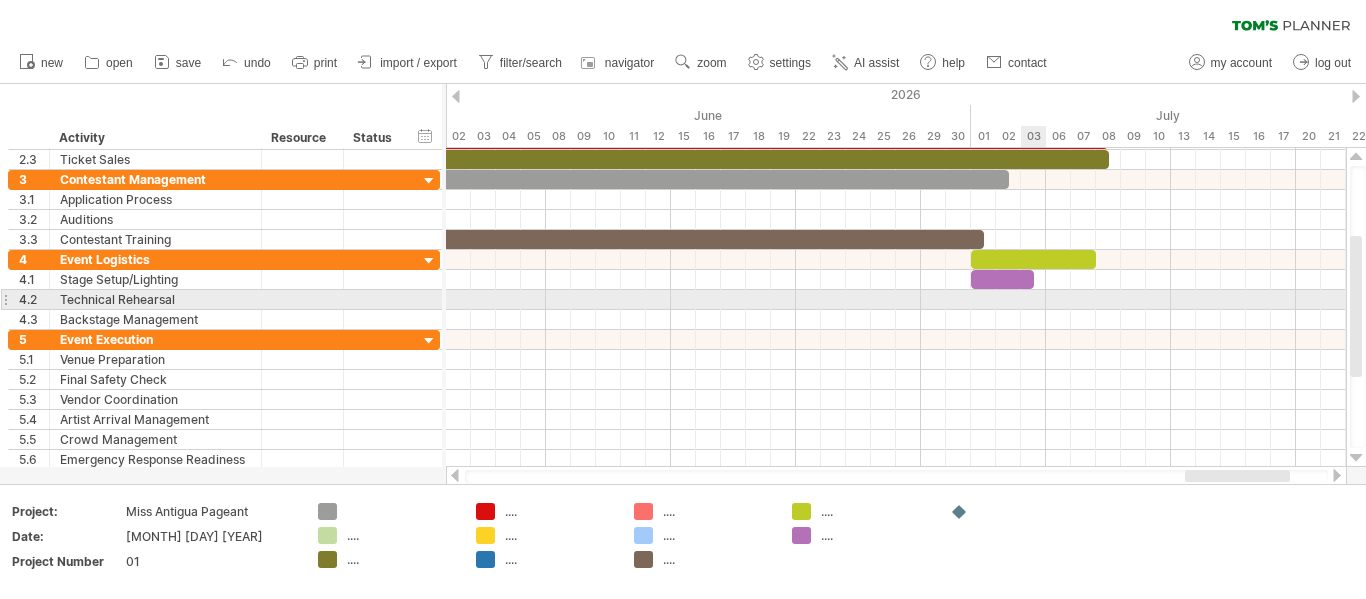 click at bounding box center (896, 300) 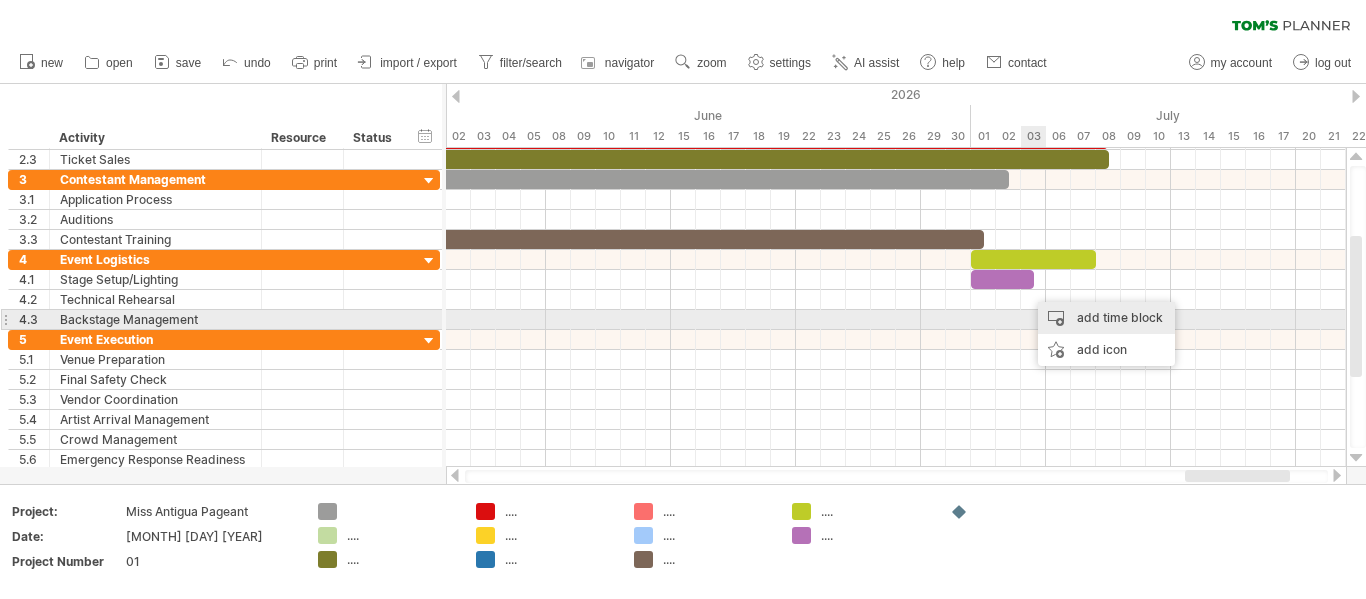 click on "add time block" at bounding box center [1106, 318] 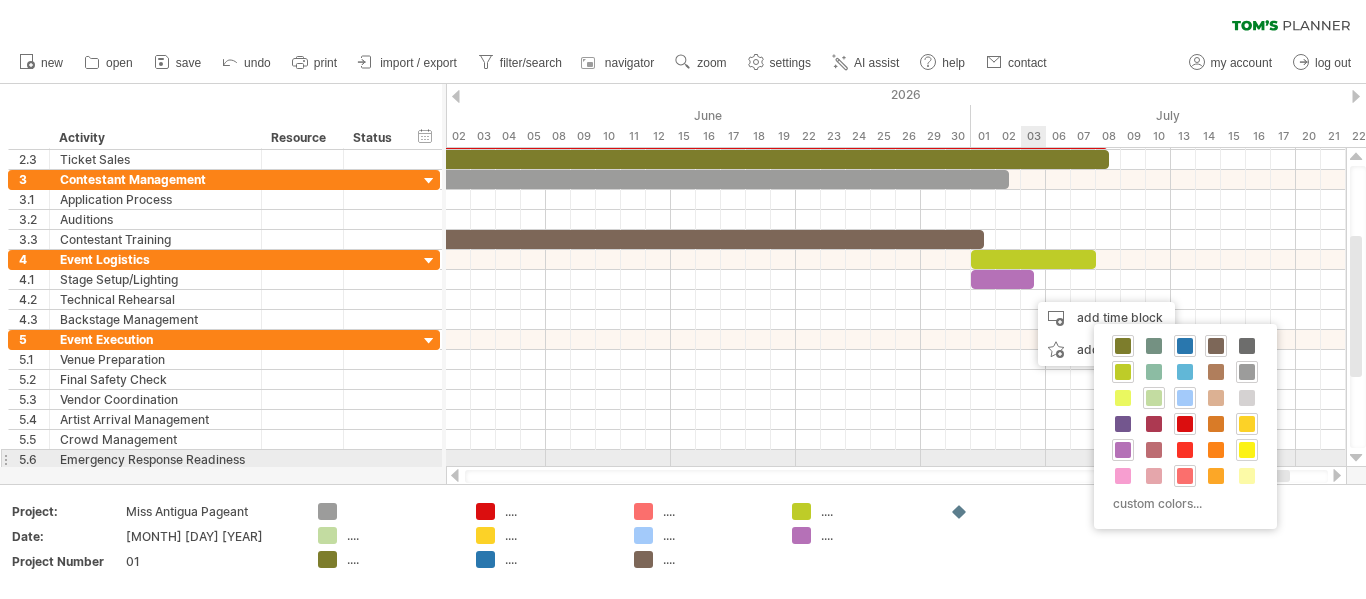click at bounding box center [1247, 450] 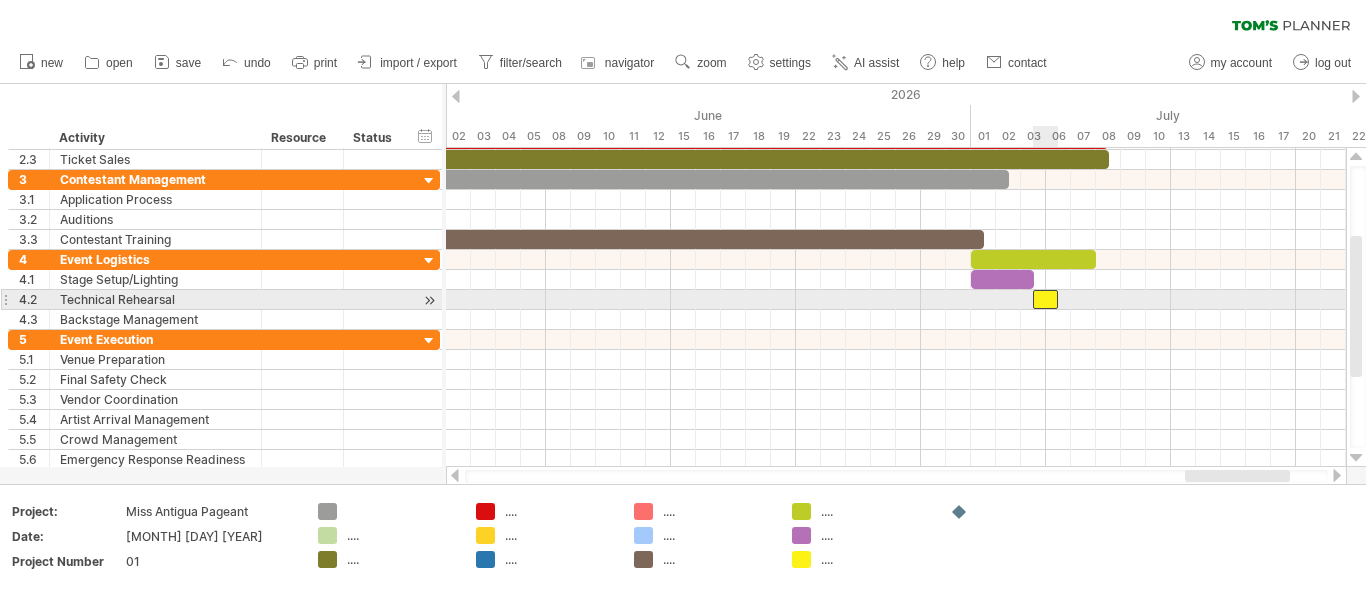 click at bounding box center (1045, 299) 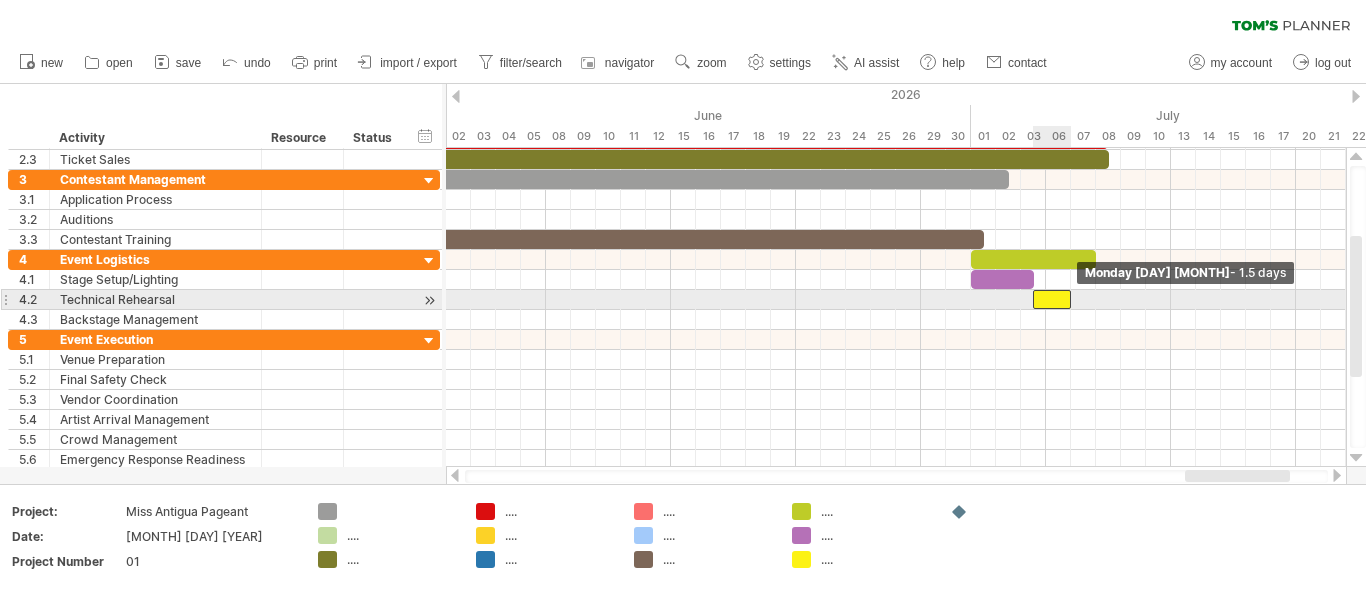 drag, startPoint x: 1060, startPoint y: 299, endPoint x: 1074, endPoint y: 305, distance: 15.231546 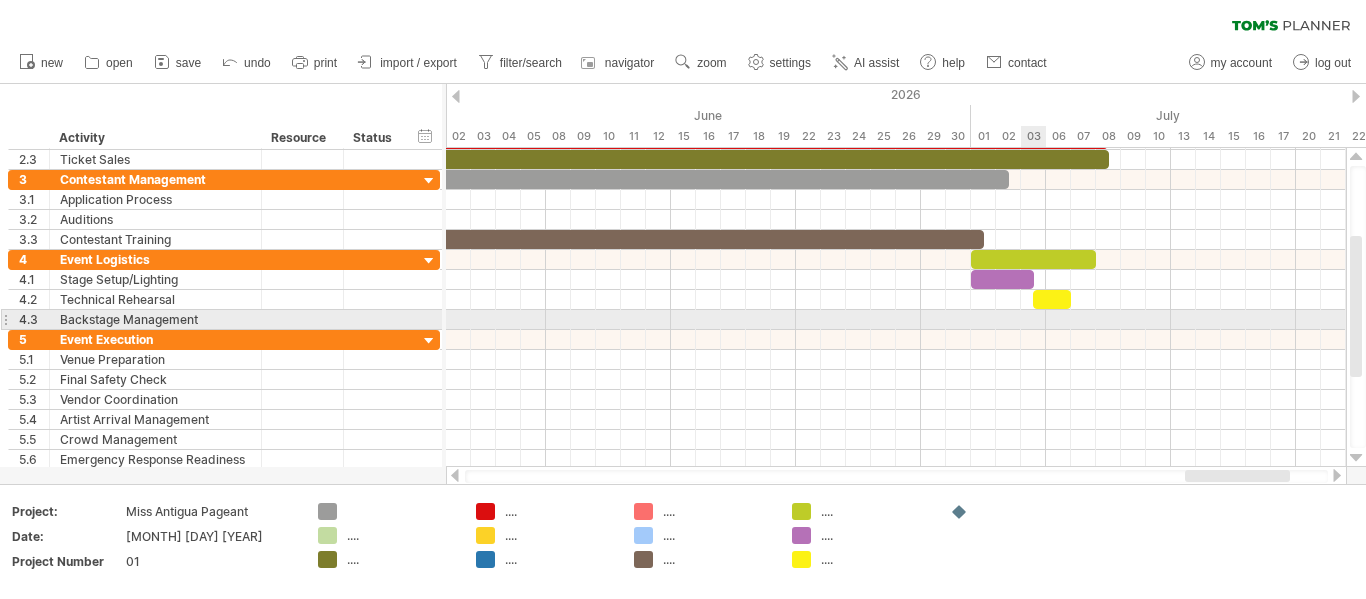 click at bounding box center (896, 320) 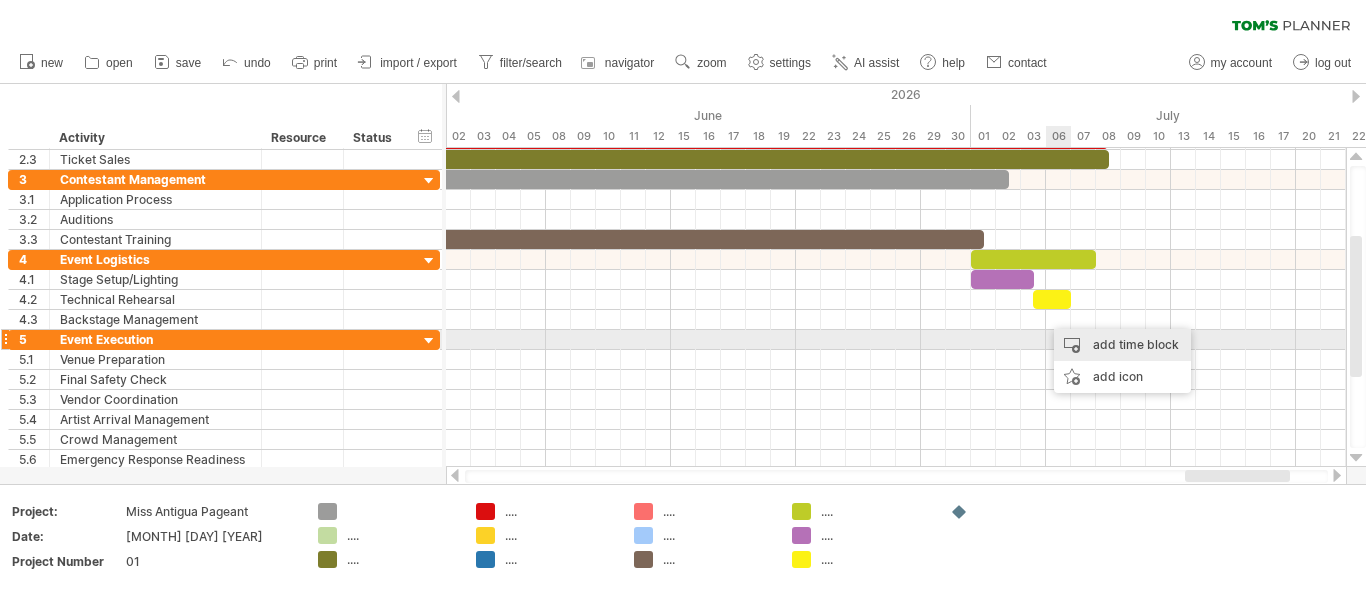 click on "add time block" at bounding box center [1122, 345] 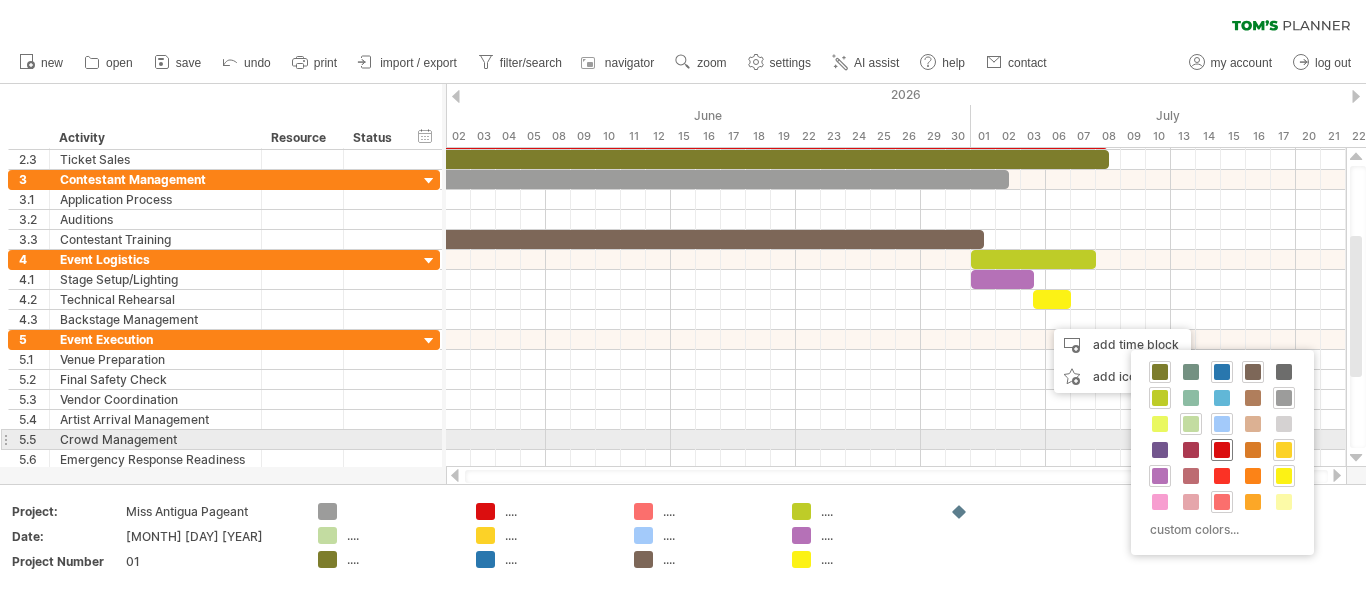 click at bounding box center [1222, 450] 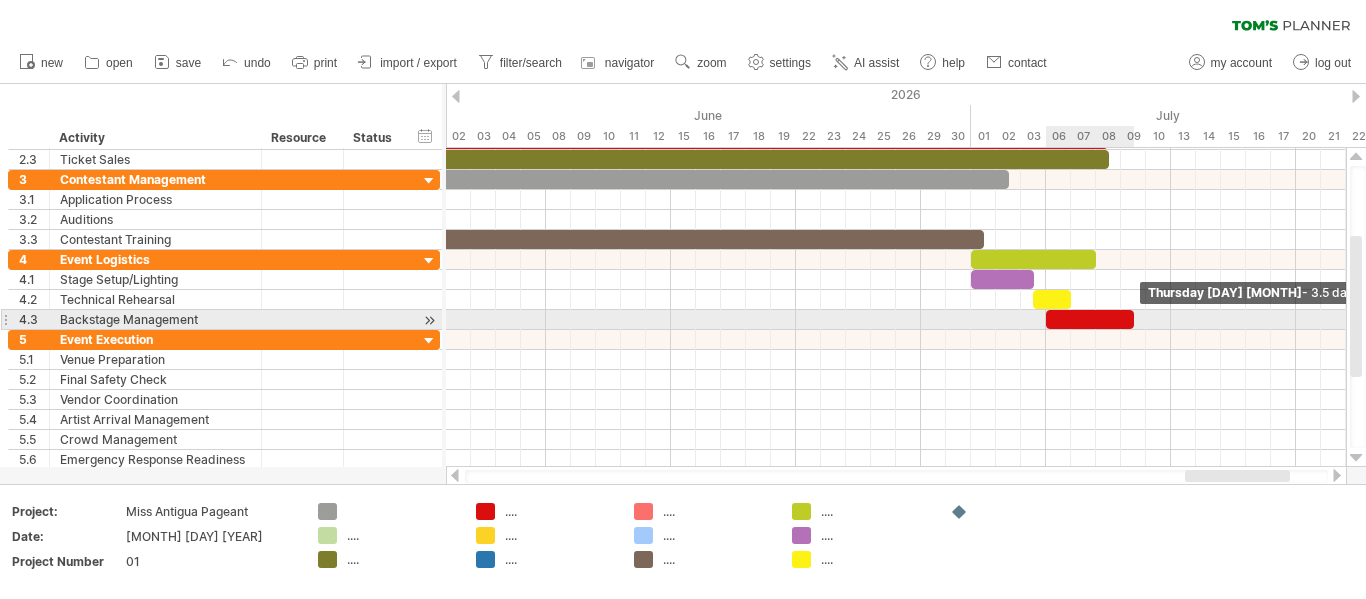 drag, startPoint x: 1071, startPoint y: 322, endPoint x: 1134, endPoint y: 327, distance: 63.1981 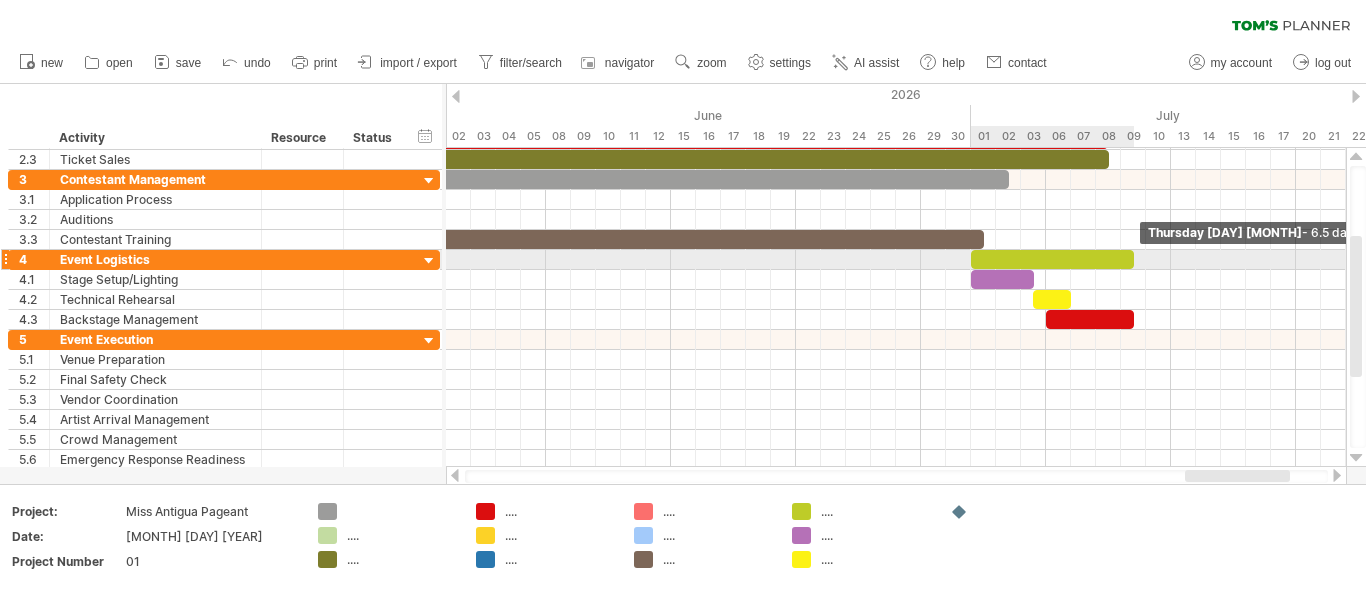 drag, startPoint x: 1095, startPoint y: 258, endPoint x: 1131, endPoint y: 265, distance: 36.67424 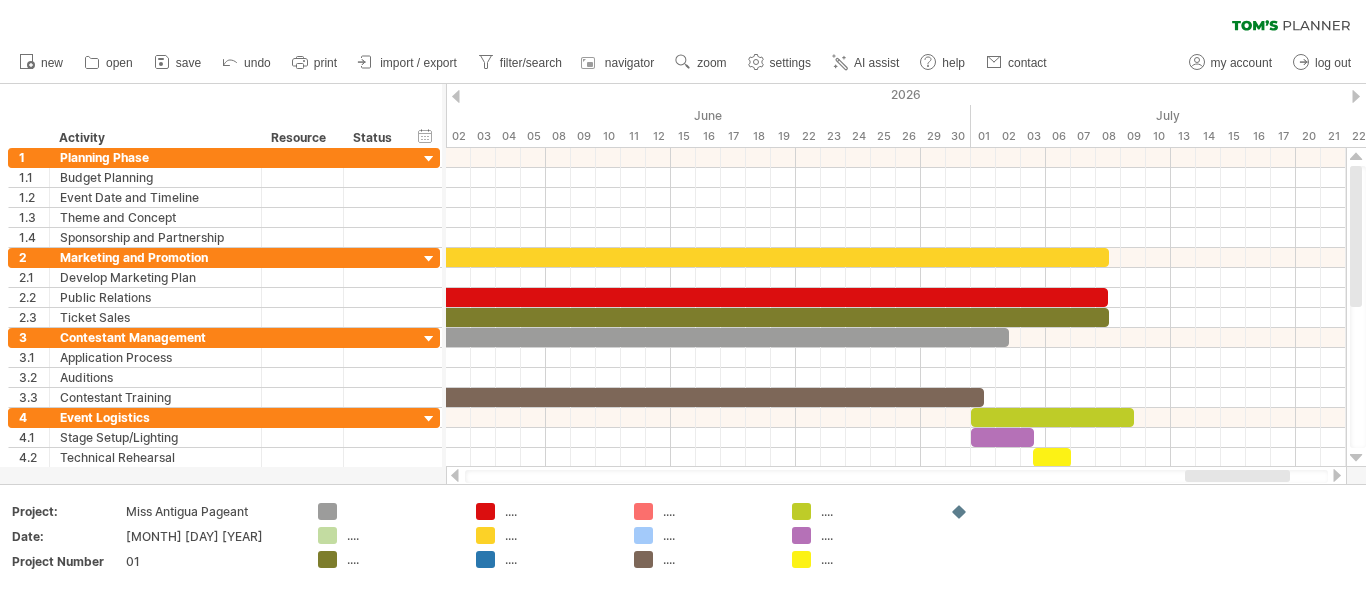 drag, startPoint x: 1357, startPoint y: 287, endPoint x: 1353, endPoint y: 99, distance: 188.04254 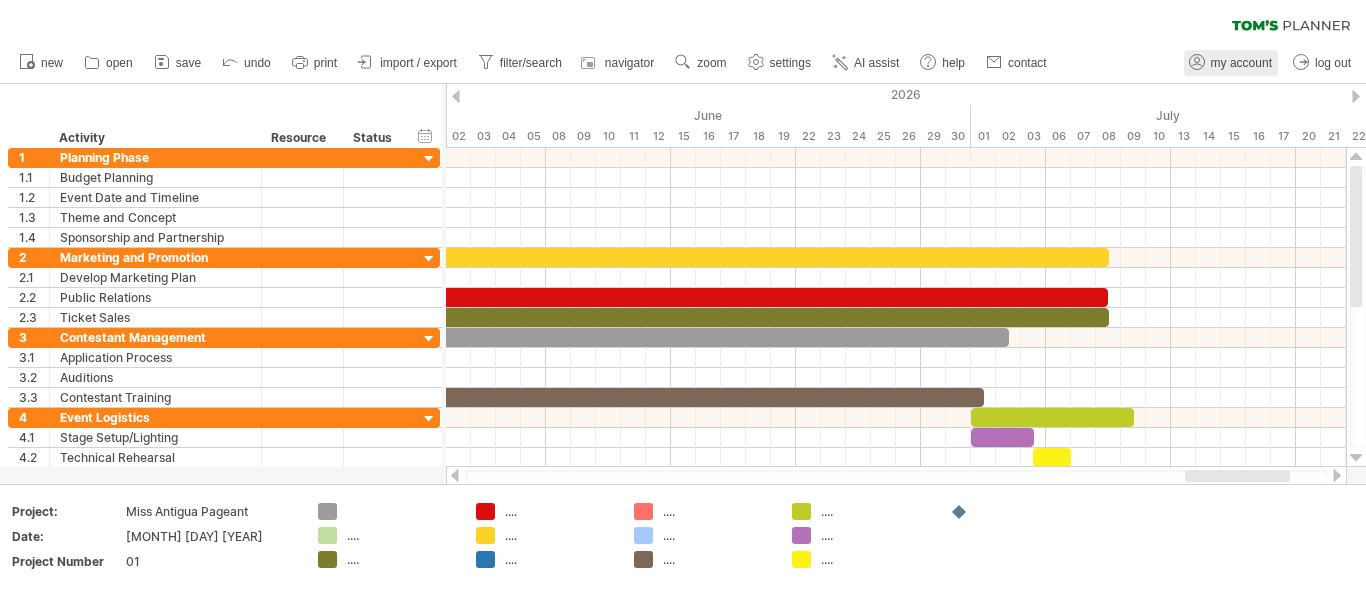 click on "my account" at bounding box center [1241, 63] 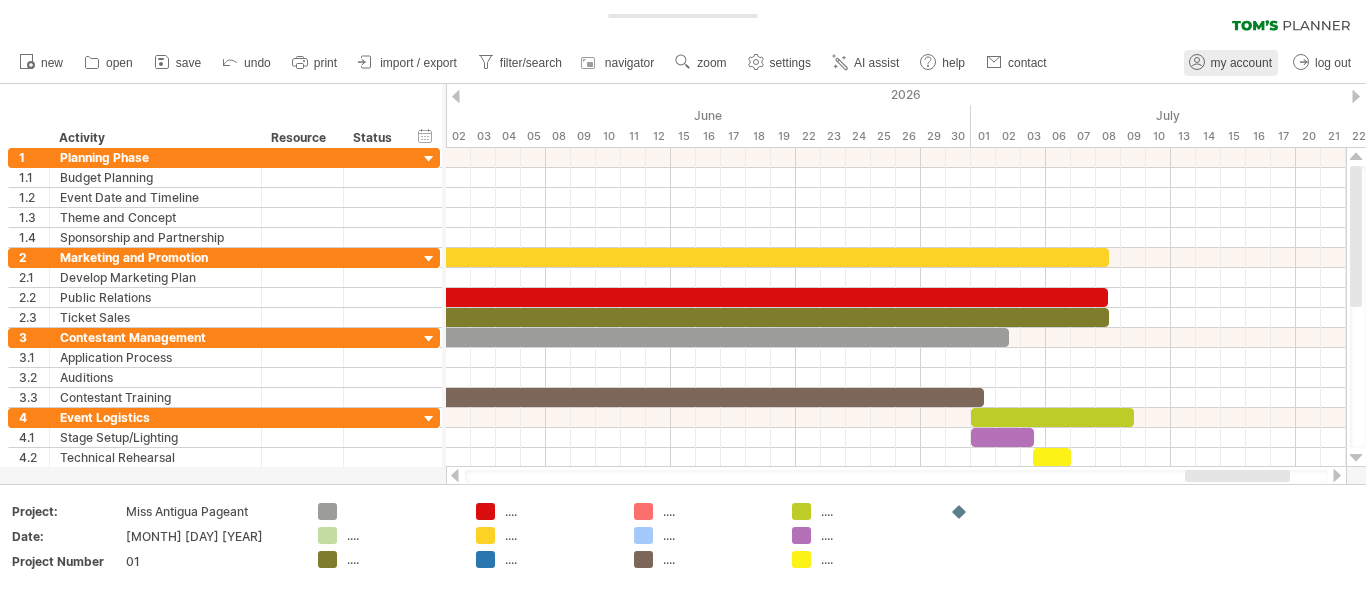 click on "my account" at bounding box center (1241, 63) 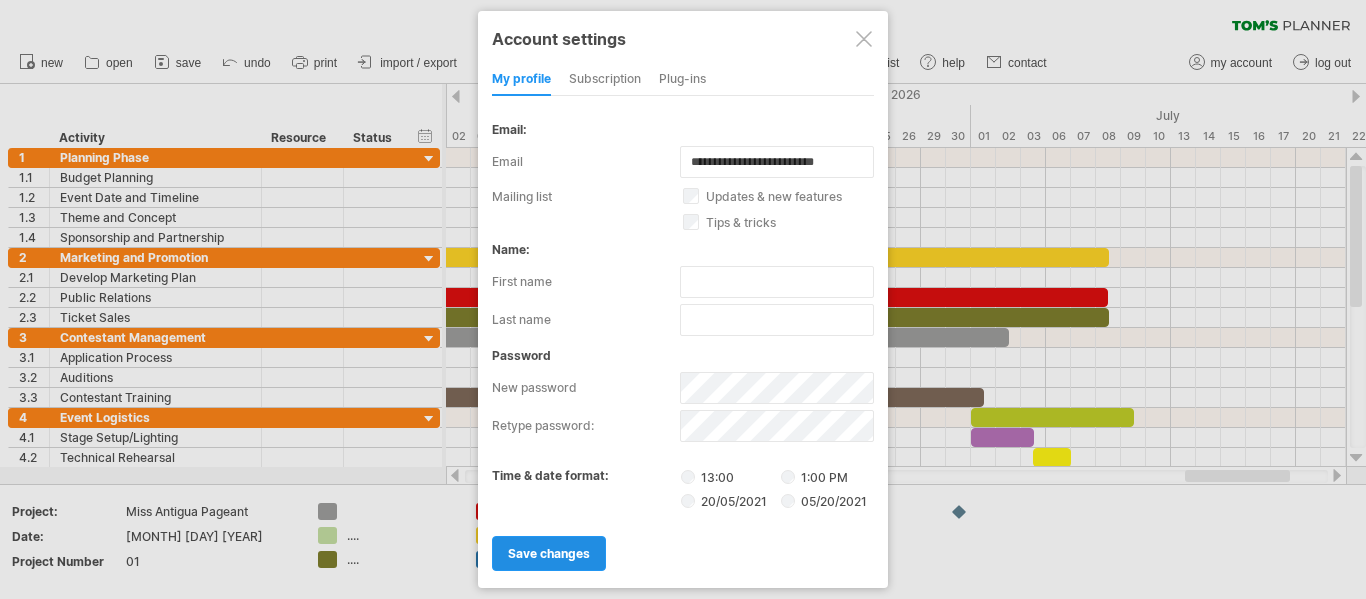 click on "save changes" at bounding box center [549, 553] 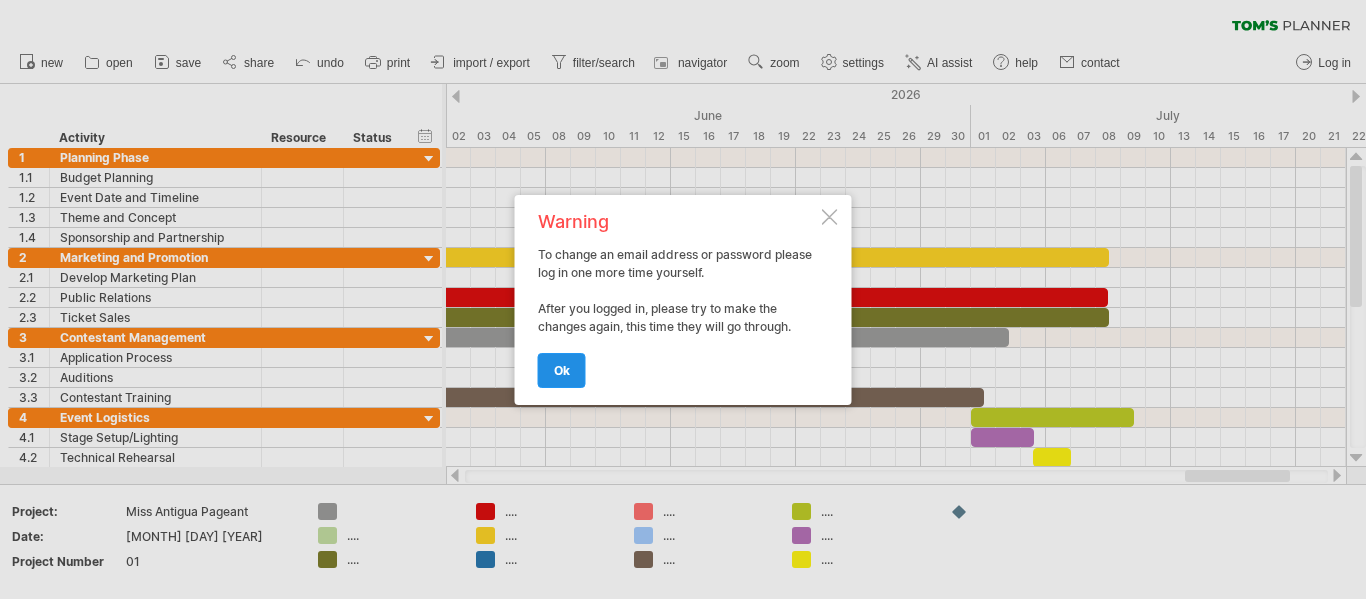 click on "ok" at bounding box center (562, 370) 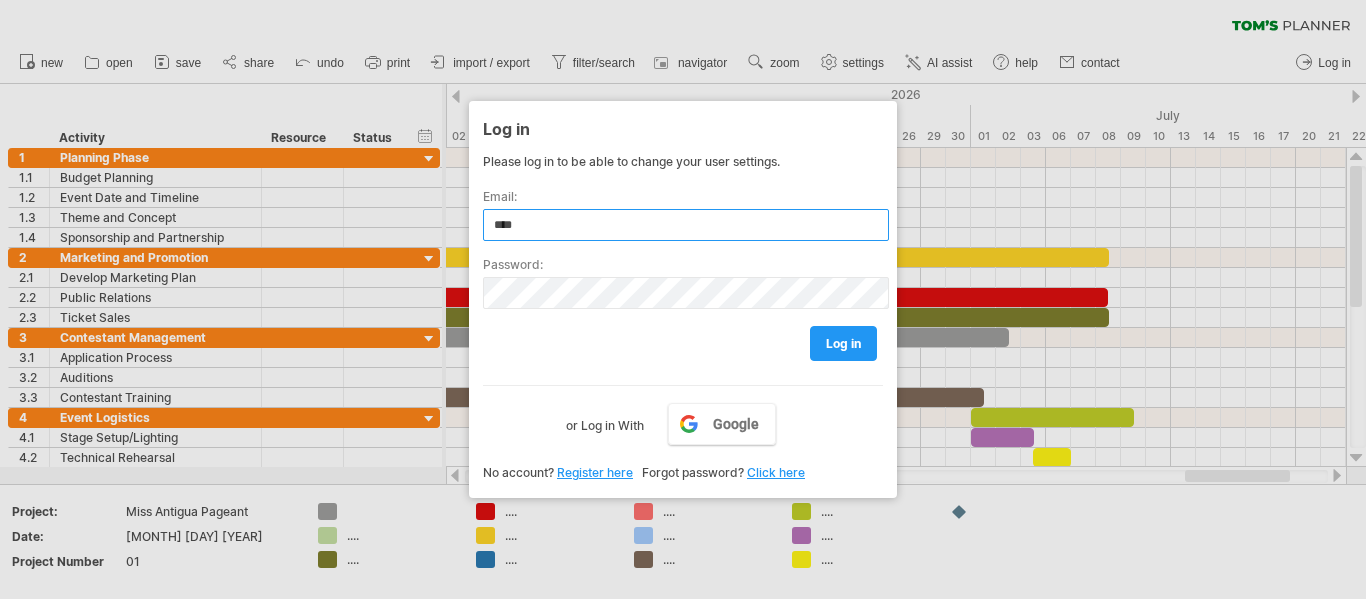 type on "**********" 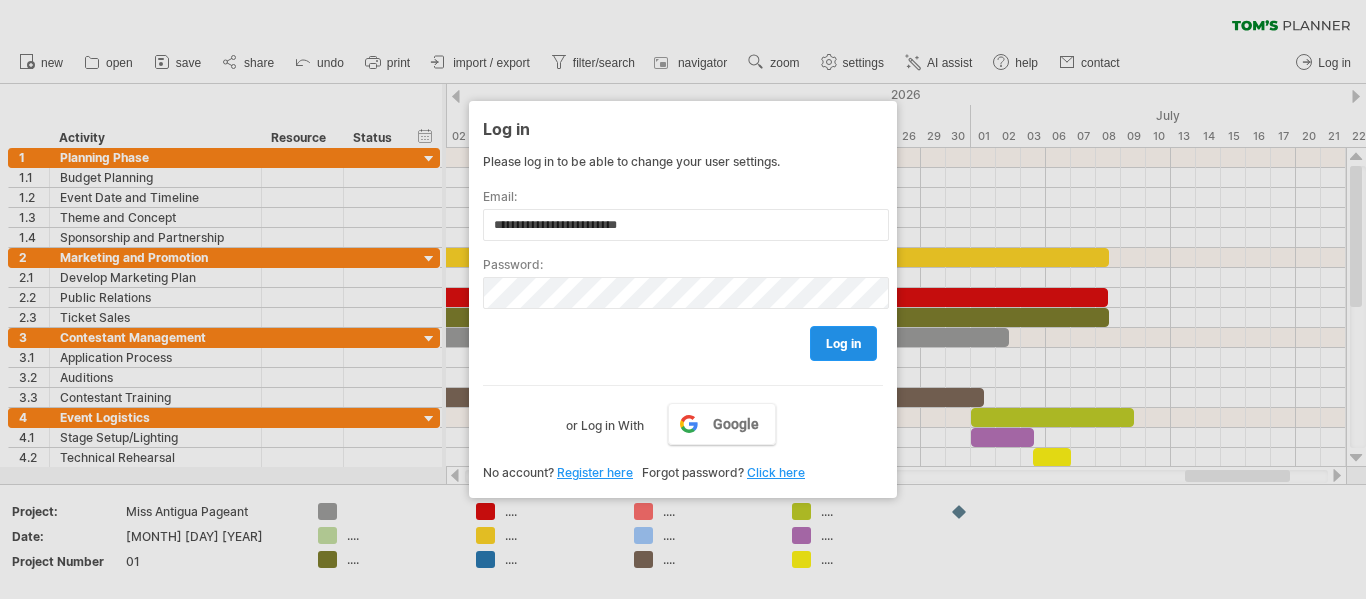 click on "log in" at bounding box center (843, 343) 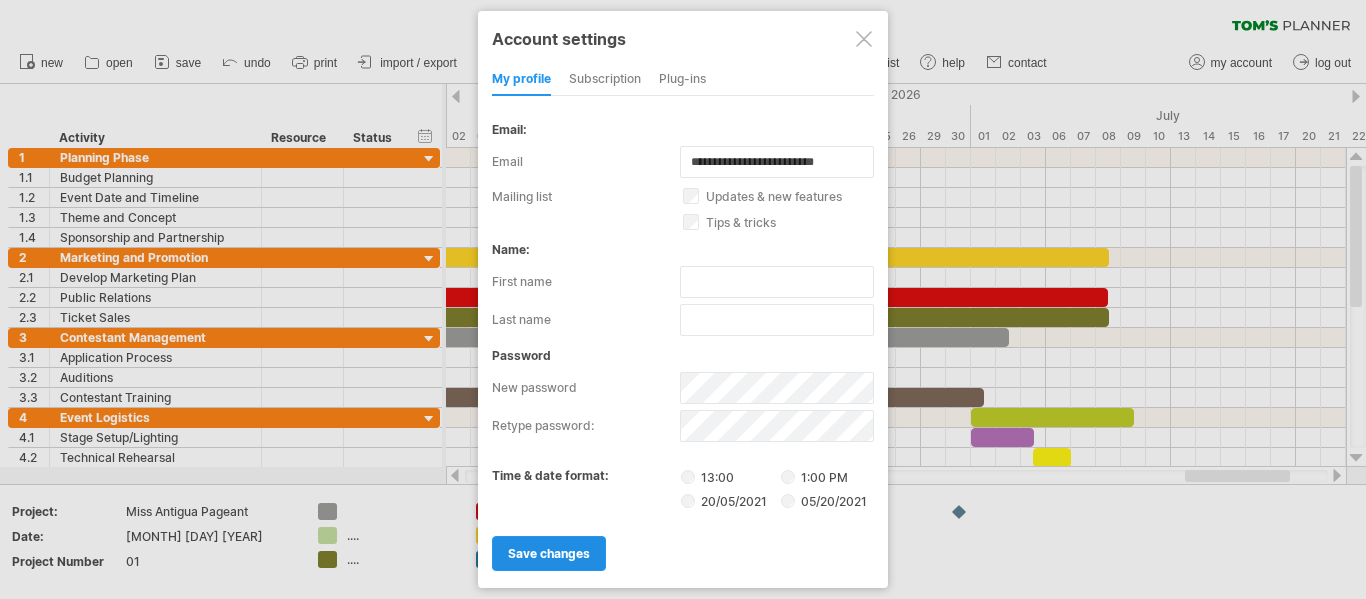 click on "save changes" at bounding box center [549, 553] 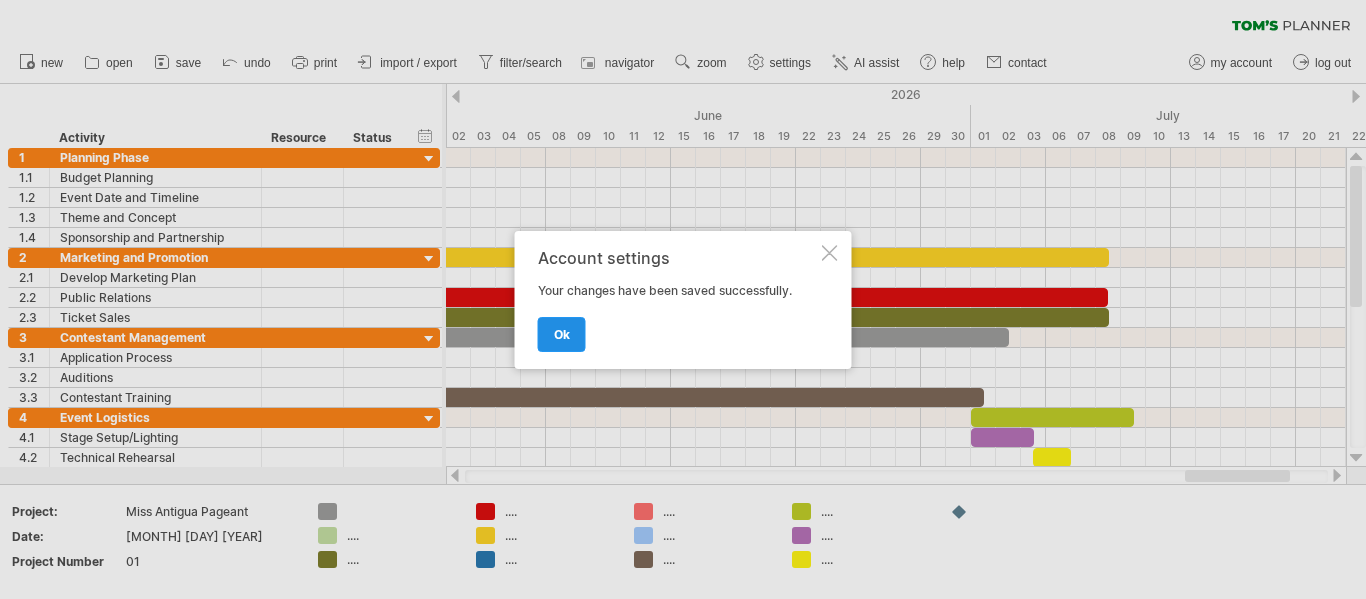click on "ok" at bounding box center (562, 334) 